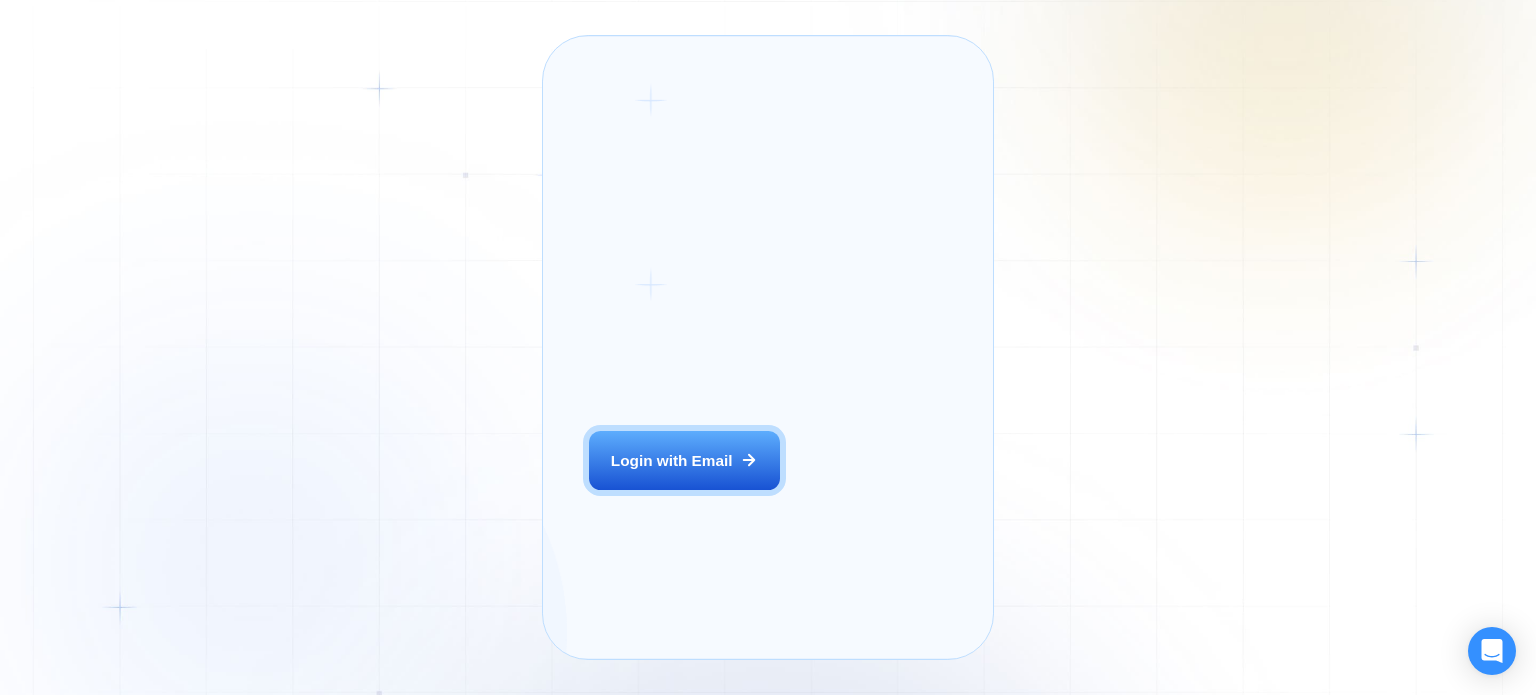 scroll, scrollTop: 0, scrollLeft: 0, axis: both 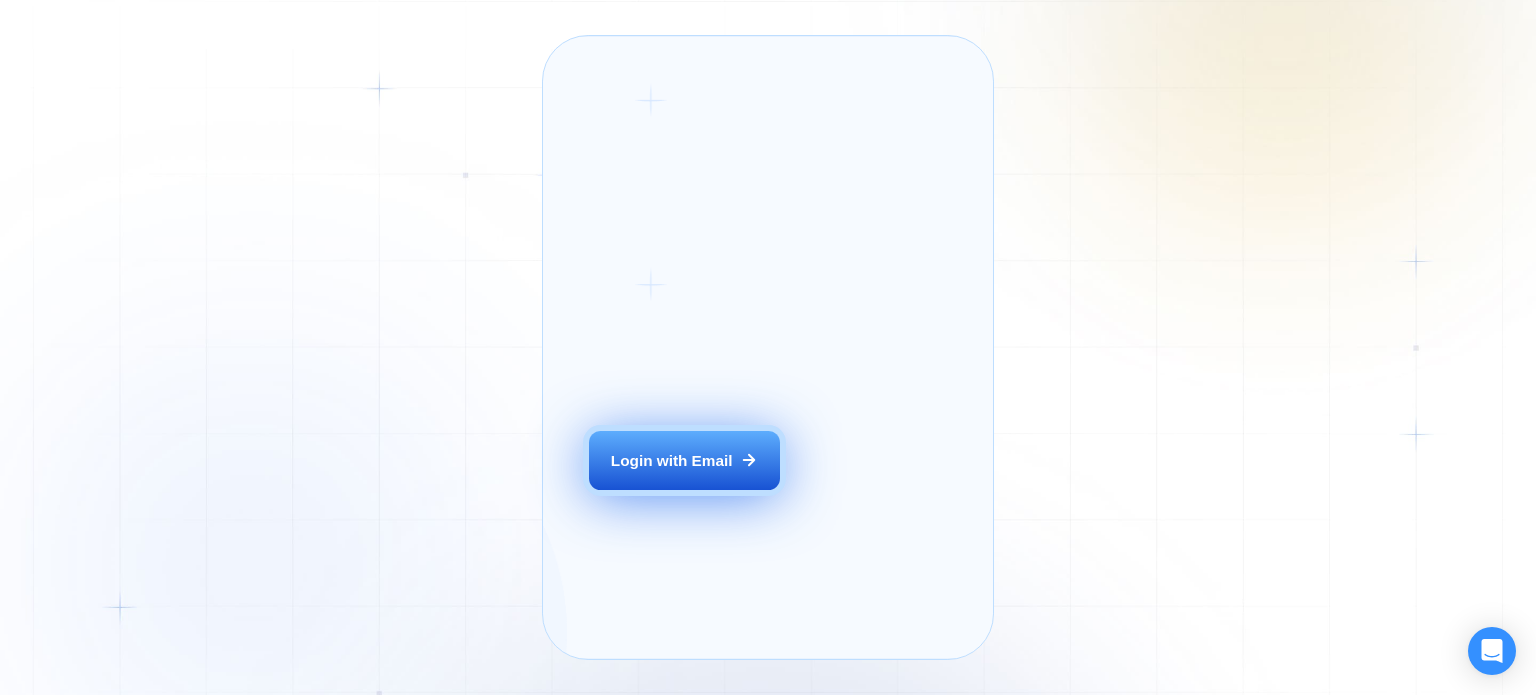 click on "Login with Email" at bounding box center [672, 460] 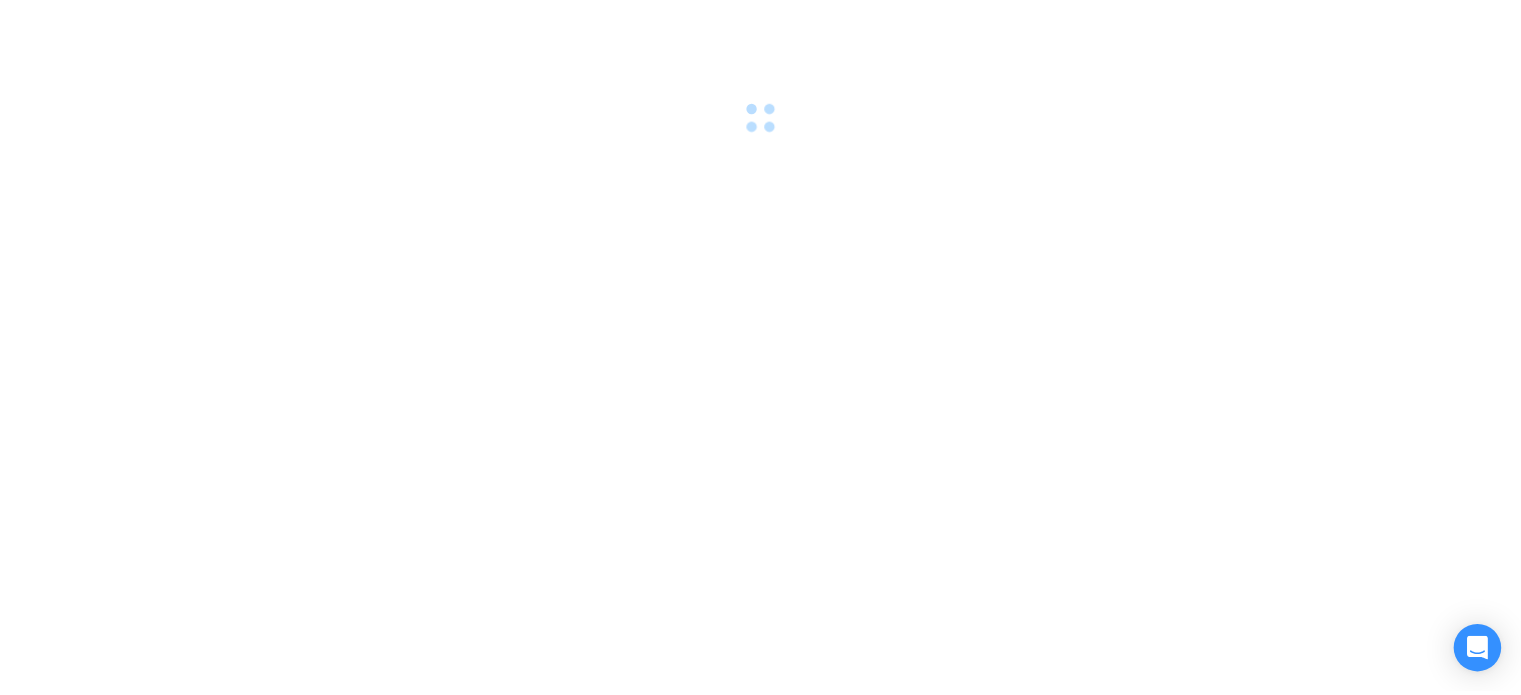 scroll, scrollTop: 0, scrollLeft: 0, axis: both 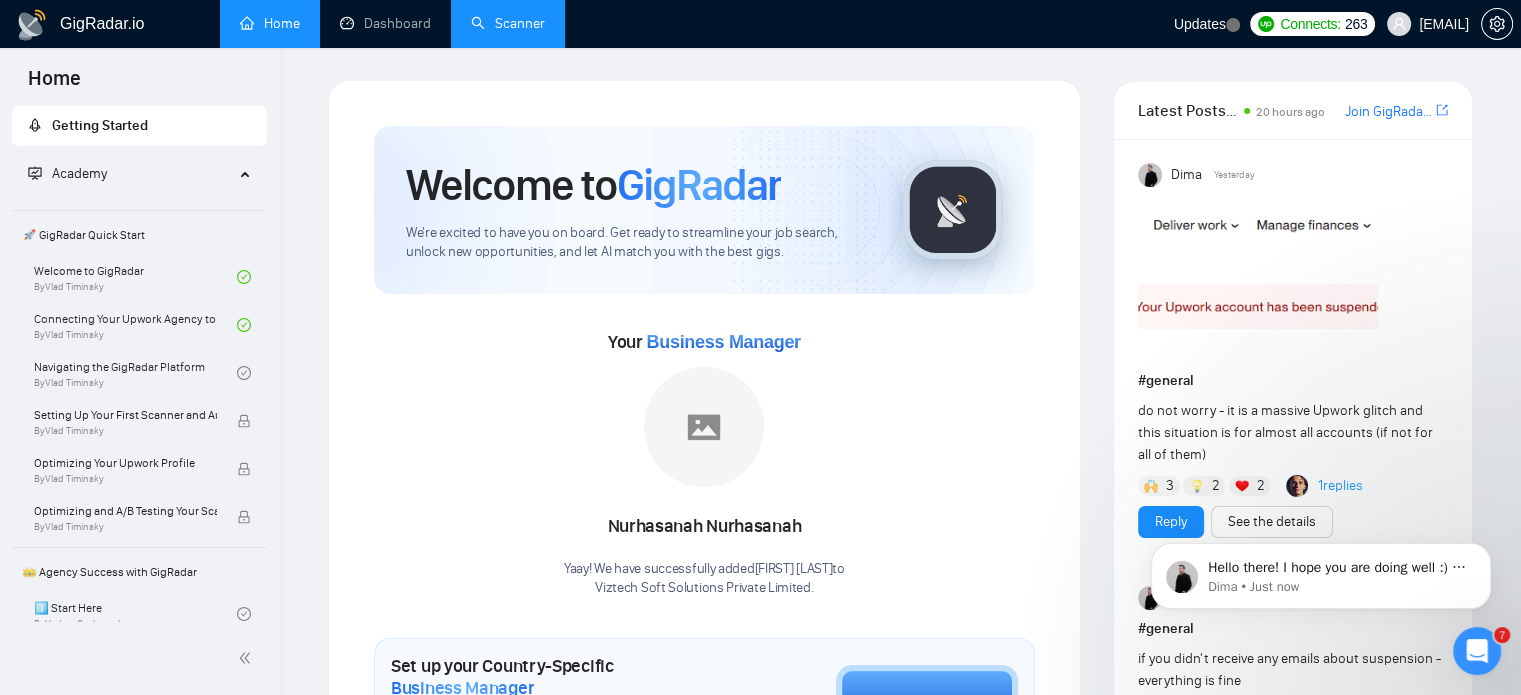 click on "Scanner" at bounding box center (508, 23) 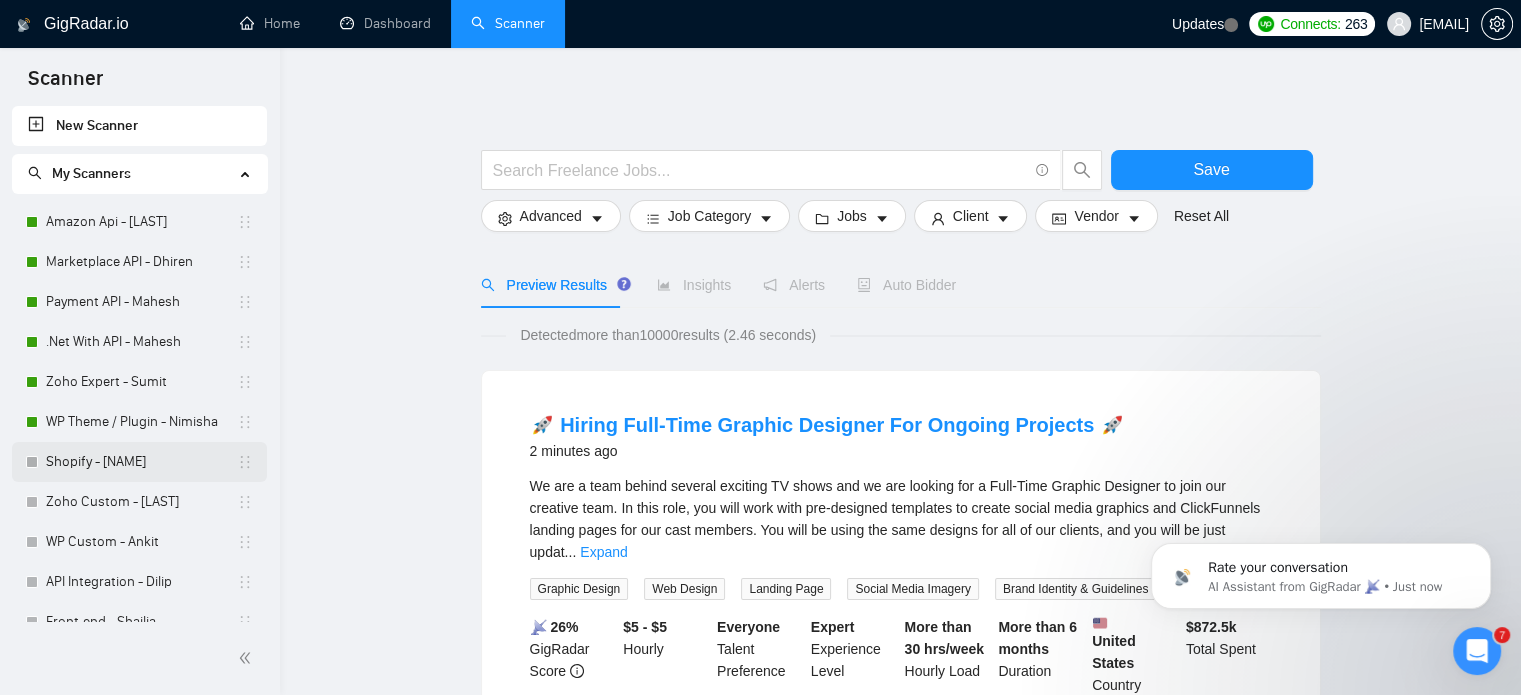 click on "Shopify - [NAME]" at bounding box center (141, 462) 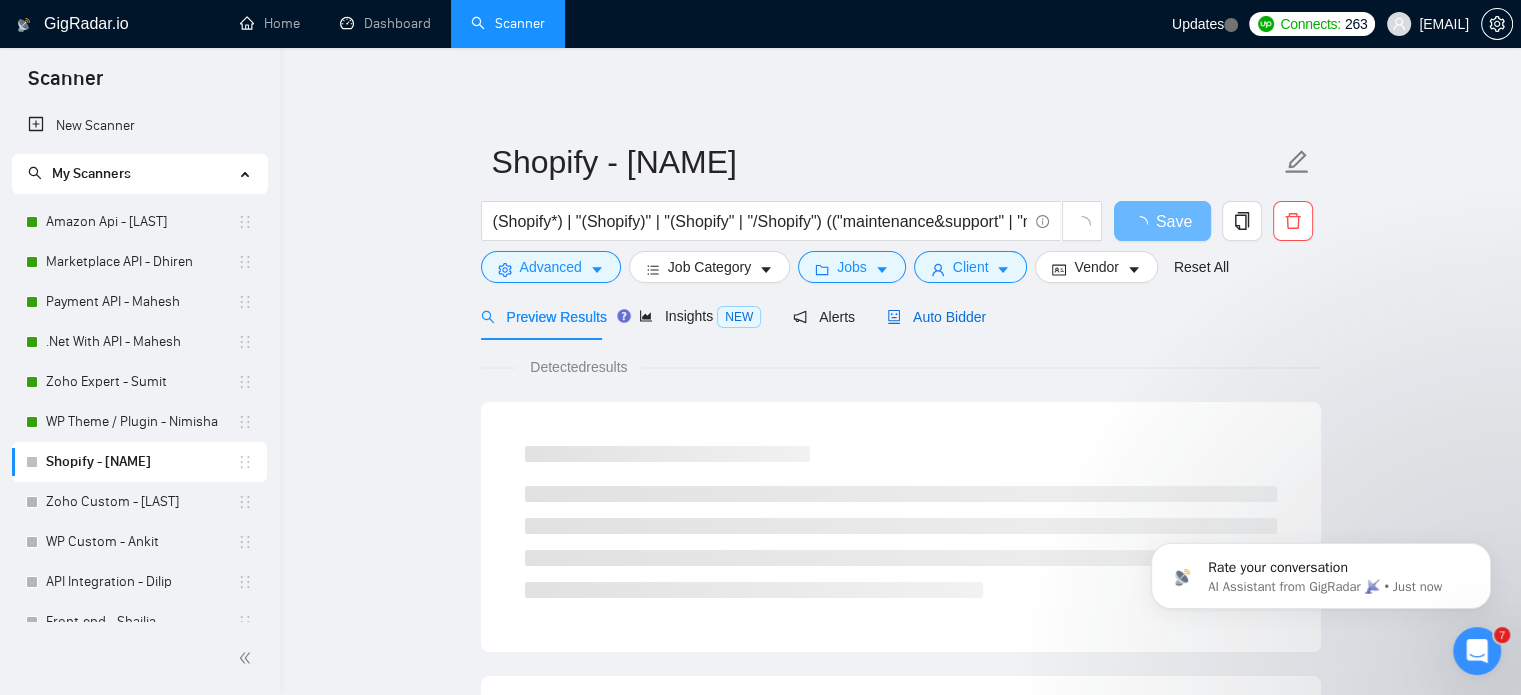 click on "Auto Bidder" at bounding box center [936, 317] 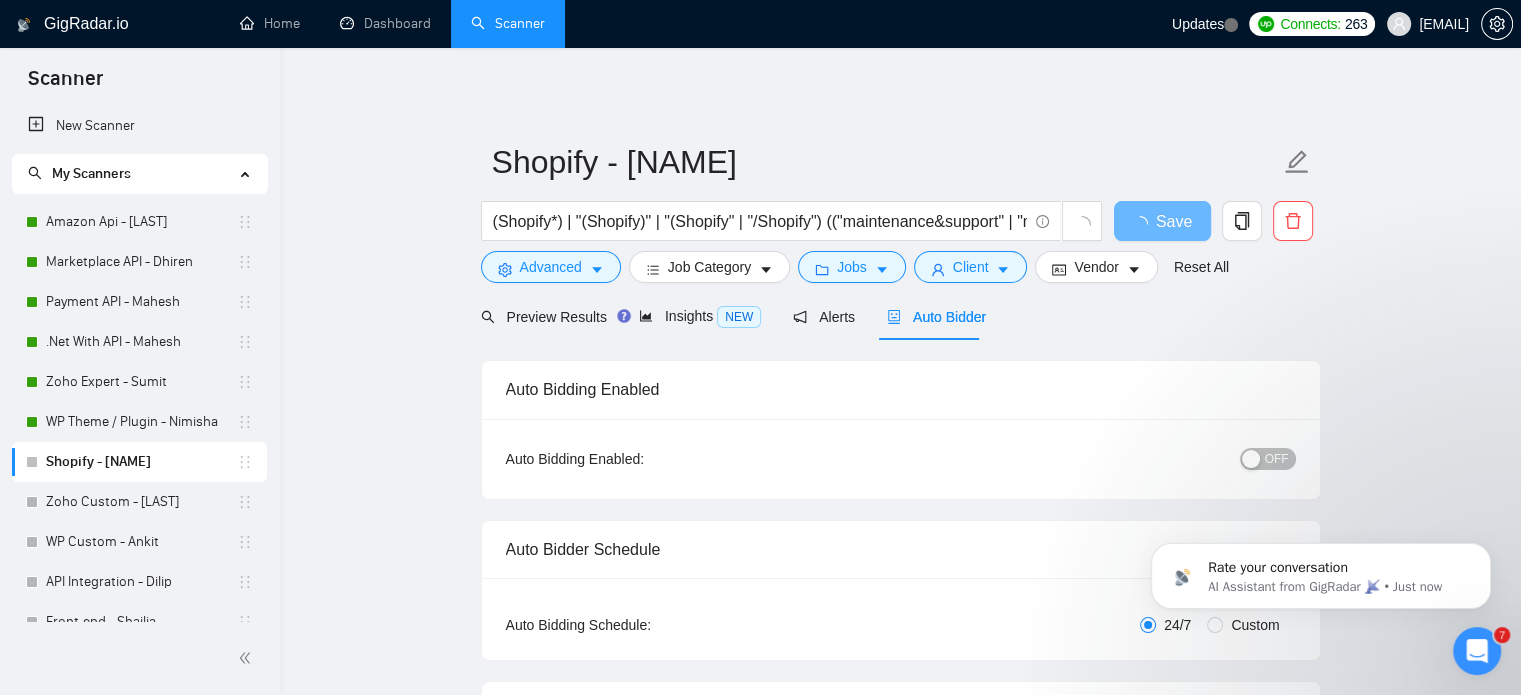 type 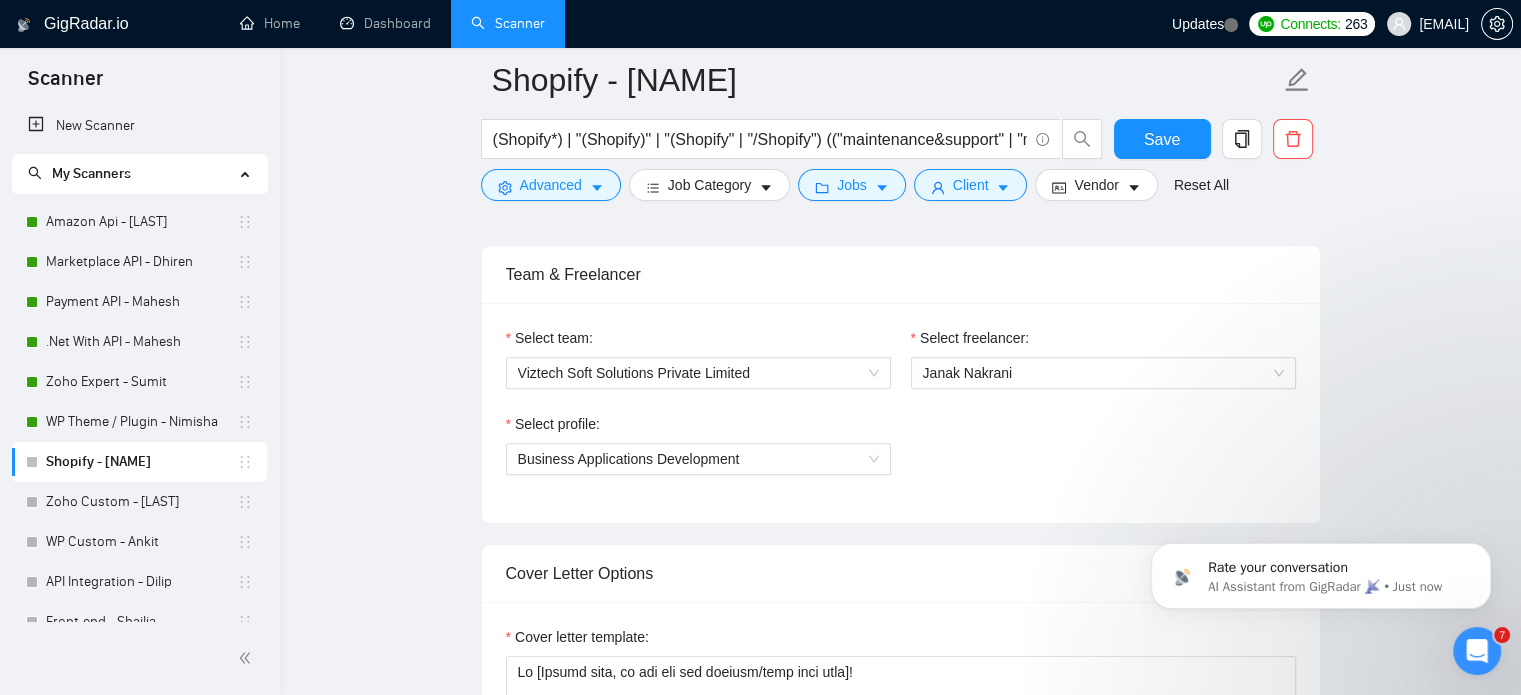 scroll, scrollTop: 1200, scrollLeft: 0, axis: vertical 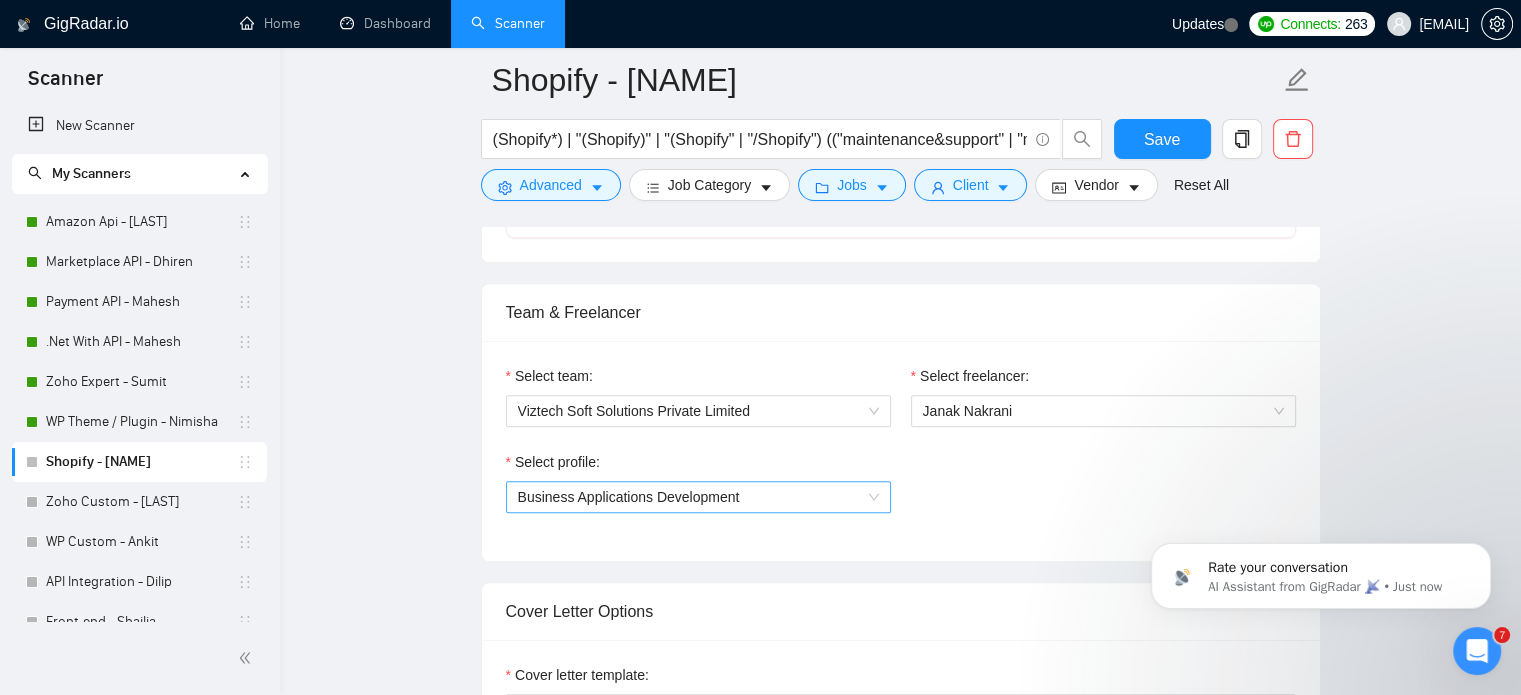 click on "Business Applications Development" at bounding box center [698, 497] 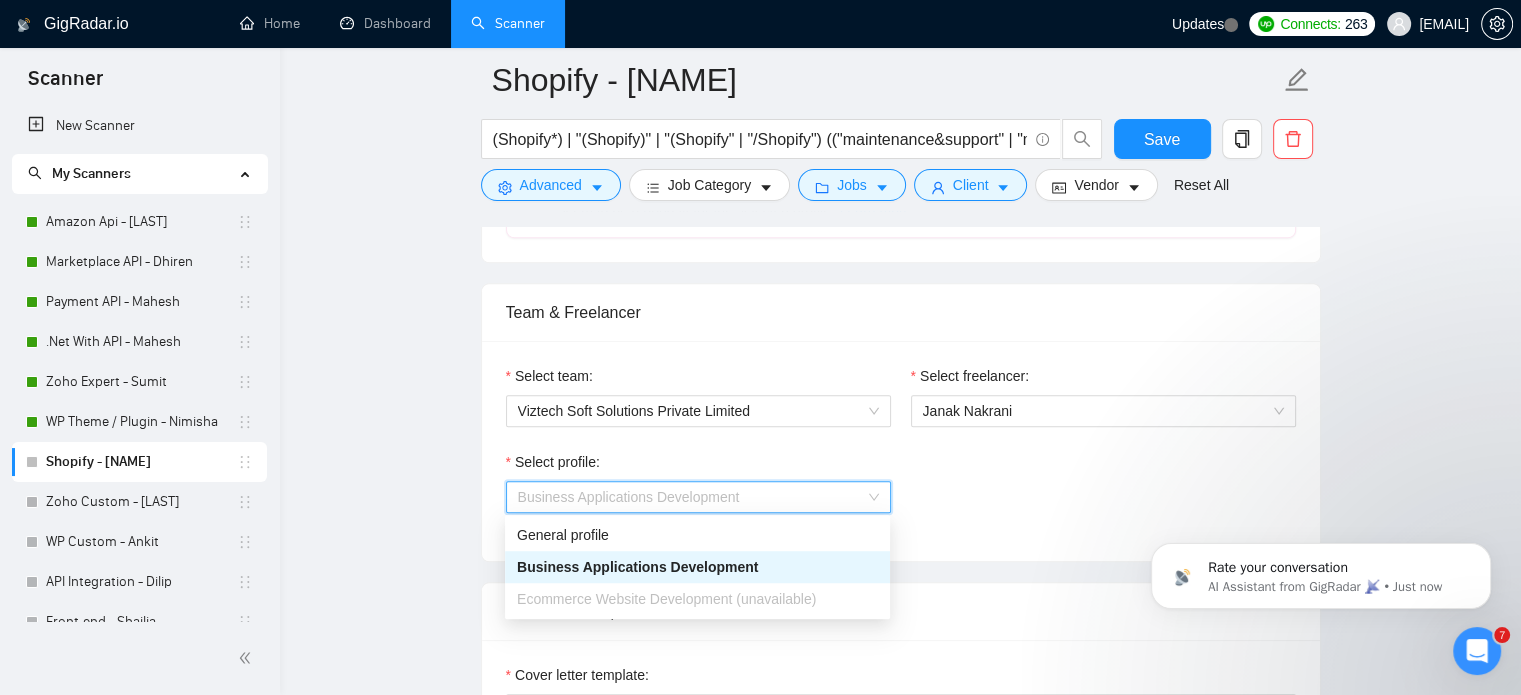 click on "Business Applications Development" at bounding box center [698, 497] 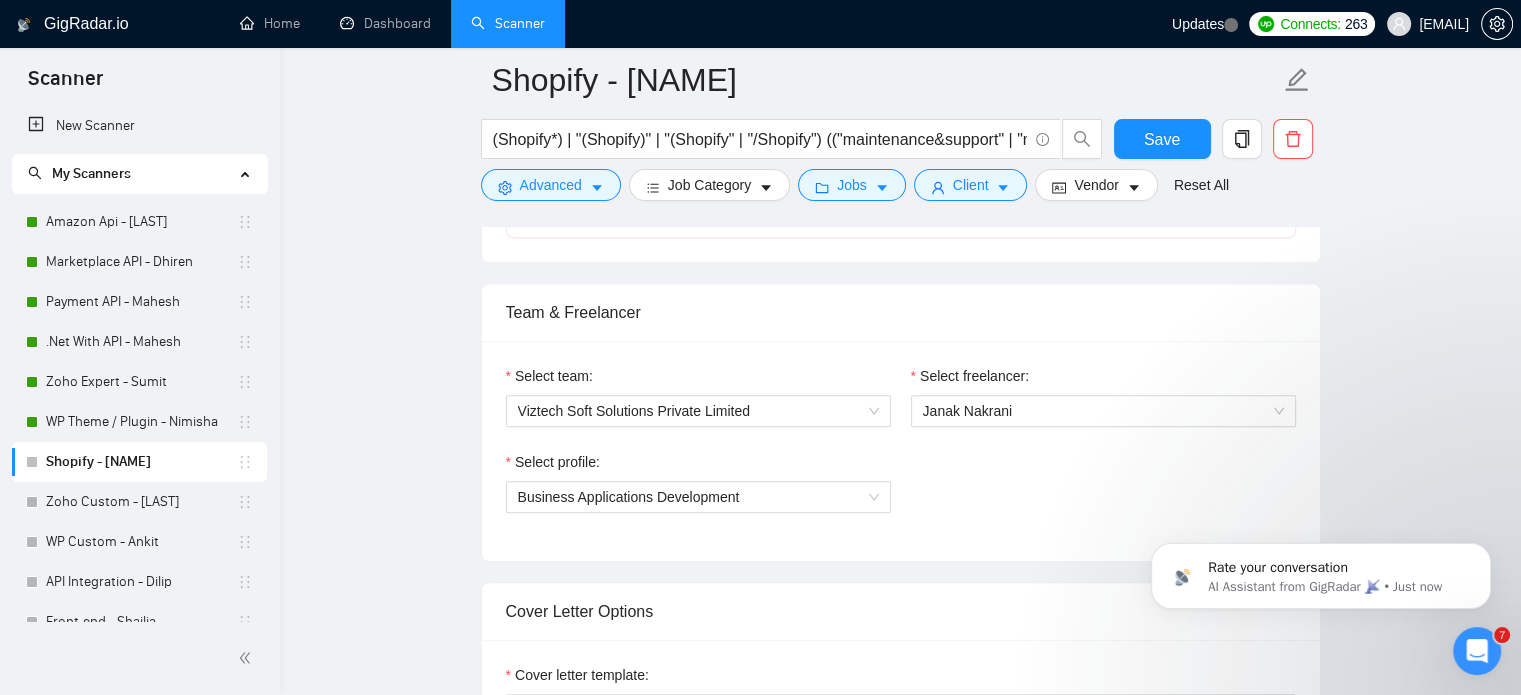 click on "Select profile: Business Applications Development" at bounding box center (901, 494) 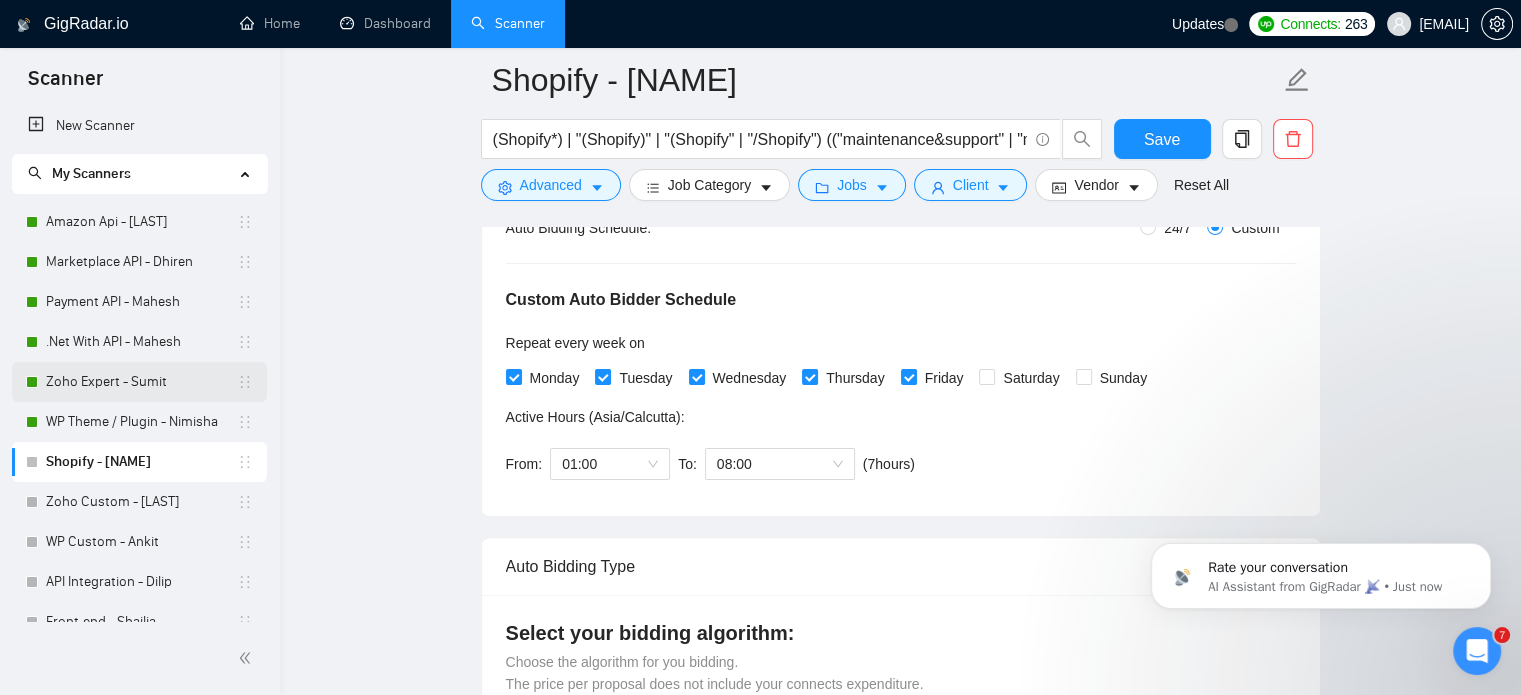 scroll, scrollTop: 500, scrollLeft: 0, axis: vertical 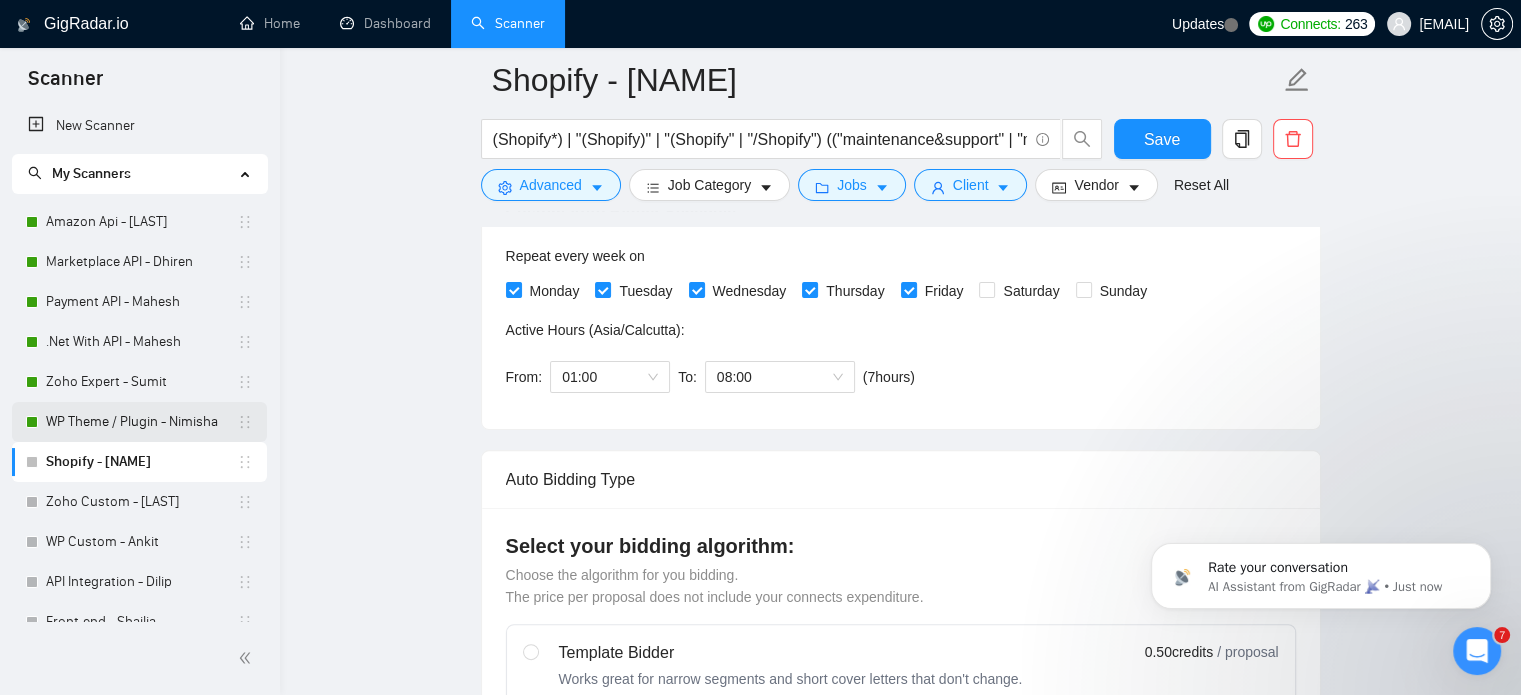 click on "WP Theme / Plugin - Nimisha" at bounding box center (141, 422) 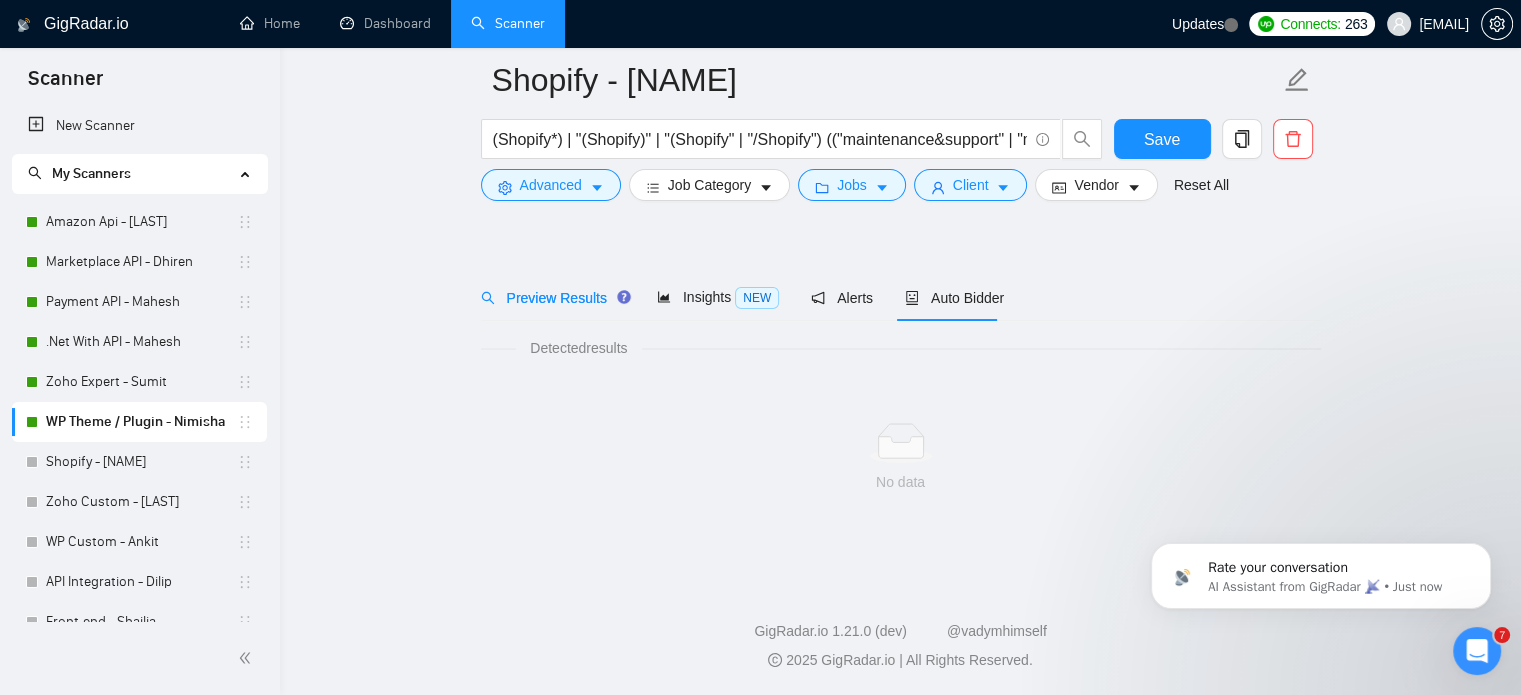 scroll, scrollTop: 35, scrollLeft: 0, axis: vertical 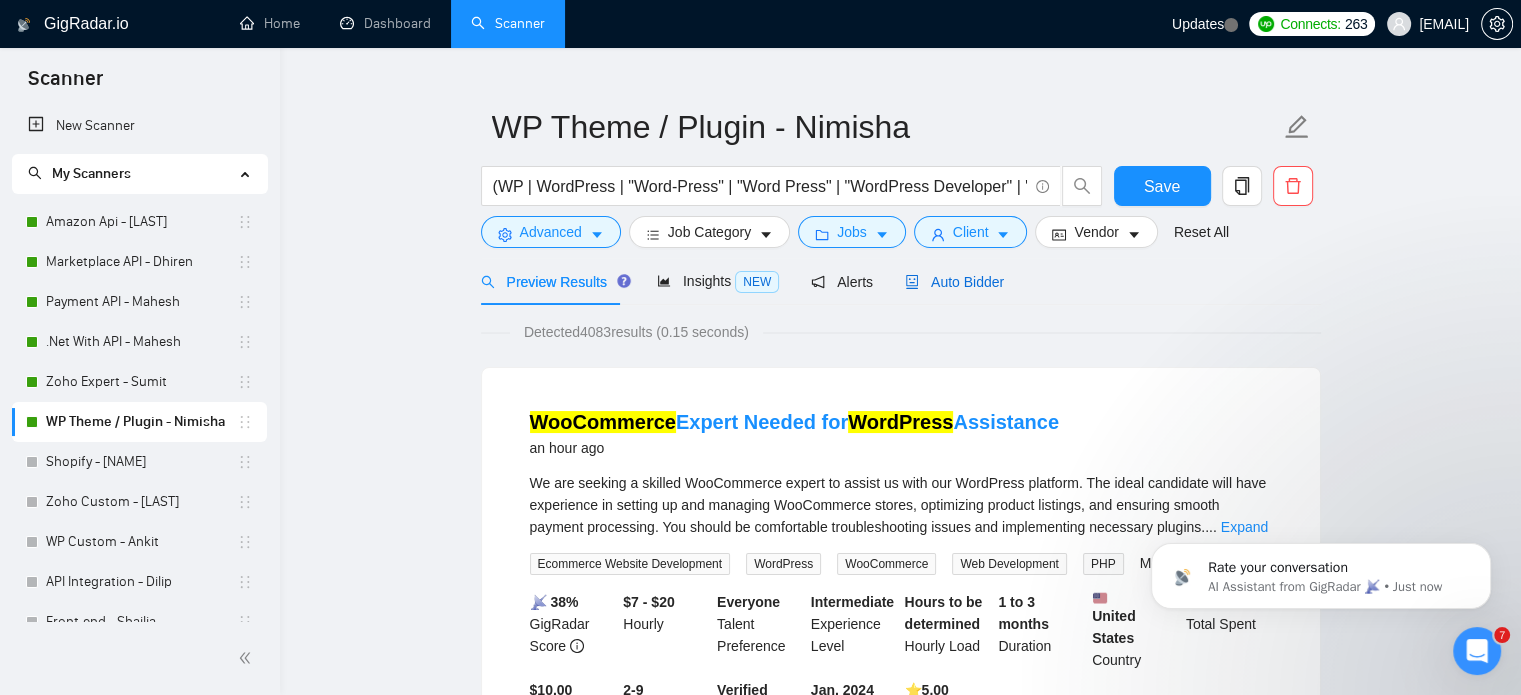 click on "Auto Bidder" at bounding box center (954, 282) 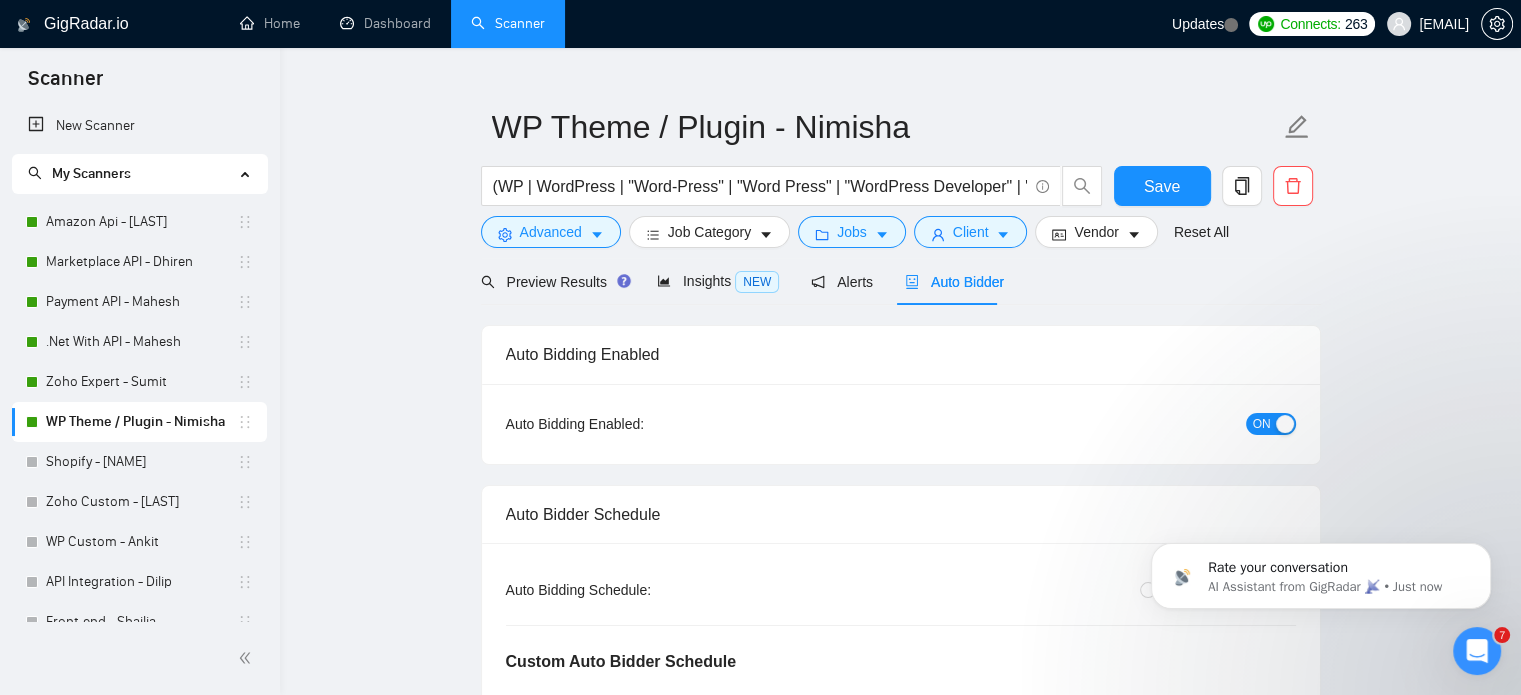 type 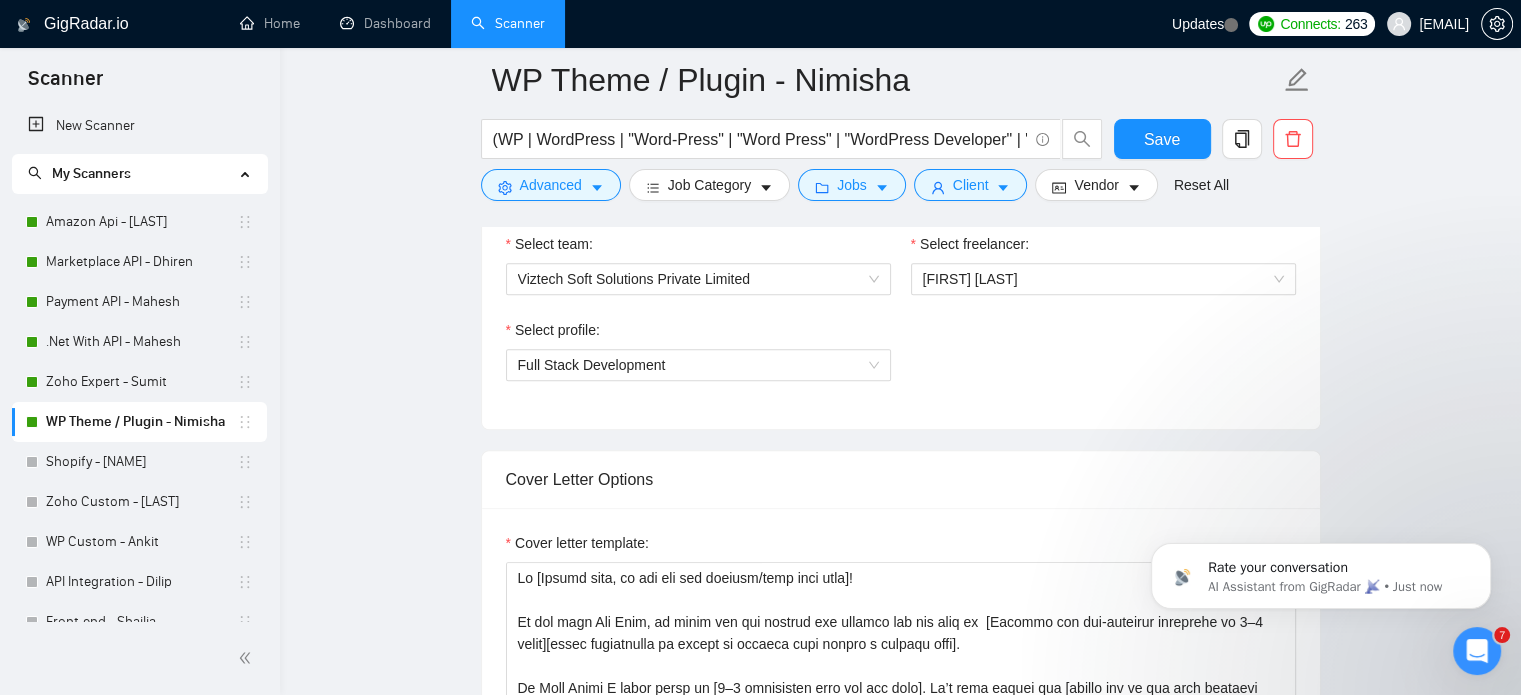 scroll, scrollTop: 1335, scrollLeft: 0, axis: vertical 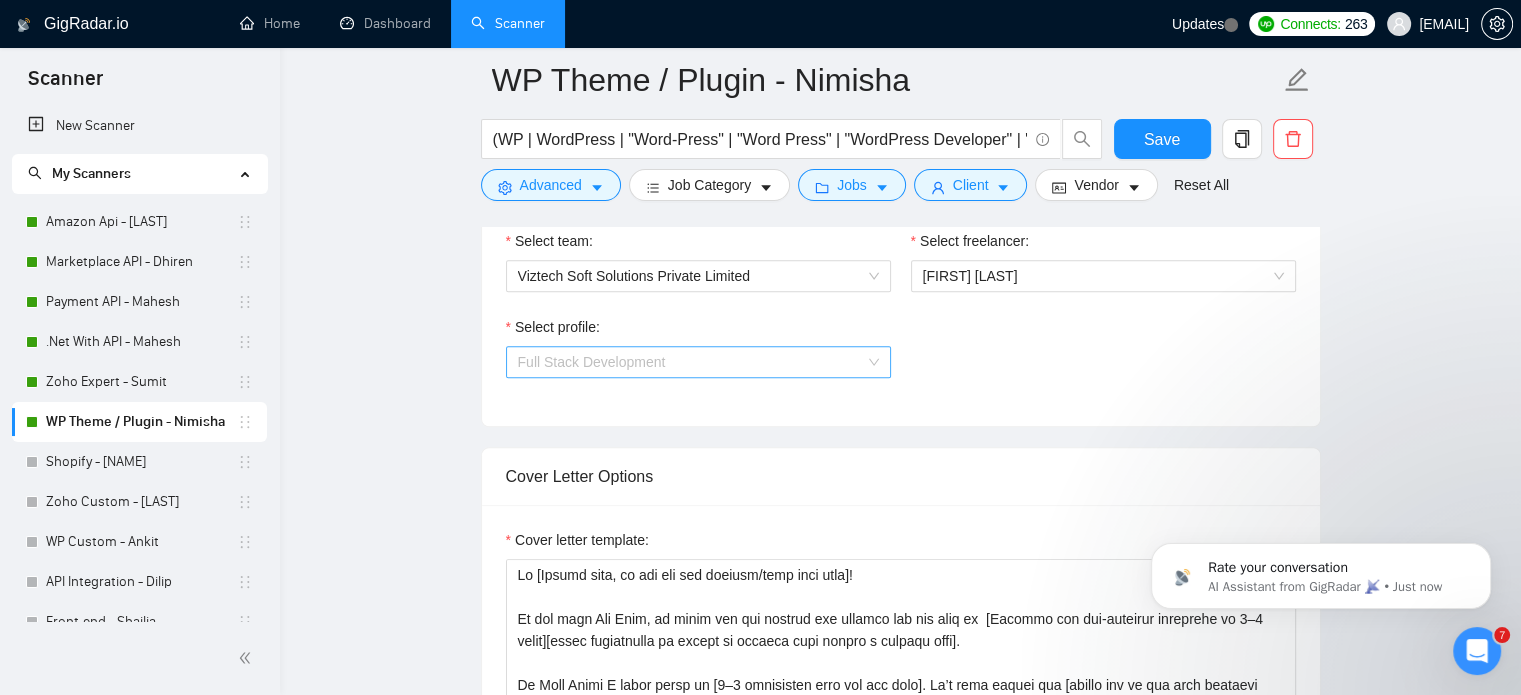 click on "Full Stack Development" at bounding box center (698, 362) 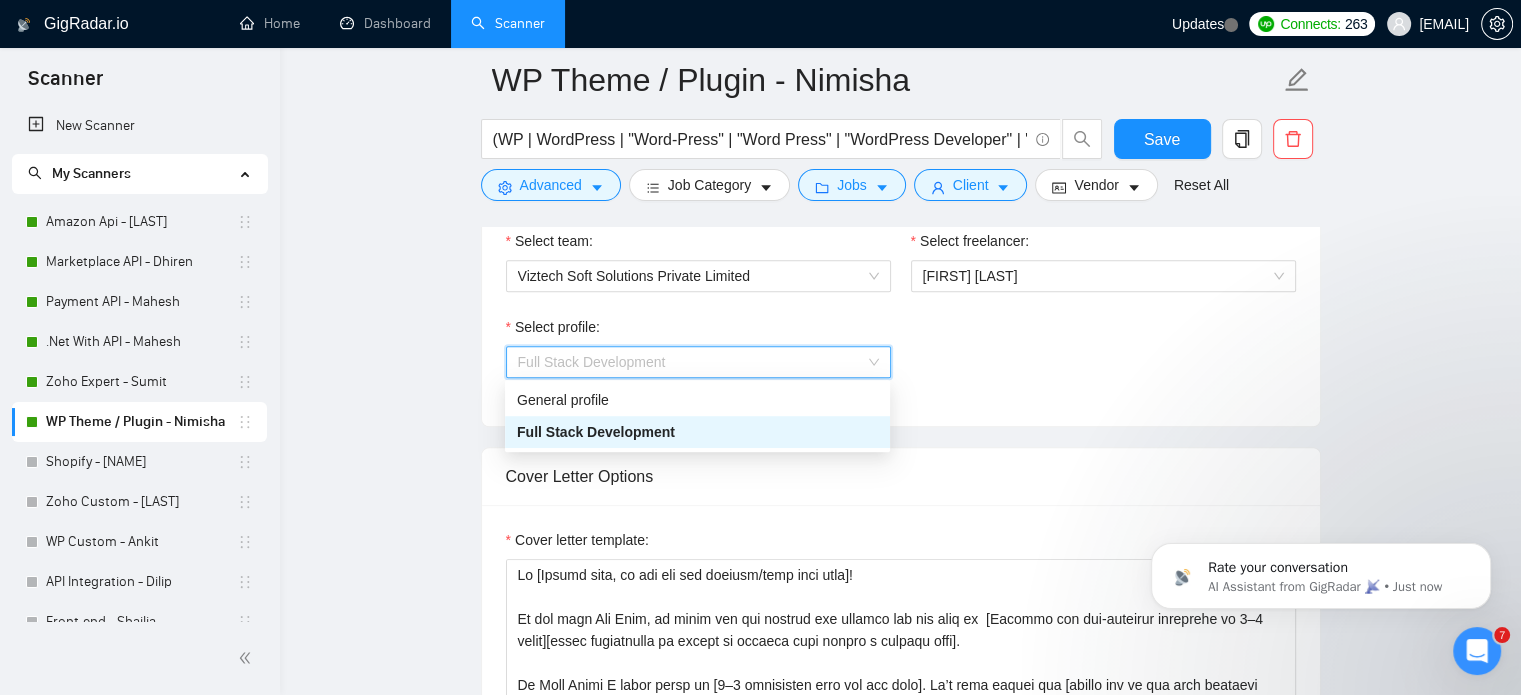 click on "Full Stack Development" at bounding box center (698, 362) 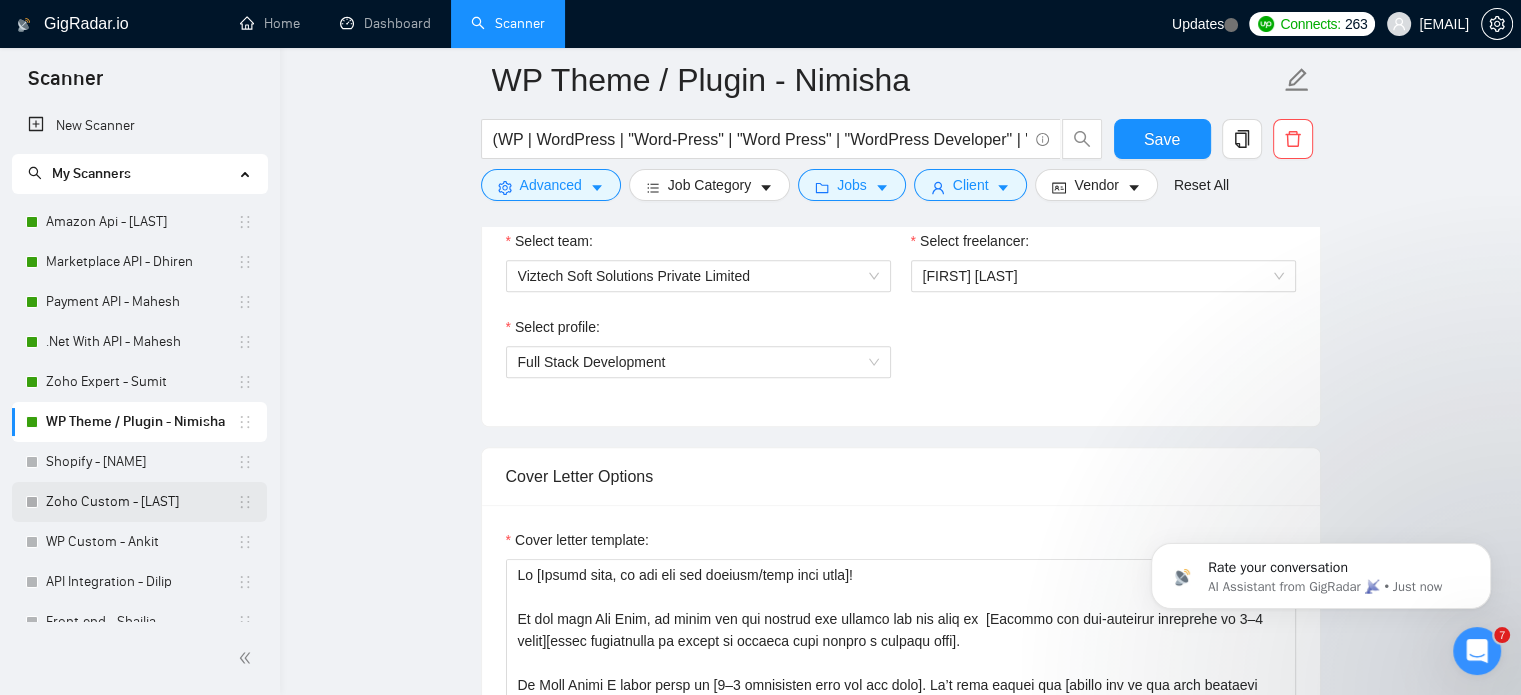 click on "Zoho Custom  - [LAST]" at bounding box center (141, 502) 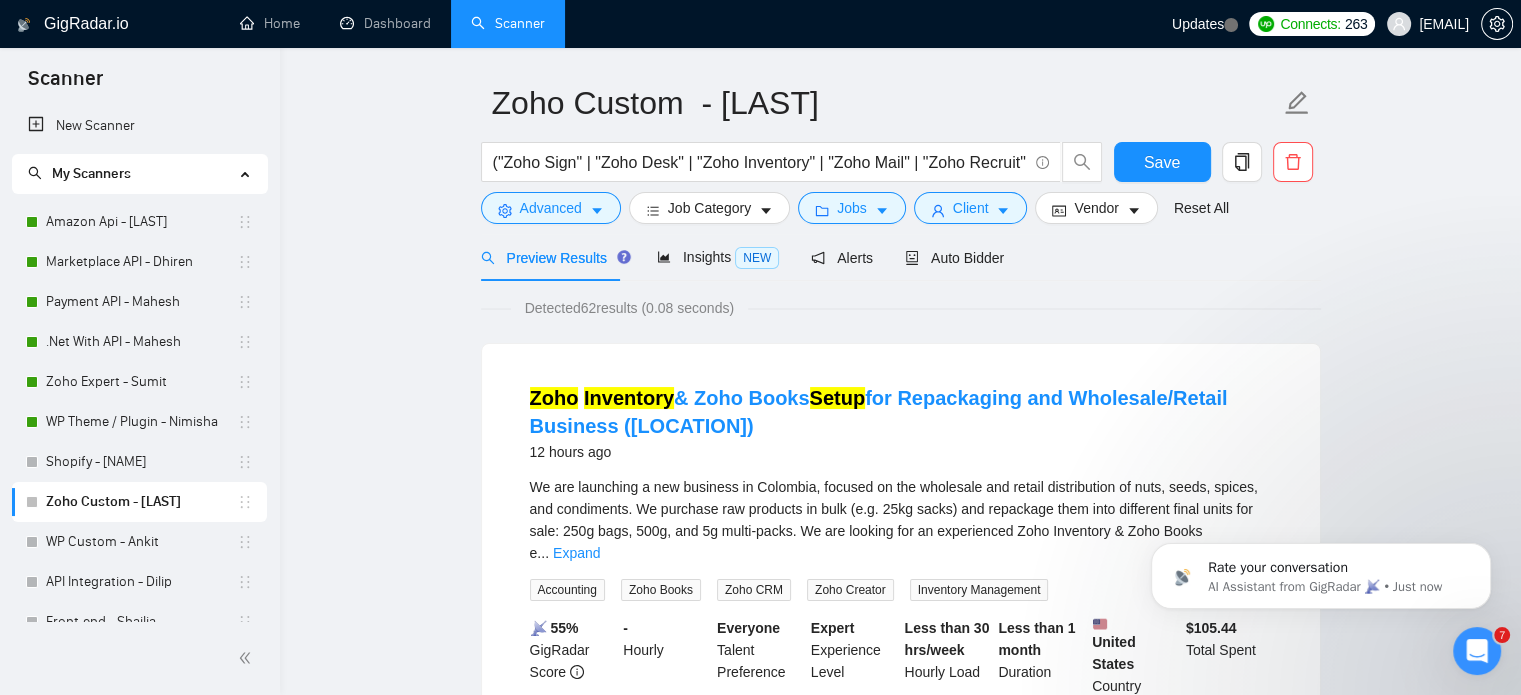 scroll, scrollTop: 0, scrollLeft: 0, axis: both 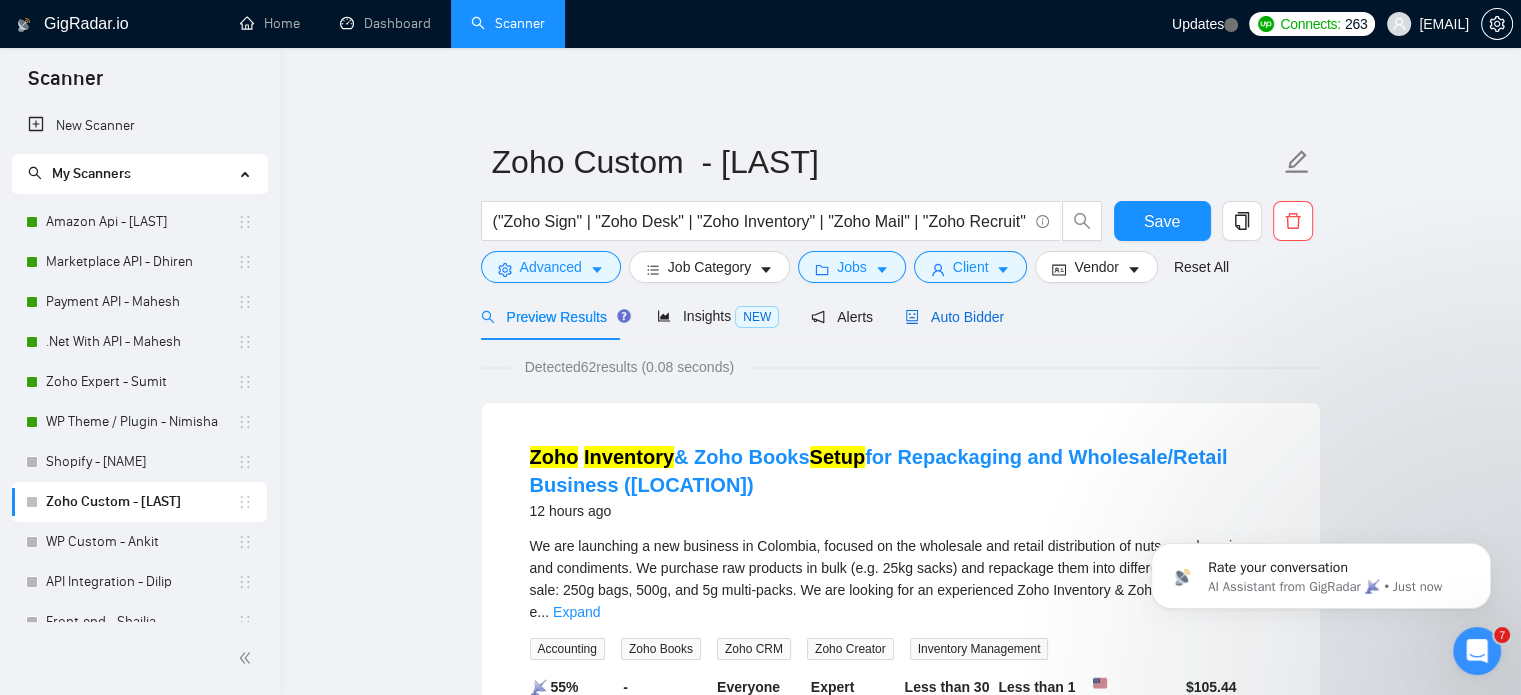 click on "Auto Bidder" at bounding box center (954, 317) 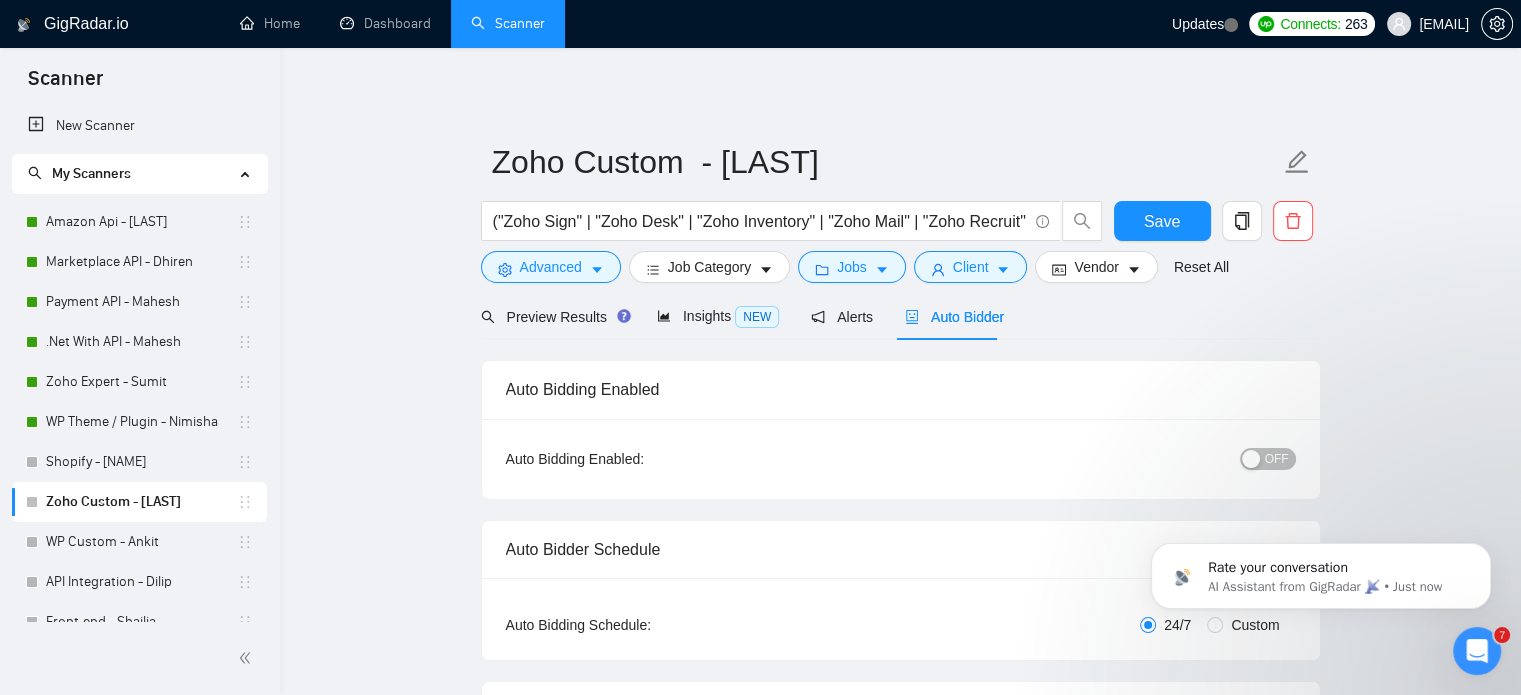 type 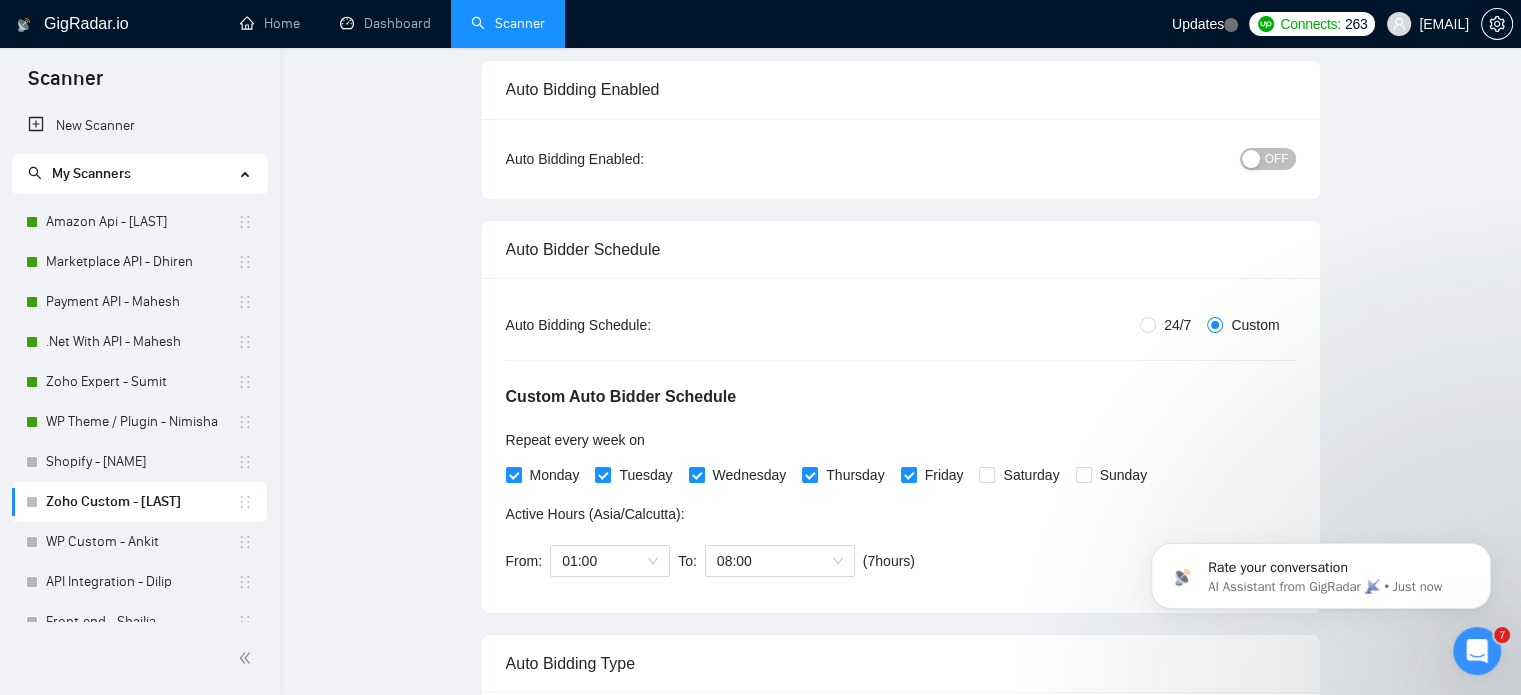 type 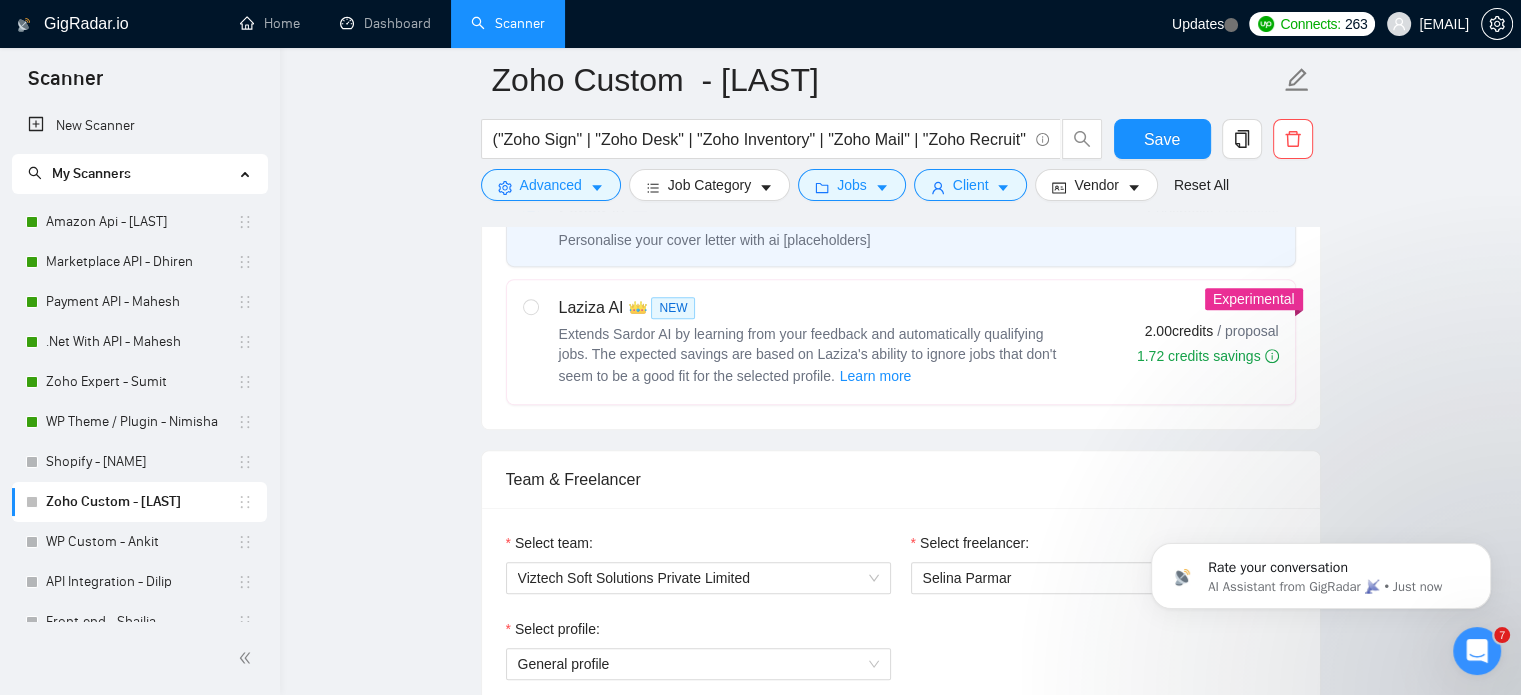 scroll, scrollTop: 1200, scrollLeft: 0, axis: vertical 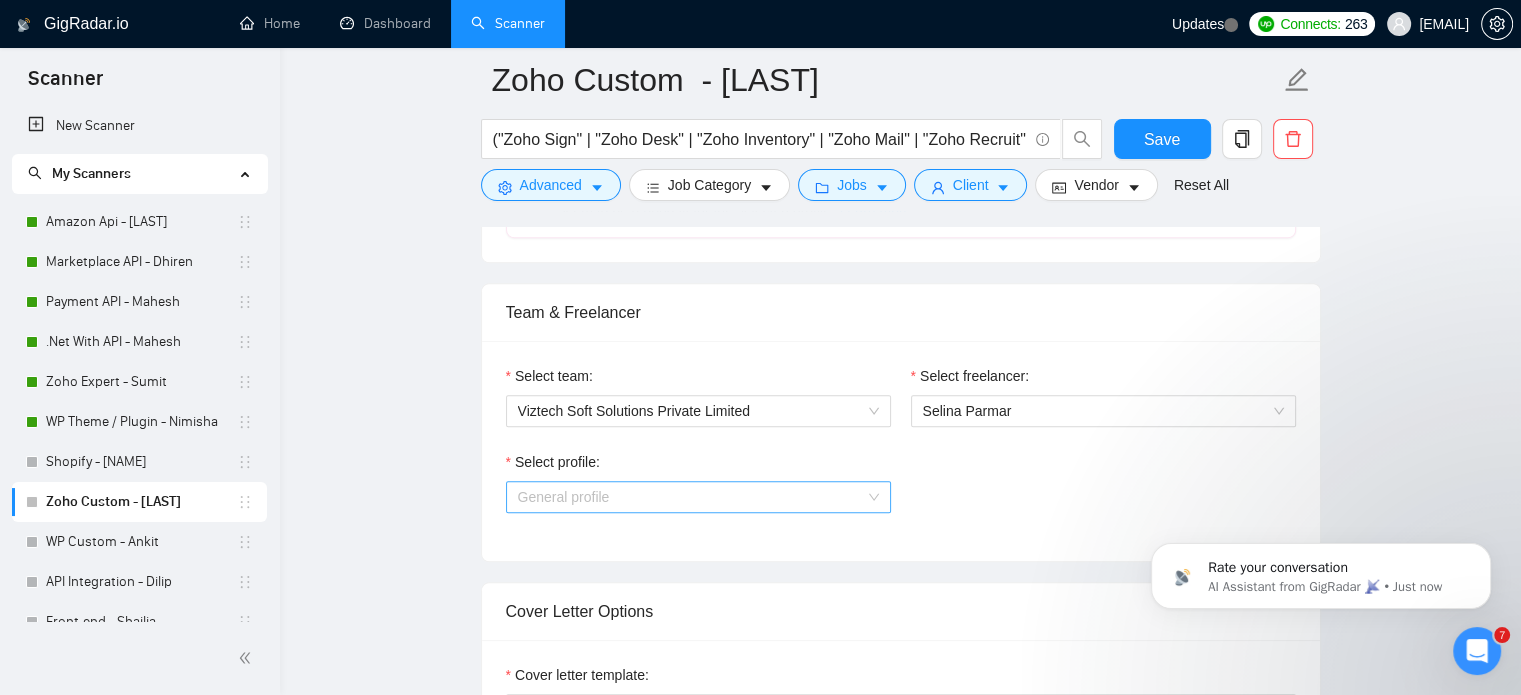 click on "General profile" at bounding box center [698, 497] 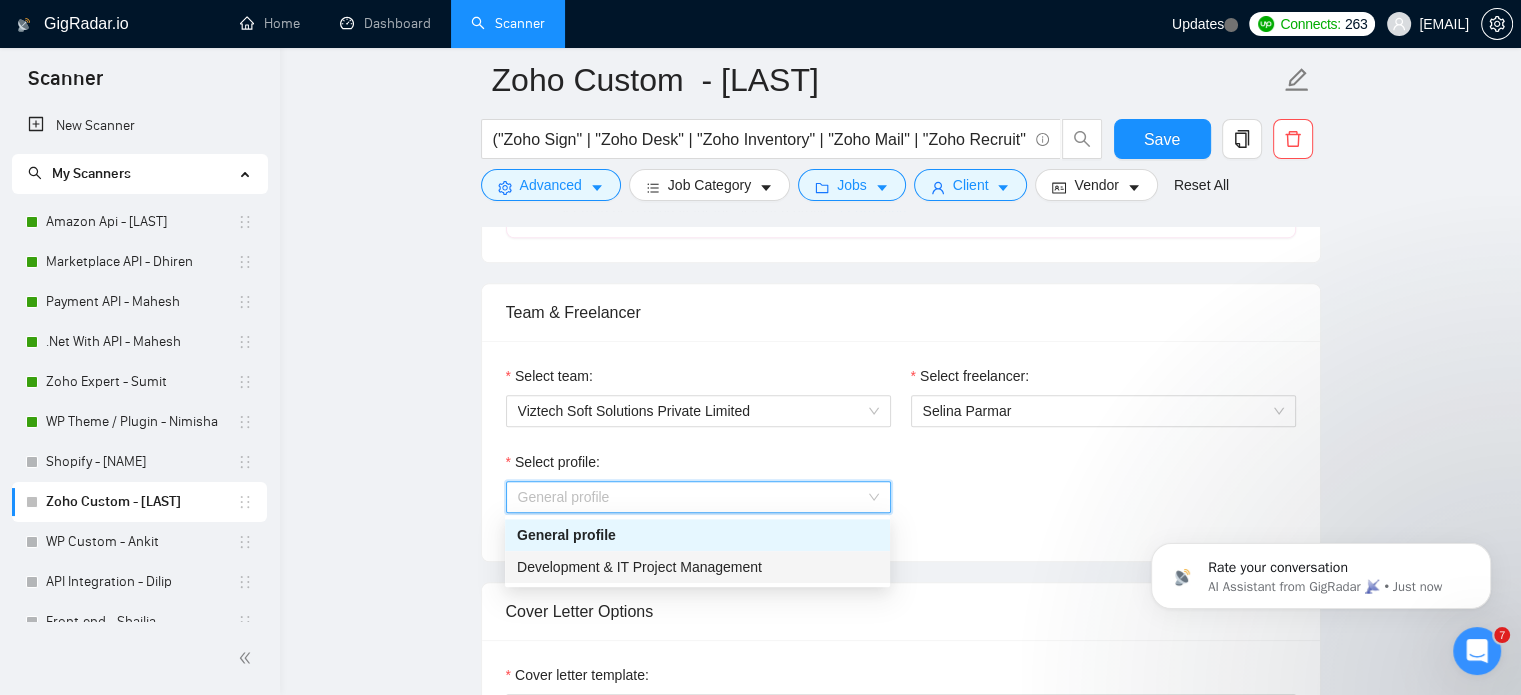 click on "Development & IT Project Management" at bounding box center [639, 567] 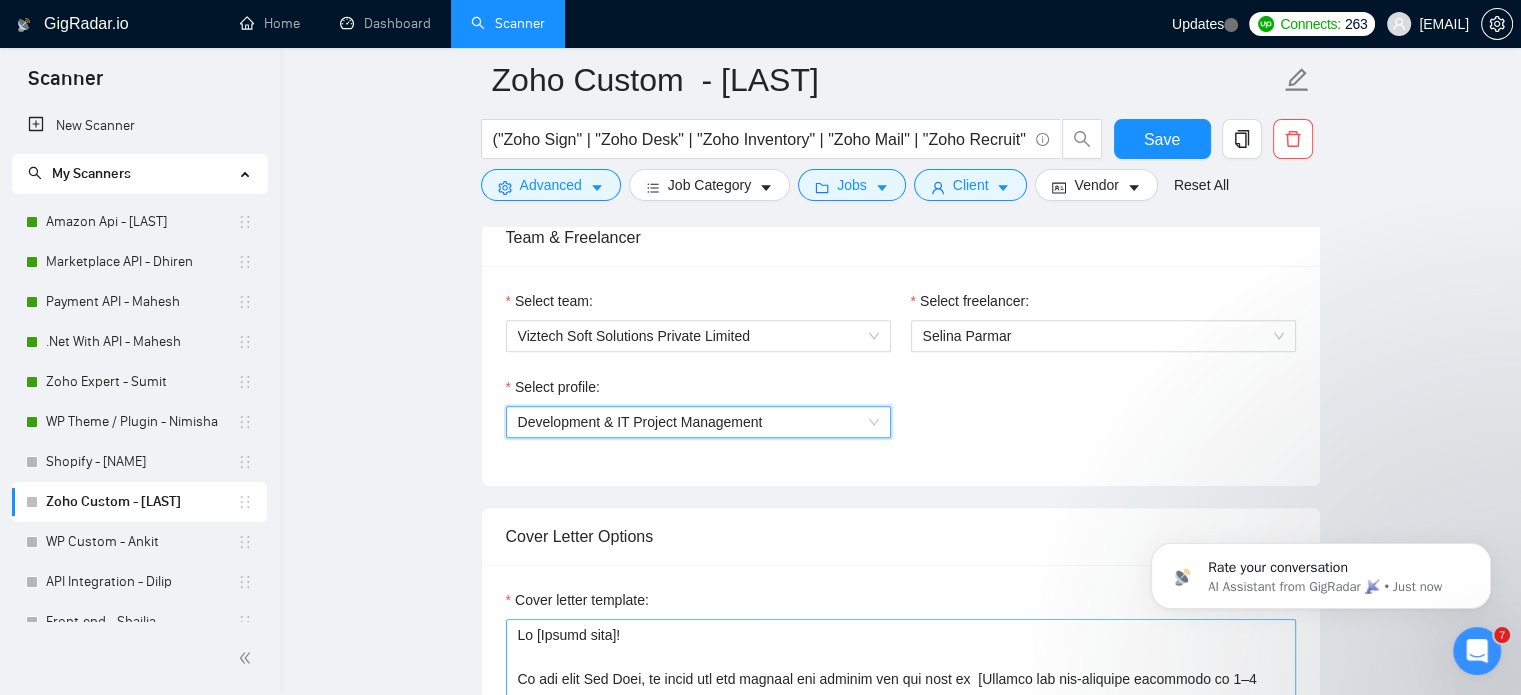 scroll, scrollTop: 1600, scrollLeft: 0, axis: vertical 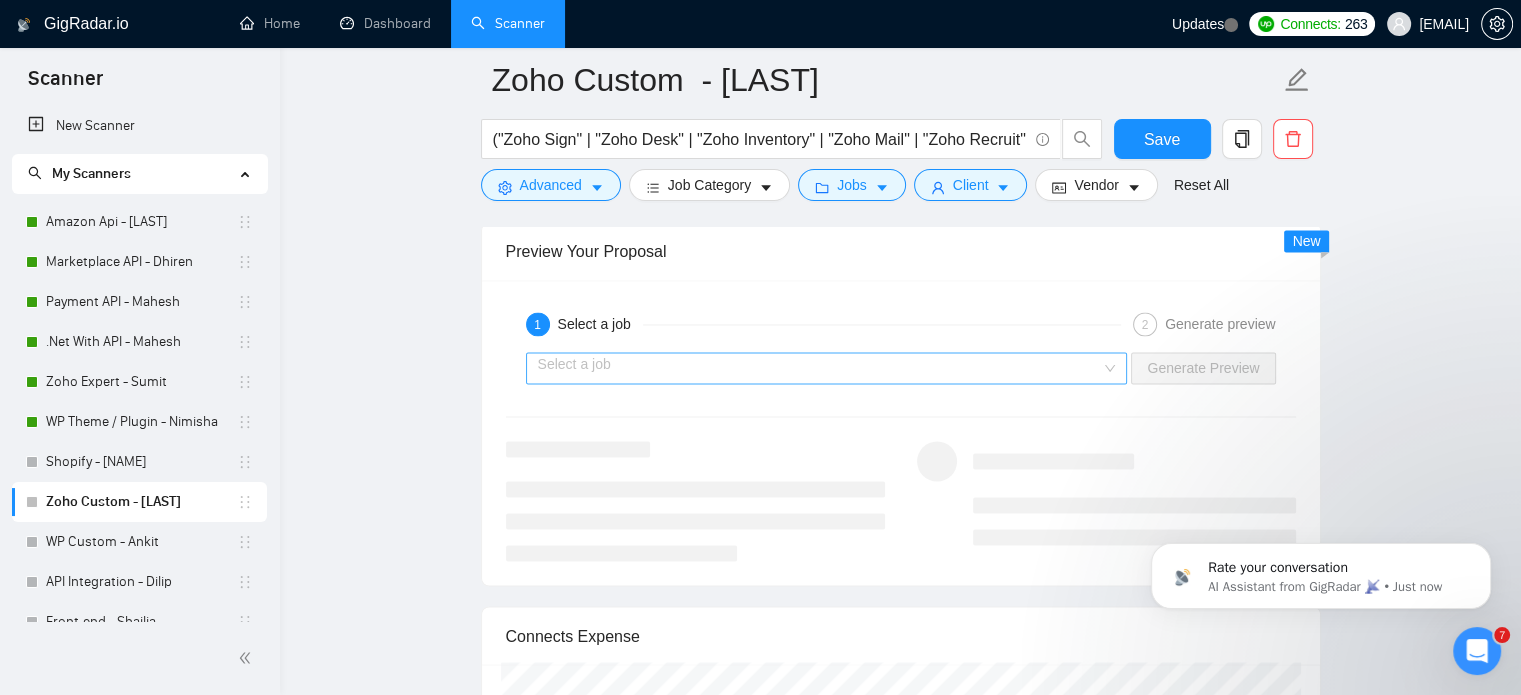 click on "Select a job" at bounding box center [827, 368] 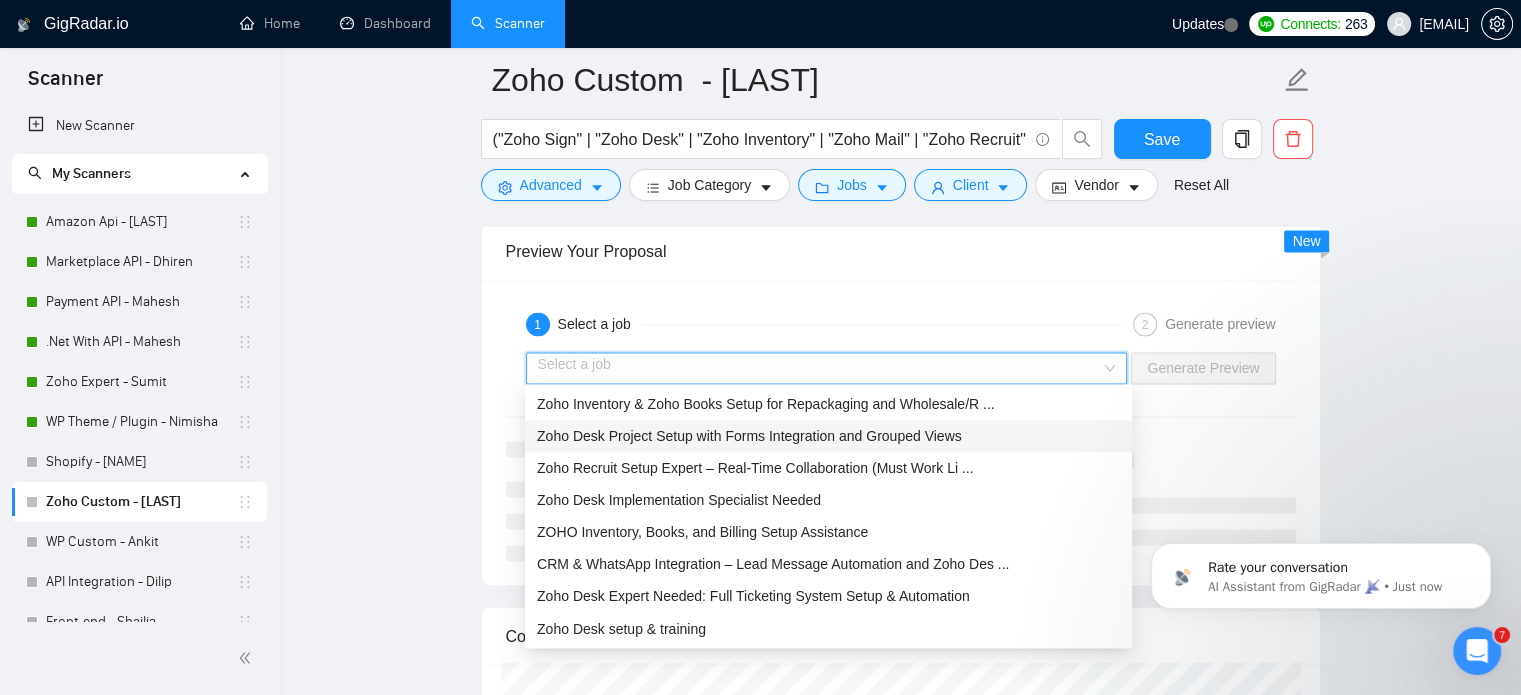 click on "Zoho Desk Project Setup with Forms Integration and Grouped Views" at bounding box center (749, 436) 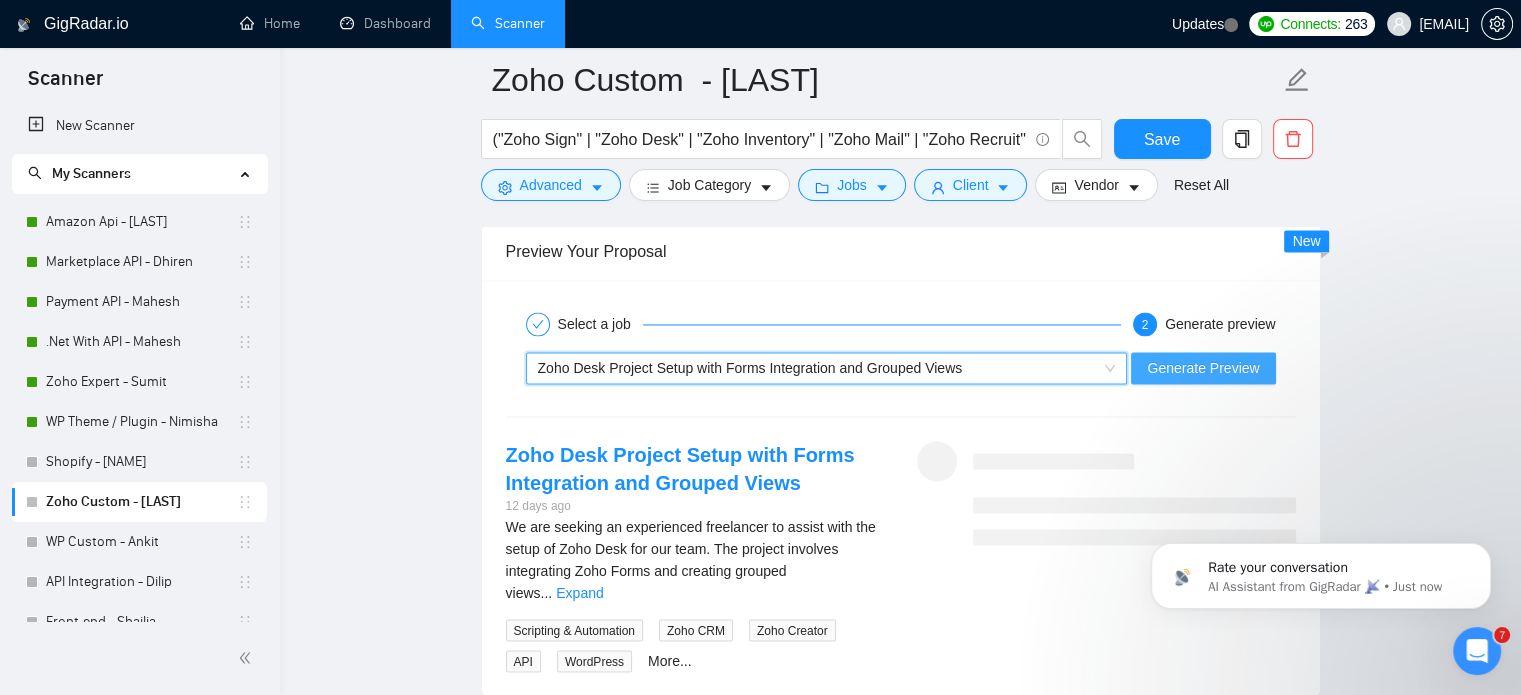 drag, startPoint x: 1175, startPoint y: 368, endPoint x: 1197, endPoint y: 420, distance: 56.462376 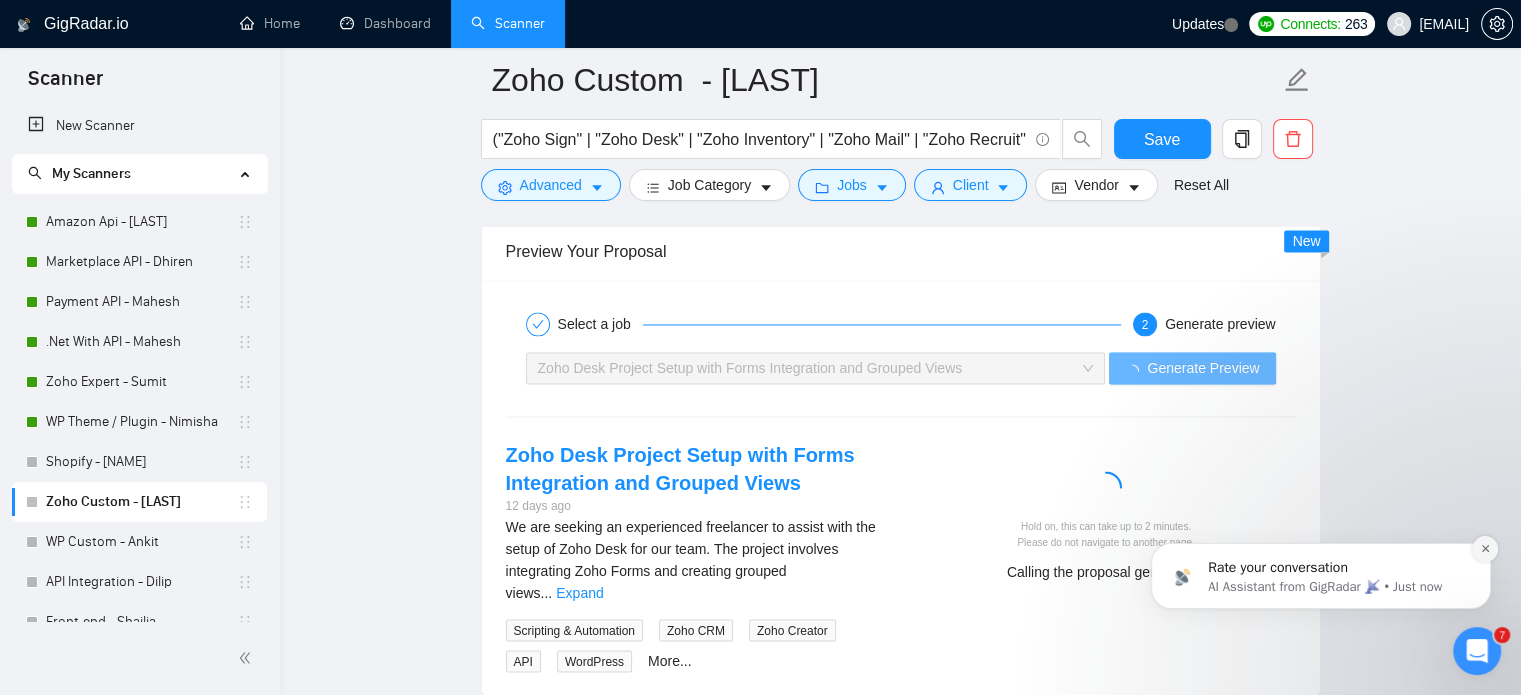 click 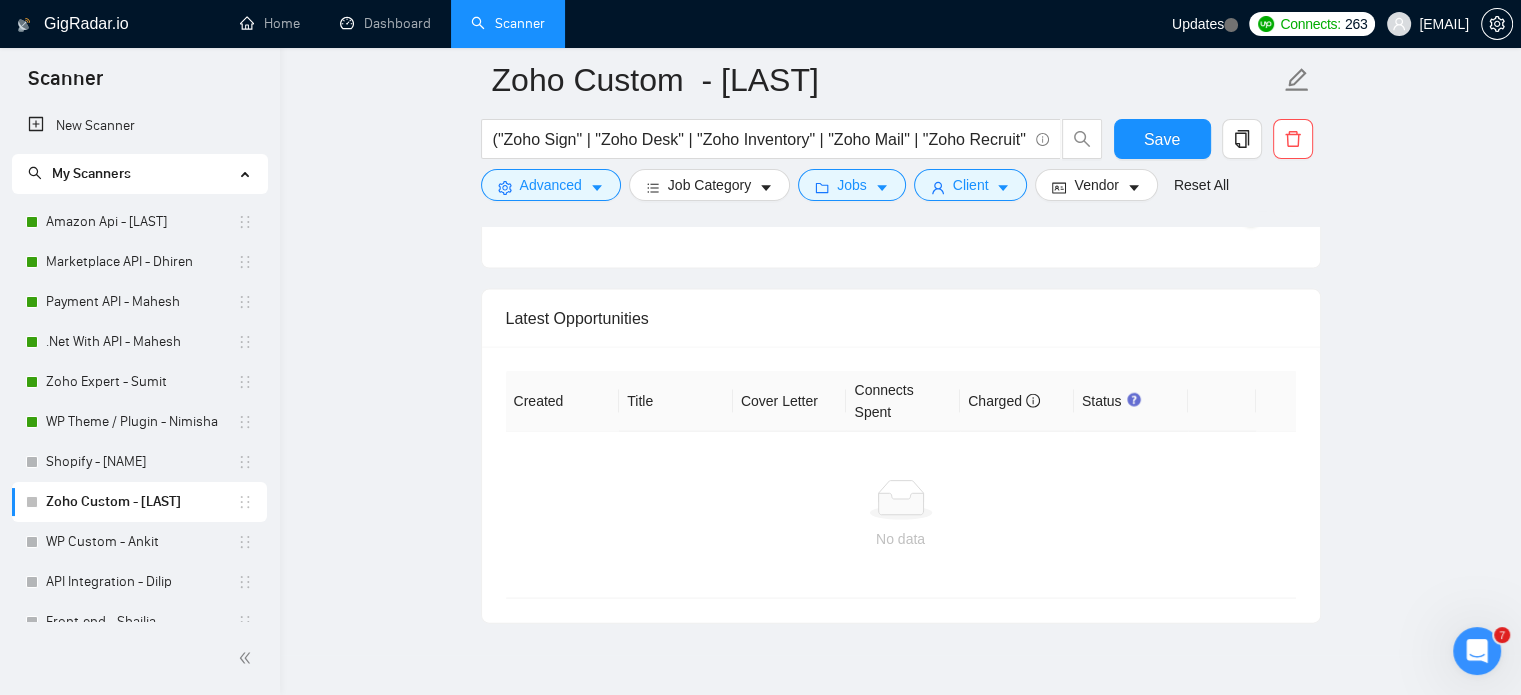 scroll, scrollTop: 4000, scrollLeft: 0, axis: vertical 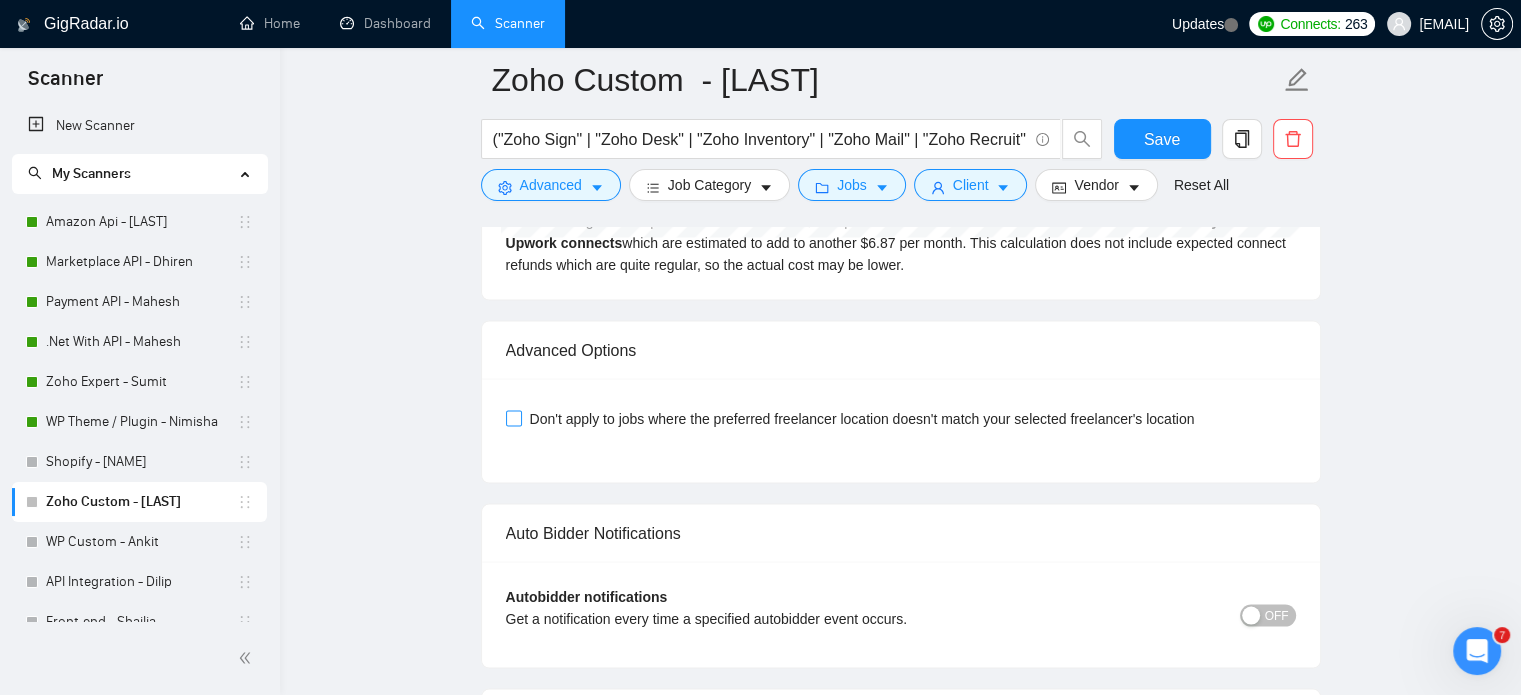 click on "Don't apply to jobs where the preferred freelancer location doesn't match your selected freelancer's location" at bounding box center [513, 418] 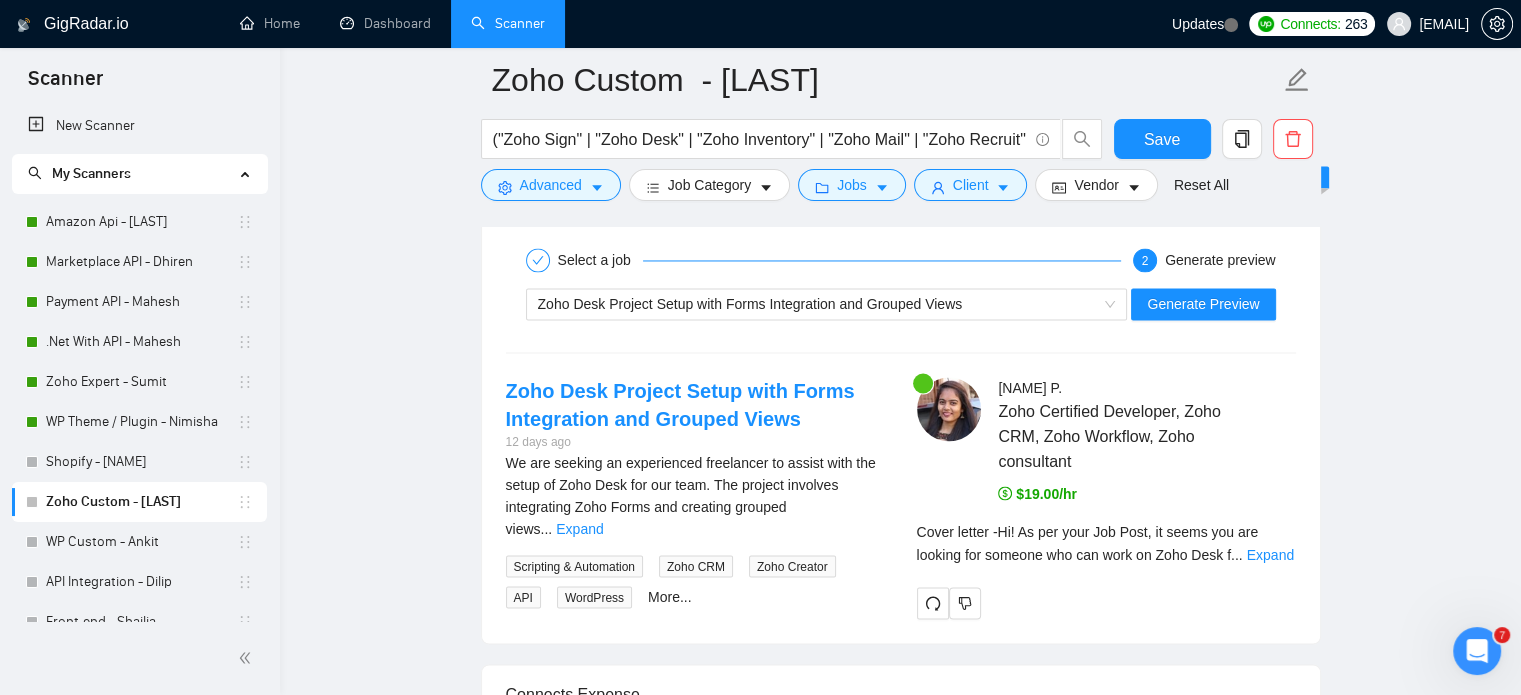 scroll, scrollTop: 3300, scrollLeft: 0, axis: vertical 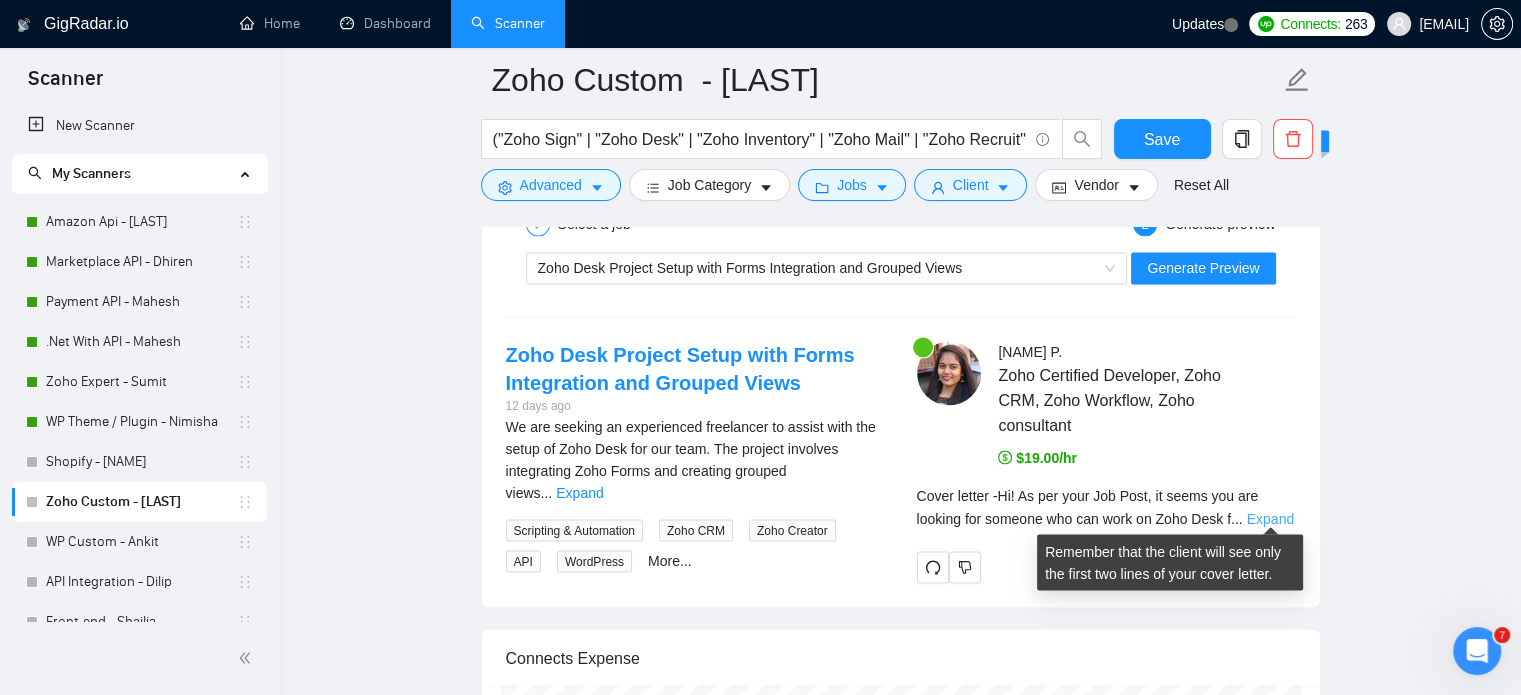 click on "Expand" at bounding box center [1270, 518] 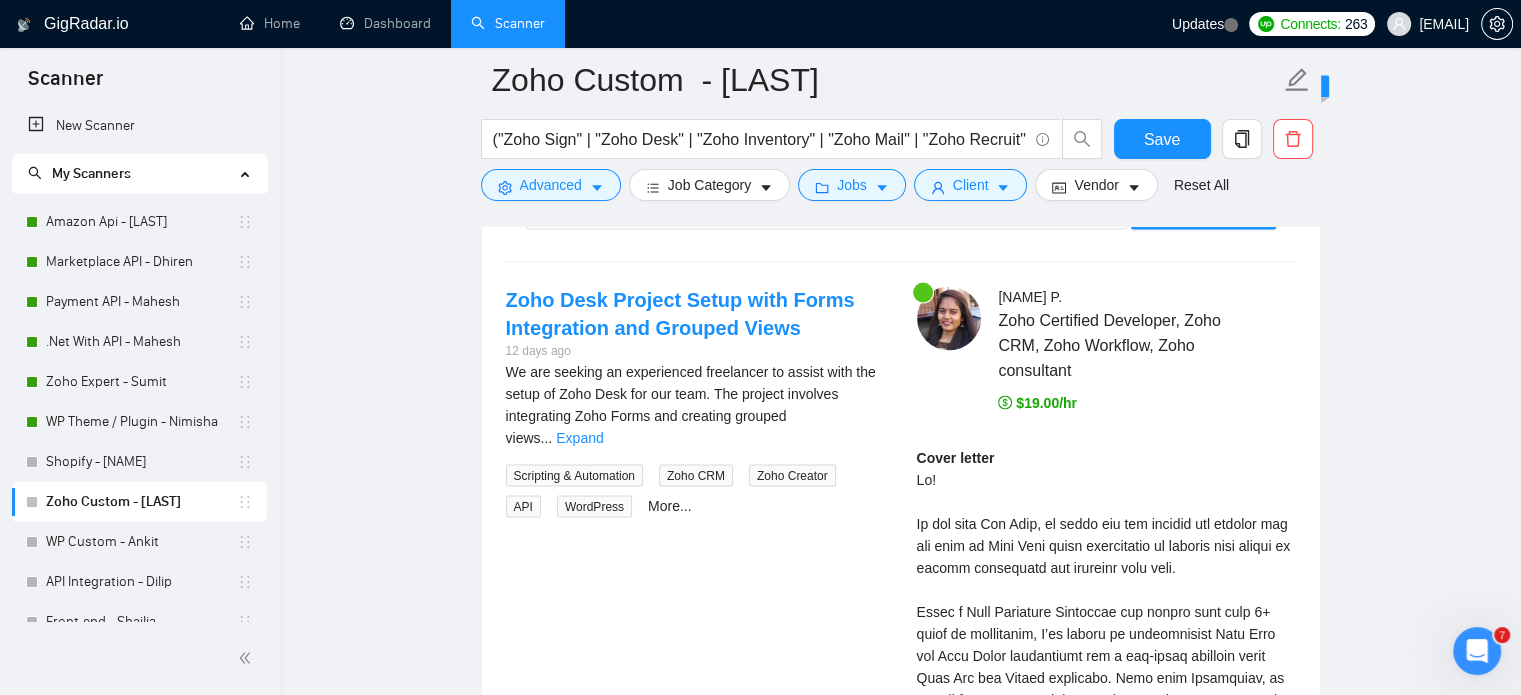 scroll, scrollTop: 3400, scrollLeft: 0, axis: vertical 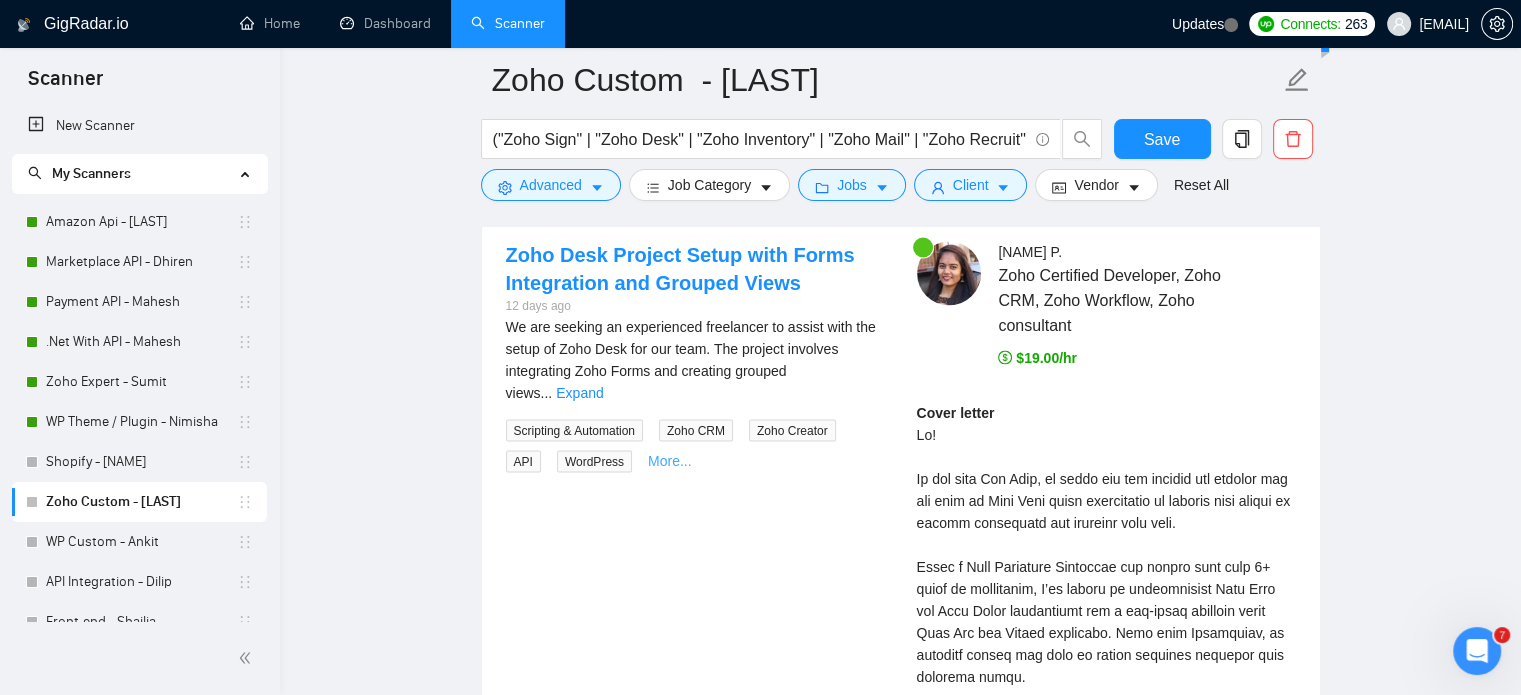 click on "More..." at bounding box center [670, 460] 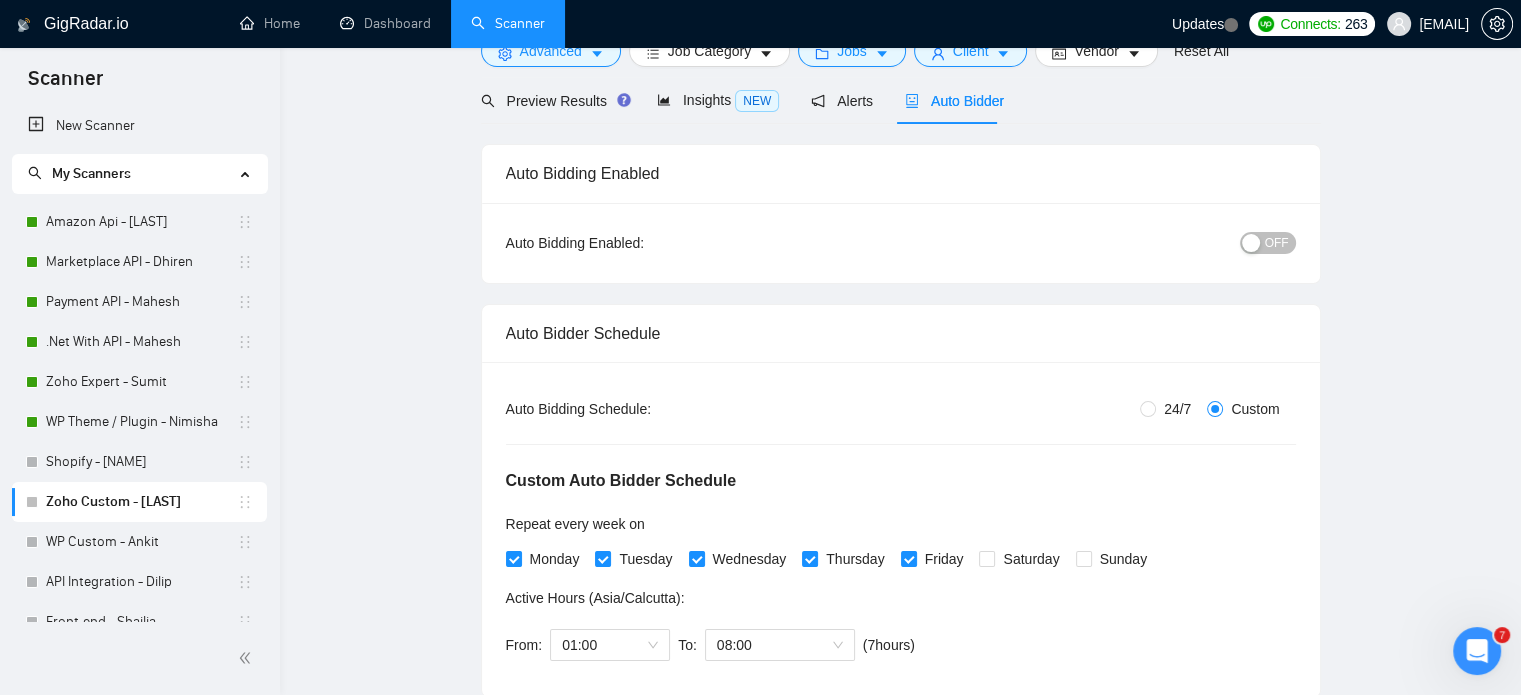 scroll, scrollTop: 0, scrollLeft: 0, axis: both 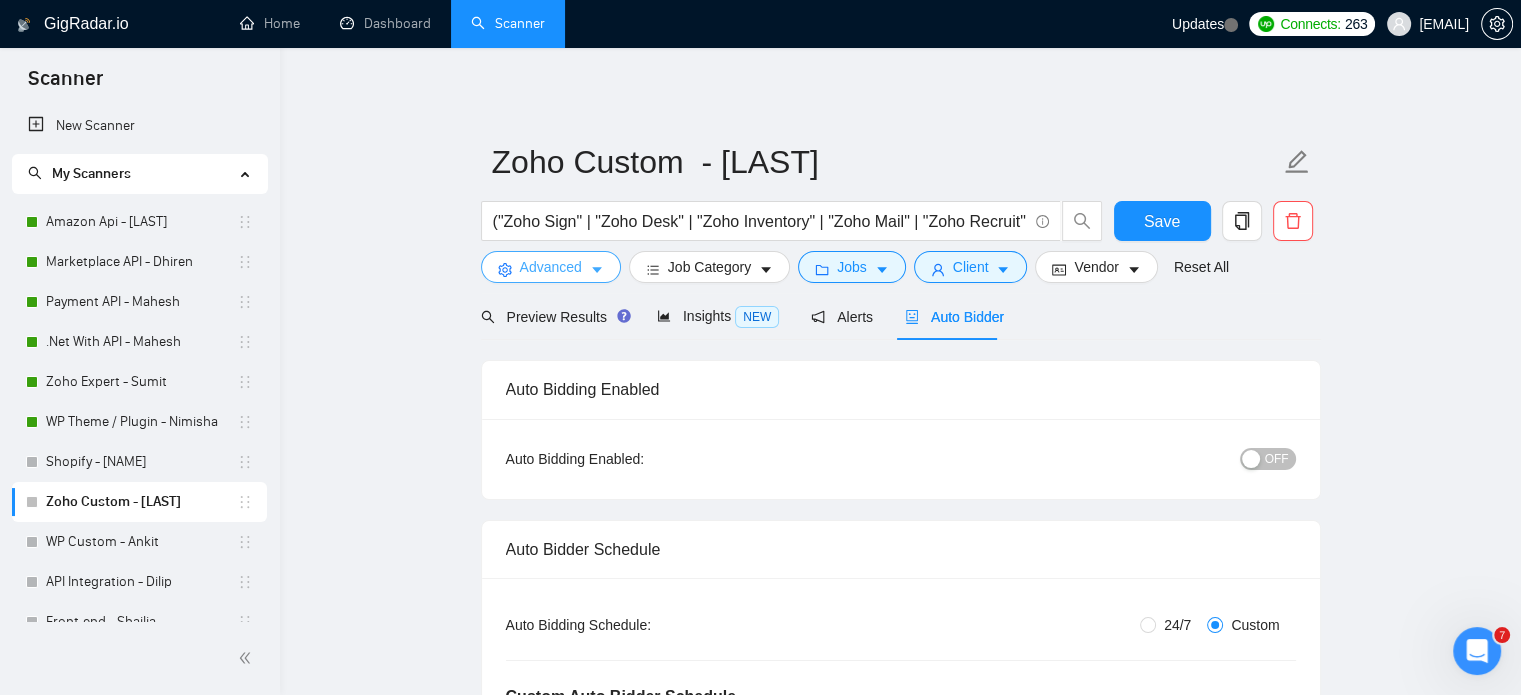 click 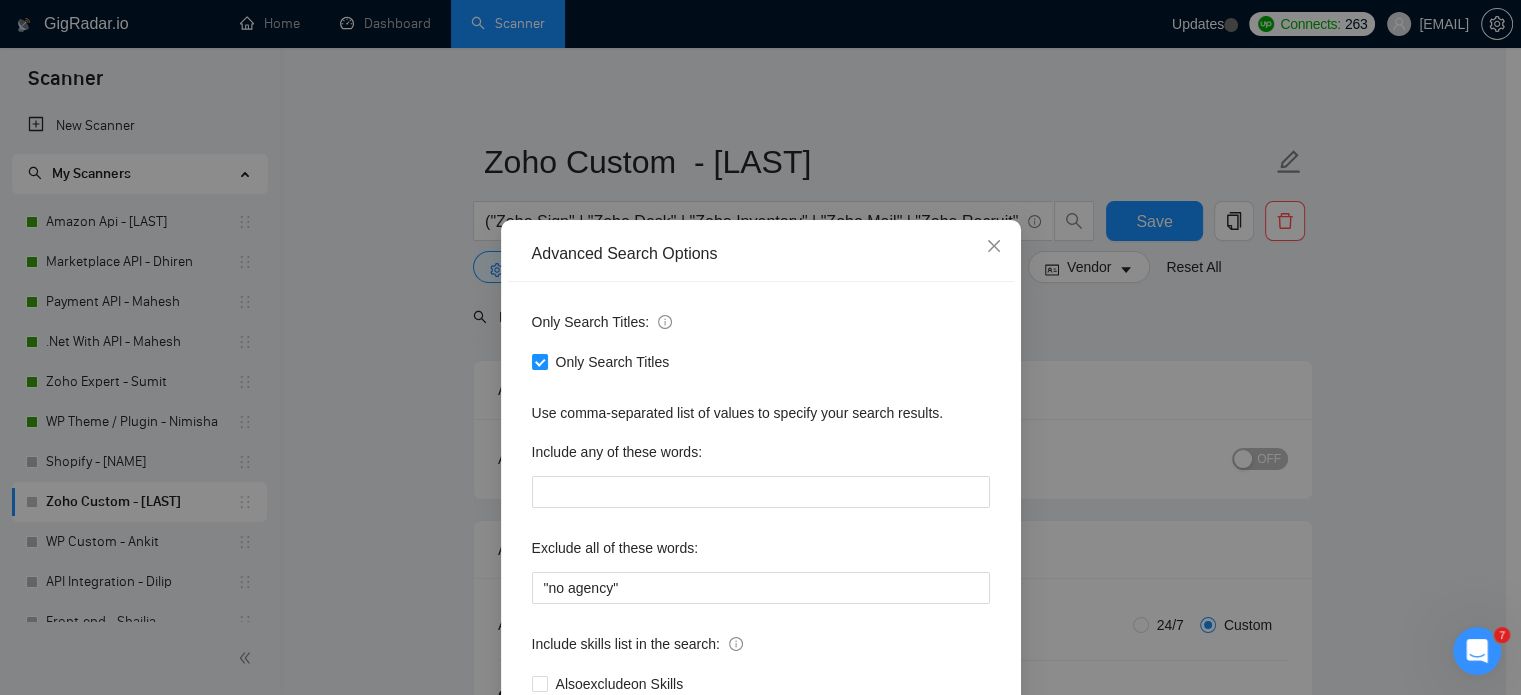 drag, startPoint x: 529, startPoint y: 365, endPoint x: 1102, endPoint y: 451, distance: 579.4178 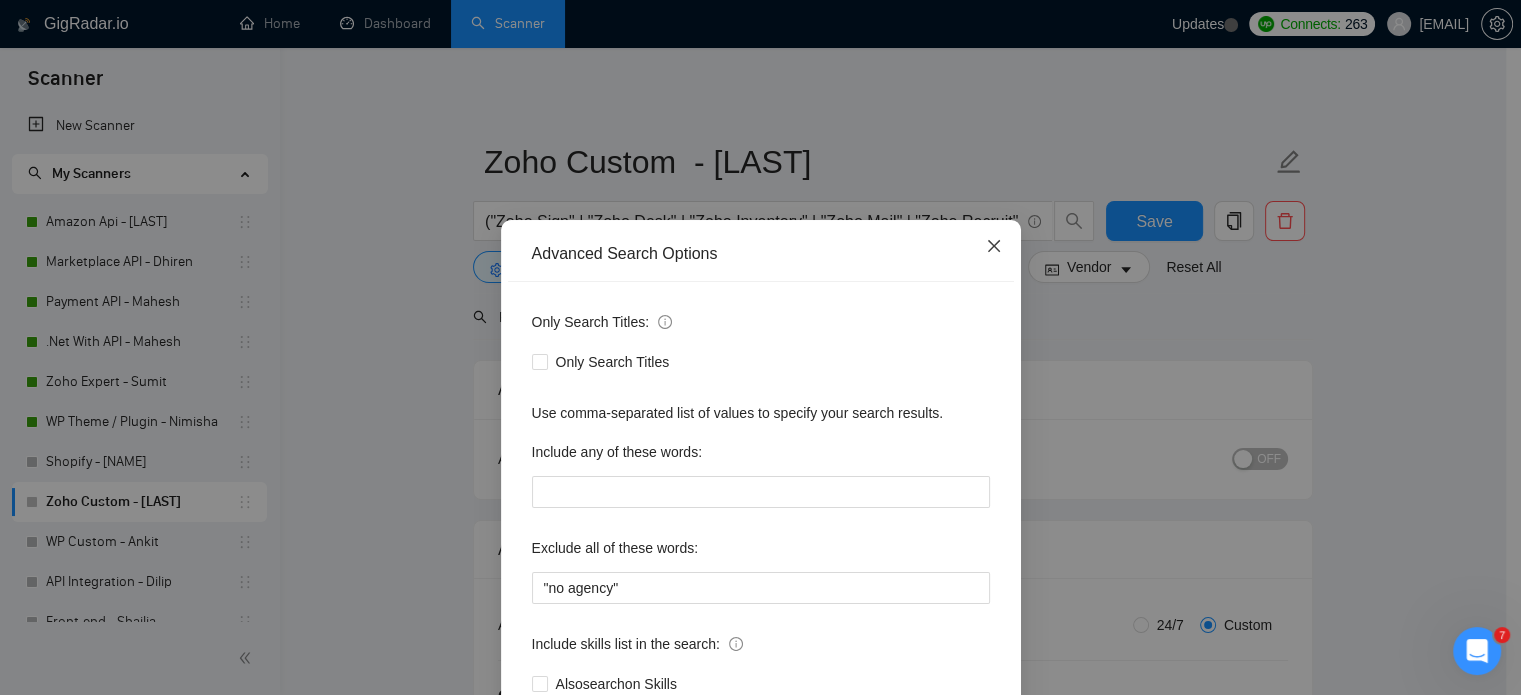 click at bounding box center [994, 247] 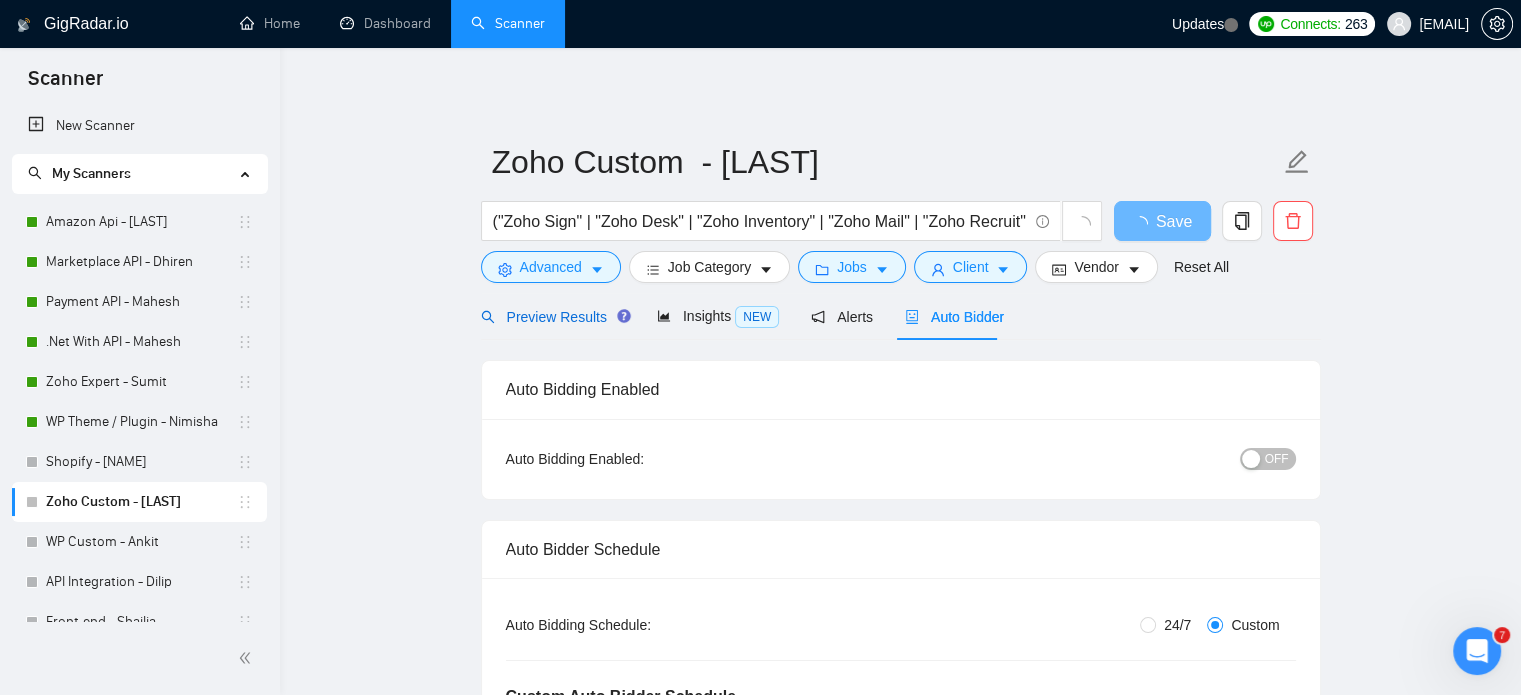 click on "Preview Results" at bounding box center (553, 317) 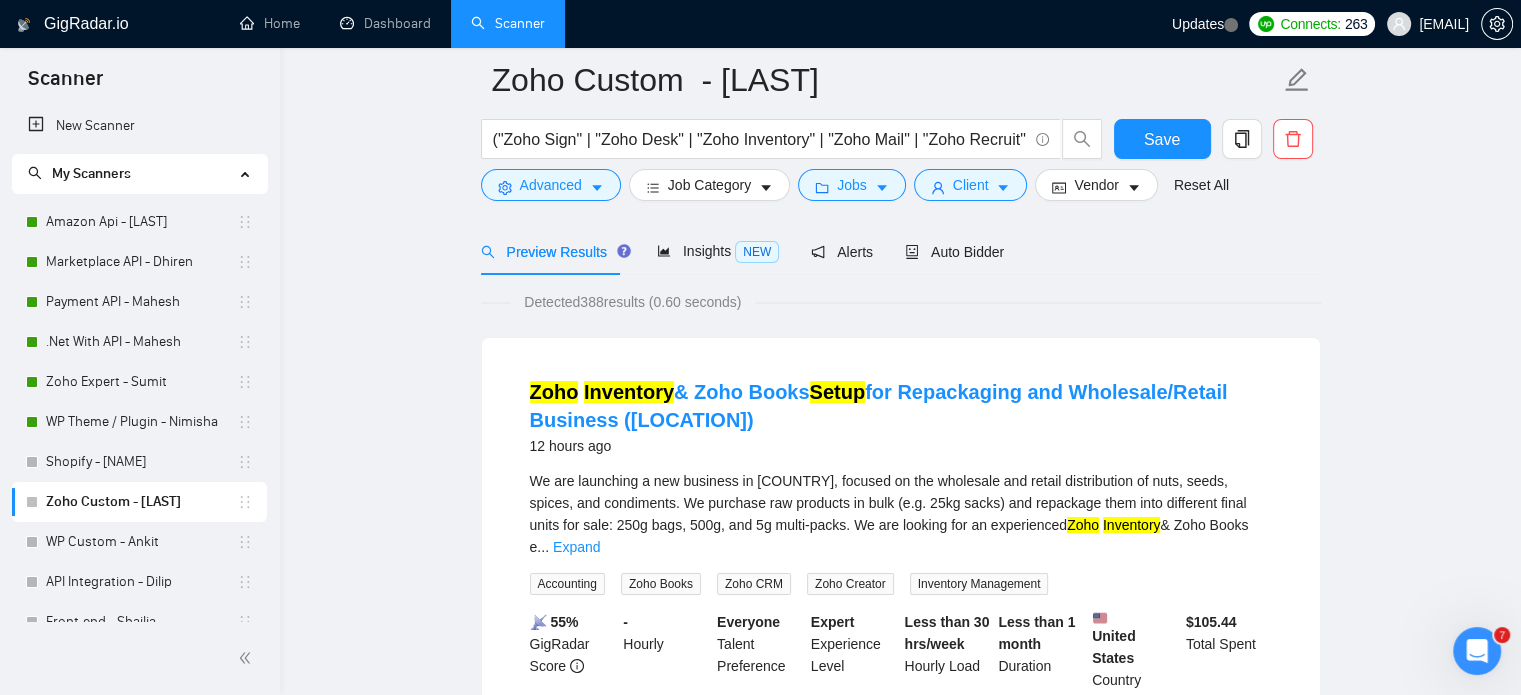 scroll, scrollTop: 100, scrollLeft: 0, axis: vertical 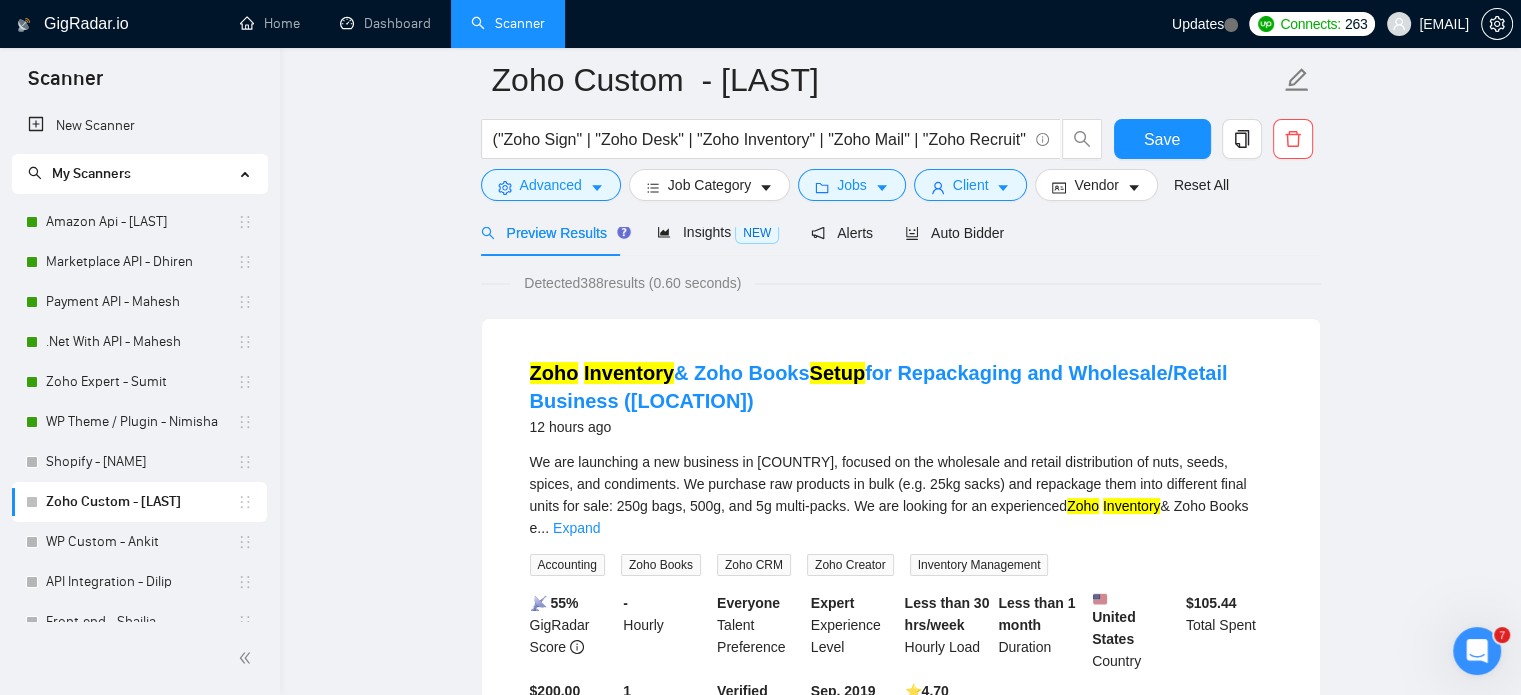 click on "Expand" at bounding box center [576, 528] 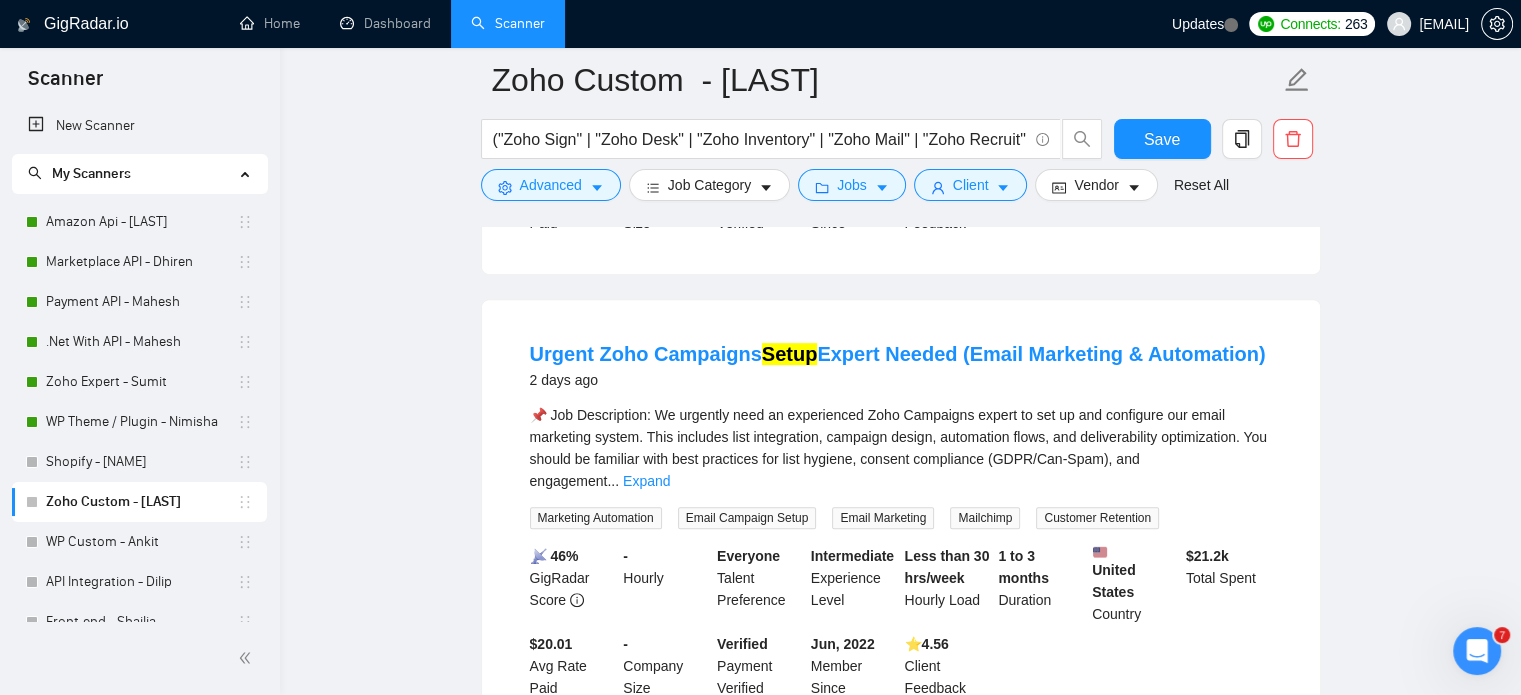 scroll, scrollTop: 800, scrollLeft: 0, axis: vertical 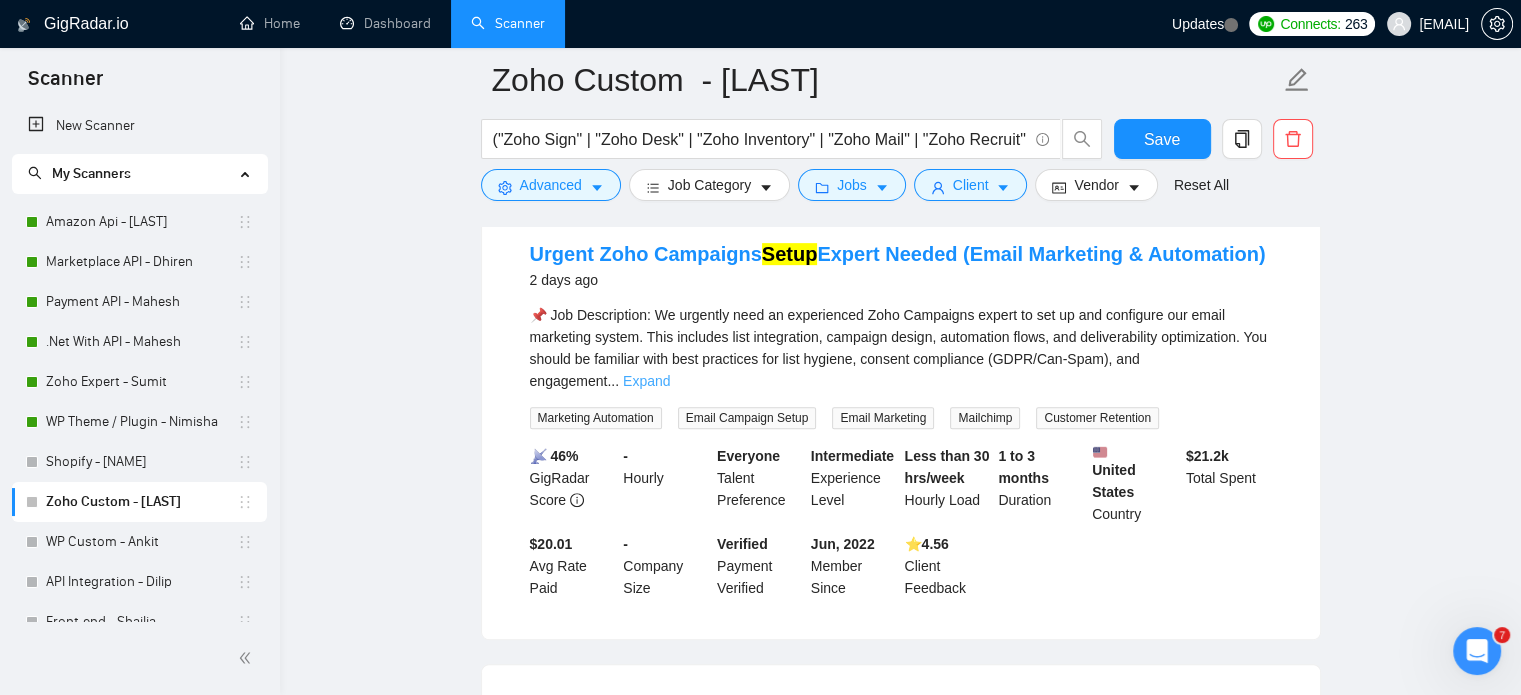 click on "Expand" at bounding box center [646, 381] 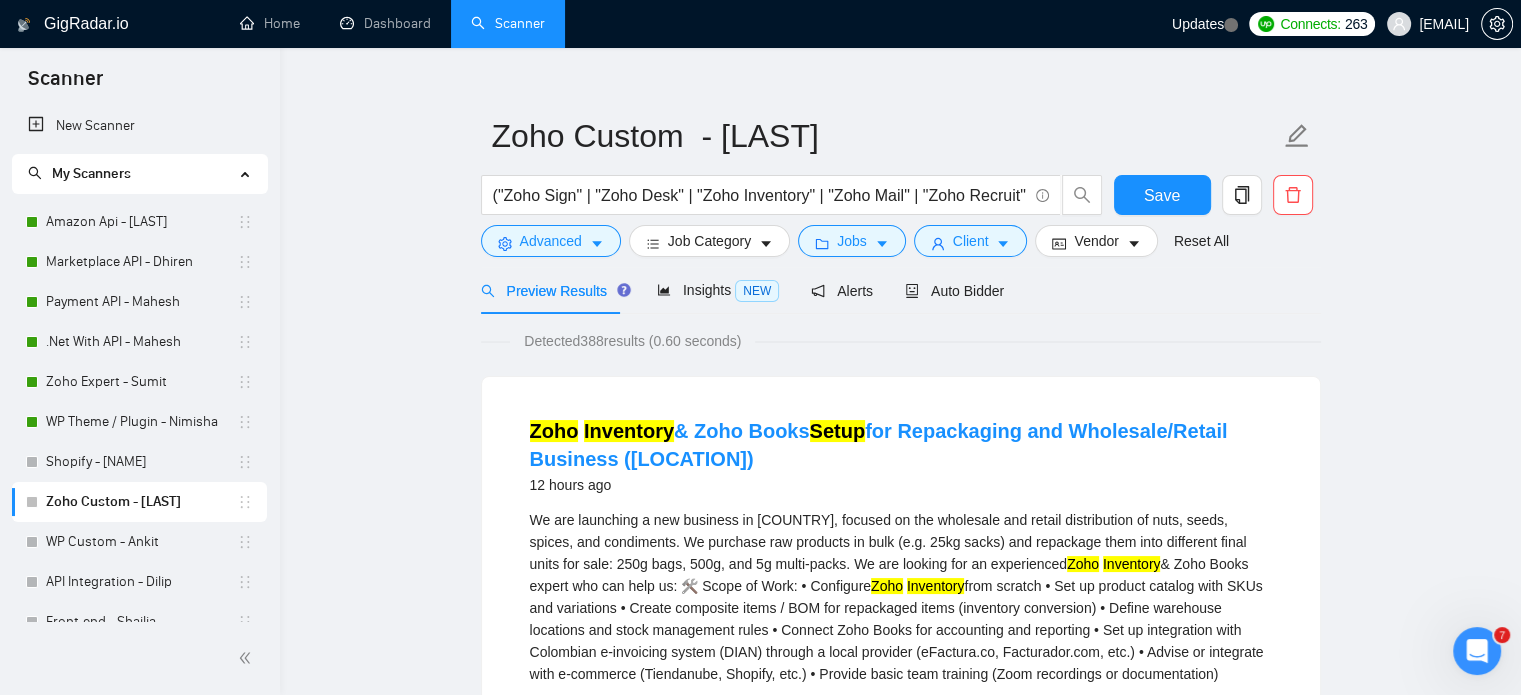 scroll, scrollTop: 0, scrollLeft: 0, axis: both 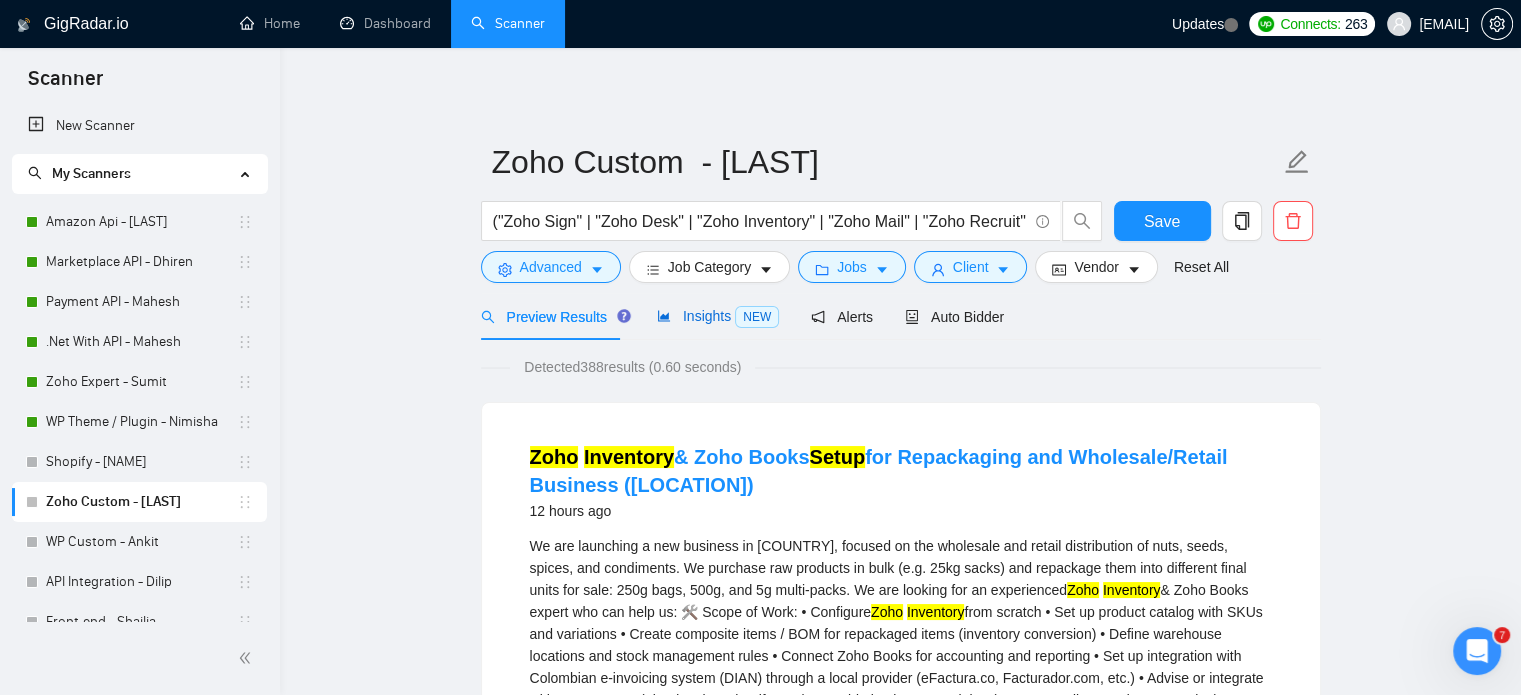 click on "Insights NEW" at bounding box center [718, 316] 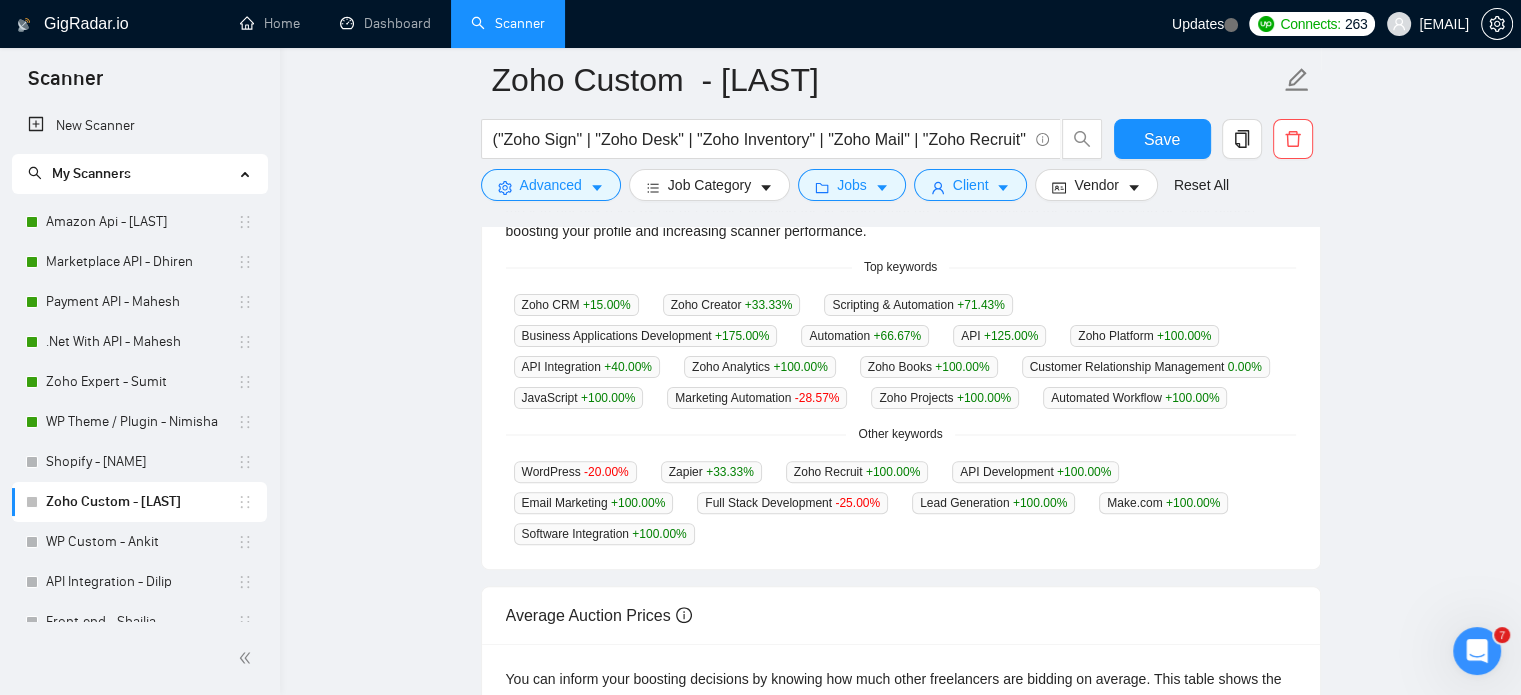 scroll, scrollTop: 400, scrollLeft: 0, axis: vertical 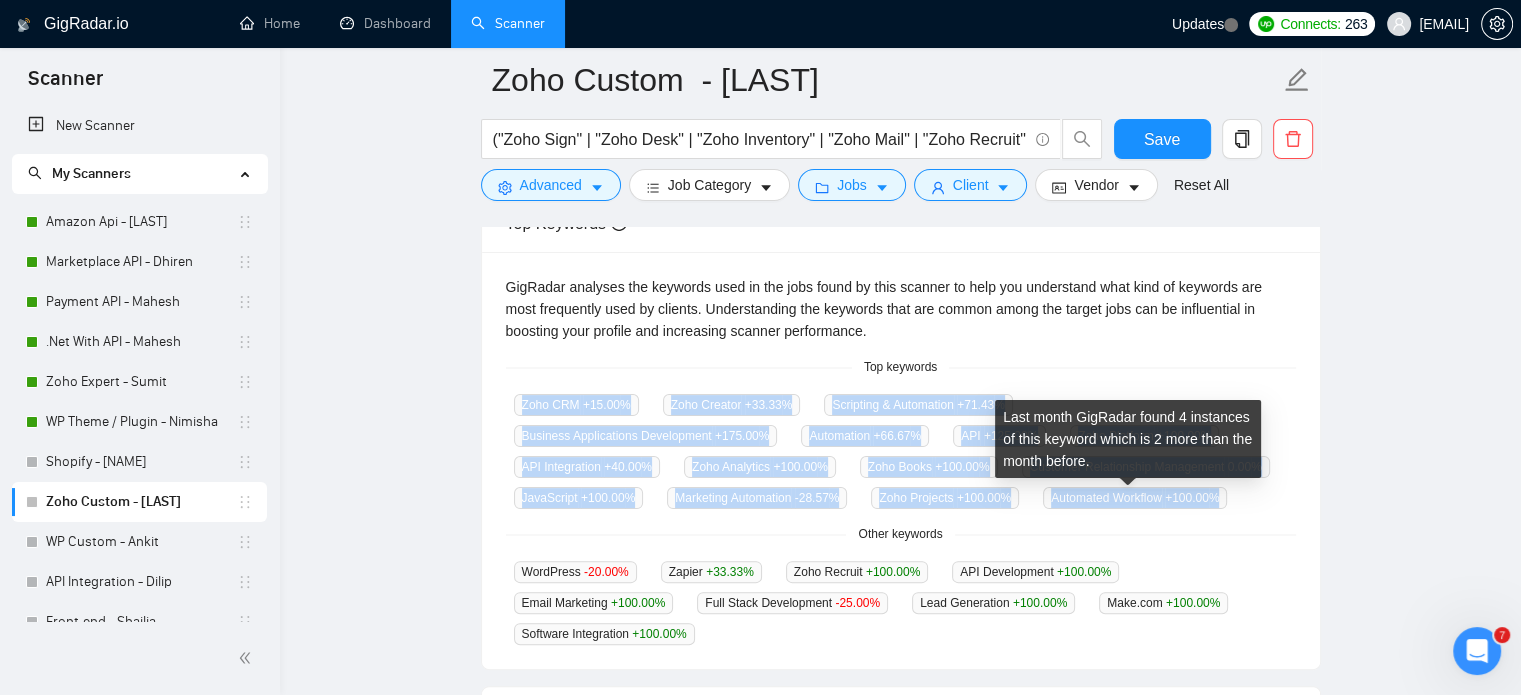 drag, startPoint x: 517, startPoint y: 404, endPoint x: 1216, endPoint y: 508, distance: 706.6944 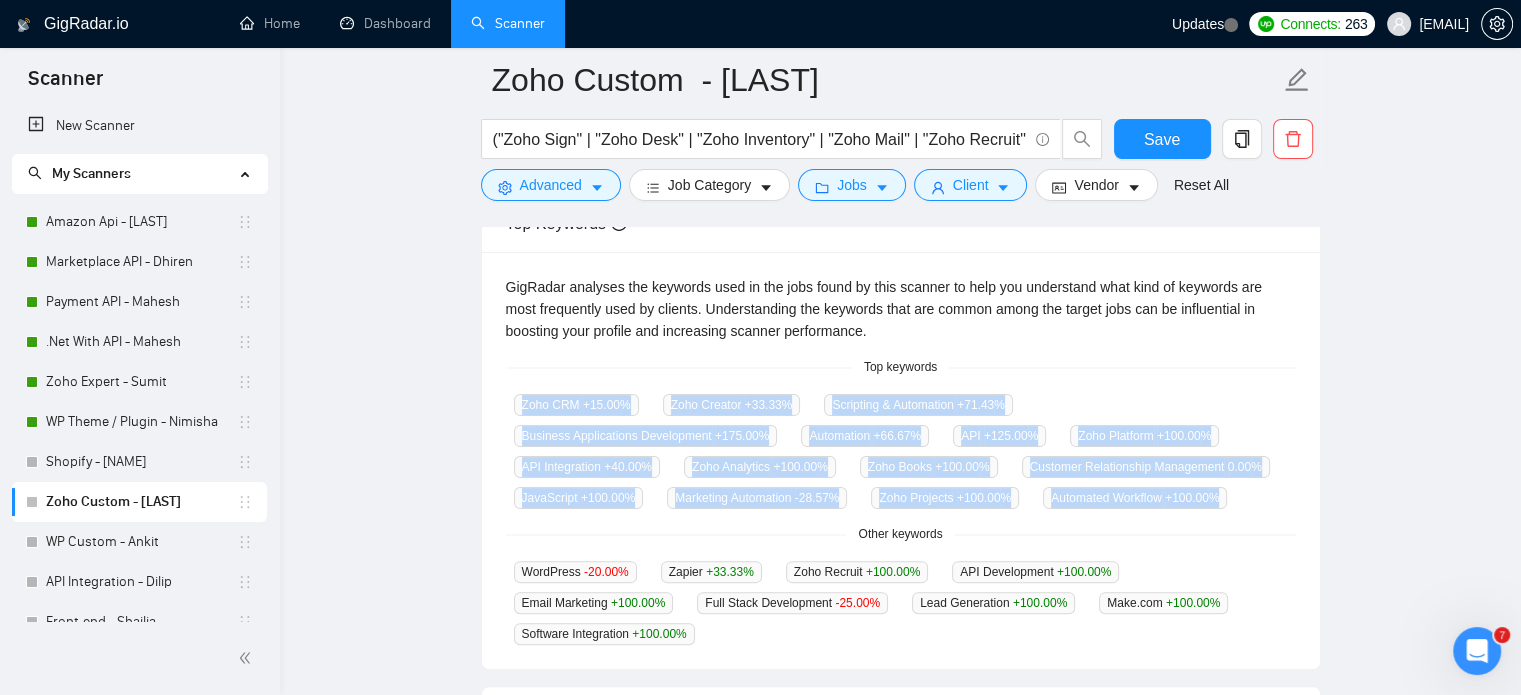 click on "Zoho CRM   +15.00 % Zoho Creator   +33.33 % Scripting & Automation   +71.43 % Business Applications Development   +175.00 % Automation   +66.67 % API   +125.00 % Zoho Platform   +100.00 % API Integration   +40.00 % Zoho Analytics   +100.00 % Zoho Books   +100.00 % Customer Relationship Management   0.00 % JavaScript   +100.00 % Marketing Automation   -28.57 % Zoho Projects   +100.00 % Automated Workflow   +100.00 %" at bounding box center (901, 451) 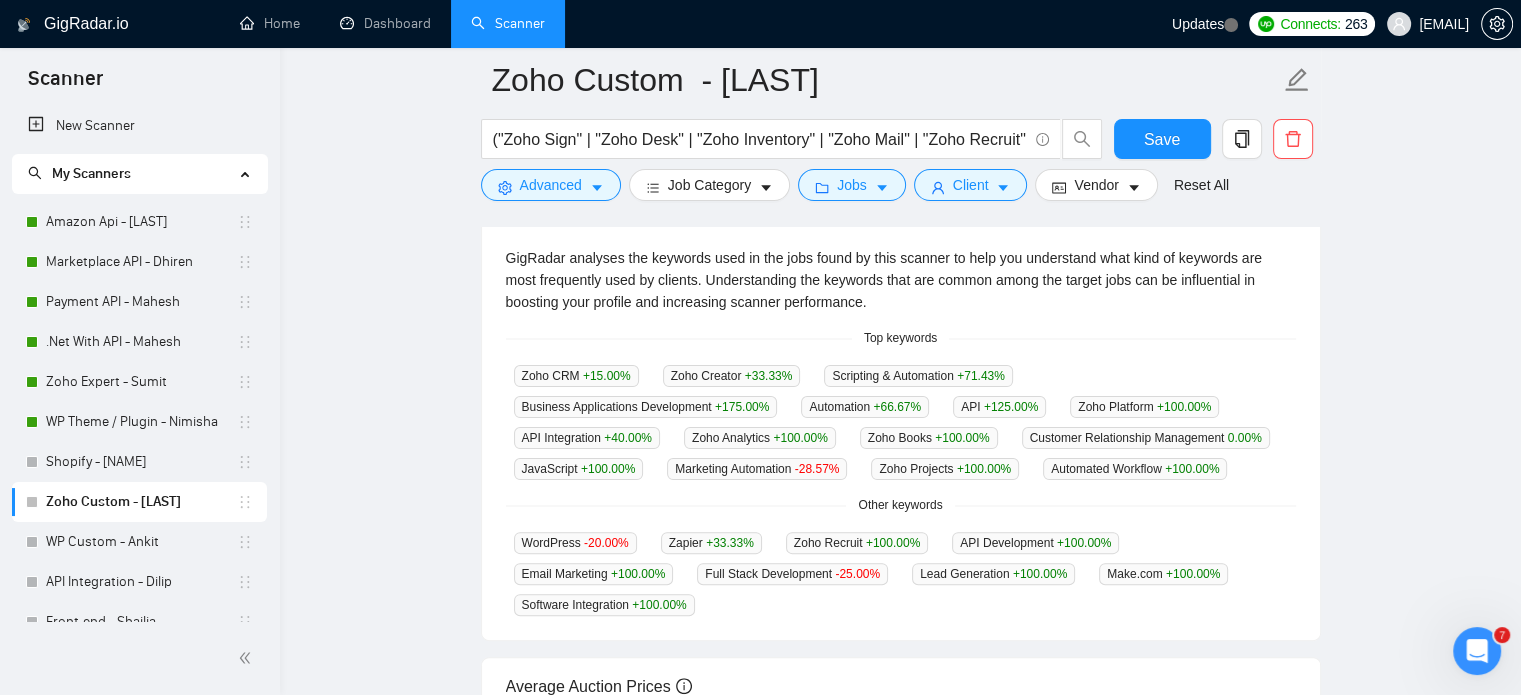 scroll, scrollTop: 395, scrollLeft: 0, axis: vertical 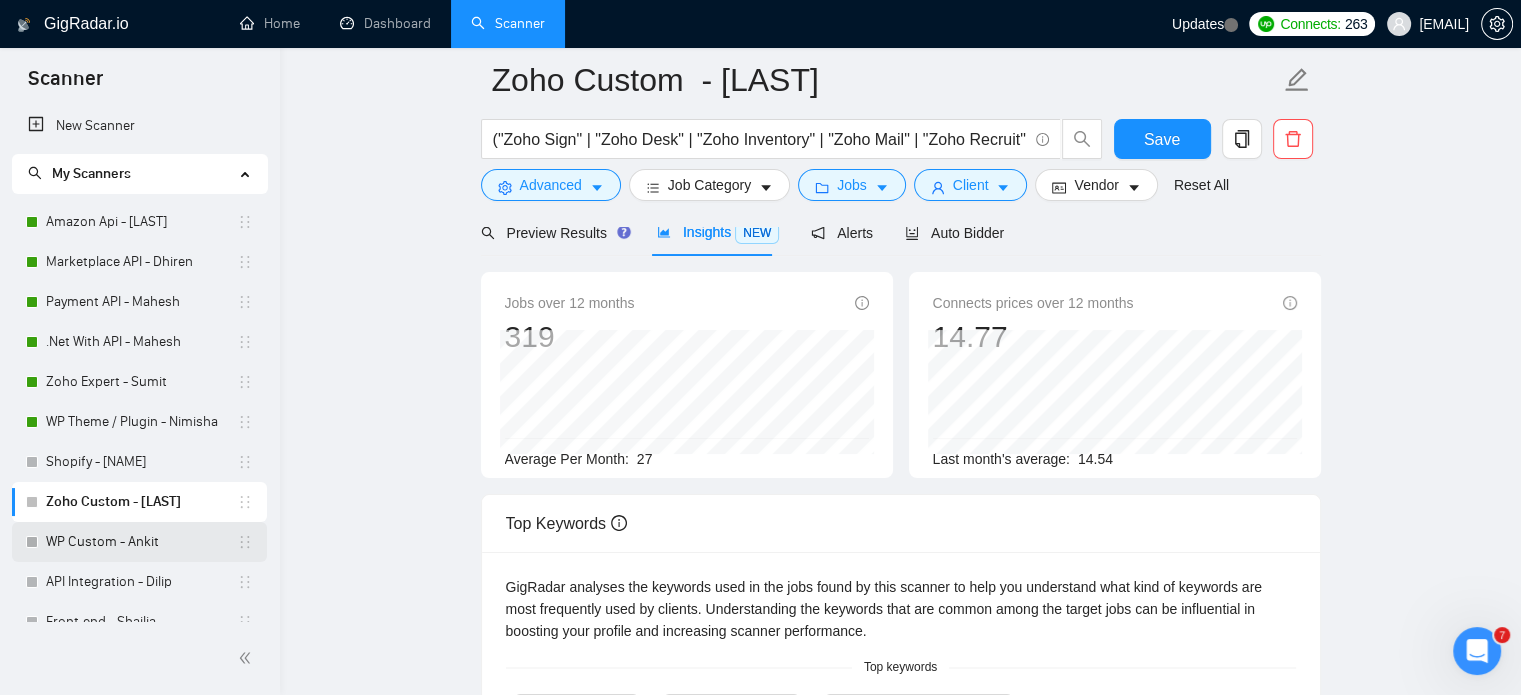click on "WP Custom - Ankit" at bounding box center [141, 542] 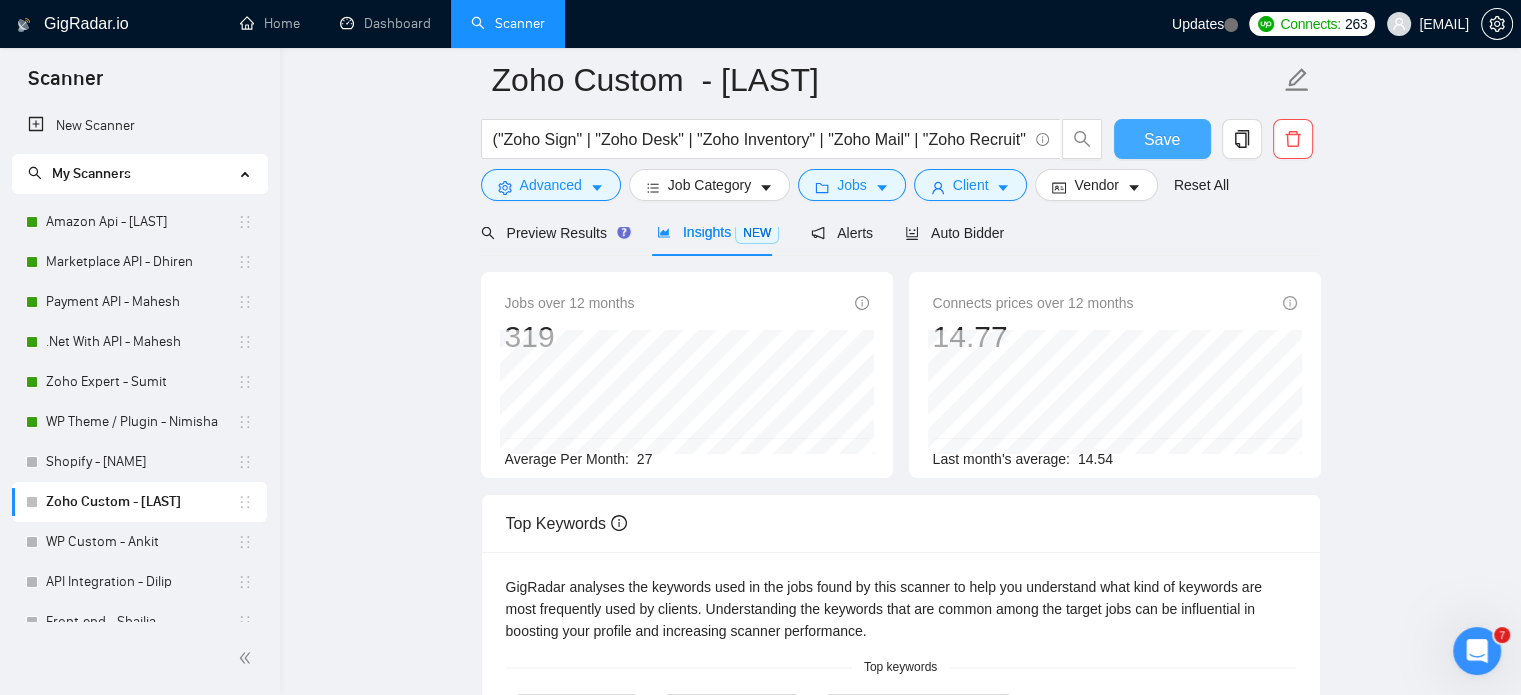drag, startPoint x: 1168, startPoint y: 144, endPoint x: 1332, endPoint y: 480, distance: 373.8877 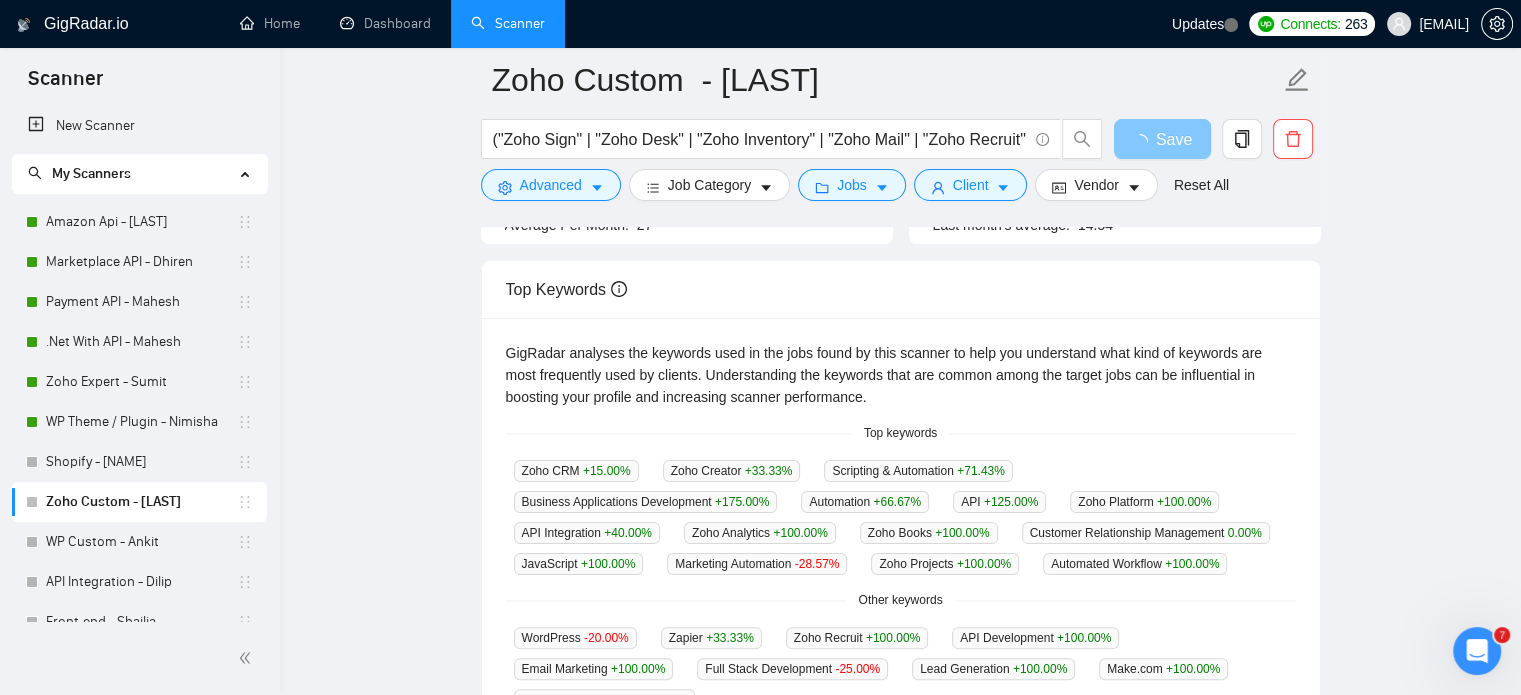 scroll, scrollTop: 400, scrollLeft: 0, axis: vertical 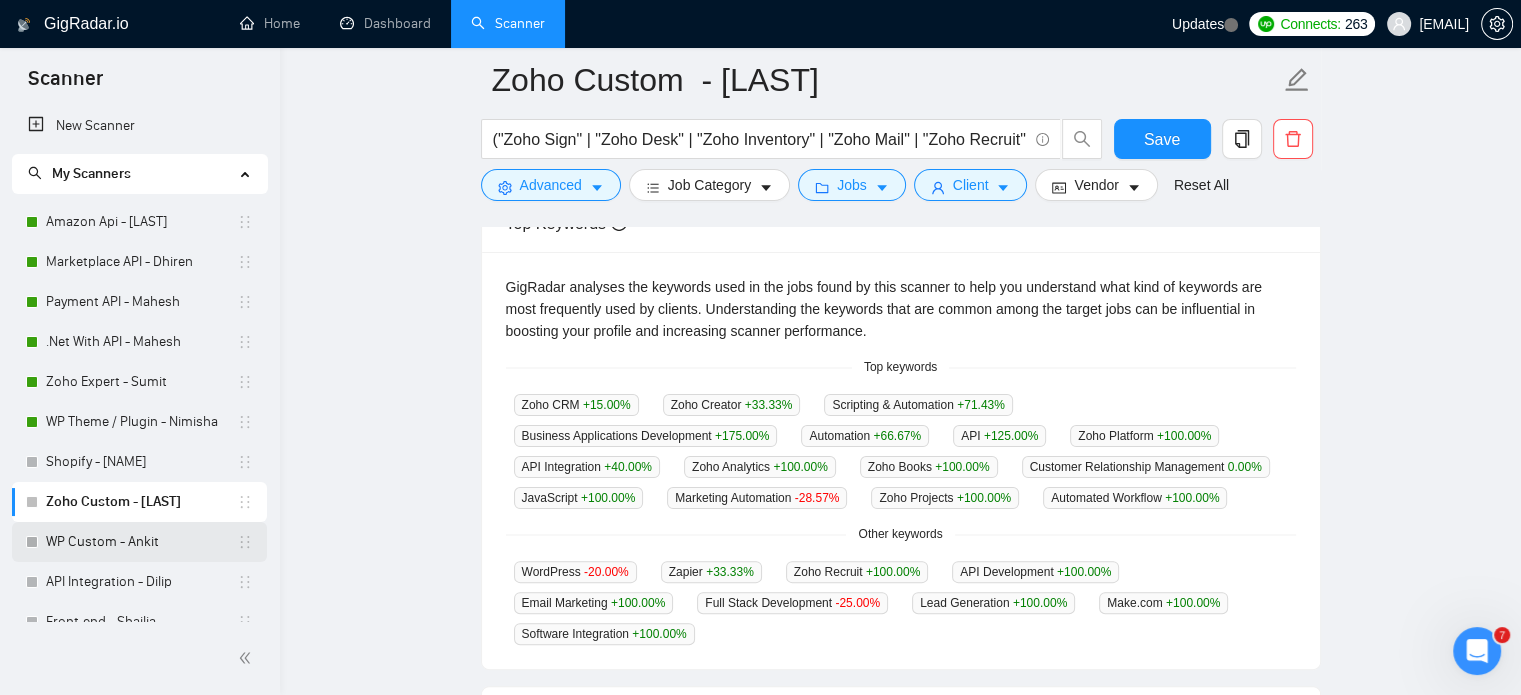 click on "WP Custom - Ankit" at bounding box center [141, 542] 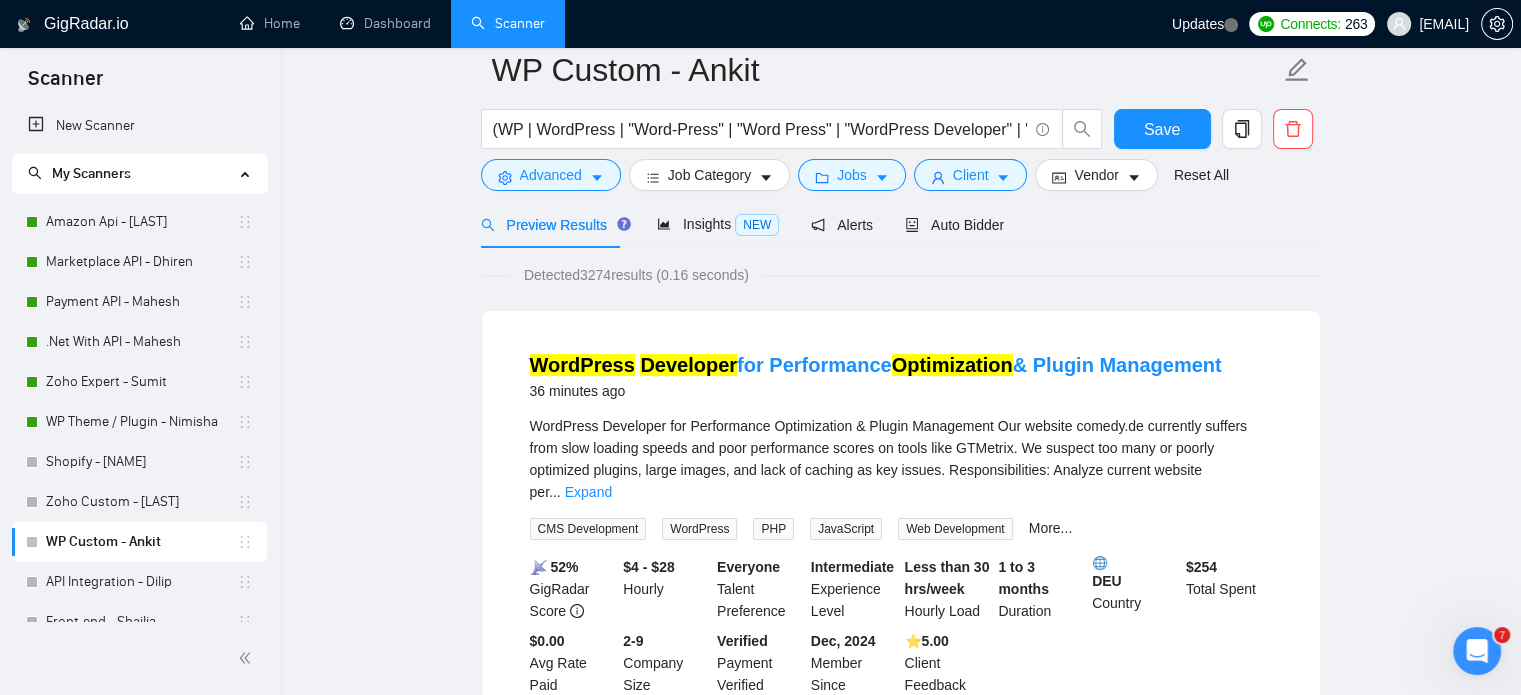 scroll, scrollTop: 0, scrollLeft: 0, axis: both 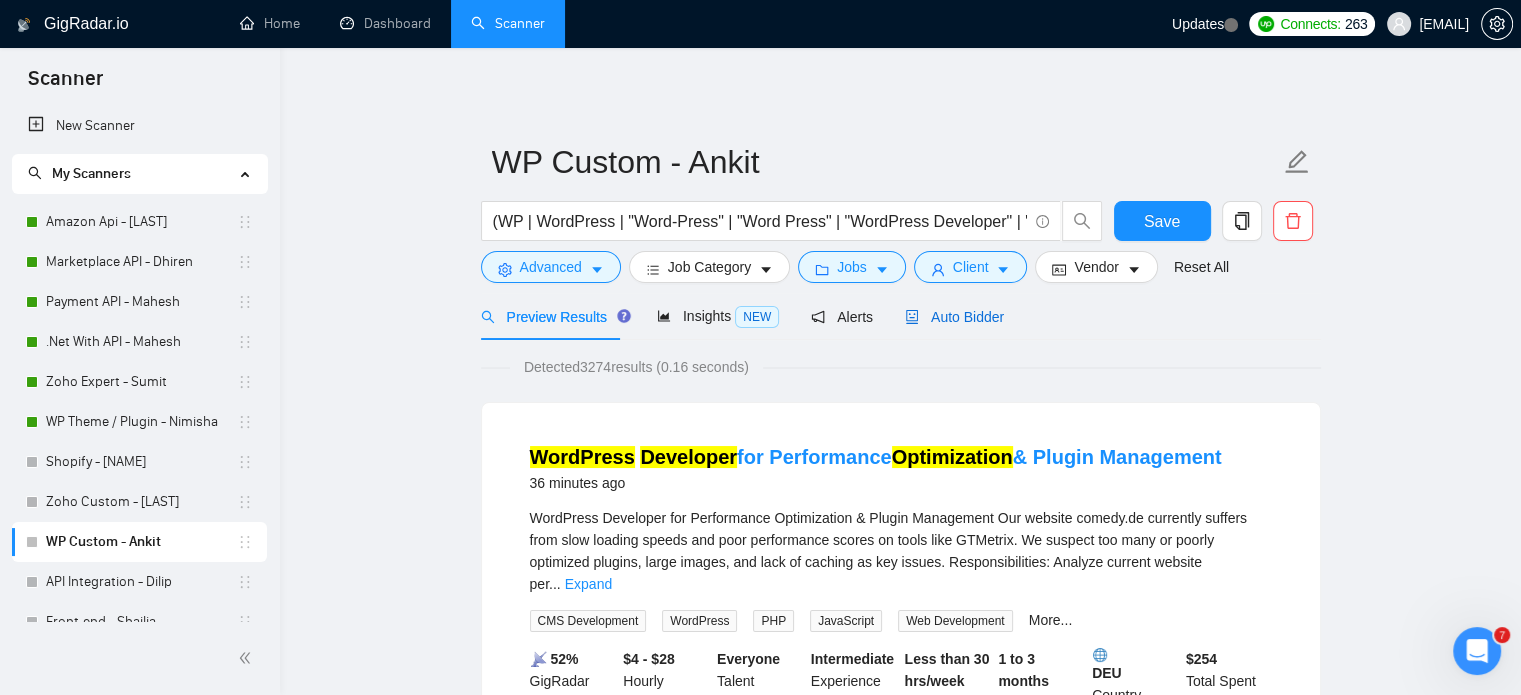 click on "Auto Bidder" at bounding box center (954, 317) 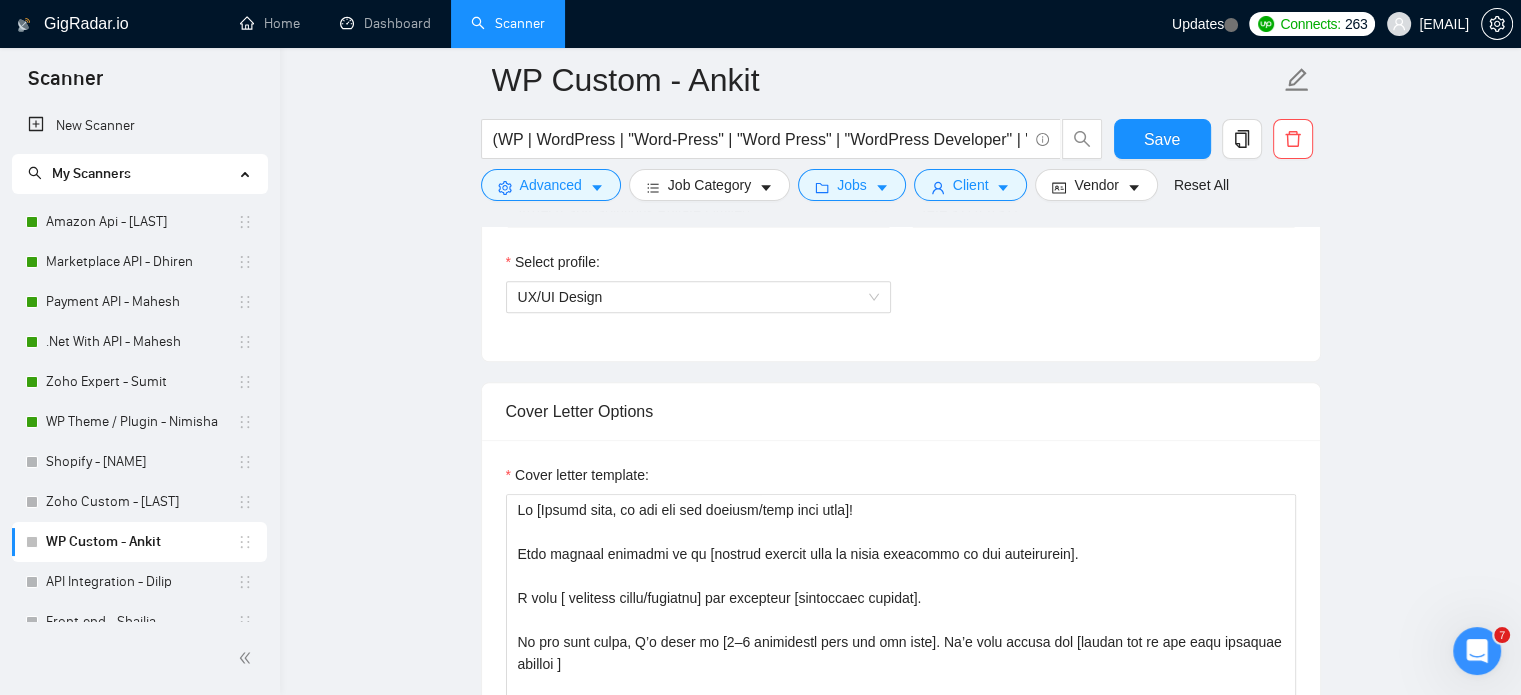 scroll, scrollTop: 1200, scrollLeft: 0, axis: vertical 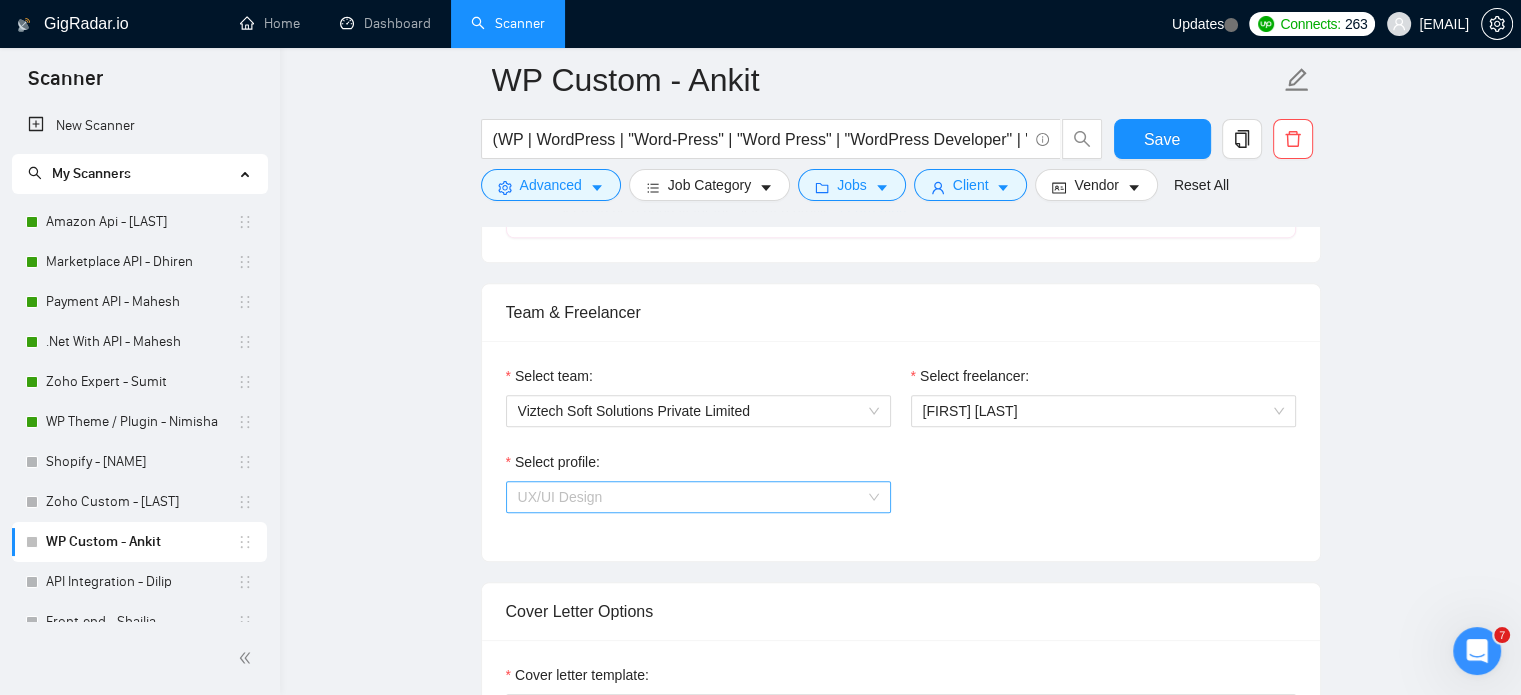 click on "UX/UI Design" at bounding box center (698, 497) 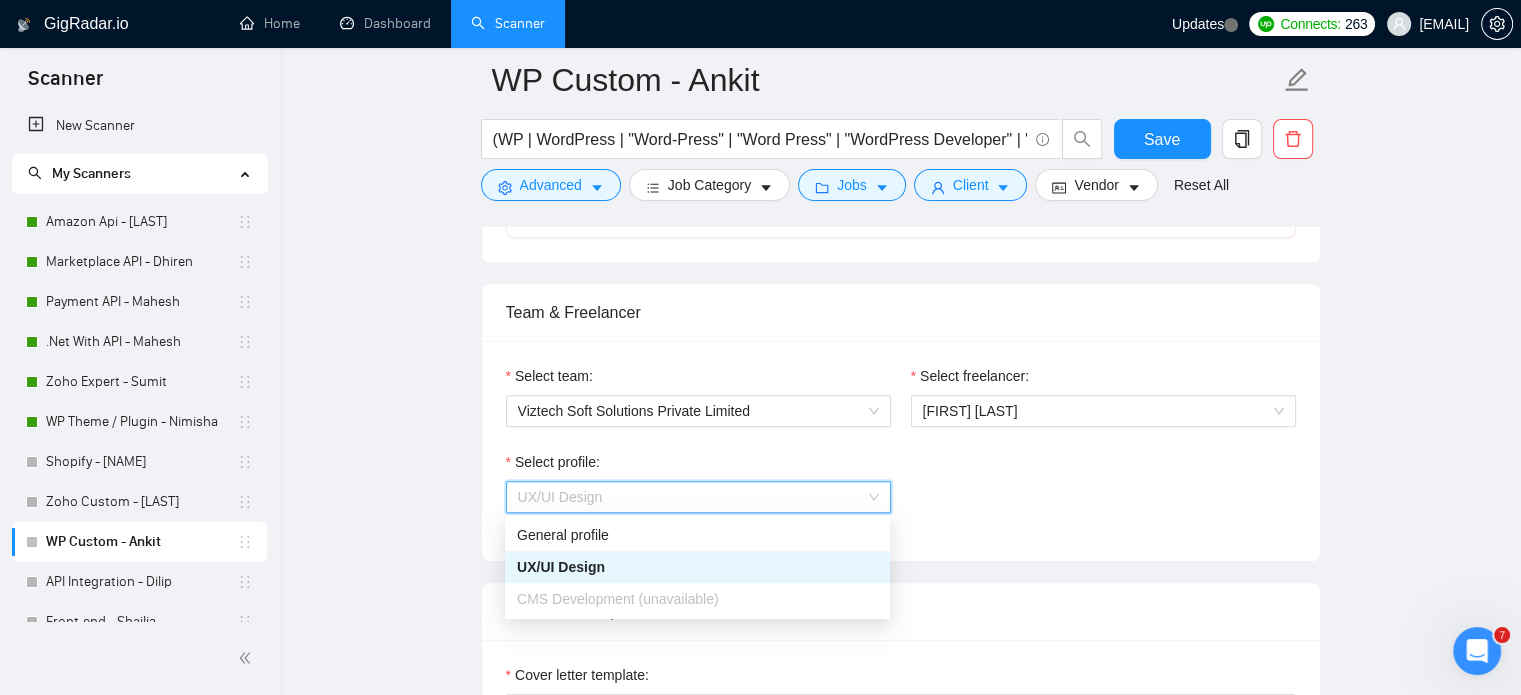 click on "UX/UI Design" at bounding box center [698, 497] 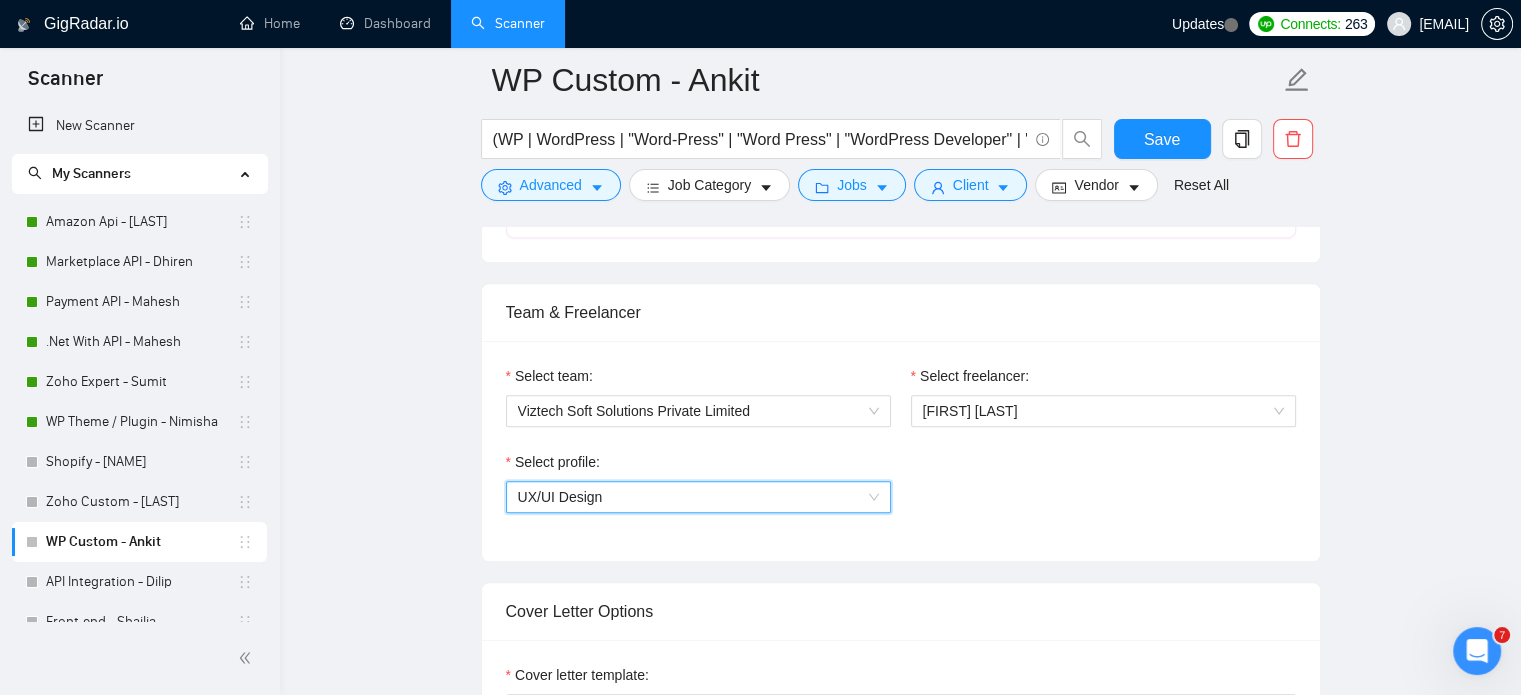 click on "Select profile: 1044578476142100545 UX/UI Design" at bounding box center [901, 494] 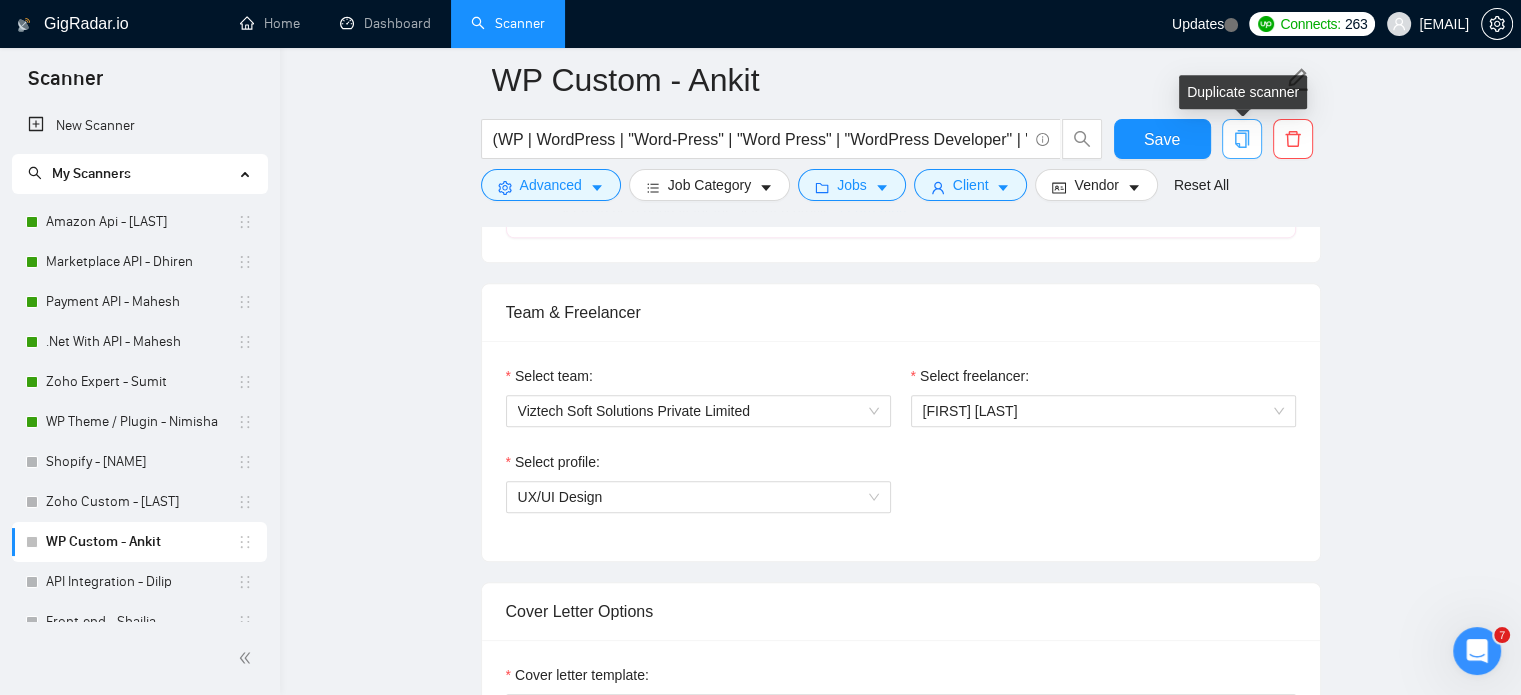 click 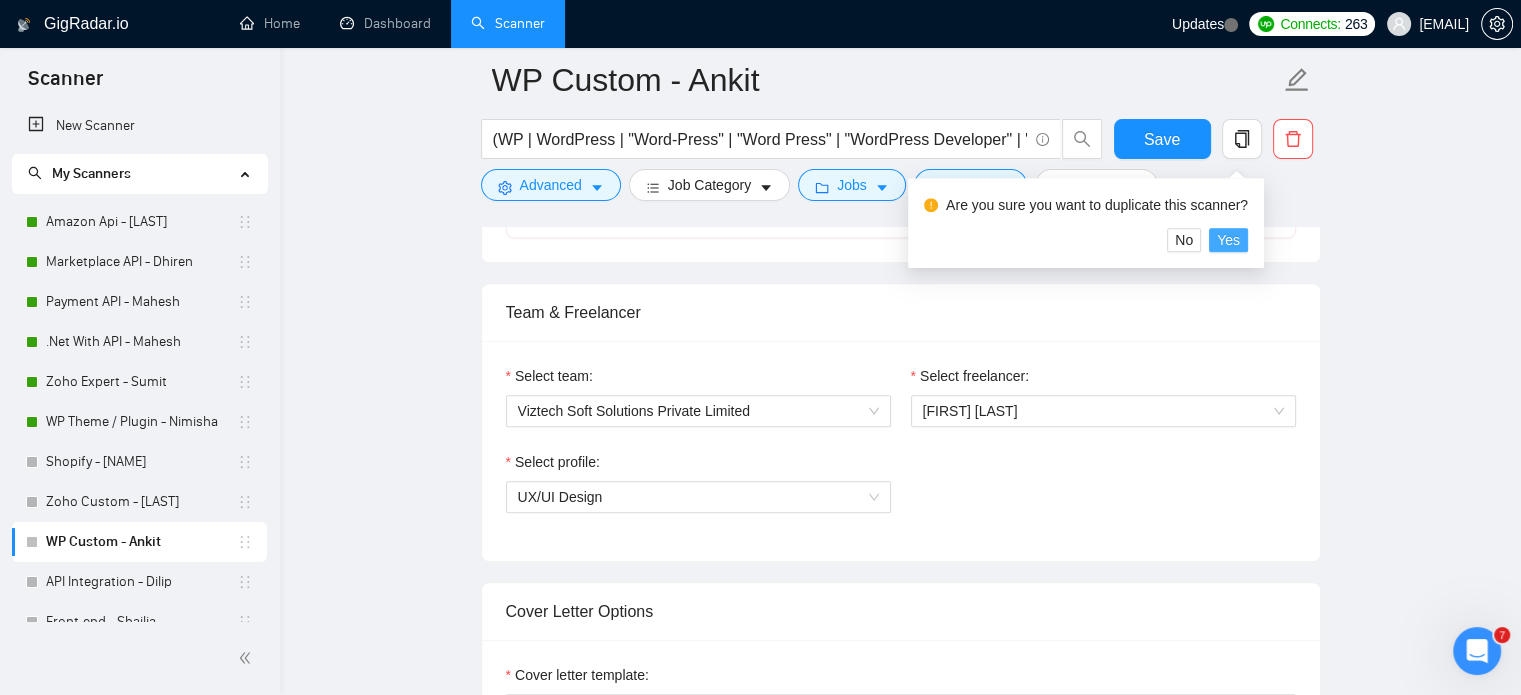 click on "Yes" at bounding box center [1228, 240] 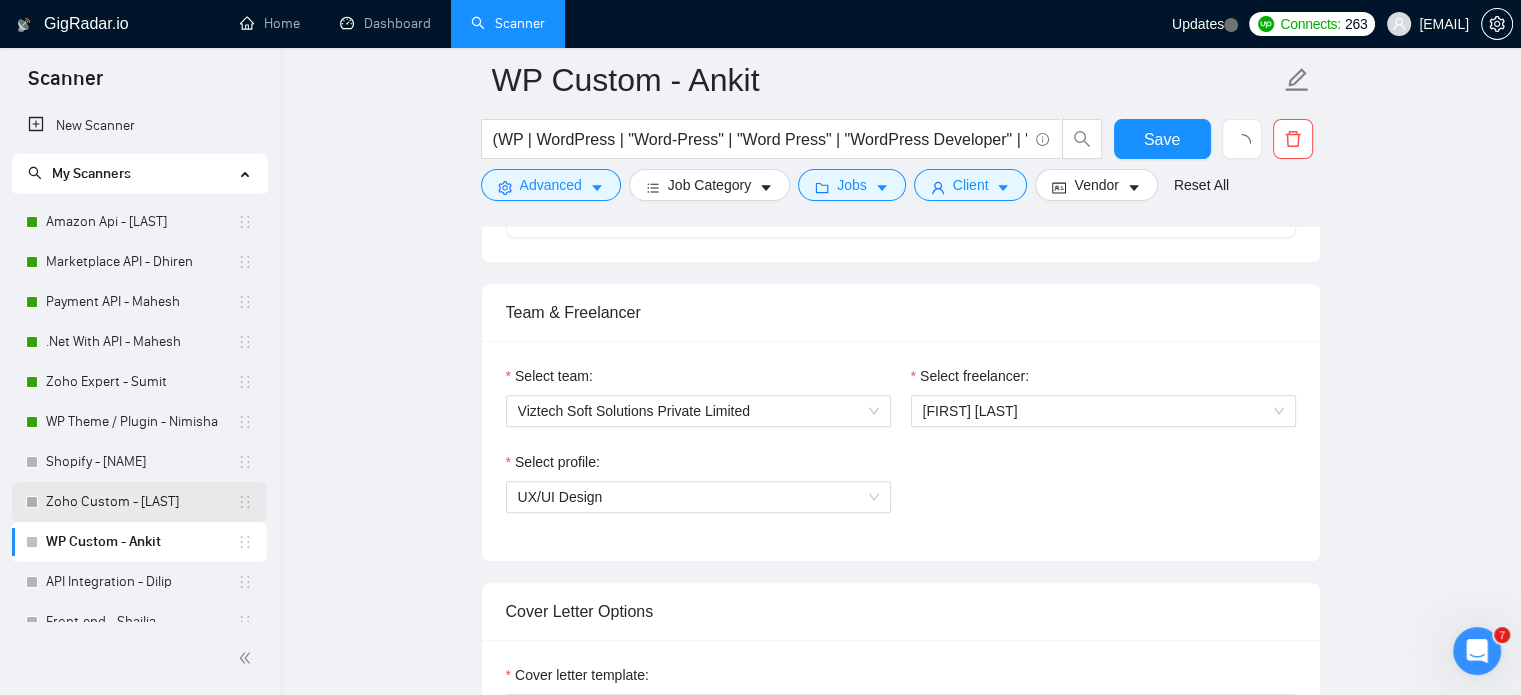 scroll, scrollTop: 60, scrollLeft: 0, axis: vertical 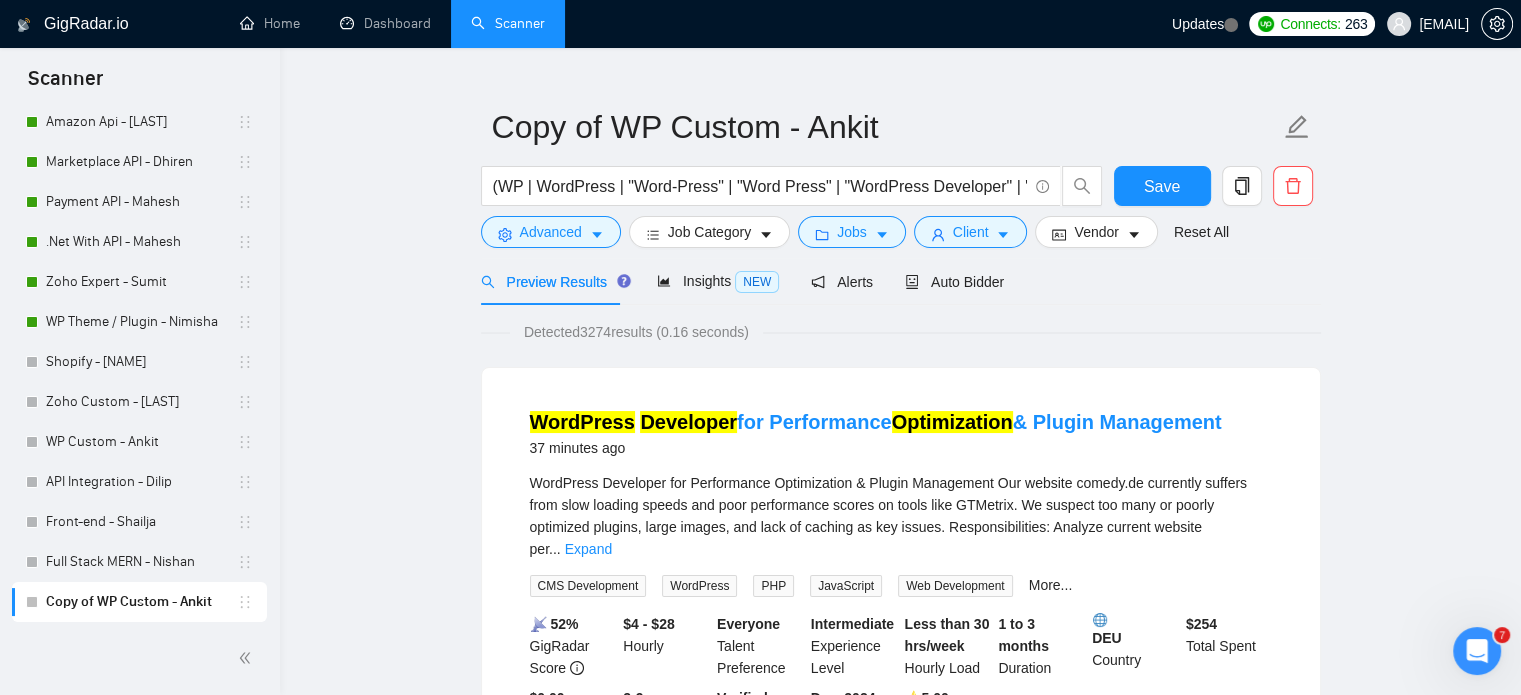 click on "Copy of WP Custom - Ankit" at bounding box center [141, 602] 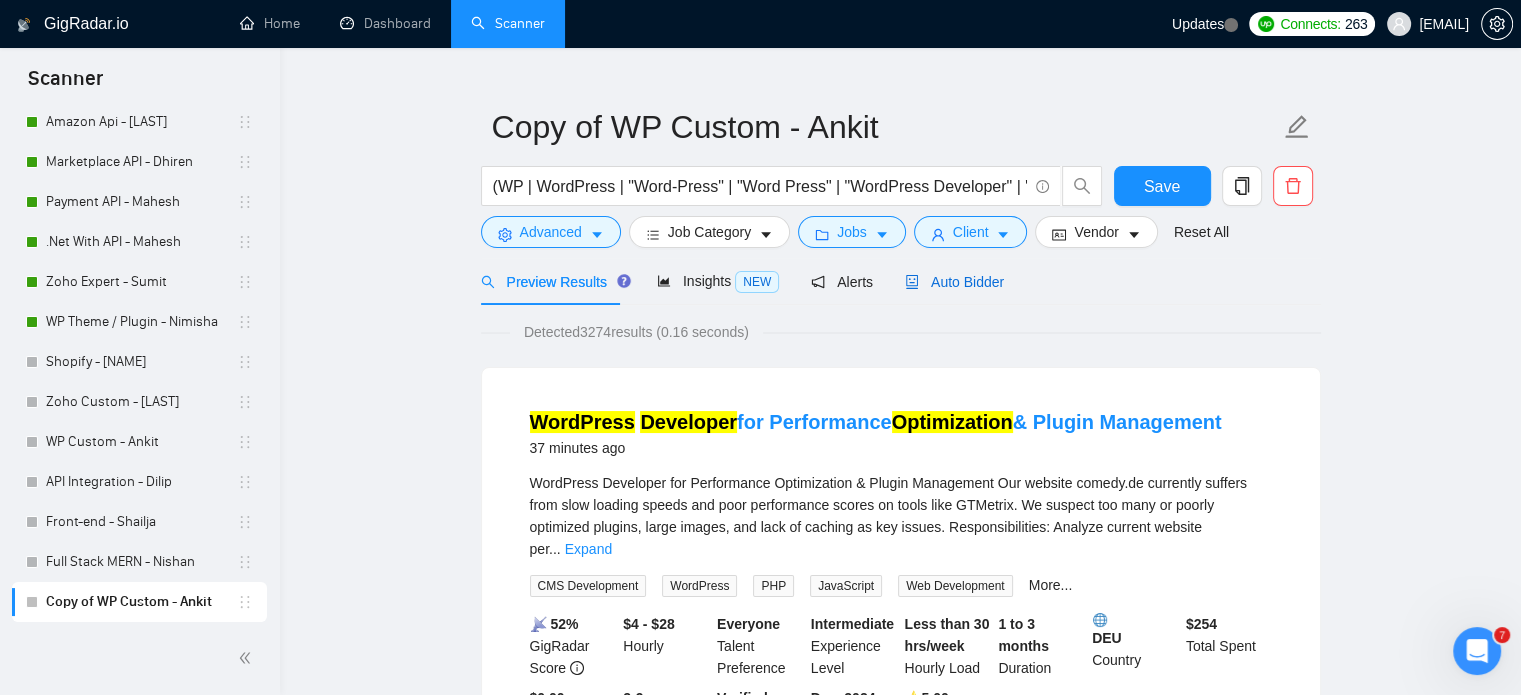click on "Auto Bidder" at bounding box center (954, 282) 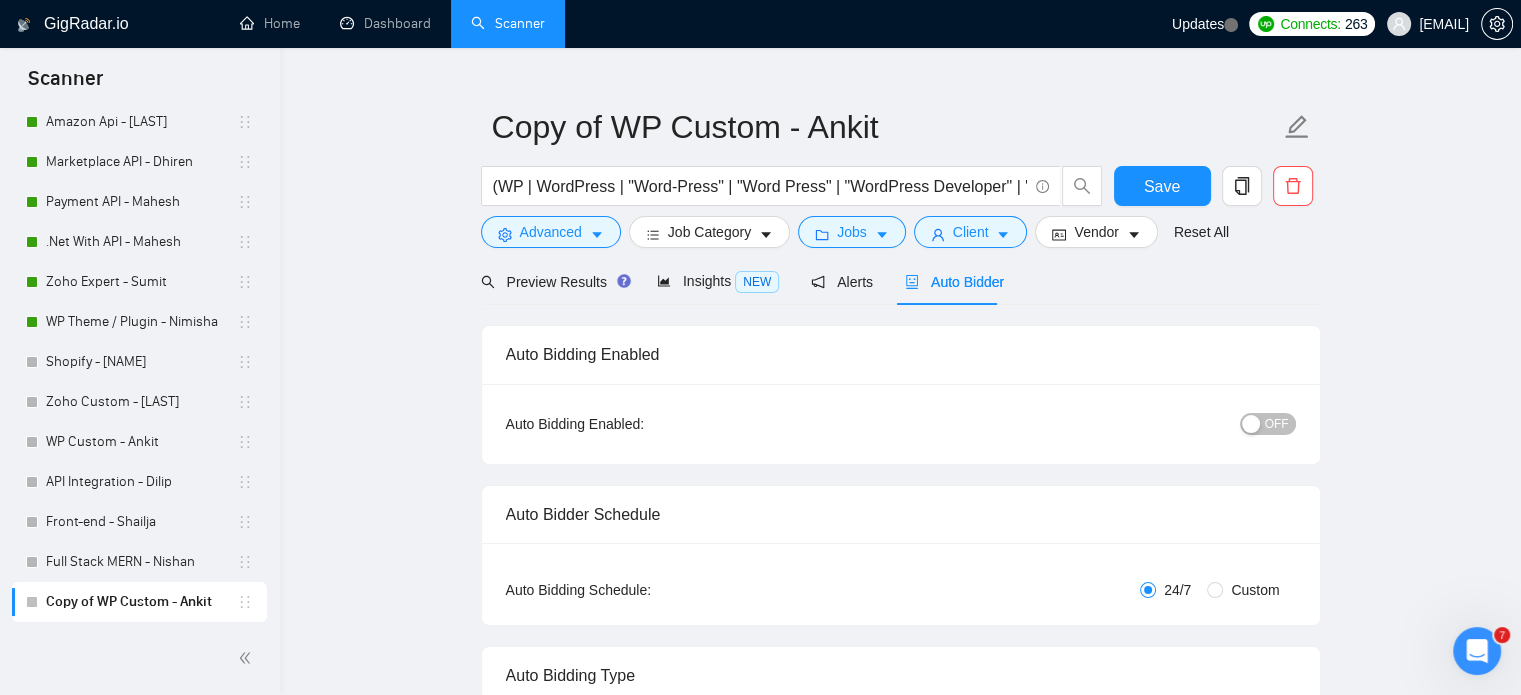 type 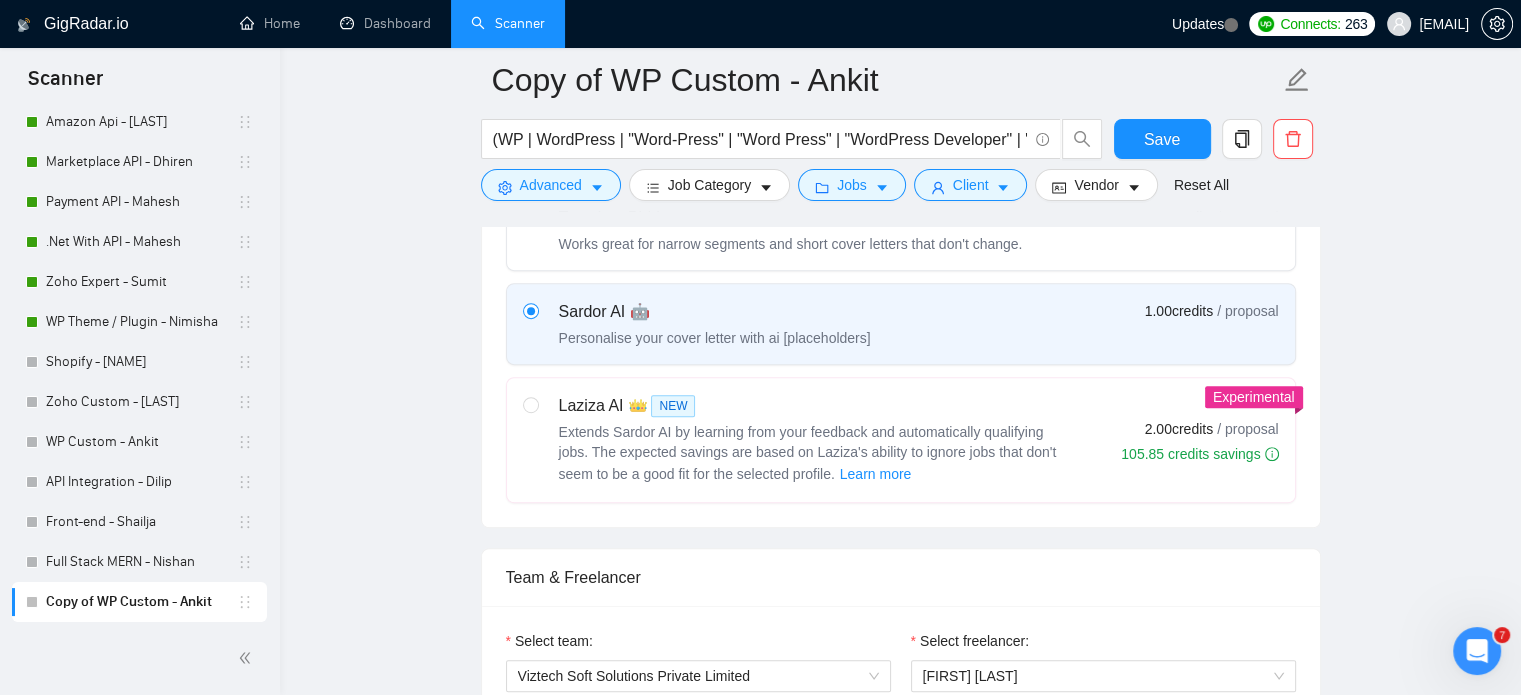 scroll, scrollTop: 1235, scrollLeft: 0, axis: vertical 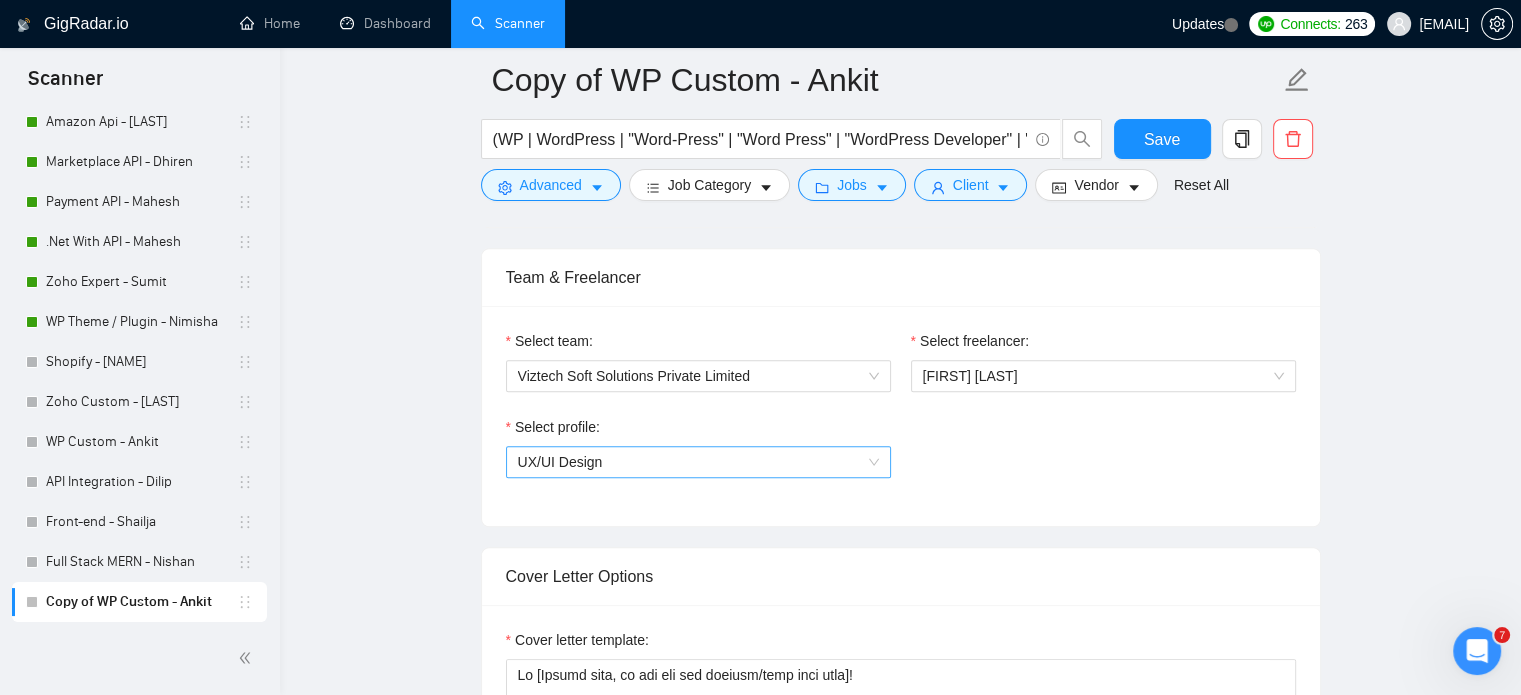 click on "UX/UI Design" at bounding box center [698, 462] 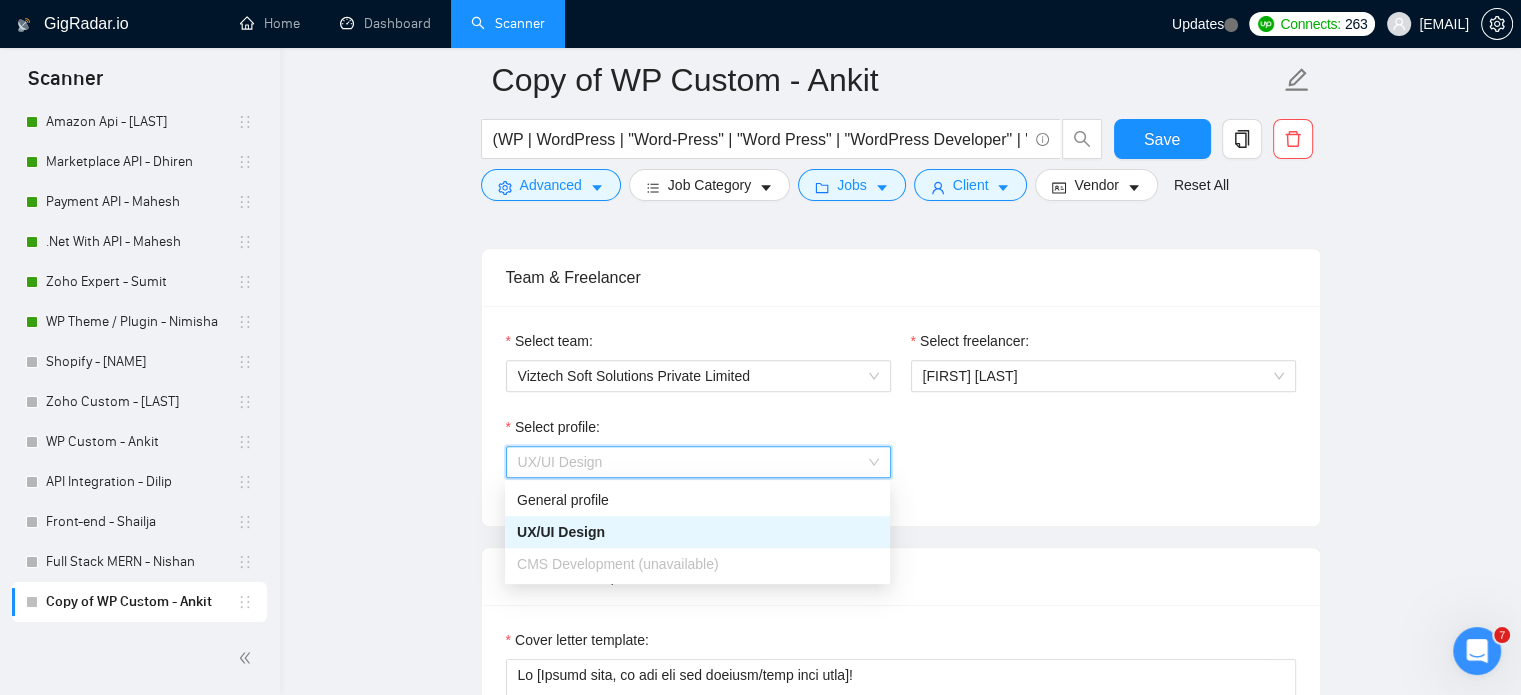 click on "UX/UI Design" at bounding box center (698, 462) 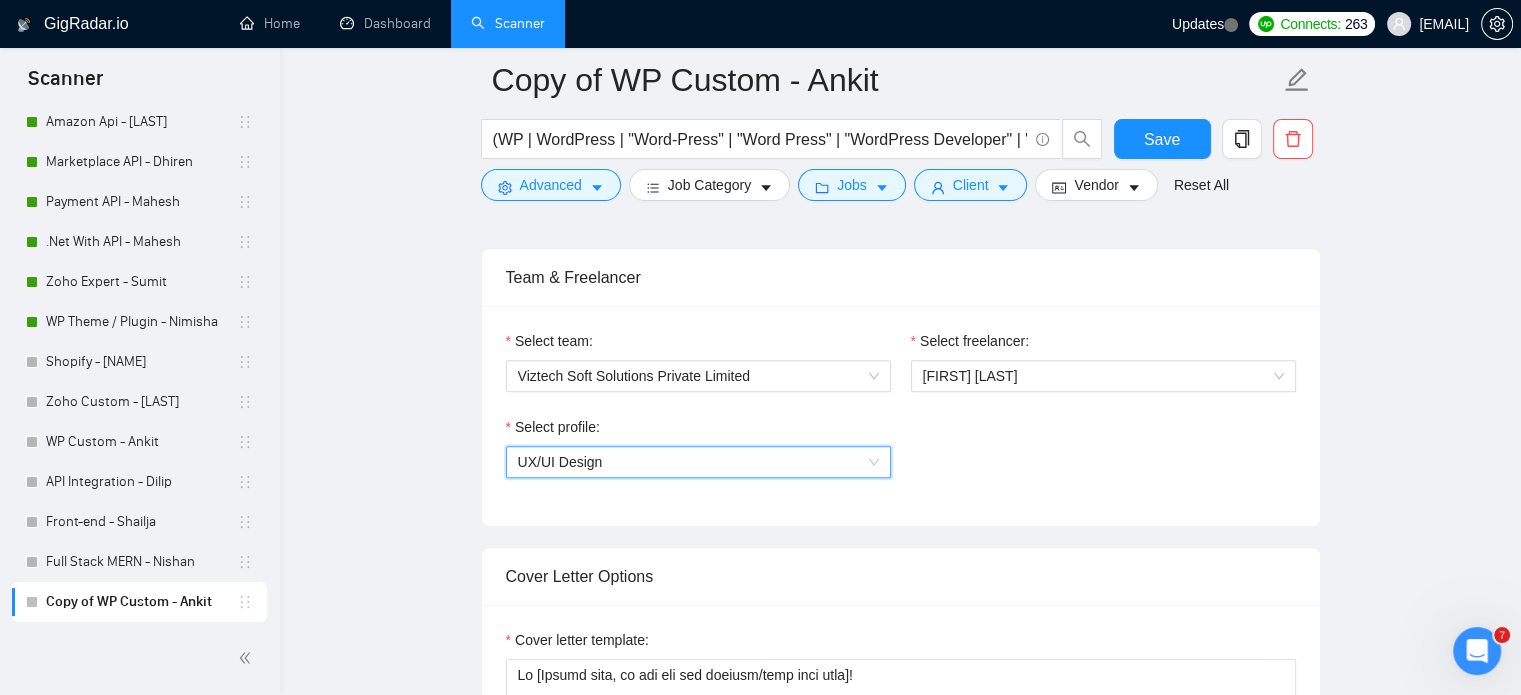 click on "Select profile: 1044578476142100545 UX/UI Design" at bounding box center (901, 459) 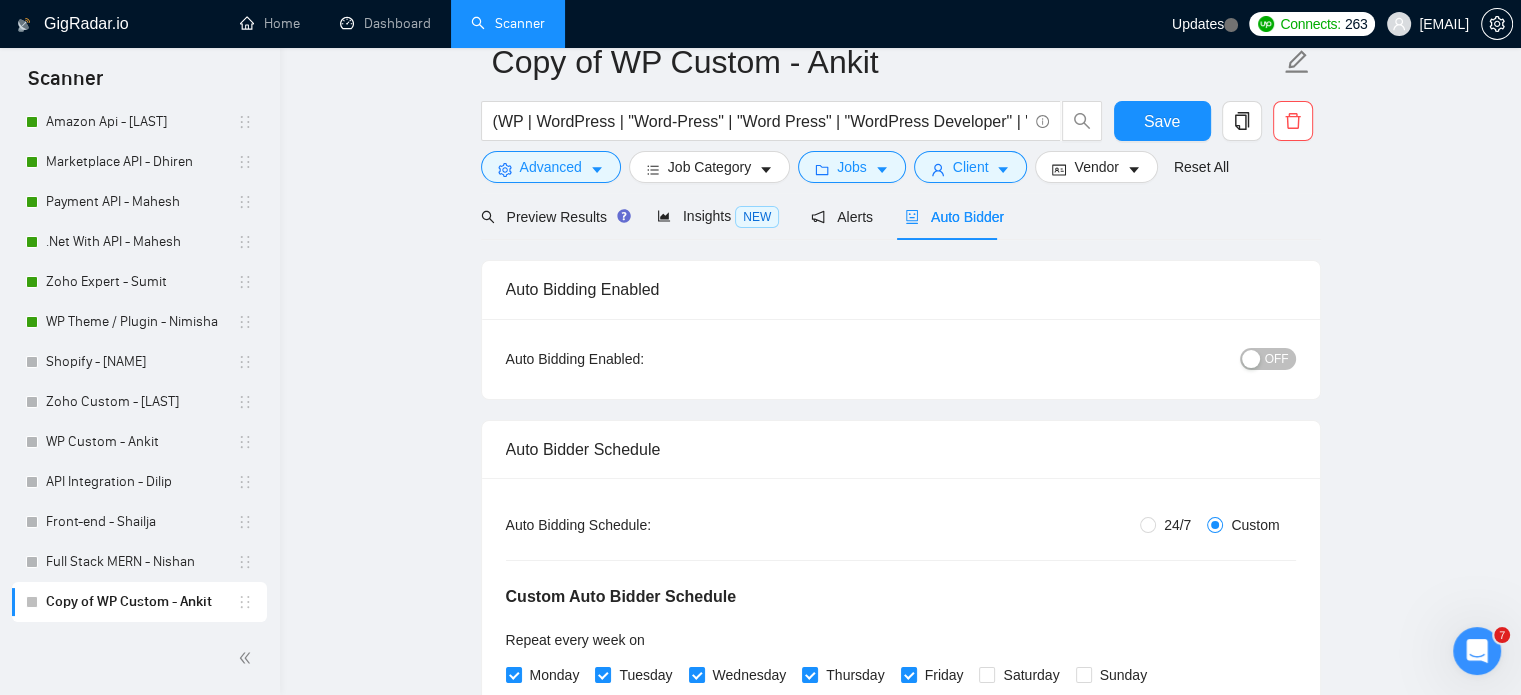 scroll, scrollTop: 0, scrollLeft: 0, axis: both 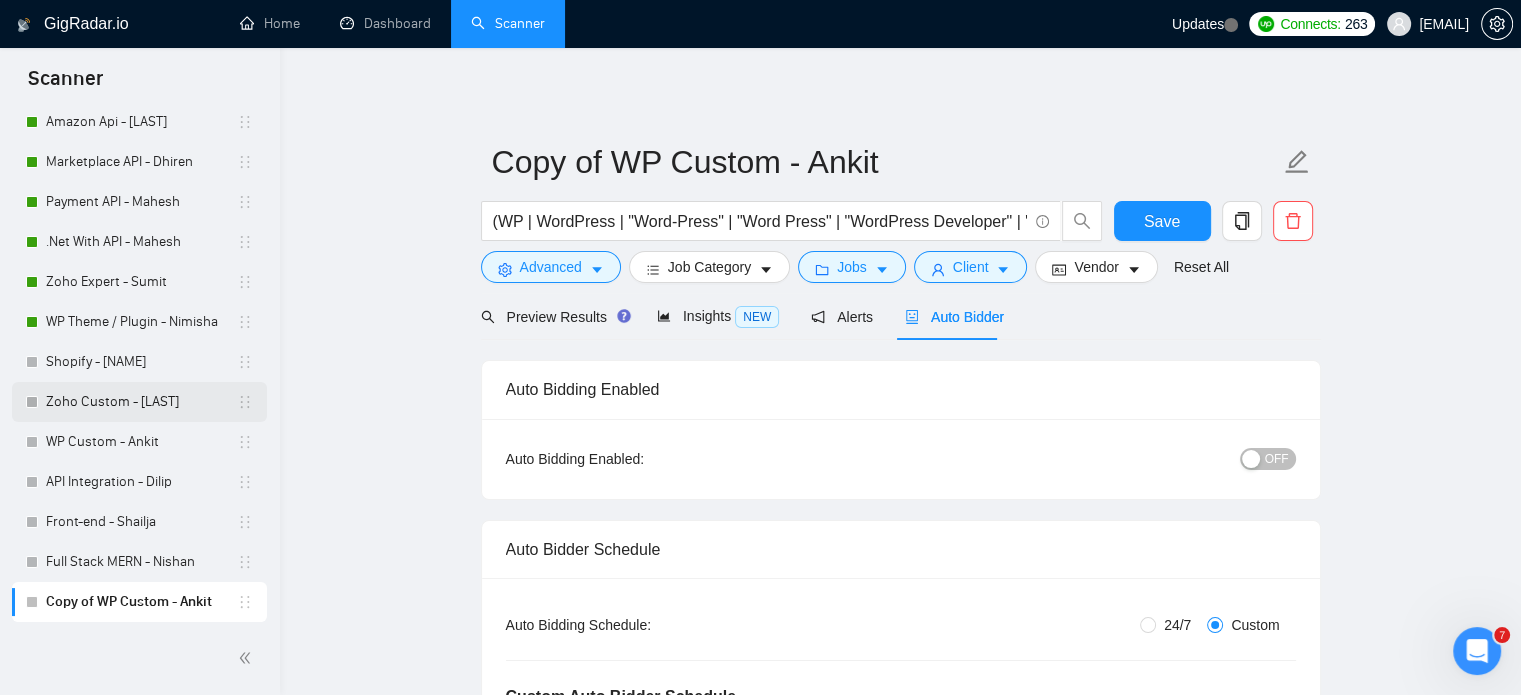 click on "Zoho Custom  - [LAST]" at bounding box center (141, 402) 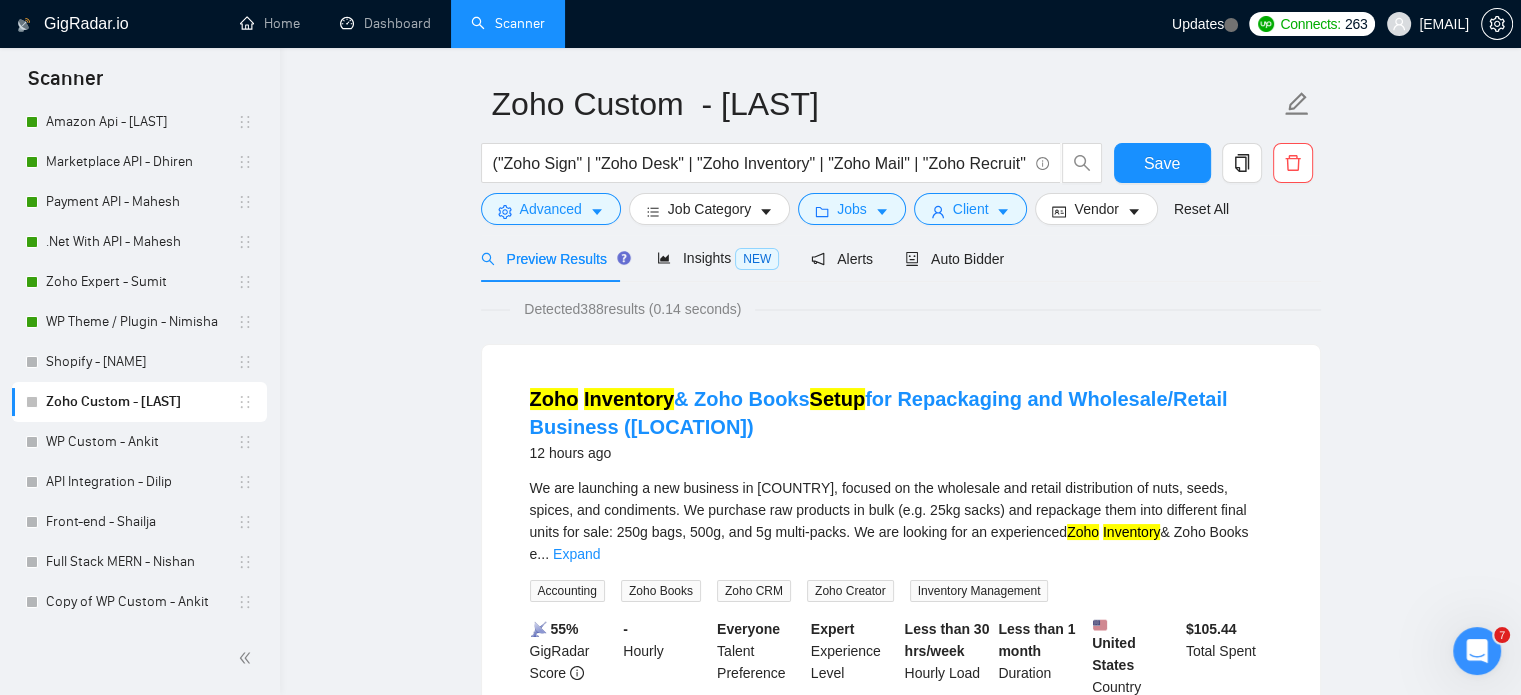scroll, scrollTop: 0, scrollLeft: 0, axis: both 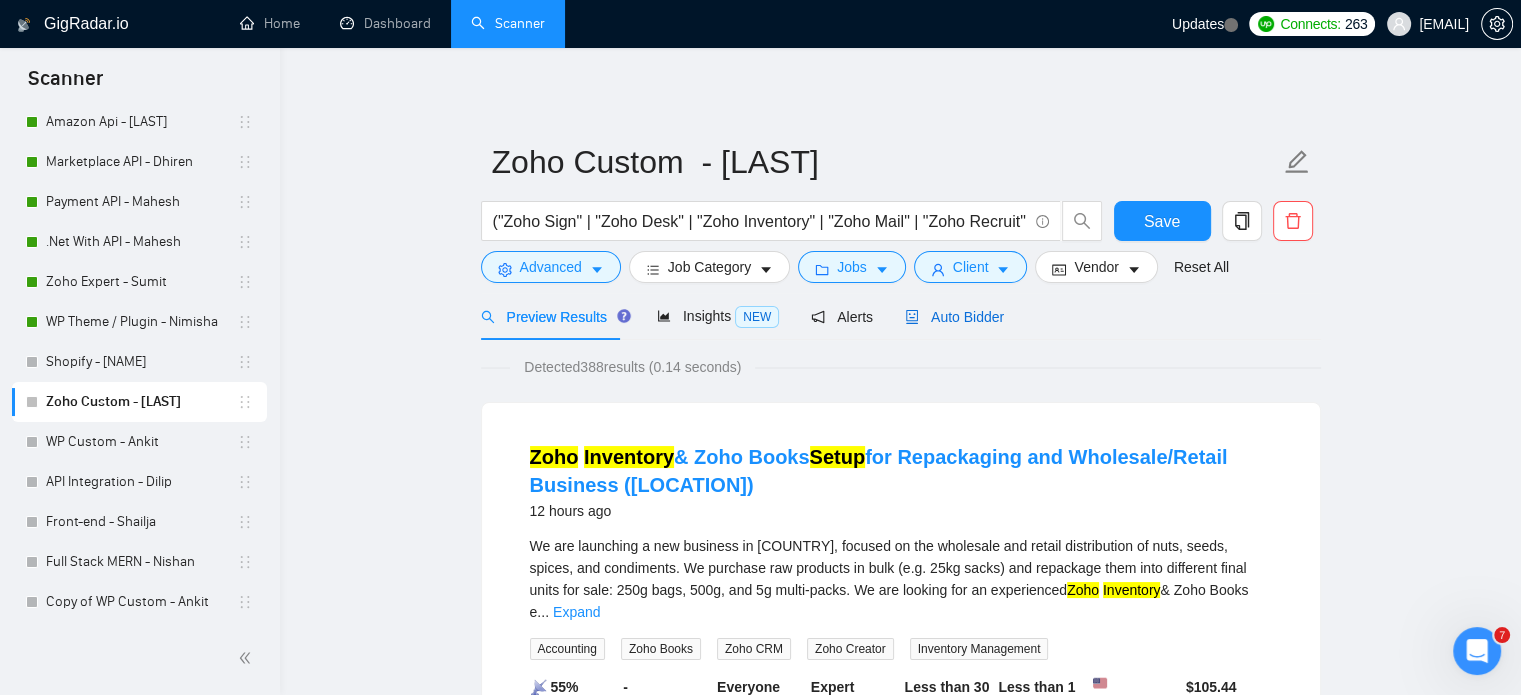 click on "Auto Bidder" at bounding box center (954, 317) 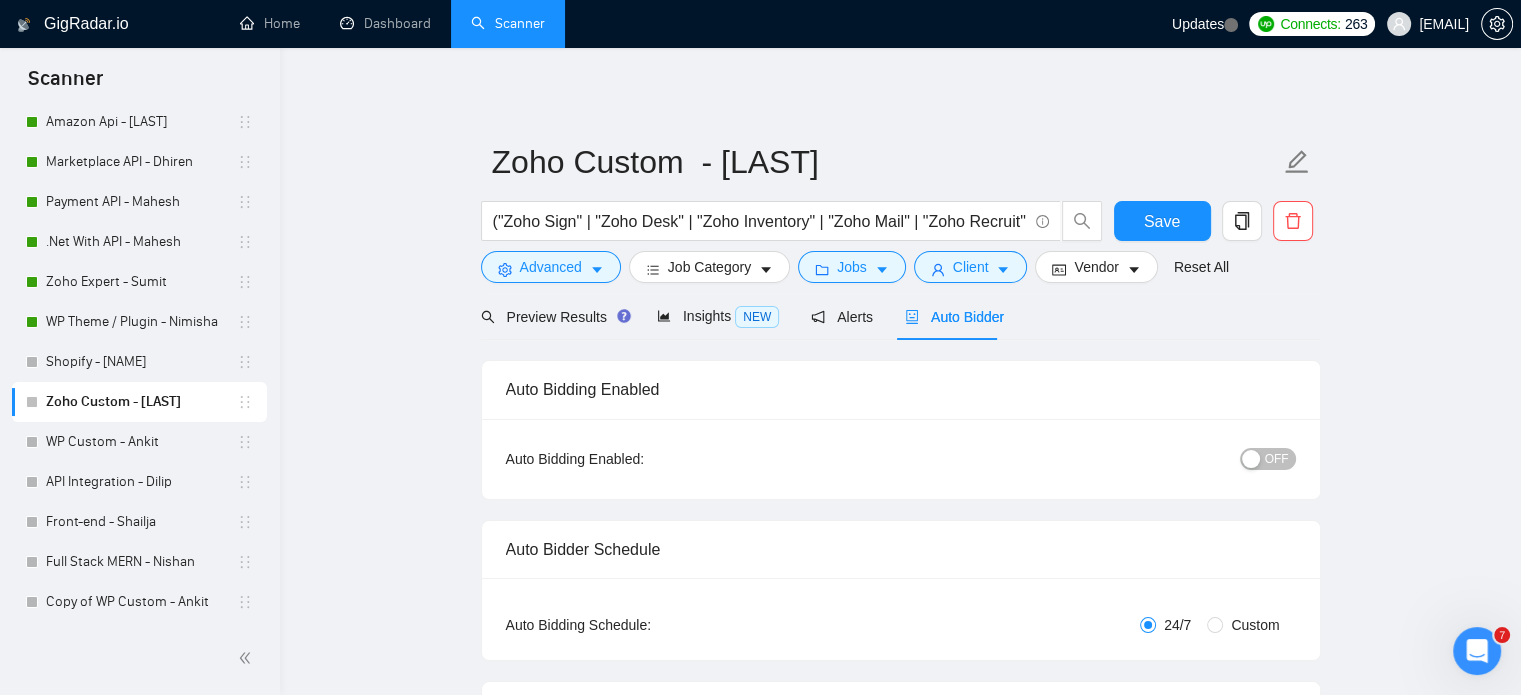 type 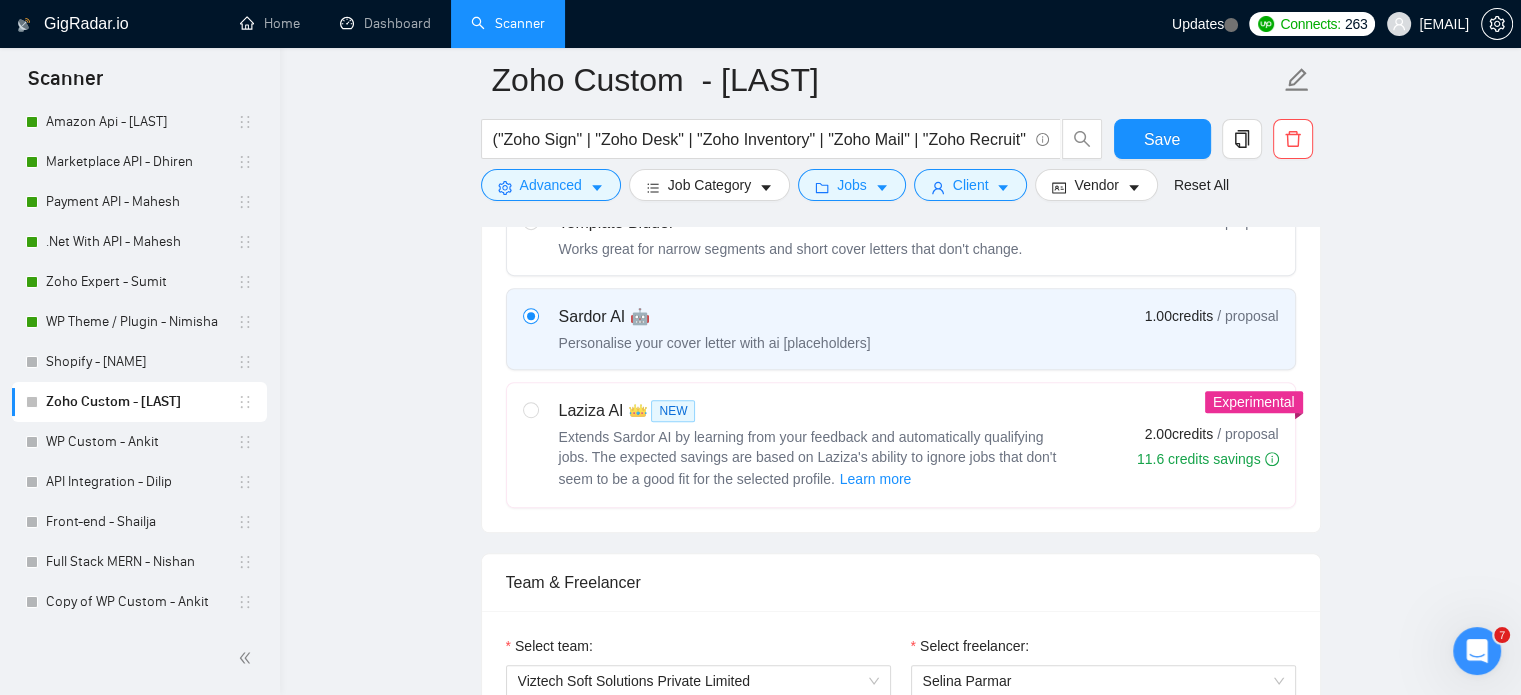 scroll, scrollTop: 1100, scrollLeft: 0, axis: vertical 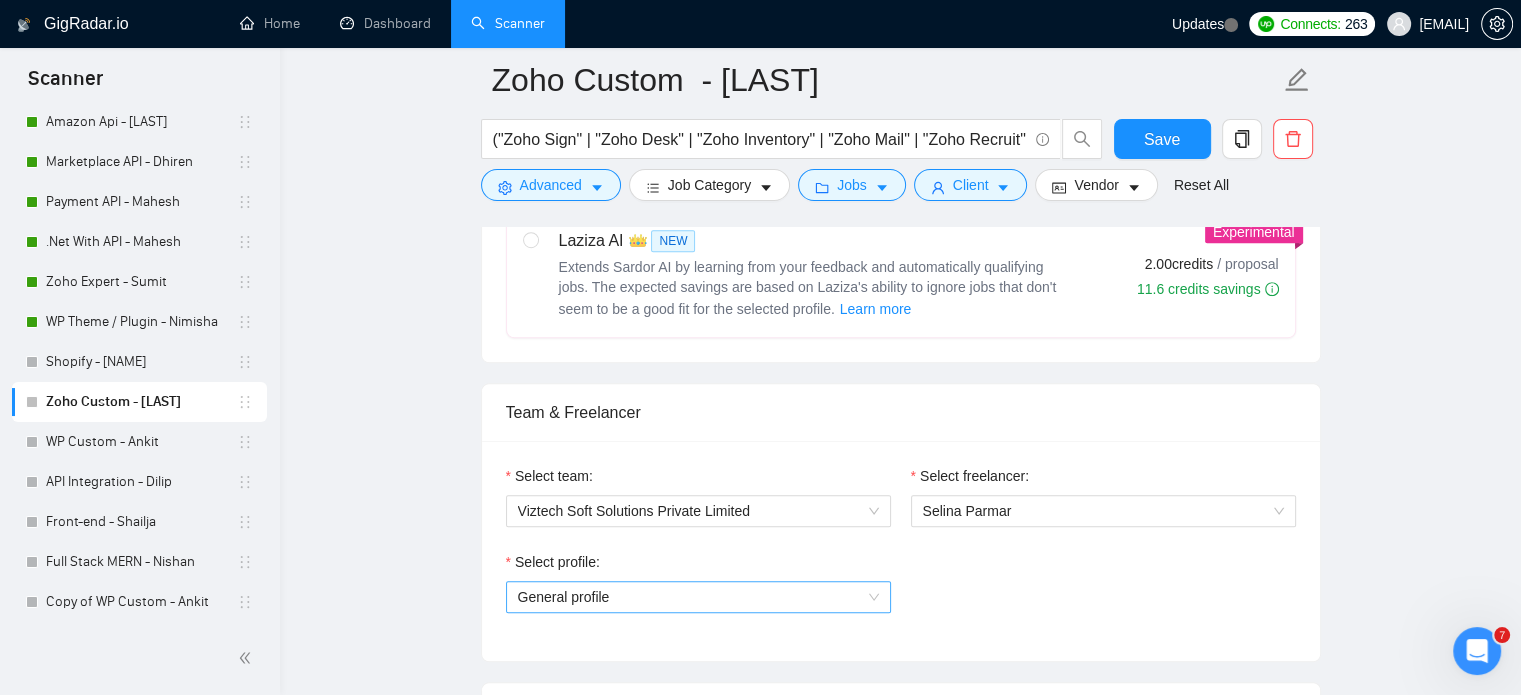 click on "General profile" at bounding box center (698, 597) 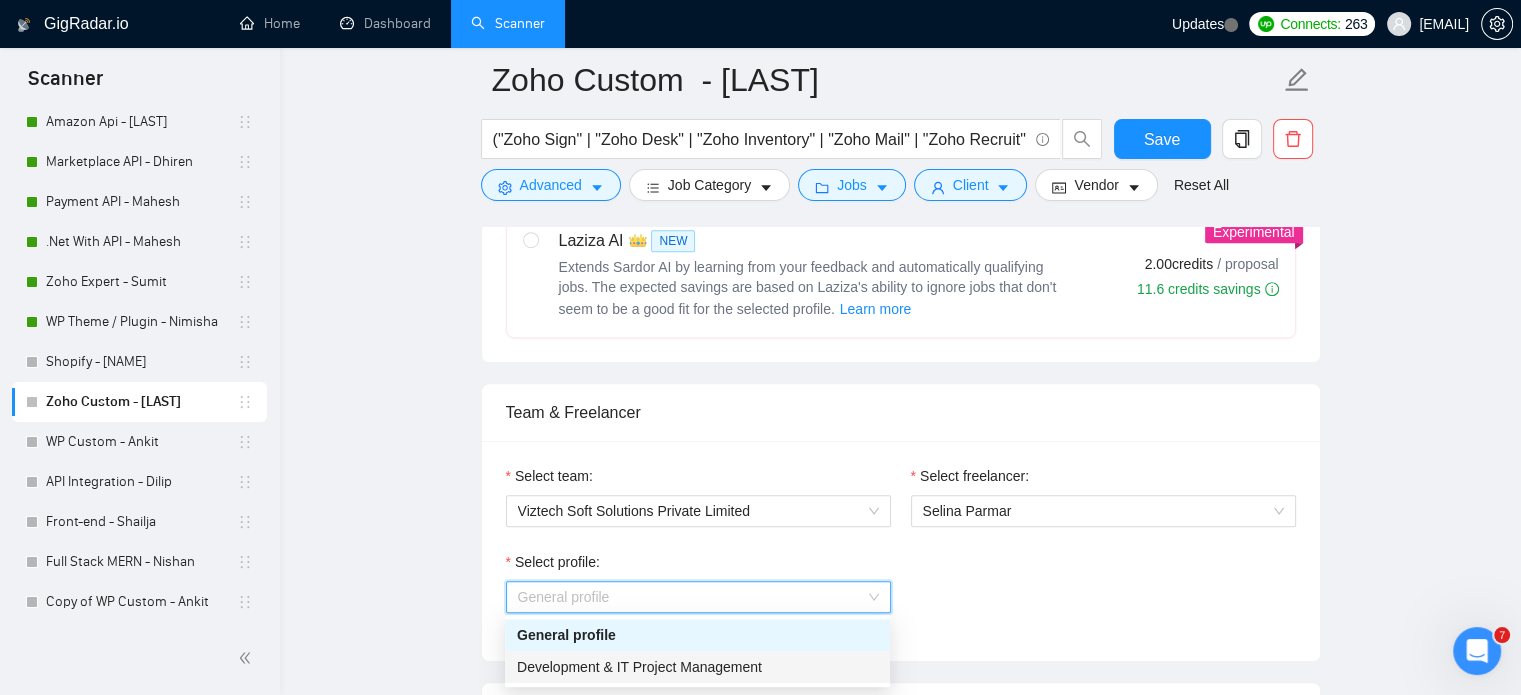 drag, startPoint x: 748, startPoint y: 668, endPoint x: 938, endPoint y: 671, distance: 190.02368 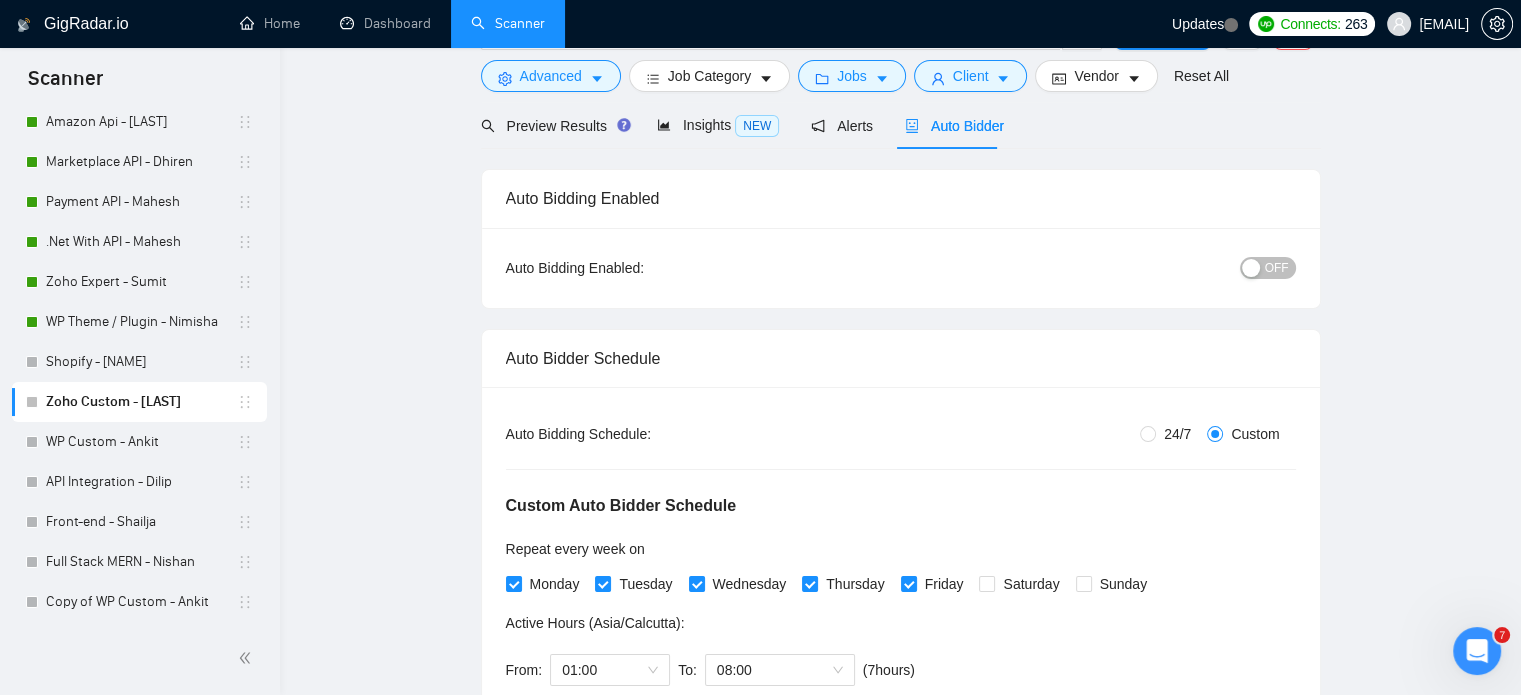 scroll, scrollTop: 0, scrollLeft: 0, axis: both 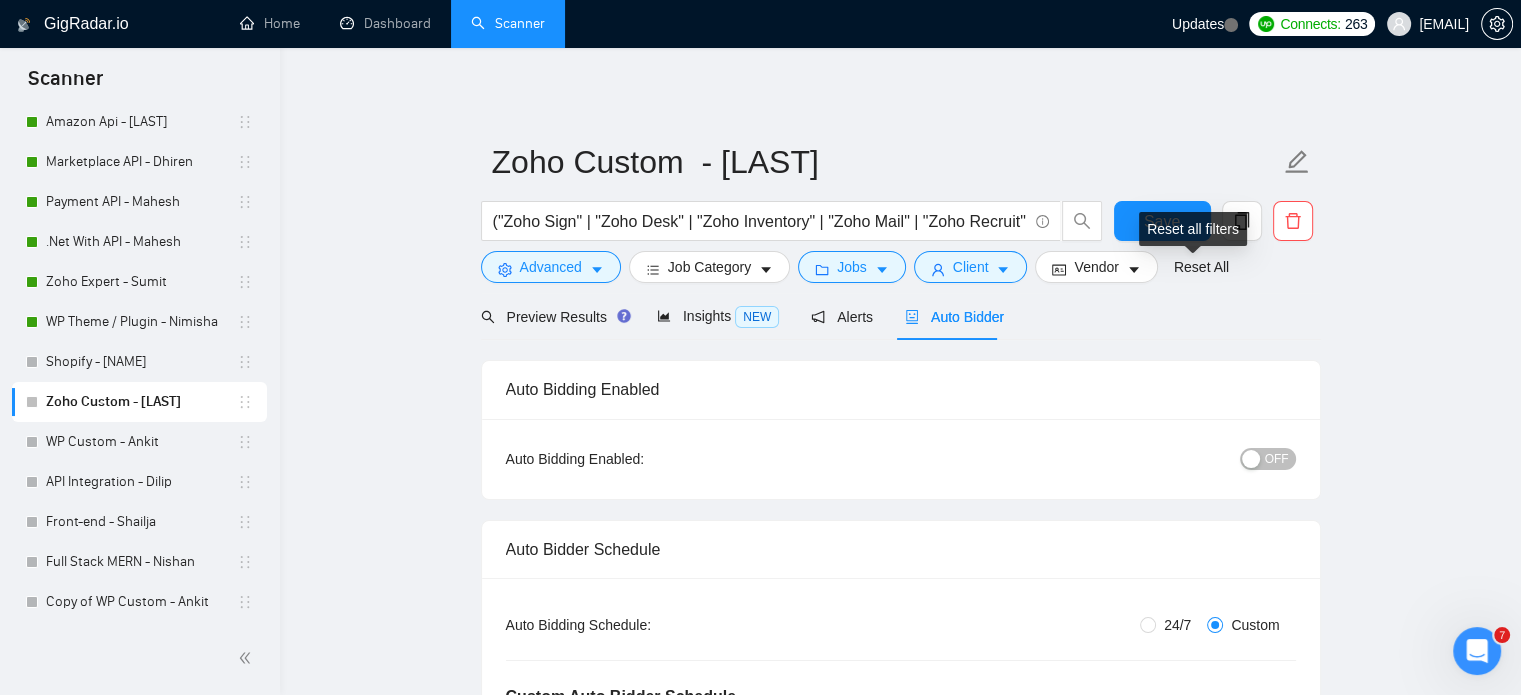click on "Reset all filters" at bounding box center [1193, 229] 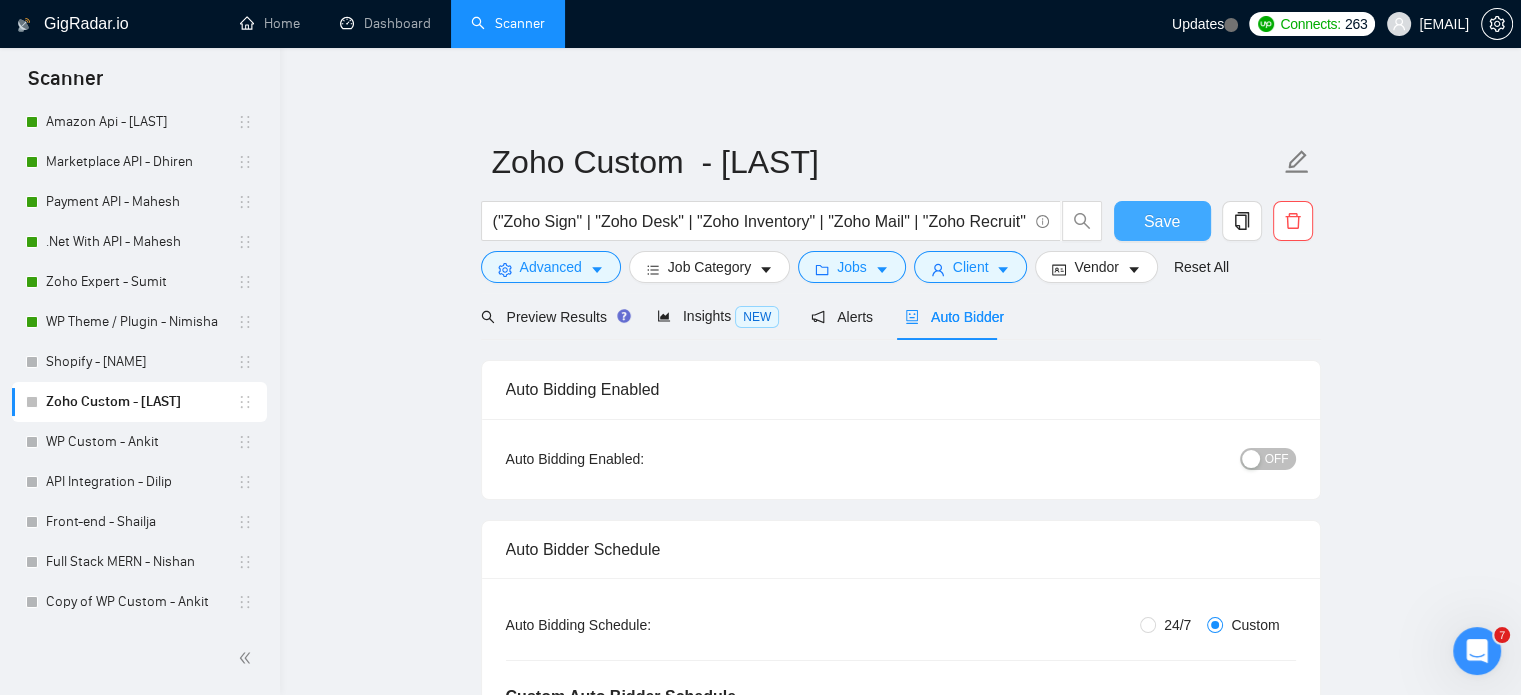 click on "Save" at bounding box center [1162, 221] 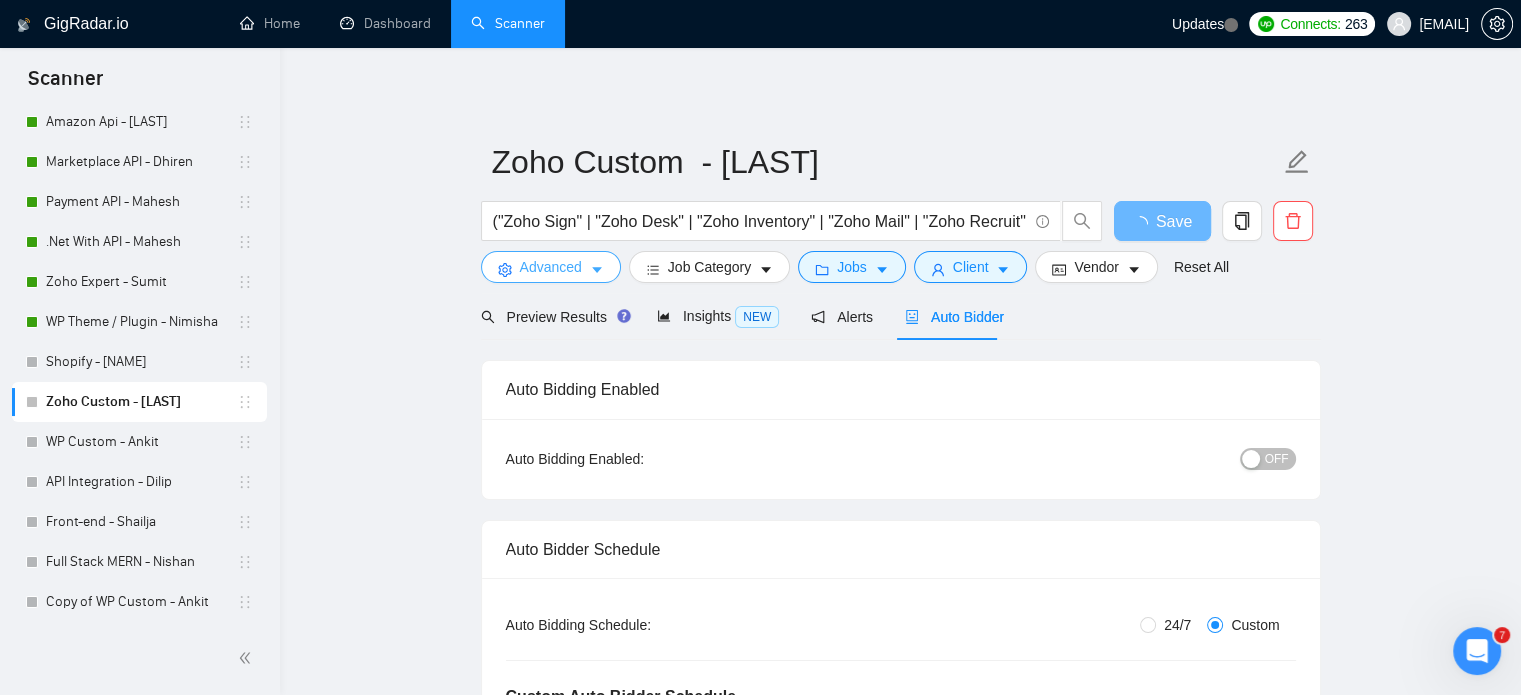 click 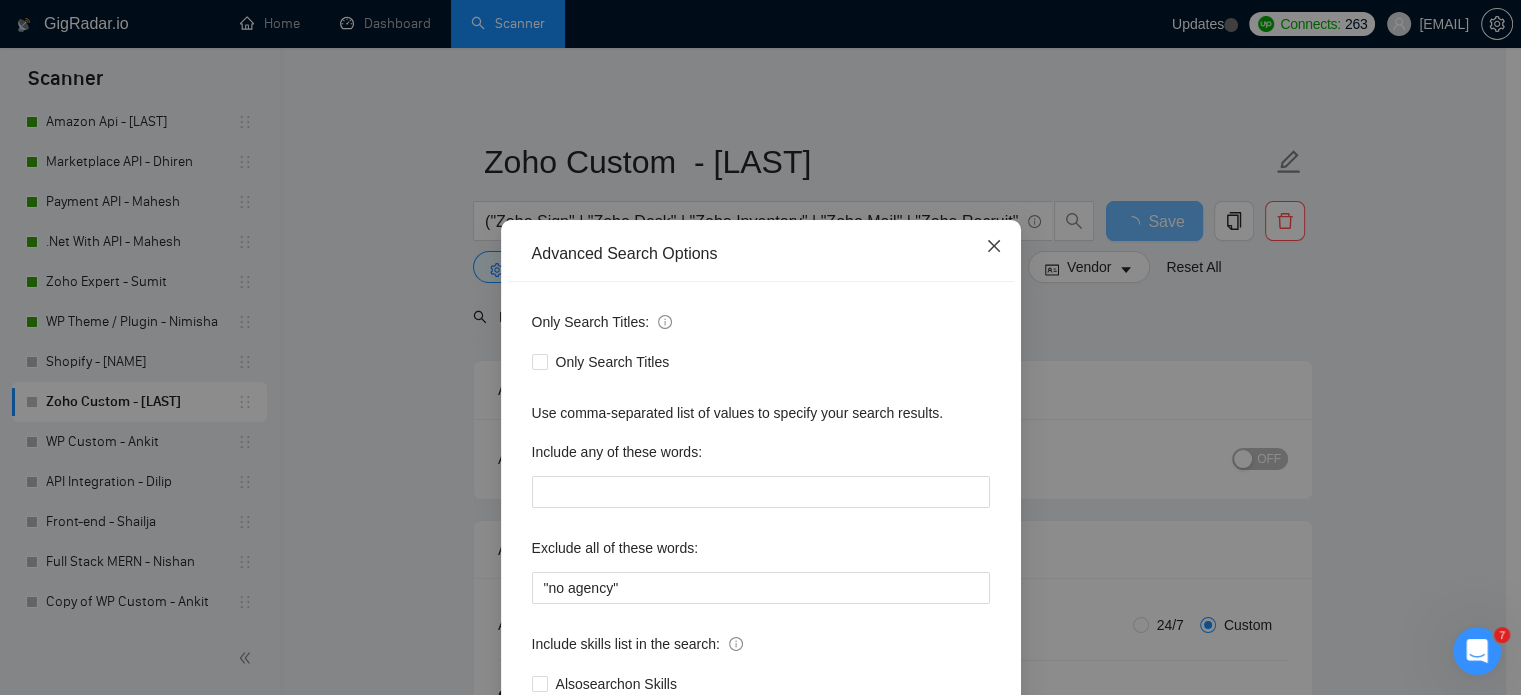 click 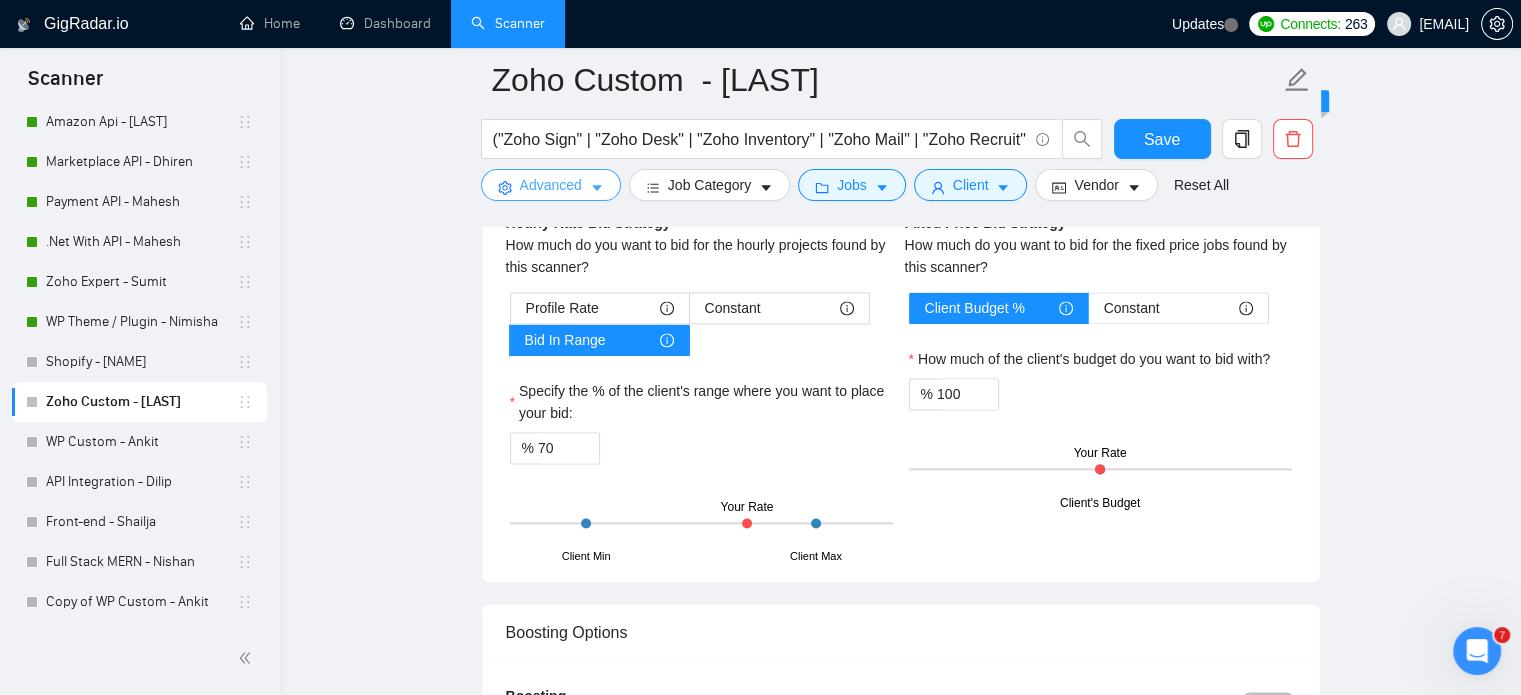 scroll, scrollTop: 2600, scrollLeft: 0, axis: vertical 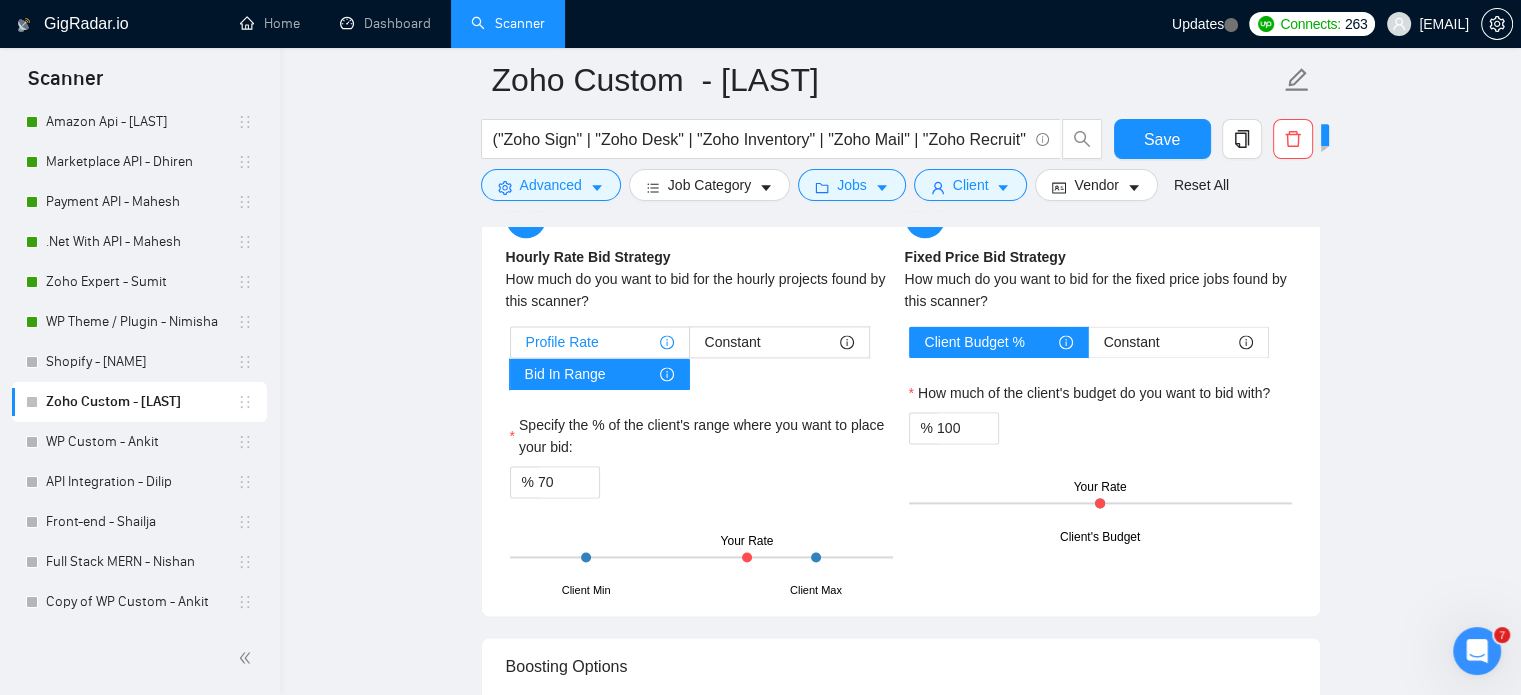 click on "Profile Rate" at bounding box center [562, 342] 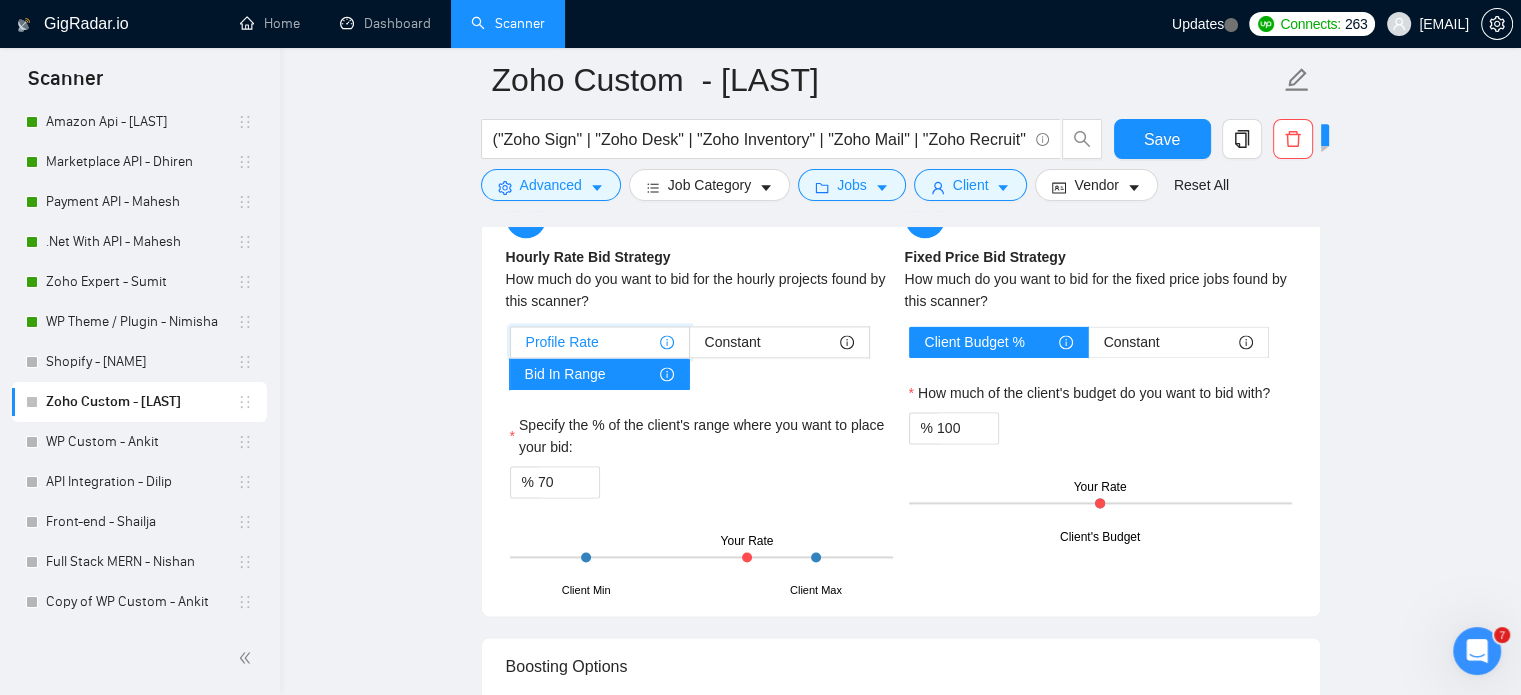 click on "Profile Rate" at bounding box center (511, 347) 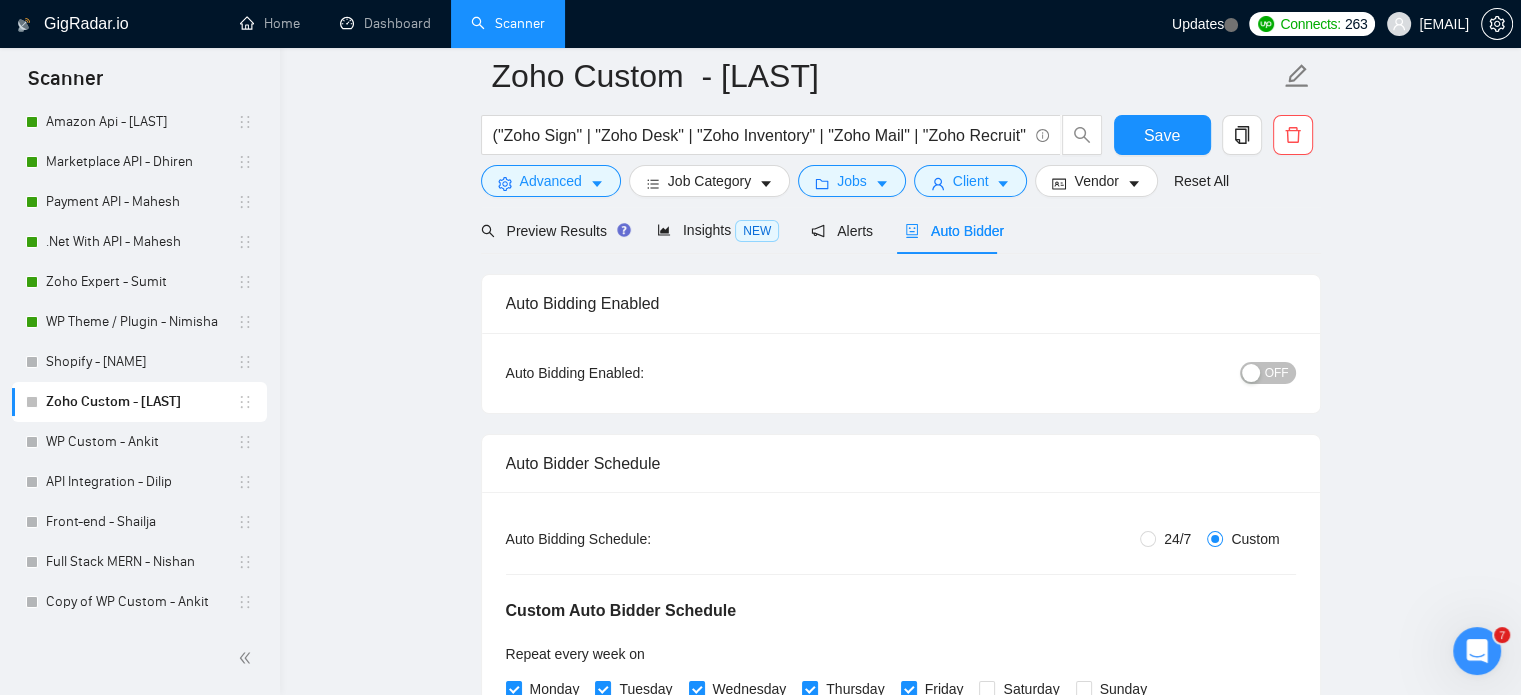 scroll, scrollTop: 0, scrollLeft: 0, axis: both 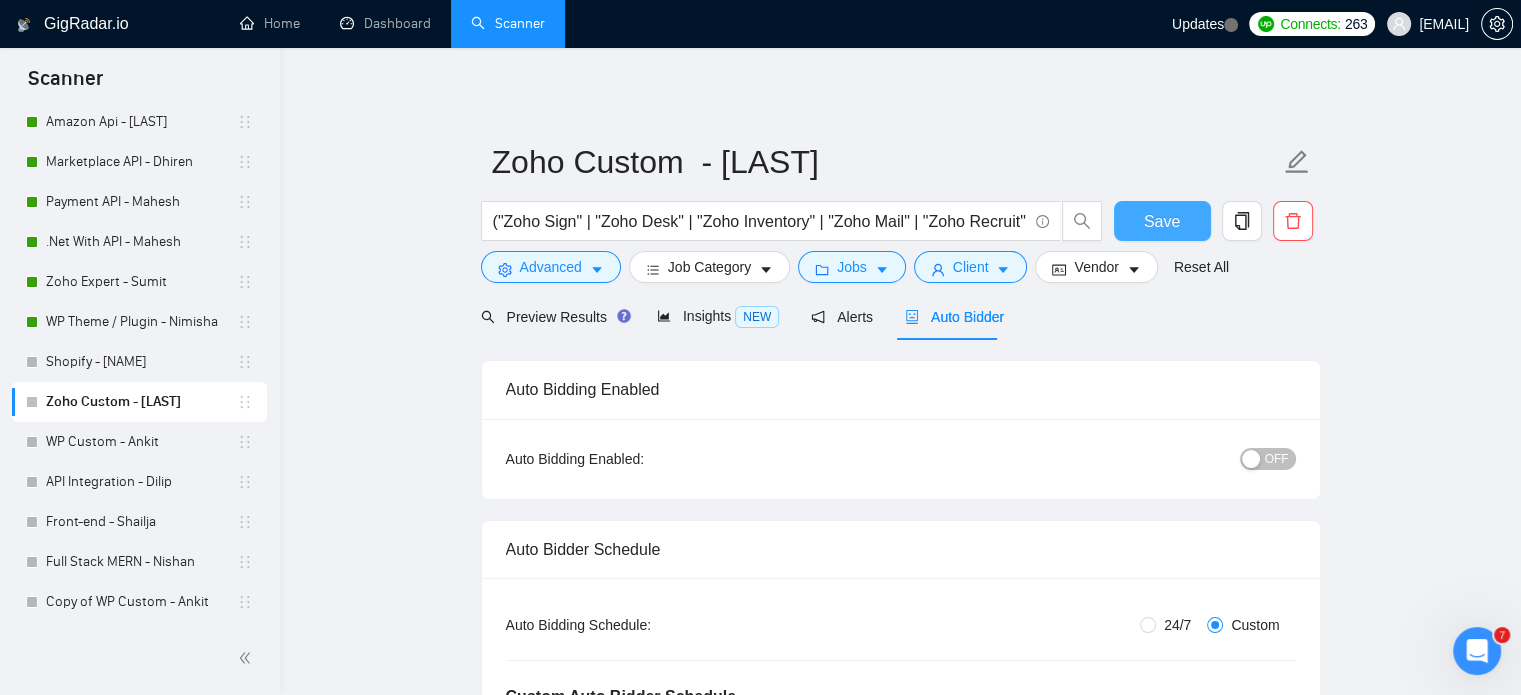 click on "Save" at bounding box center [1162, 221] 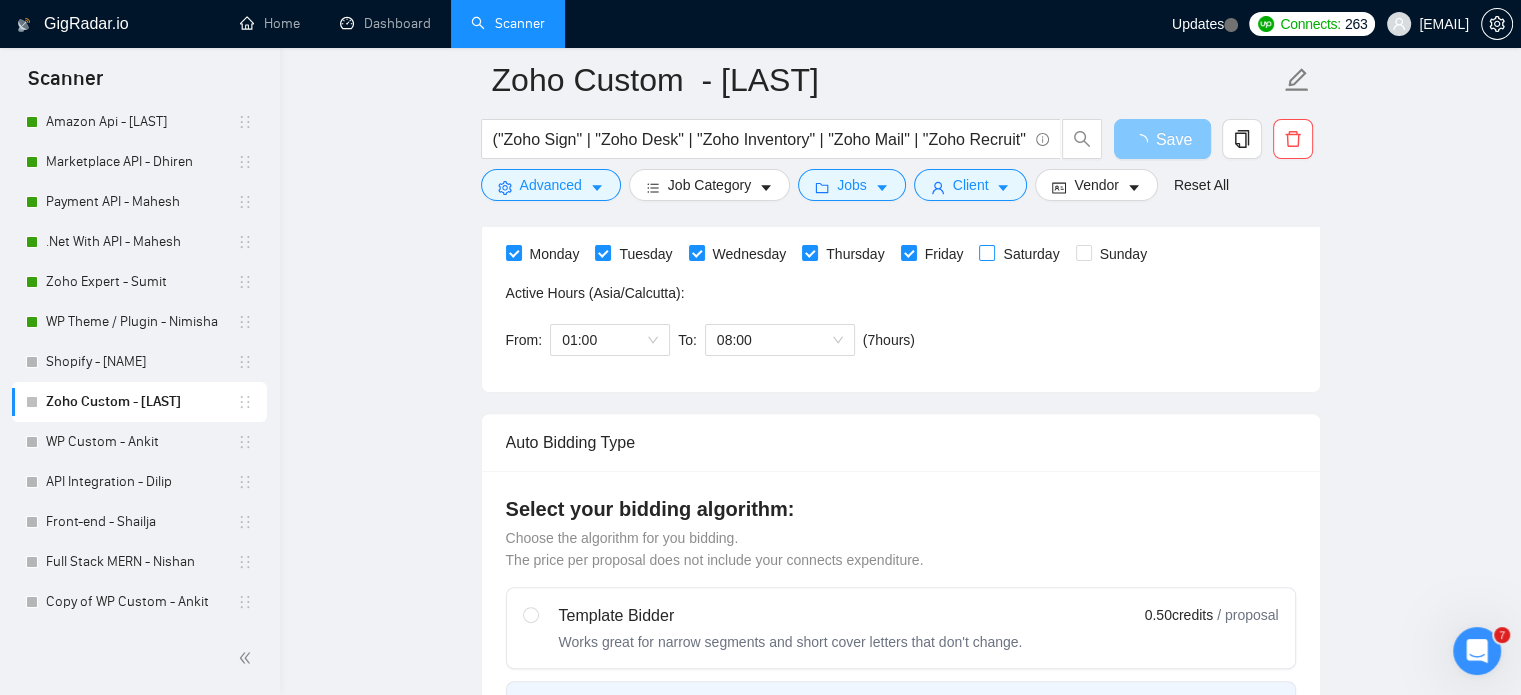 scroll, scrollTop: 600, scrollLeft: 0, axis: vertical 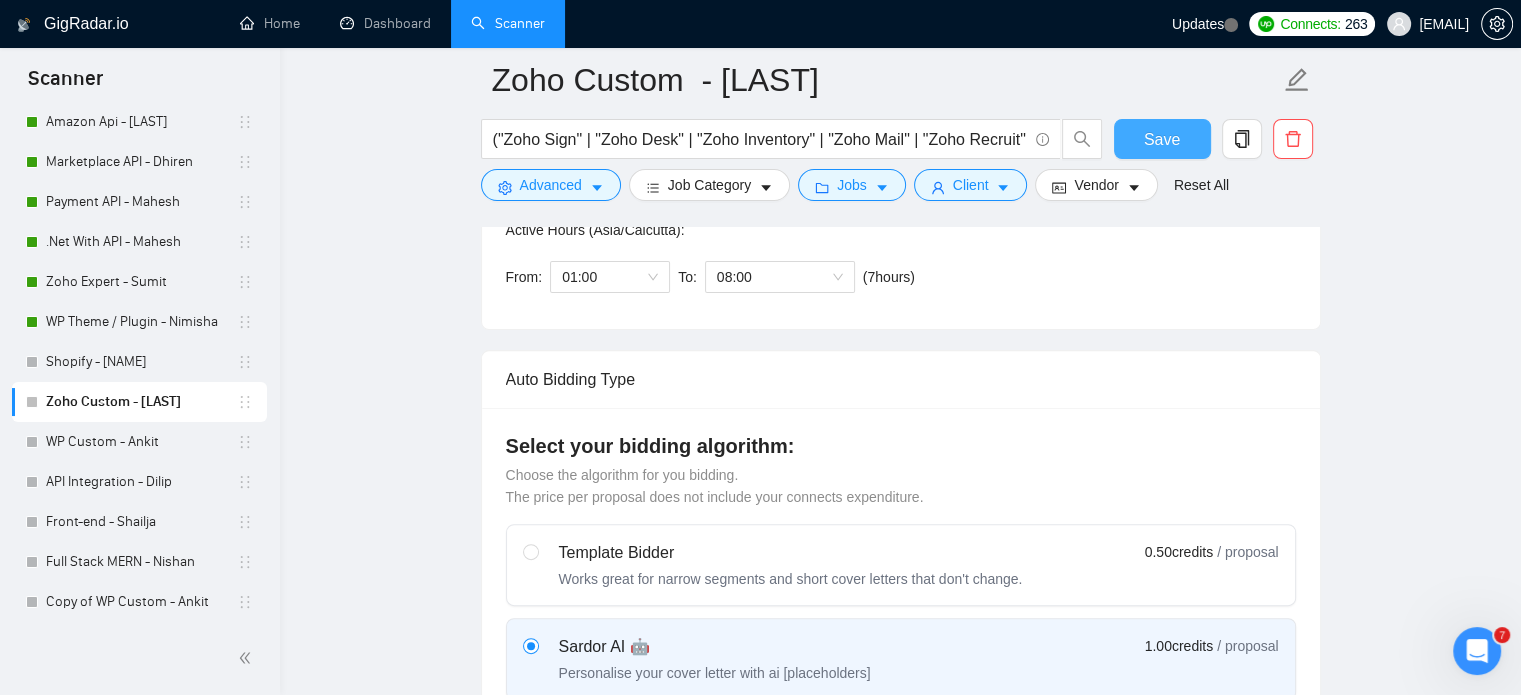 type 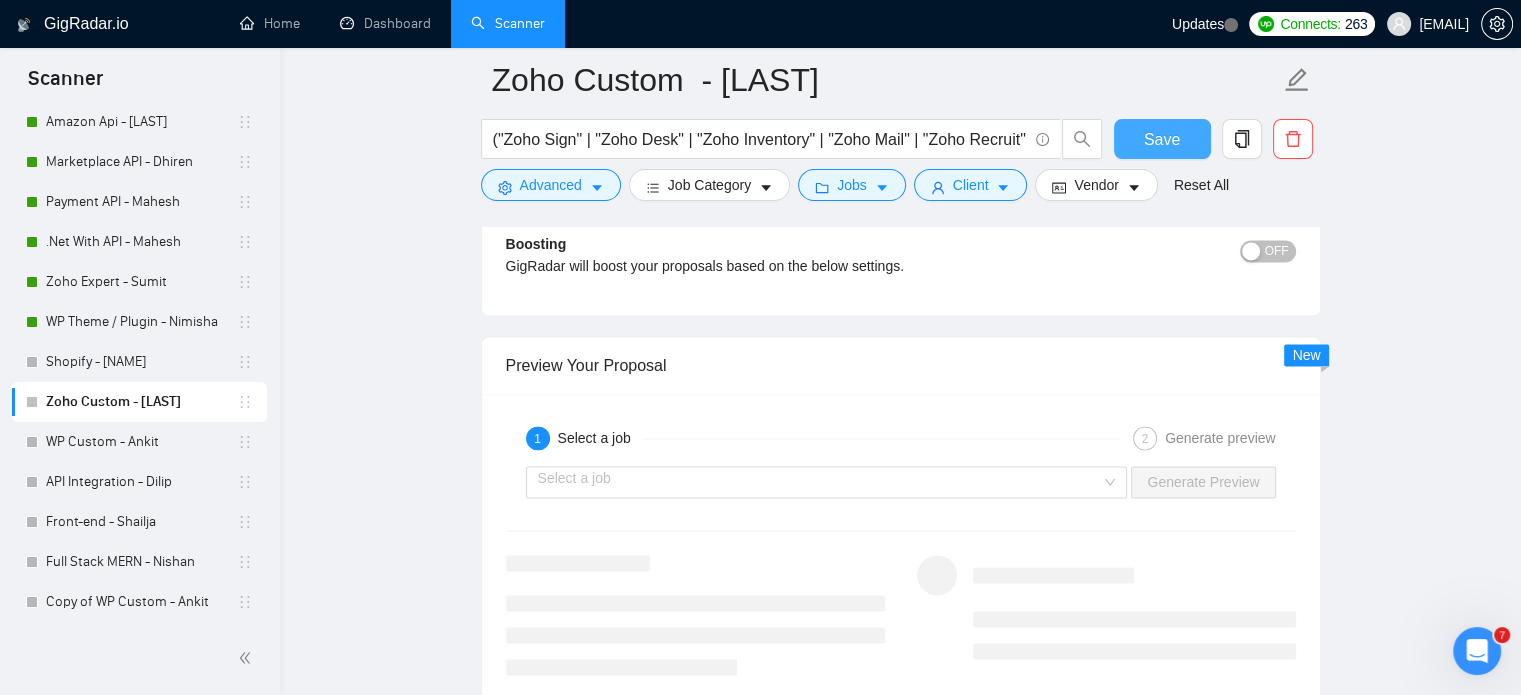 scroll, scrollTop: 3100, scrollLeft: 0, axis: vertical 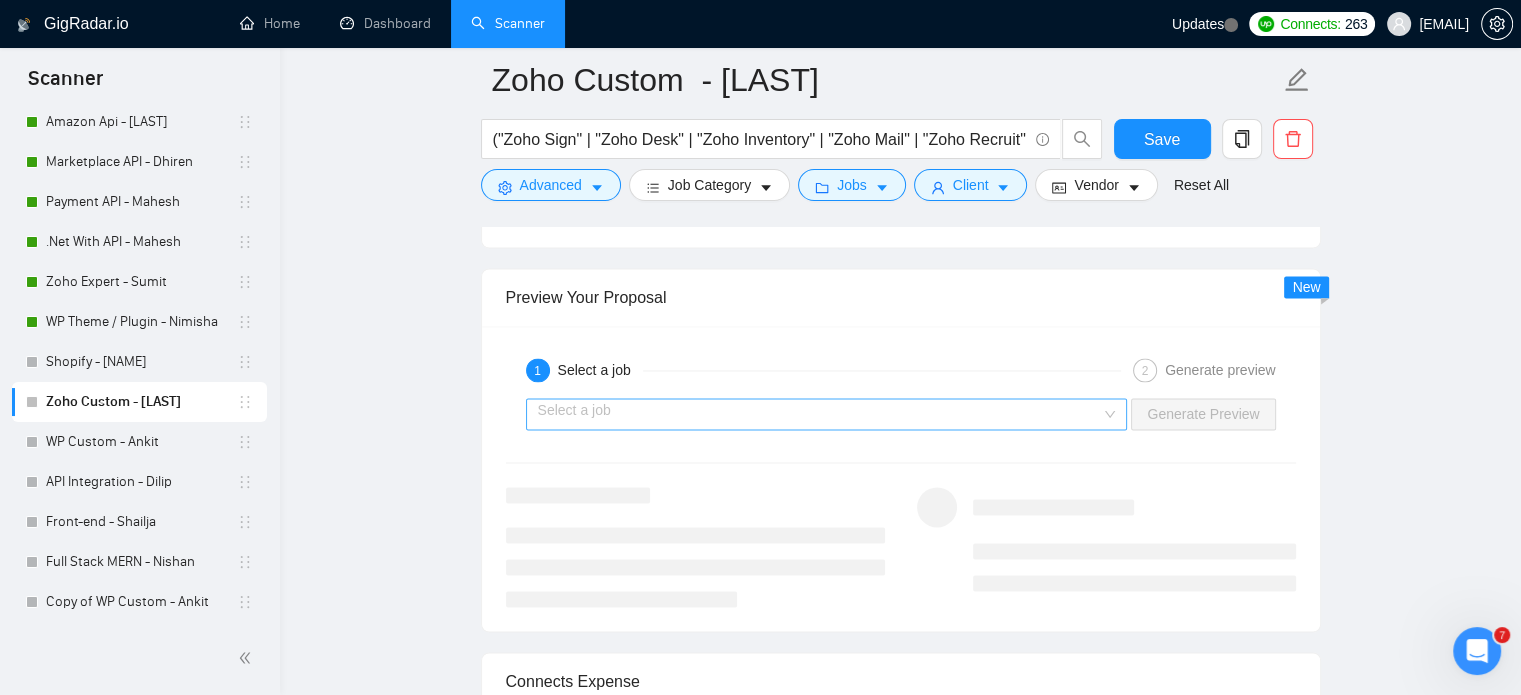 click at bounding box center [820, 414] 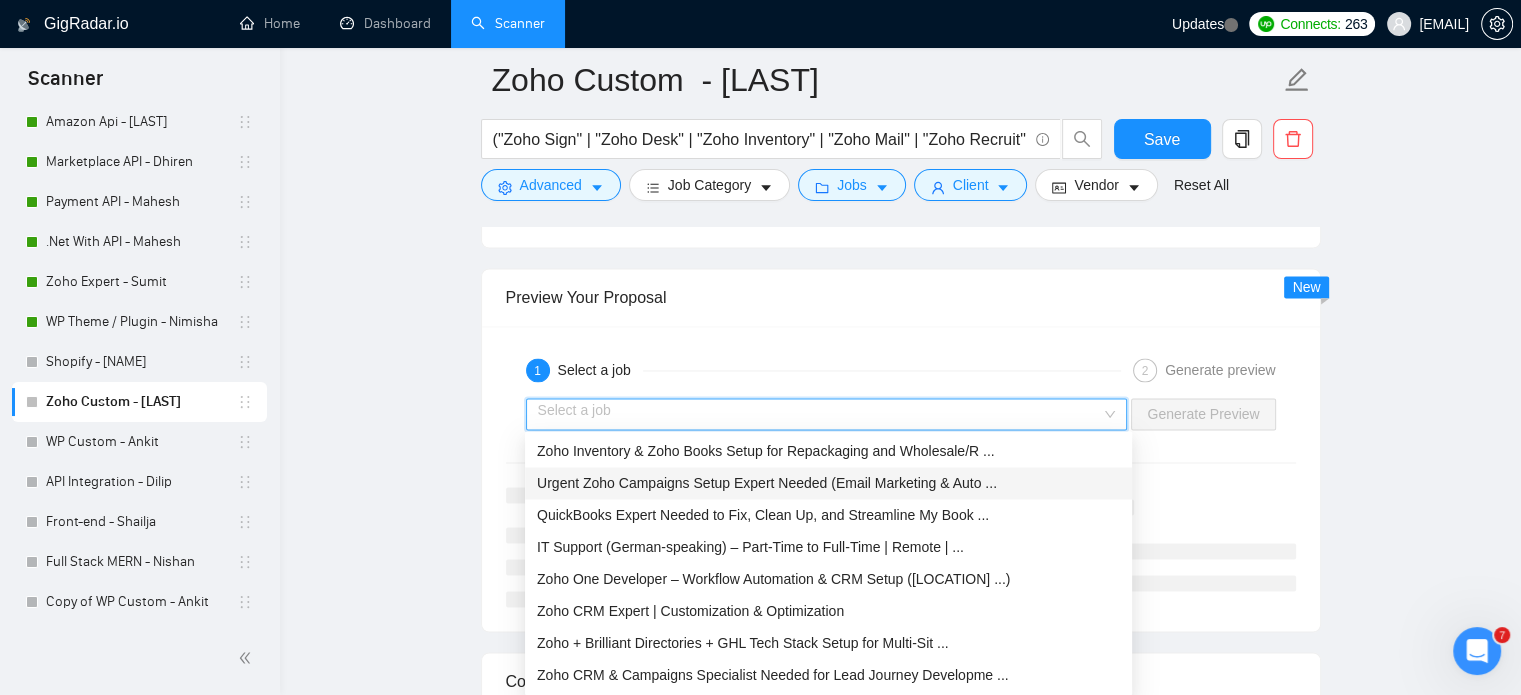 click on "Urgent Zoho Campaigns Setup Expert Needed (Email Marketing & Auto ..." at bounding box center [767, 483] 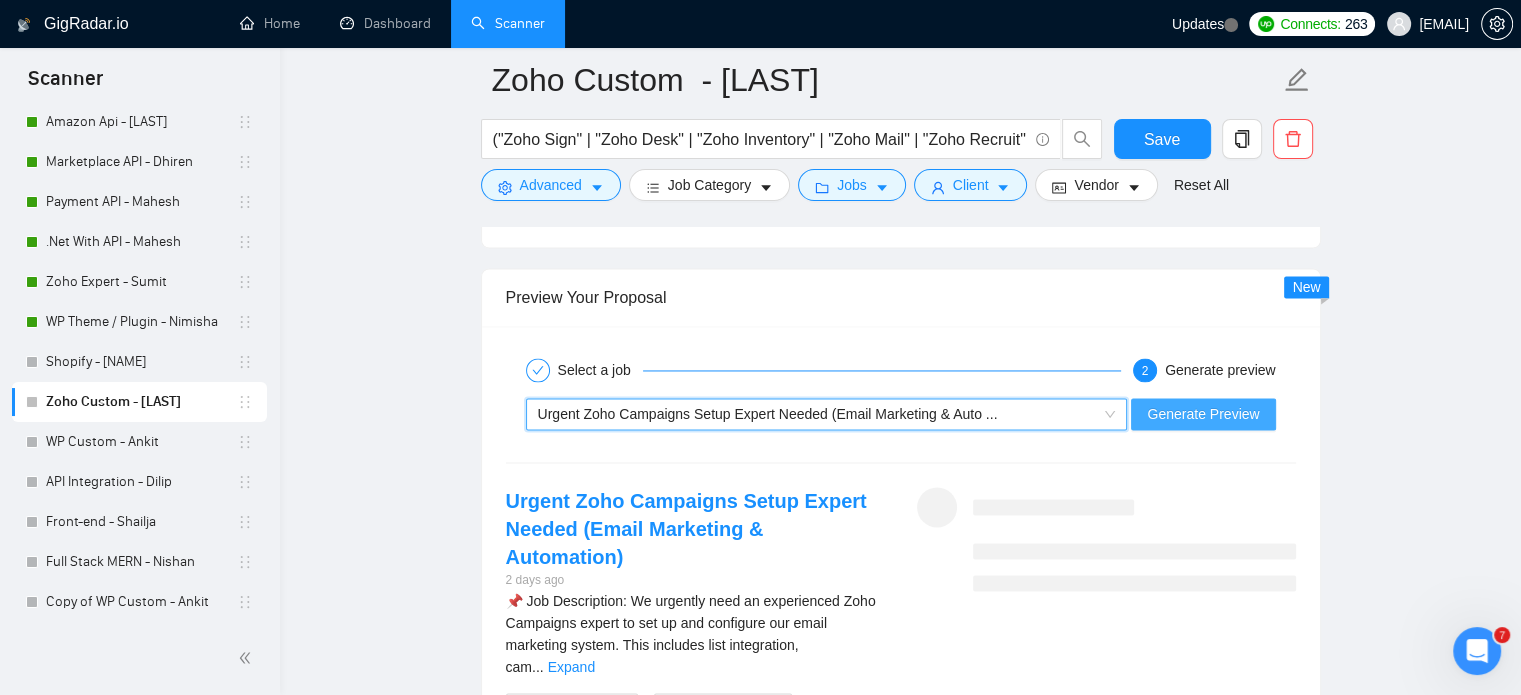 click on "Generate Preview" at bounding box center [1203, 414] 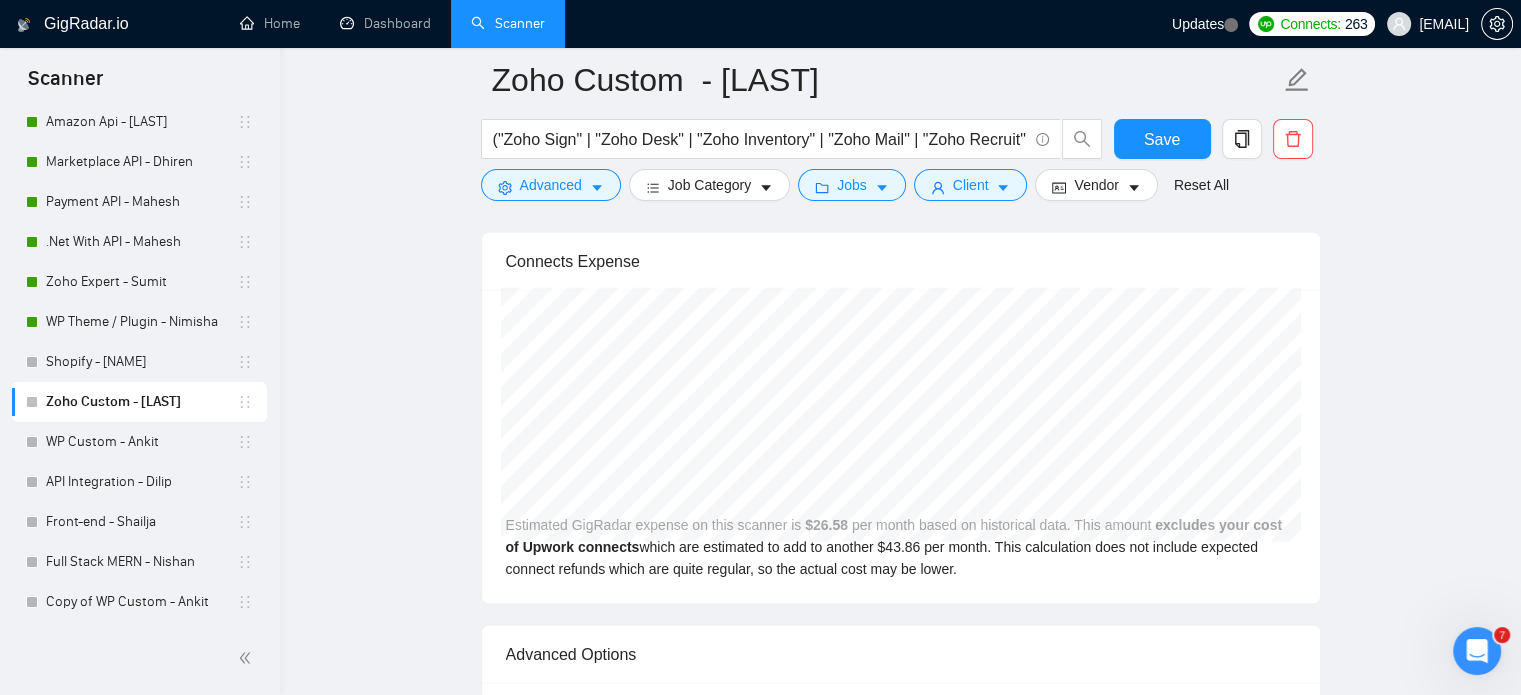 scroll, scrollTop: 3900, scrollLeft: 0, axis: vertical 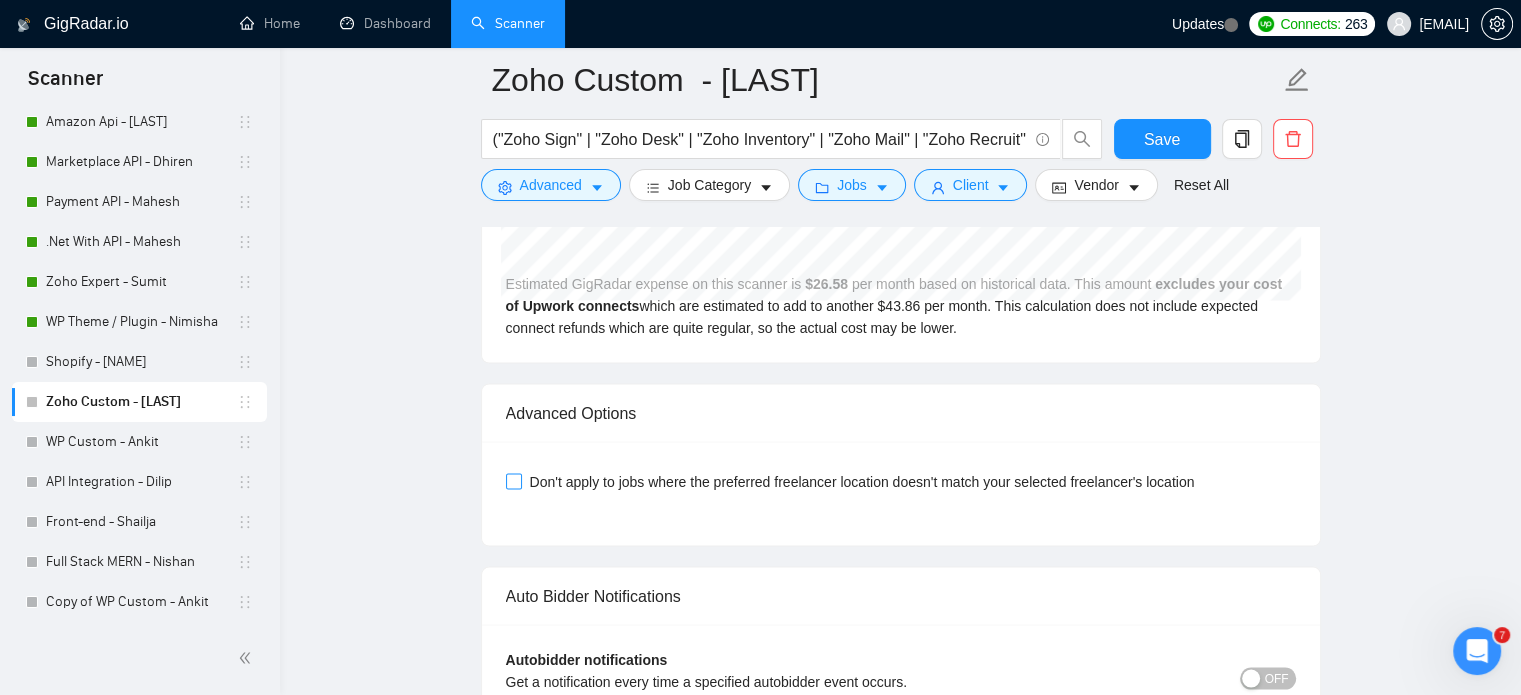 drag, startPoint x: 516, startPoint y: 428, endPoint x: 533, endPoint y: 447, distance: 25.495098 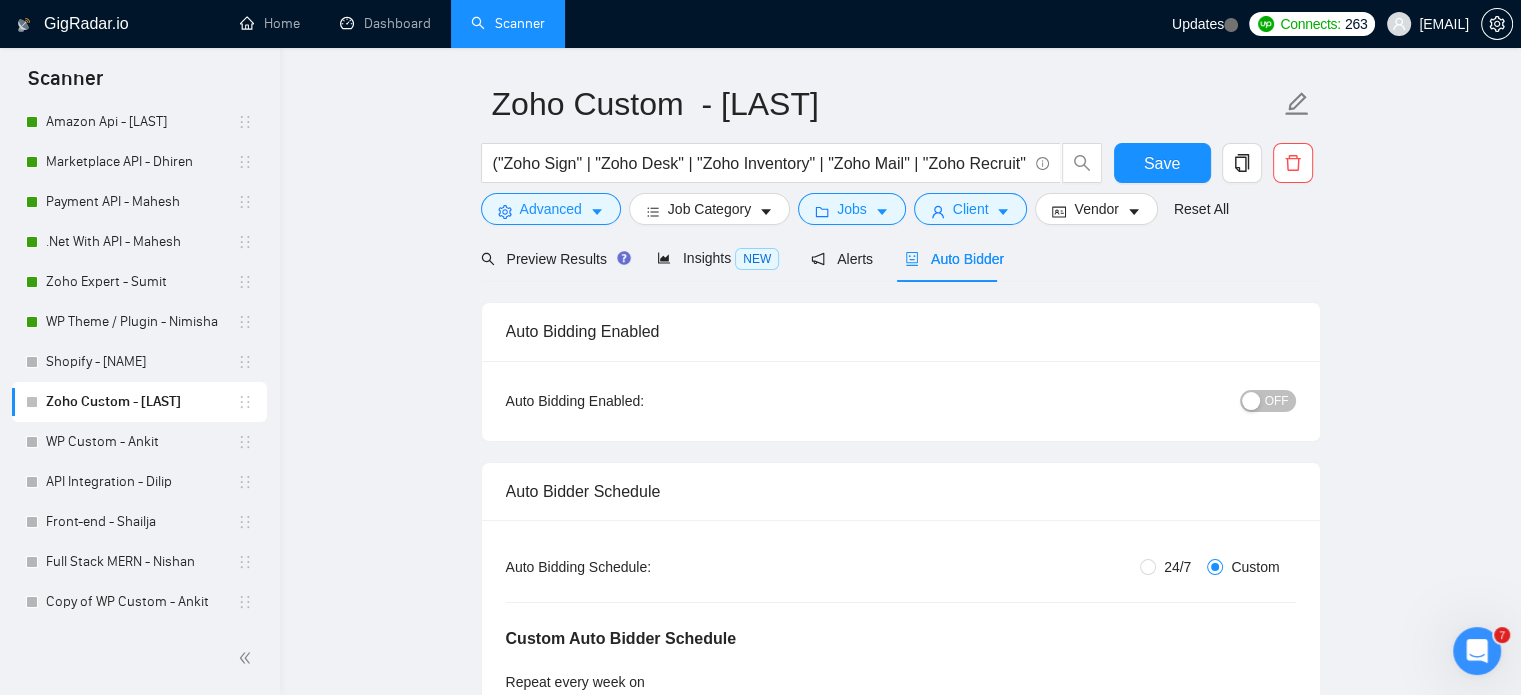 scroll, scrollTop: 0, scrollLeft: 0, axis: both 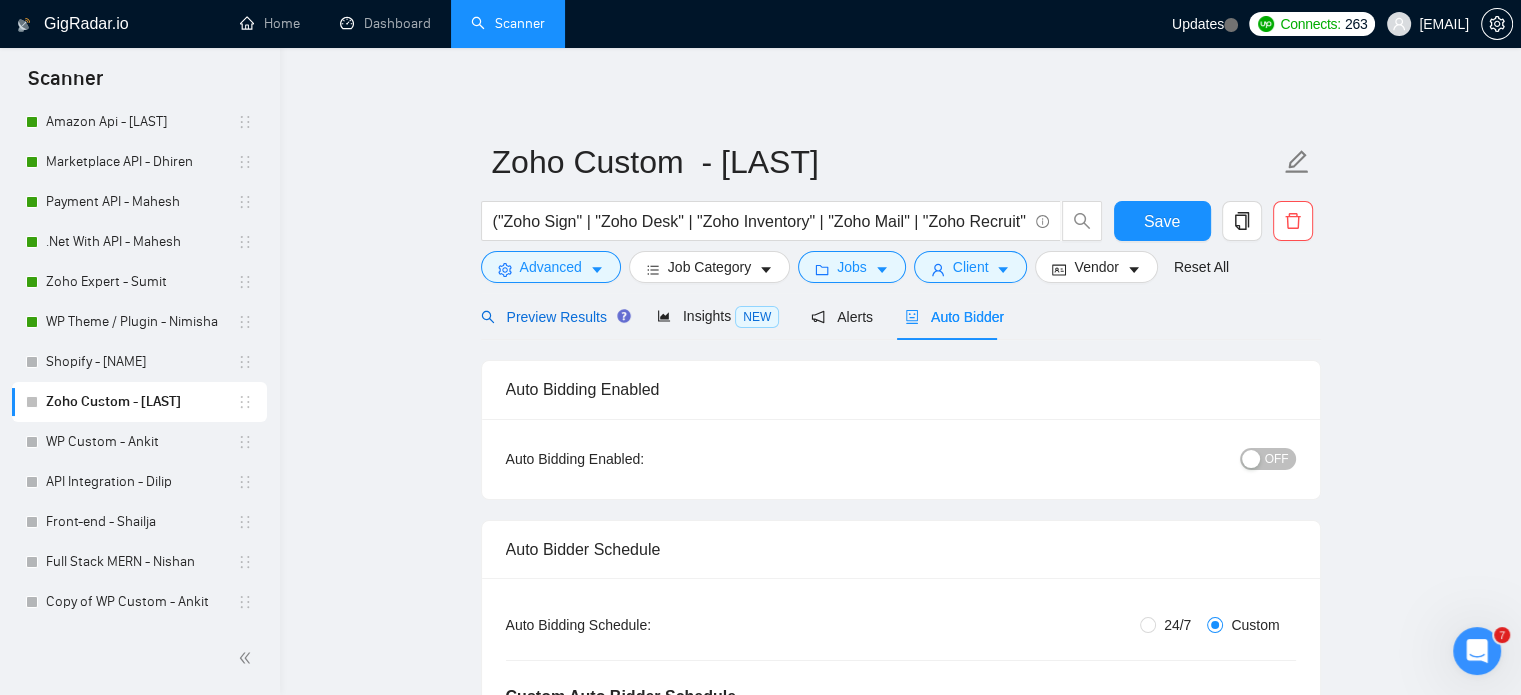 click on "Preview Results" at bounding box center [553, 317] 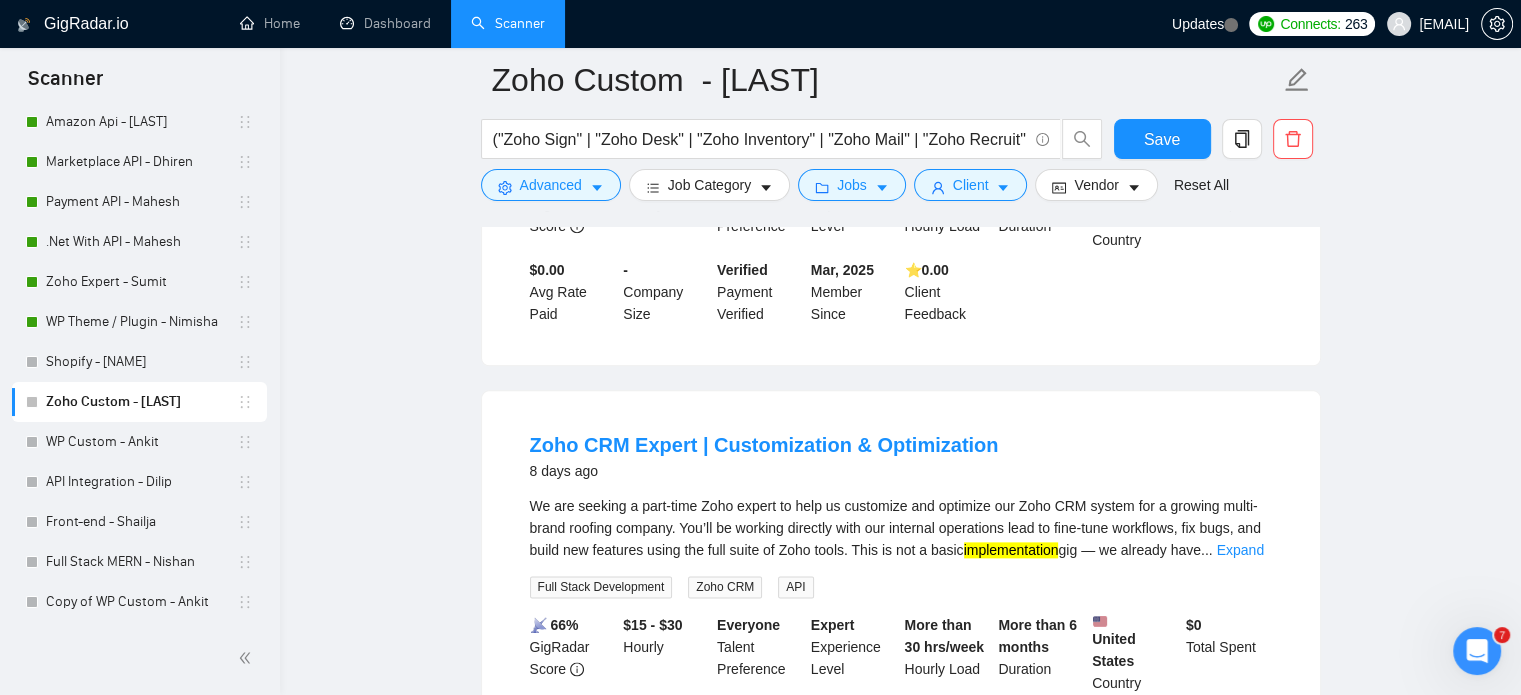 scroll, scrollTop: 2800, scrollLeft: 0, axis: vertical 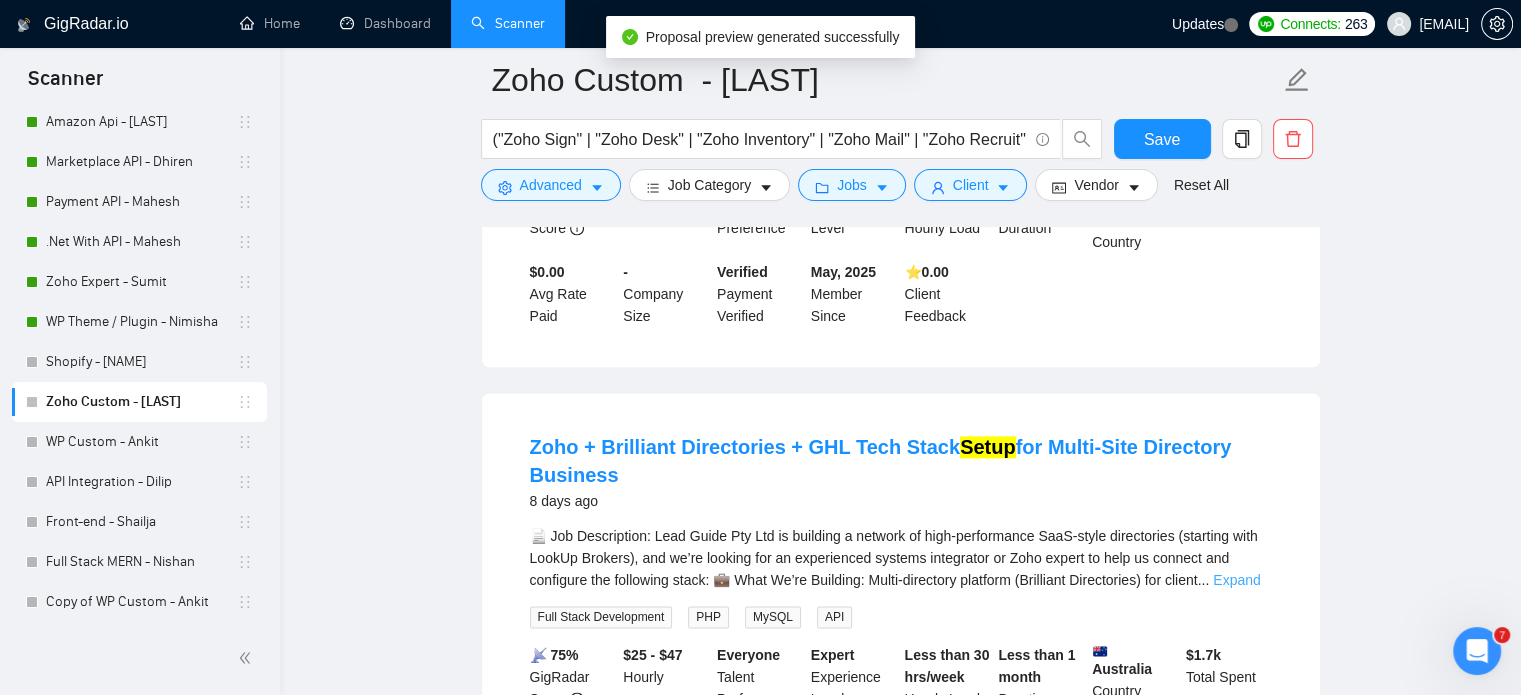 click on "Expand" at bounding box center [1236, 580] 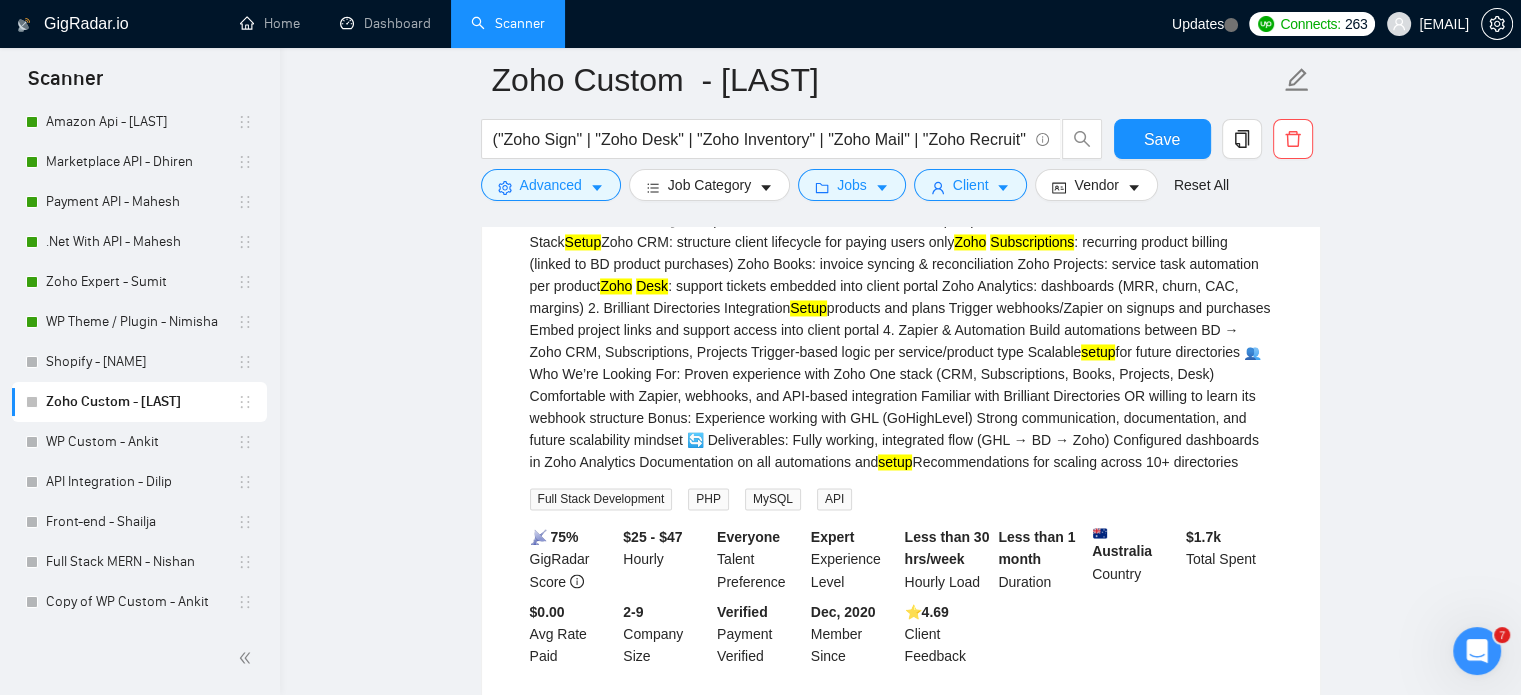 scroll, scrollTop: 3500, scrollLeft: 0, axis: vertical 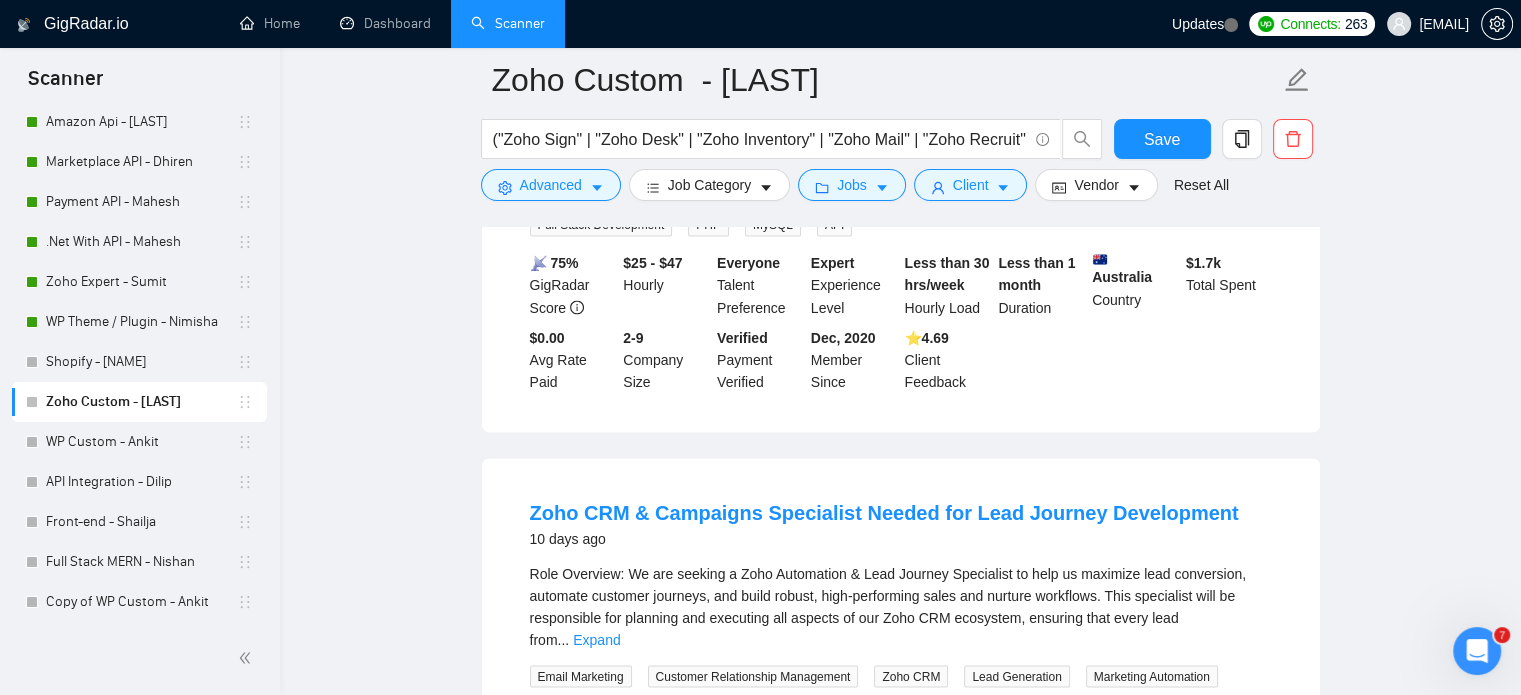 click on "Expand" at bounding box center [596, 639] 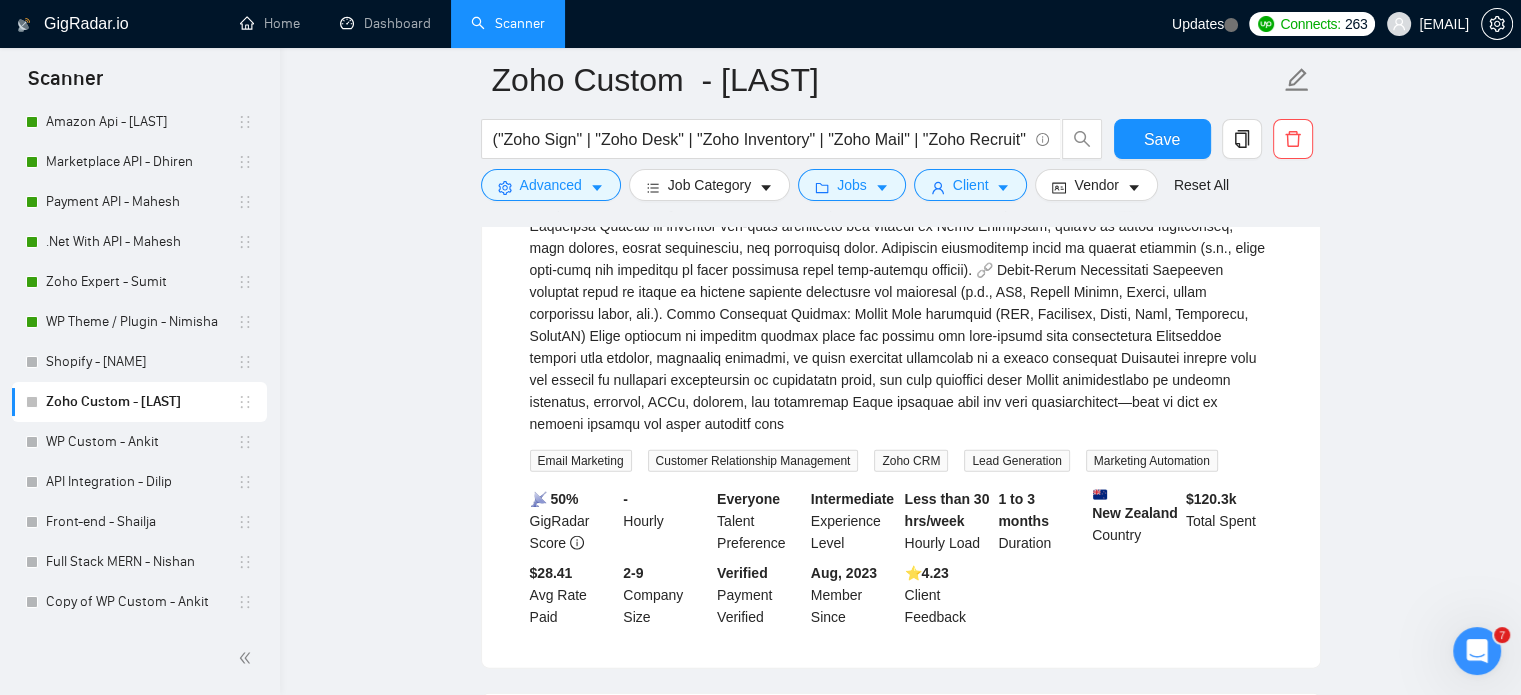 scroll, scrollTop: 4600, scrollLeft: 0, axis: vertical 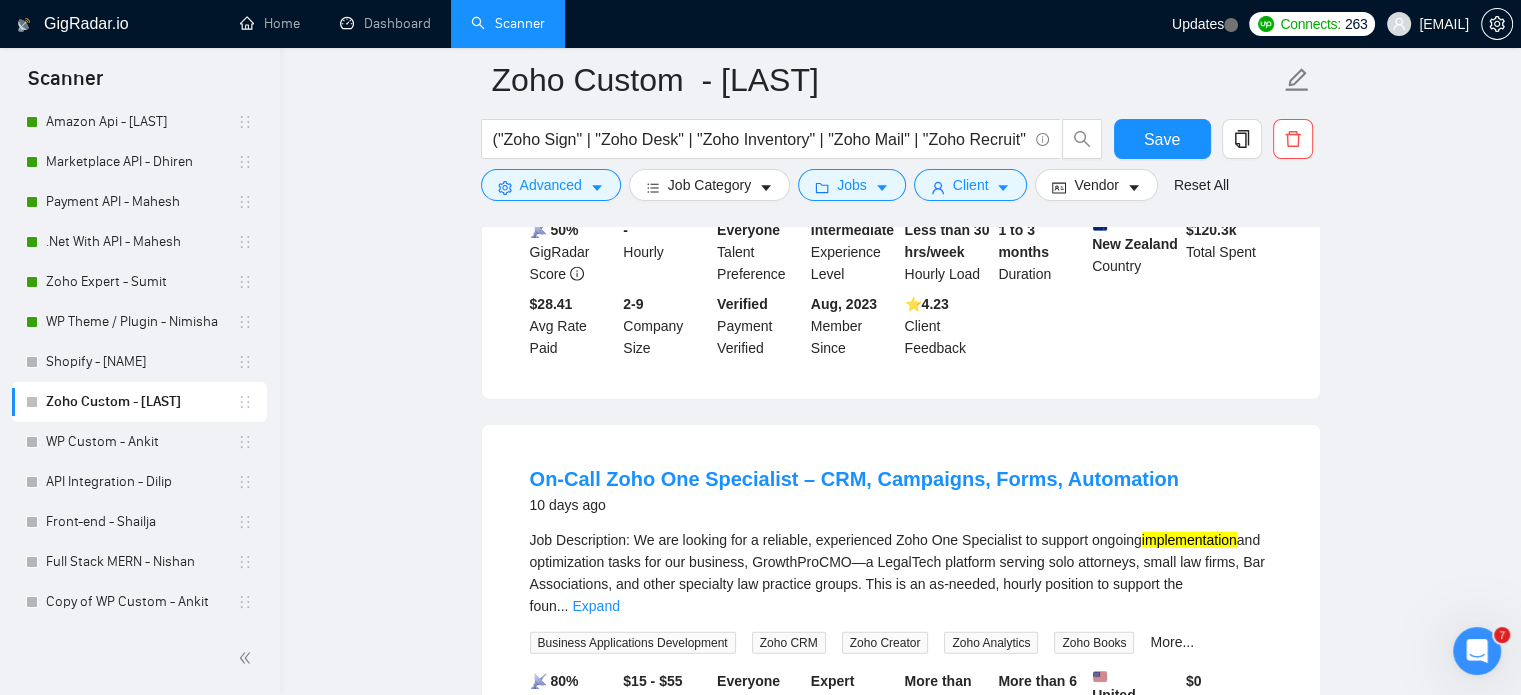 click on "Expand" at bounding box center (595, 606) 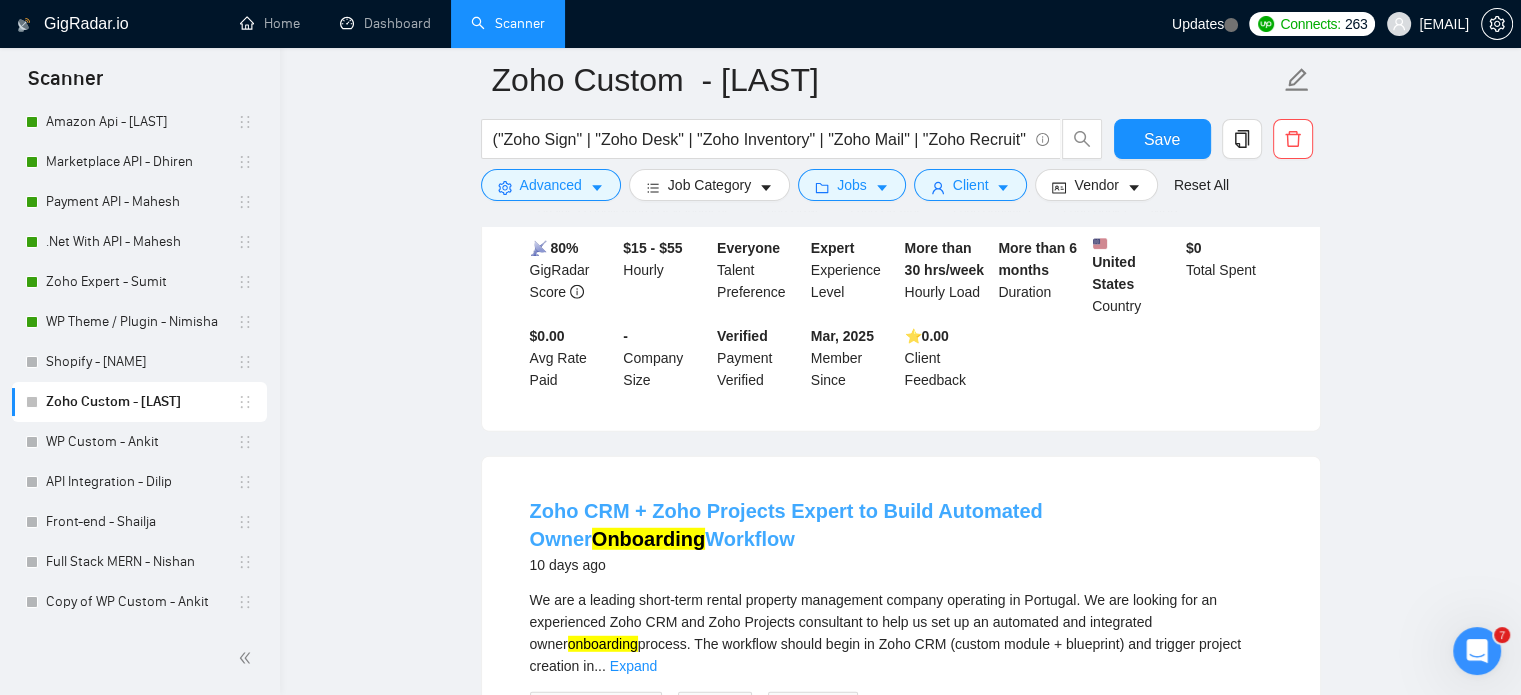 scroll, scrollTop: 5500, scrollLeft: 0, axis: vertical 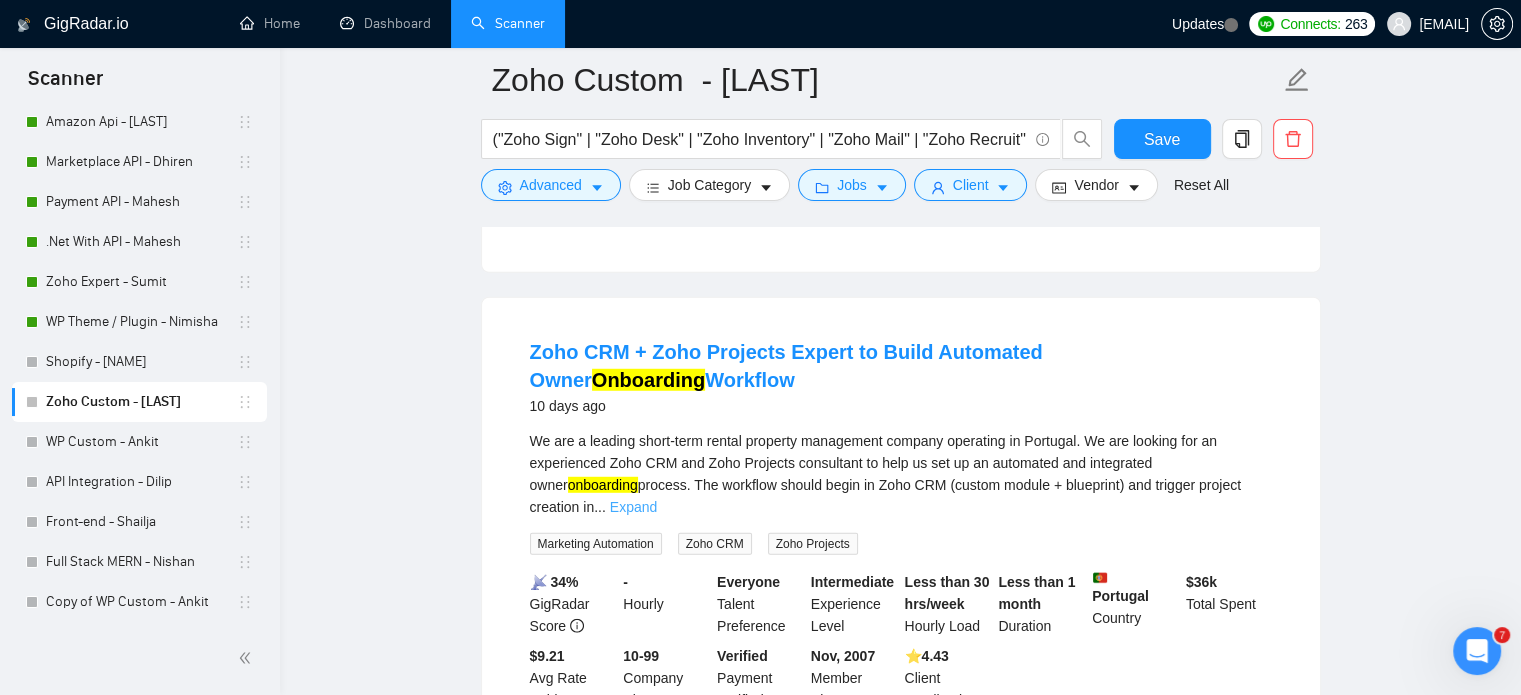 click on "Expand" at bounding box center (633, 507) 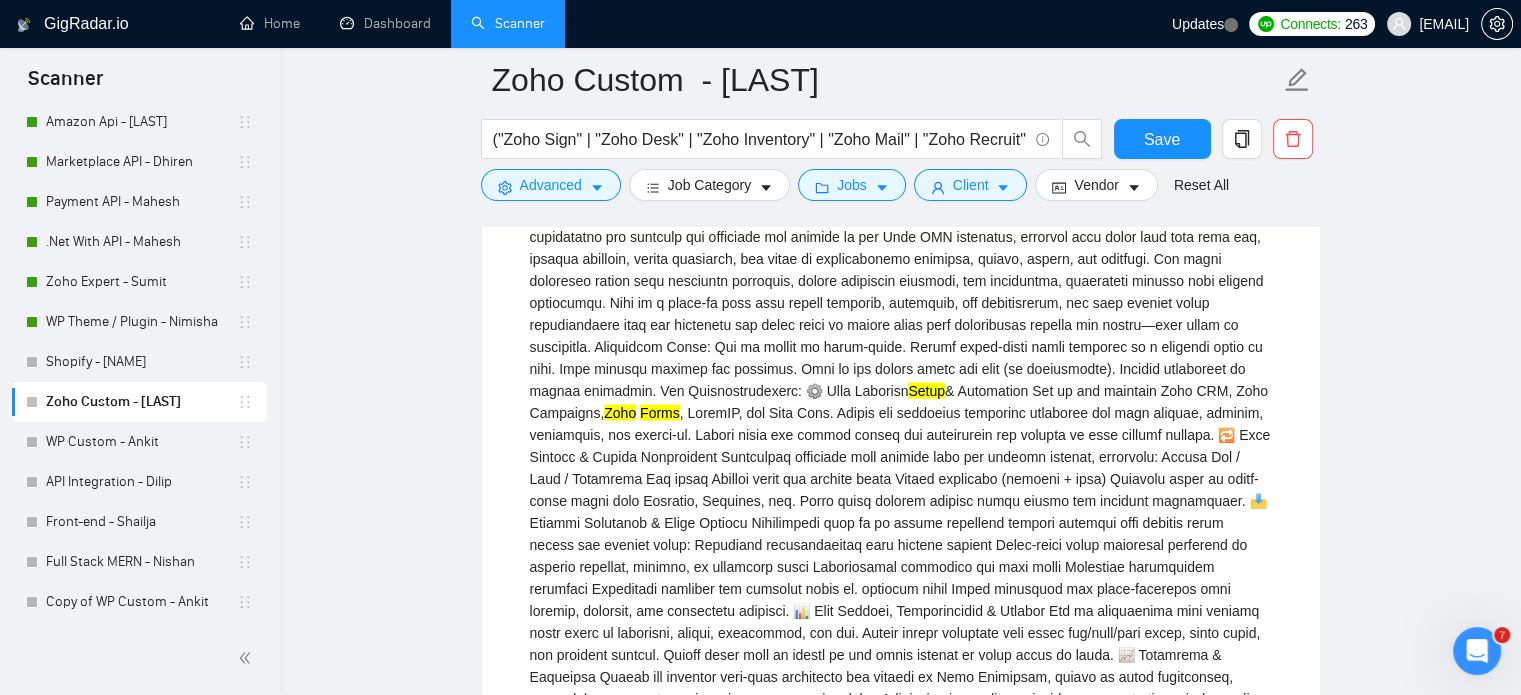 scroll, scrollTop: 3583, scrollLeft: 0, axis: vertical 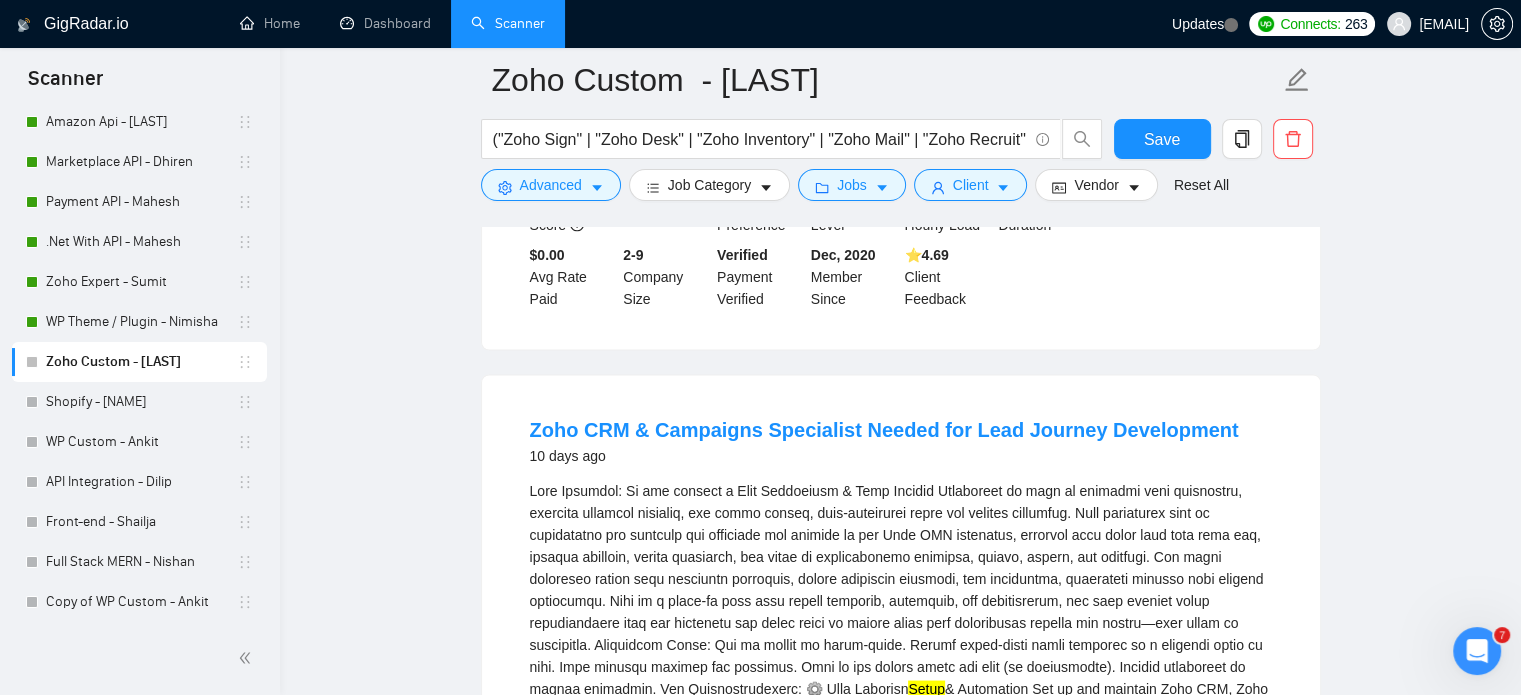 click at bounding box center (32, 362) 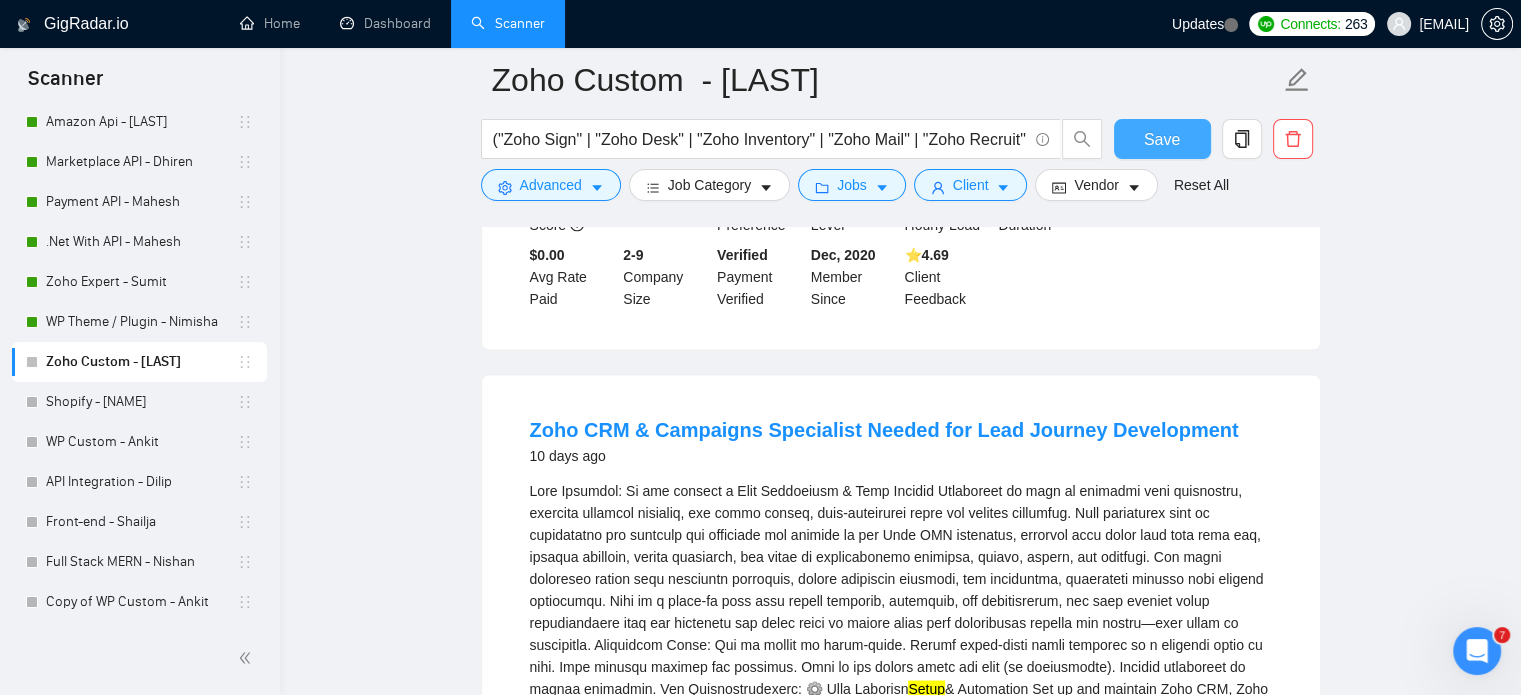 click on "Save" at bounding box center (1162, 139) 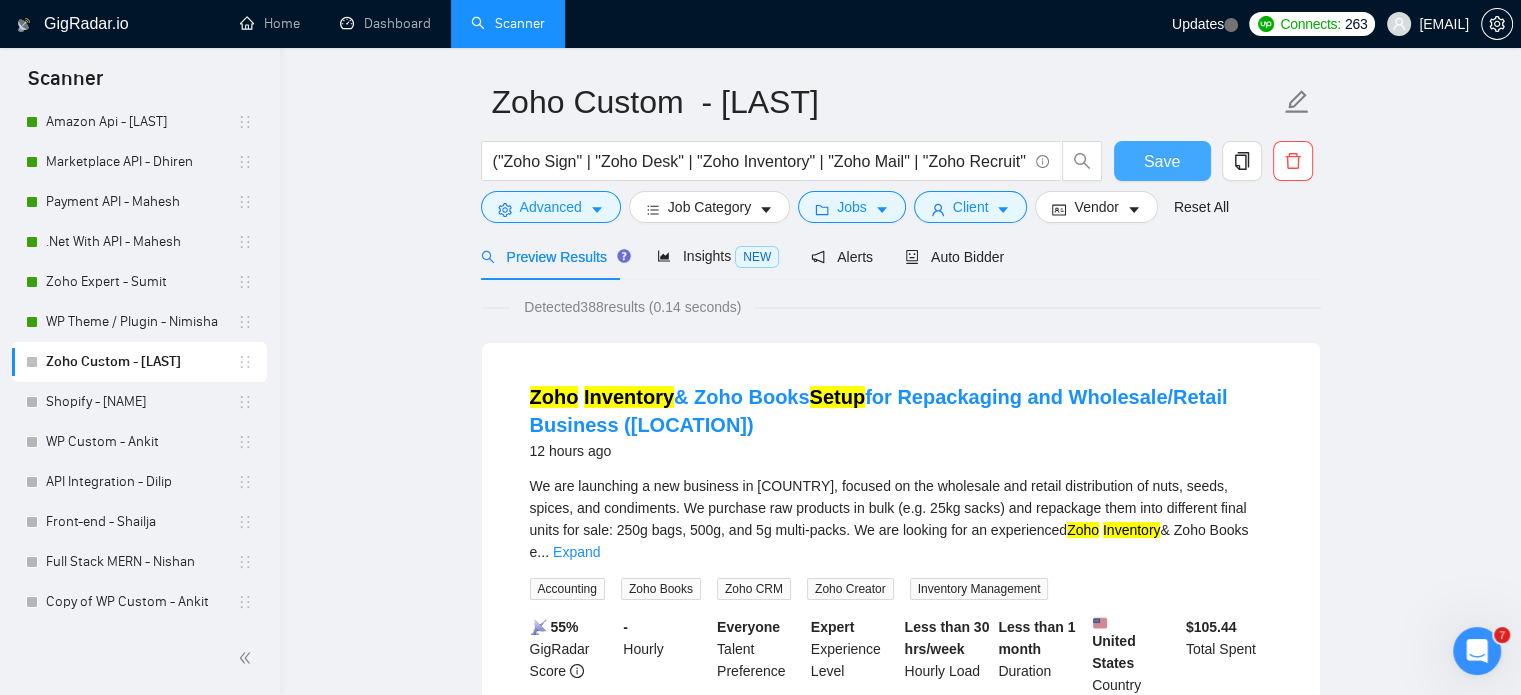 scroll, scrollTop: 0, scrollLeft: 0, axis: both 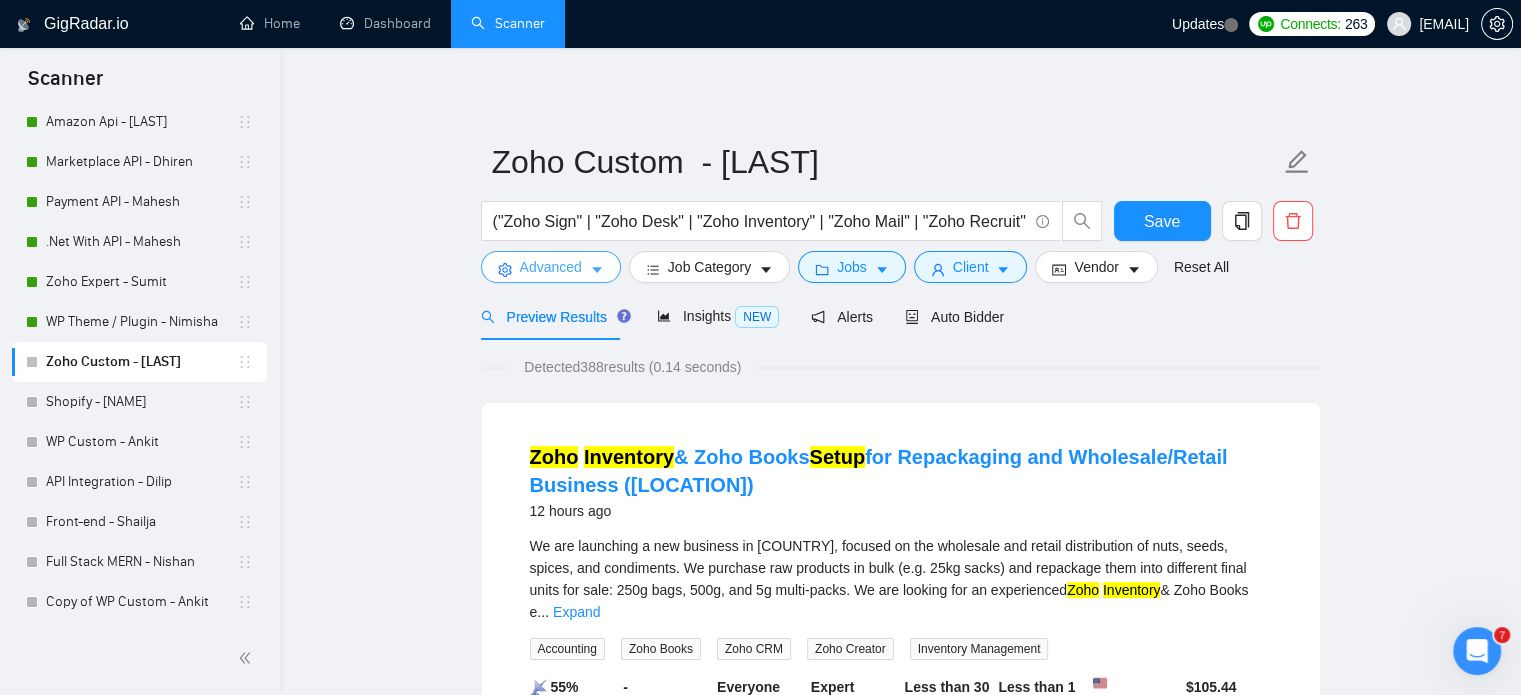 click on "Advanced" at bounding box center [551, 267] 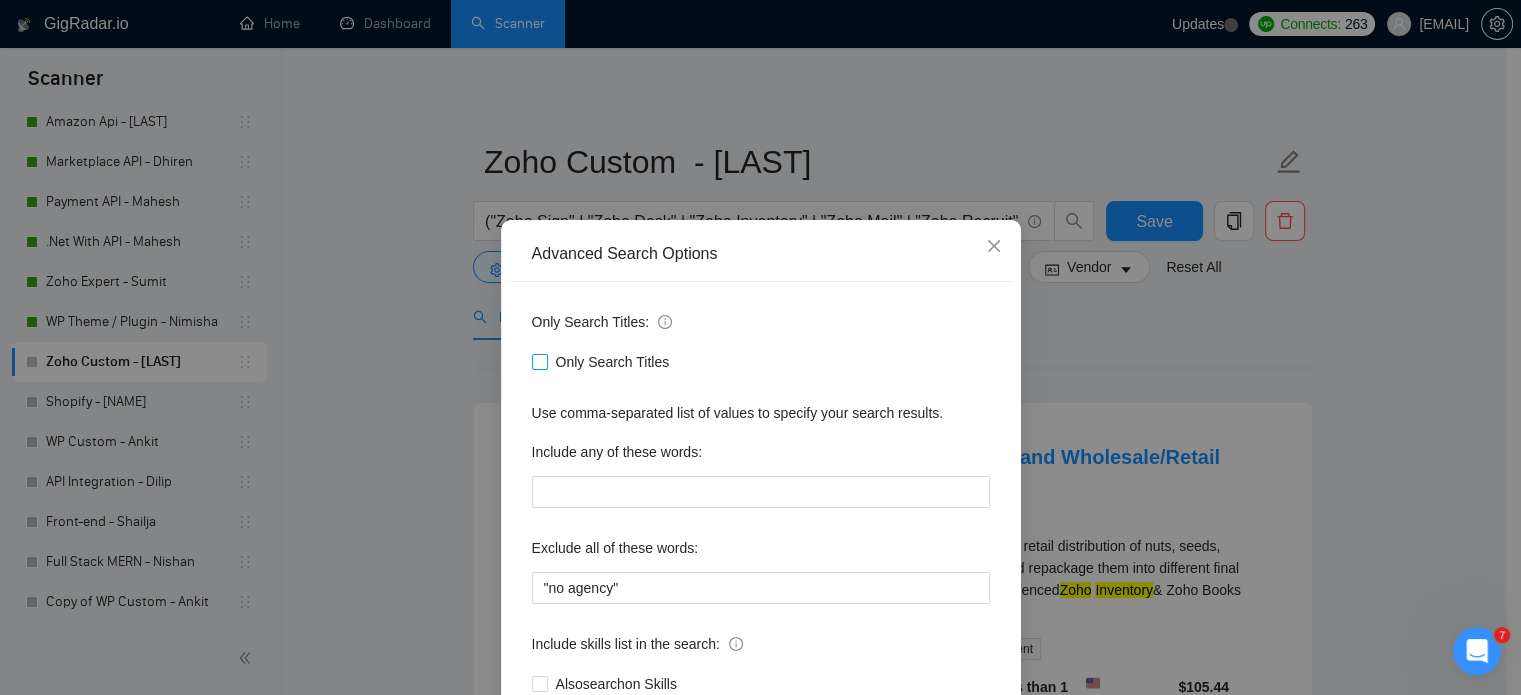 click on "Only Search Titles" at bounding box center [539, 361] 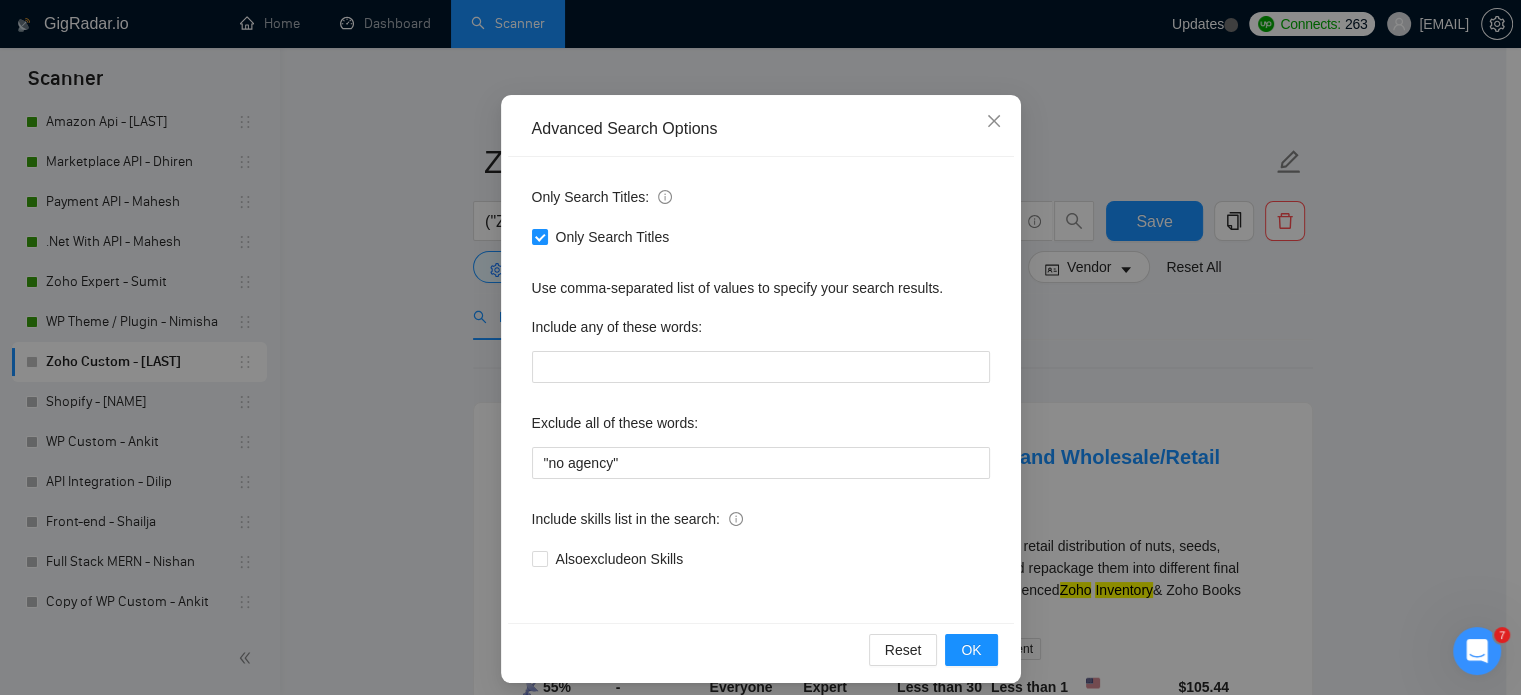 scroll, scrollTop: 136, scrollLeft: 0, axis: vertical 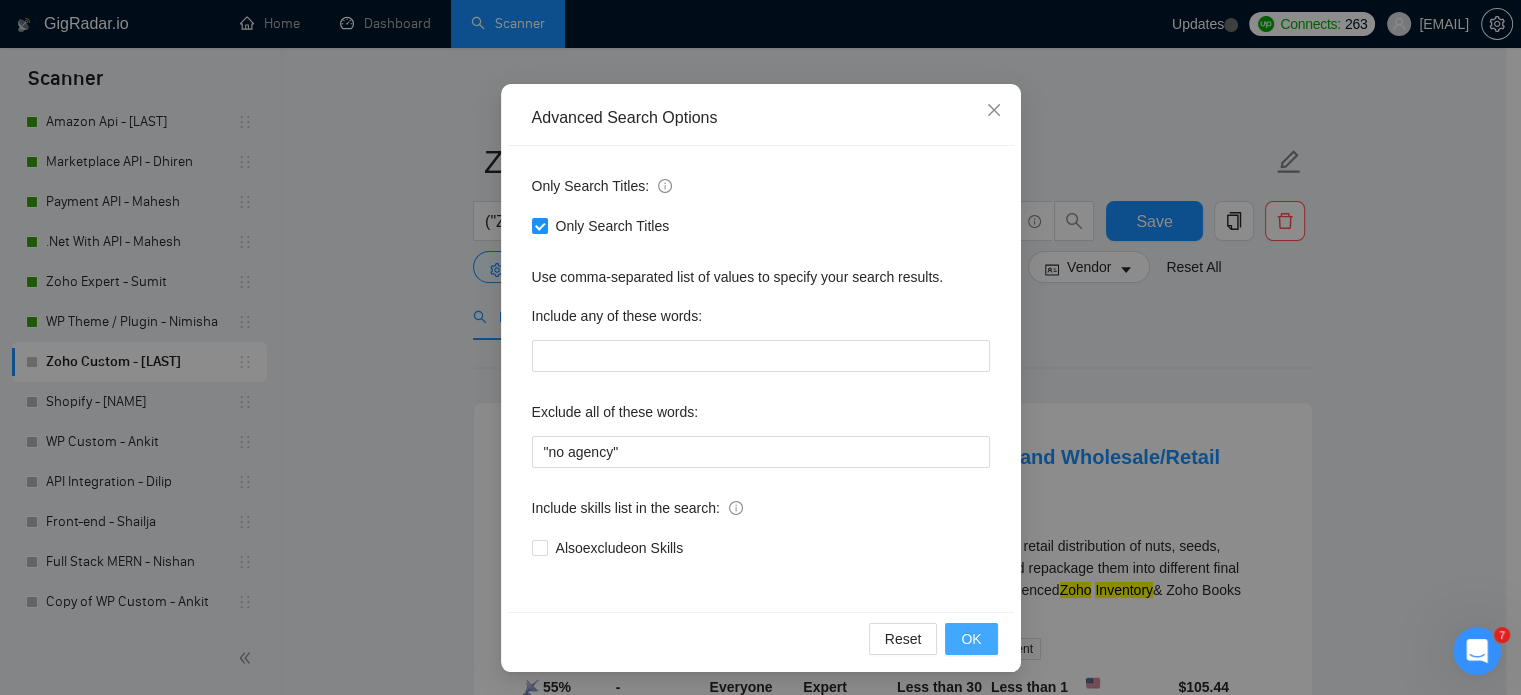 click on "OK" at bounding box center [971, 639] 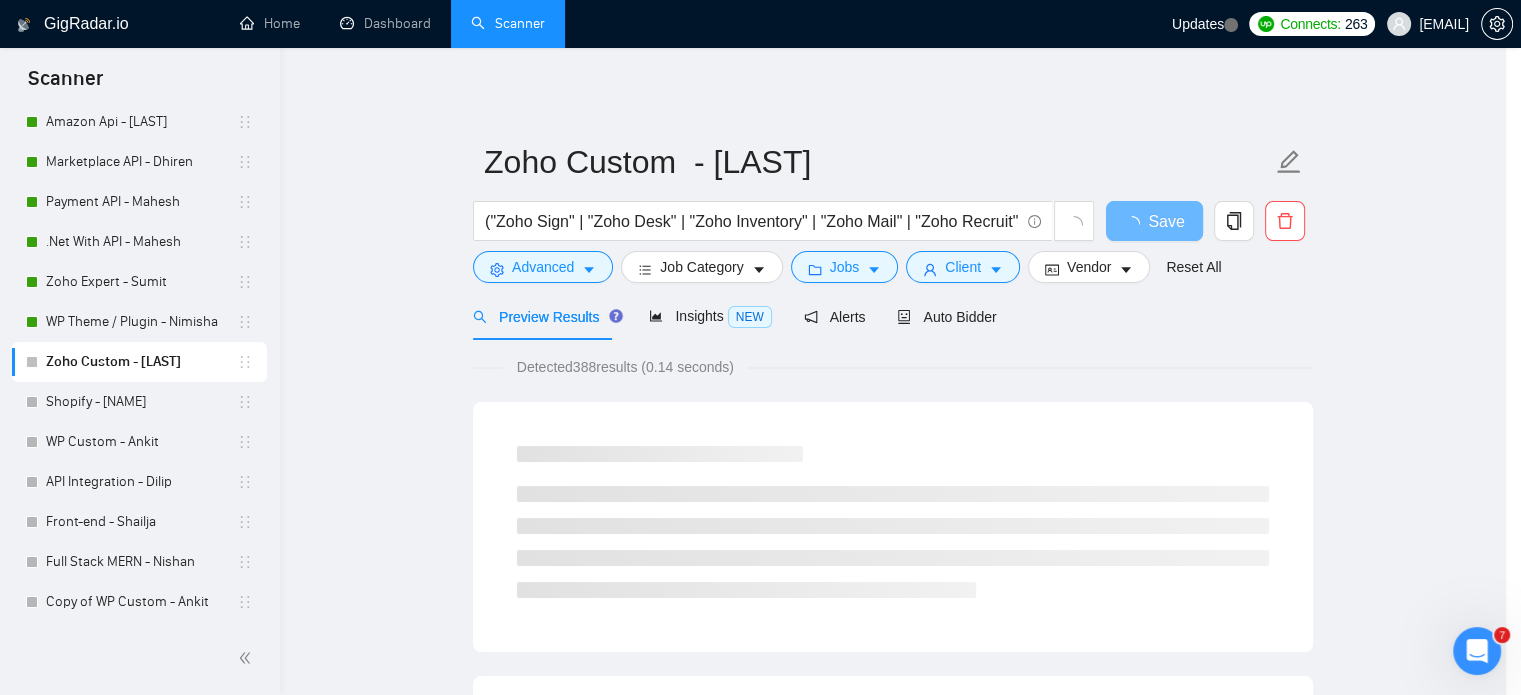 scroll, scrollTop: 36, scrollLeft: 0, axis: vertical 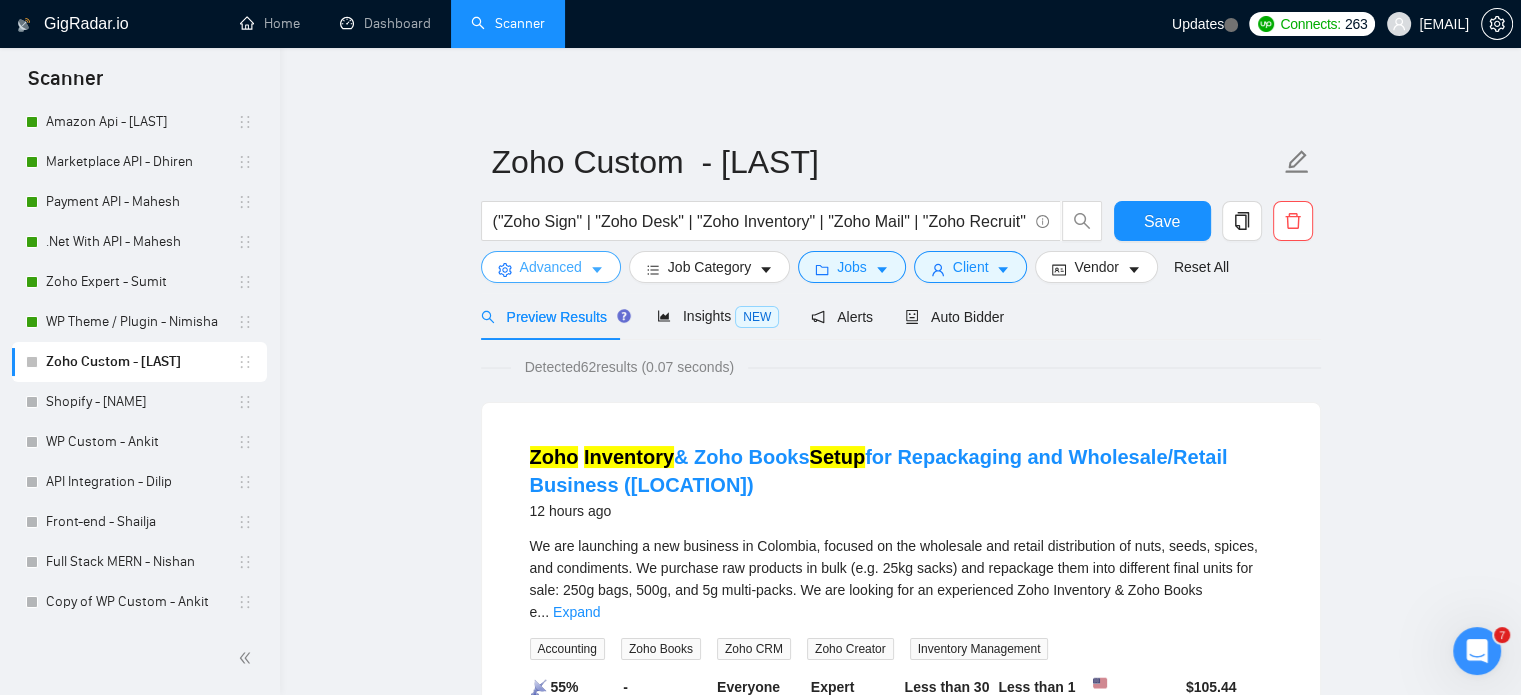 click 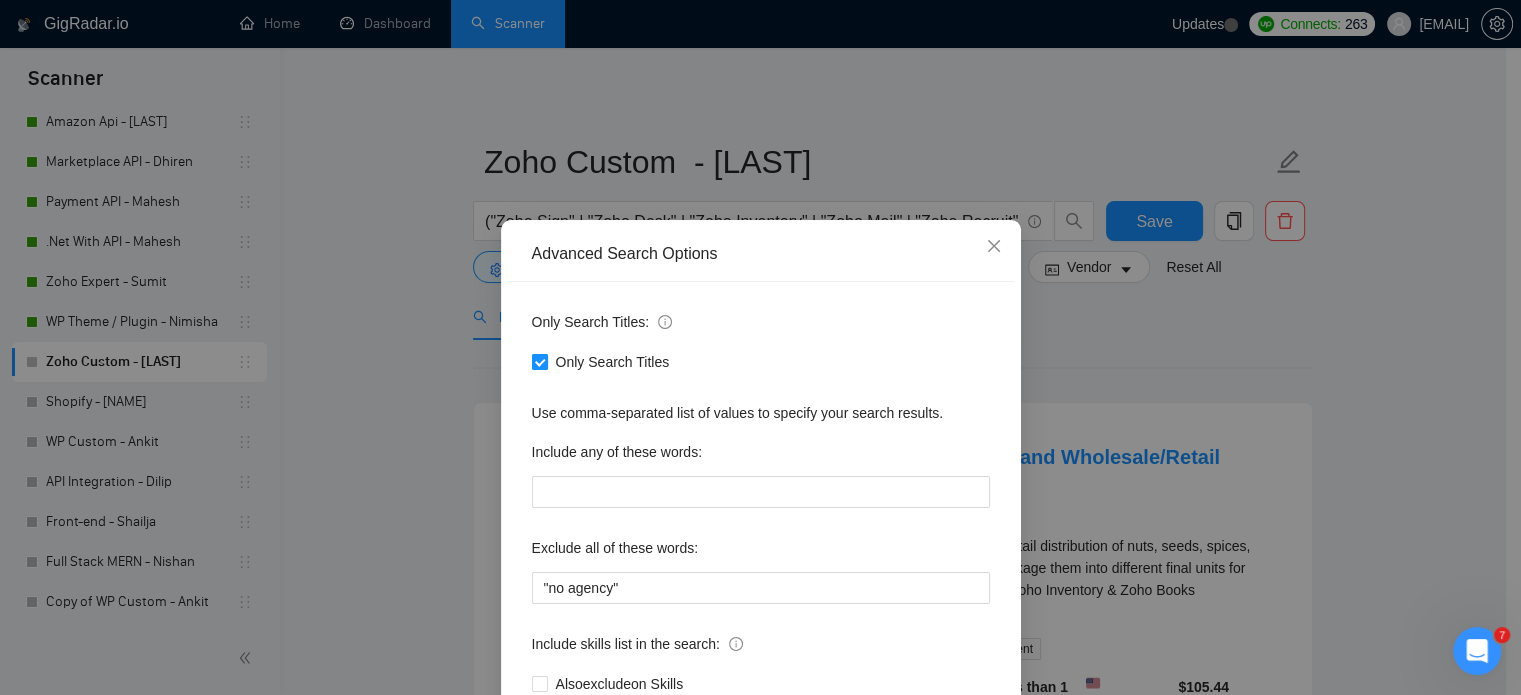 click on "Only Search Titles" at bounding box center (539, 361) 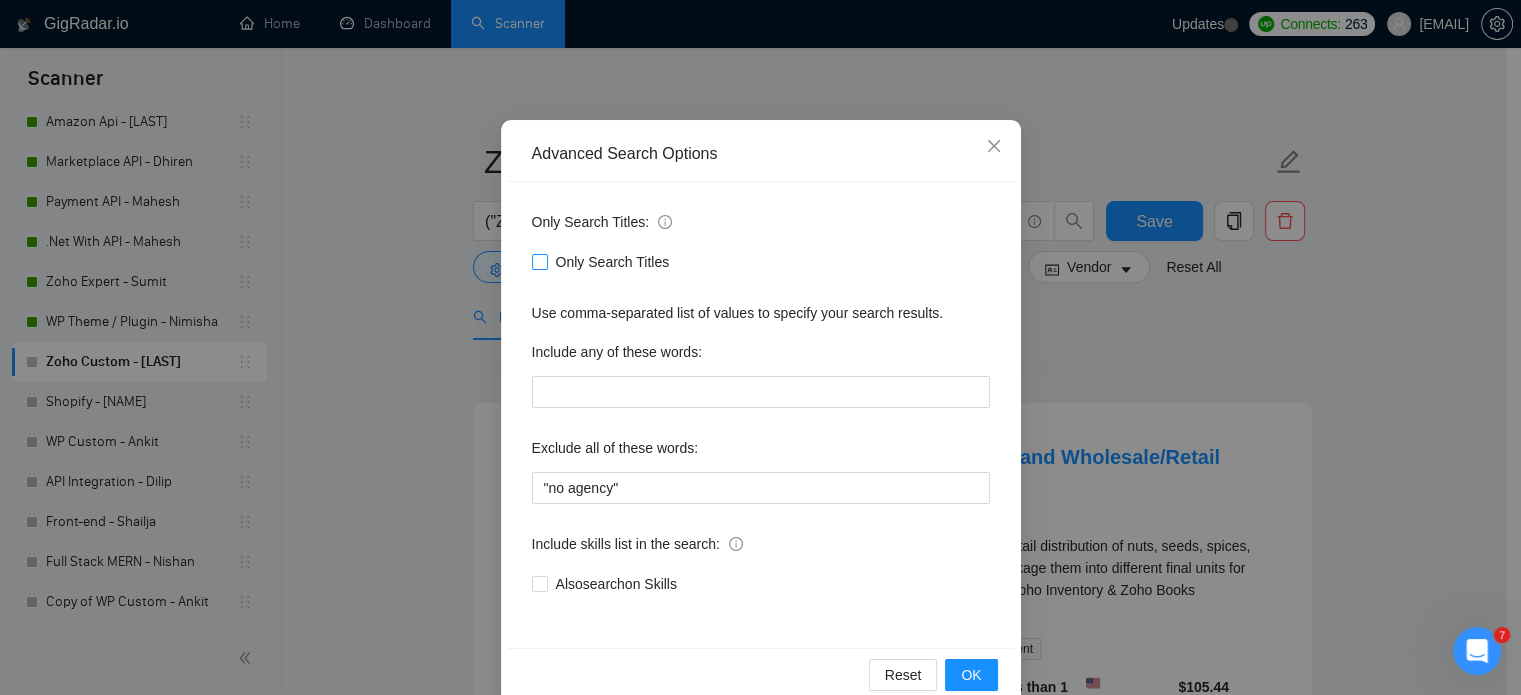 scroll, scrollTop: 136, scrollLeft: 0, axis: vertical 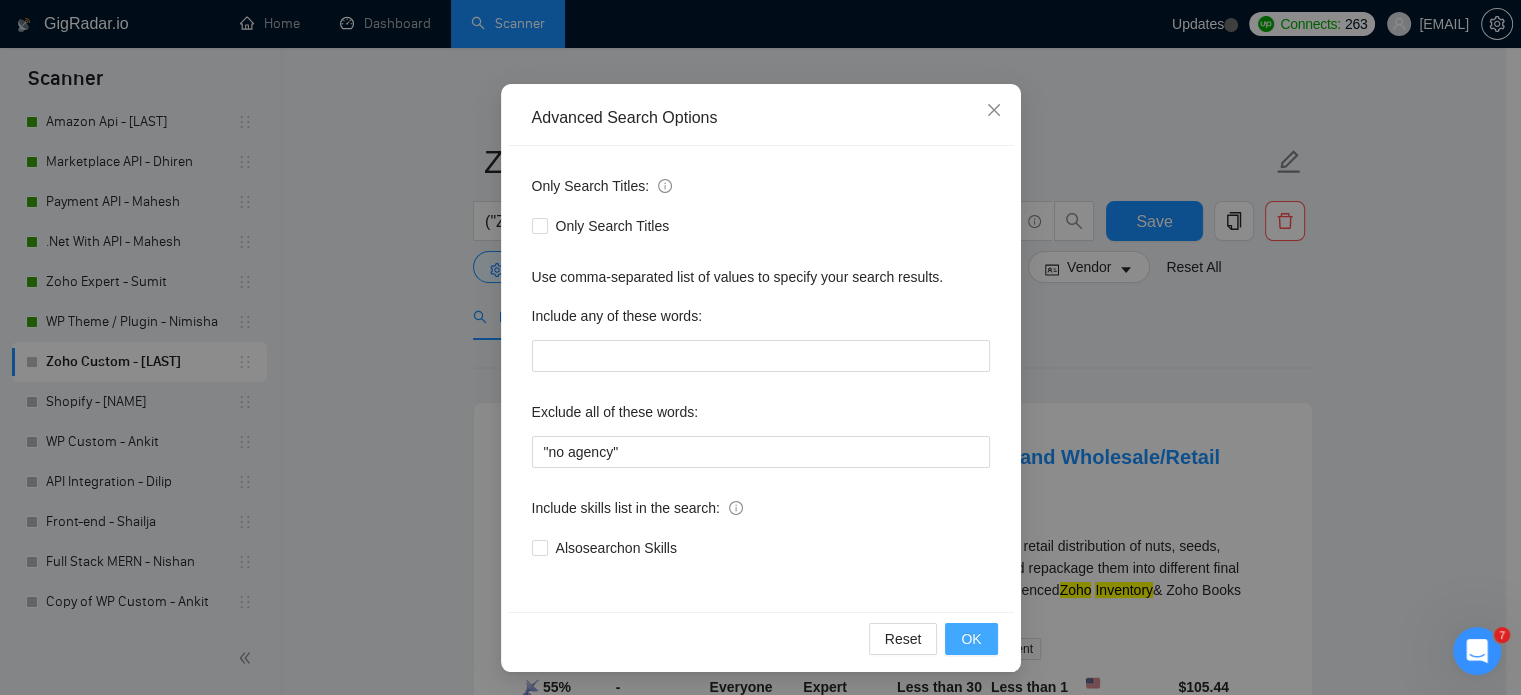 click on "OK" at bounding box center (971, 639) 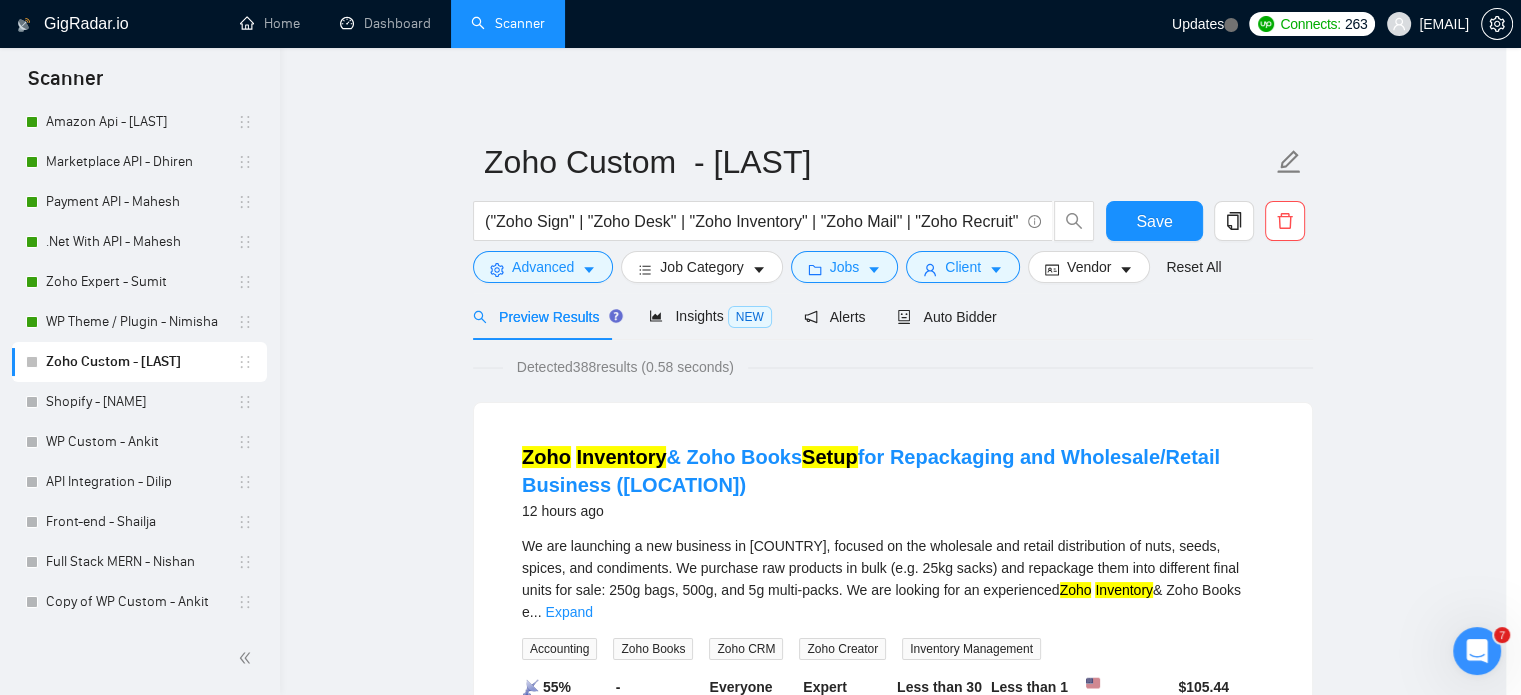 scroll, scrollTop: 36, scrollLeft: 0, axis: vertical 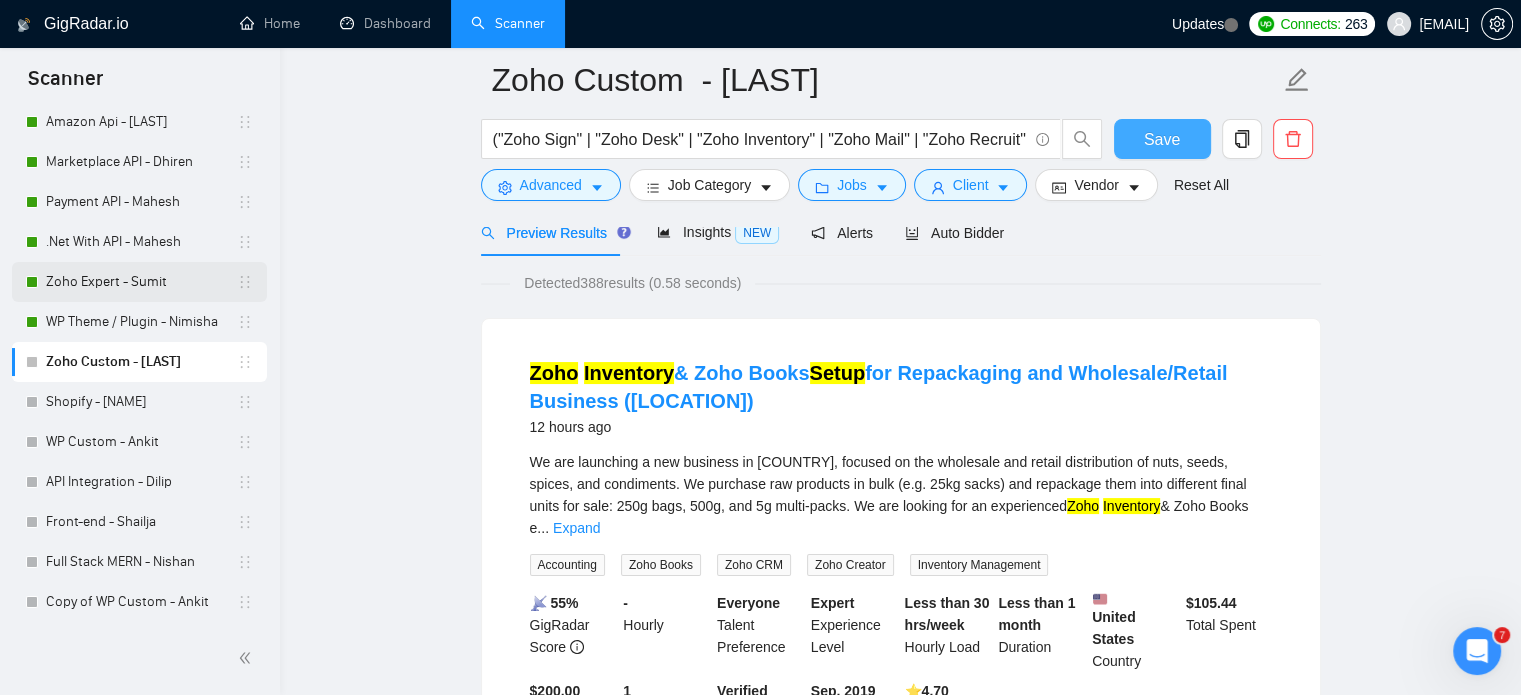 drag, startPoint x: 1152, startPoint y: 140, endPoint x: 183, endPoint y: 287, distance: 980.08673 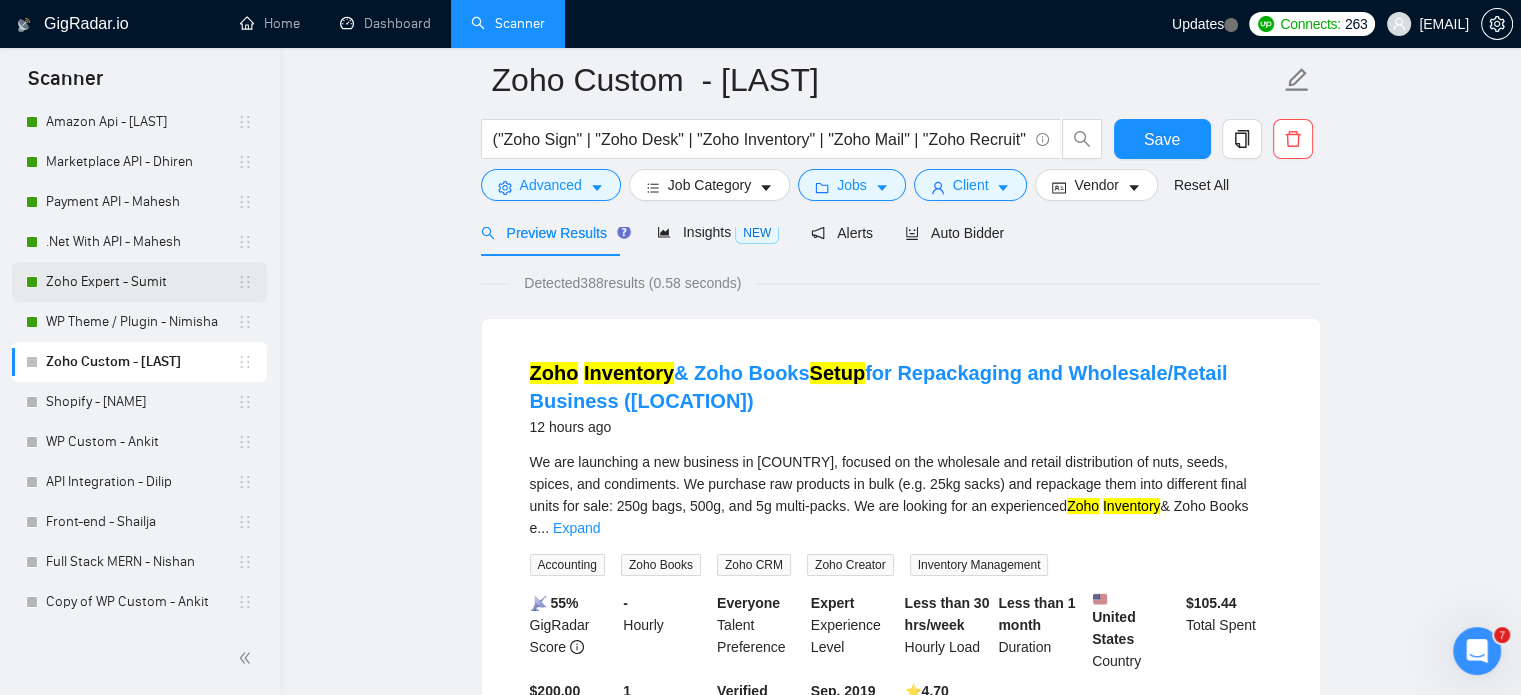 click on "Zoho Expert  - Sumit" at bounding box center [141, 282] 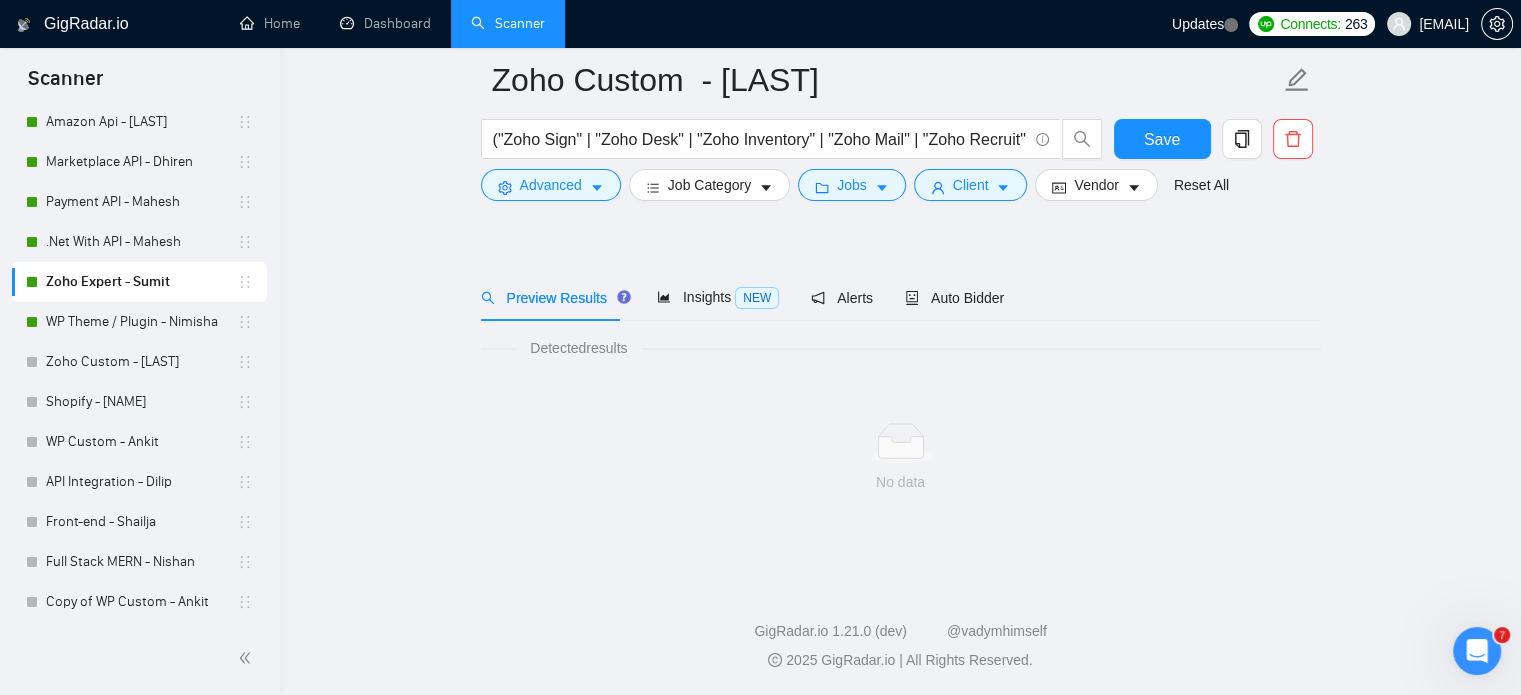 scroll, scrollTop: 35, scrollLeft: 0, axis: vertical 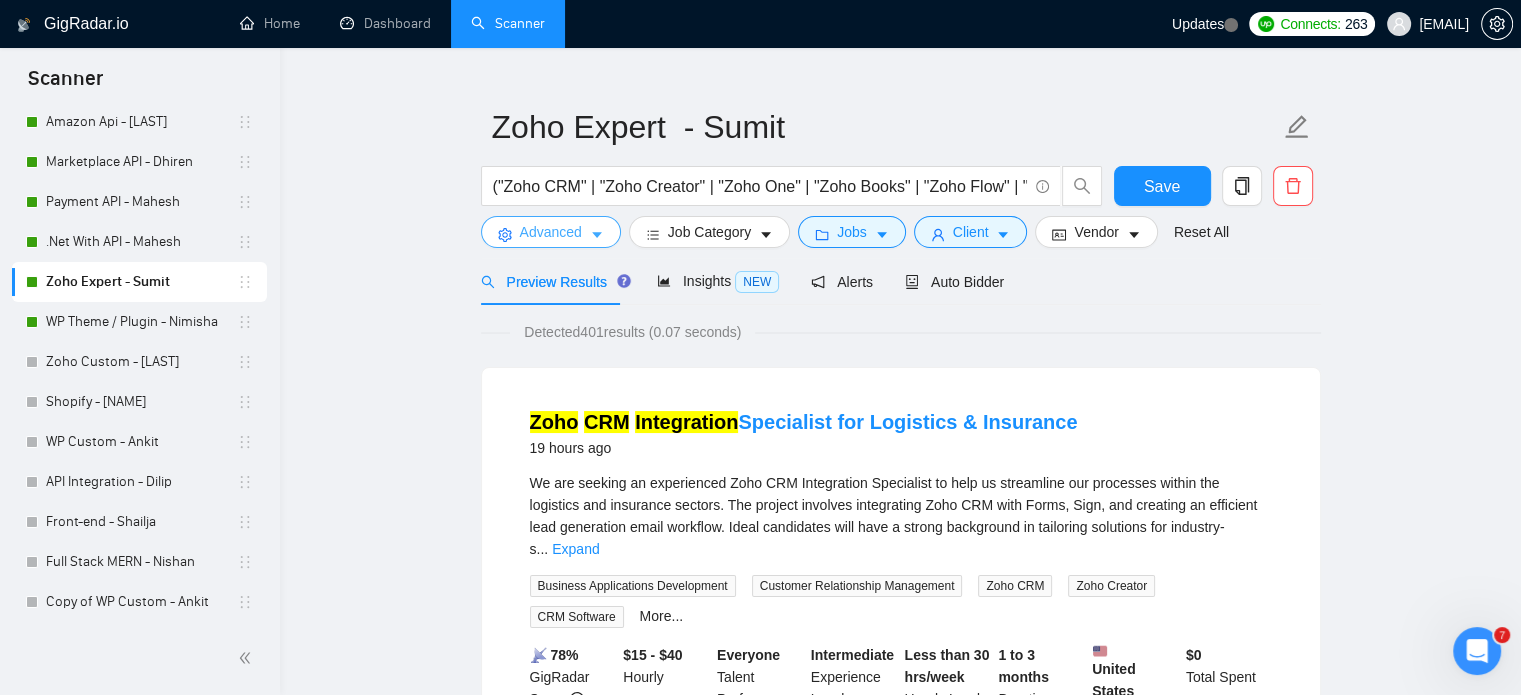click 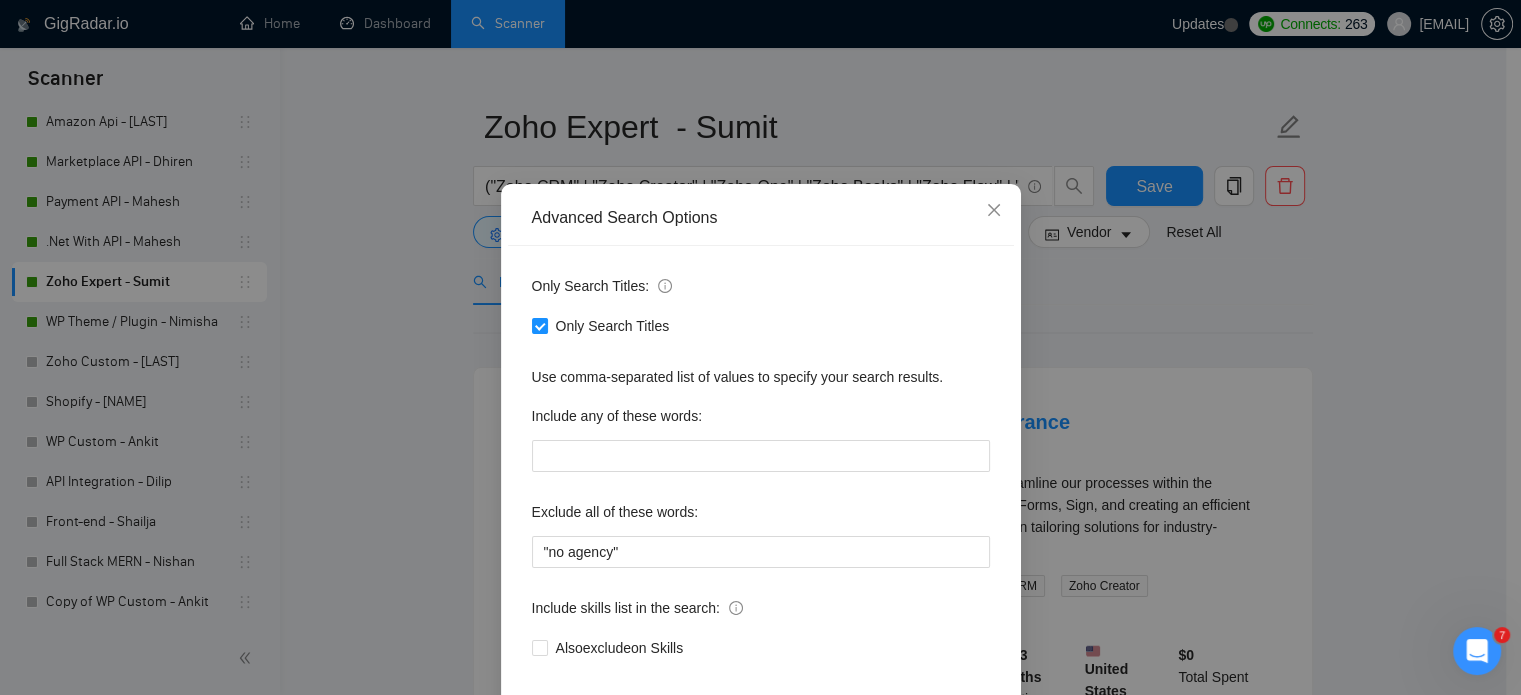 click on "Advanced Search Options Only Search Titles:   Only Search Titles Use comma-separated list of values to specify your search results. Include any of these words: Exclude all of these words: "no agency" Include skills list in the search:   Also  exclude  on Skills Reset OK" at bounding box center [760, 347] 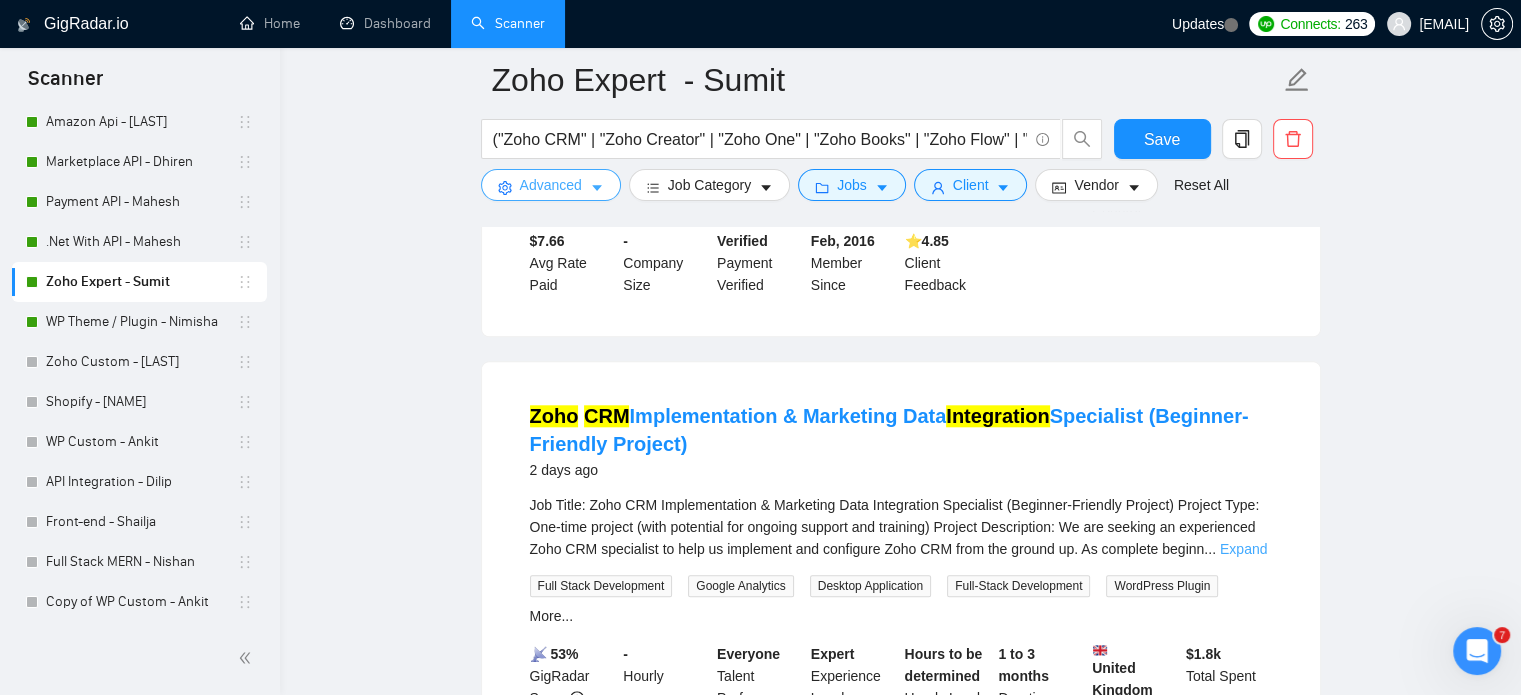 scroll, scrollTop: 1935, scrollLeft: 0, axis: vertical 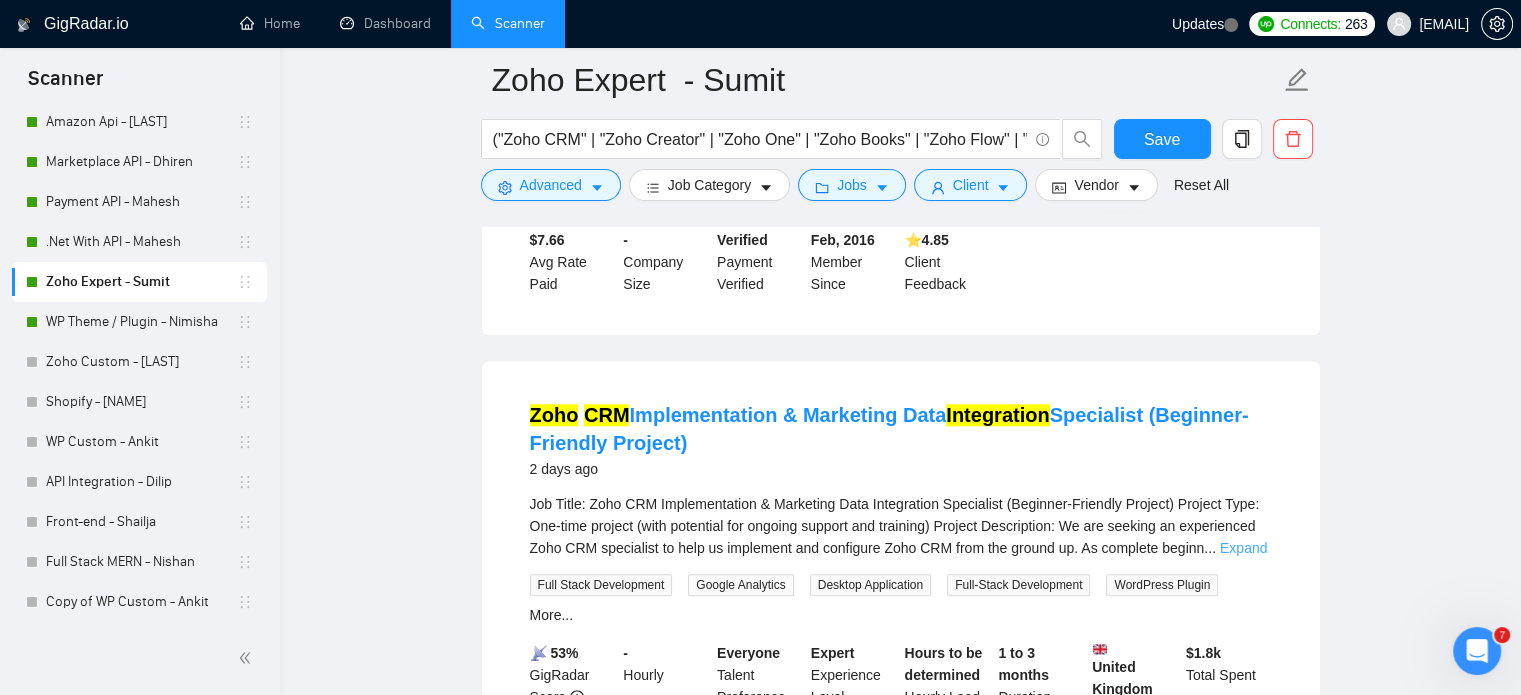 click on "Expand" at bounding box center (1243, 548) 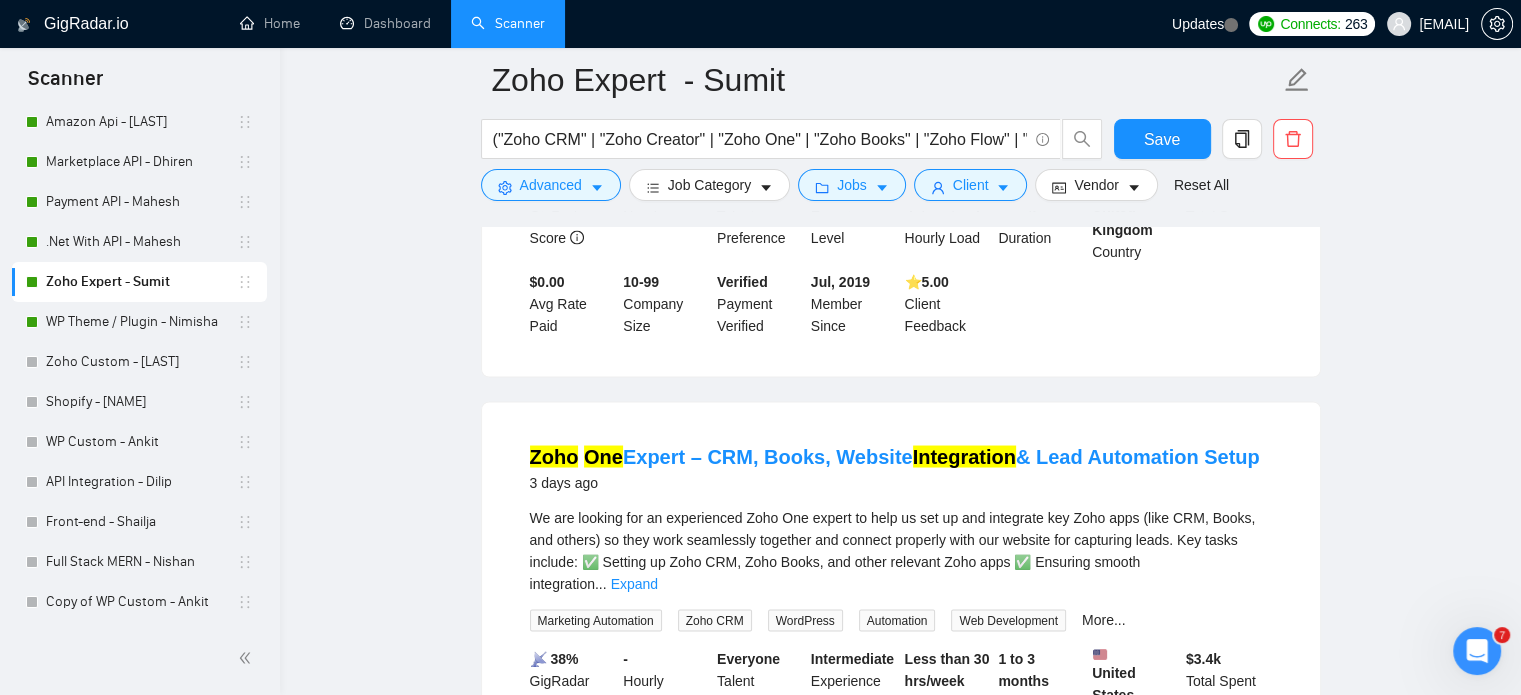 scroll, scrollTop: 3635, scrollLeft: 0, axis: vertical 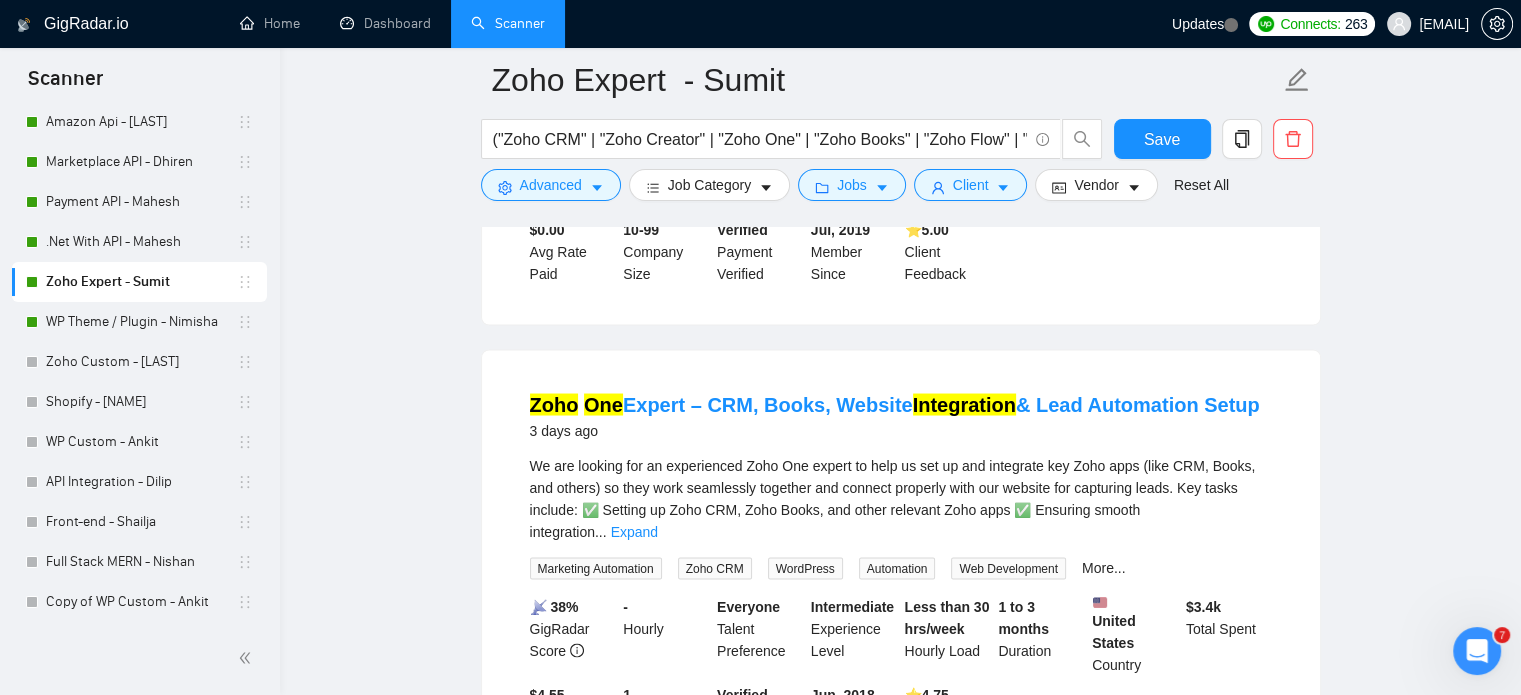 click on "Expand" at bounding box center [634, 531] 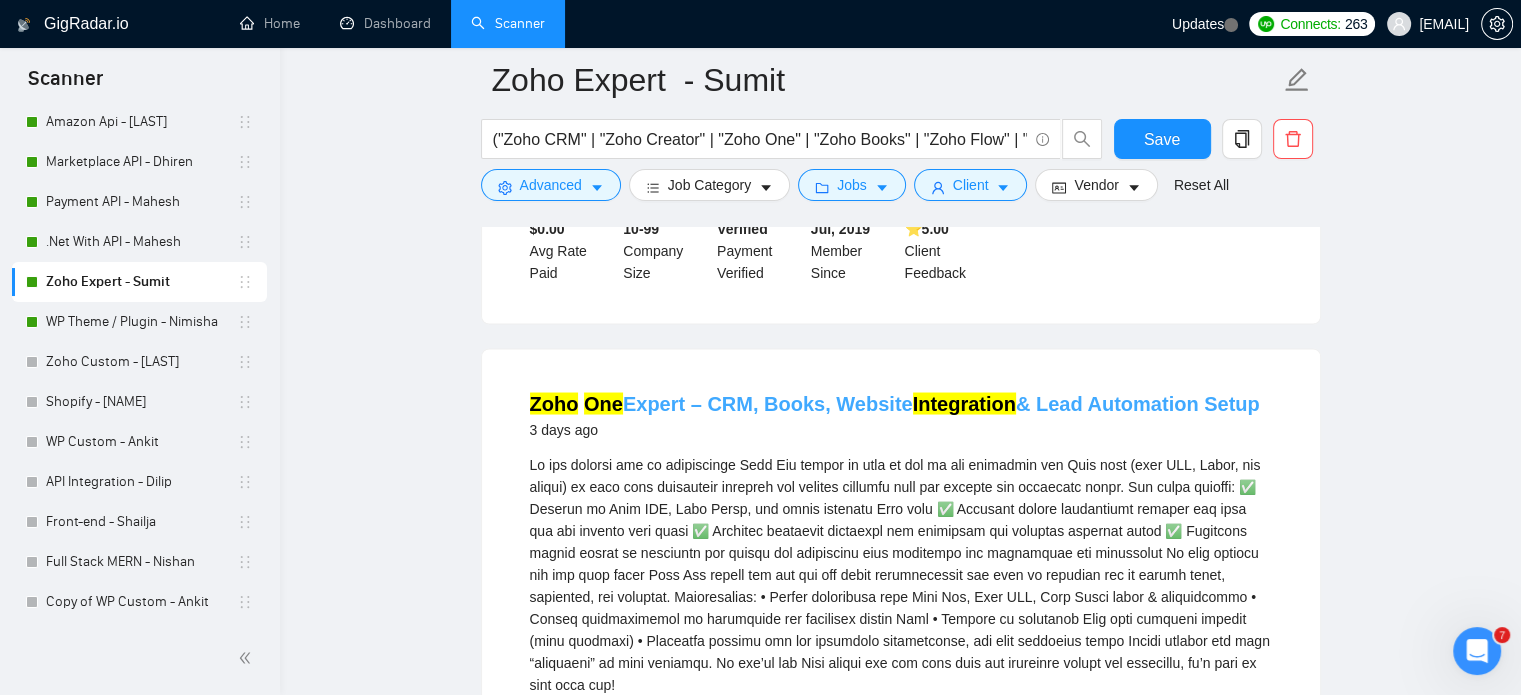 scroll, scrollTop: 3535, scrollLeft: 0, axis: vertical 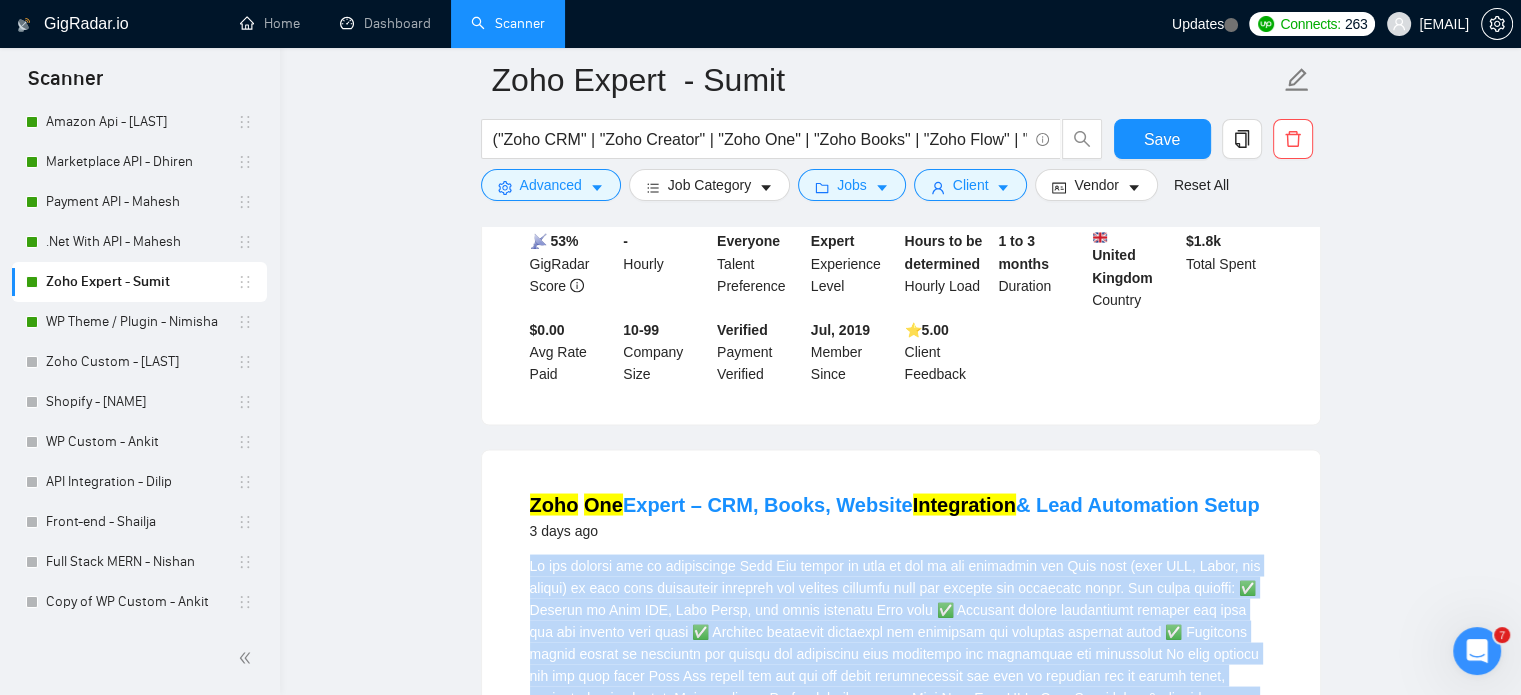 drag, startPoint x: 532, startPoint y: 423, endPoint x: 796, endPoint y: 637, distance: 339.84113 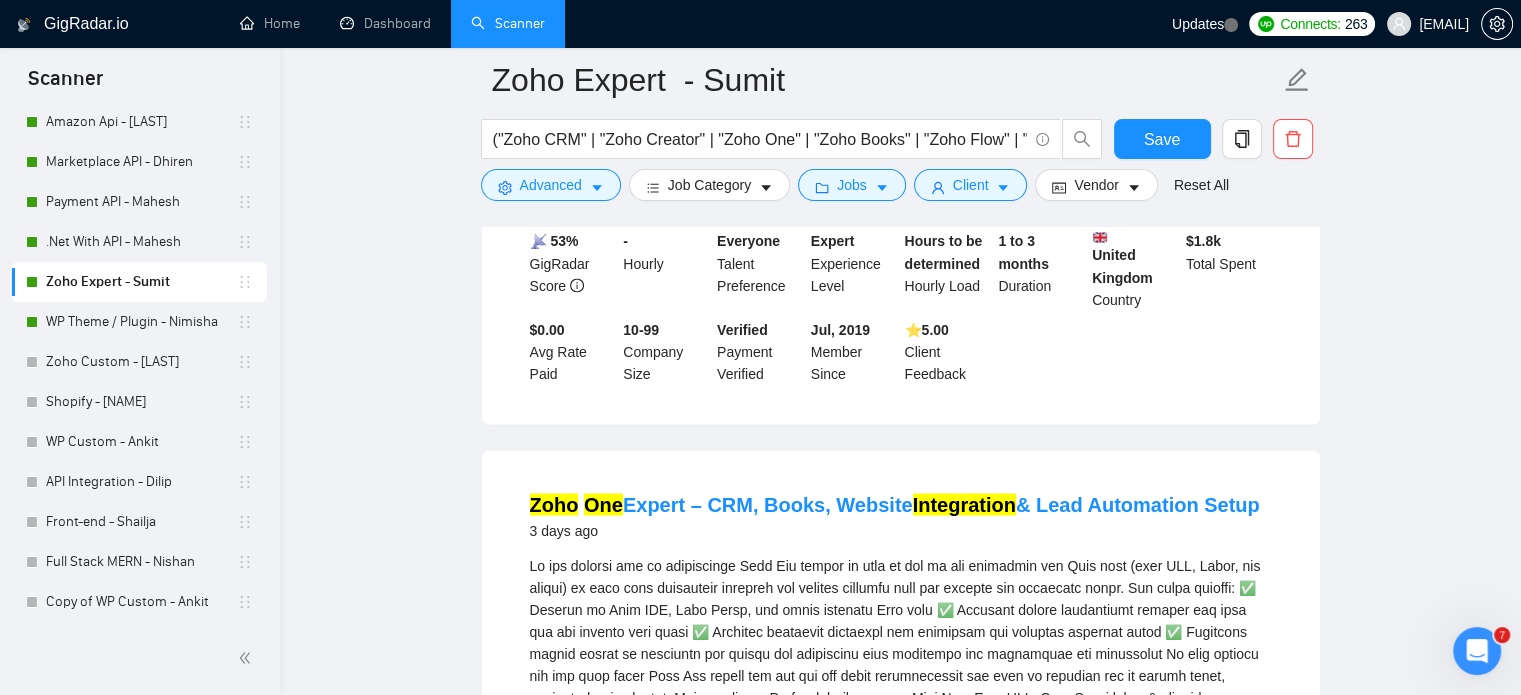 click on "3 days ago" at bounding box center (895, 530) 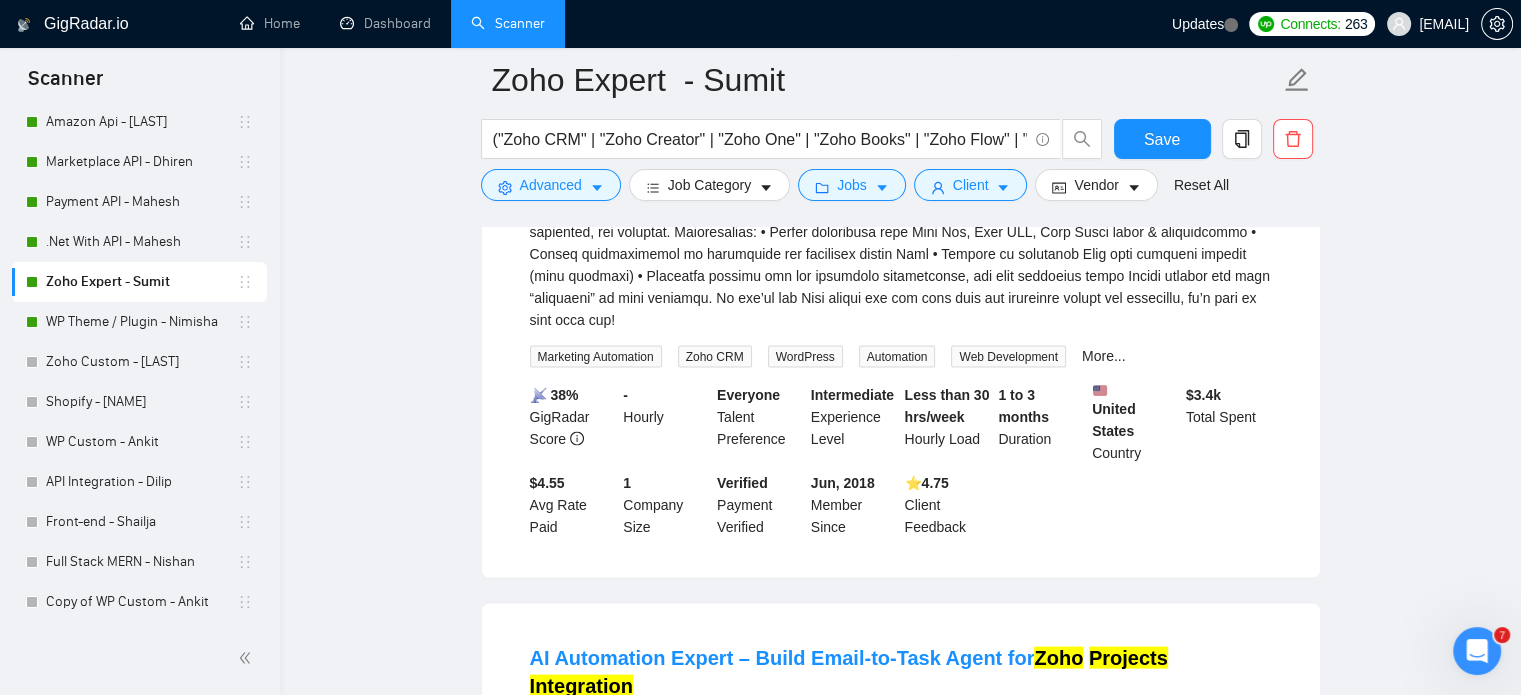 scroll, scrollTop: 4035, scrollLeft: 0, axis: vertical 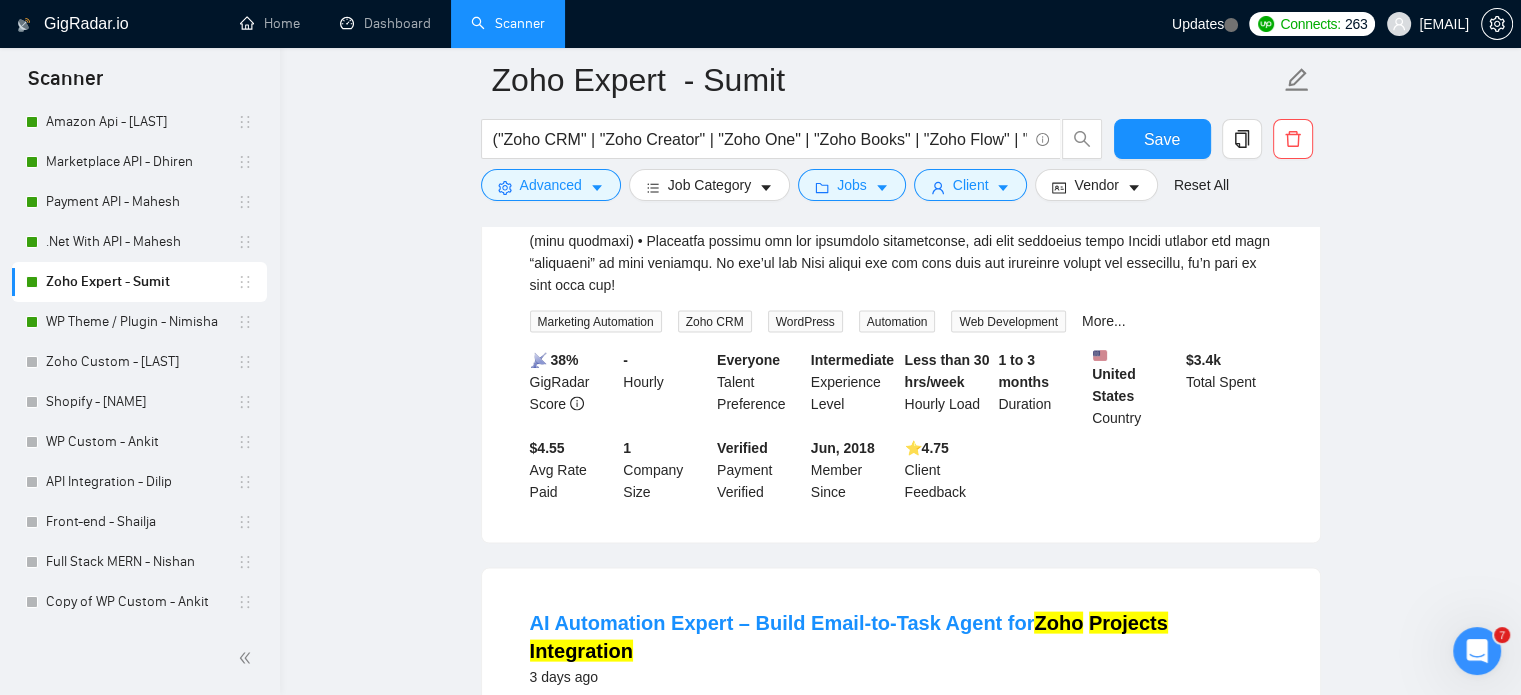 click on "Expand" at bounding box center (576, 778) 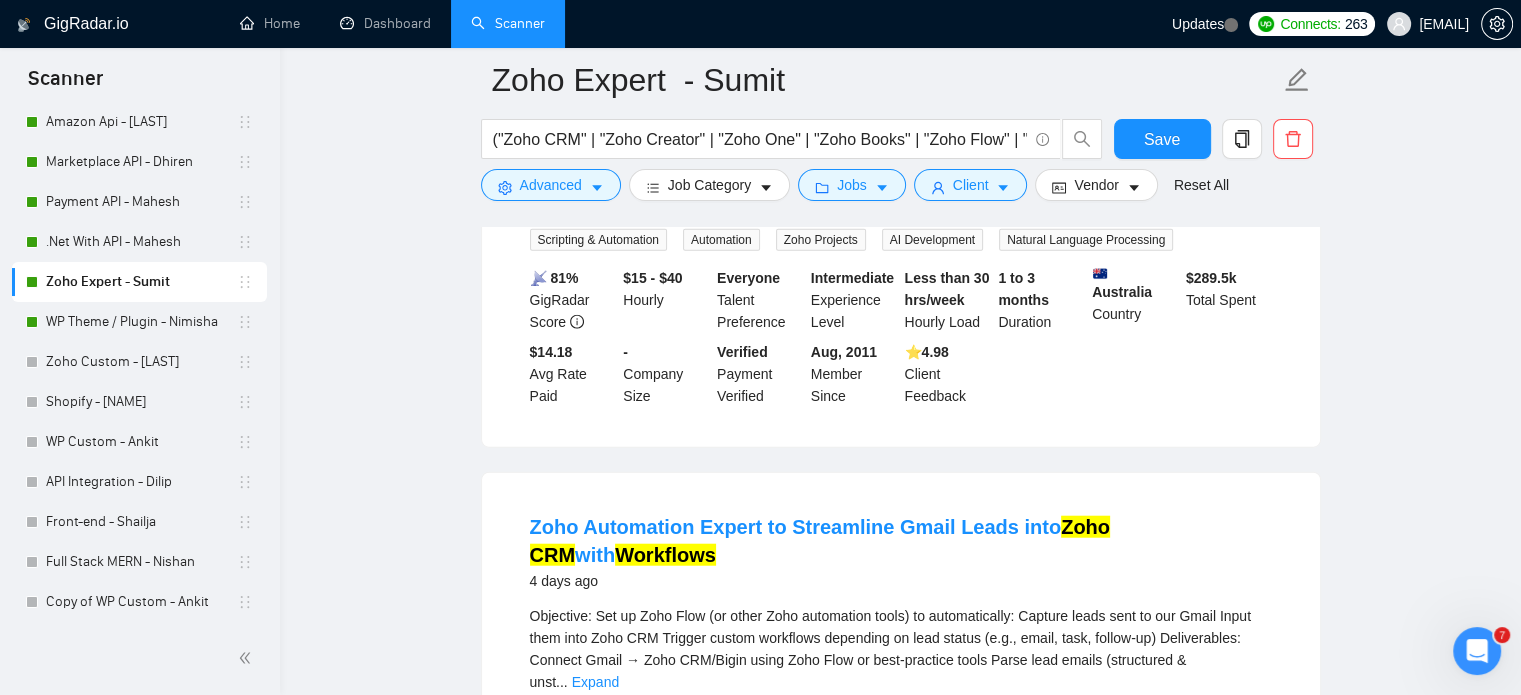 scroll, scrollTop: 4935, scrollLeft: 0, axis: vertical 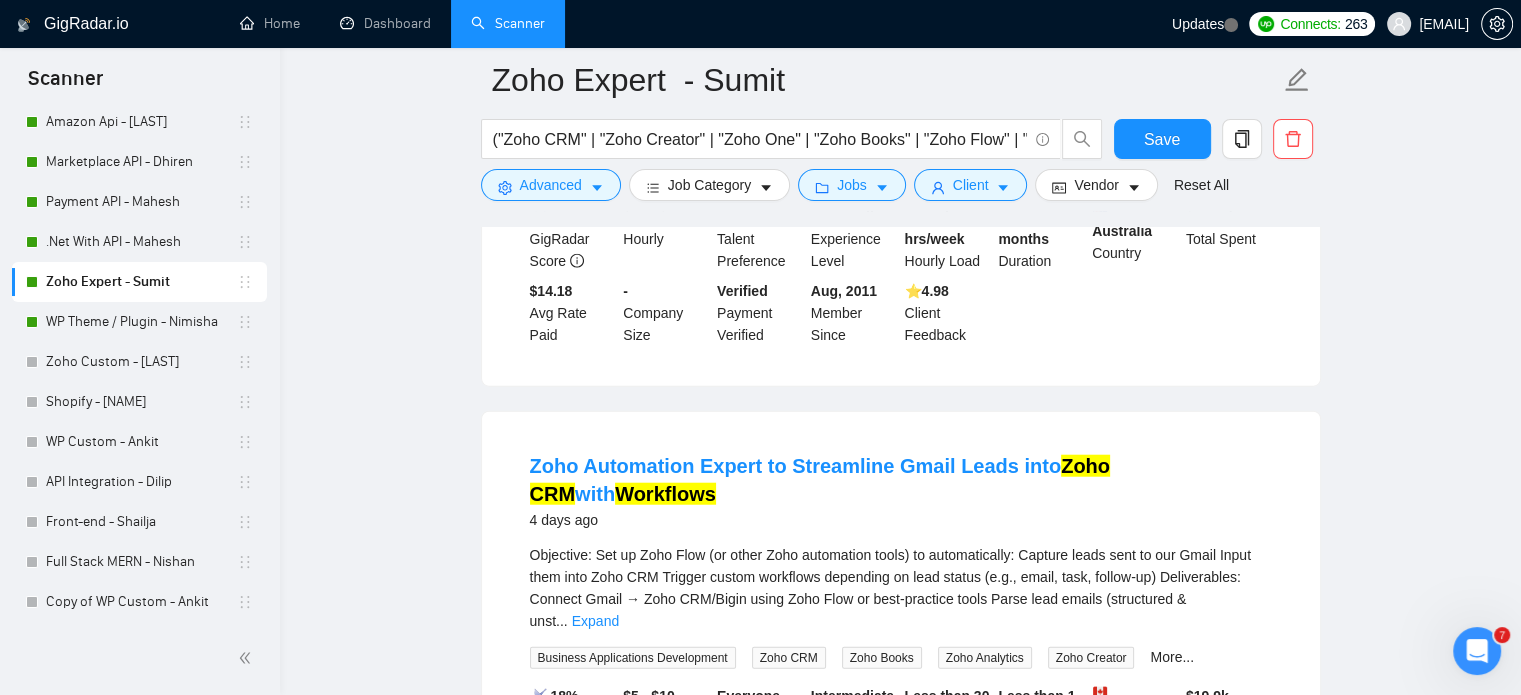 click on "Expand" at bounding box center [595, 621] 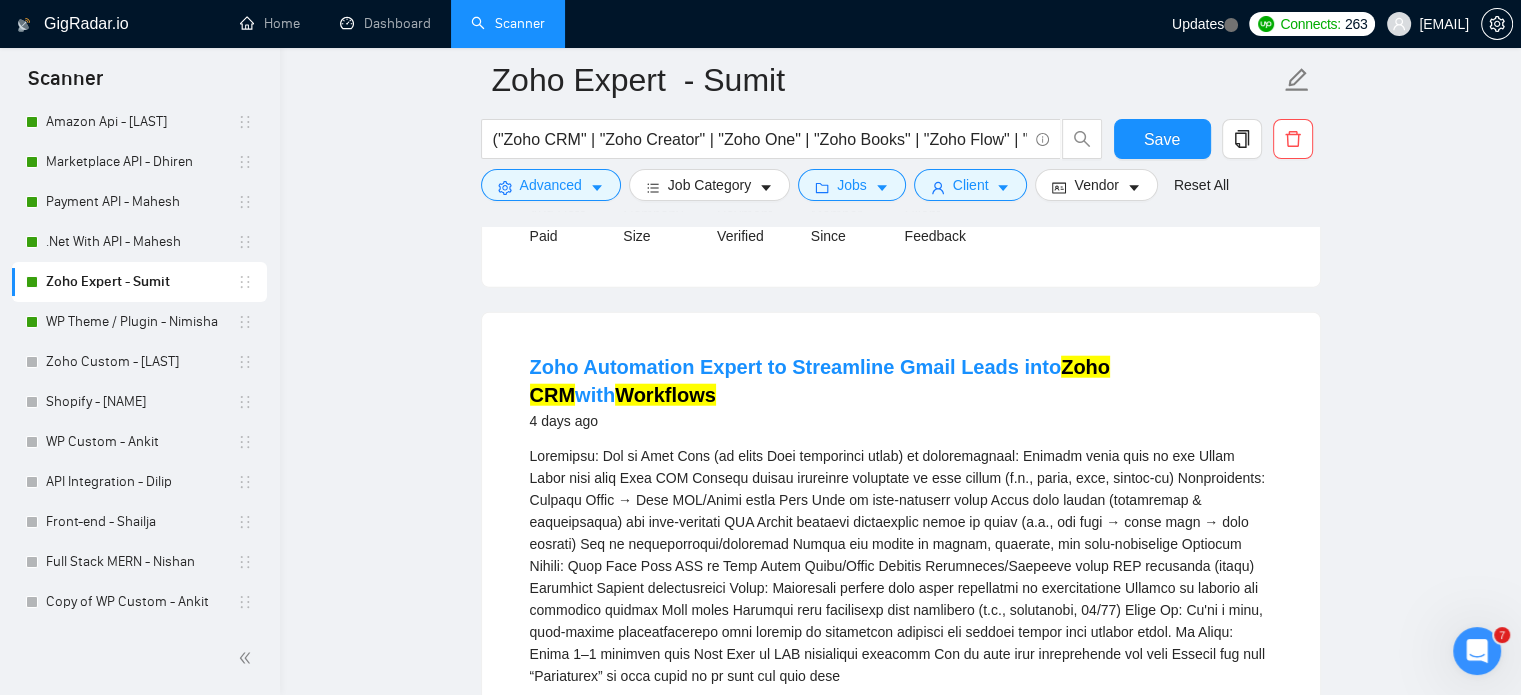 scroll, scrollTop: 5035, scrollLeft: 0, axis: vertical 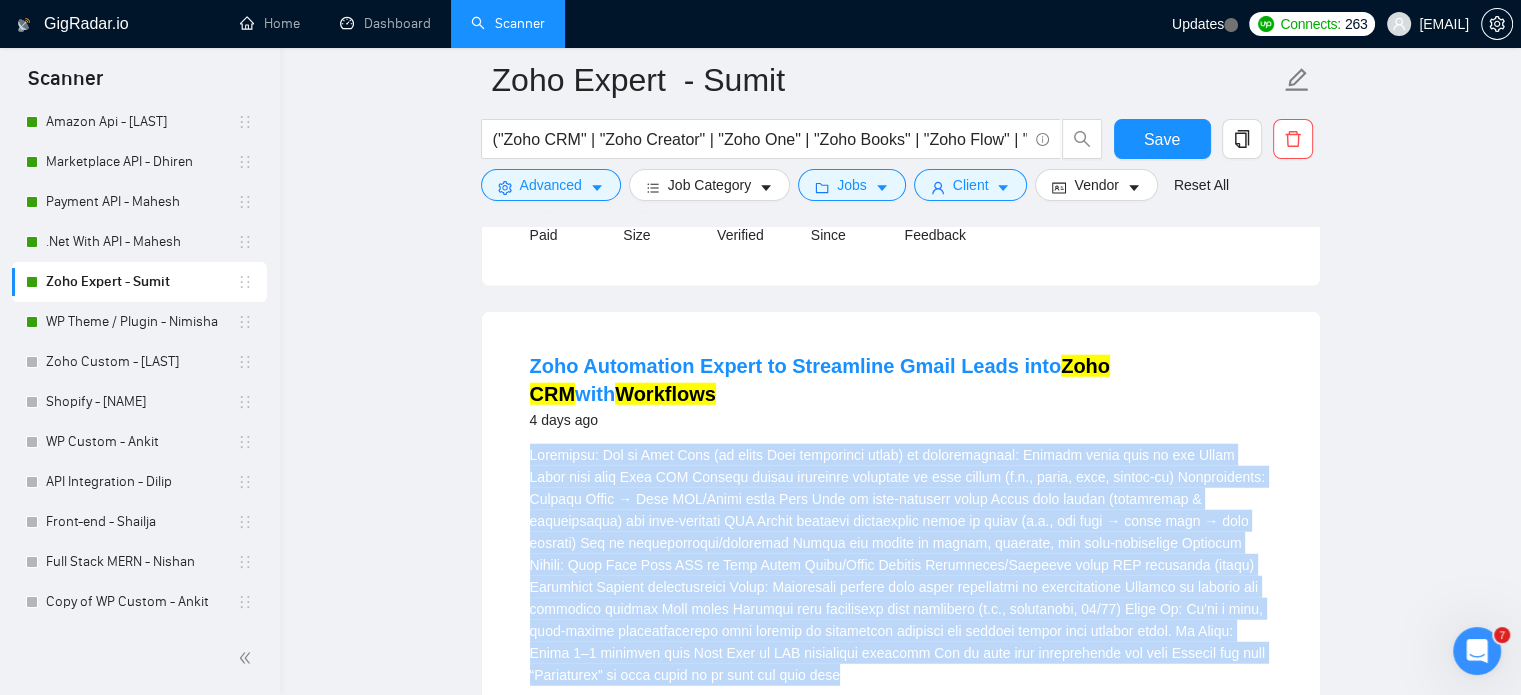 drag, startPoint x: 846, startPoint y: 483, endPoint x: 519, endPoint y: 266, distance: 392.45126 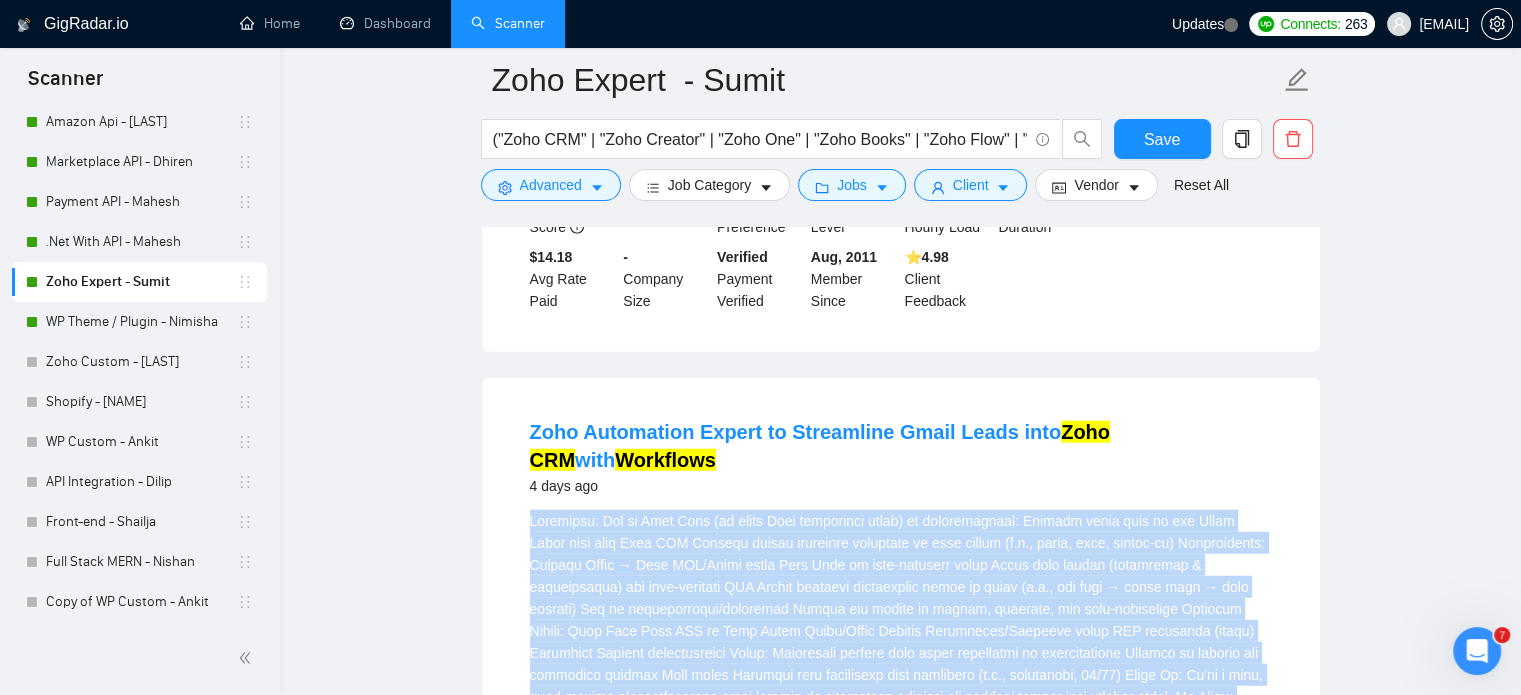 scroll, scrollTop: 4935, scrollLeft: 0, axis: vertical 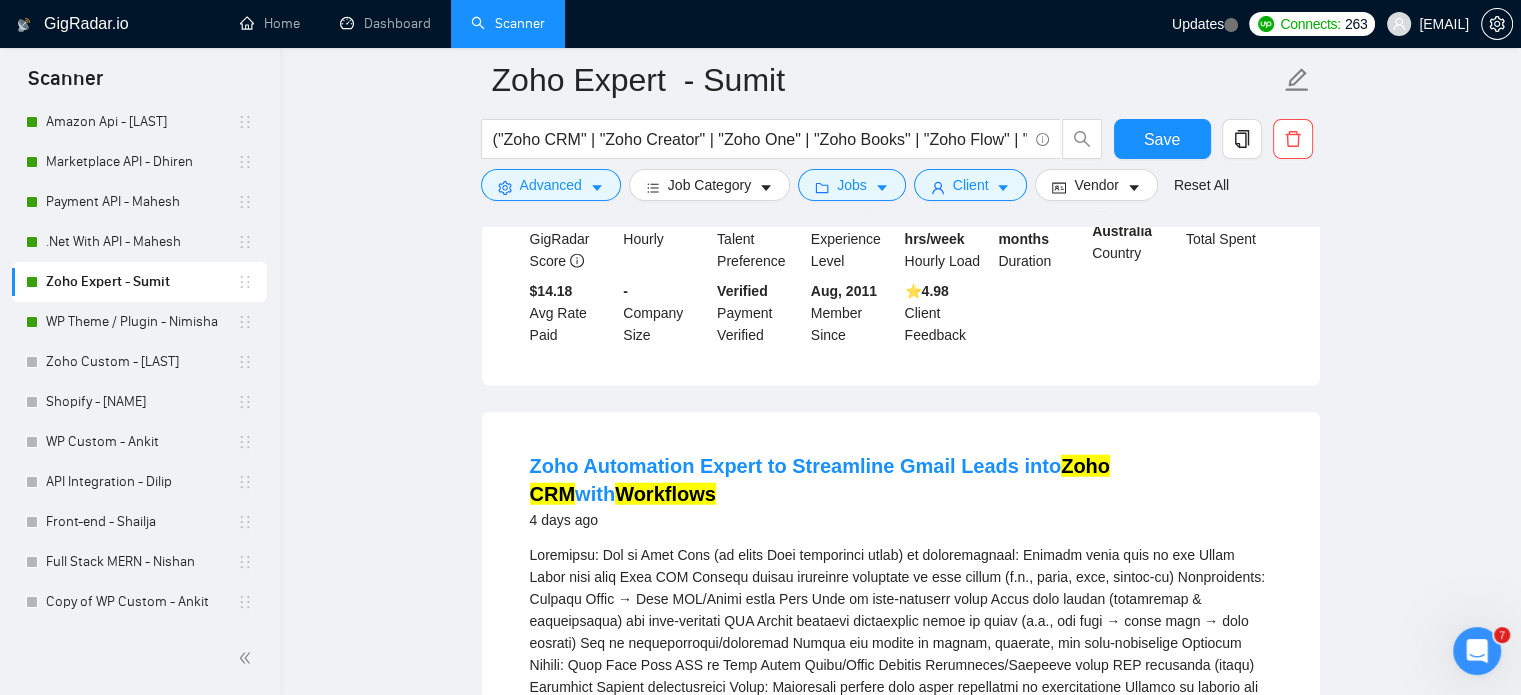 click on "4 days ago" at bounding box center [901, 520] 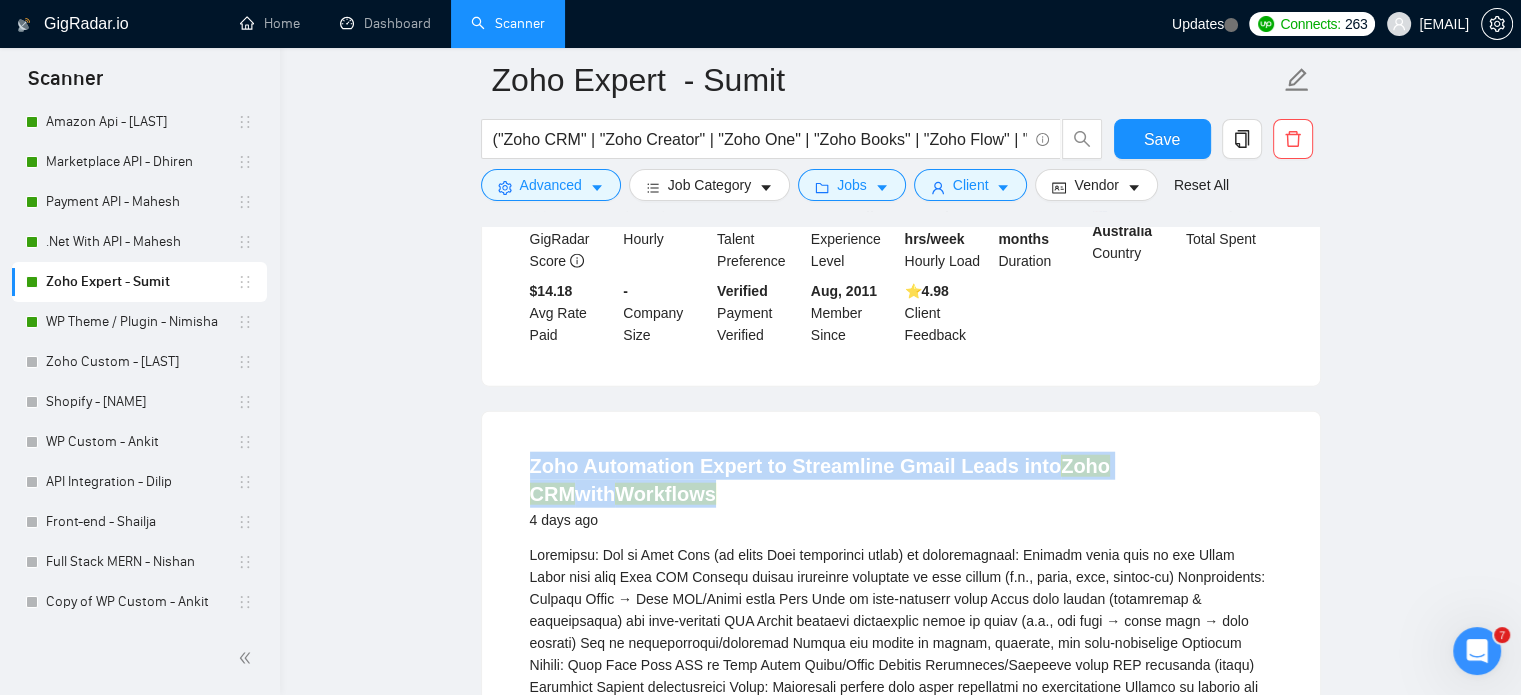drag, startPoint x: 518, startPoint y: 275, endPoint x: 749, endPoint y: 349, distance: 242.5634 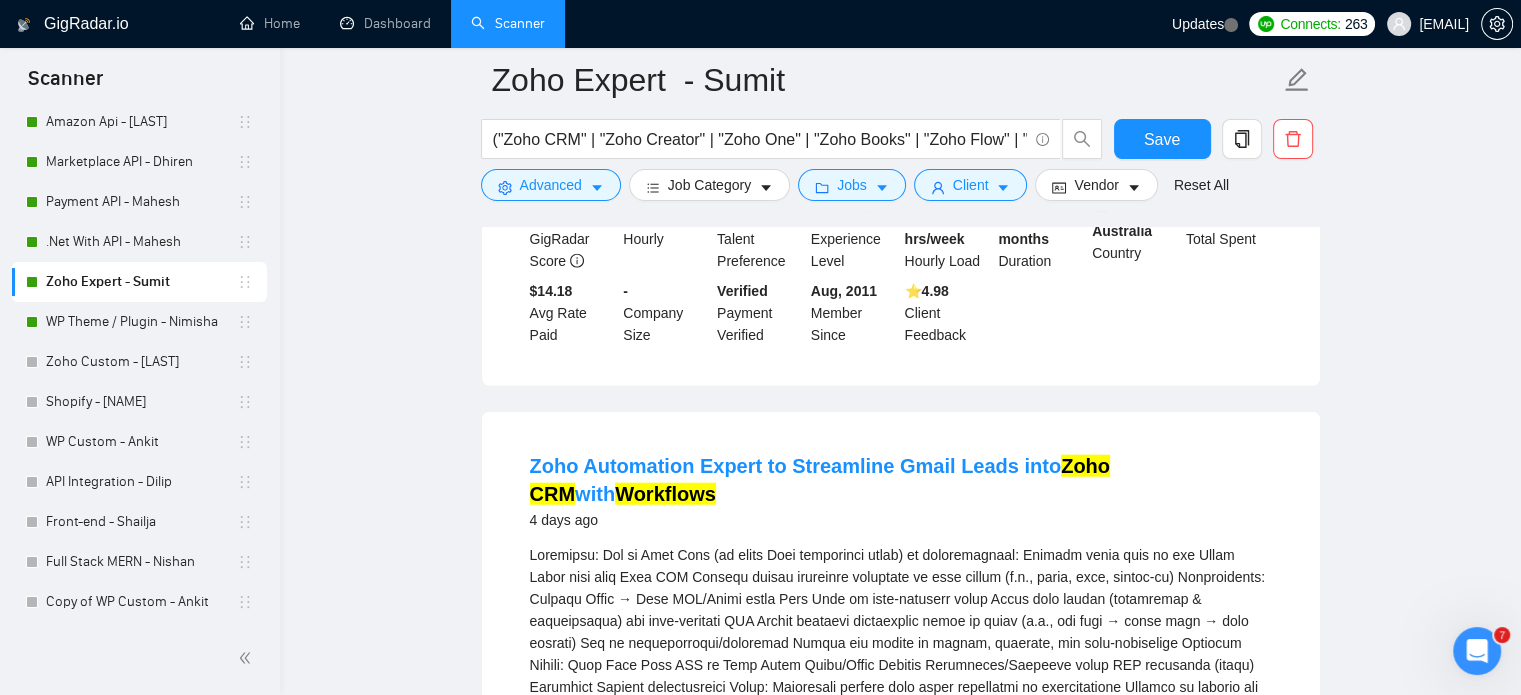 click on "4 days ago" at bounding box center (901, 520) 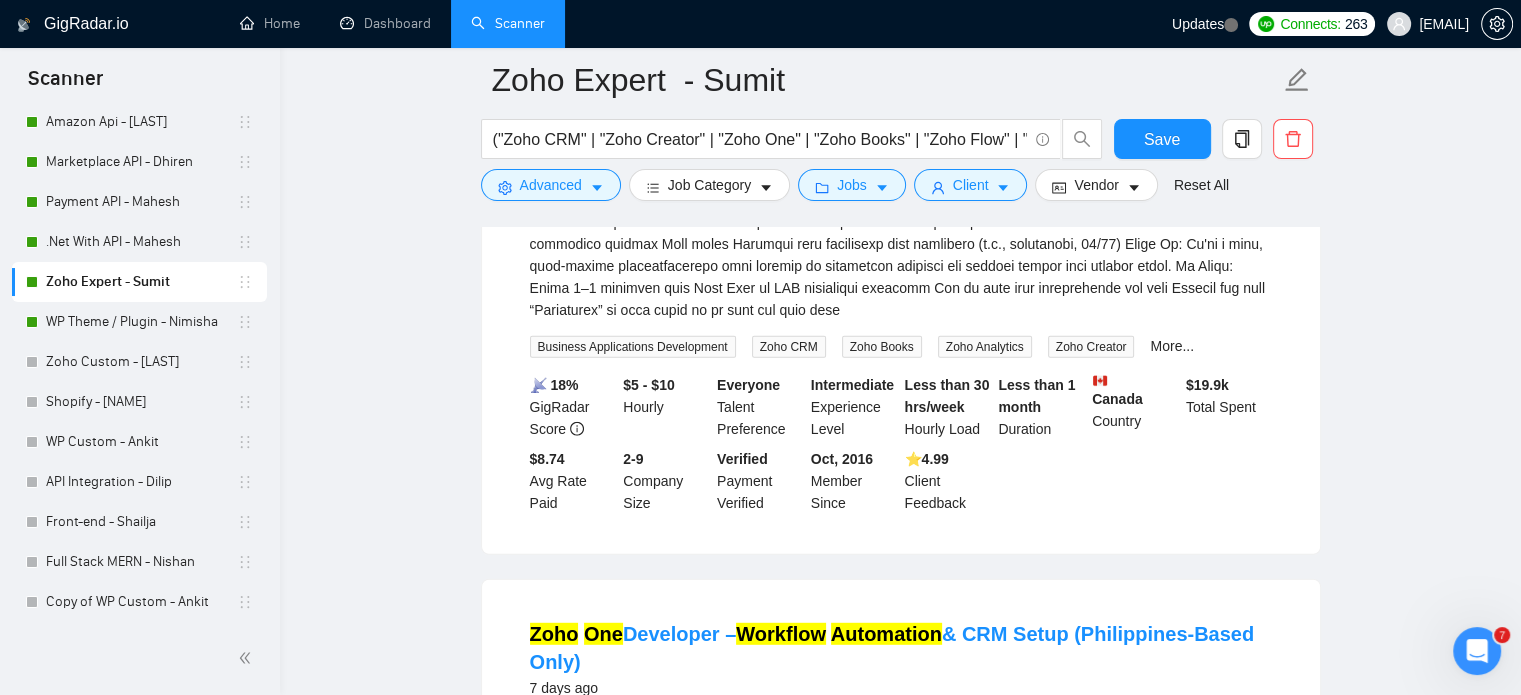 scroll, scrollTop: 5435, scrollLeft: 0, axis: vertical 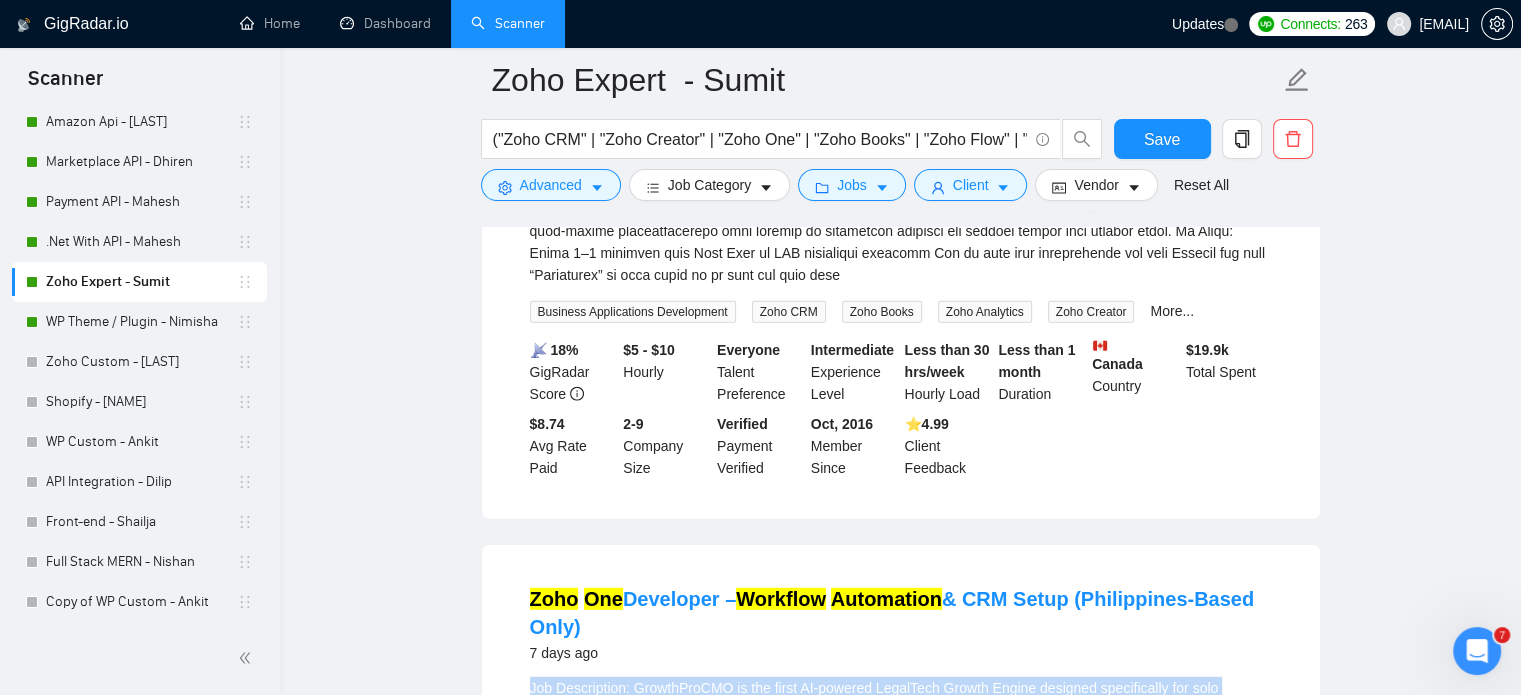 drag, startPoint x: 527, startPoint y: 494, endPoint x: 1213, endPoint y: 571, distance: 690.3079 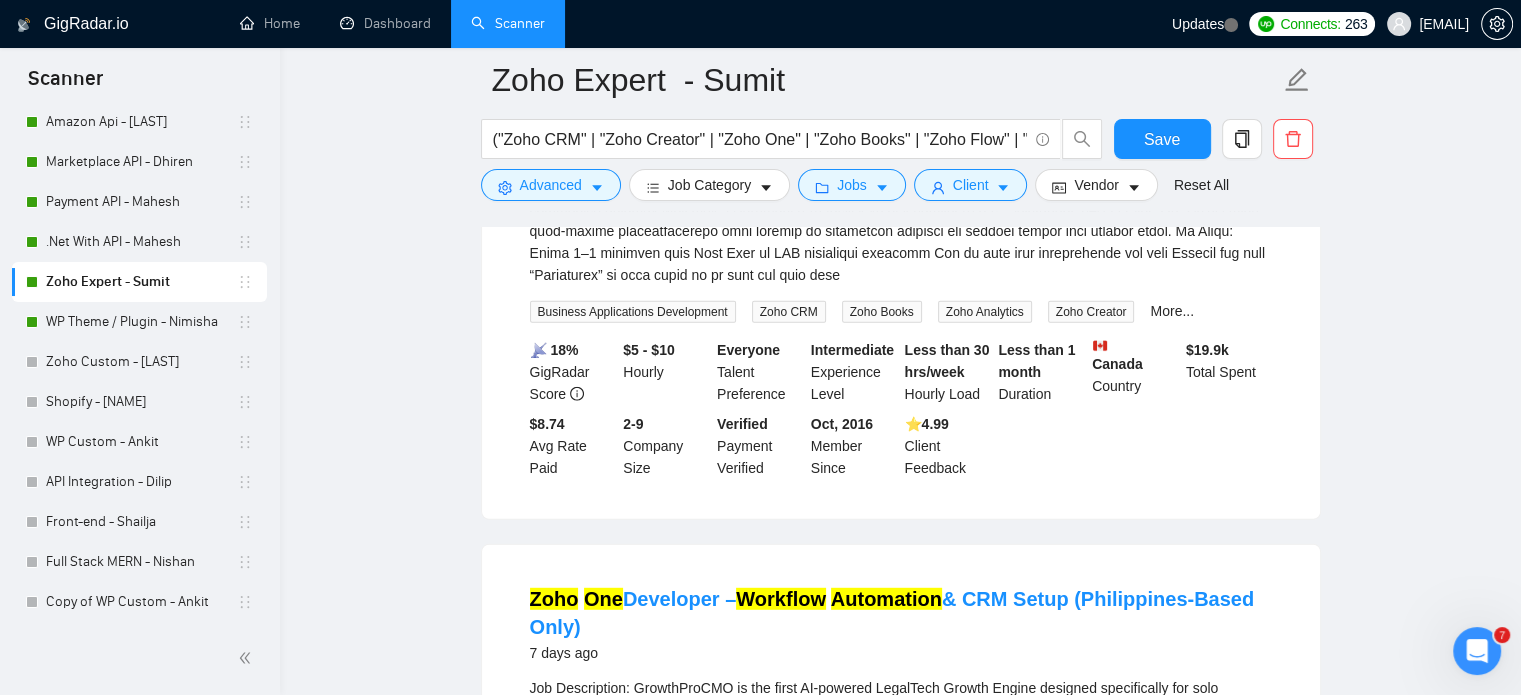 drag, startPoint x: 1220, startPoint y: 581, endPoint x: 1252, endPoint y: 542, distance: 50.447994 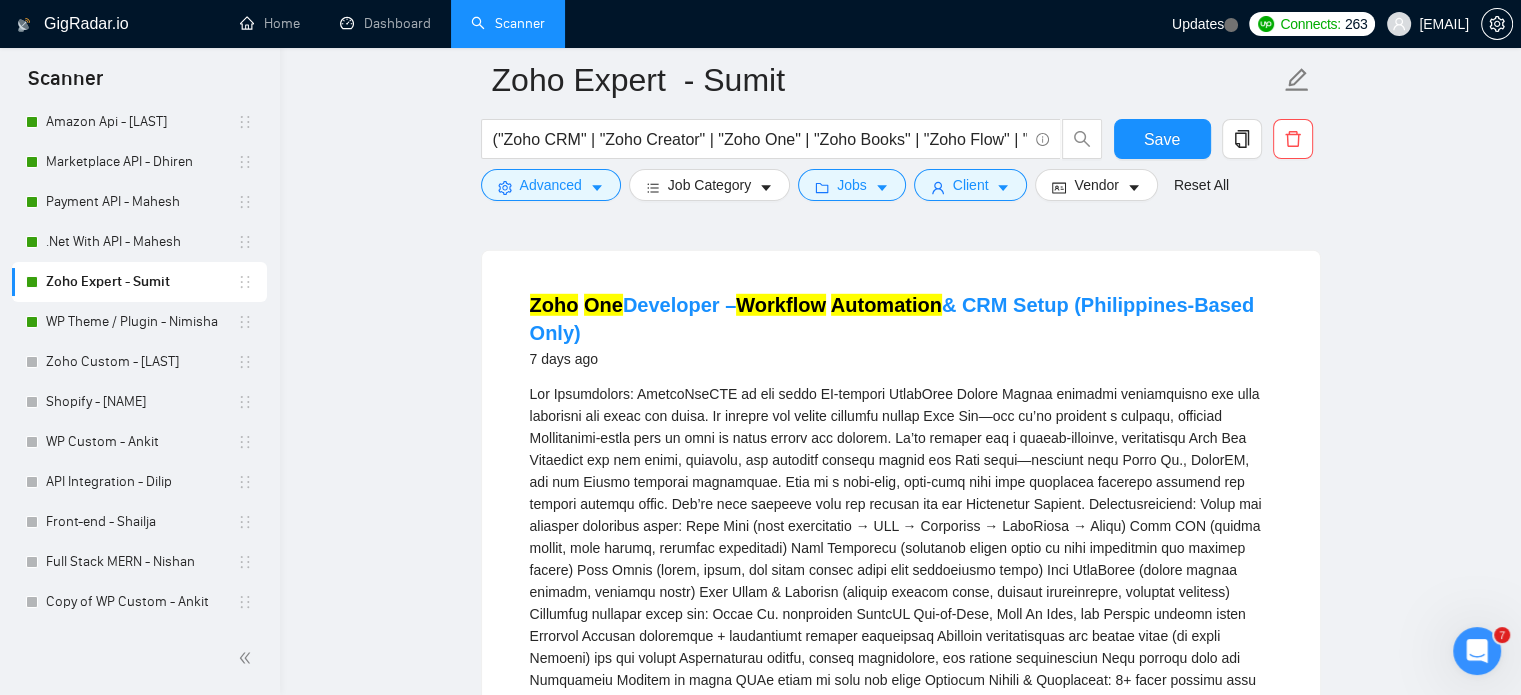 scroll, scrollTop: 5635, scrollLeft: 0, axis: vertical 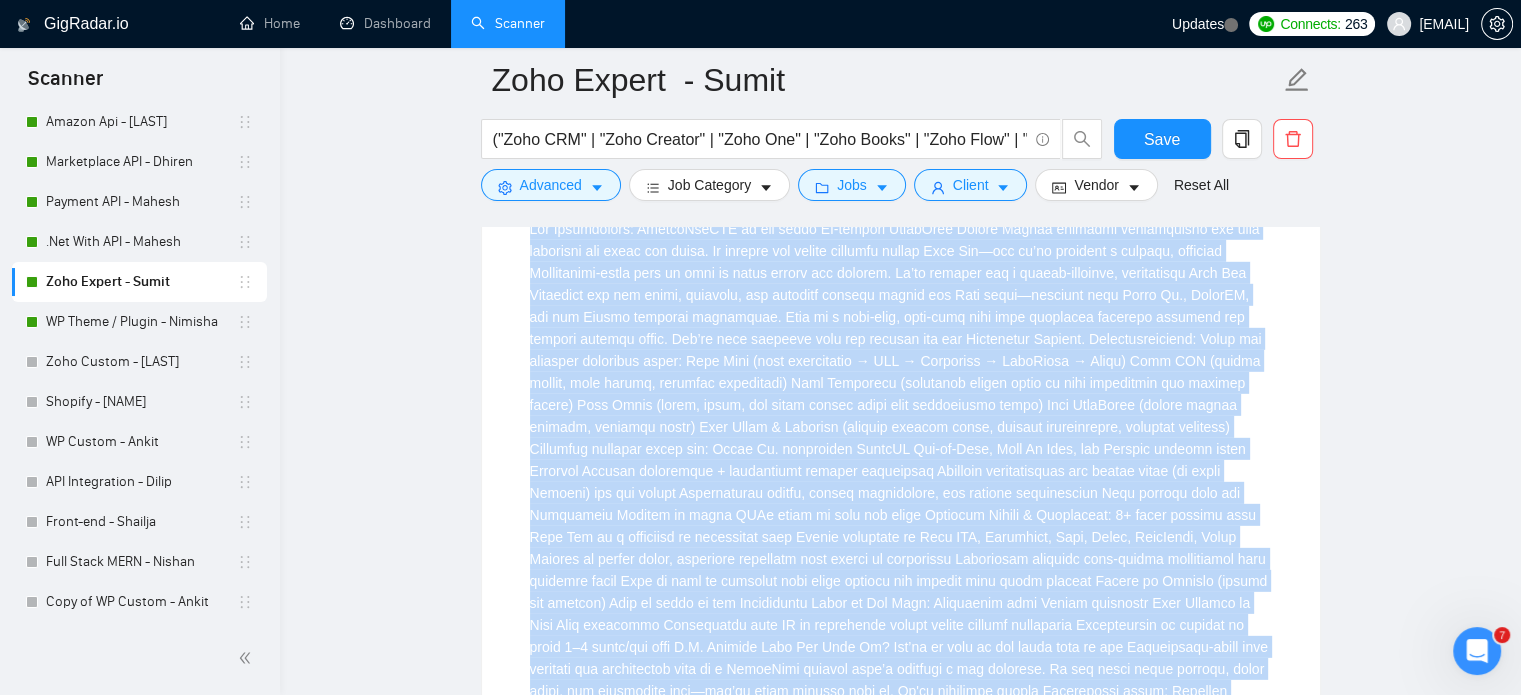 drag, startPoint x: 530, startPoint y: 297, endPoint x: 1232, endPoint y: 543, distance: 743.8548 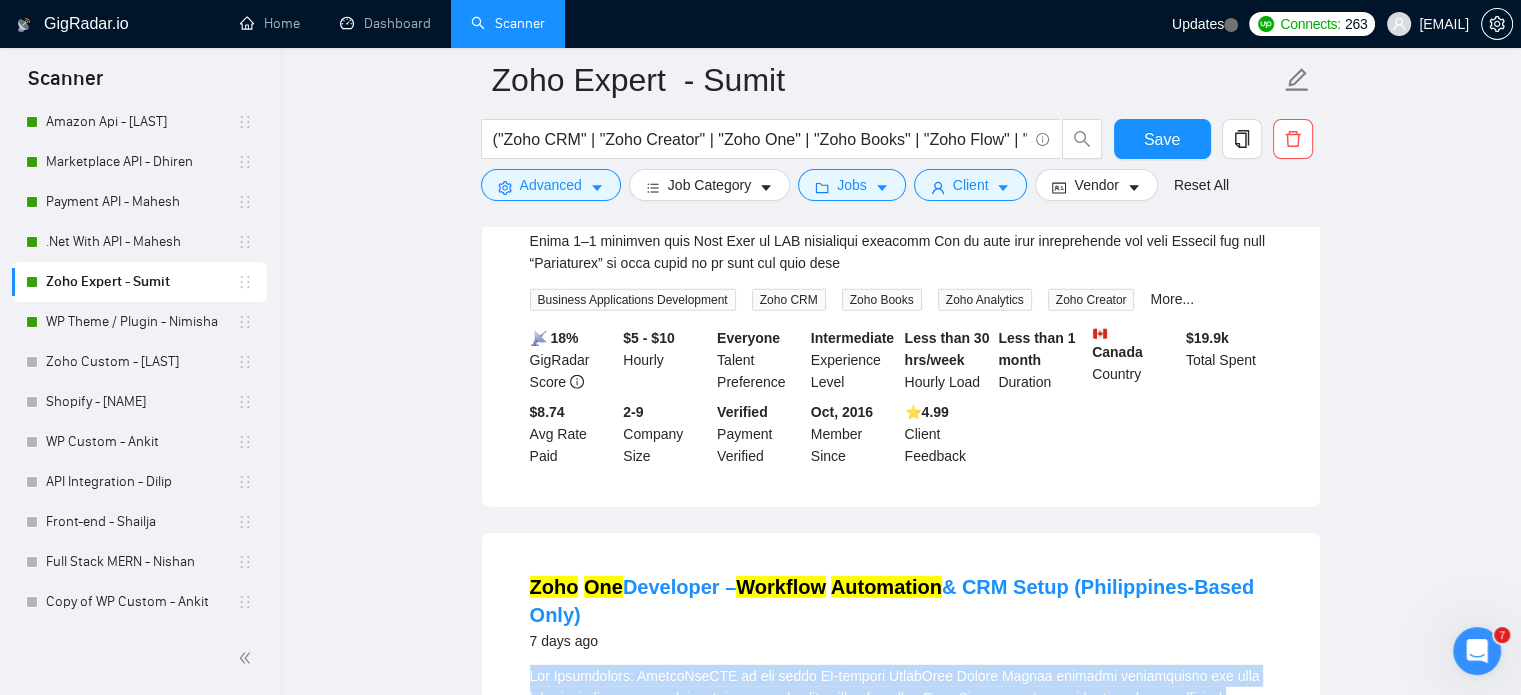 scroll, scrollTop: 5394, scrollLeft: 0, axis: vertical 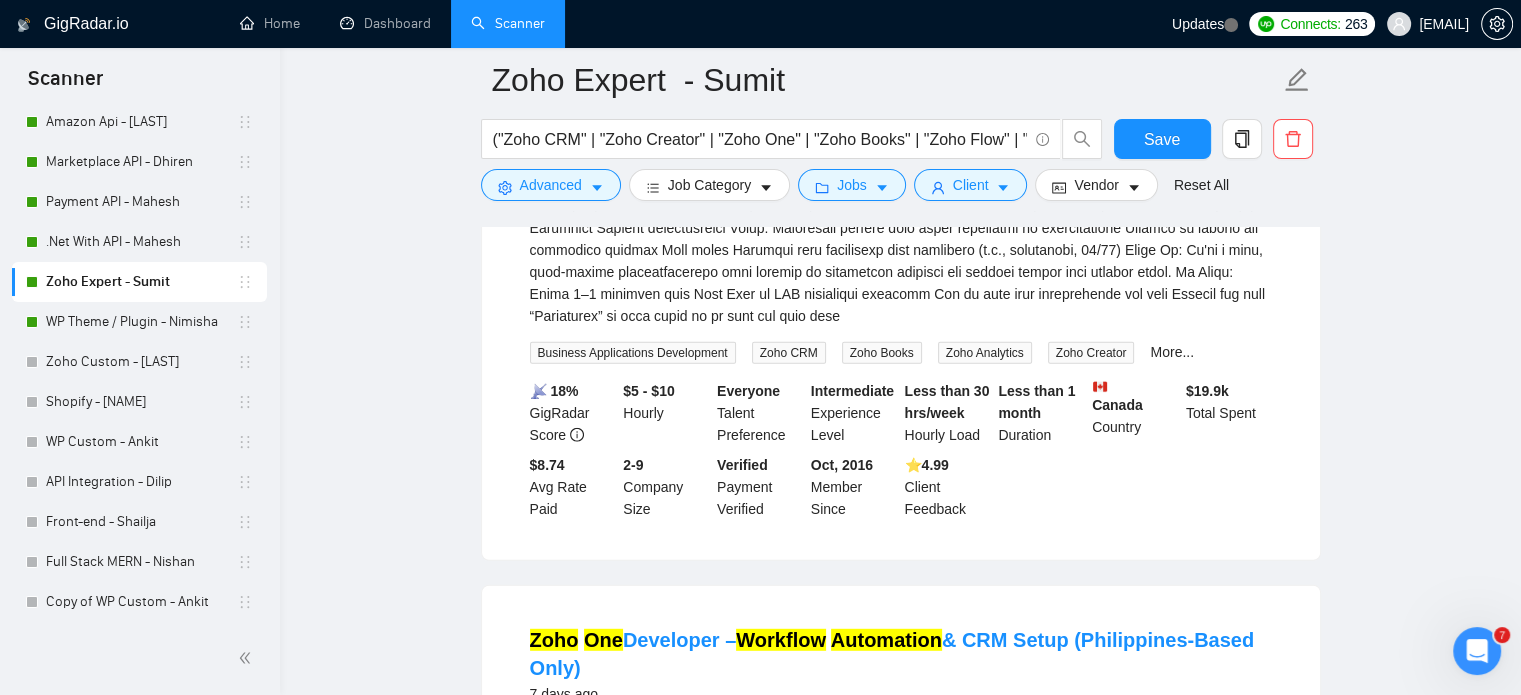 click on "Zoho   One  Developer –  Workflow   Automation  & CRM Setup (Philippines-Based Only)" at bounding box center [901, 654] 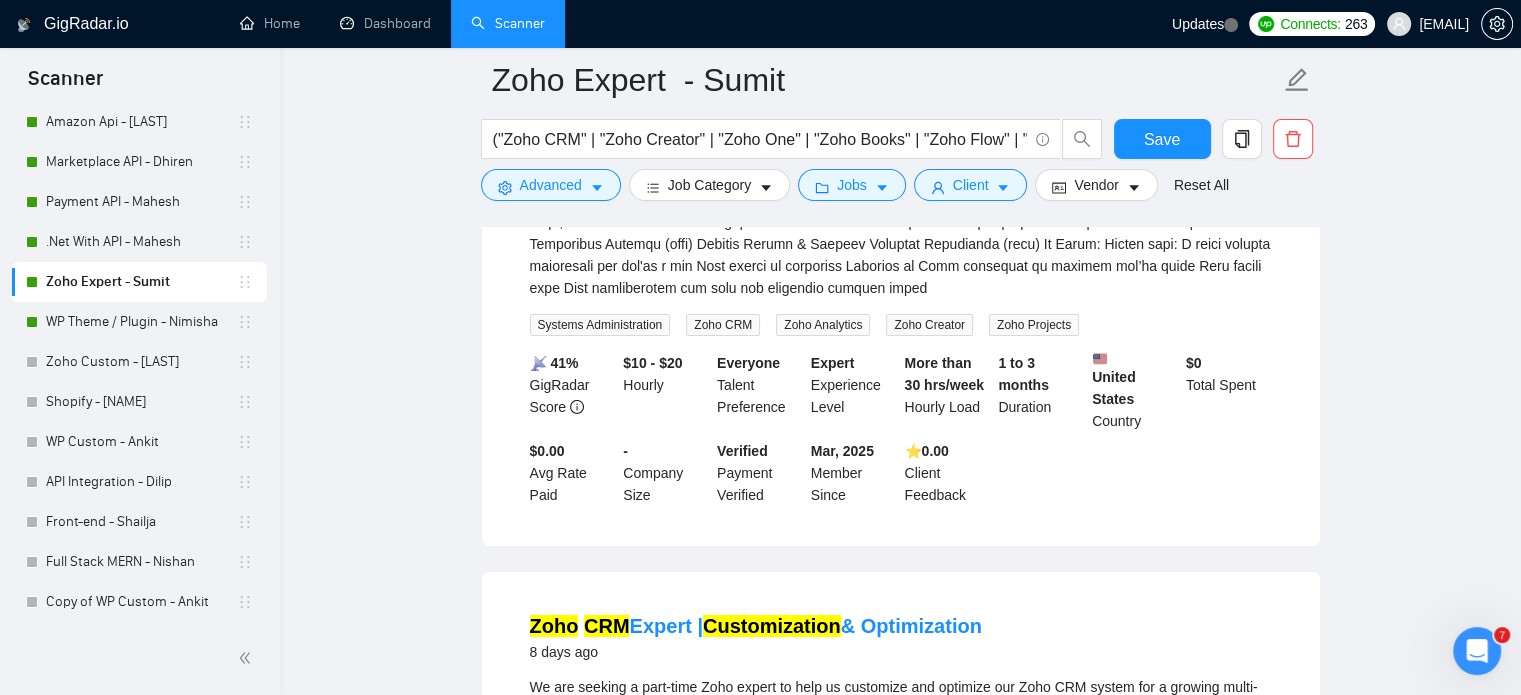 scroll, scrollTop: 6394, scrollLeft: 0, axis: vertical 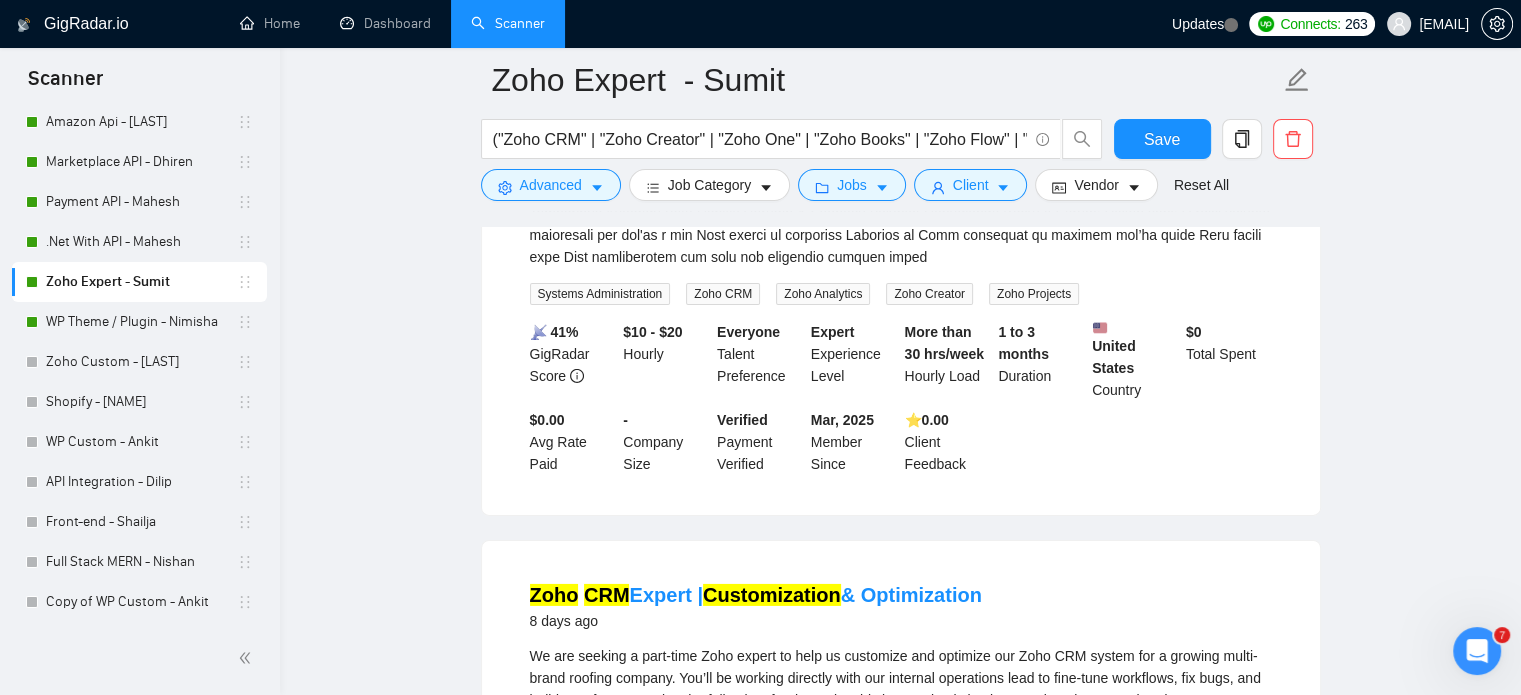 click on "Expand" at bounding box center [599, 722] 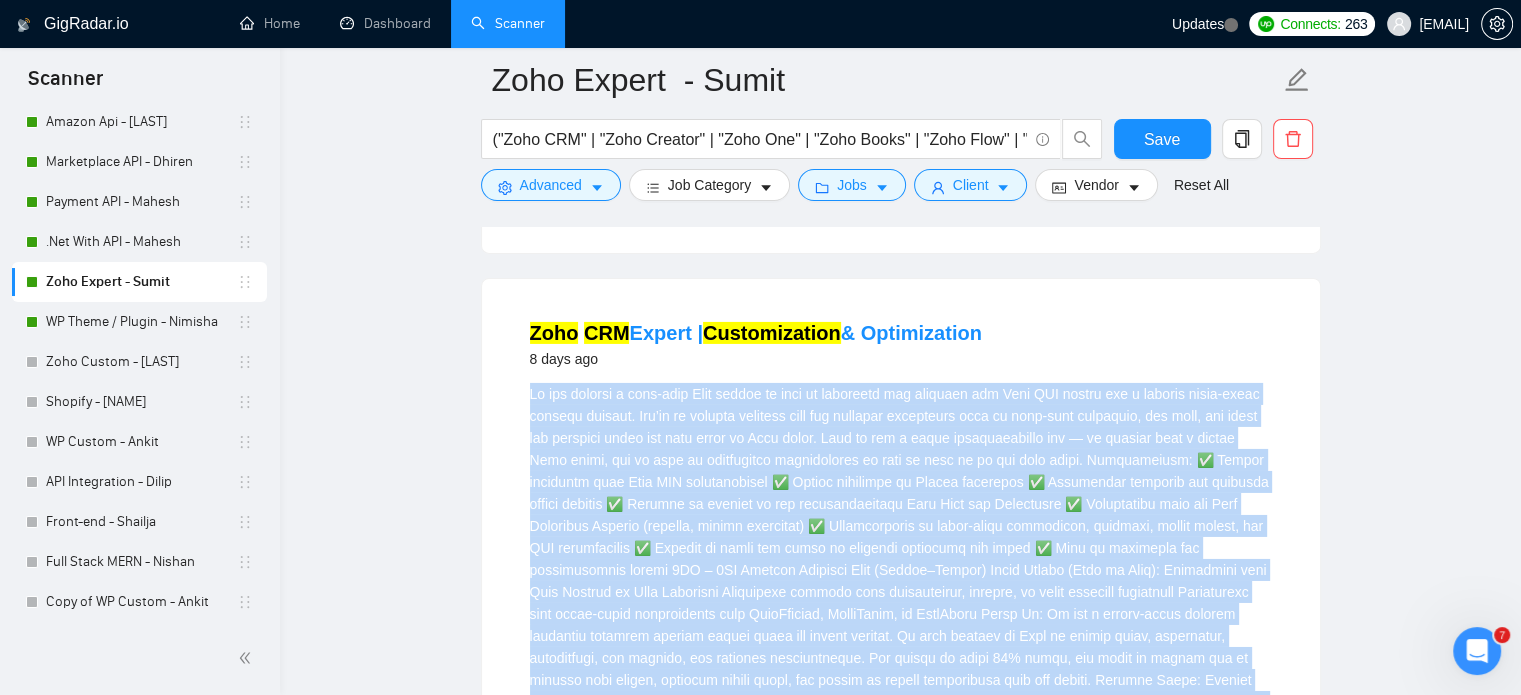scroll, scrollTop: 6669, scrollLeft: 0, axis: vertical 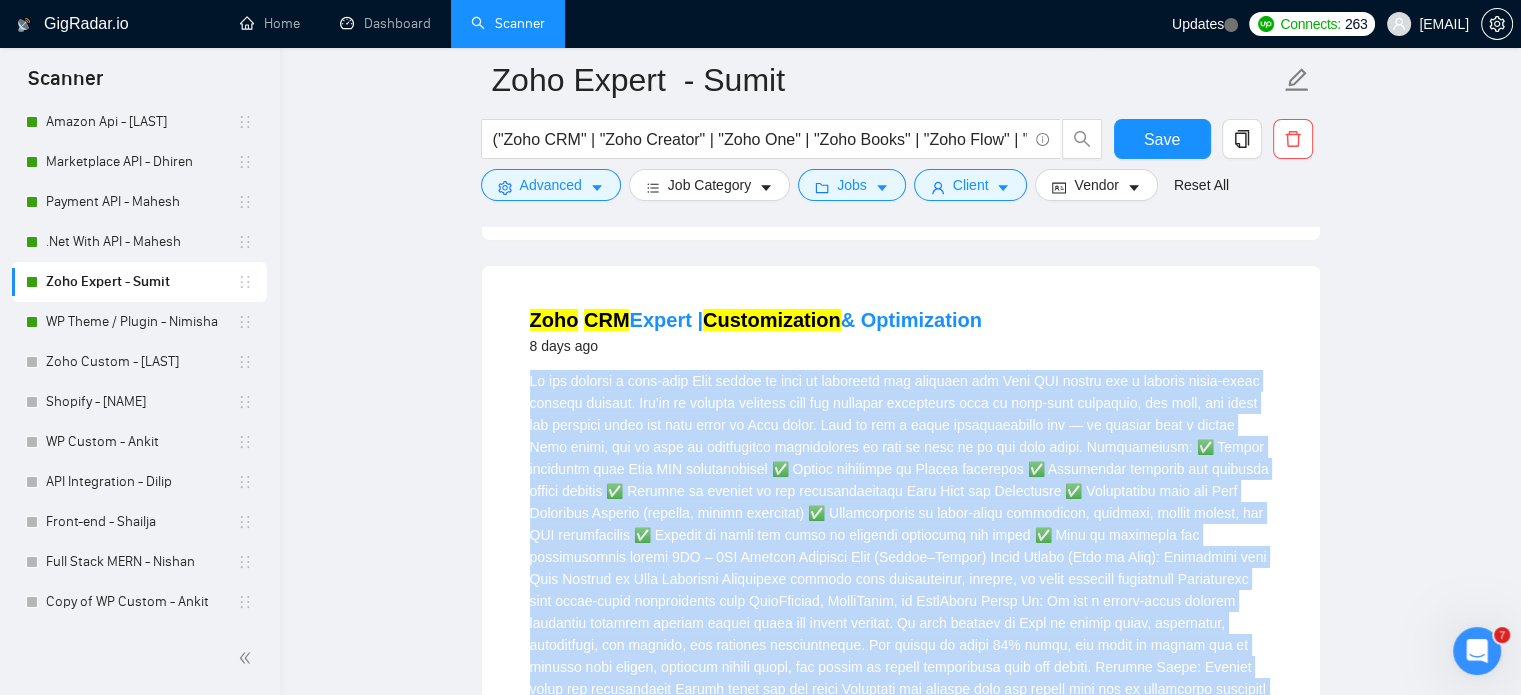 drag, startPoint x: 531, startPoint y: 341, endPoint x: 1114, endPoint y: 525, distance: 611.34686 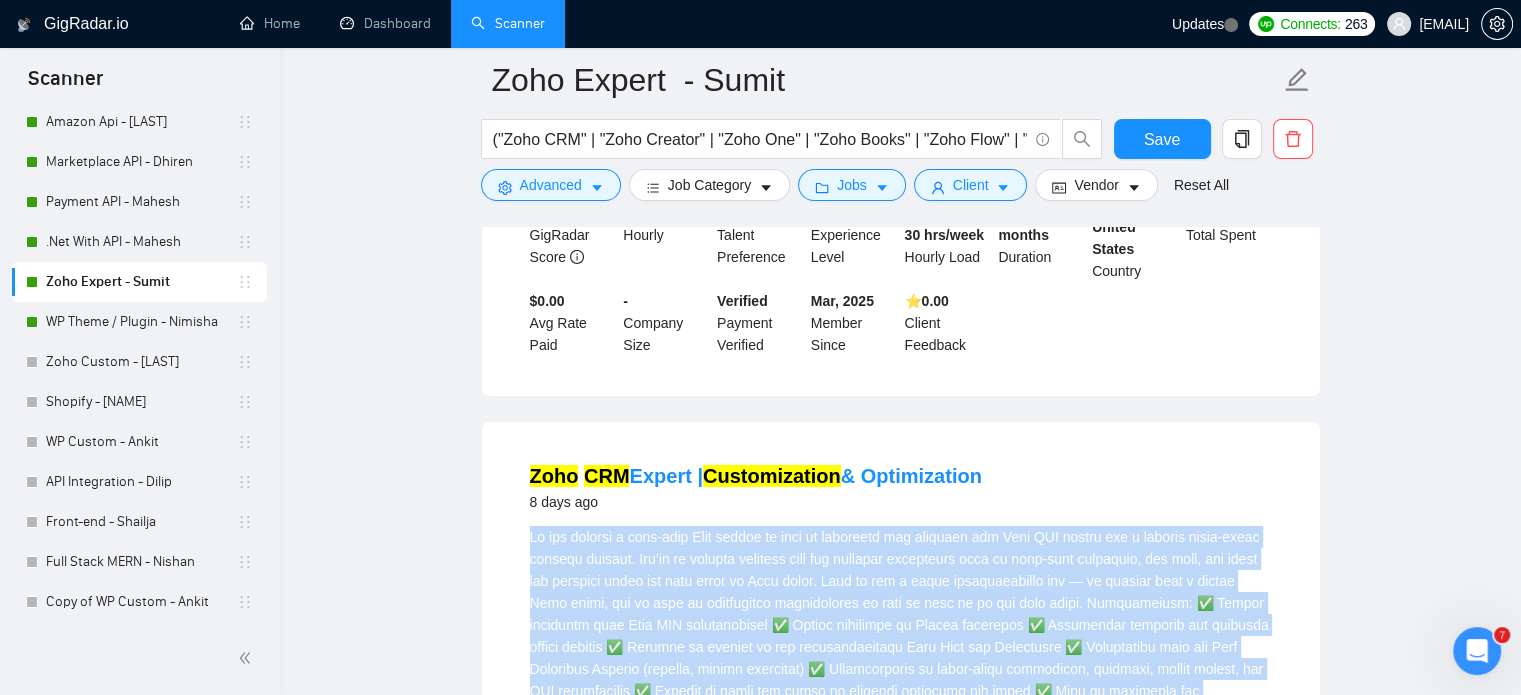 scroll, scrollTop: 6469, scrollLeft: 0, axis: vertical 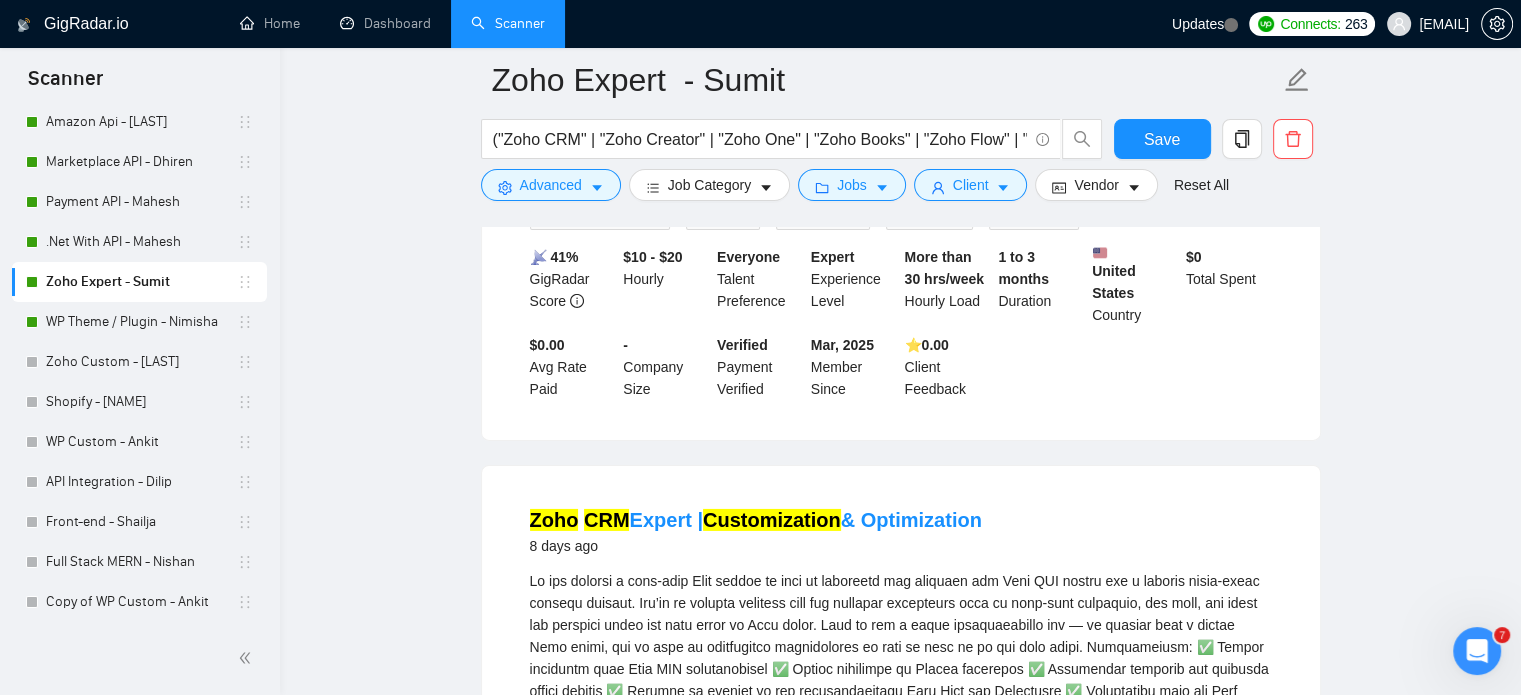 drag, startPoint x: 662, startPoint y: 343, endPoint x: 652, endPoint y: 351, distance: 12.806249 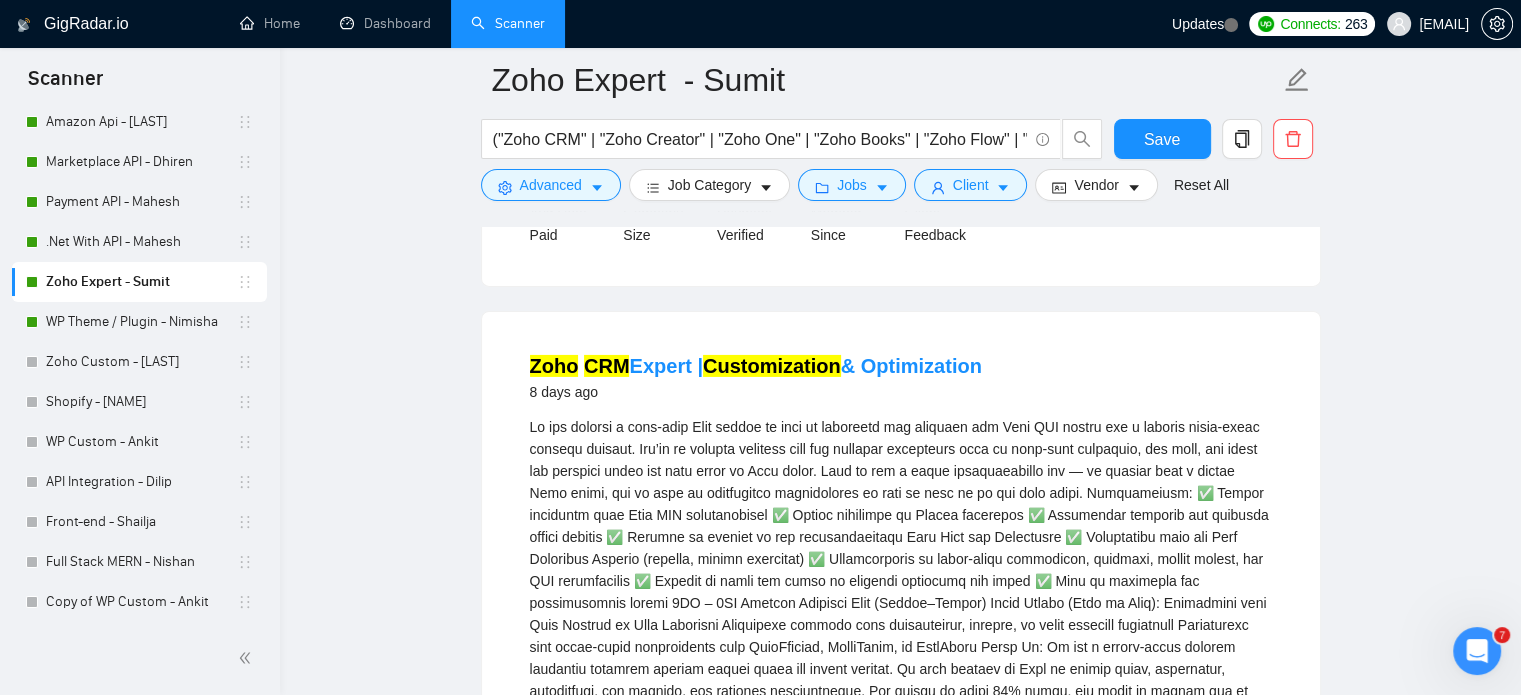 scroll, scrollTop: 6669, scrollLeft: 0, axis: vertical 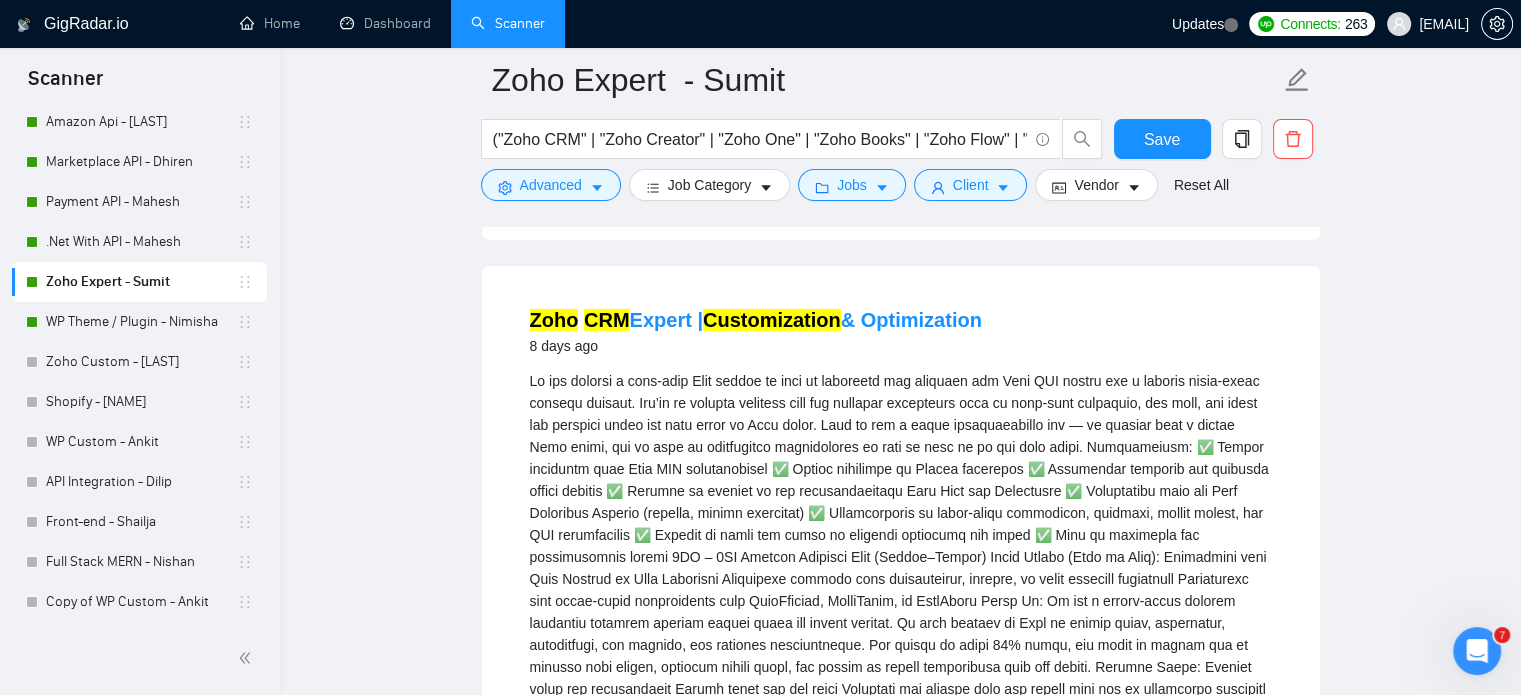 drag, startPoint x: 1009, startPoint y: 520, endPoint x: 1072, endPoint y: 520, distance: 63 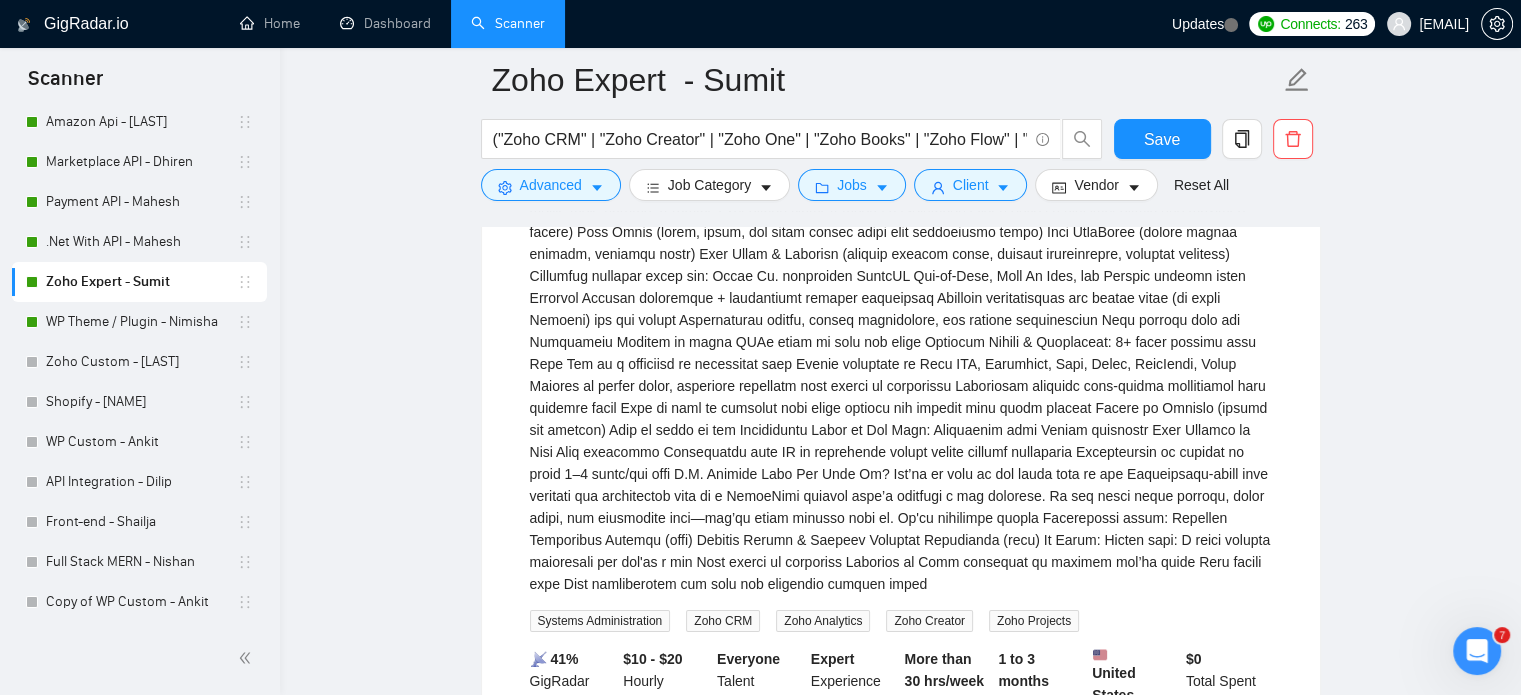 scroll, scrollTop: 5869, scrollLeft: 0, axis: vertical 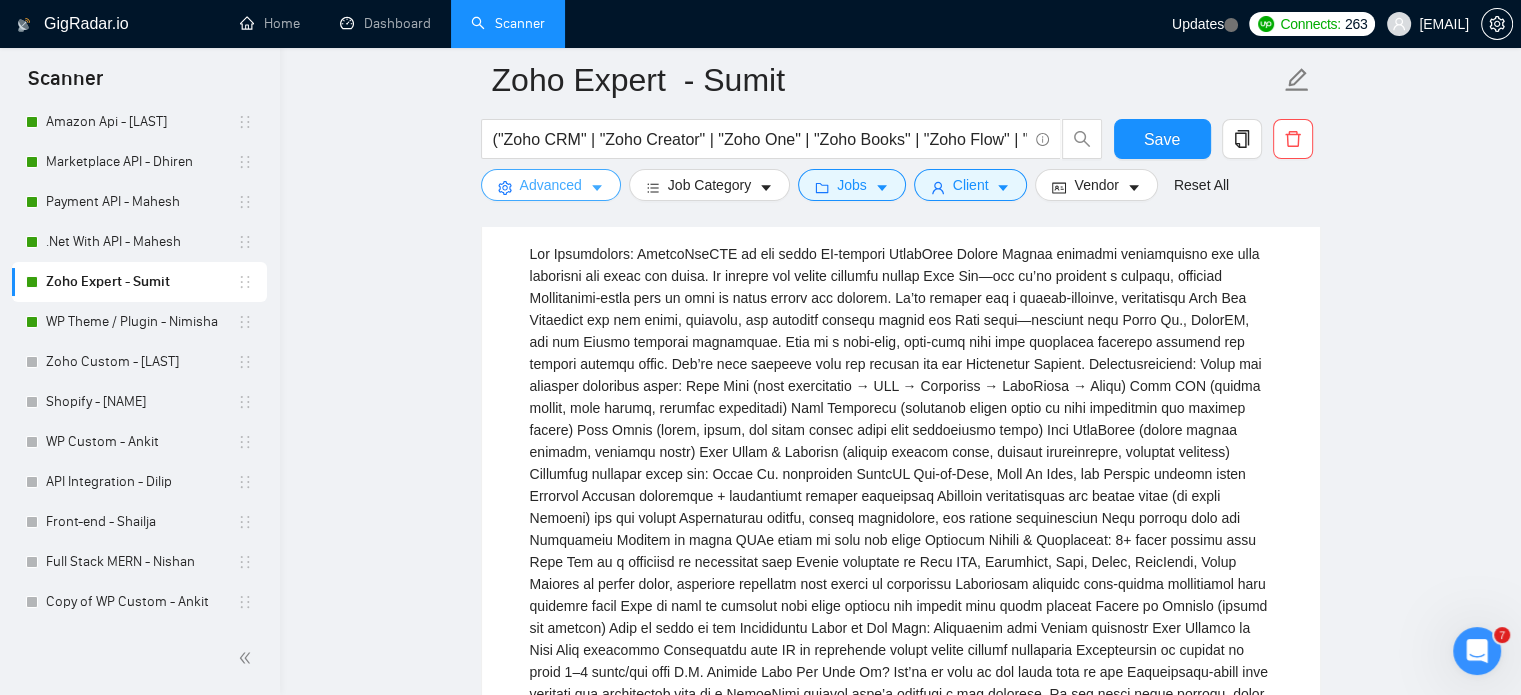 click on "Advanced" at bounding box center [551, 185] 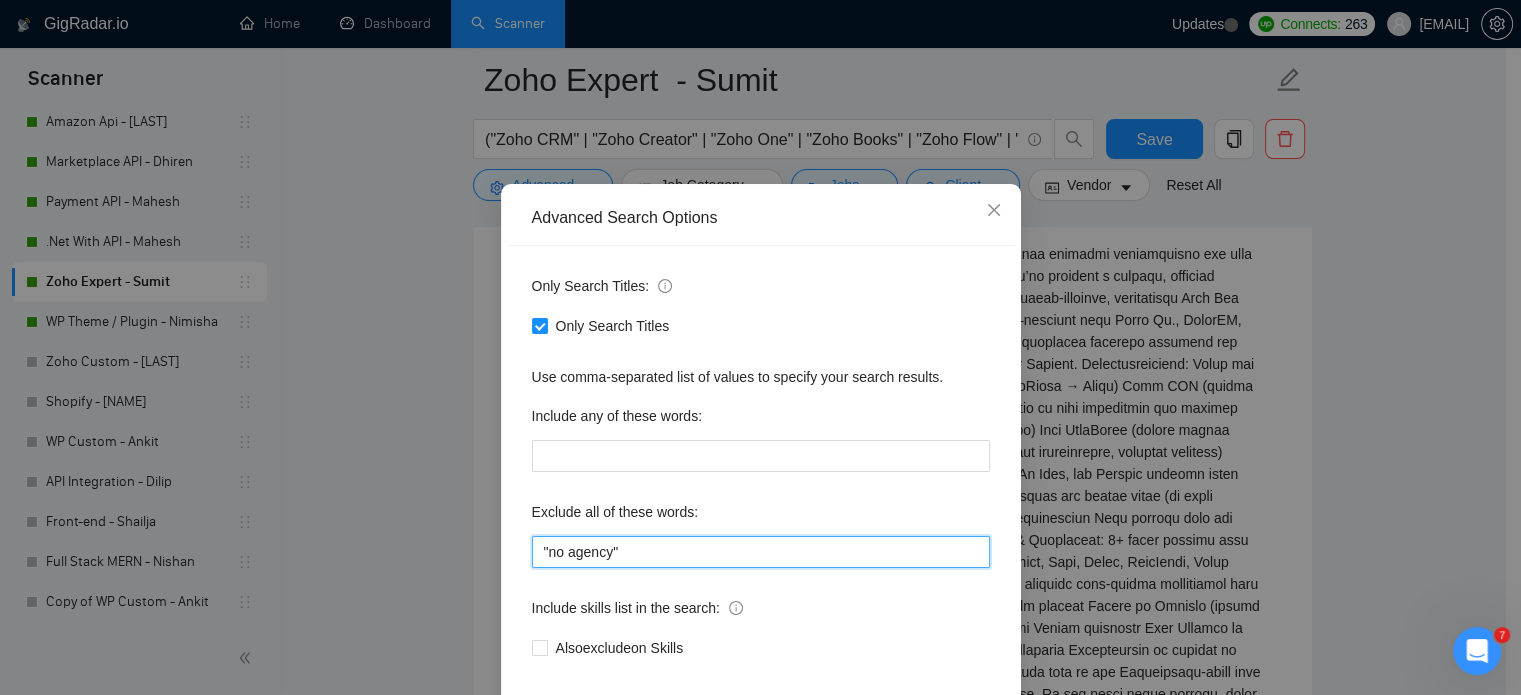 click on ""no agency"" at bounding box center (761, 552) 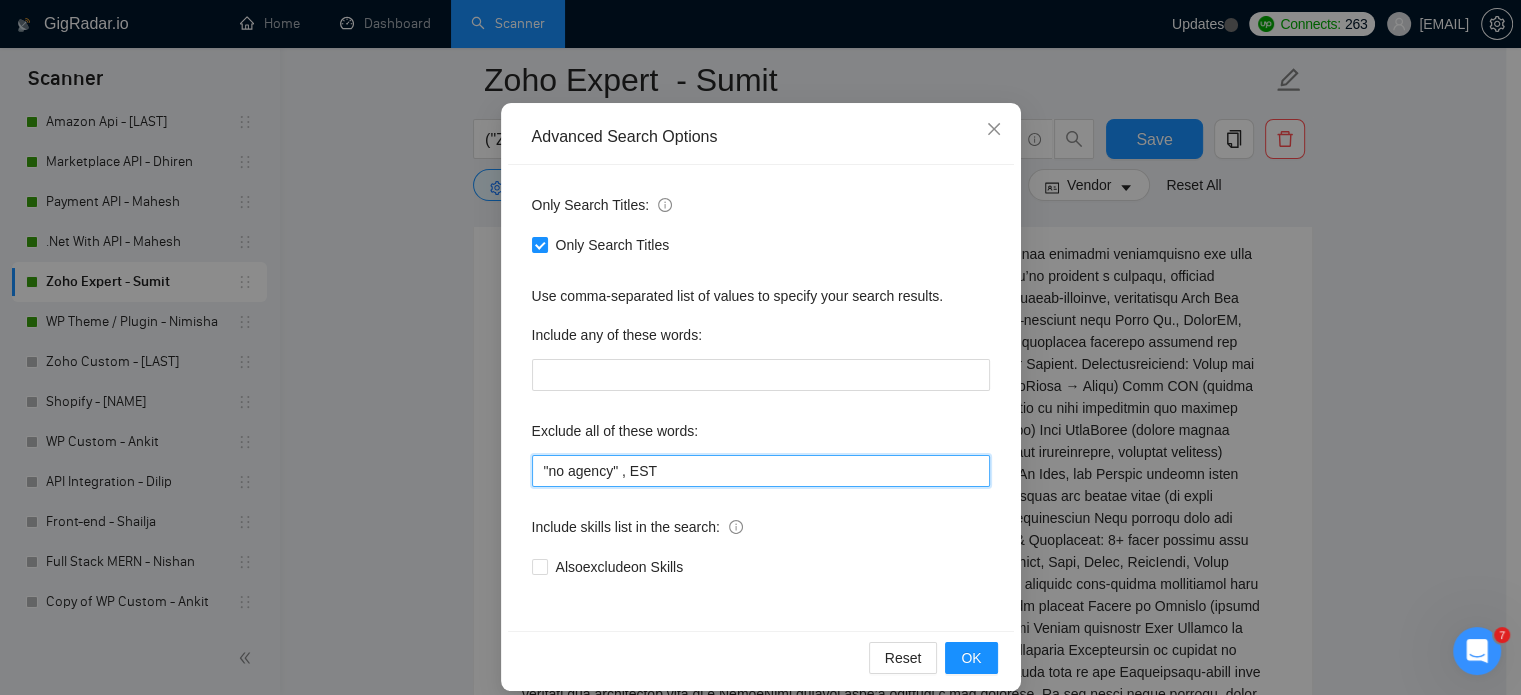 scroll, scrollTop: 136, scrollLeft: 0, axis: vertical 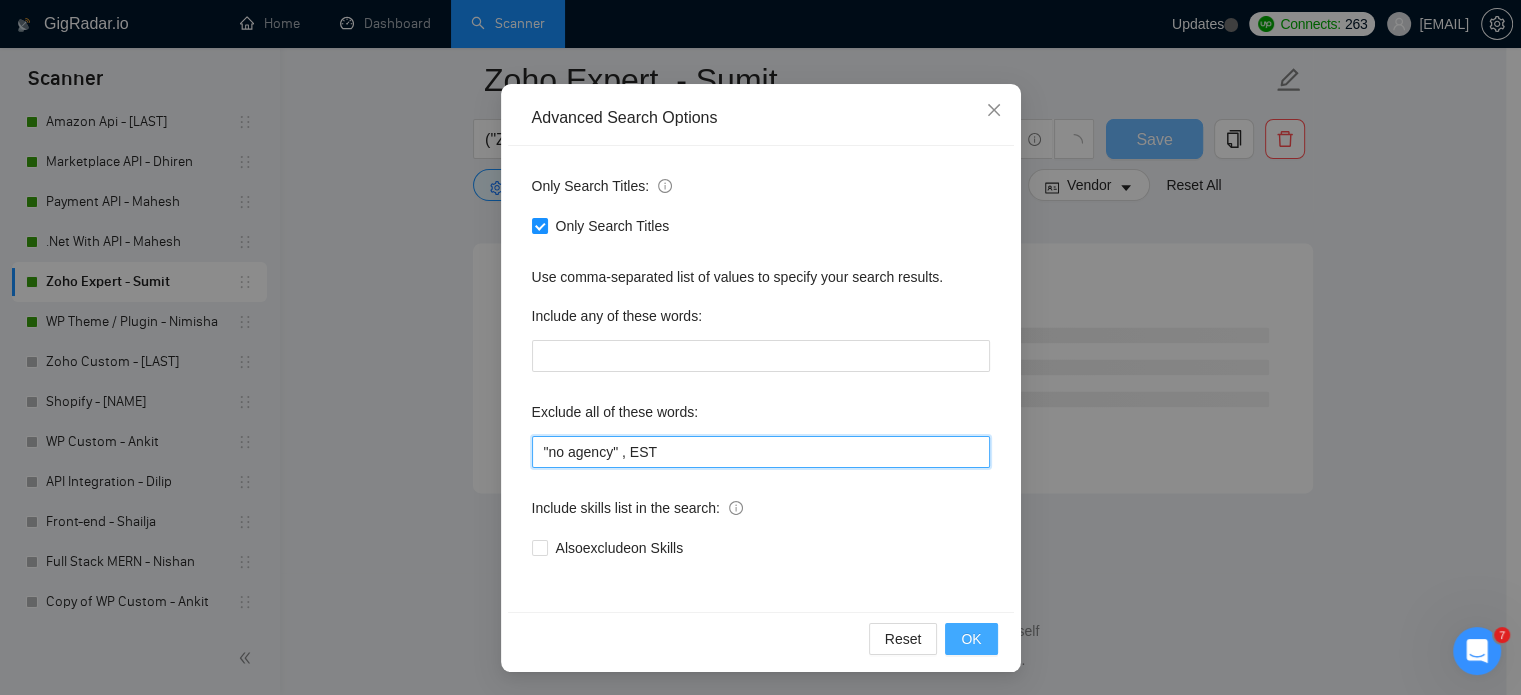 type on ""no agency" , EST" 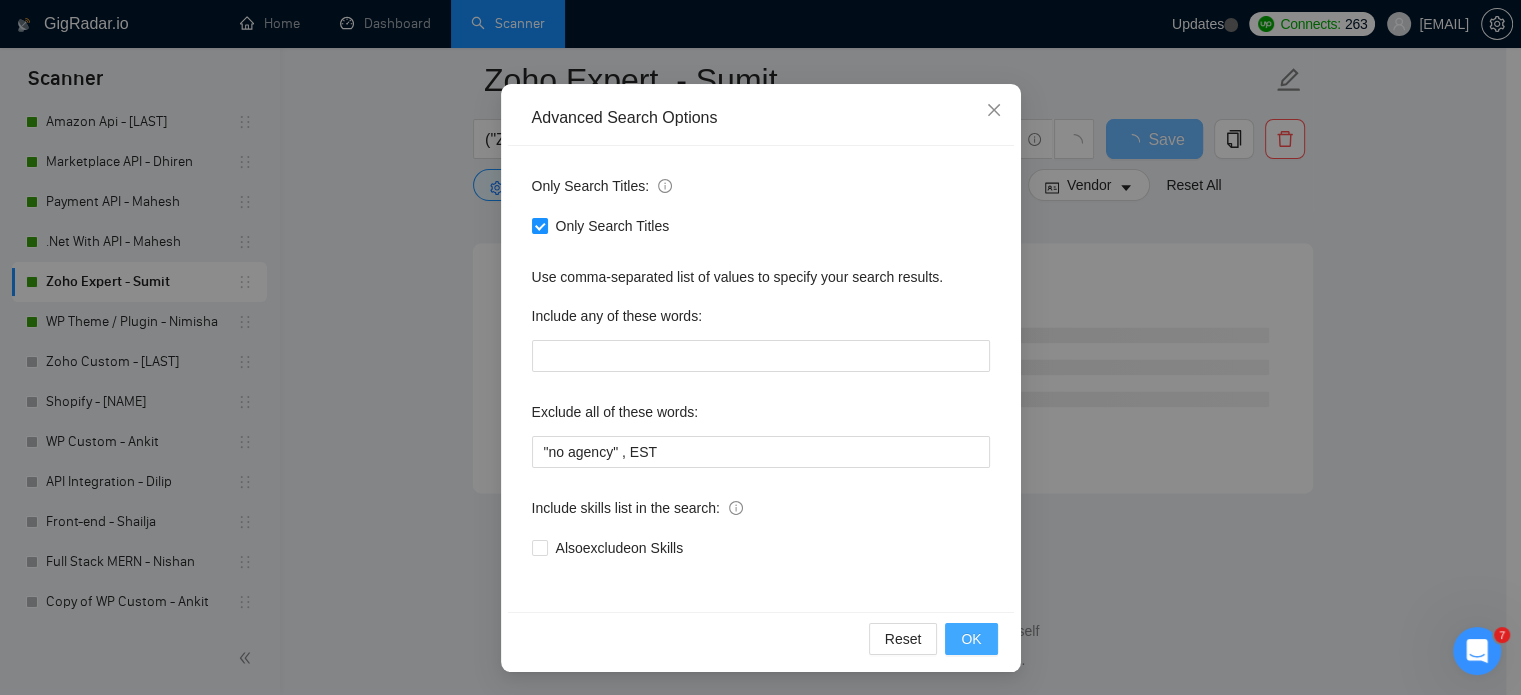 click on "OK" at bounding box center [971, 639] 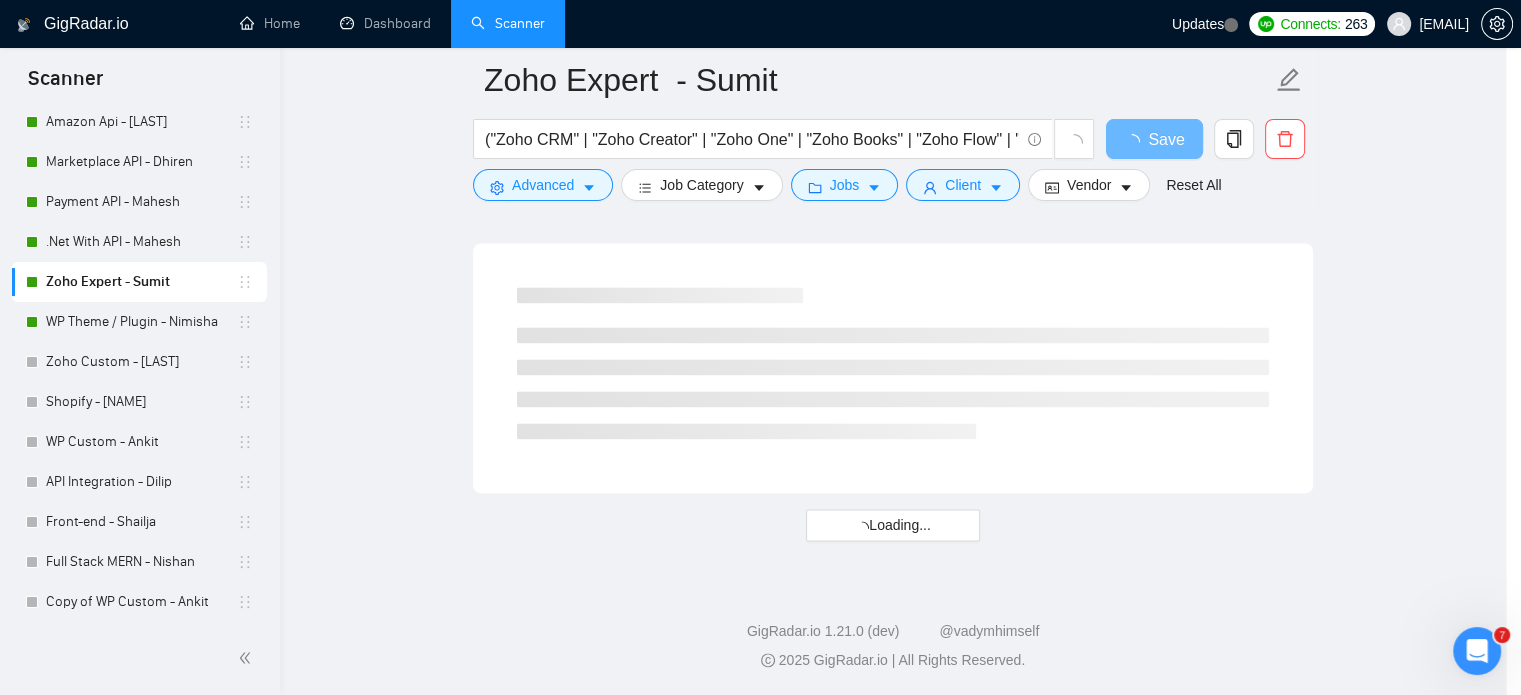 scroll, scrollTop: 36, scrollLeft: 0, axis: vertical 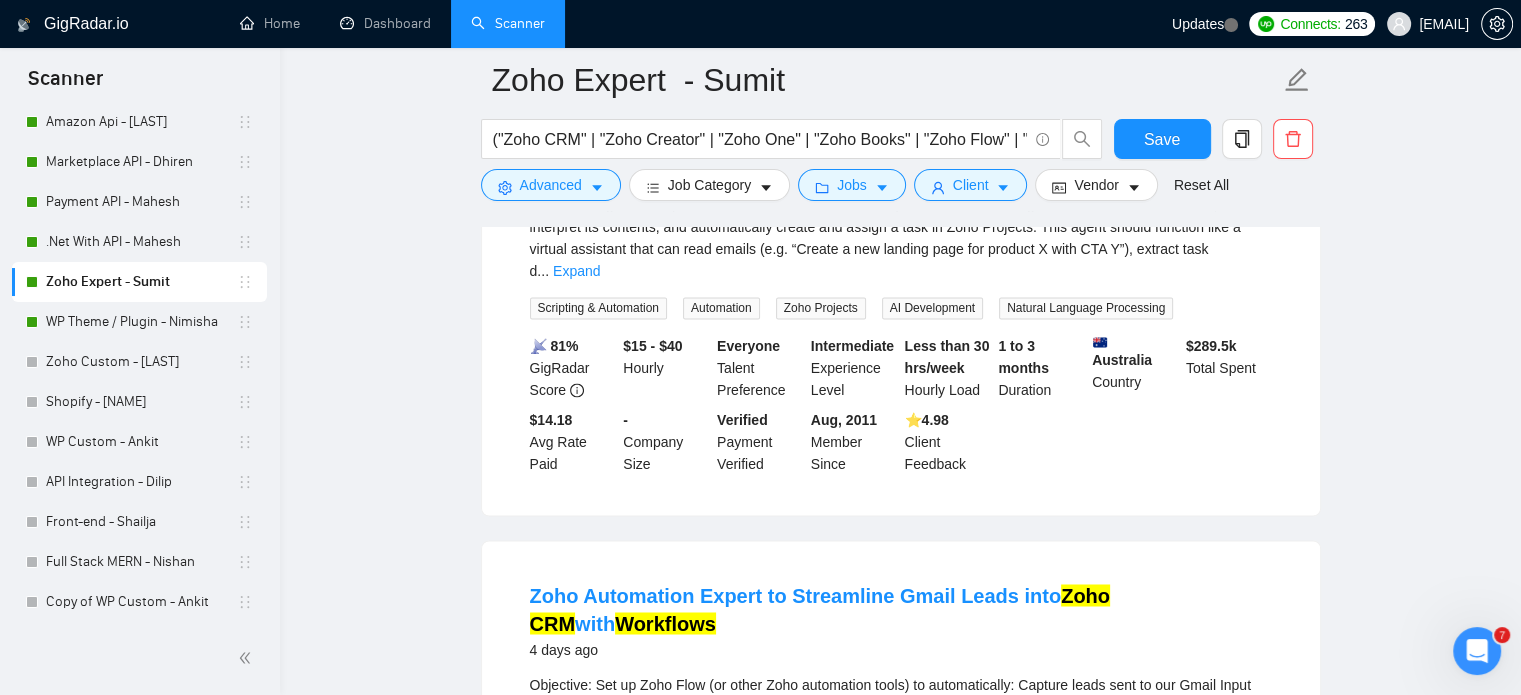 click on "Expand" at bounding box center [595, 750] 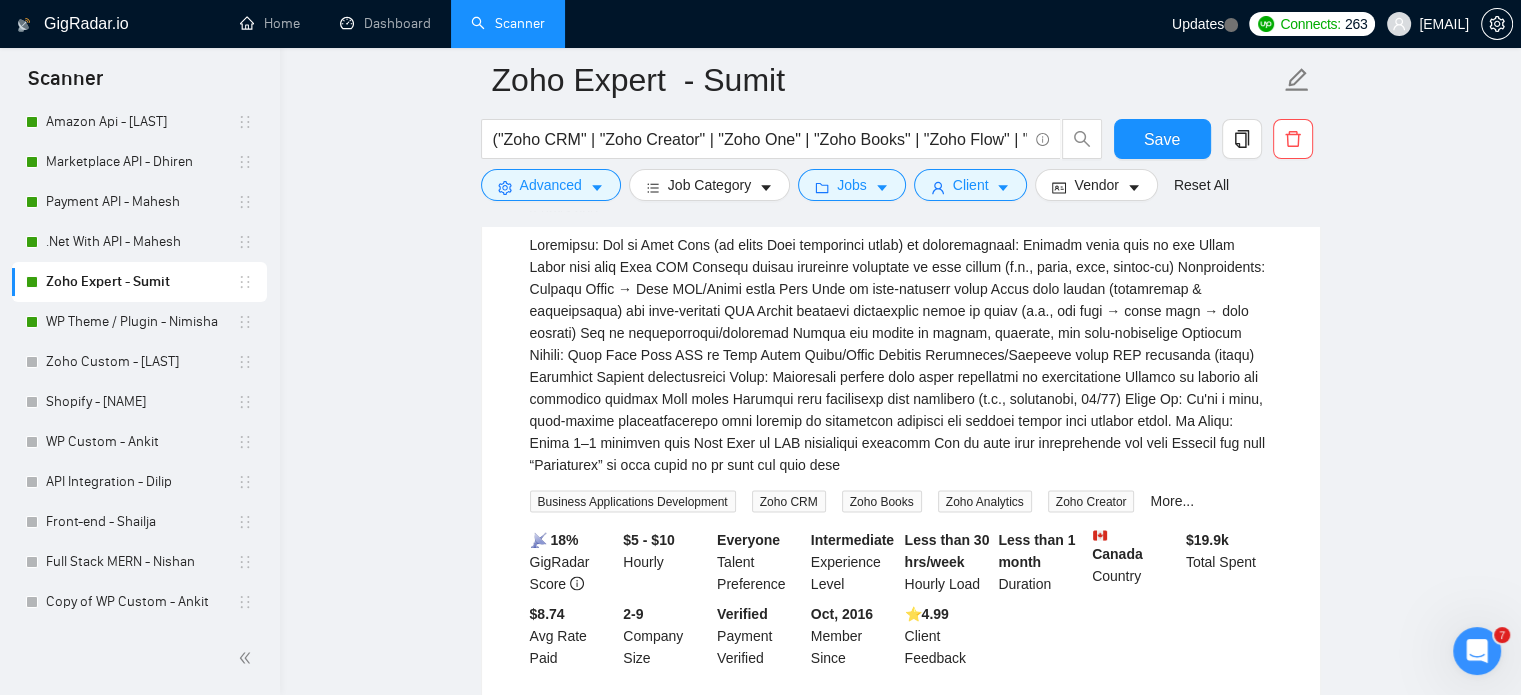 scroll, scrollTop: 3800, scrollLeft: 0, axis: vertical 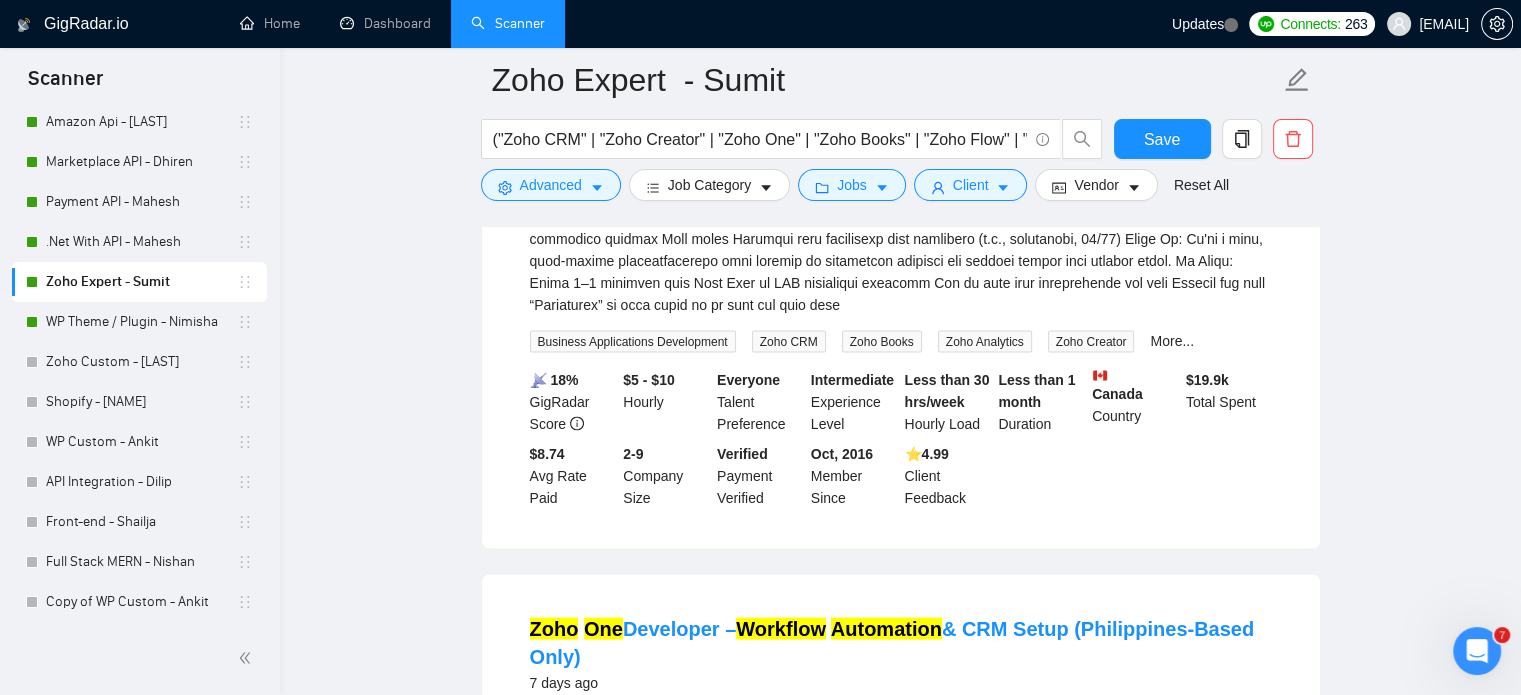 click on "Expand" at bounding box center (585, 783) 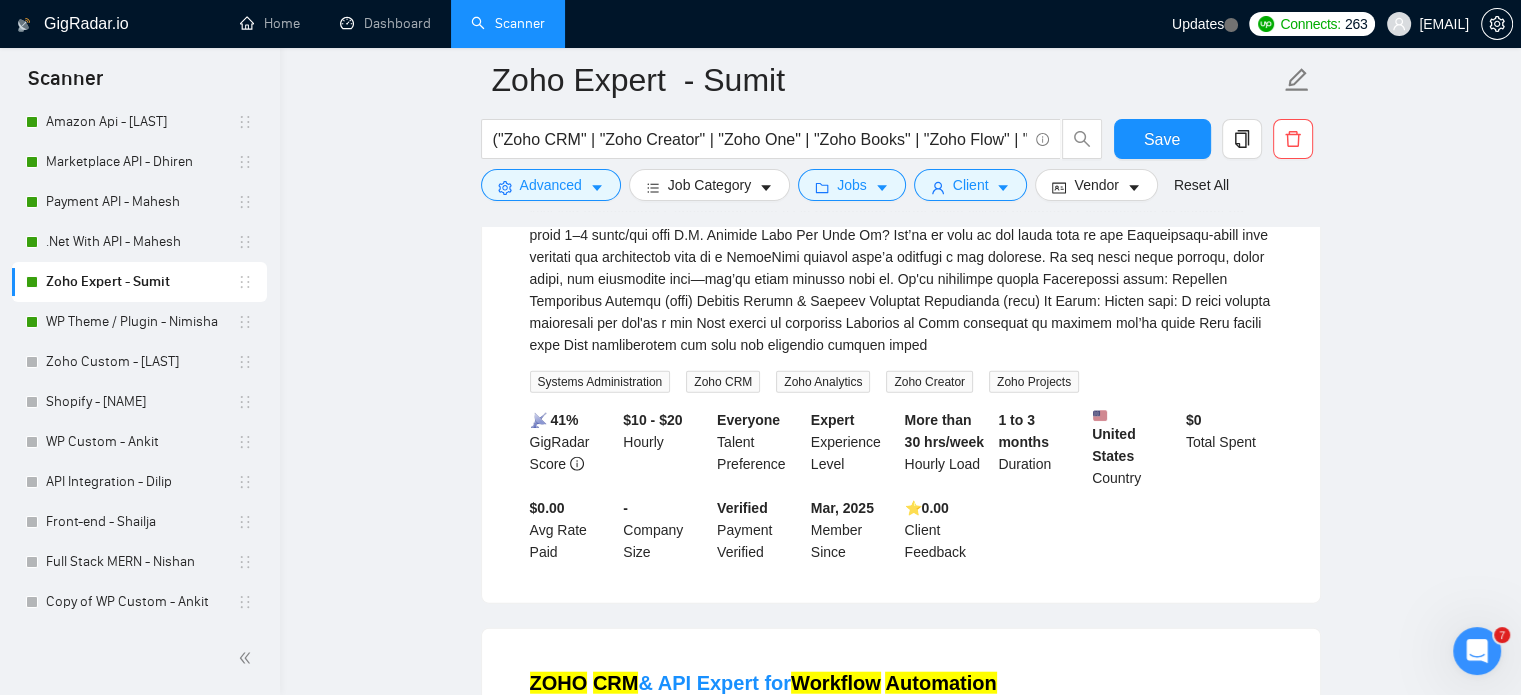 scroll, scrollTop: 4800, scrollLeft: 0, axis: vertical 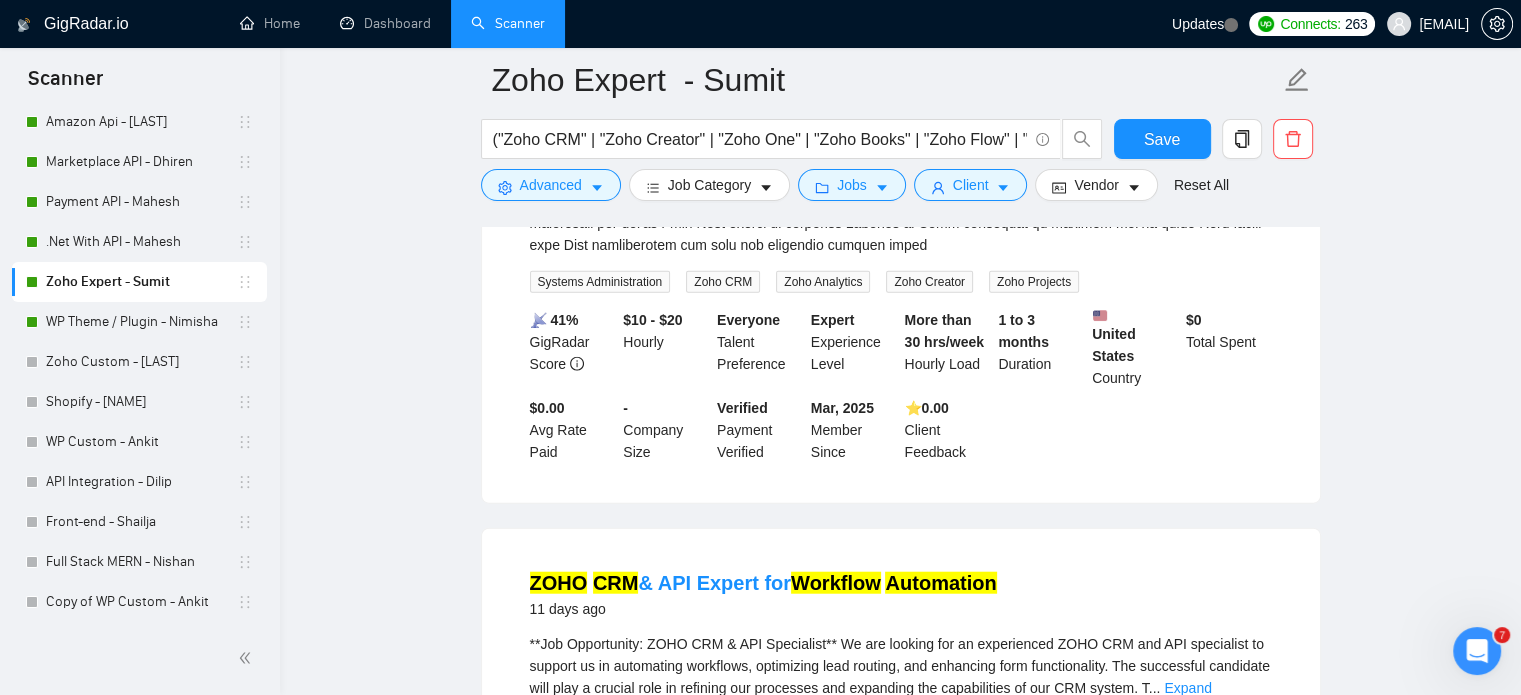 click on "Expand" at bounding box center [1187, 688] 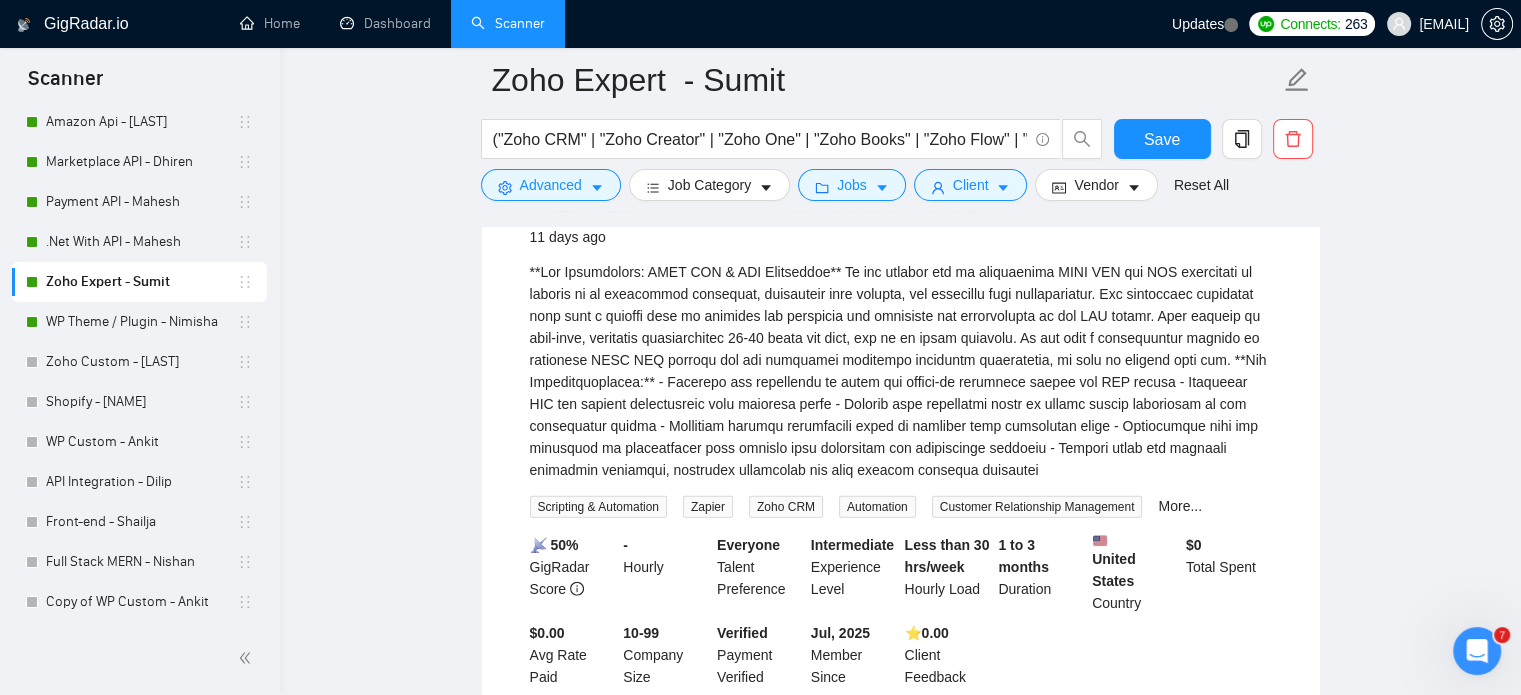 scroll, scrollTop: 5193, scrollLeft: 0, axis: vertical 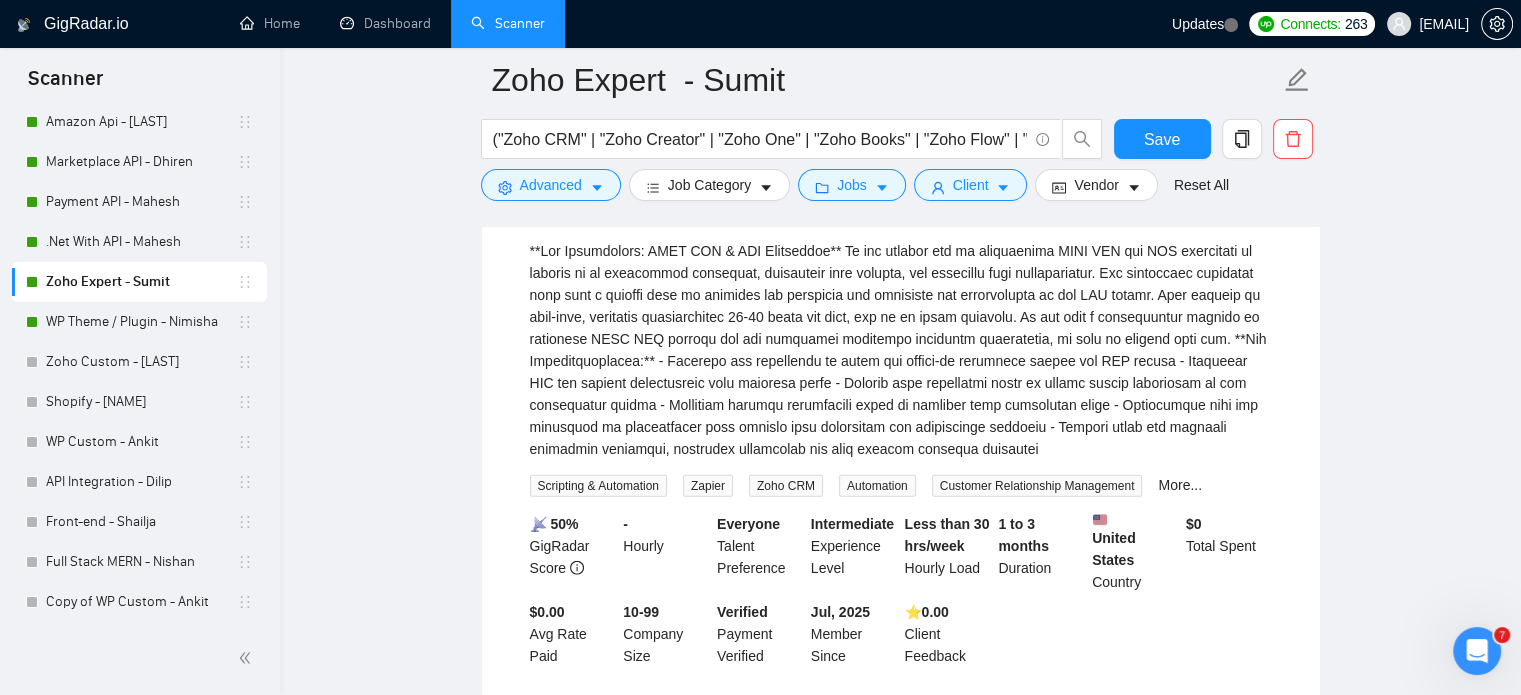 click on "Load More (389)" at bounding box center (901, 740) 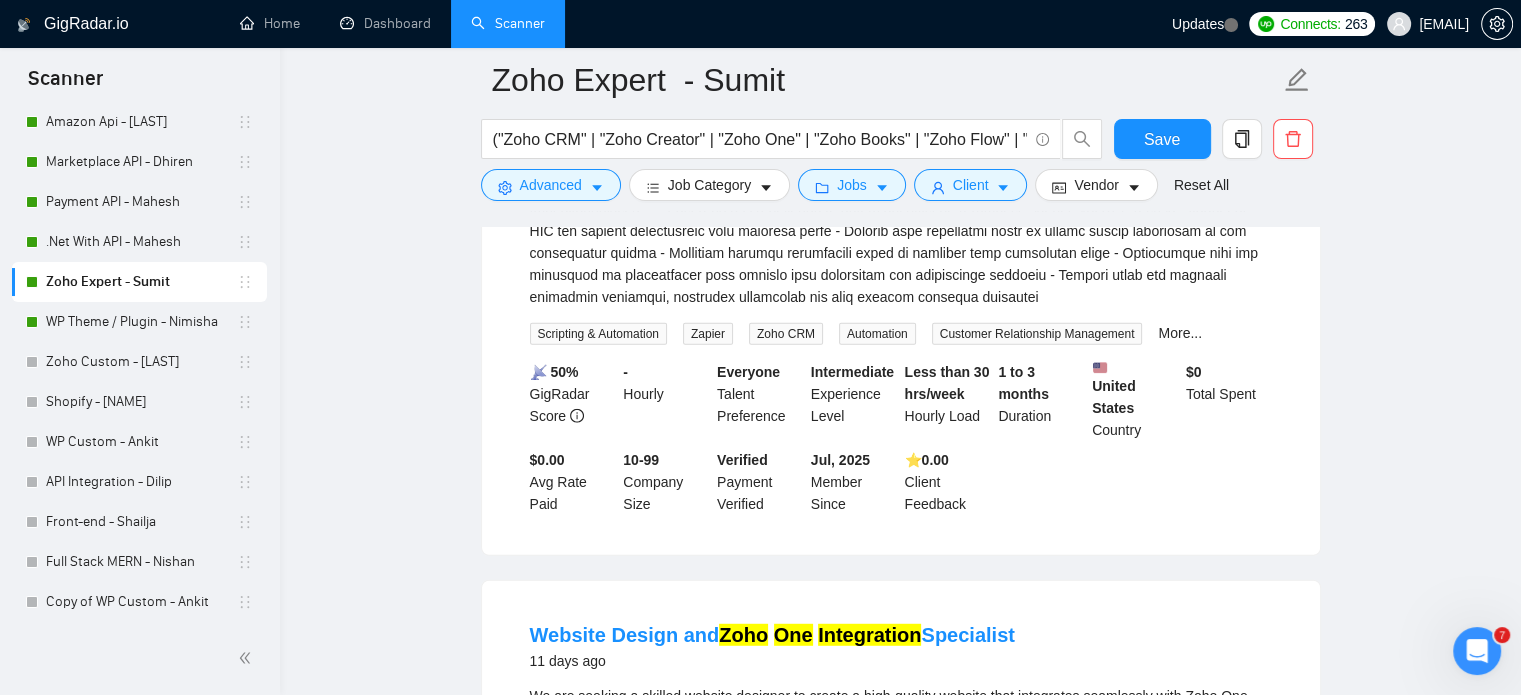 scroll, scrollTop: 5393, scrollLeft: 0, axis: vertical 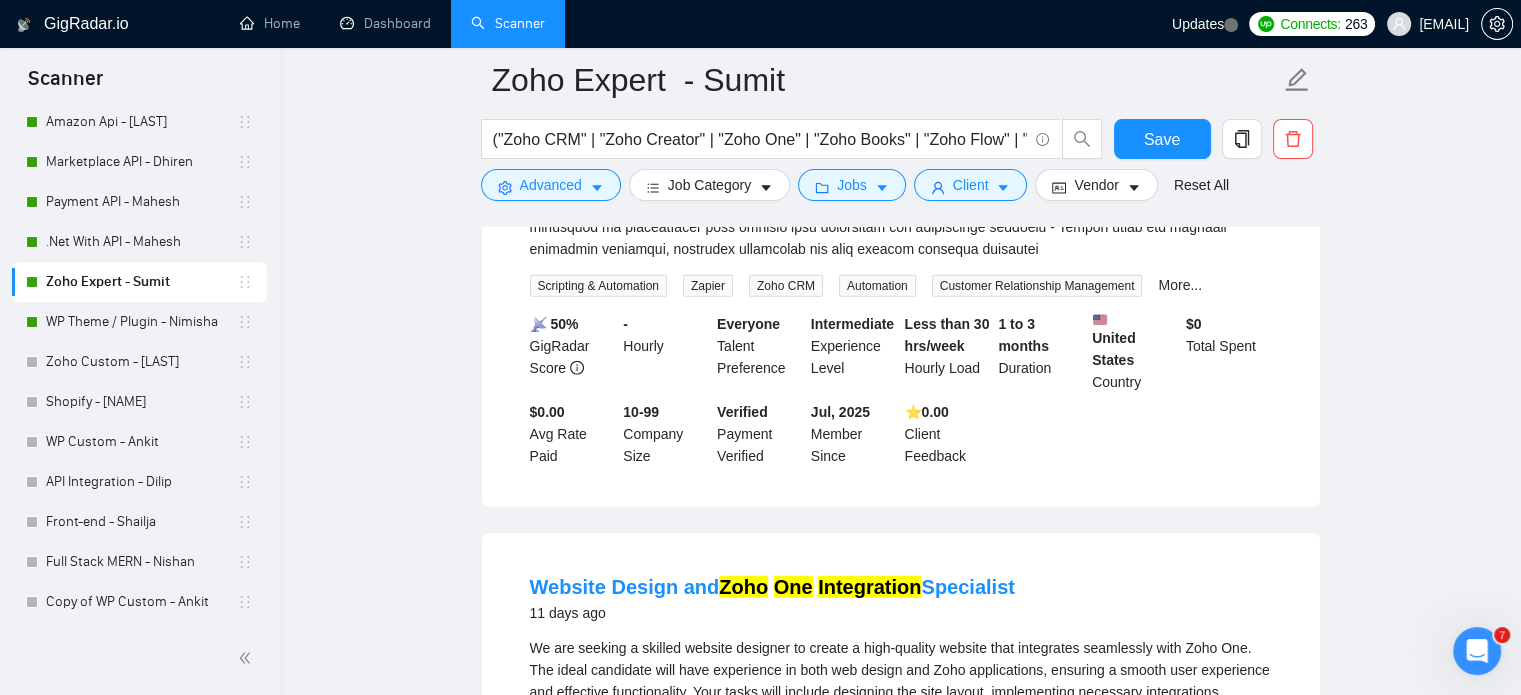 click on "Expand" at bounding box center (576, 714) 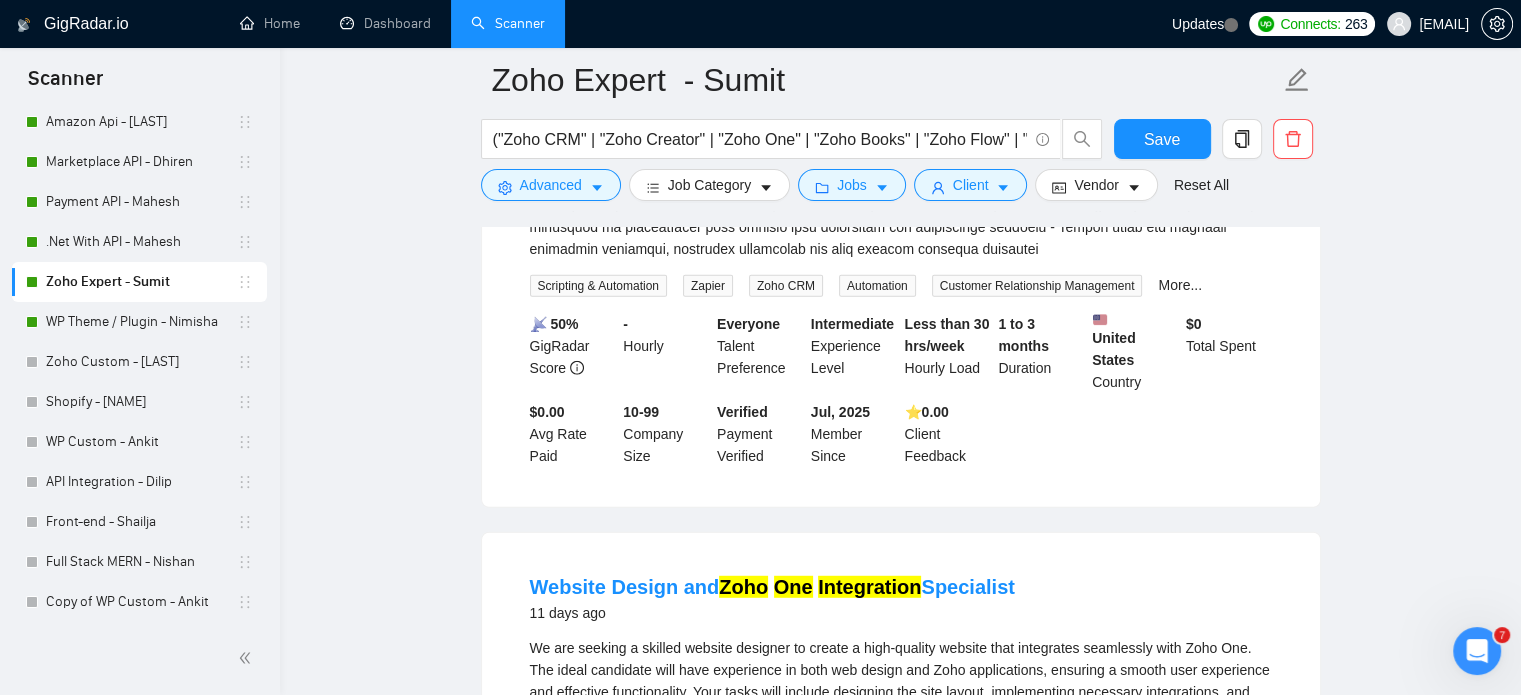 scroll, scrollTop: 5493, scrollLeft: 0, axis: vertical 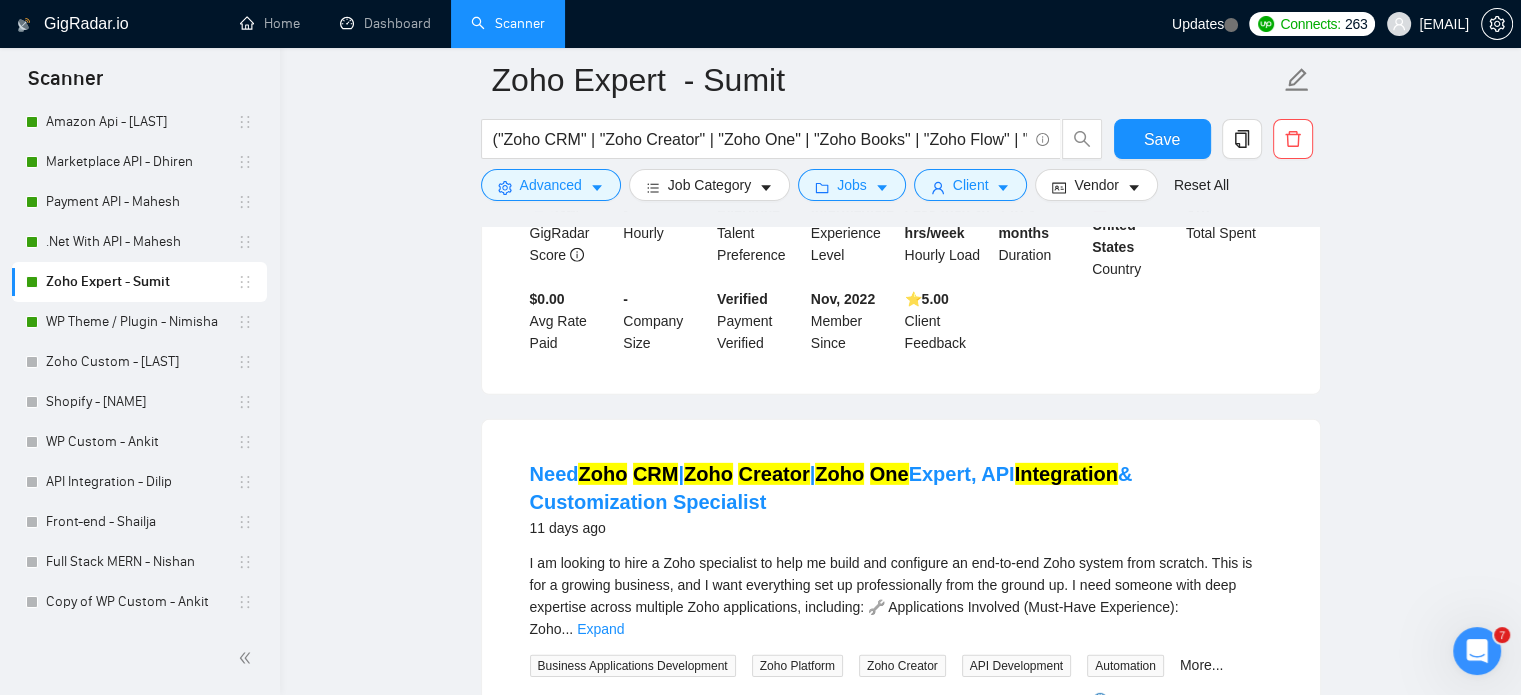 click on "Expand" at bounding box center [600, 629] 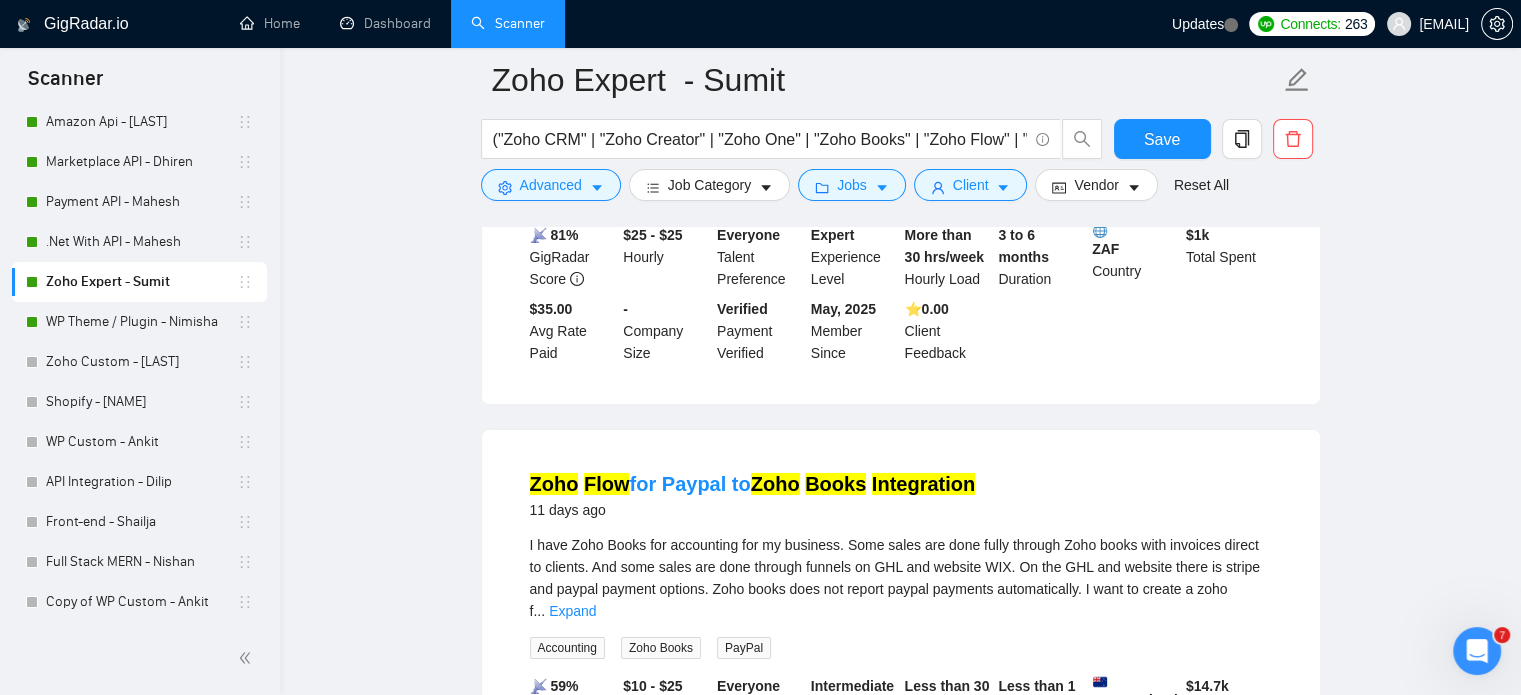 scroll, scrollTop: 6793, scrollLeft: 0, axis: vertical 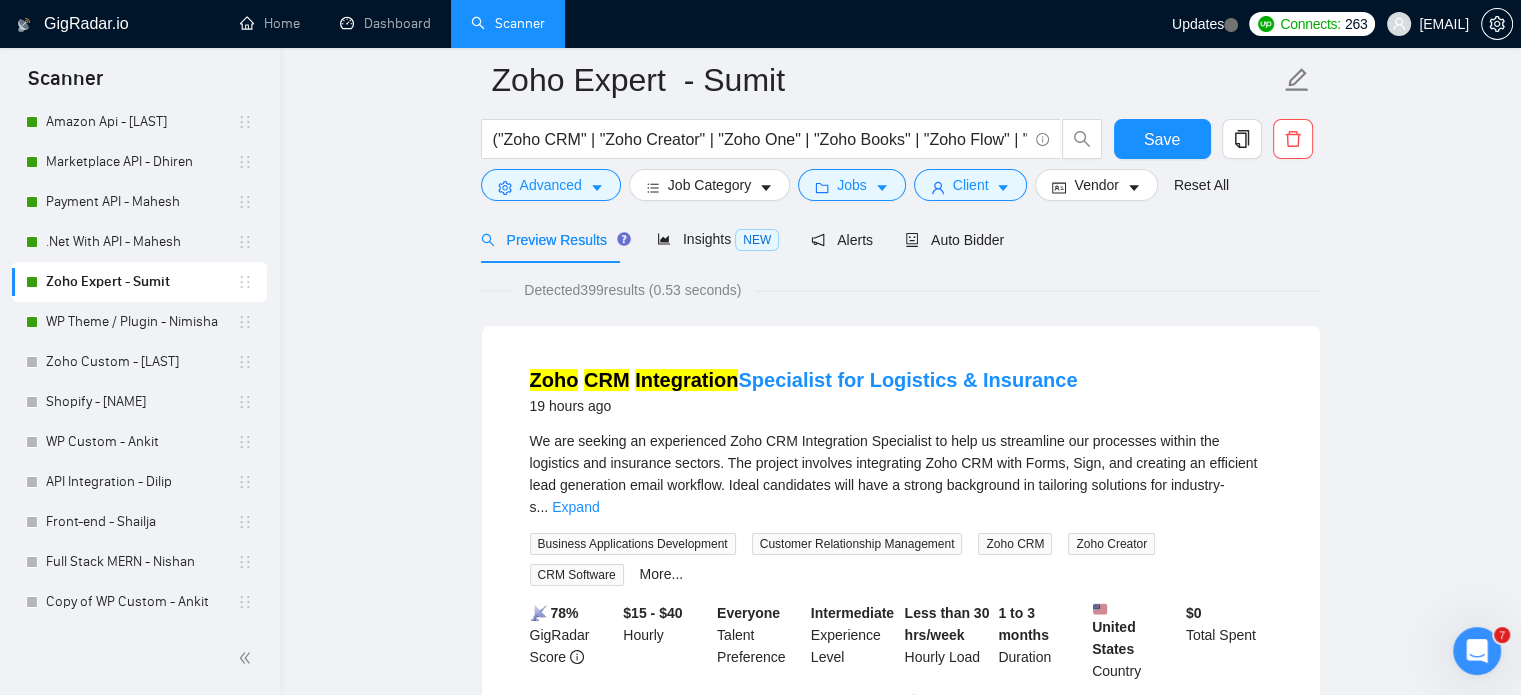 drag, startPoint x: 1148, startPoint y: 287, endPoint x: 820, endPoint y: 291, distance: 328.02438 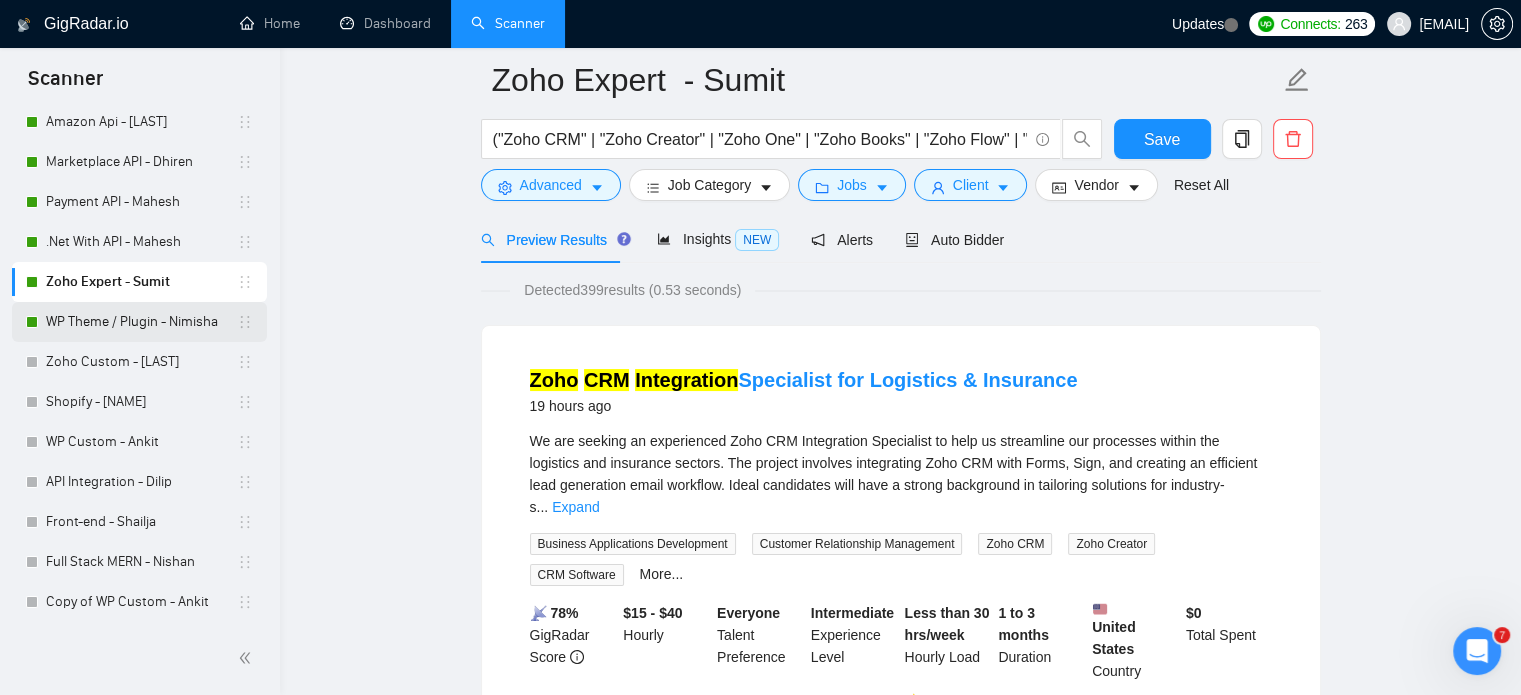 click on "WP Theme / Plugin - Nimisha" at bounding box center [141, 322] 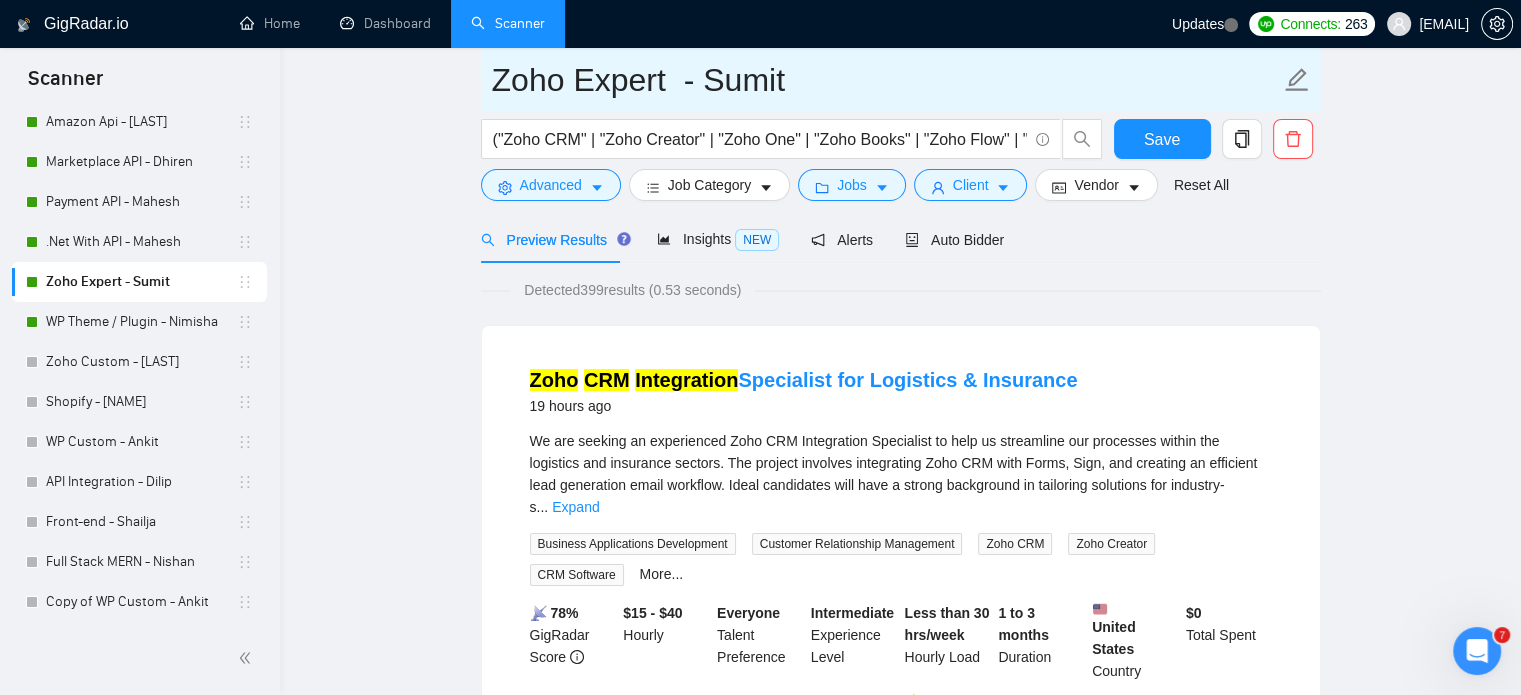 drag, startPoint x: 135, startPoint y: 320, endPoint x: 938, endPoint y: 99, distance: 832.8565 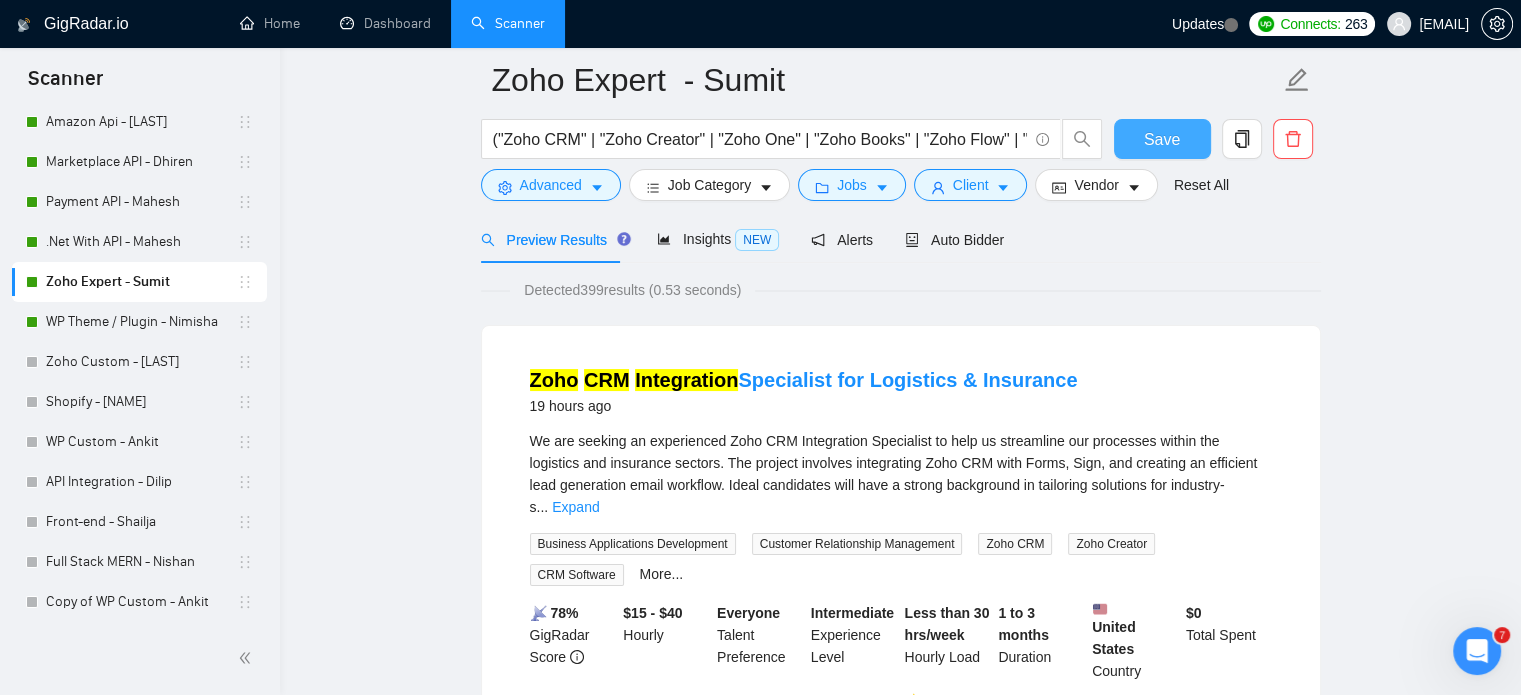 click on "Save" at bounding box center (1162, 139) 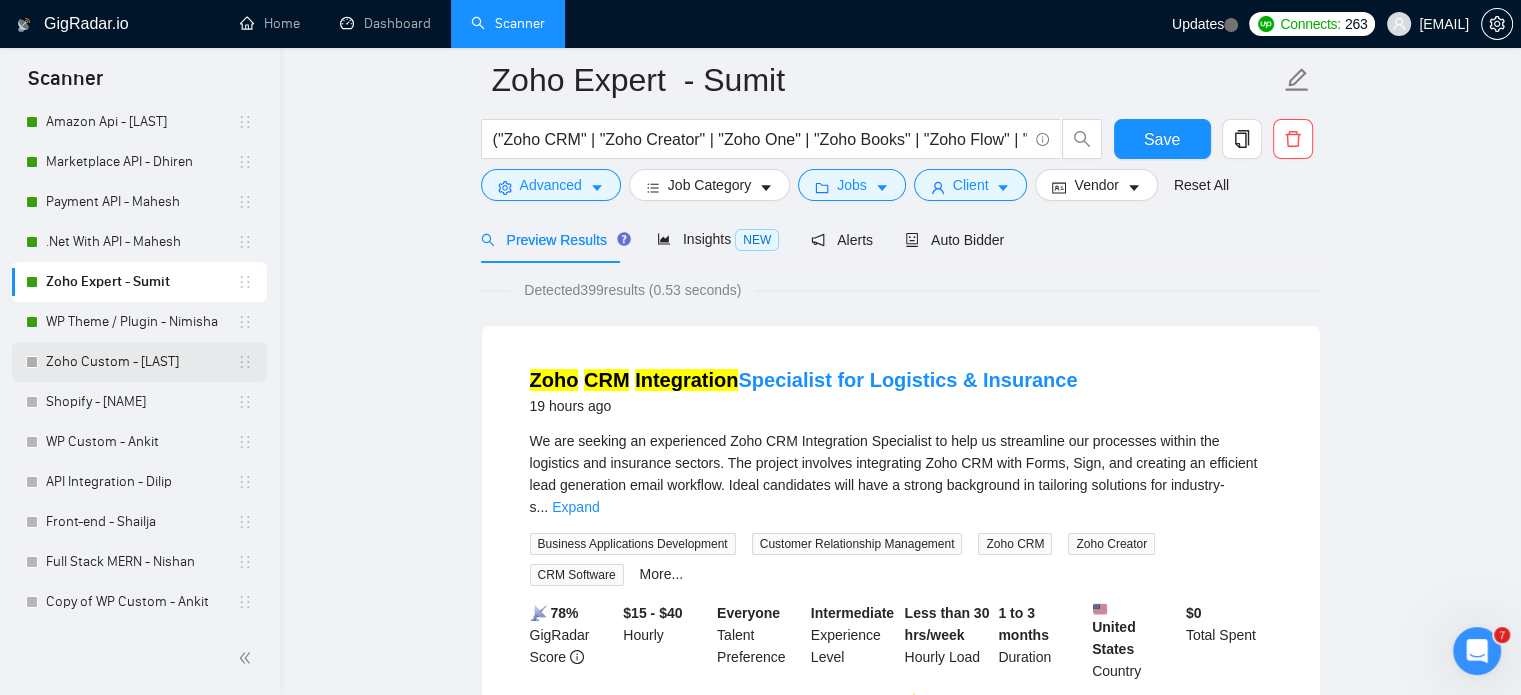 click on "Zoho Custom  - [LAST]" at bounding box center (141, 362) 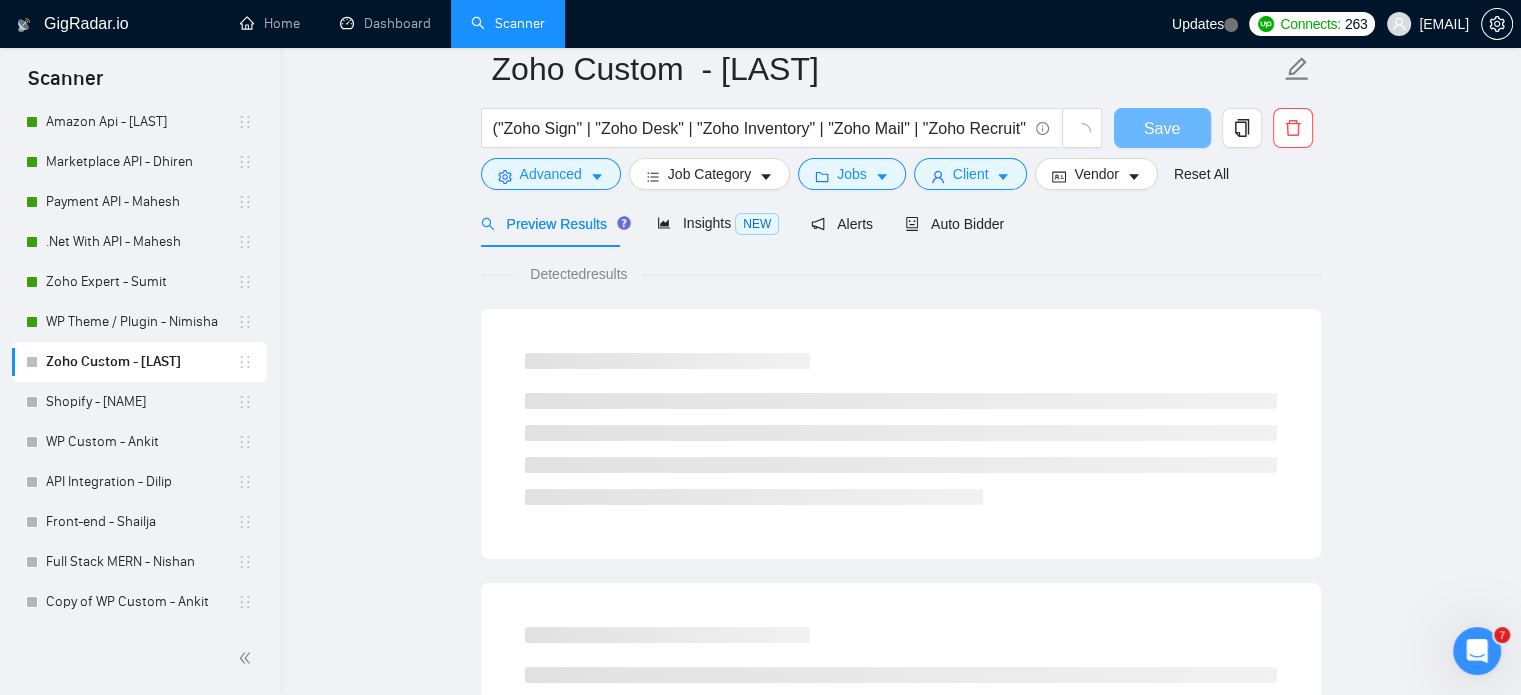scroll, scrollTop: 35, scrollLeft: 0, axis: vertical 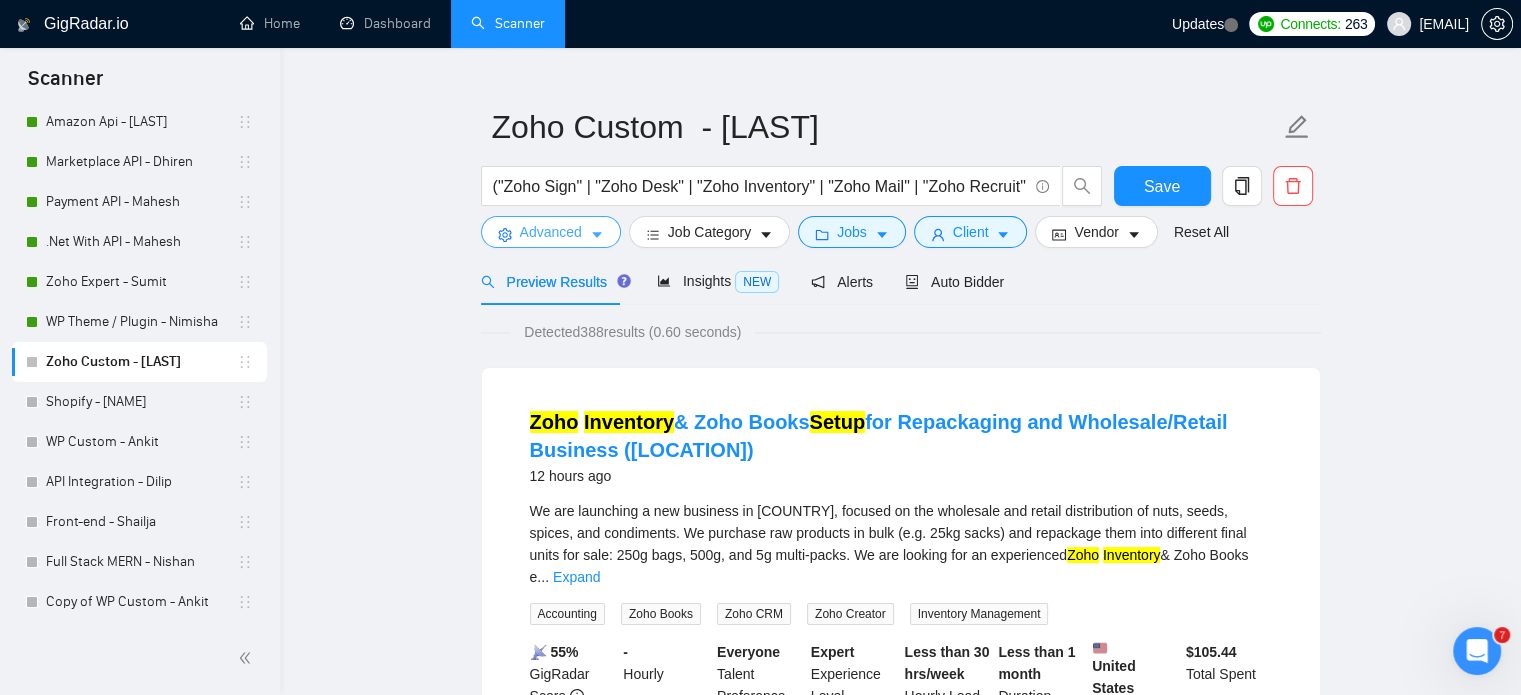 click 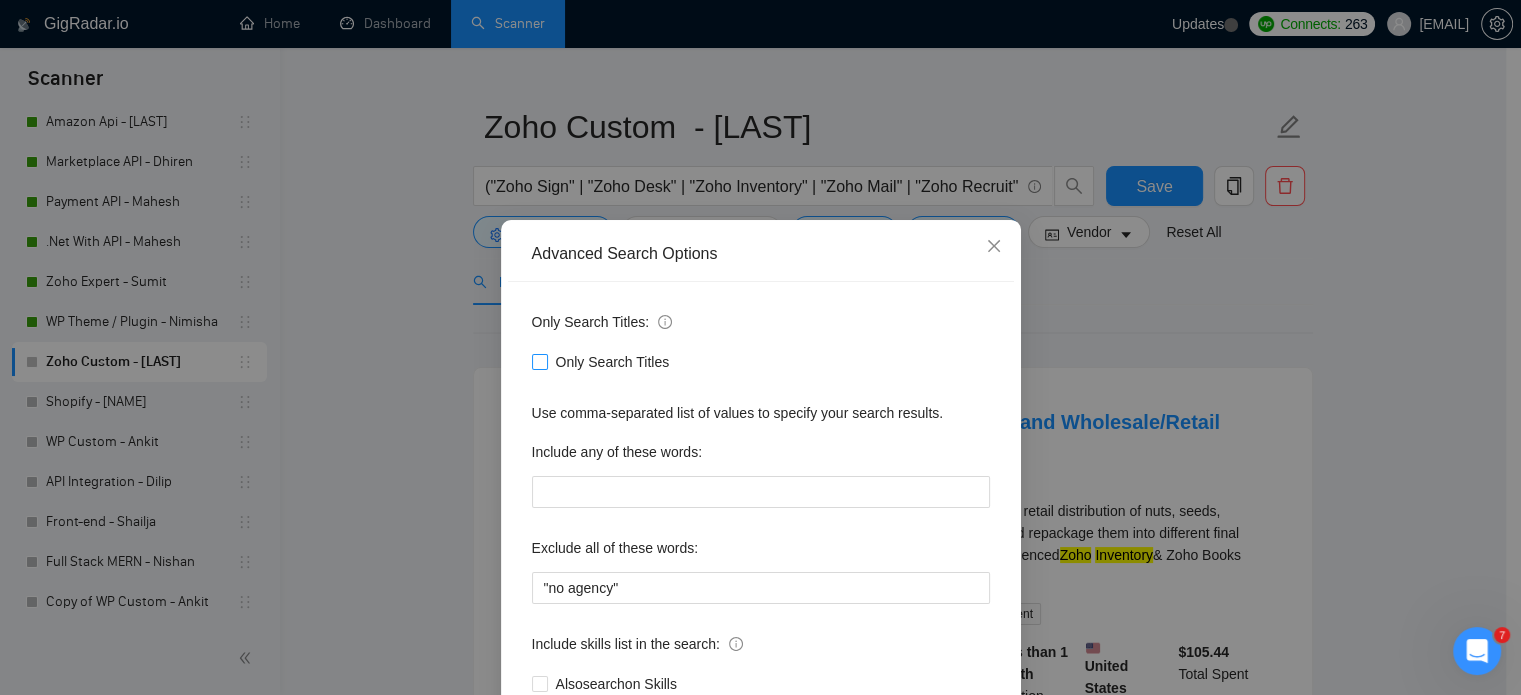 click on "Only Search Titles" at bounding box center [539, 361] 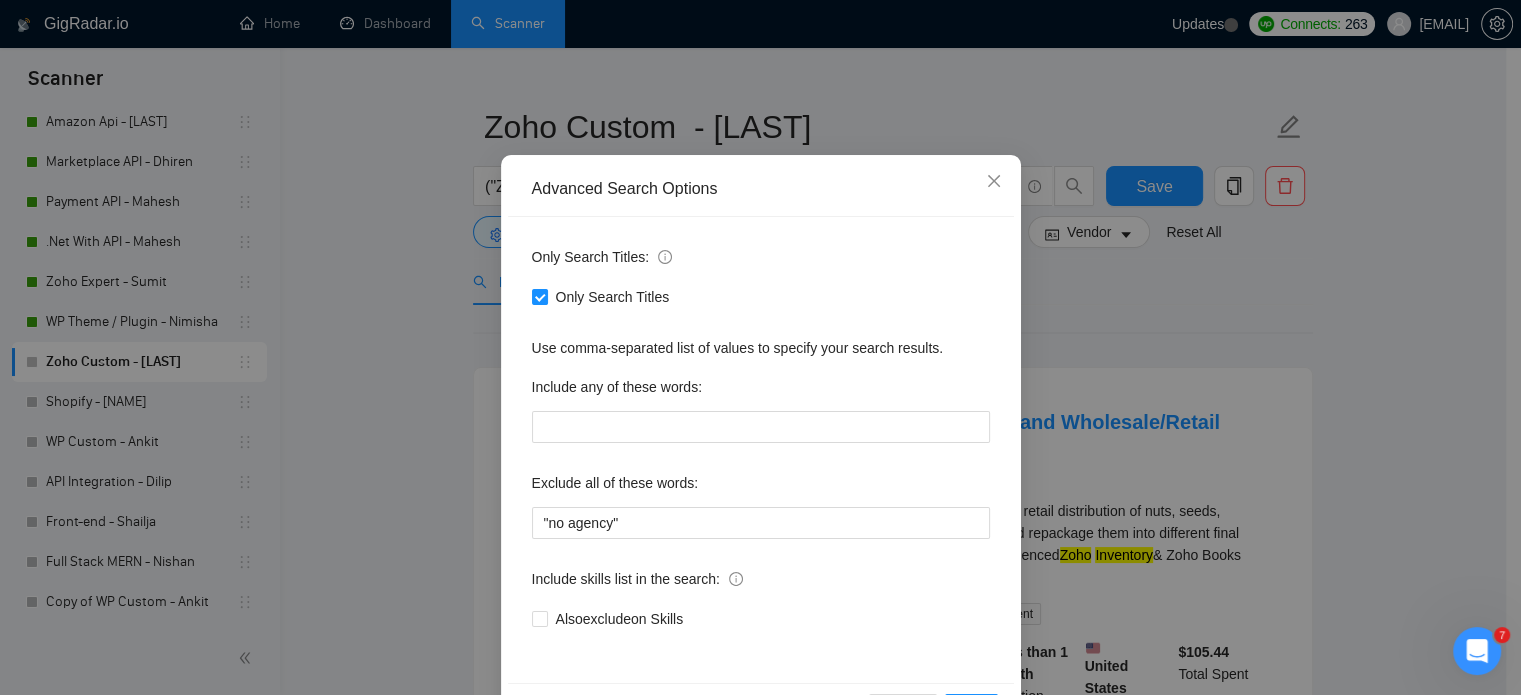 scroll, scrollTop: 136, scrollLeft: 0, axis: vertical 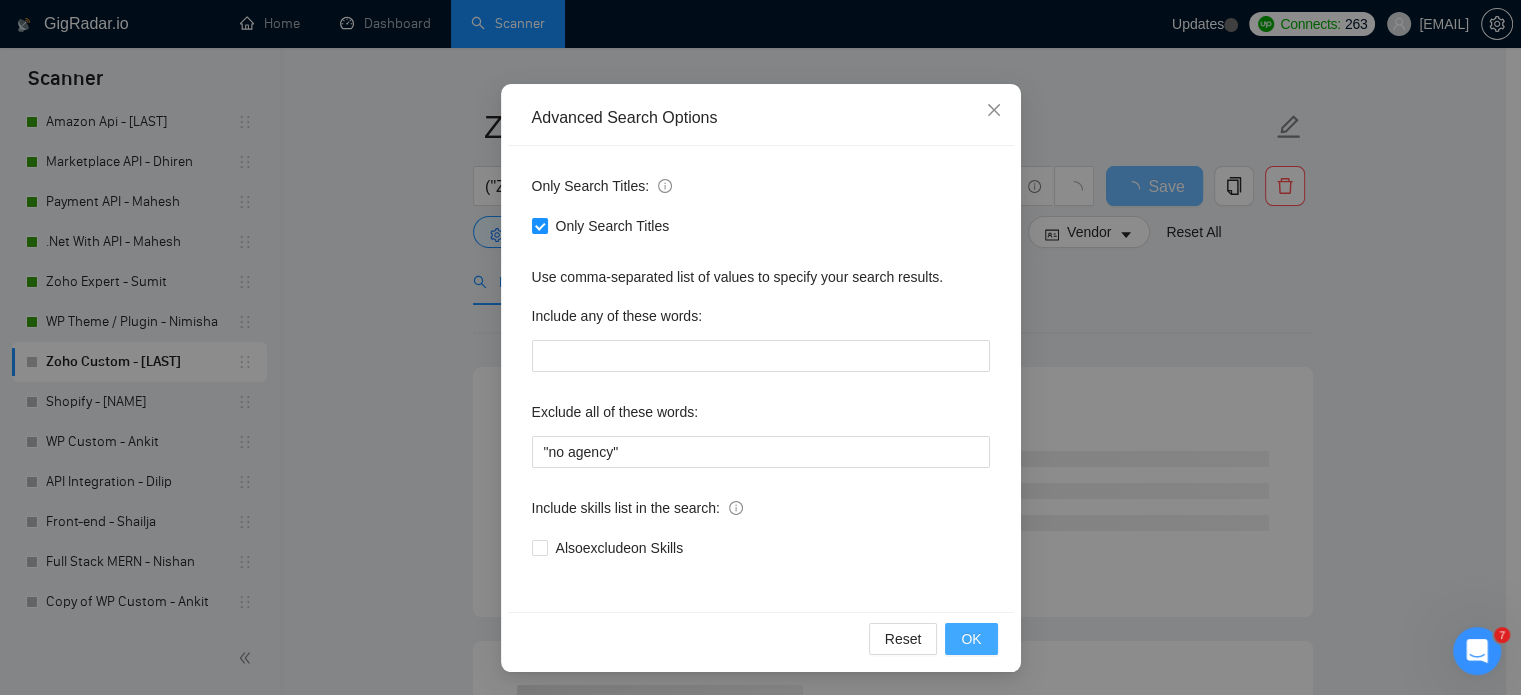 click on "OK" at bounding box center [971, 639] 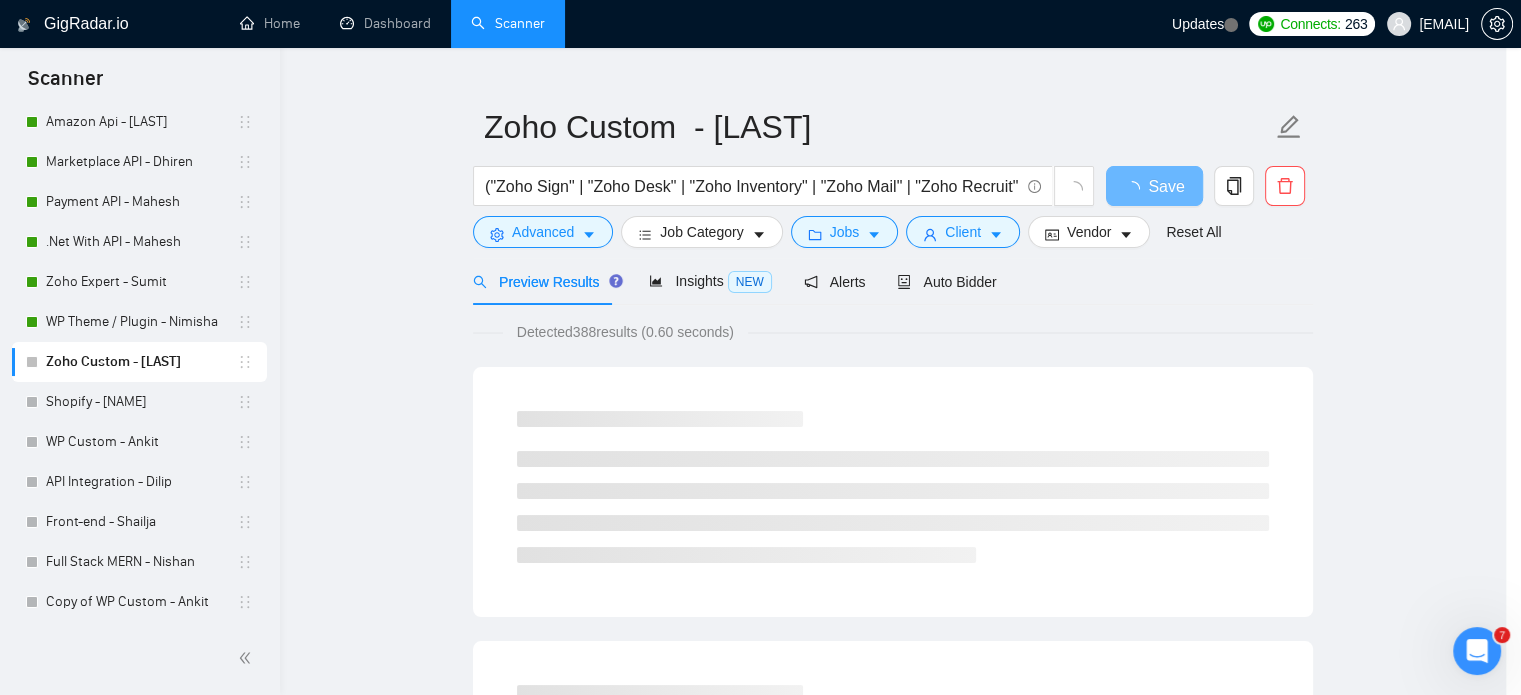 scroll, scrollTop: 36, scrollLeft: 0, axis: vertical 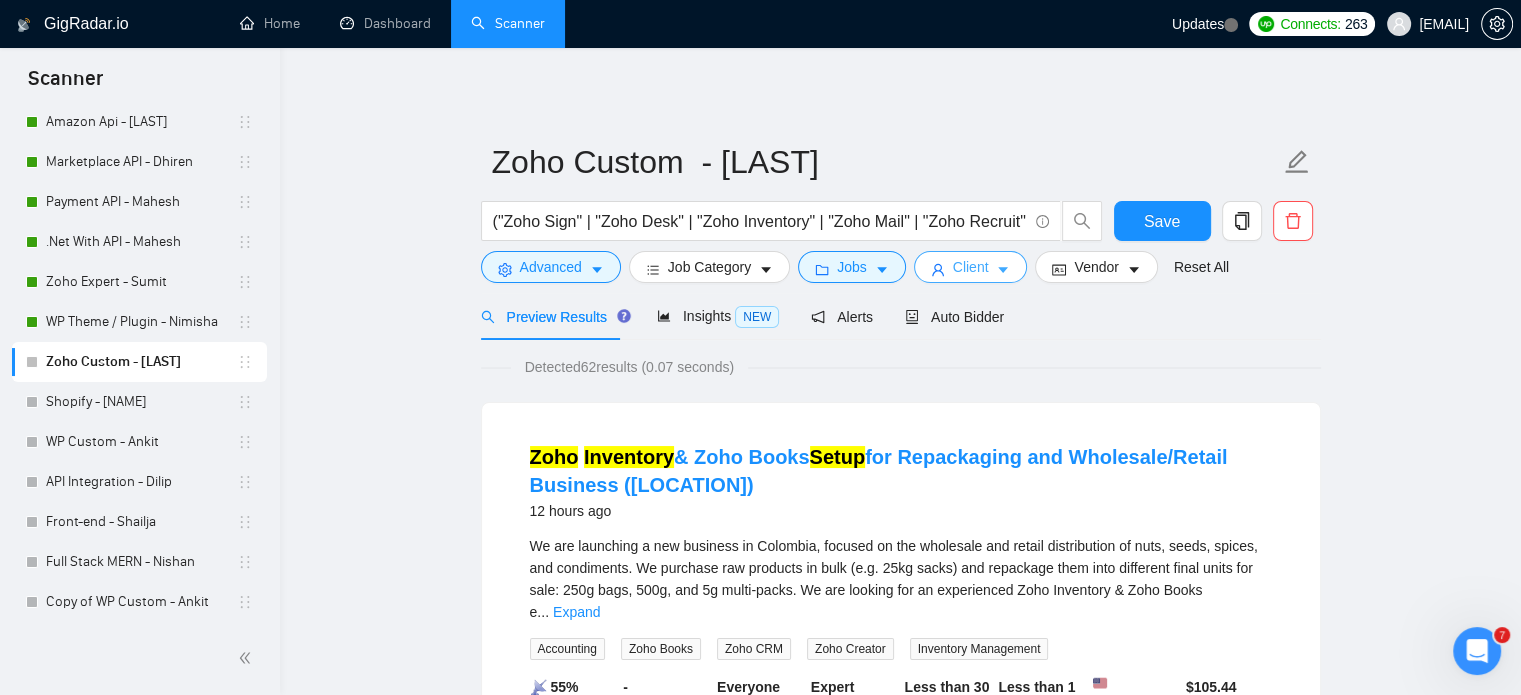 click 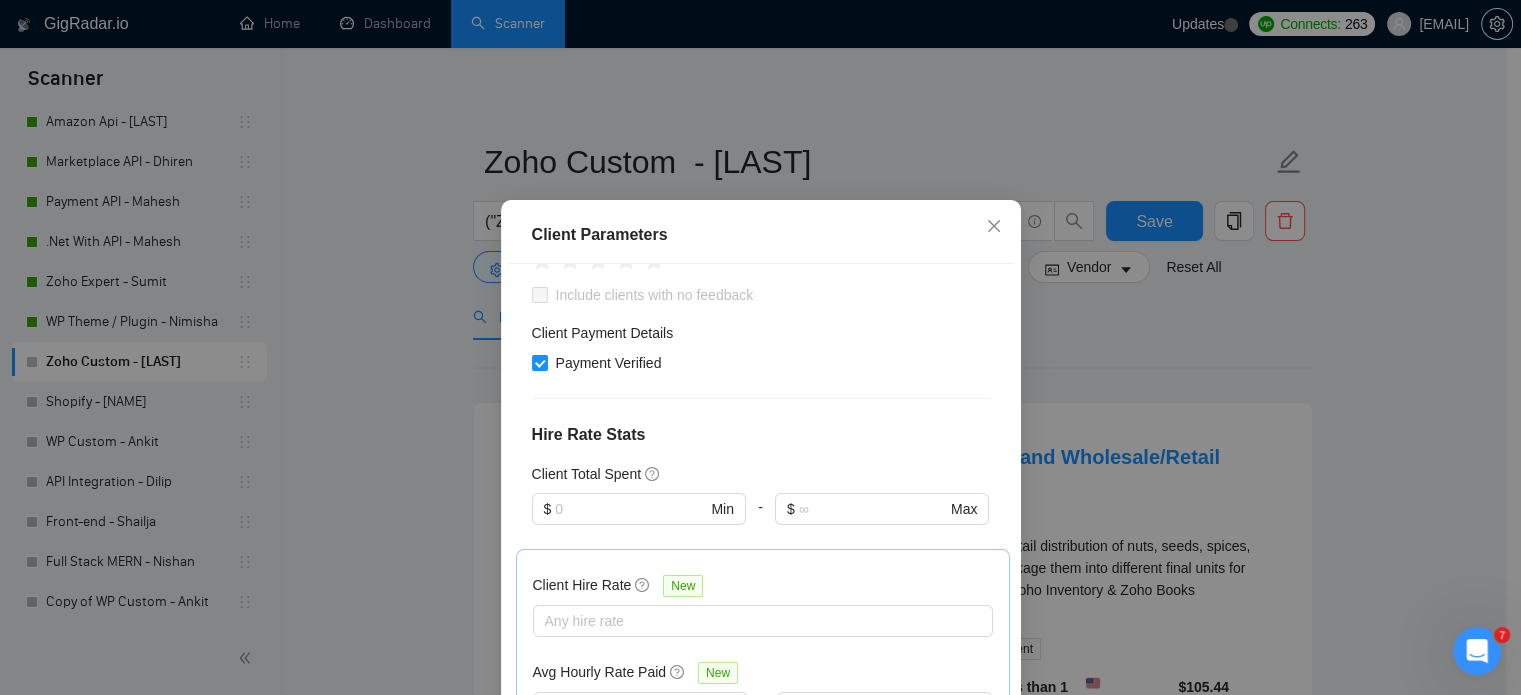 scroll, scrollTop: 0, scrollLeft: 0, axis: both 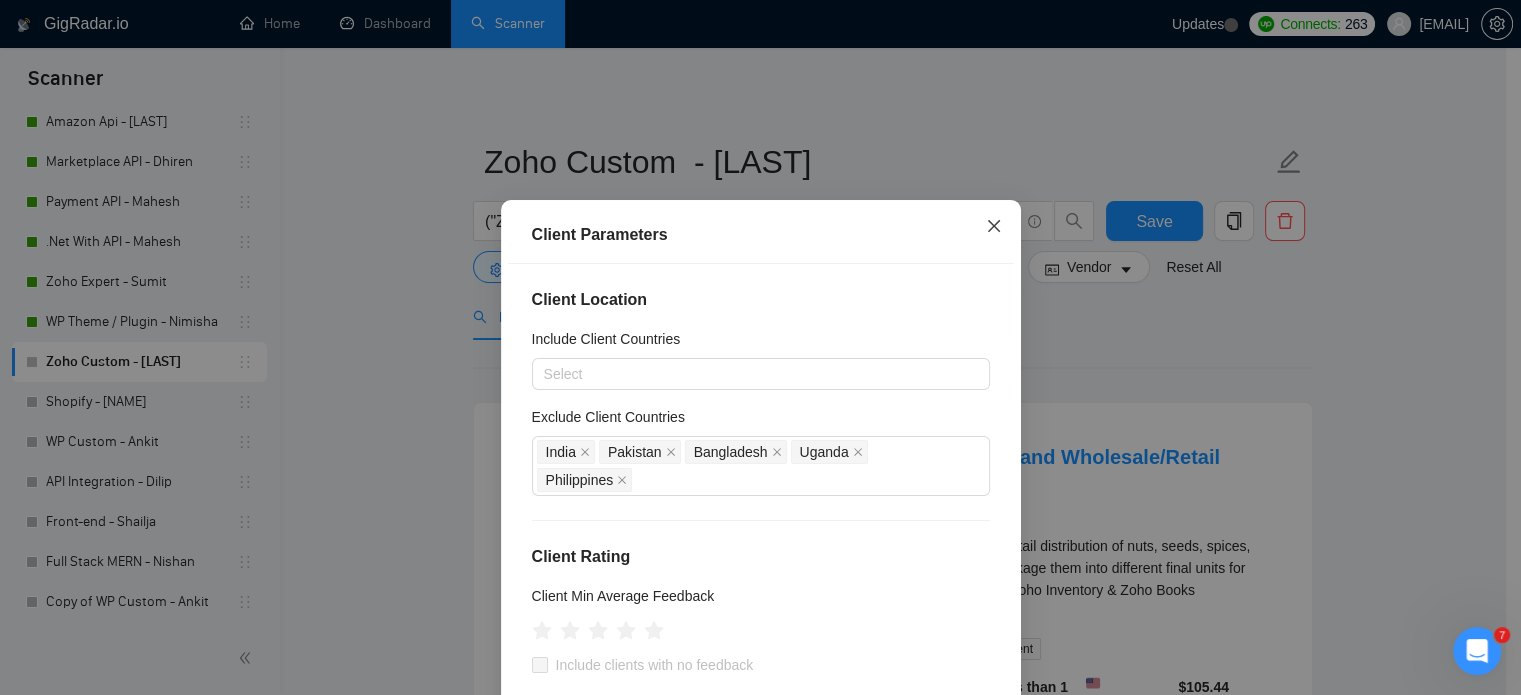 click 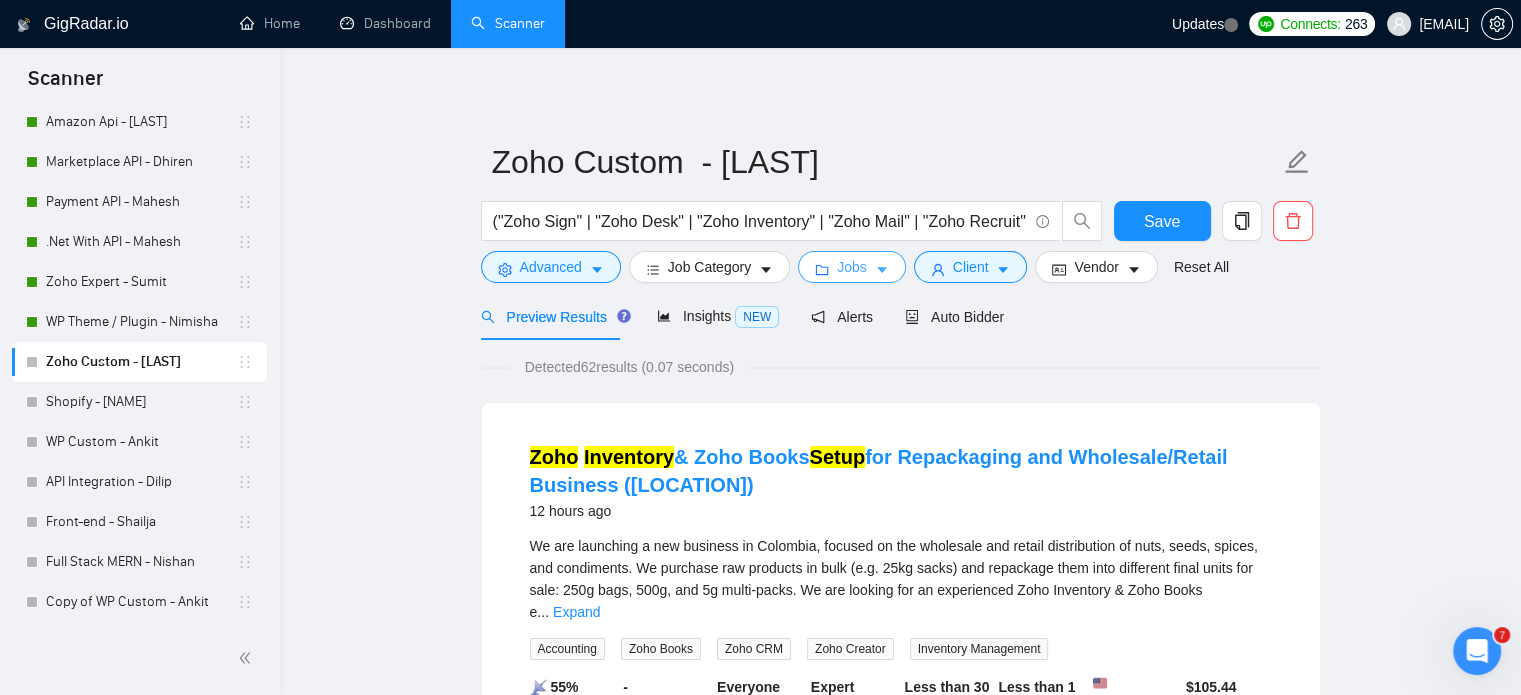 click on "Jobs" at bounding box center (852, 267) 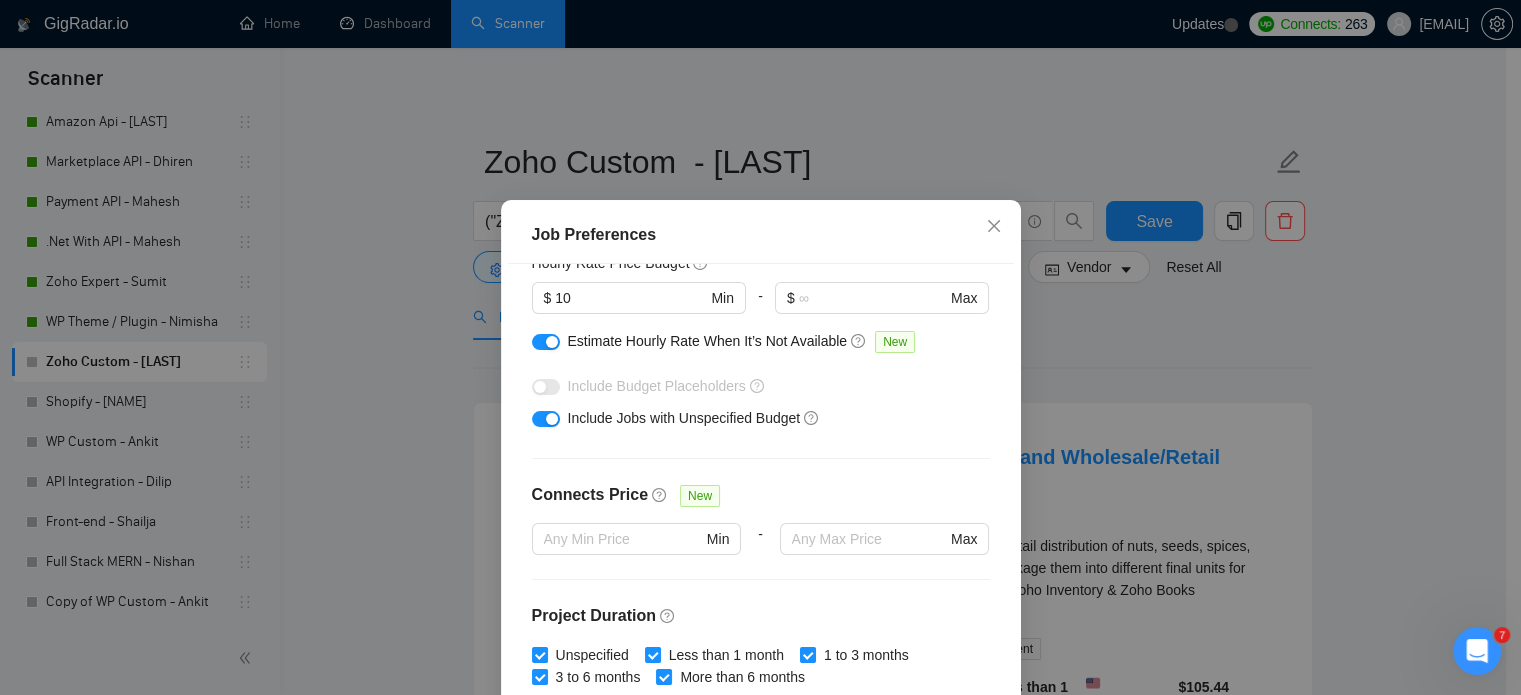 scroll, scrollTop: 0, scrollLeft: 0, axis: both 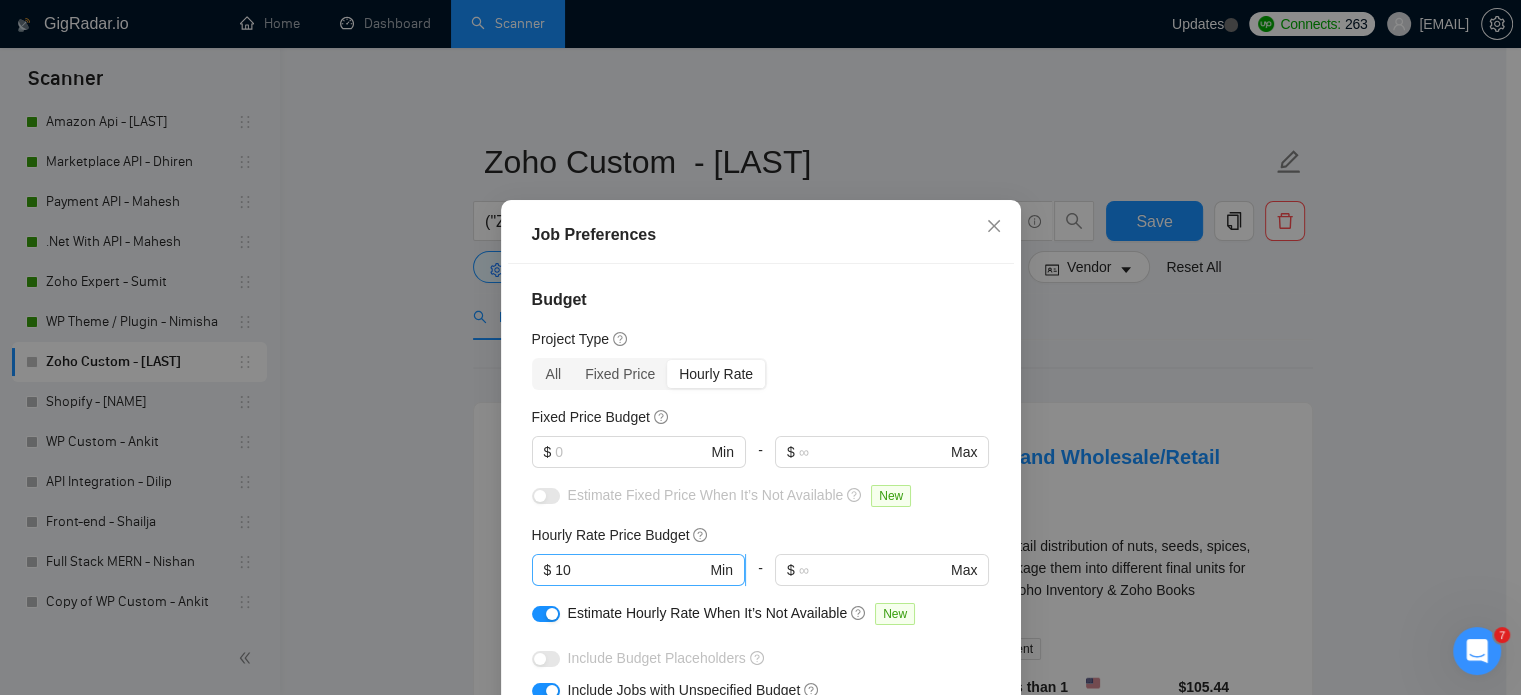 click on "10" at bounding box center [630, 570] 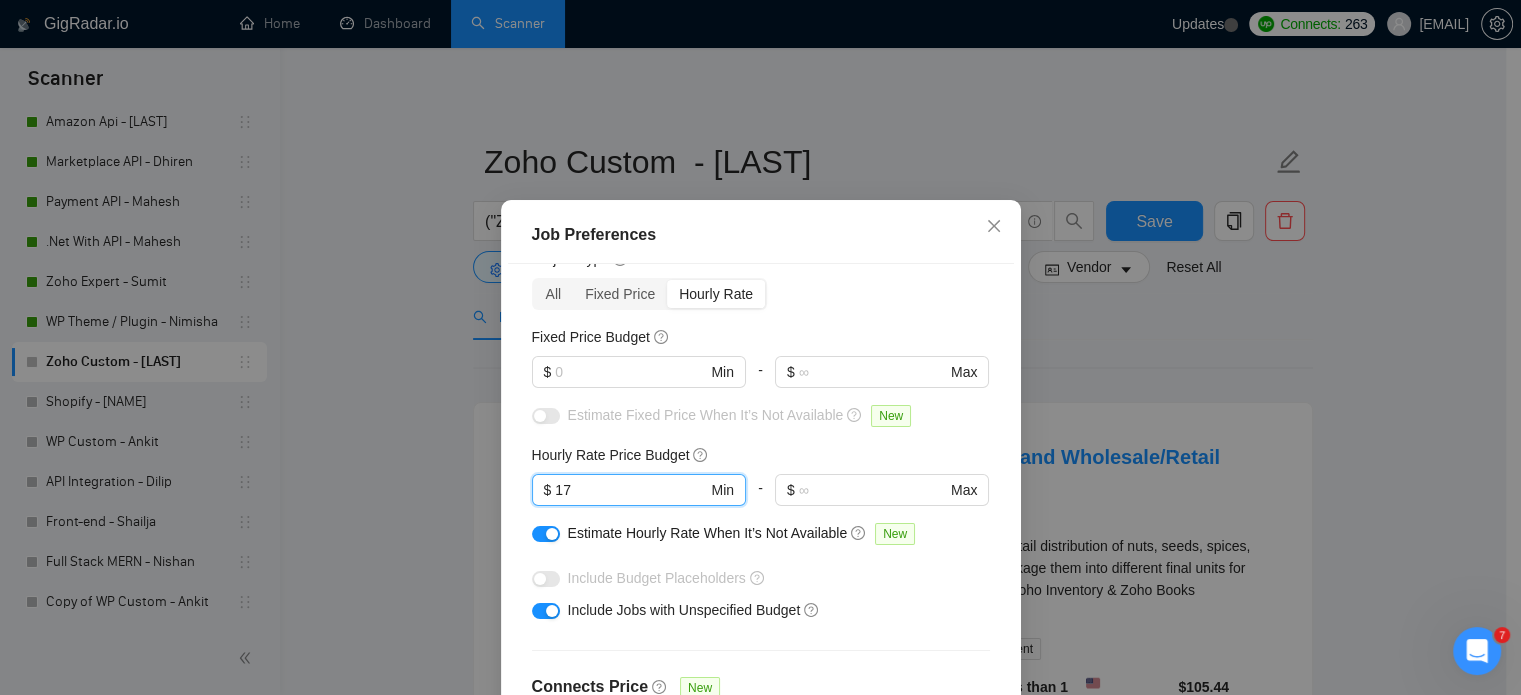 scroll, scrollTop: 200, scrollLeft: 0, axis: vertical 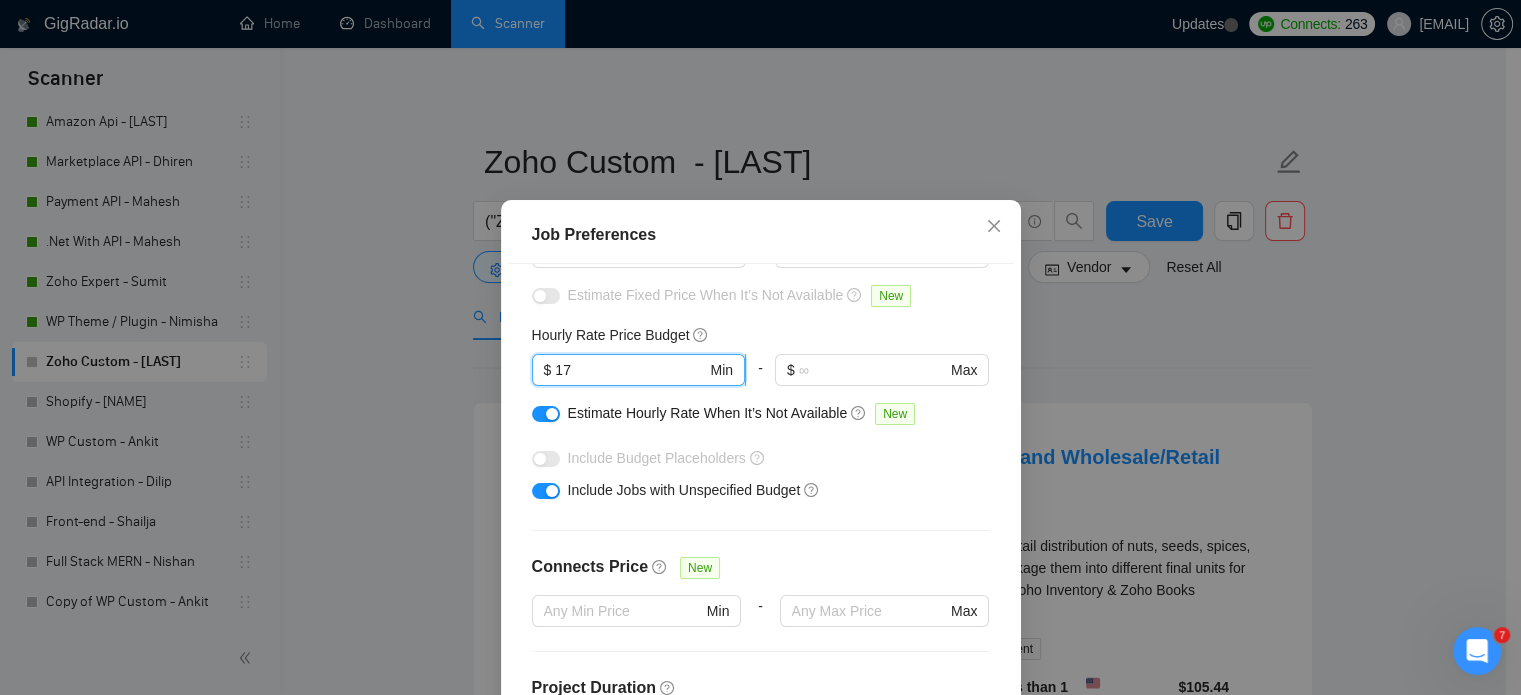type on "1" 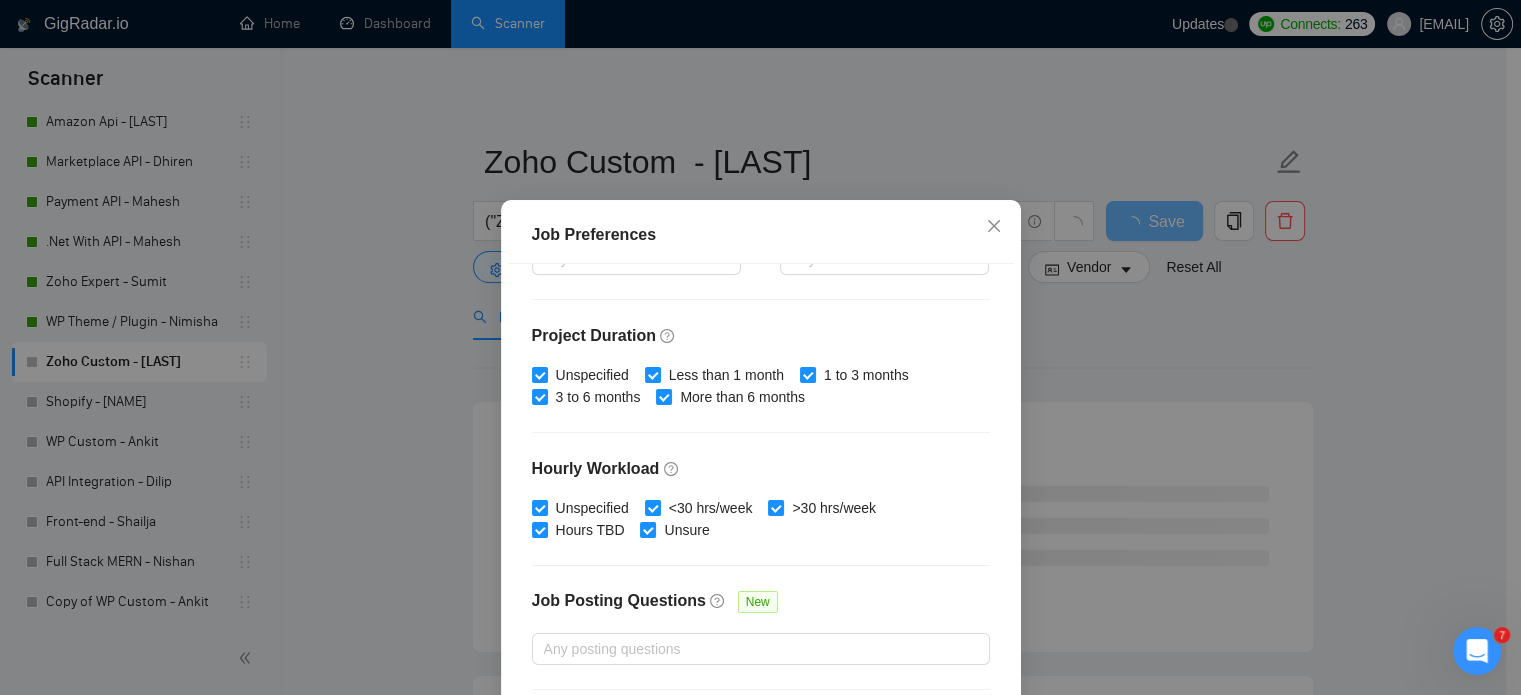 scroll, scrollTop: 640, scrollLeft: 0, axis: vertical 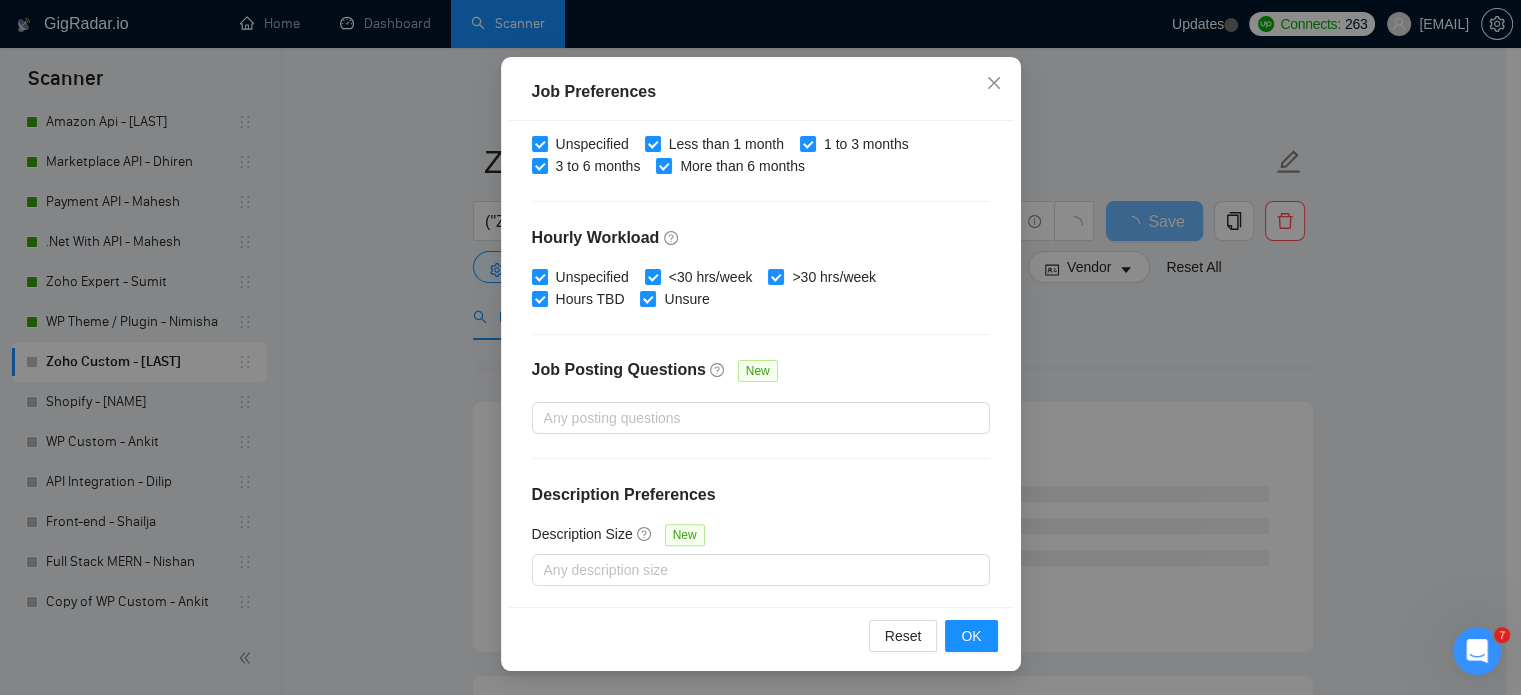 type on "7" 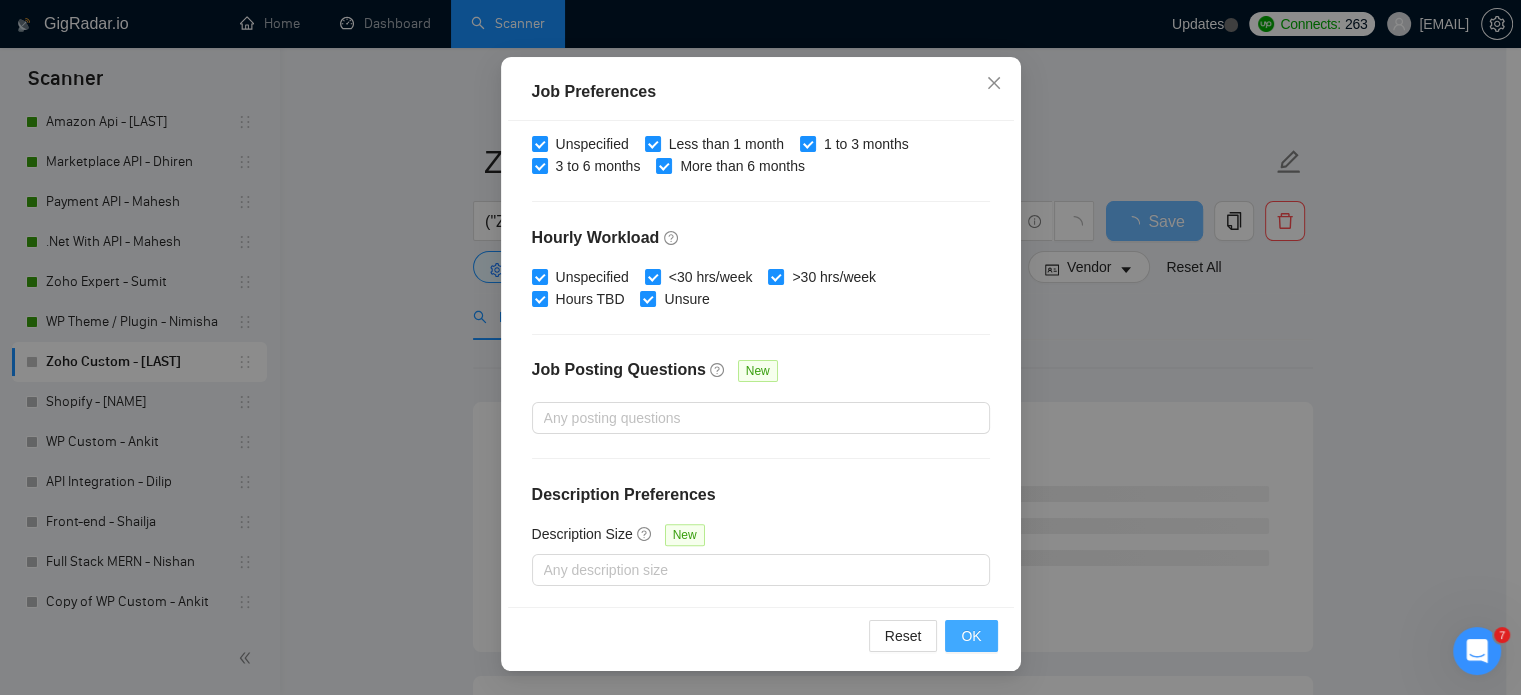 click on "OK" at bounding box center [971, 636] 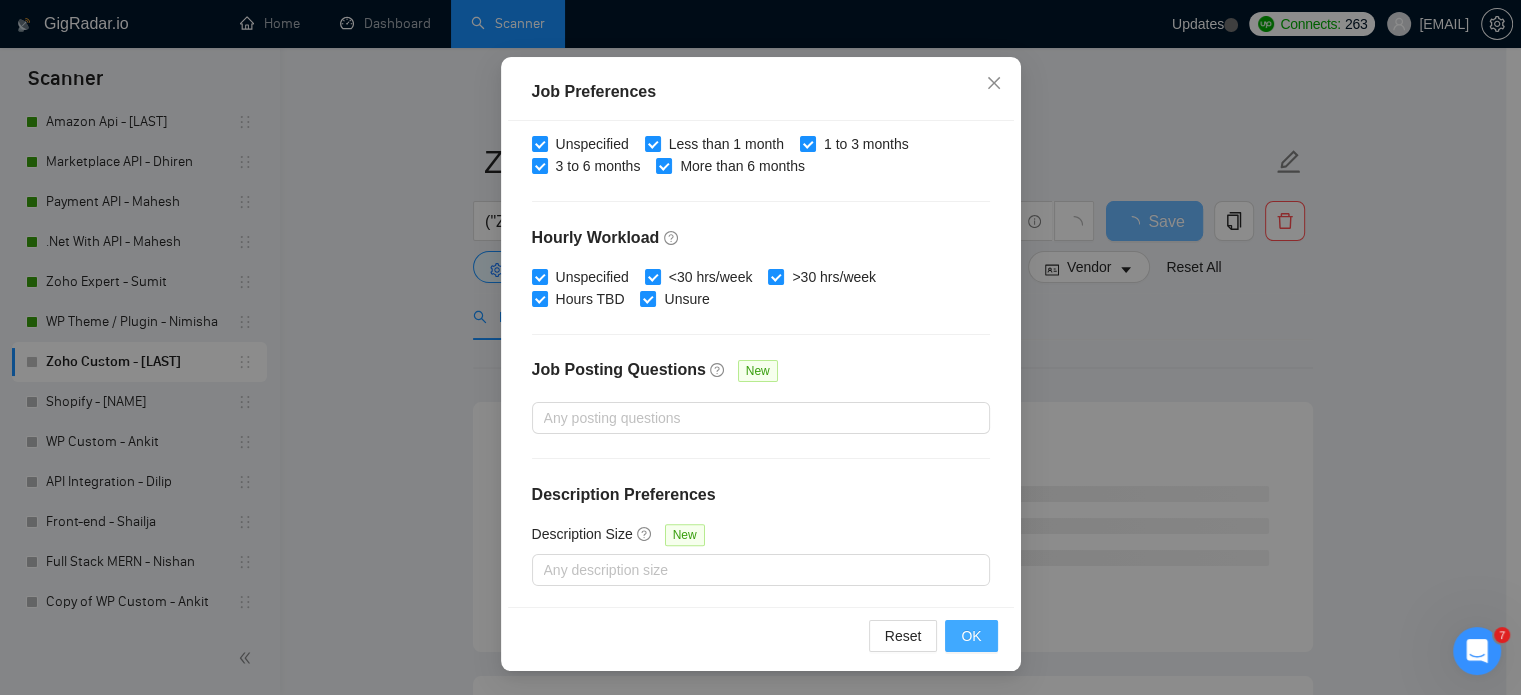 scroll, scrollTop: 63, scrollLeft: 0, axis: vertical 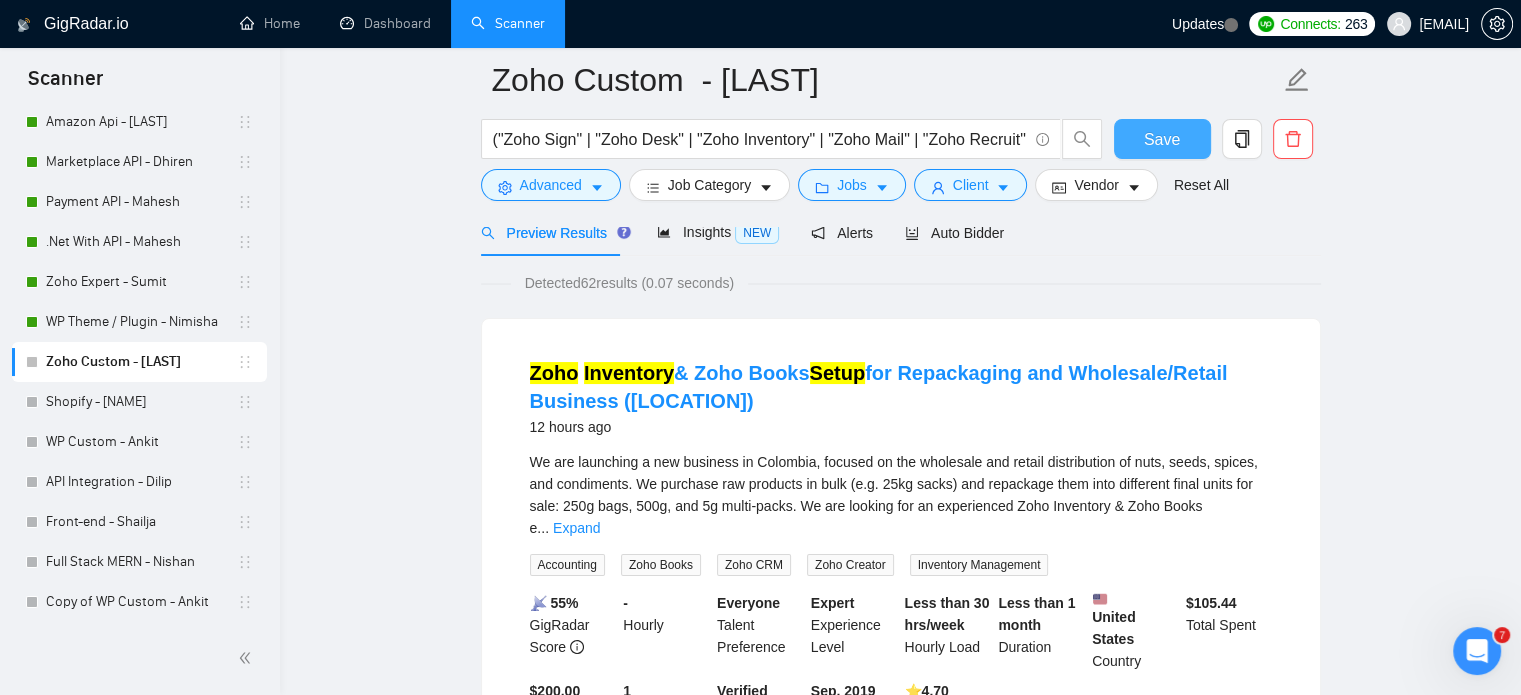click on "Save" at bounding box center (1162, 139) 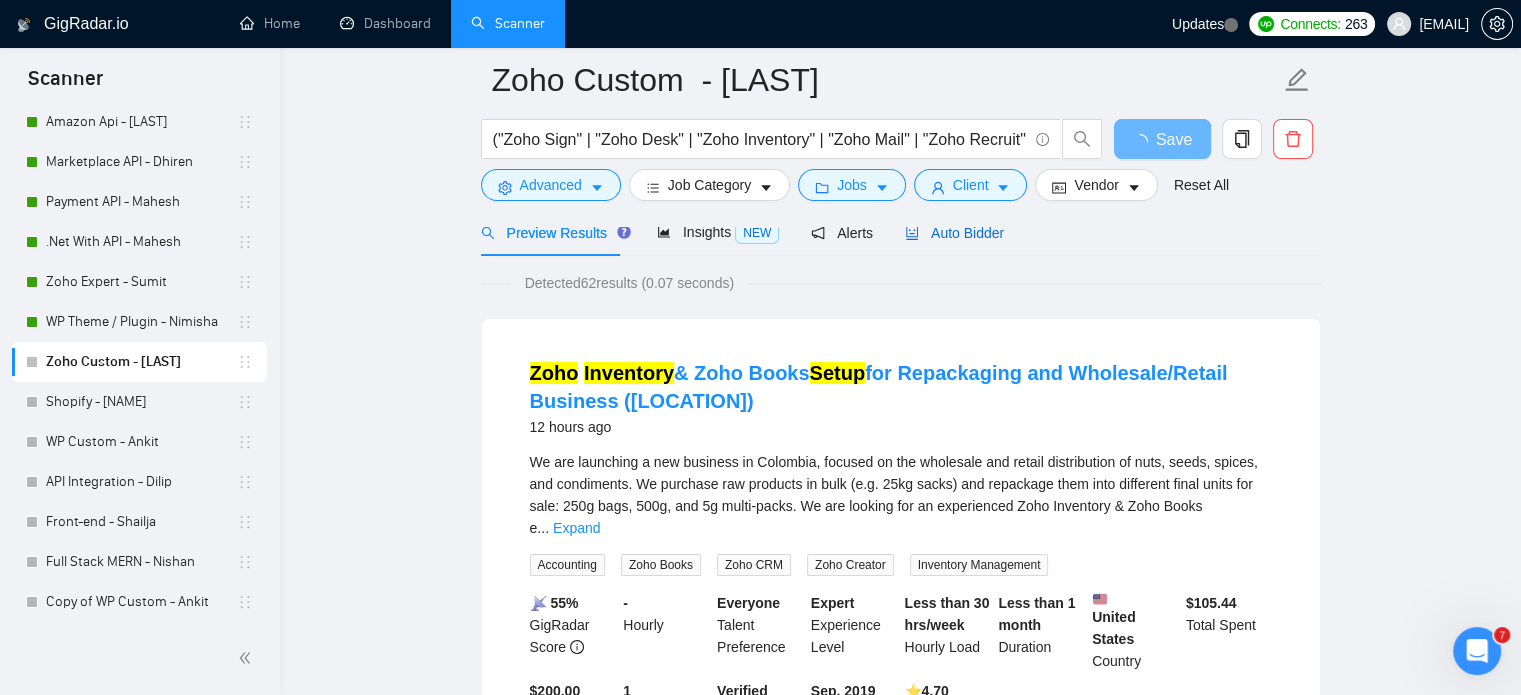 click on "Auto Bidder" at bounding box center (954, 233) 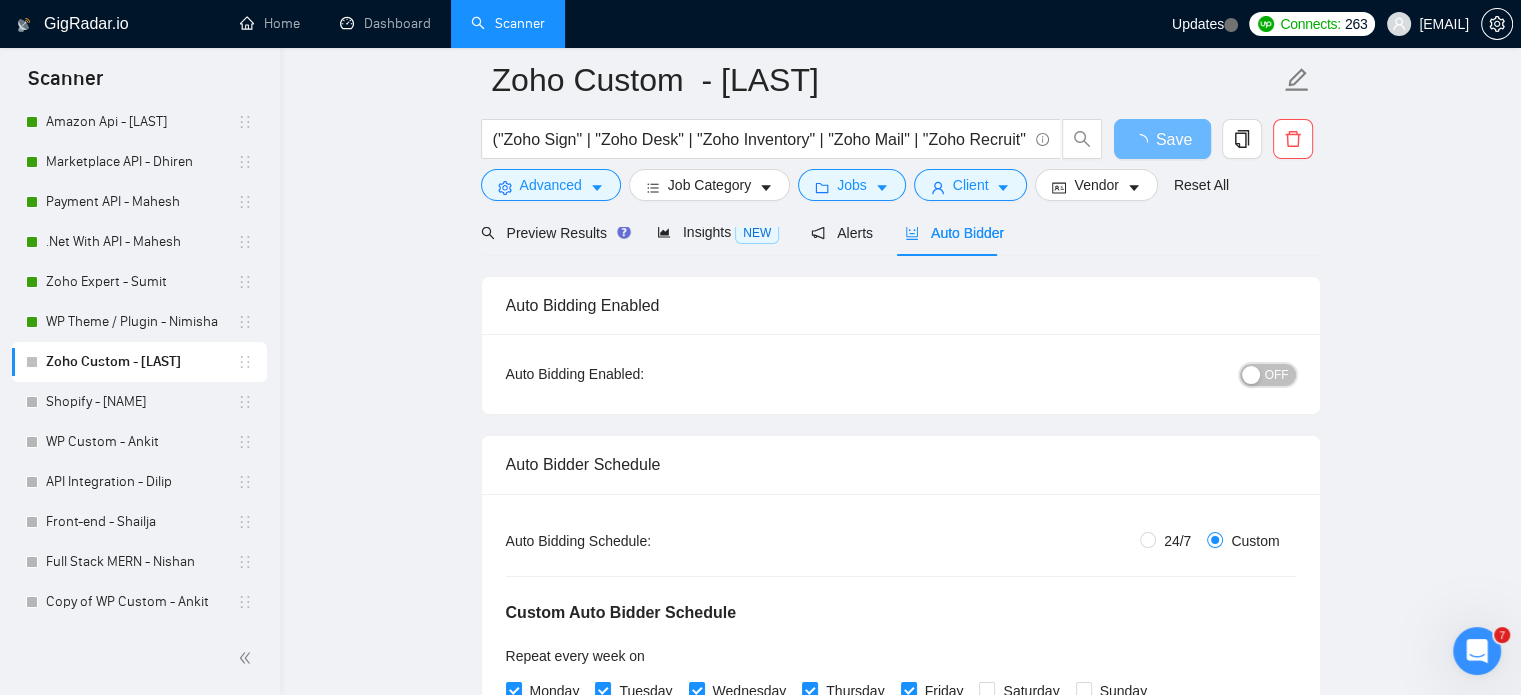 drag, startPoint x: 1272, startPoint y: 379, endPoint x: 1262, endPoint y: 394, distance: 18.027756 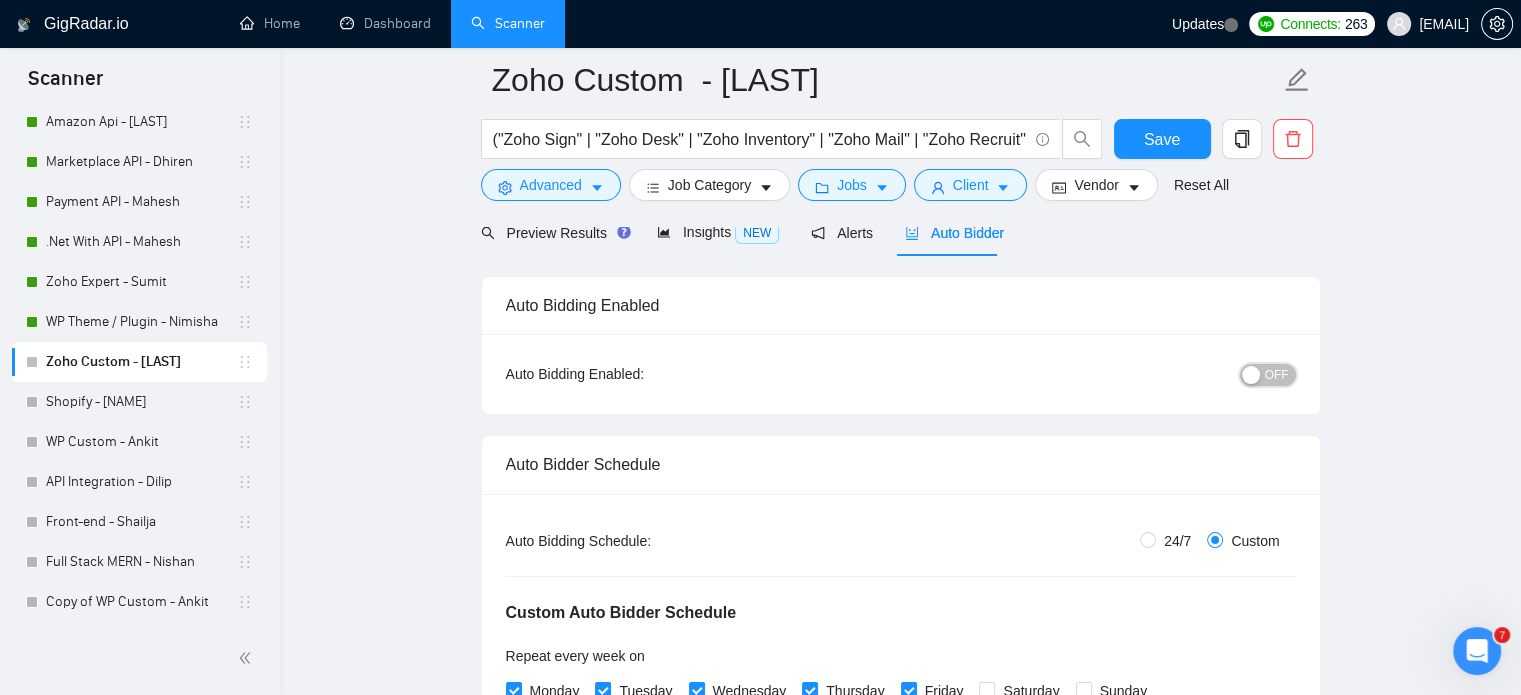 scroll, scrollTop: 300, scrollLeft: 0, axis: vertical 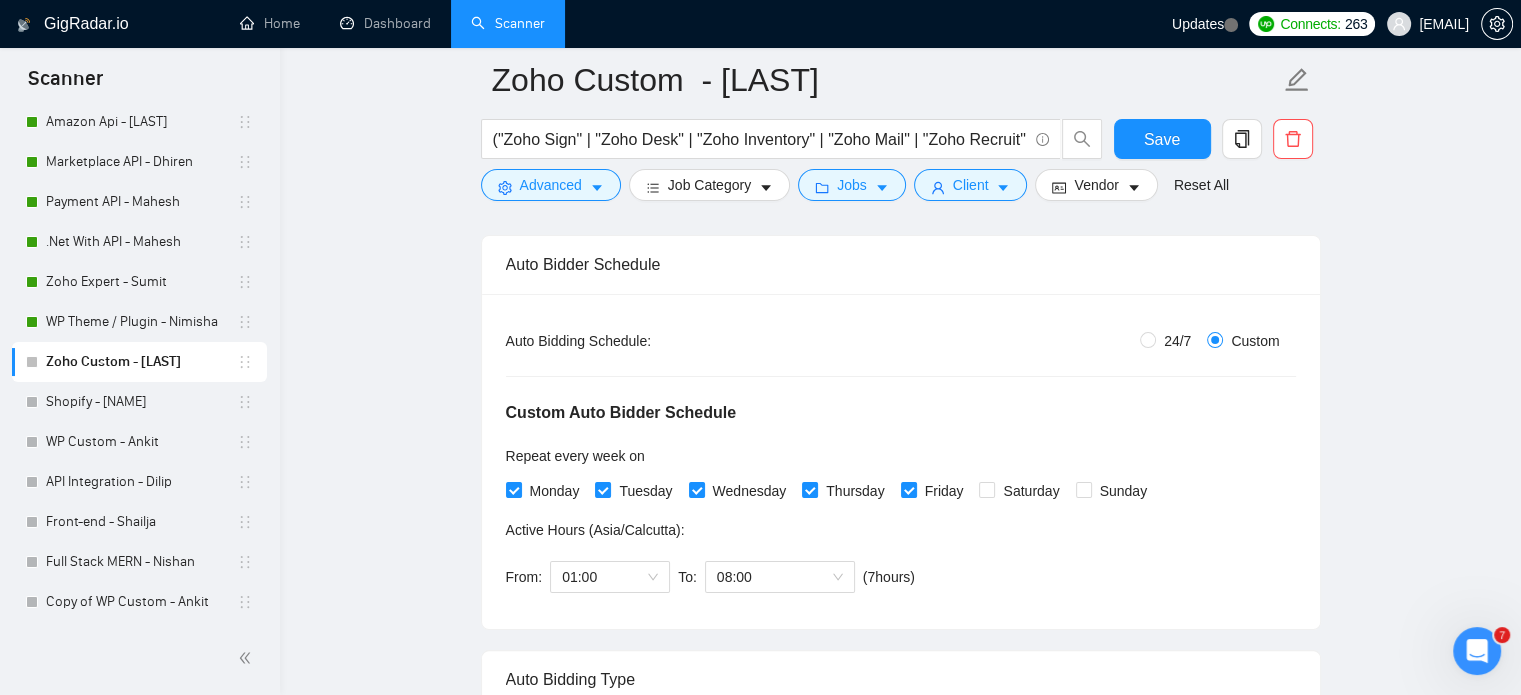type 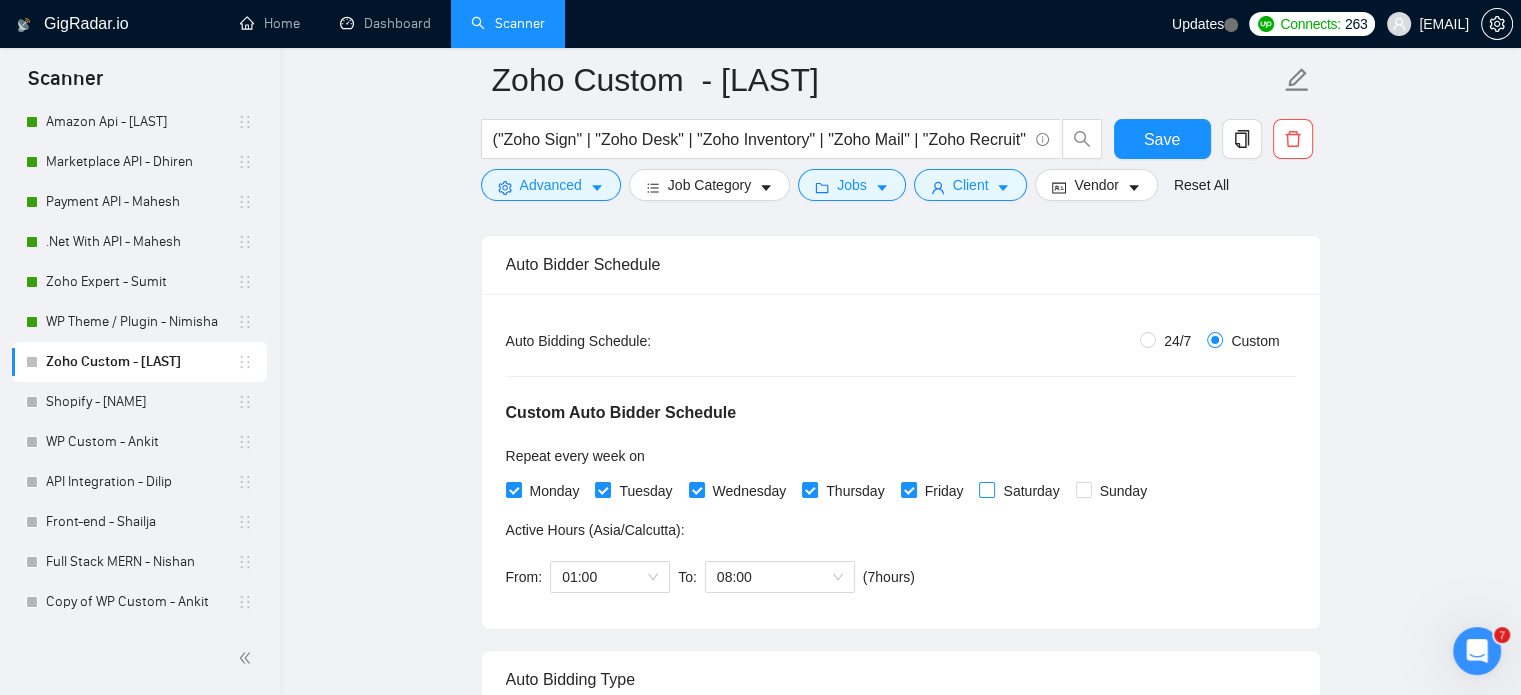 click on "Saturday" at bounding box center (986, 489) 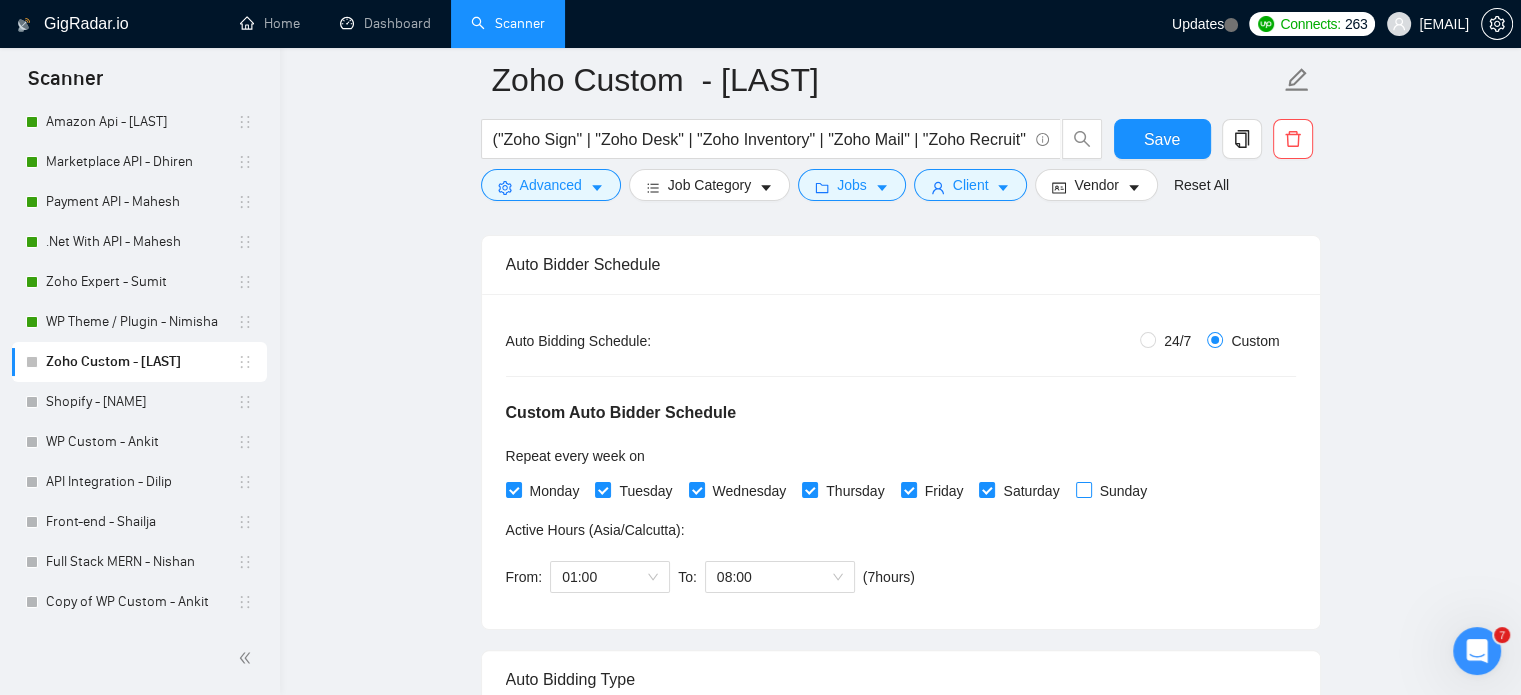 click on "Sunday" at bounding box center (1083, 489) 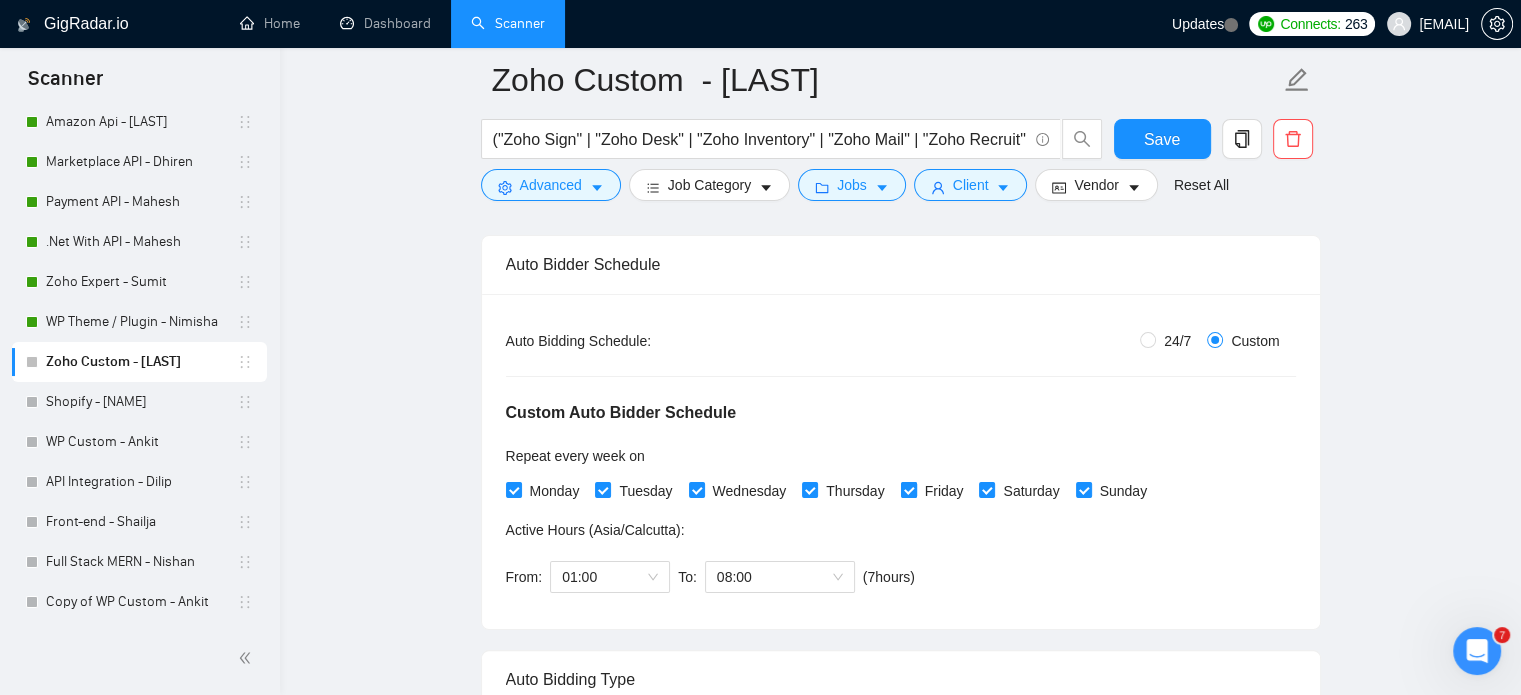 click on "Friday" at bounding box center [908, 489] 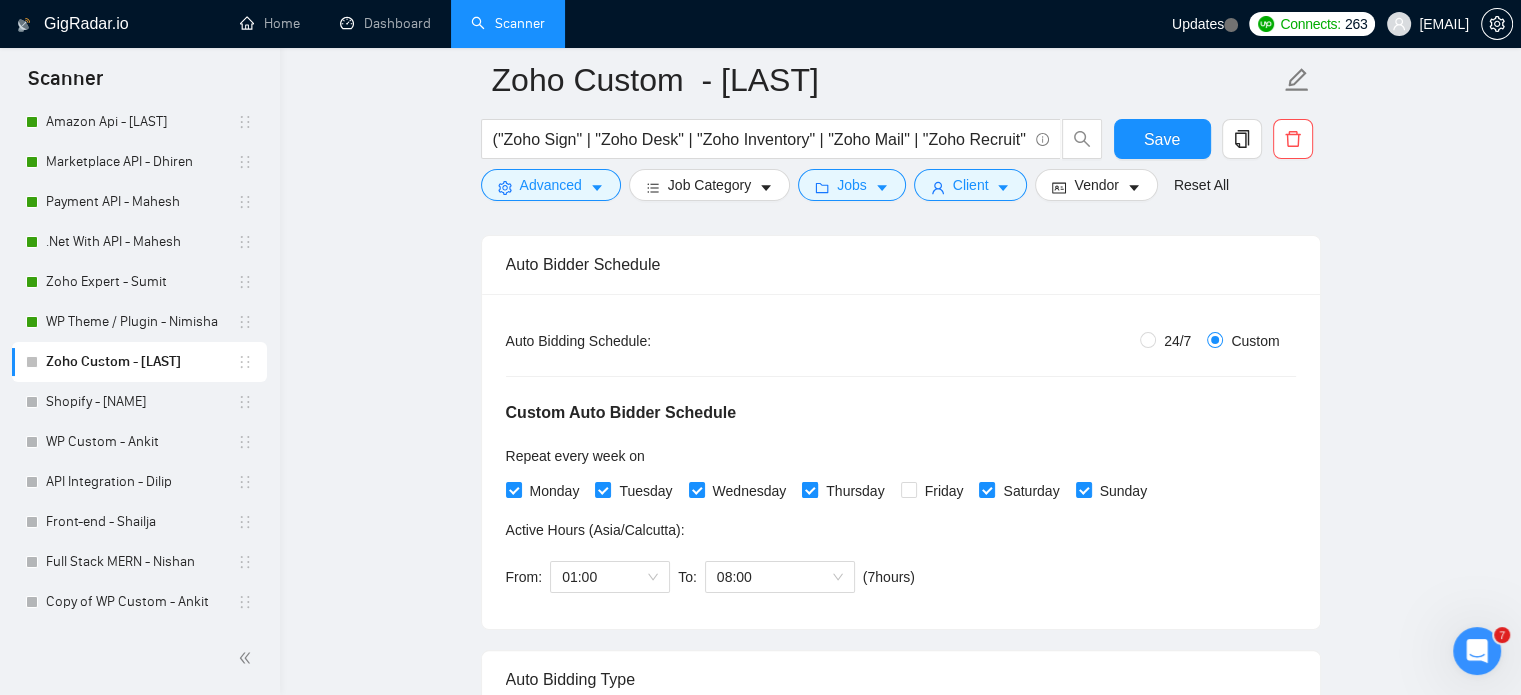 click on "Thursday" at bounding box center [809, 489] 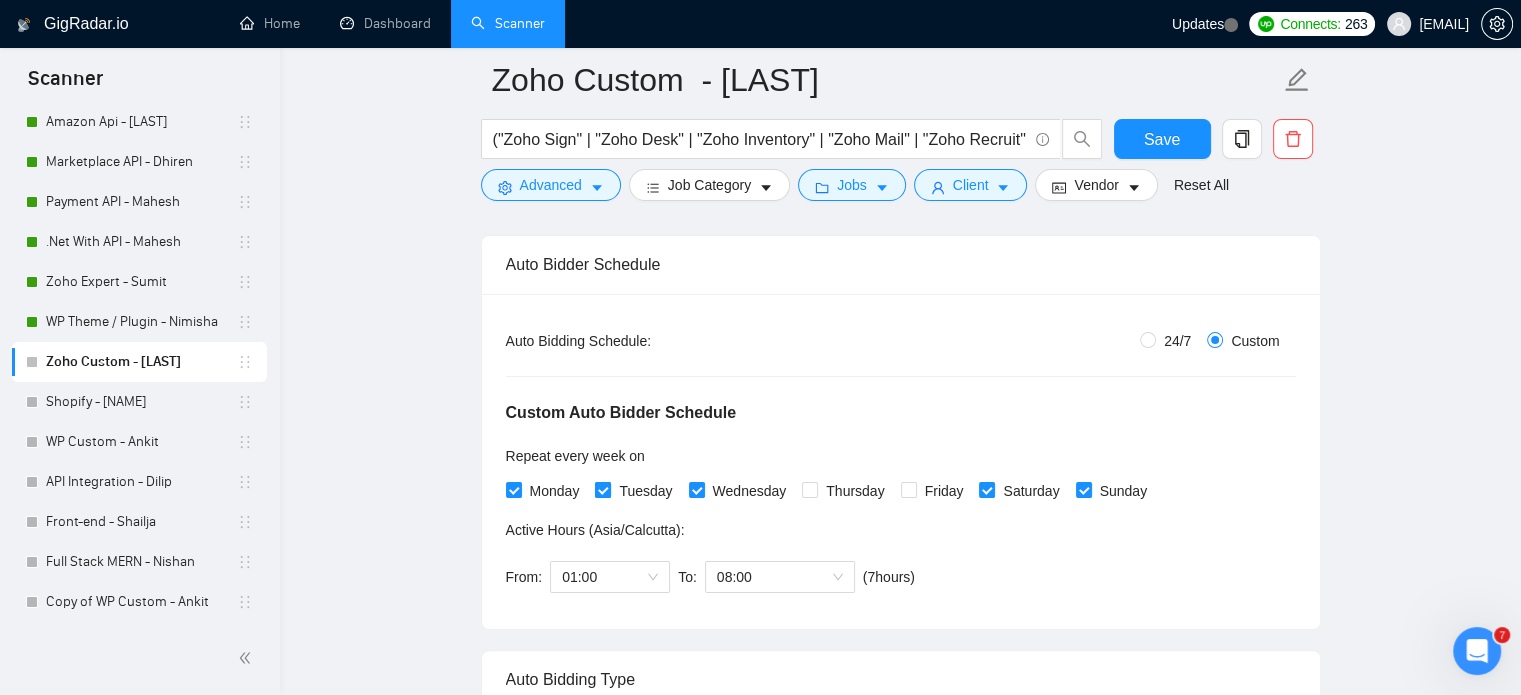 drag, startPoint x: 700, startPoint y: 493, endPoint x: 609, endPoint y: 493, distance: 91 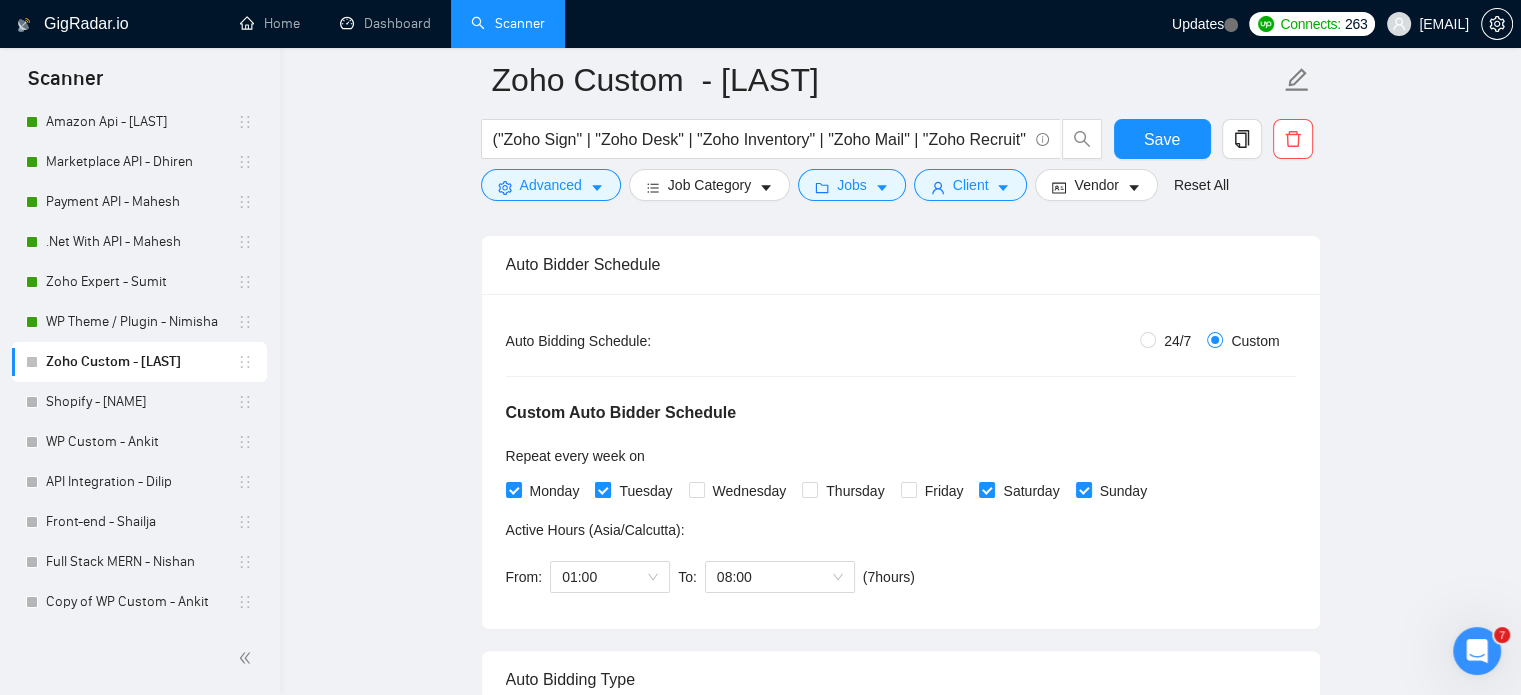 click on "Tuesday" at bounding box center (645, 491) 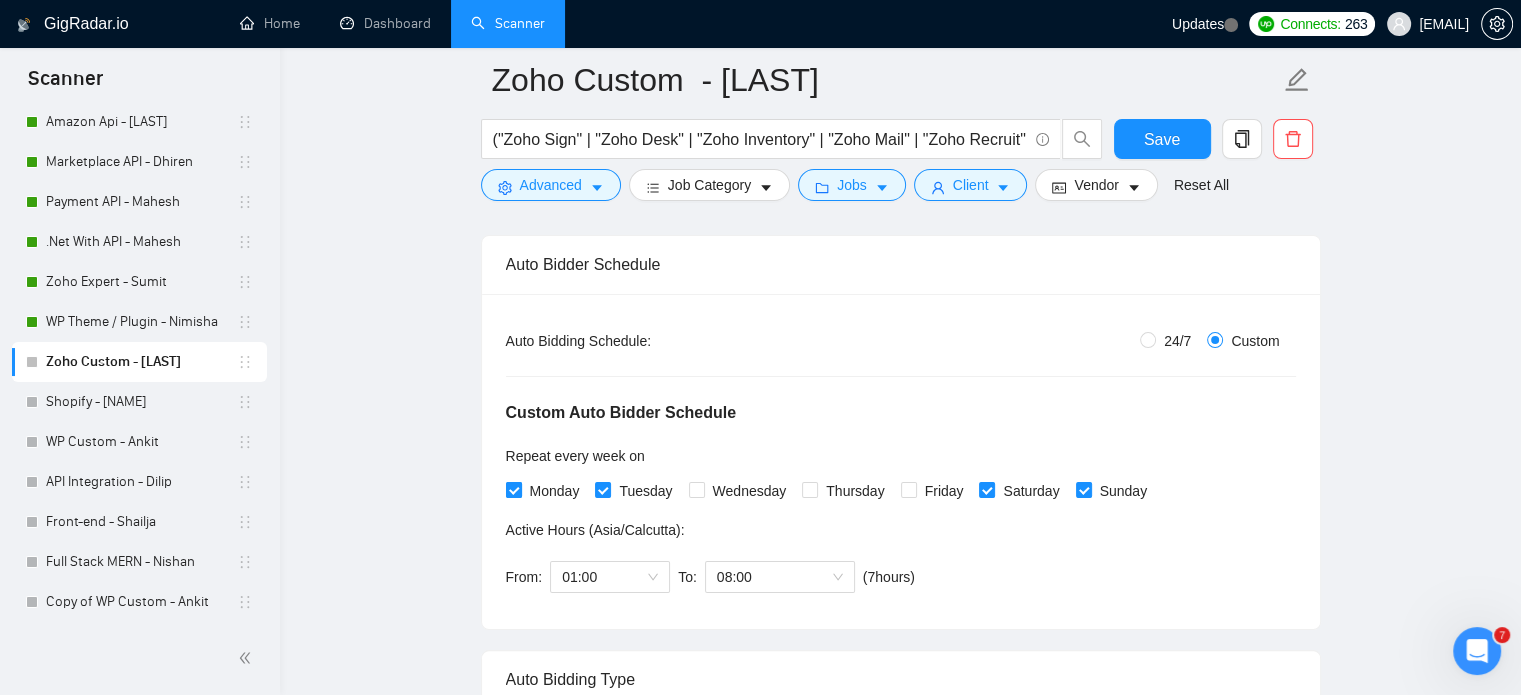 checkbox on "false" 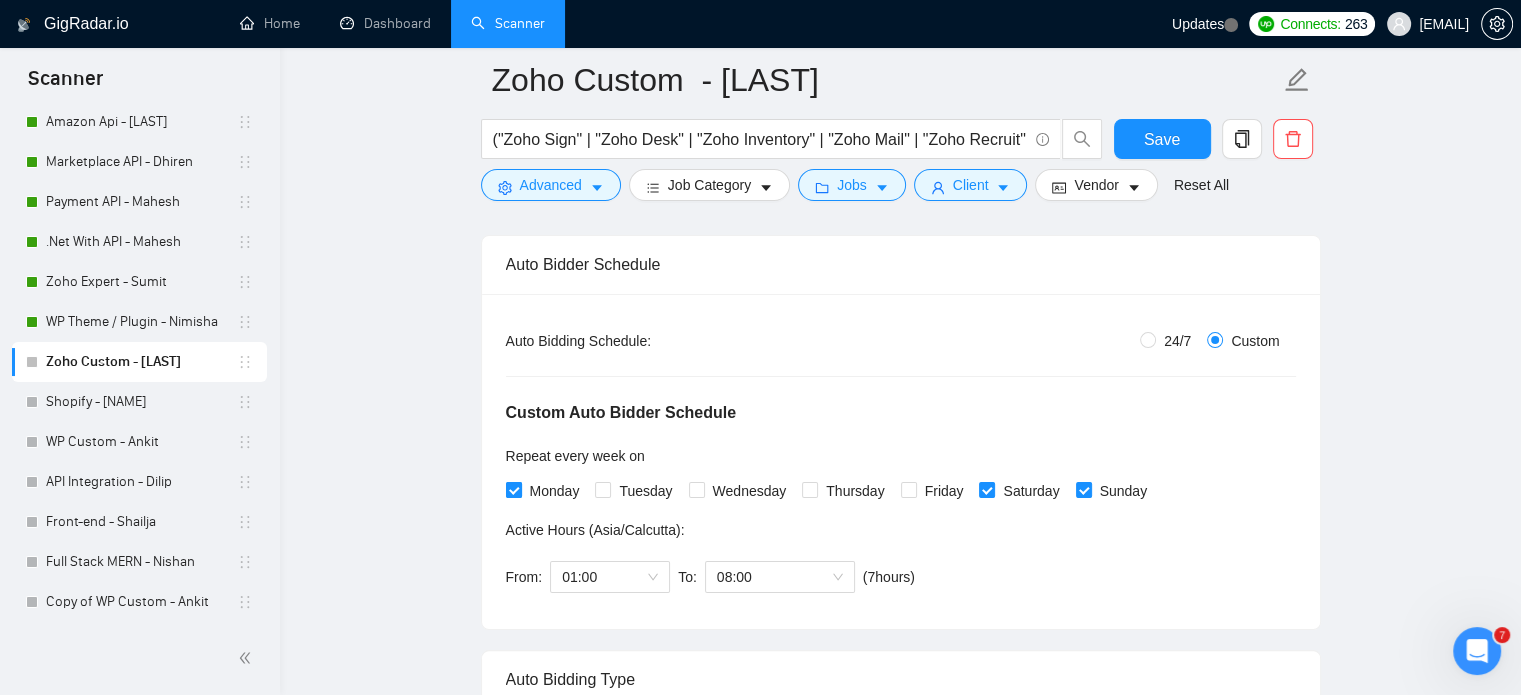 click on "Monday" at bounding box center [513, 489] 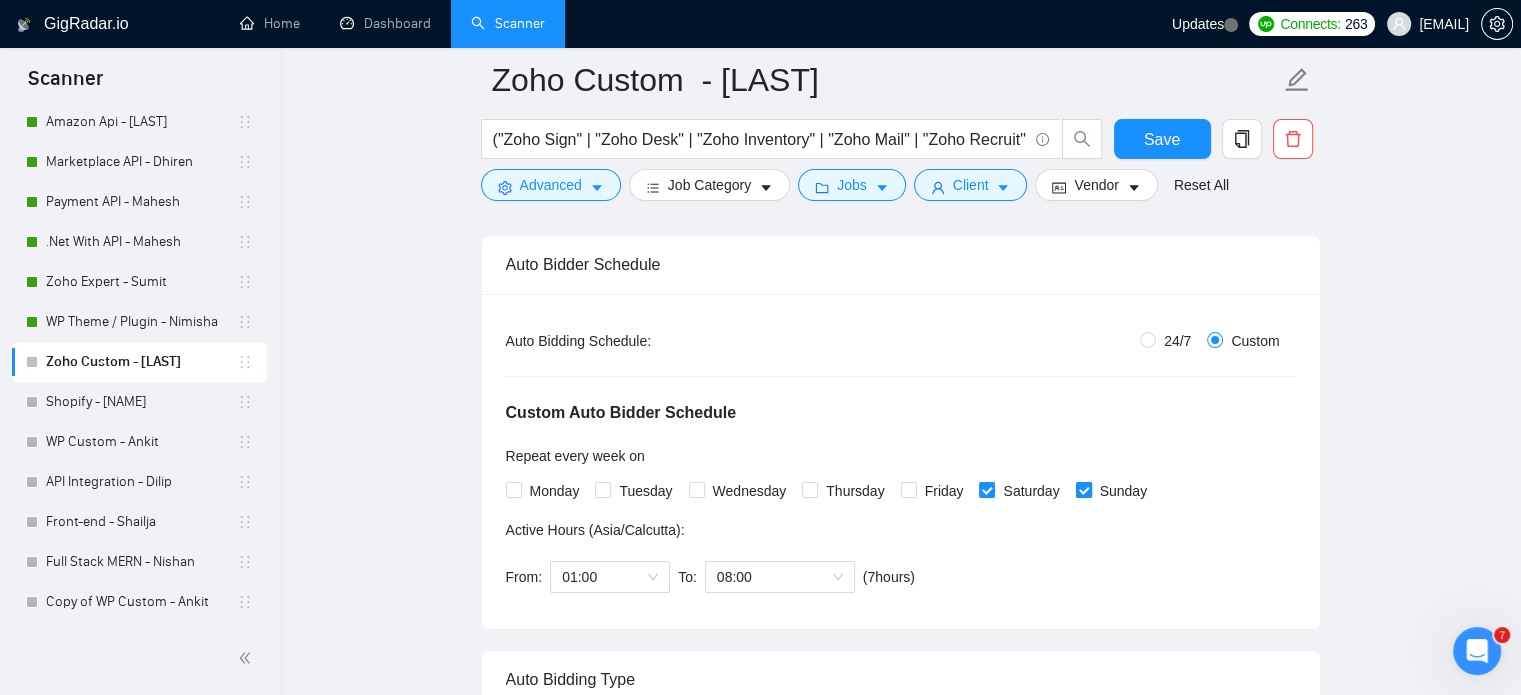 click on "Sunday" at bounding box center (1083, 489) 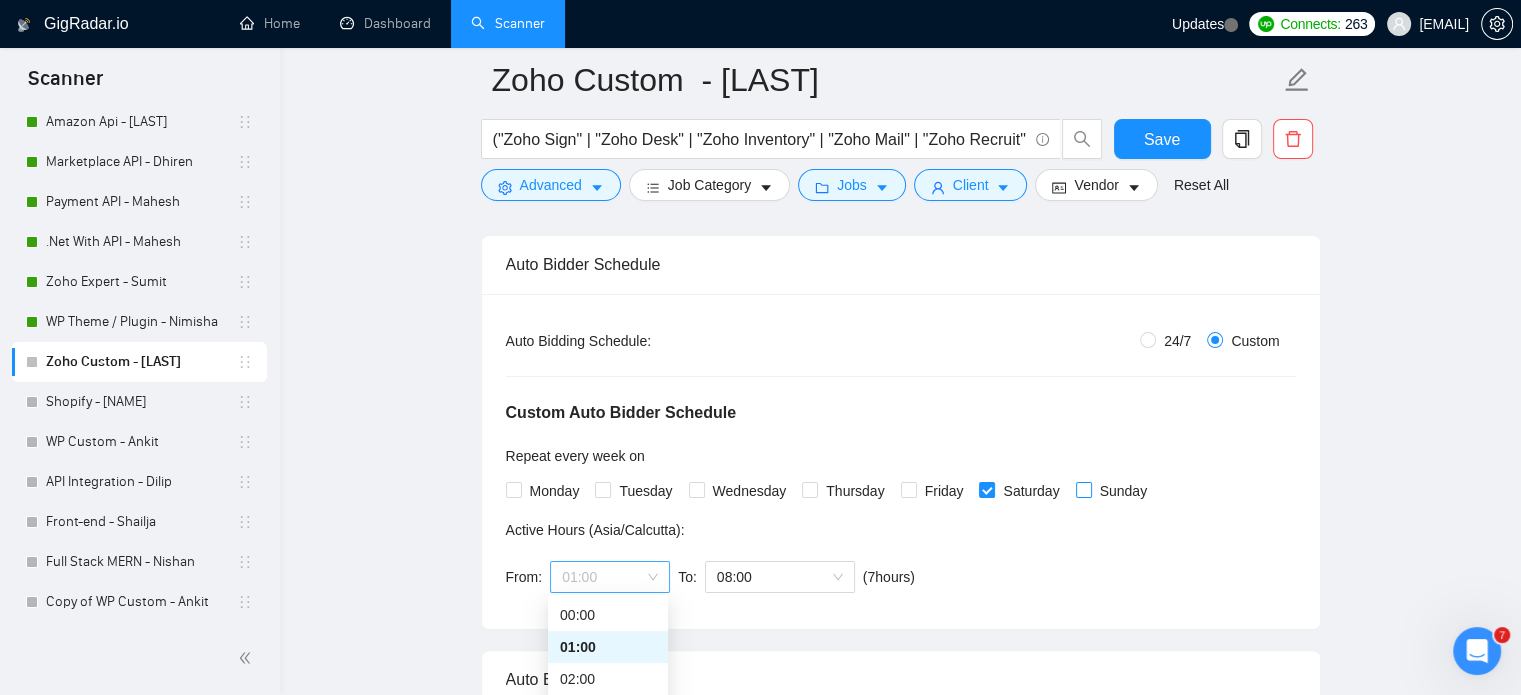 click on "01:00" at bounding box center (610, 577) 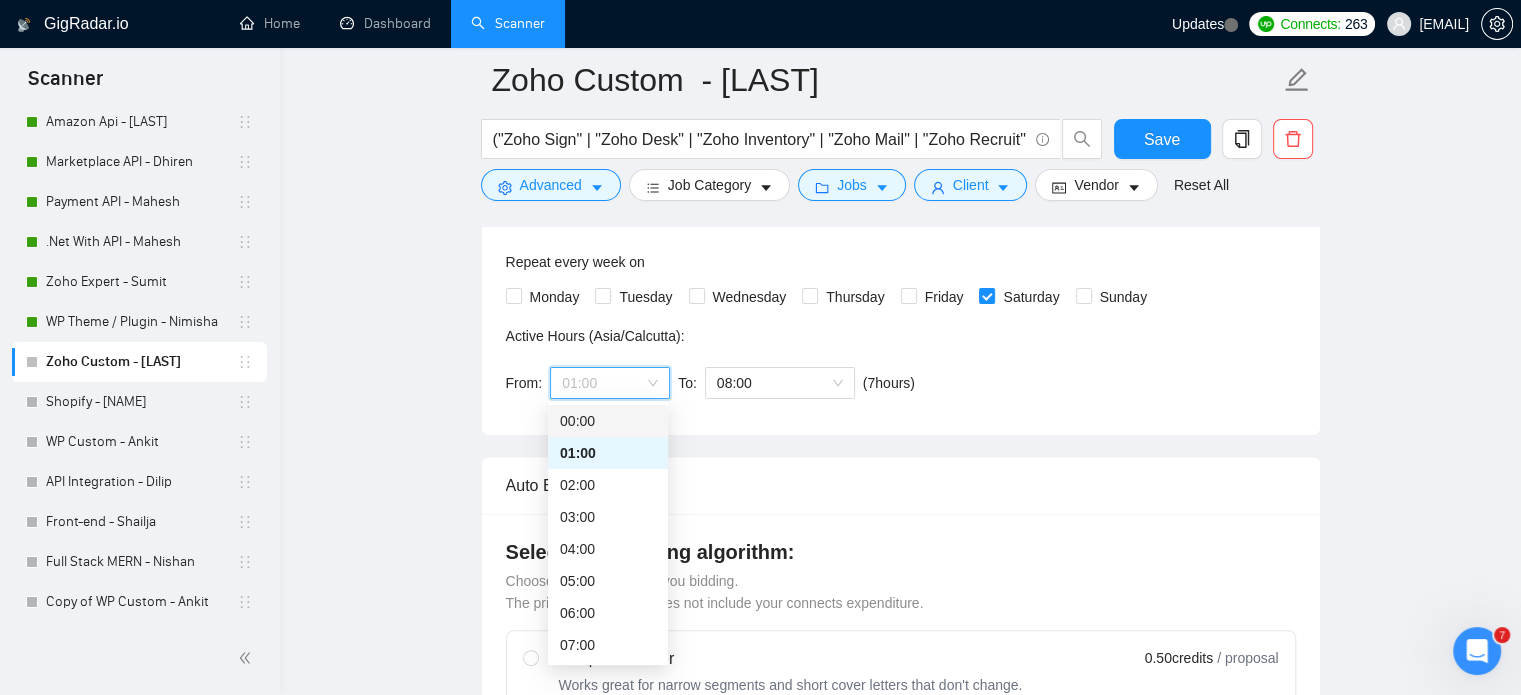 scroll, scrollTop: 600, scrollLeft: 0, axis: vertical 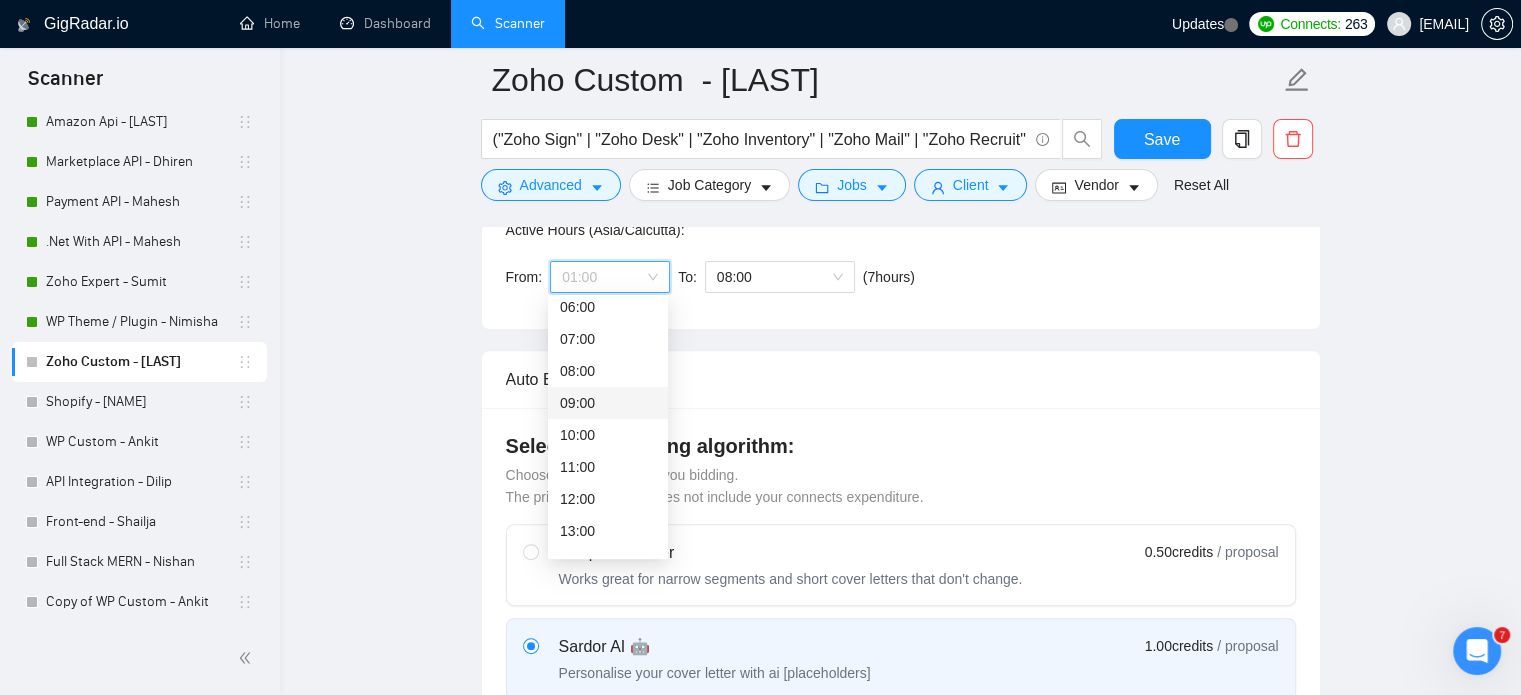 click on "09:00" at bounding box center (608, 403) 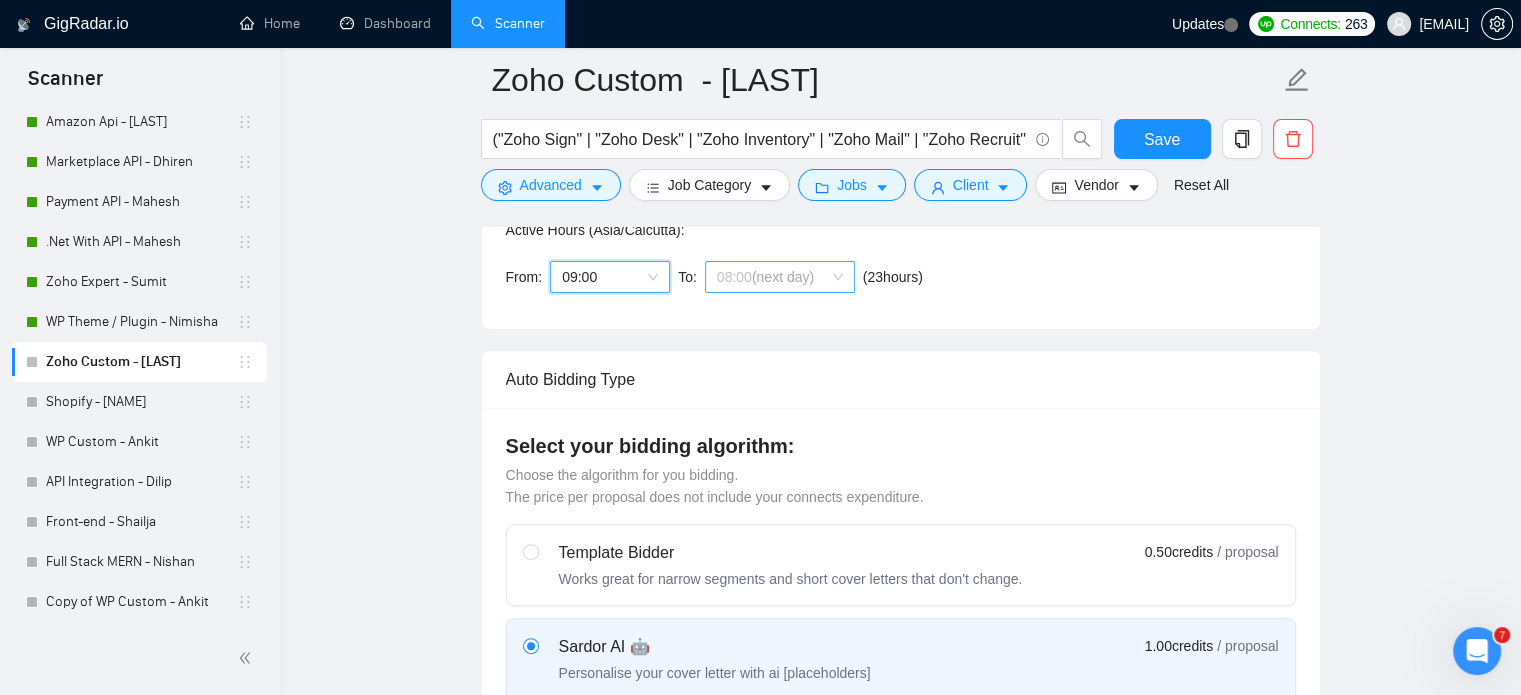 click on "08:00  (next day)" at bounding box center [780, 277] 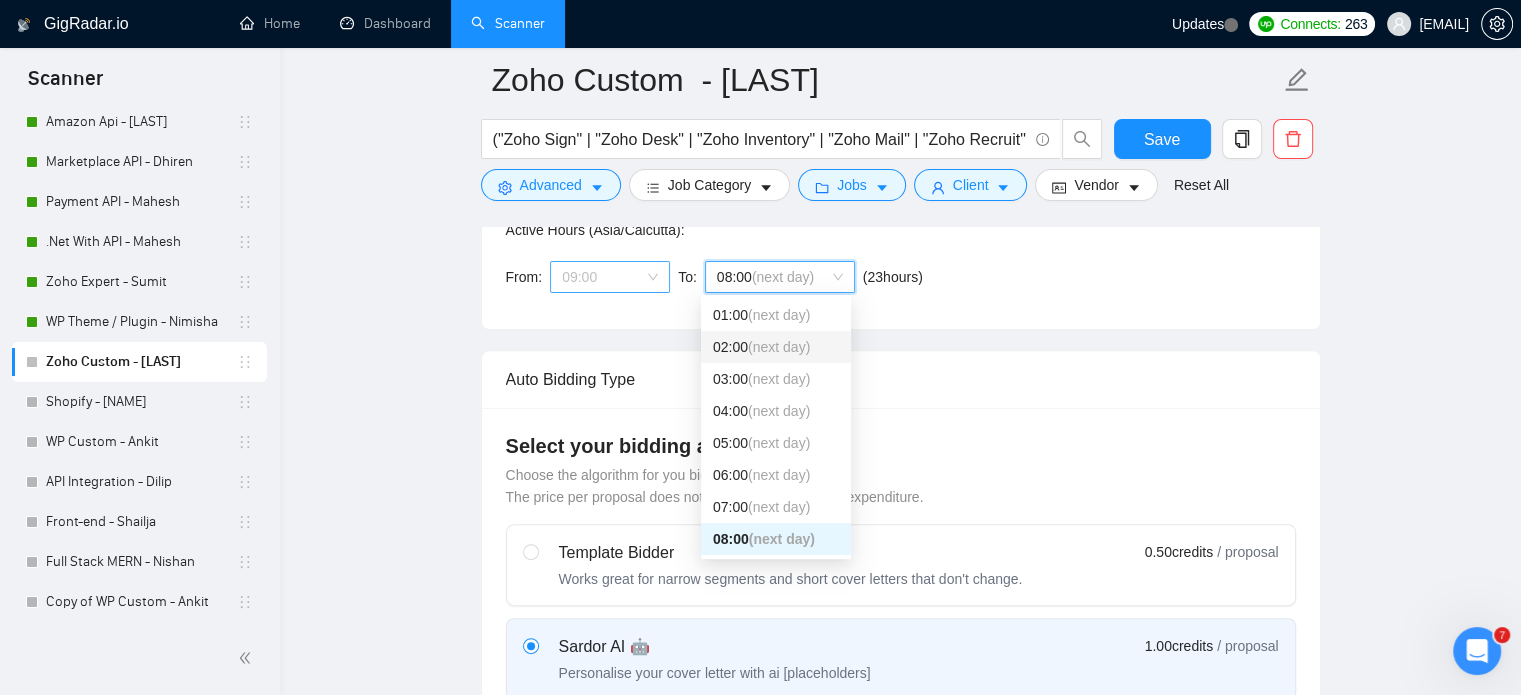 click on "09:00" at bounding box center (610, 277) 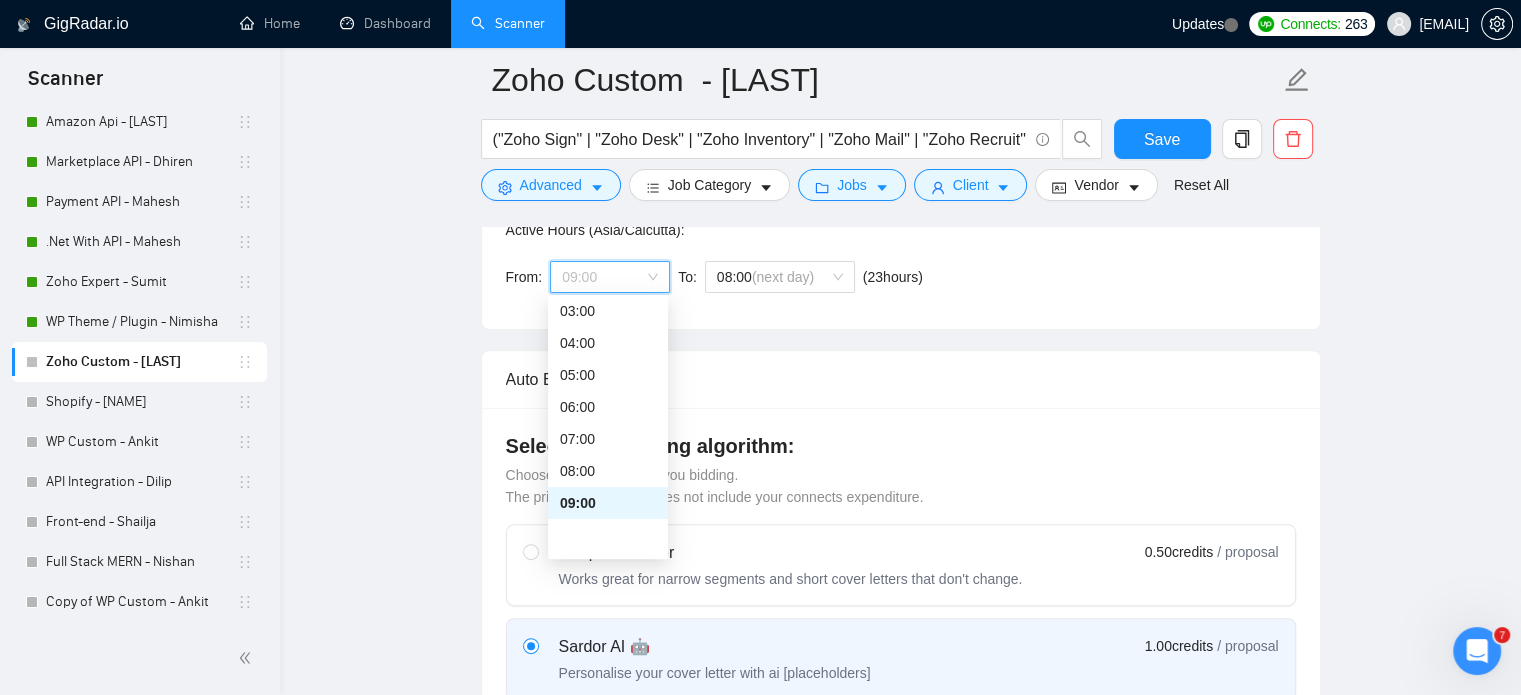 scroll, scrollTop: 0, scrollLeft: 0, axis: both 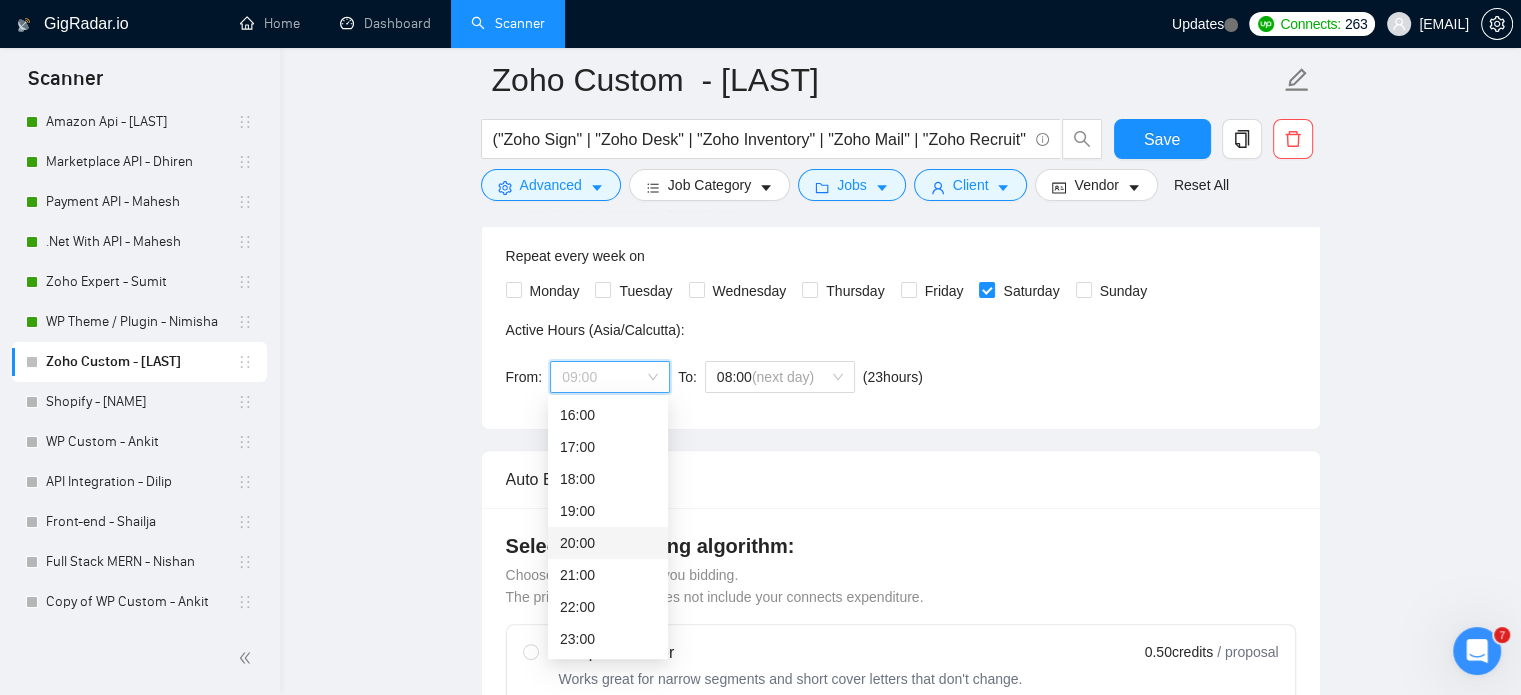 click on "20:00" at bounding box center [608, 543] 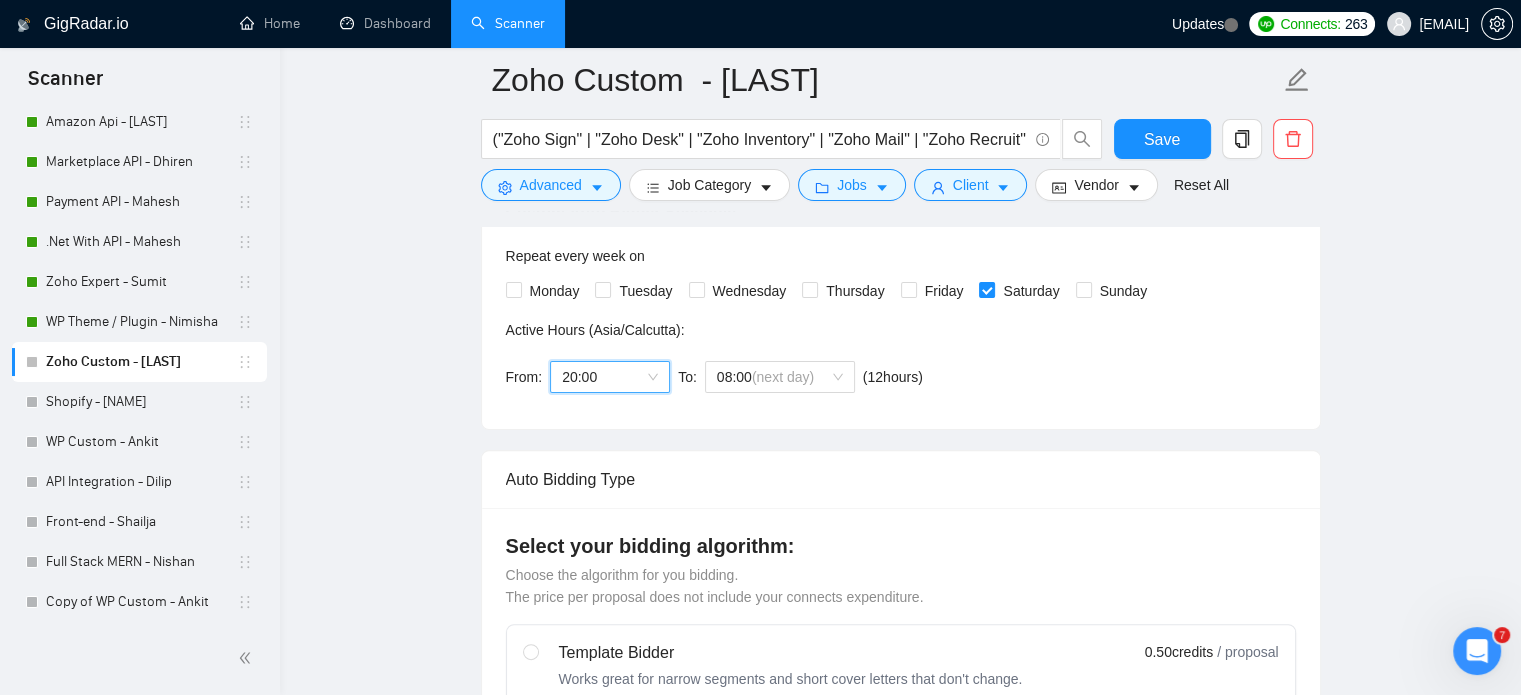 click on "20:00" at bounding box center (610, 377) 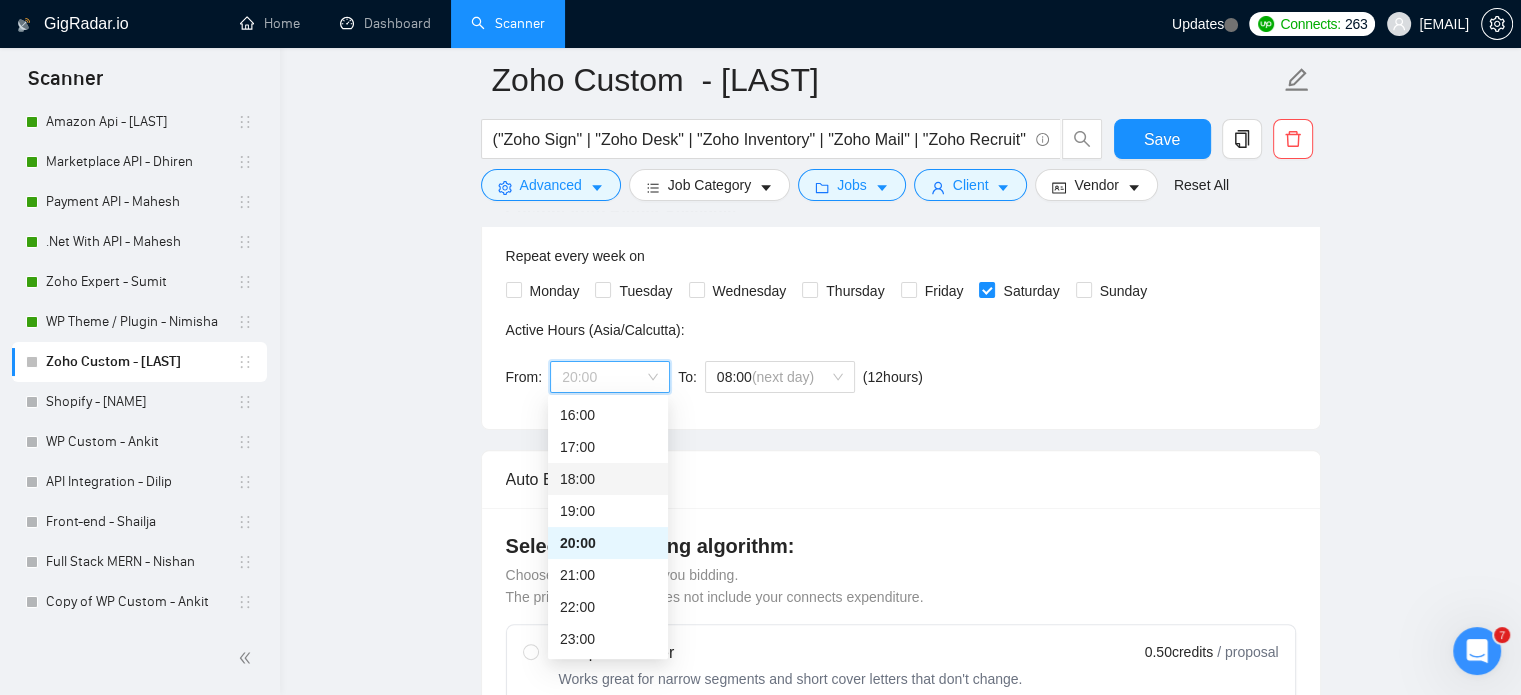 drag, startPoint x: 582, startPoint y: 478, endPoint x: 661, endPoint y: 456, distance: 82.006096 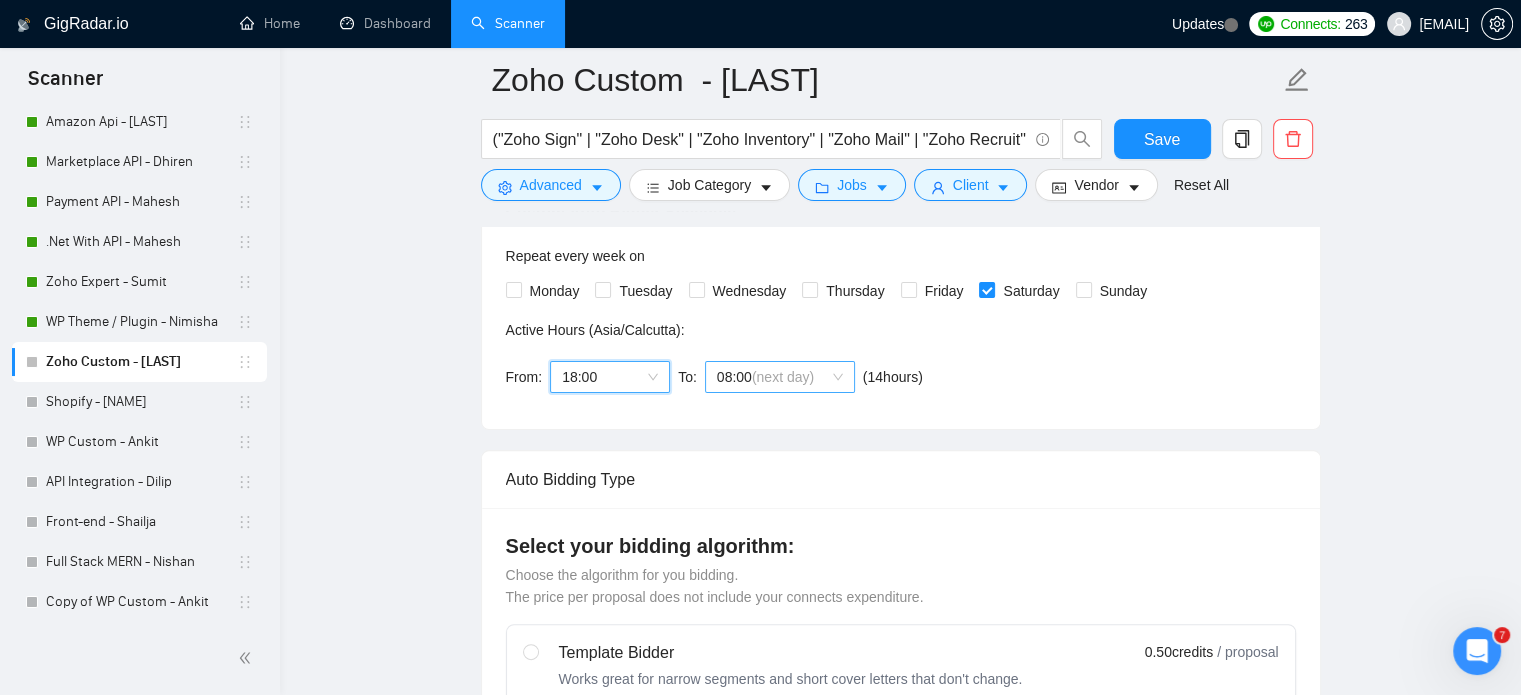 click on "(next day)" at bounding box center [783, 377] 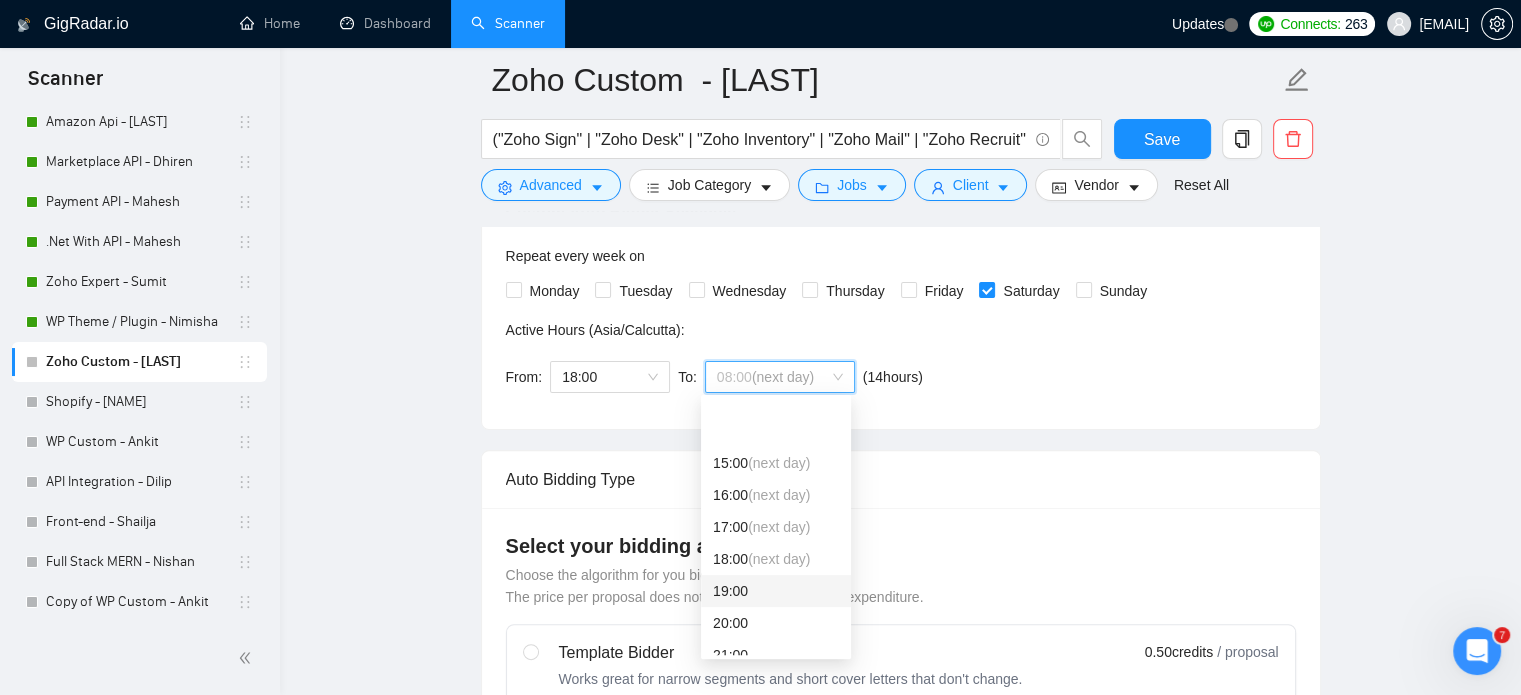 scroll, scrollTop: 512, scrollLeft: 0, axis: vertical 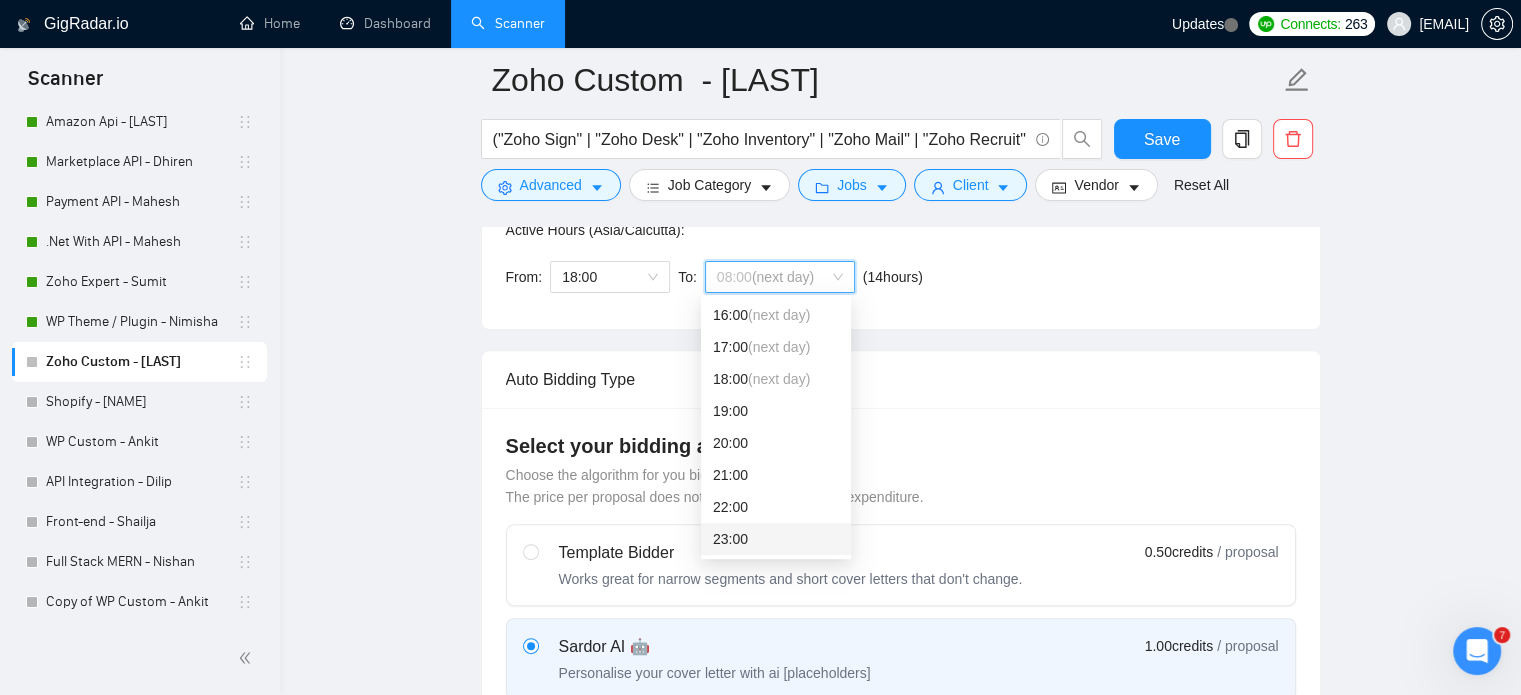 click on "23:00" at bounding box center (776, 539) 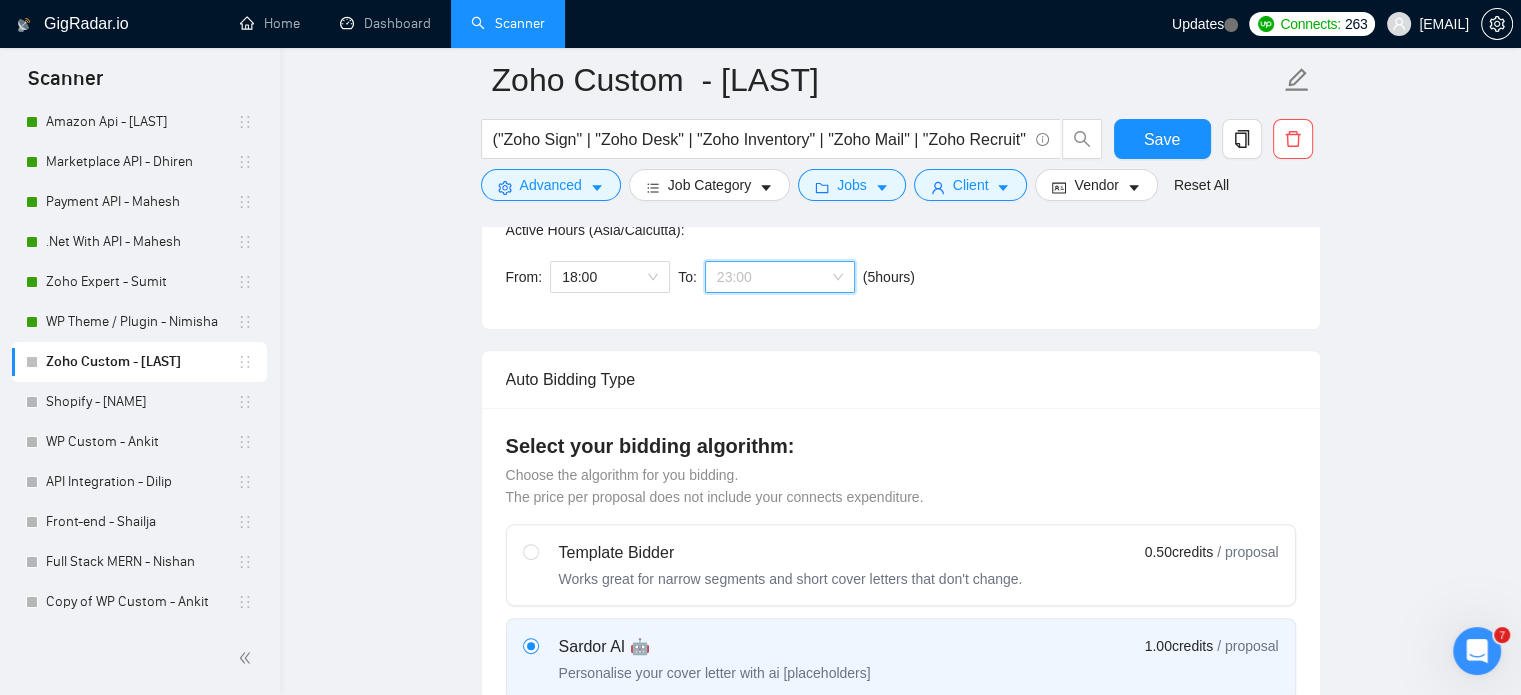 click on "23:00" at bounding box center (780, 277) 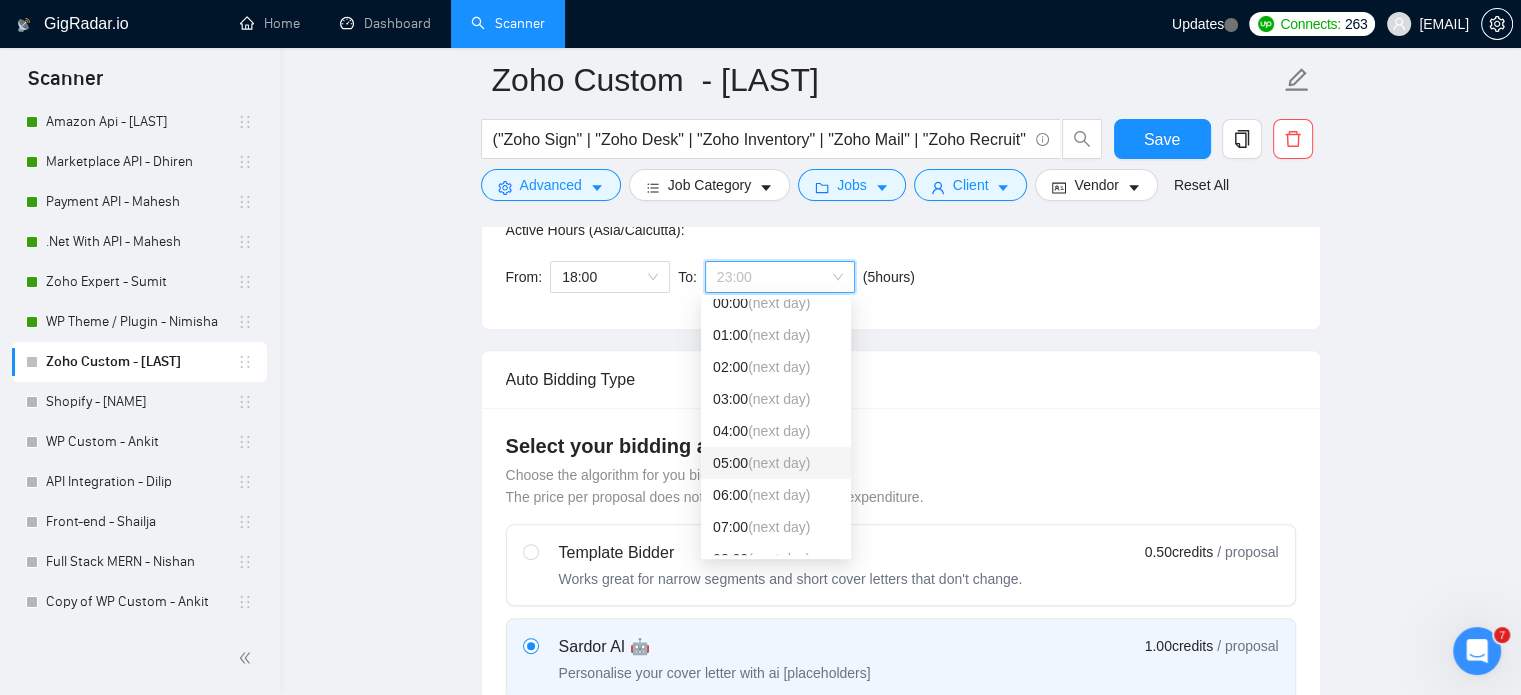 scroll, scrollTop: 0, scrollLeft: 0, axis: both 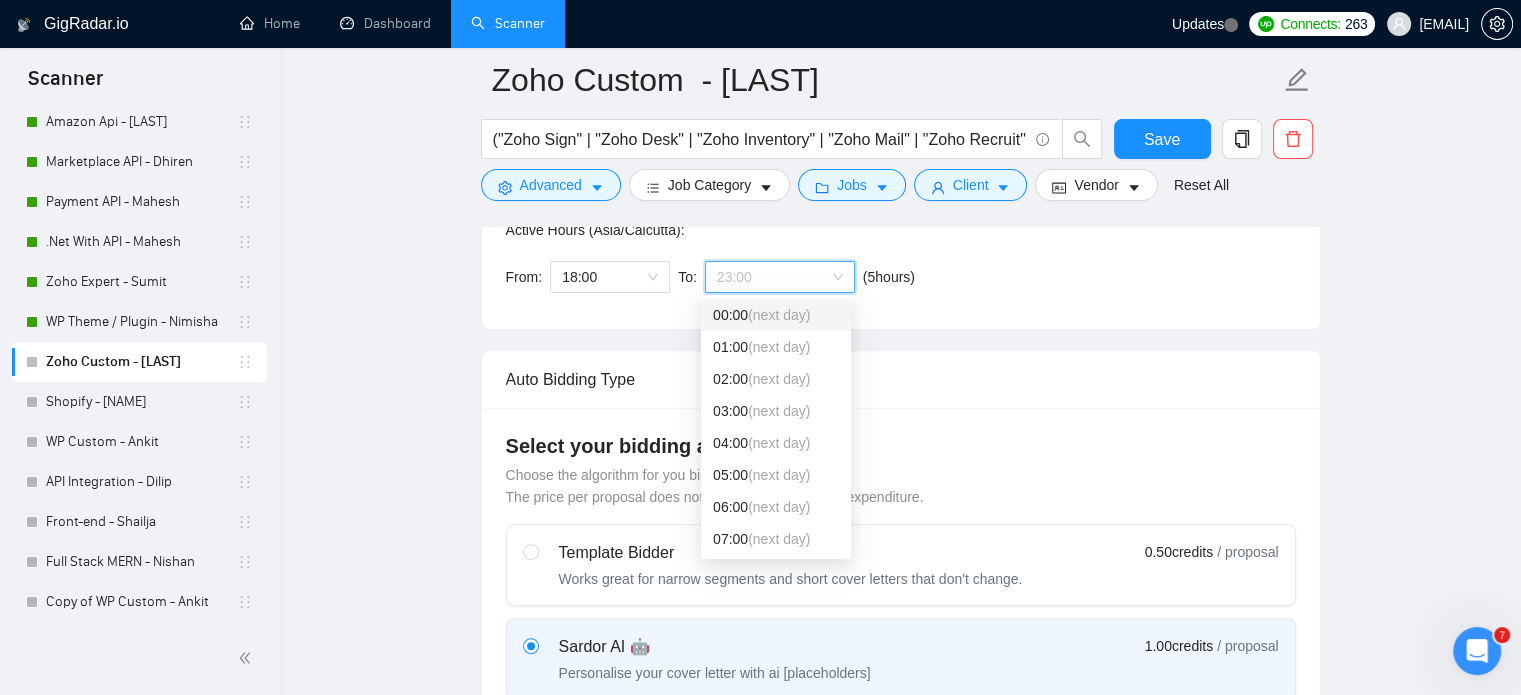 click on "(next day)" at bounding box center [779, 315] 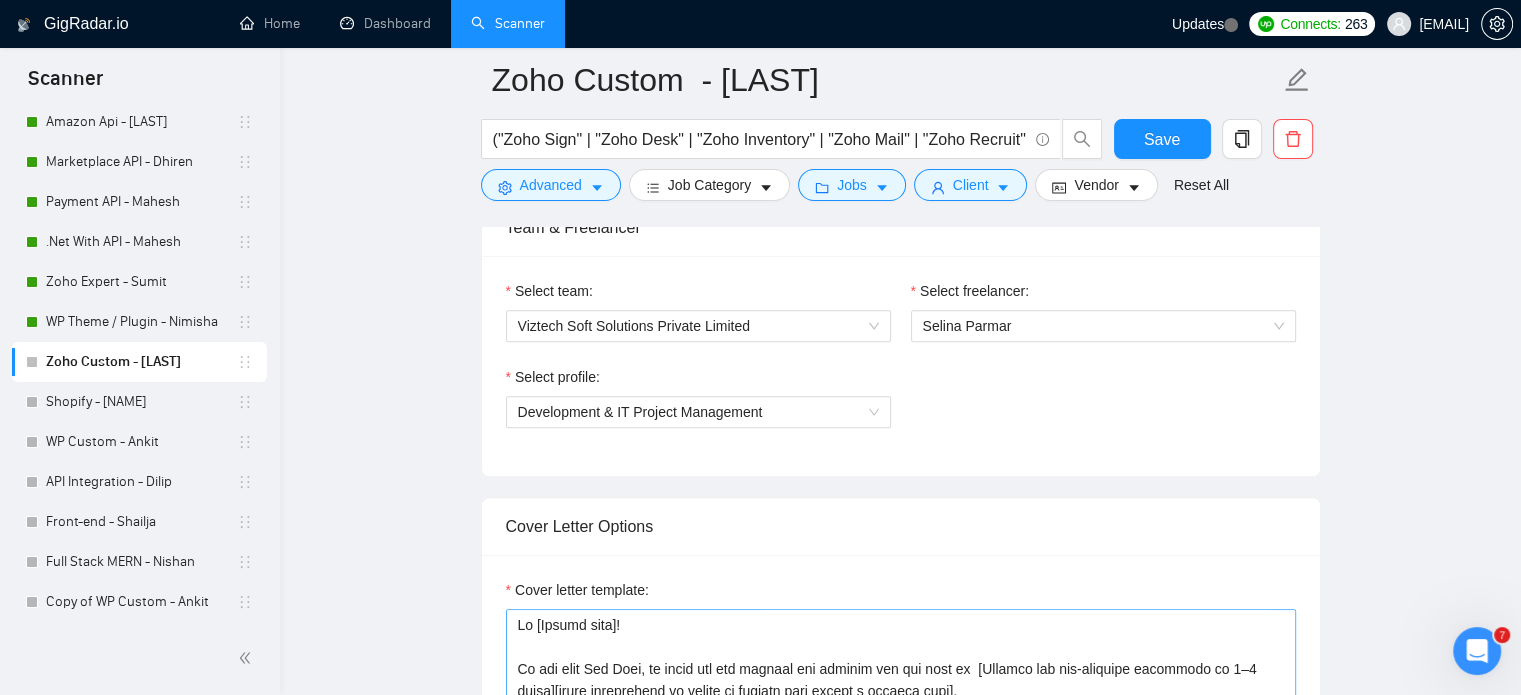 scroll, scrollTop: 1600, scrollLeft: 0, axis: vertical 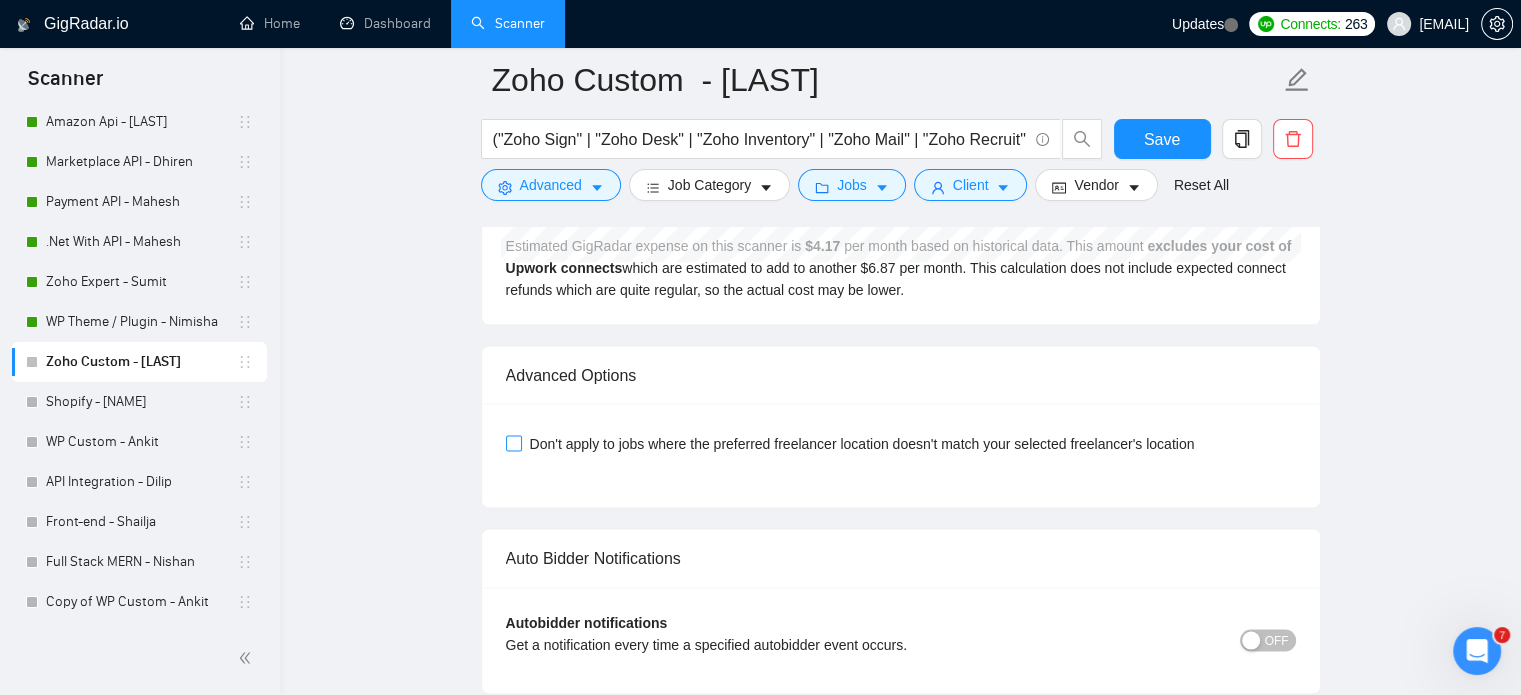 click on "Don't apply to jobs where the preferred freelancer location doesn't match your selected freelancer's location" at bounding box center (513, 442) 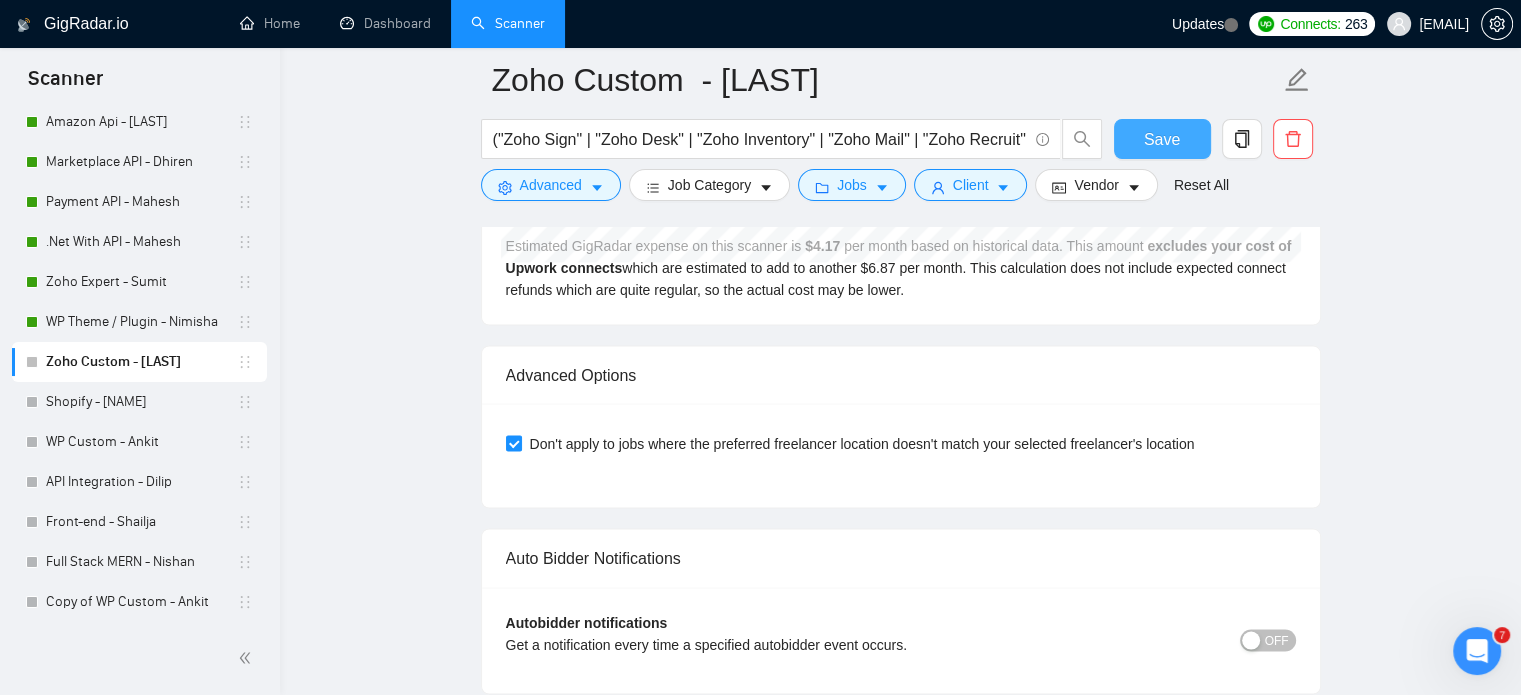 click on "Save" at bounding box center [1162, 139] 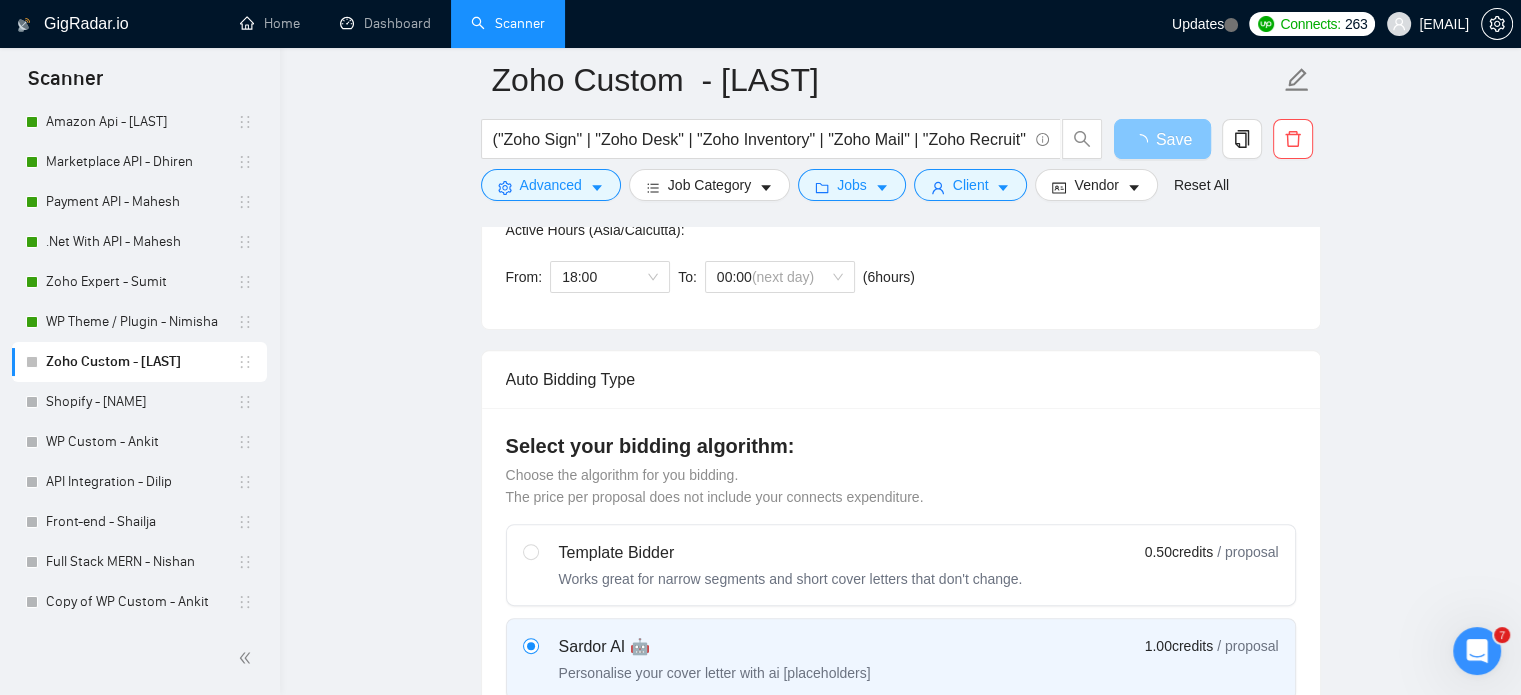 scroll, scrollTop: 100, scrollLeft: 0, axis: vertical 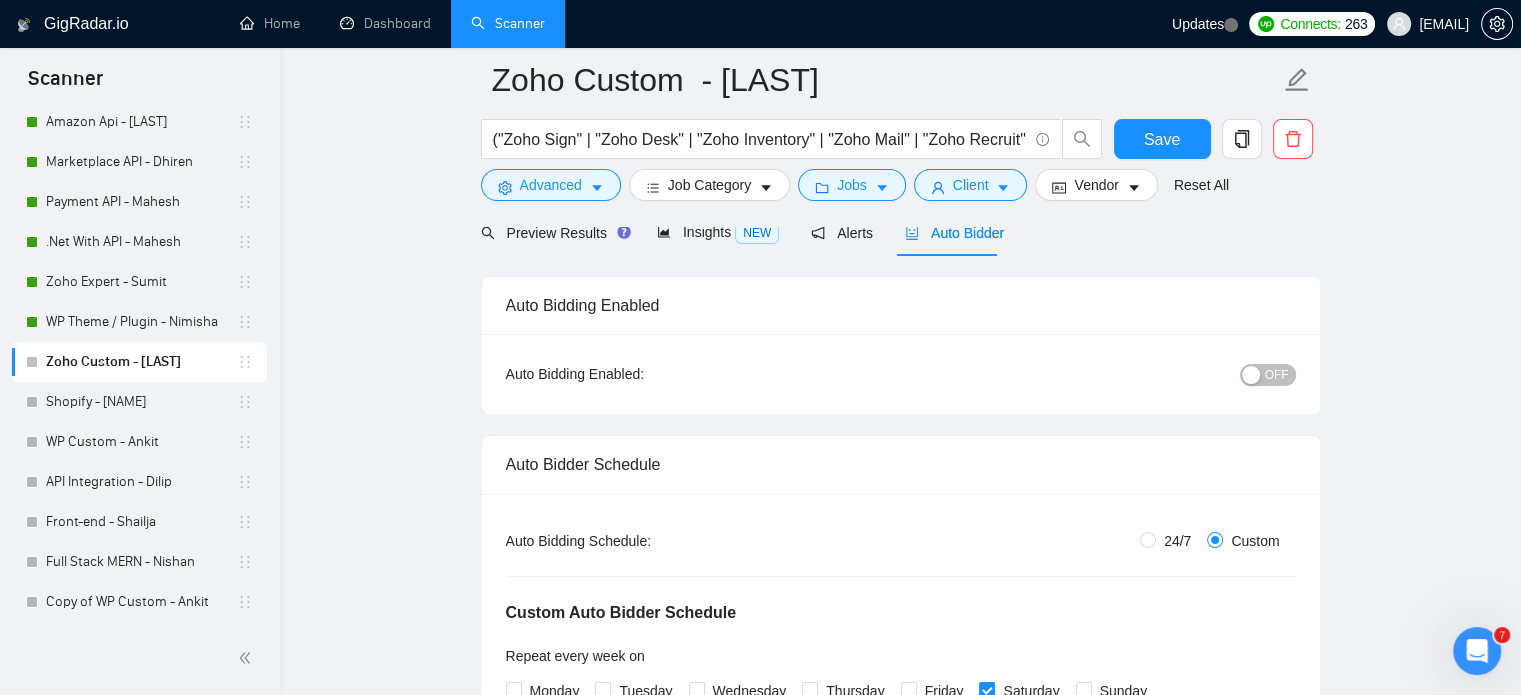 click on "OFF" at bounding box center [1277, 375] 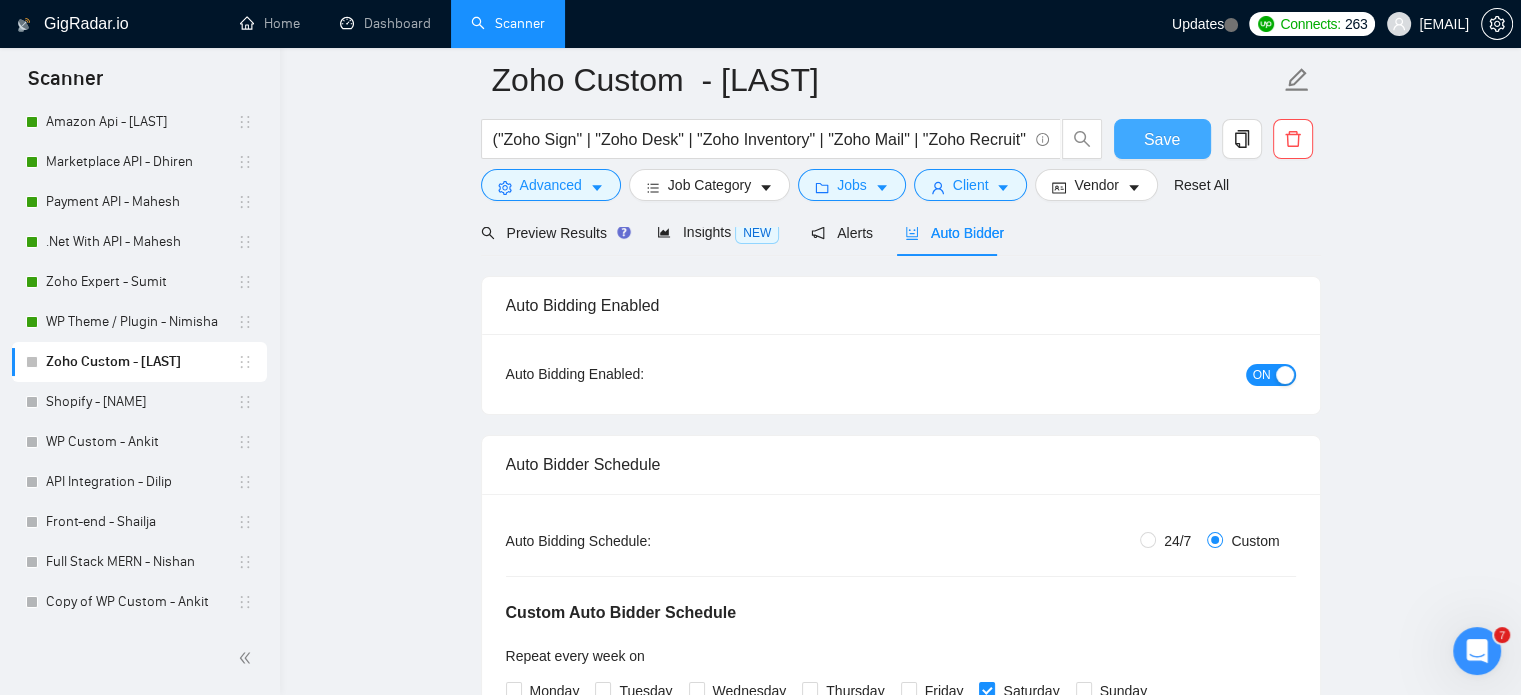 drag, startPoint x: 1157, startPoint y: 143, endPoint x: 1535, endPoint y: 458, distance: 492.04572 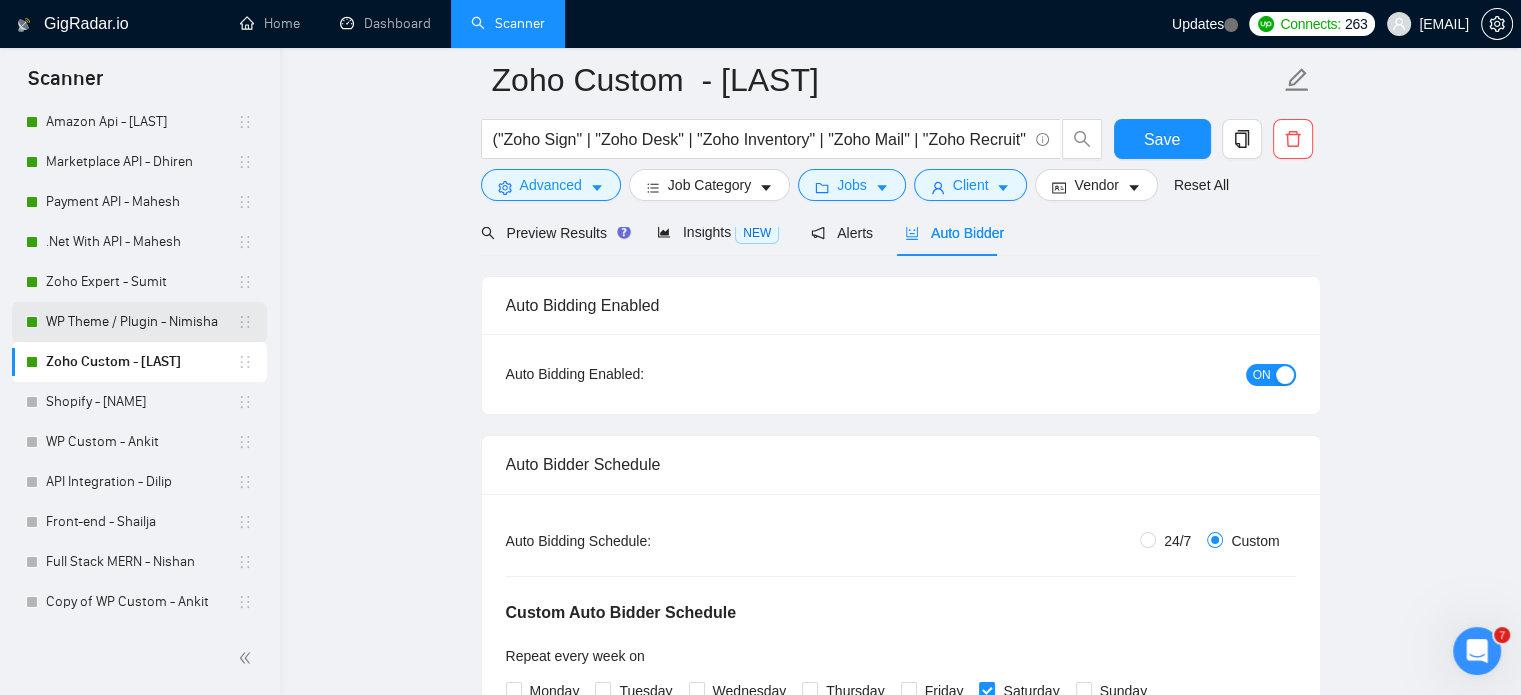click on "WP Theme / Plugin - Nimisha" at bounding box center (141, 322) 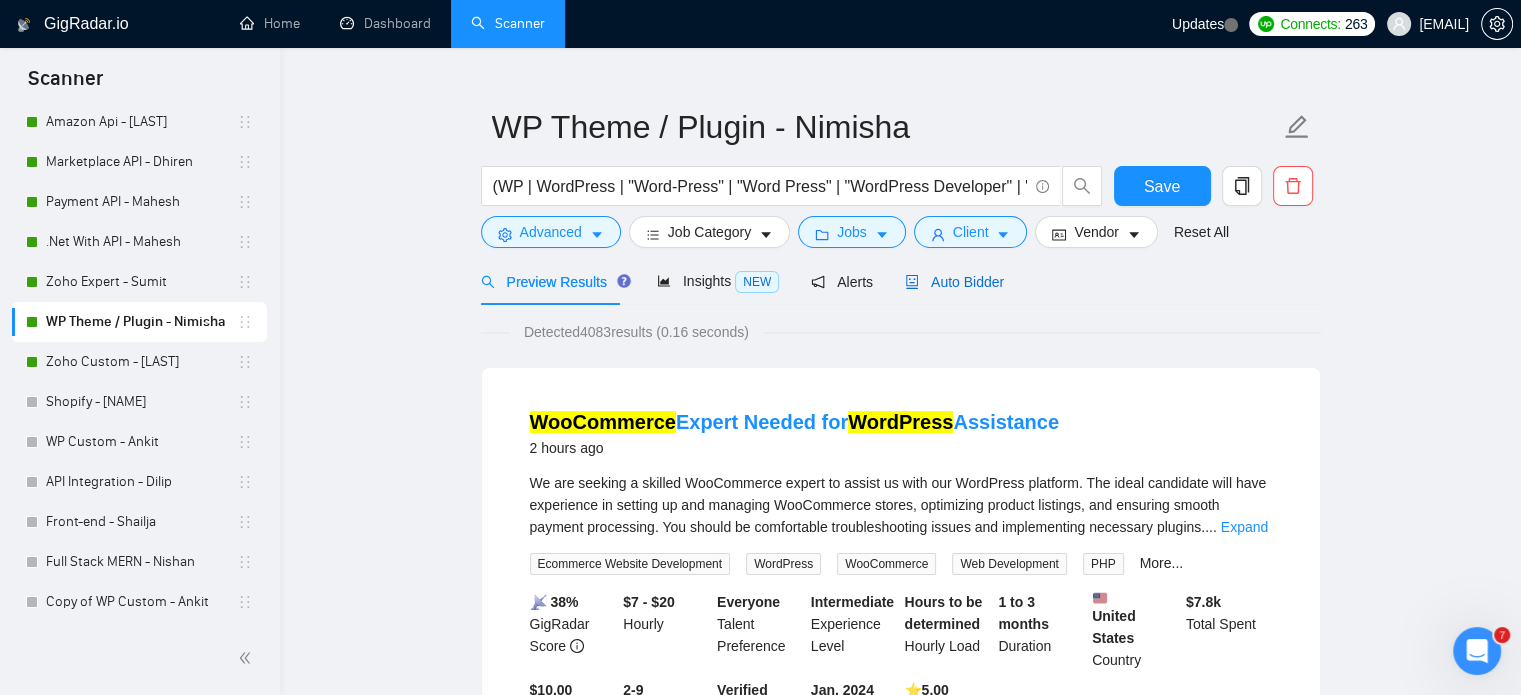 click on "Auto Bidder" at bounding box center [954, 282] 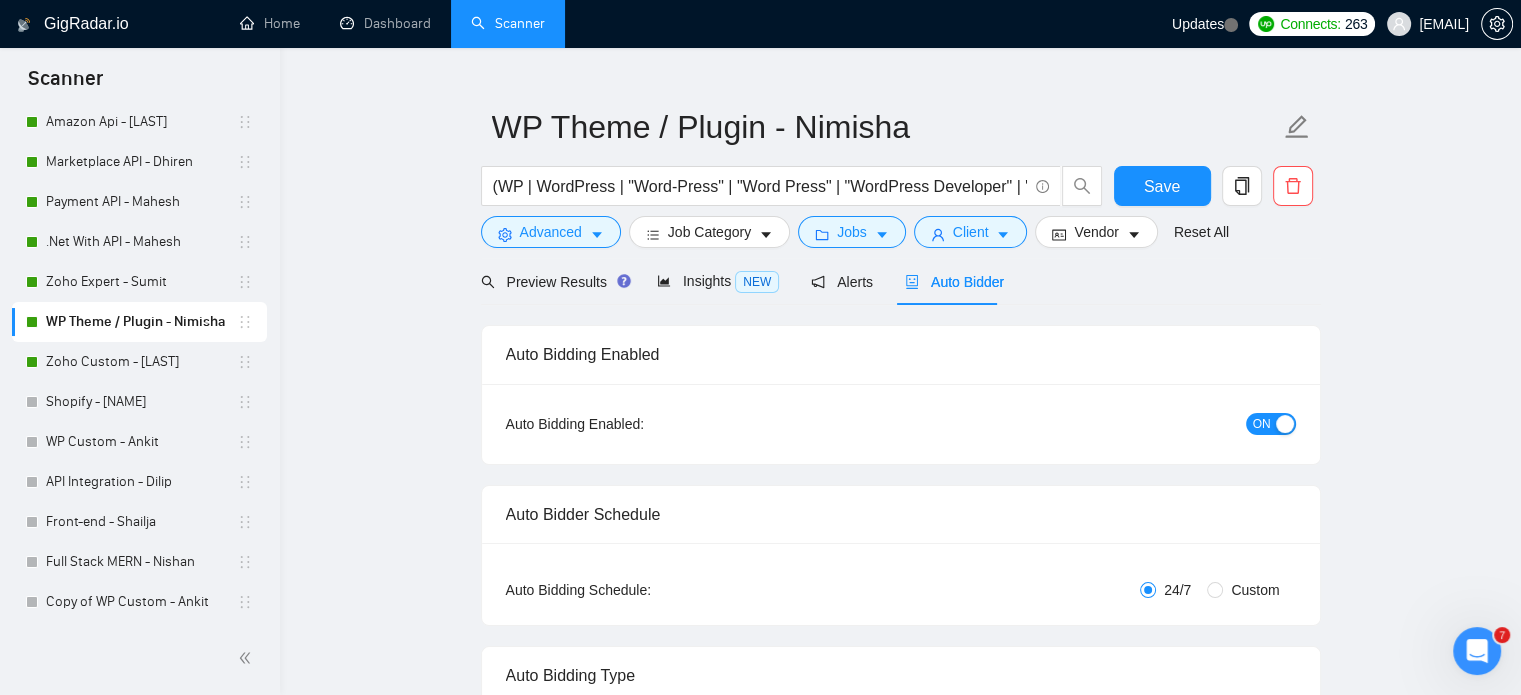 type 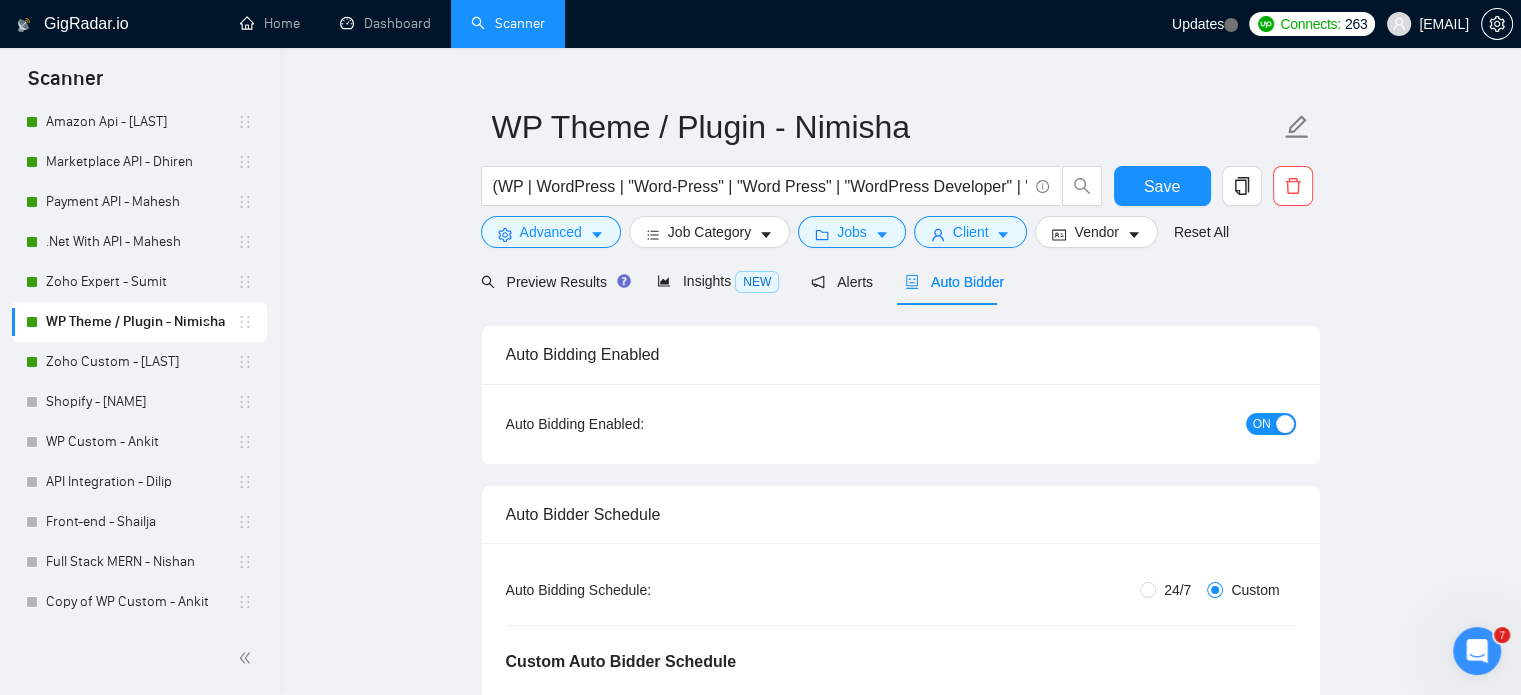 type 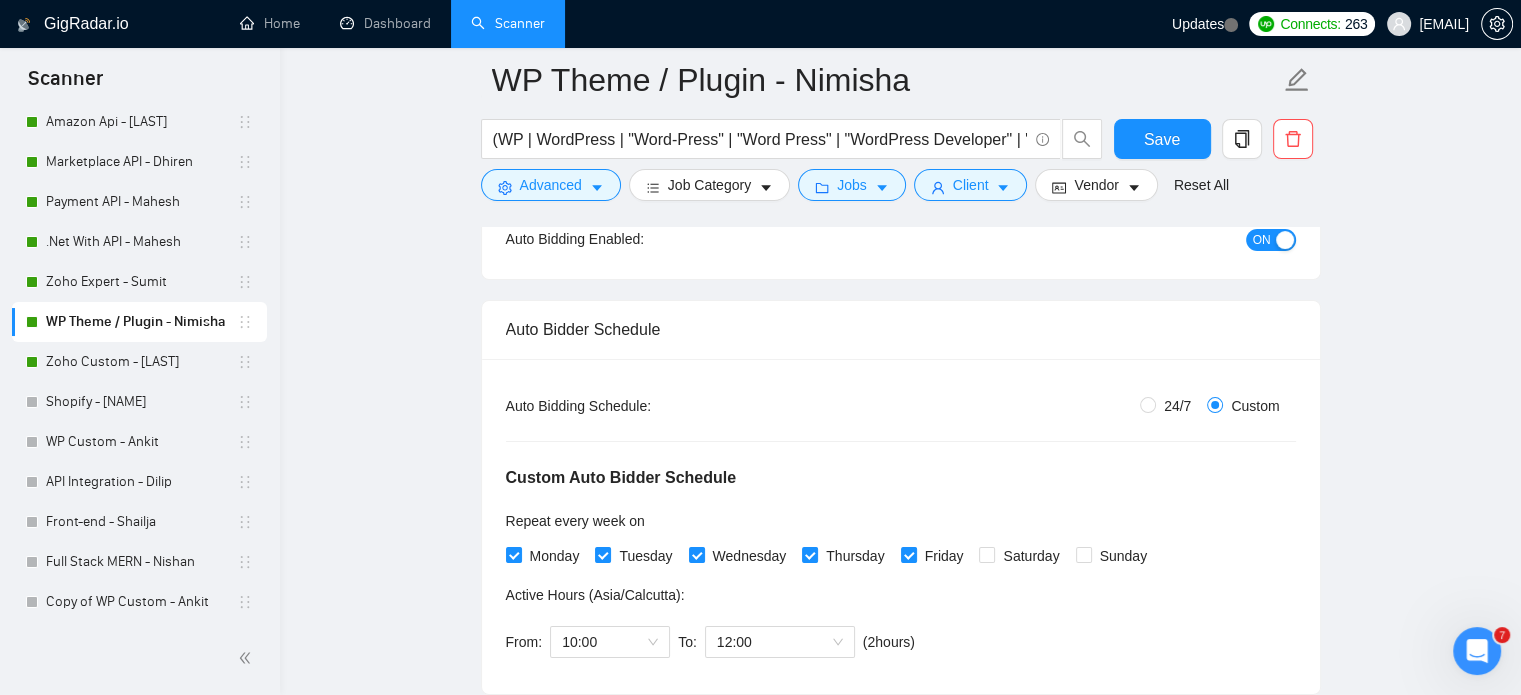 scroll, scrollTop: 335, scrollLeft: 0, axis: vertical 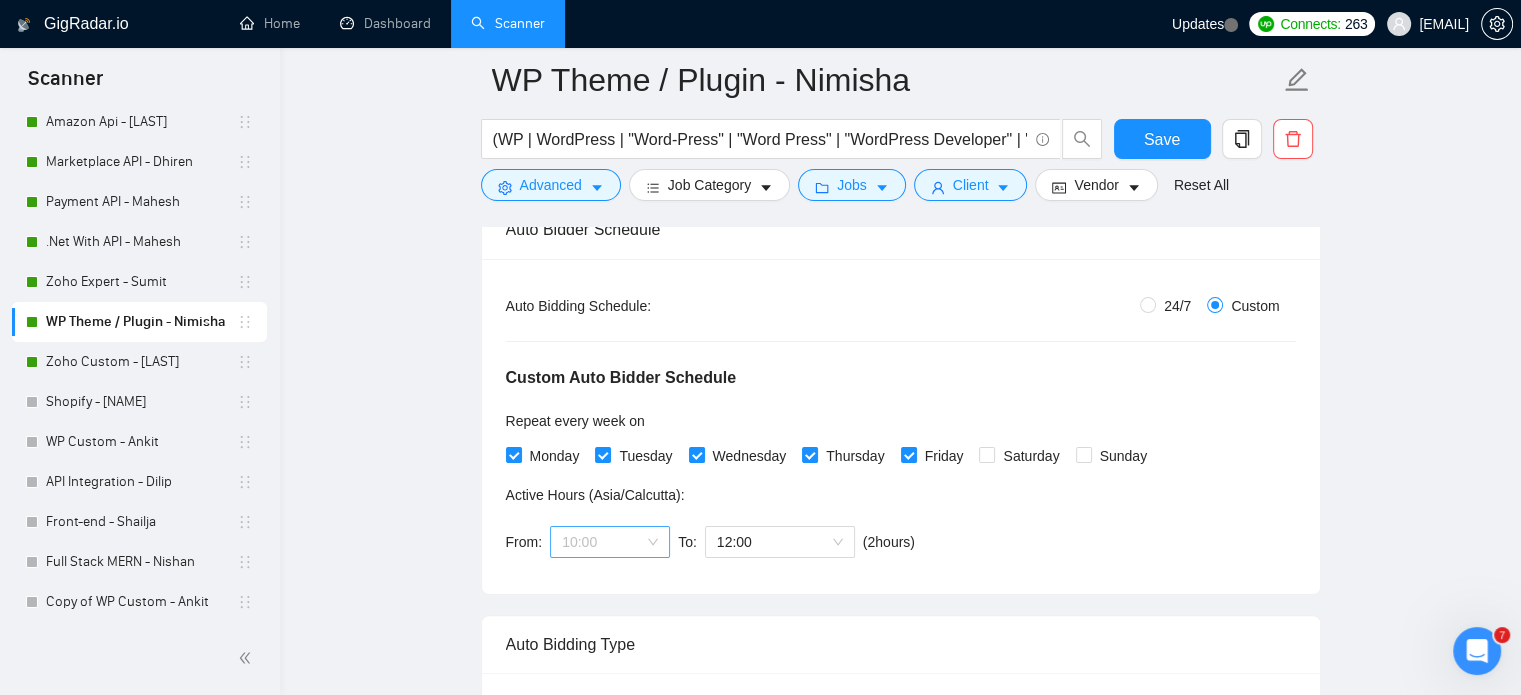 click on "10:00" at bounding box center (610, 542) 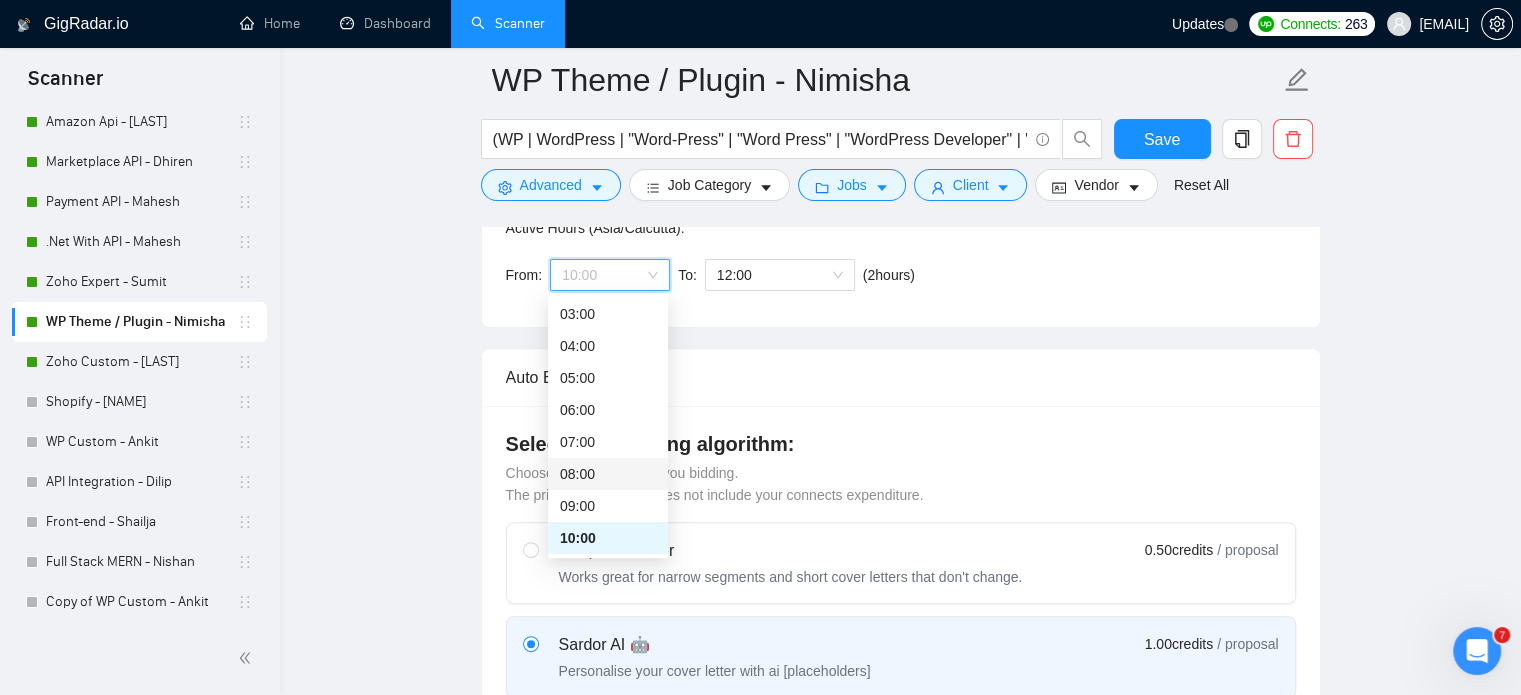 scroll, scrollTop: 635, scrollLeft: 0, axis: vertical 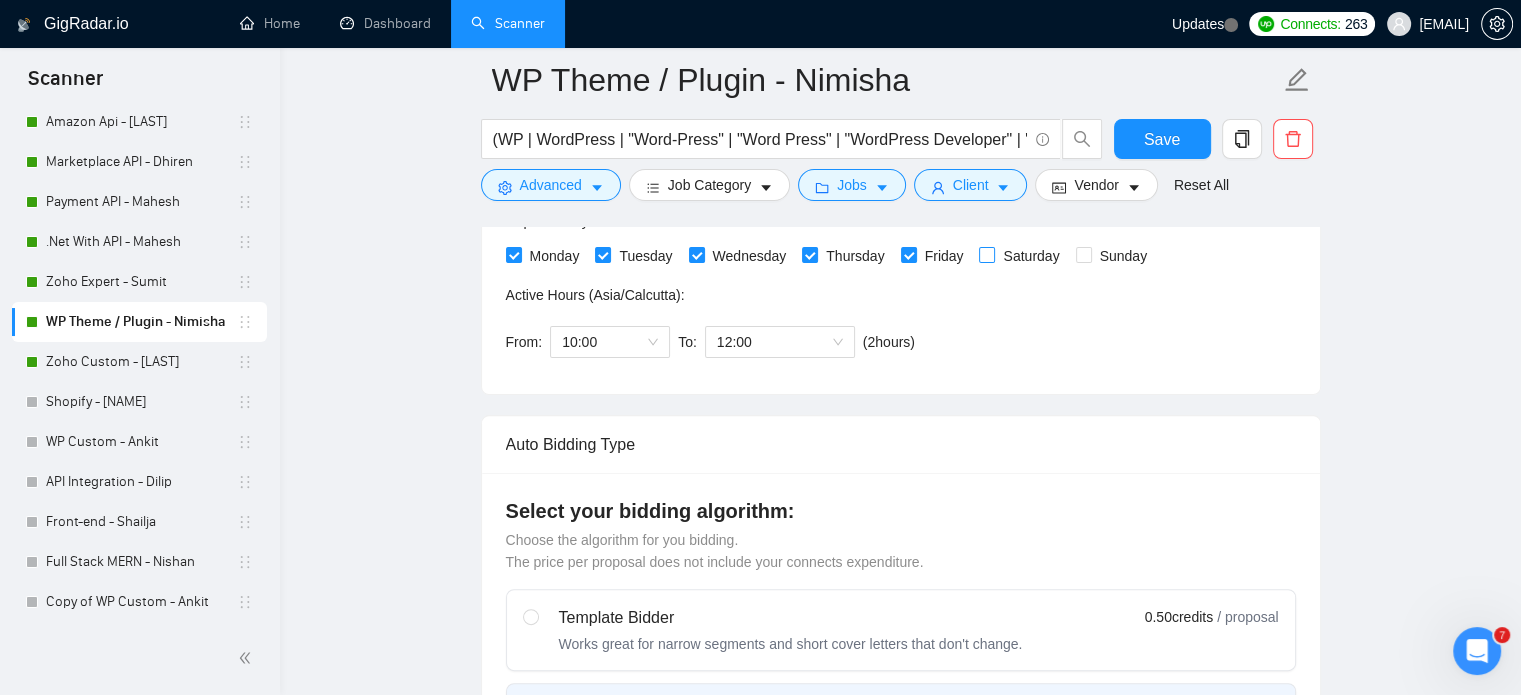 click on "Saturday" at bounding box center (986, 254) 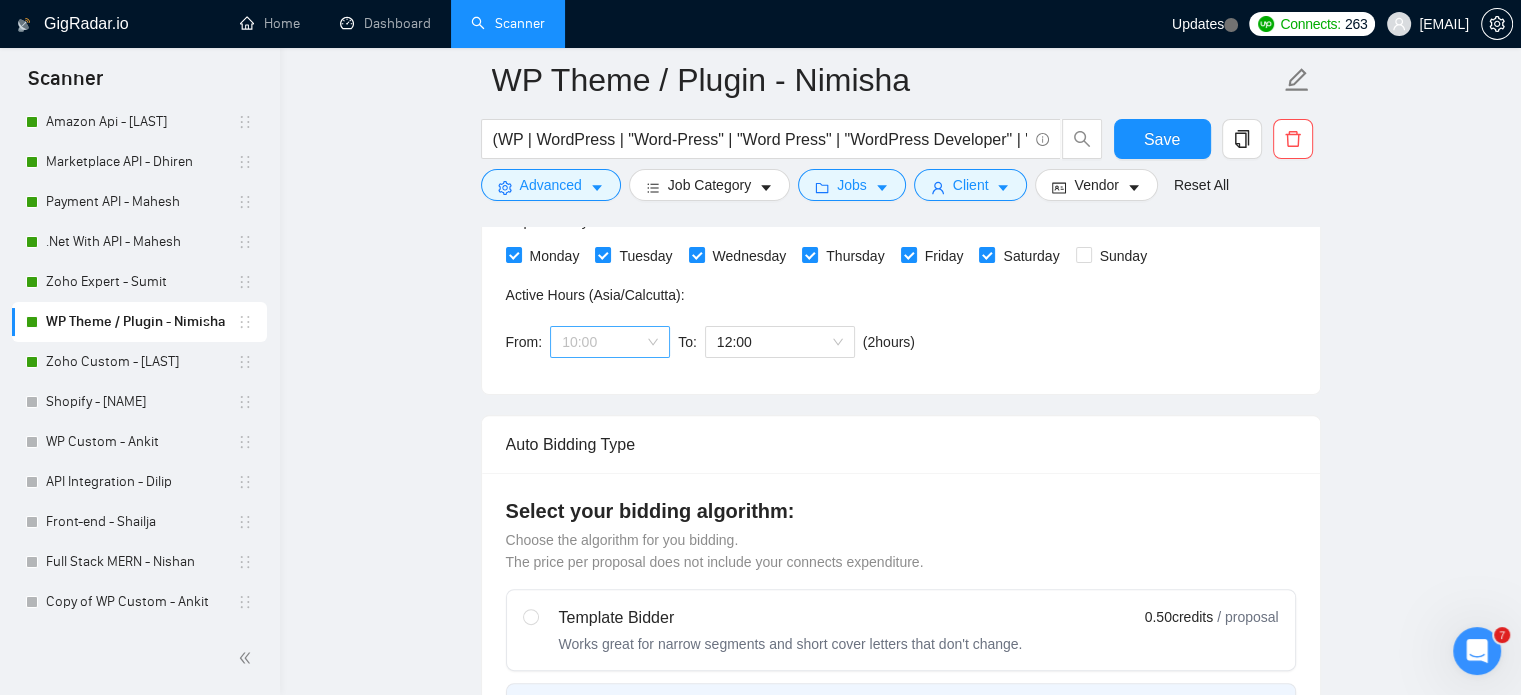 scroll, scrollTop: 96, scrollLeft: 0, axis: vertical 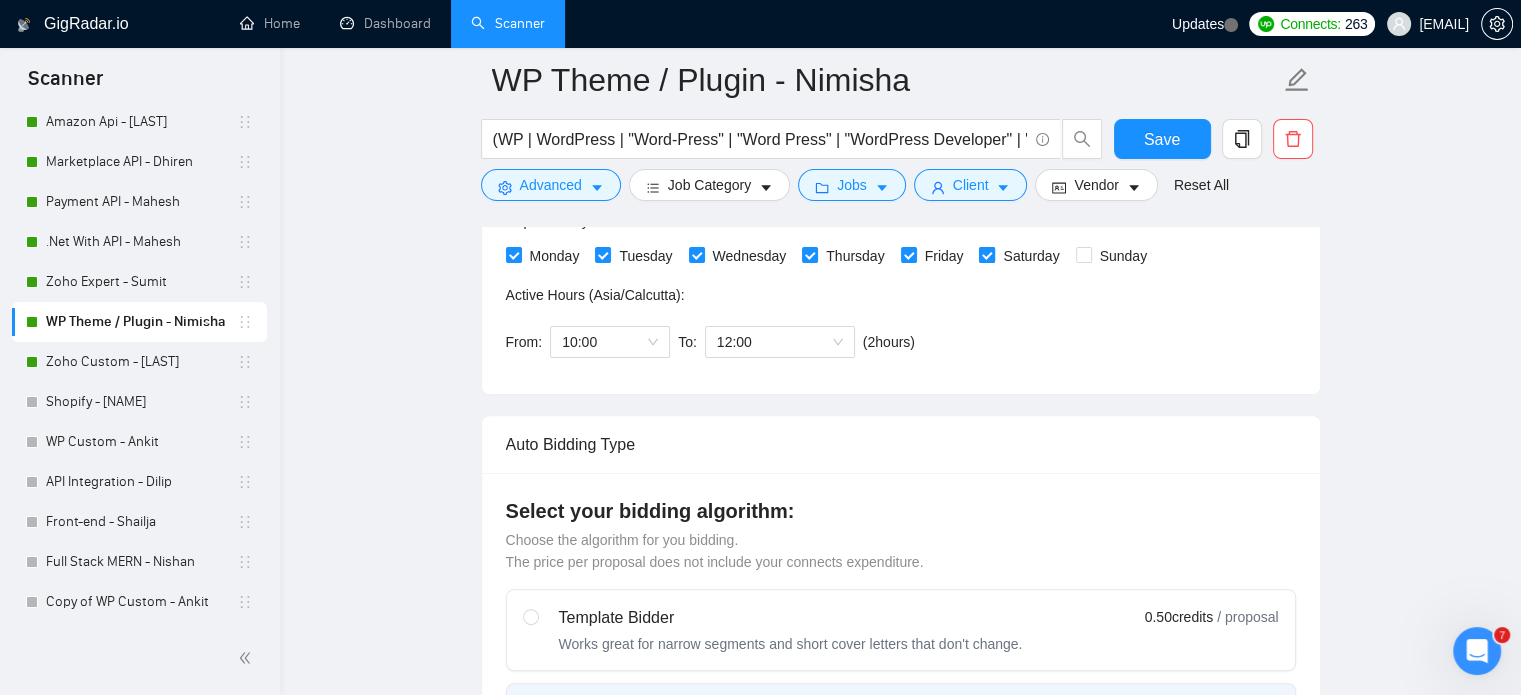 click on "Saturday" at bounding box center (986, 254) 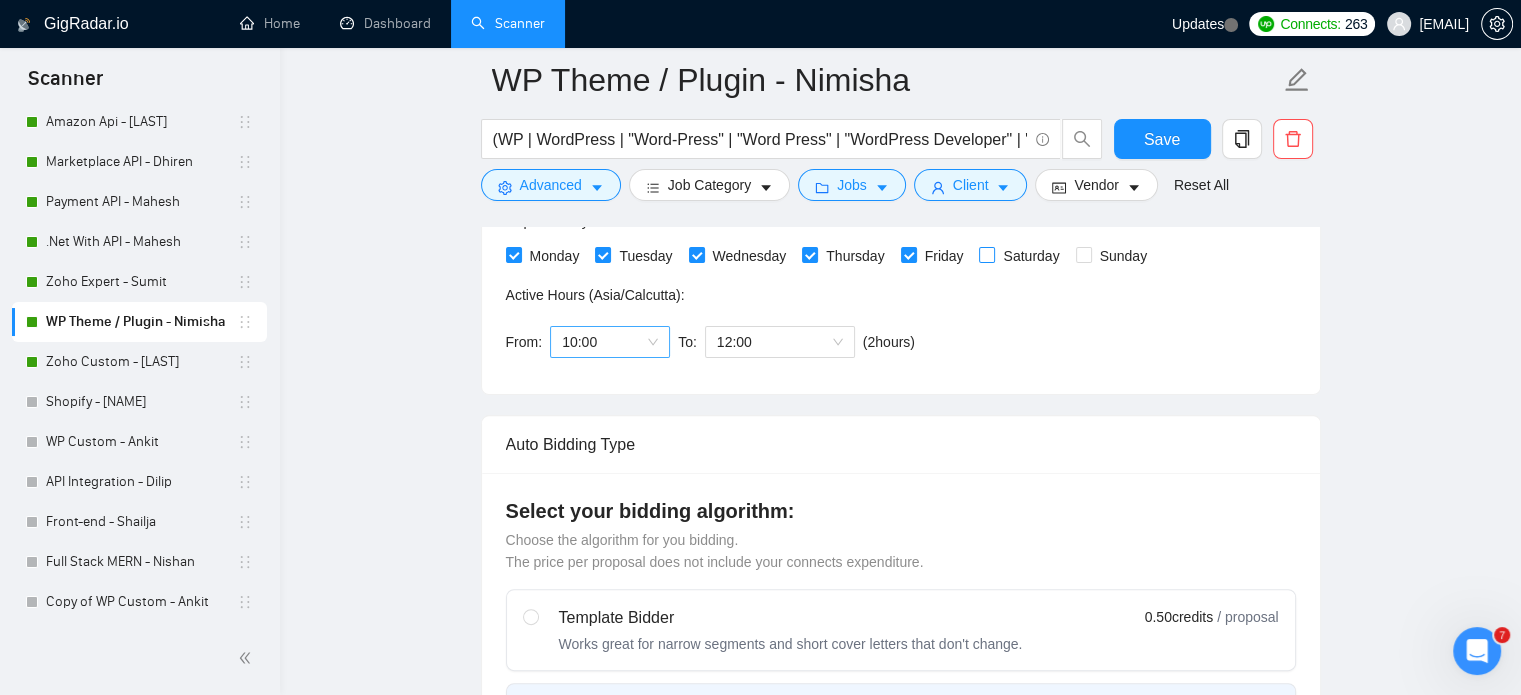 click on "10:00" at bounding box center [610, 342] 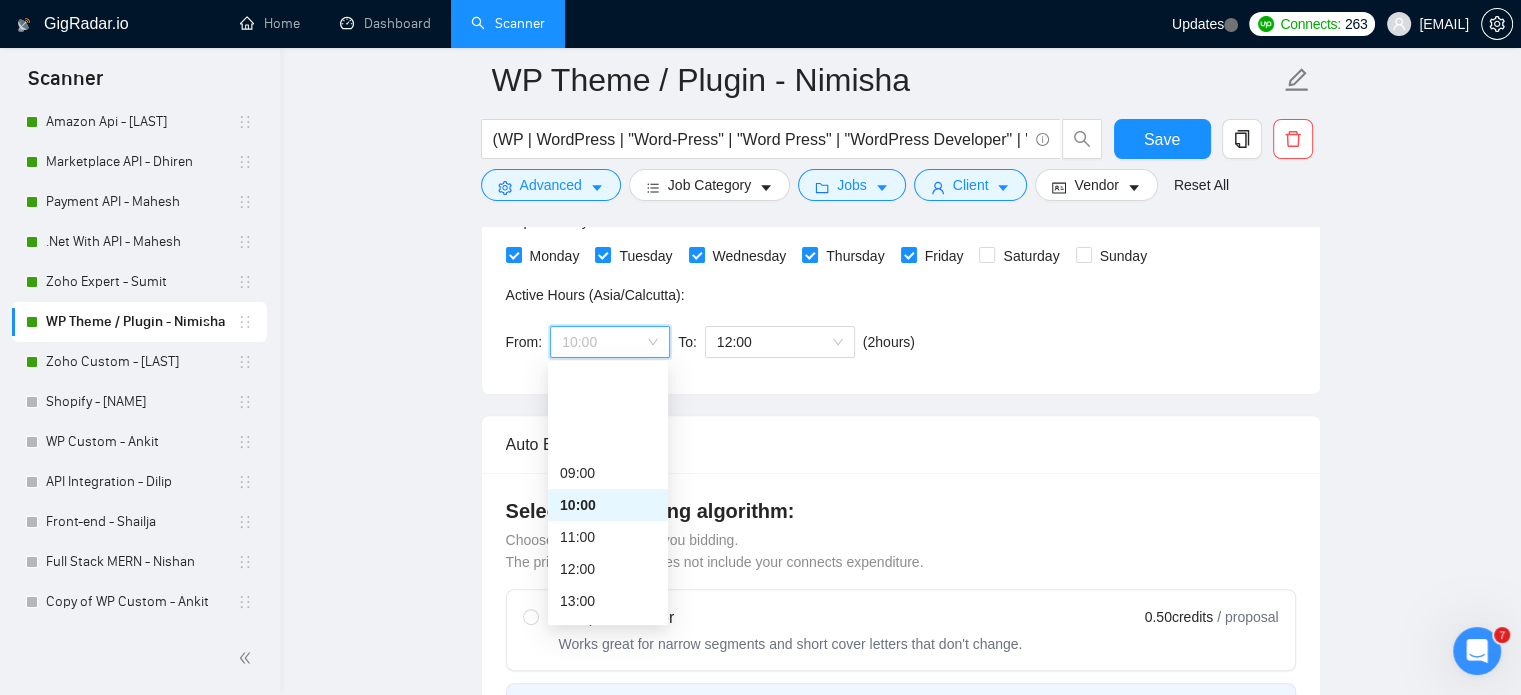 scroll, scrollTop: 512, scrollLeft: 0, axis: vertical 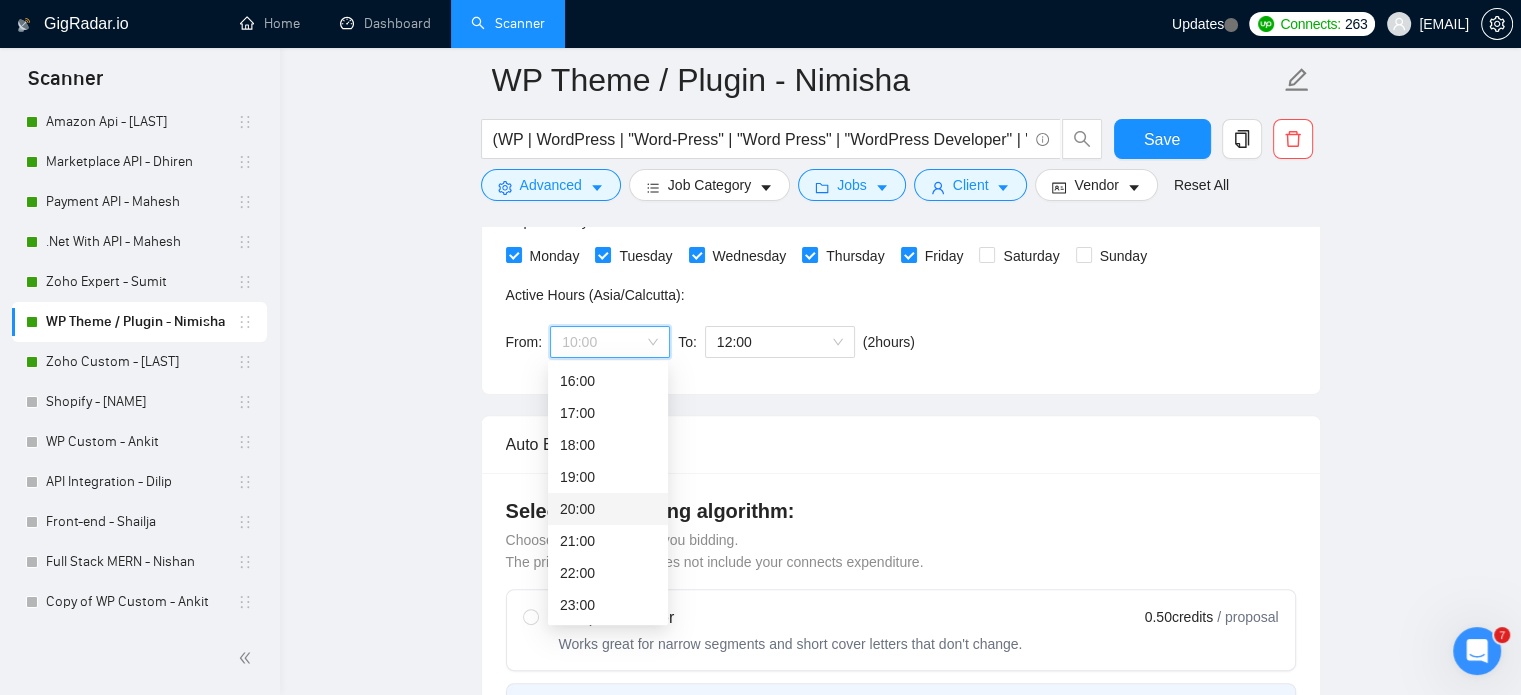 click on "20:00" at bounding box center (608, 509) 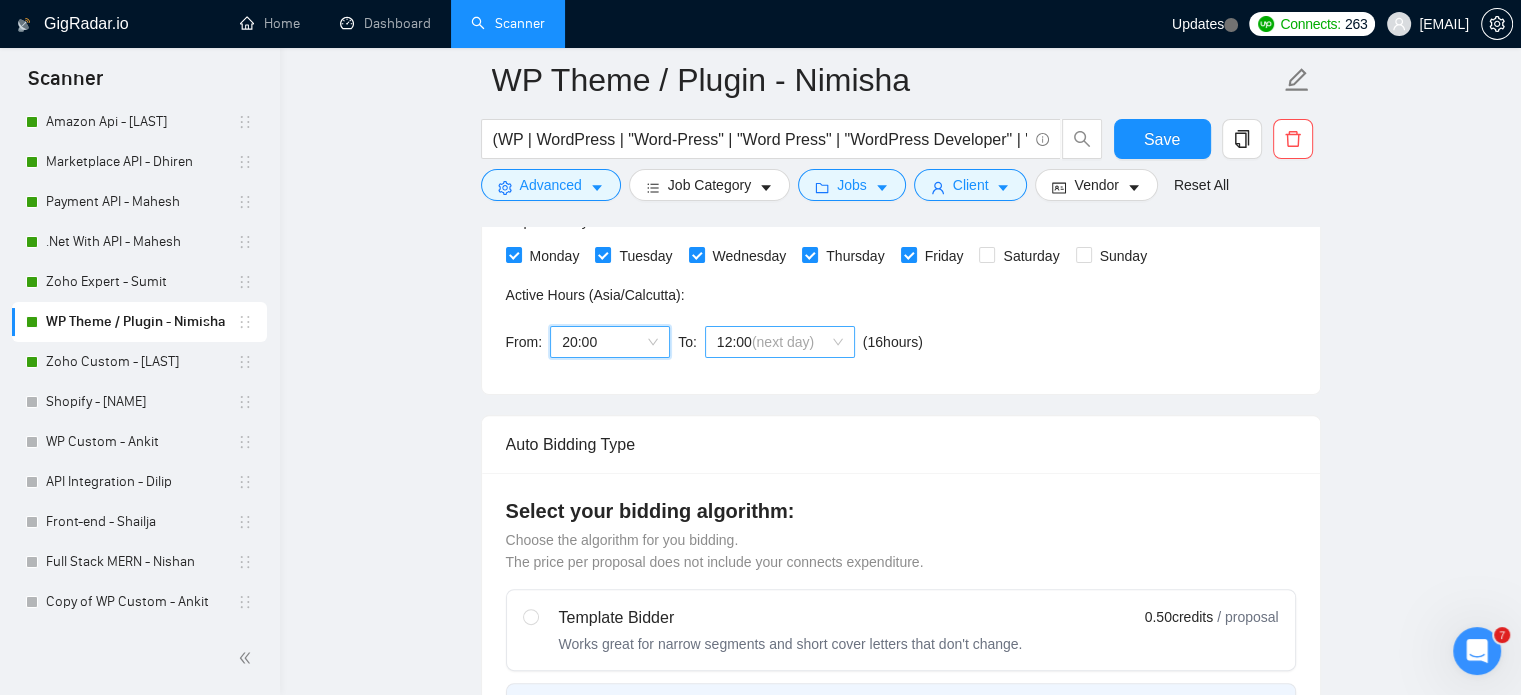 click on "[TIME] (next day)" at bounding box center [780, 342] 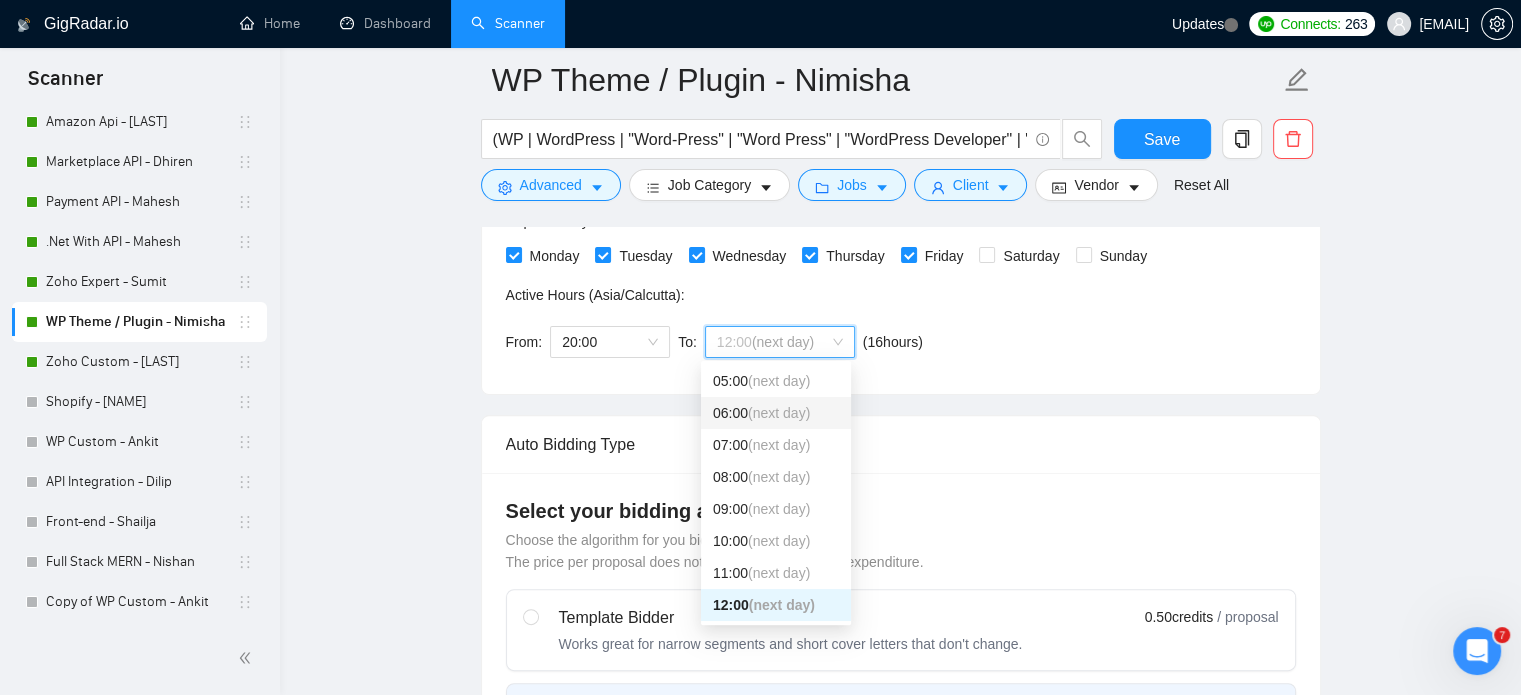 scroll, scrollTop: 0, scrollLeft: 0, axis: both 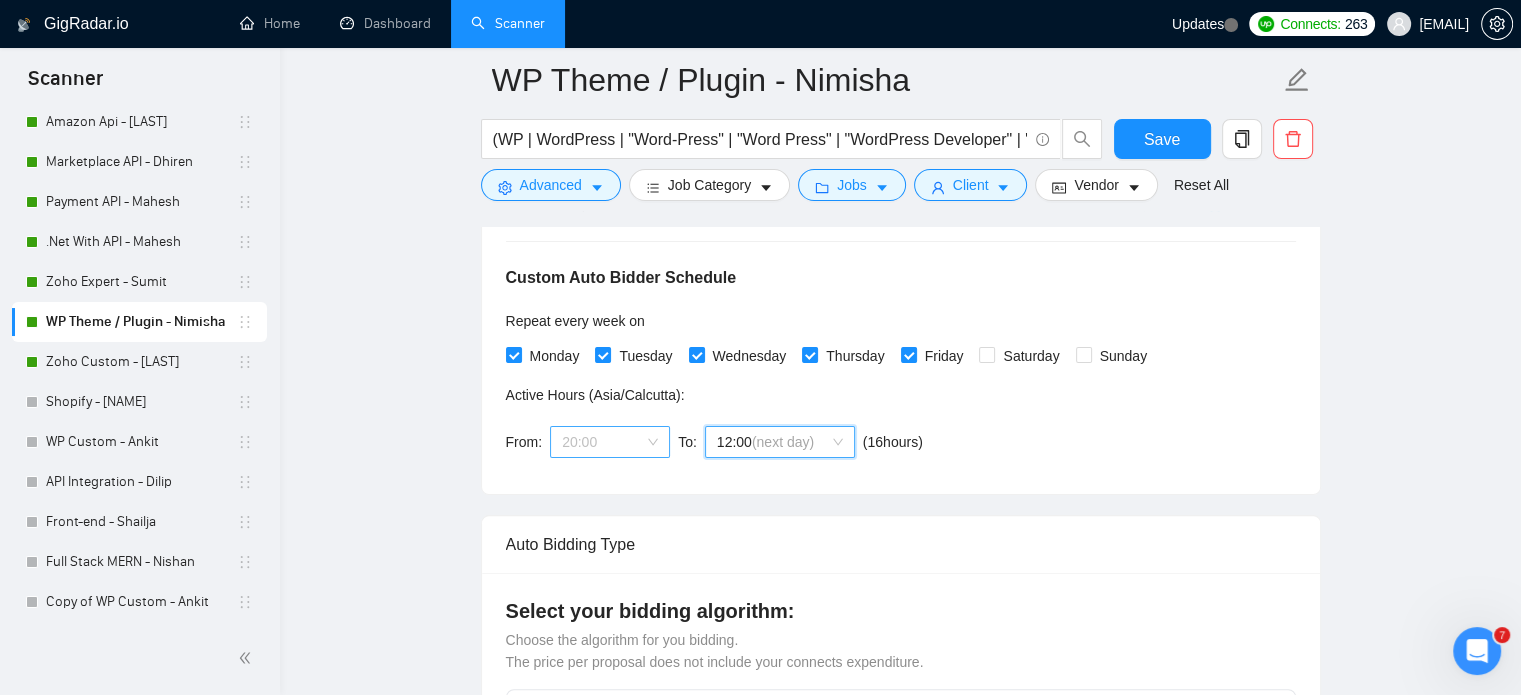 click on "20:00" at bounding box center [610, 442] 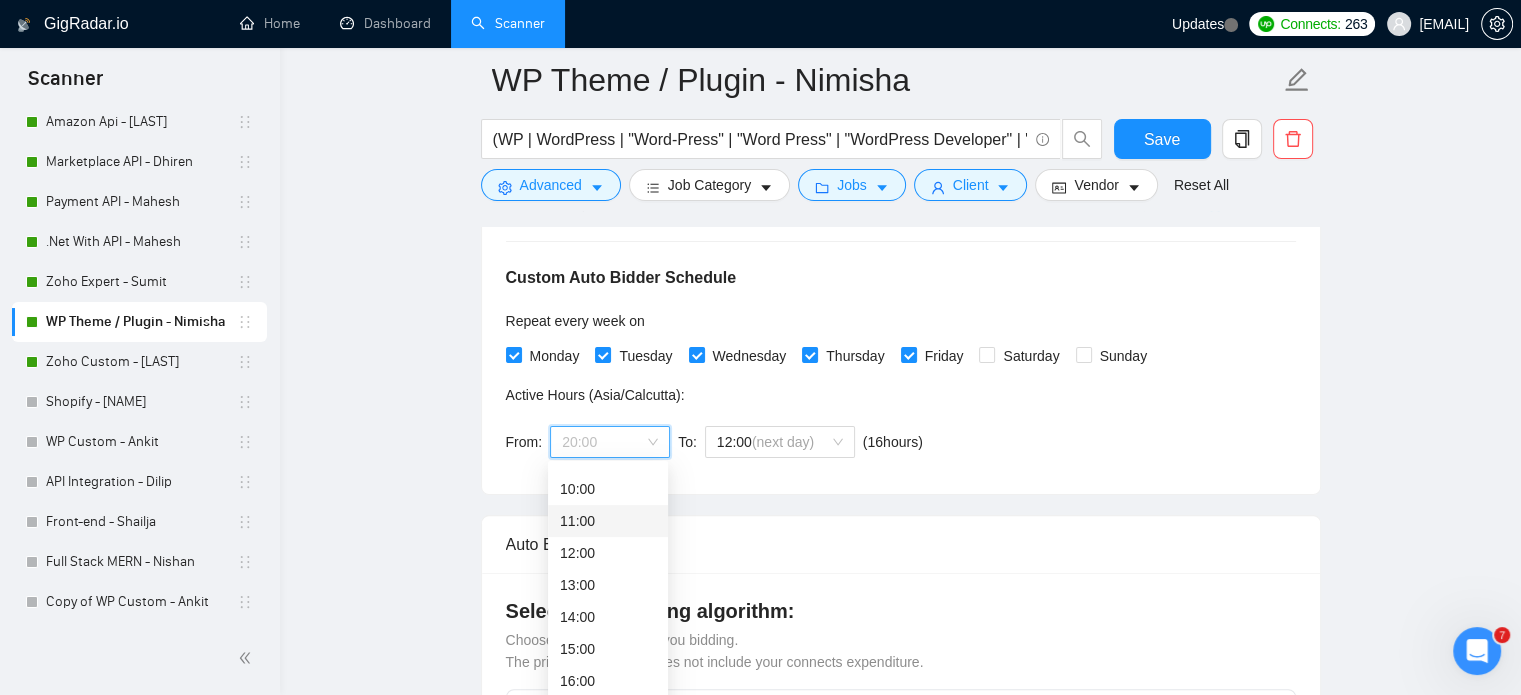 scroll, scrollTop: 212, scrollLeft: 0, axis: vertical 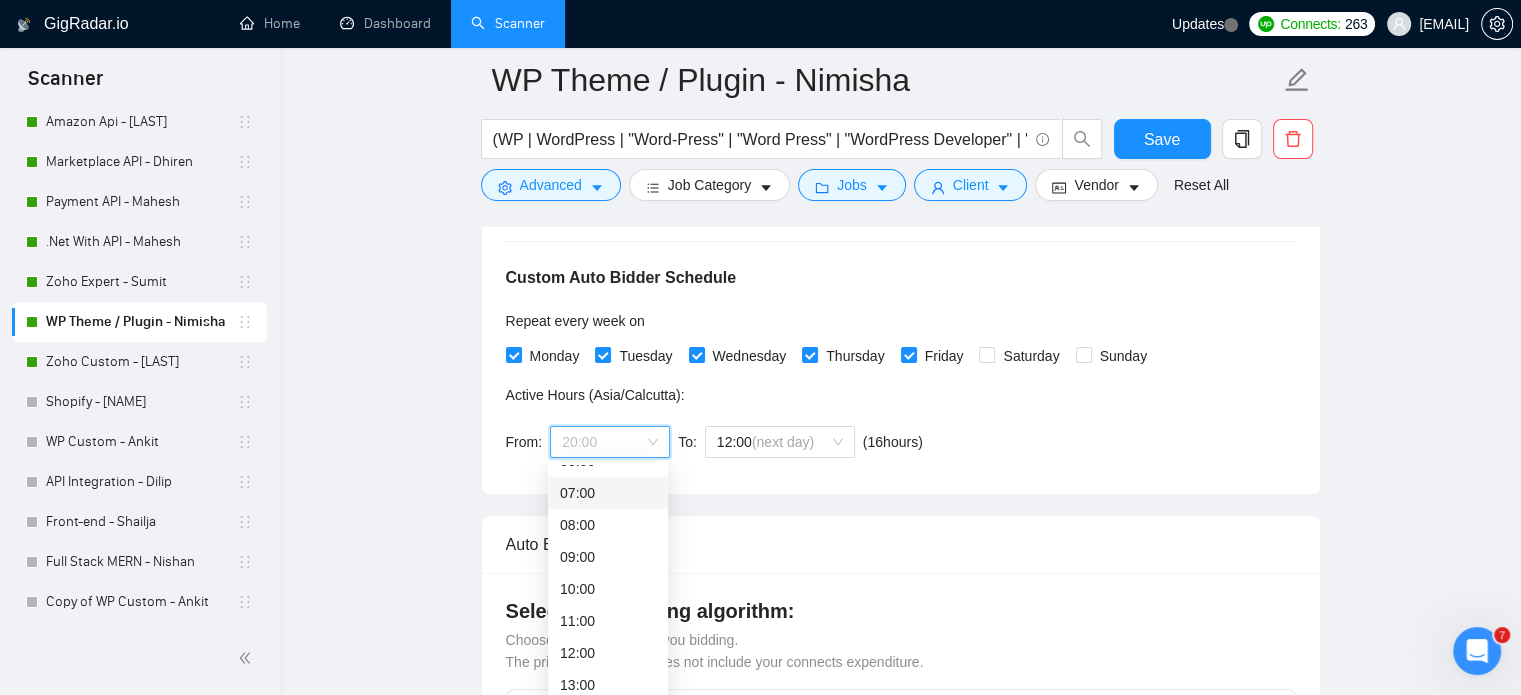 click on "07:00" at bounding box center [608, 493] 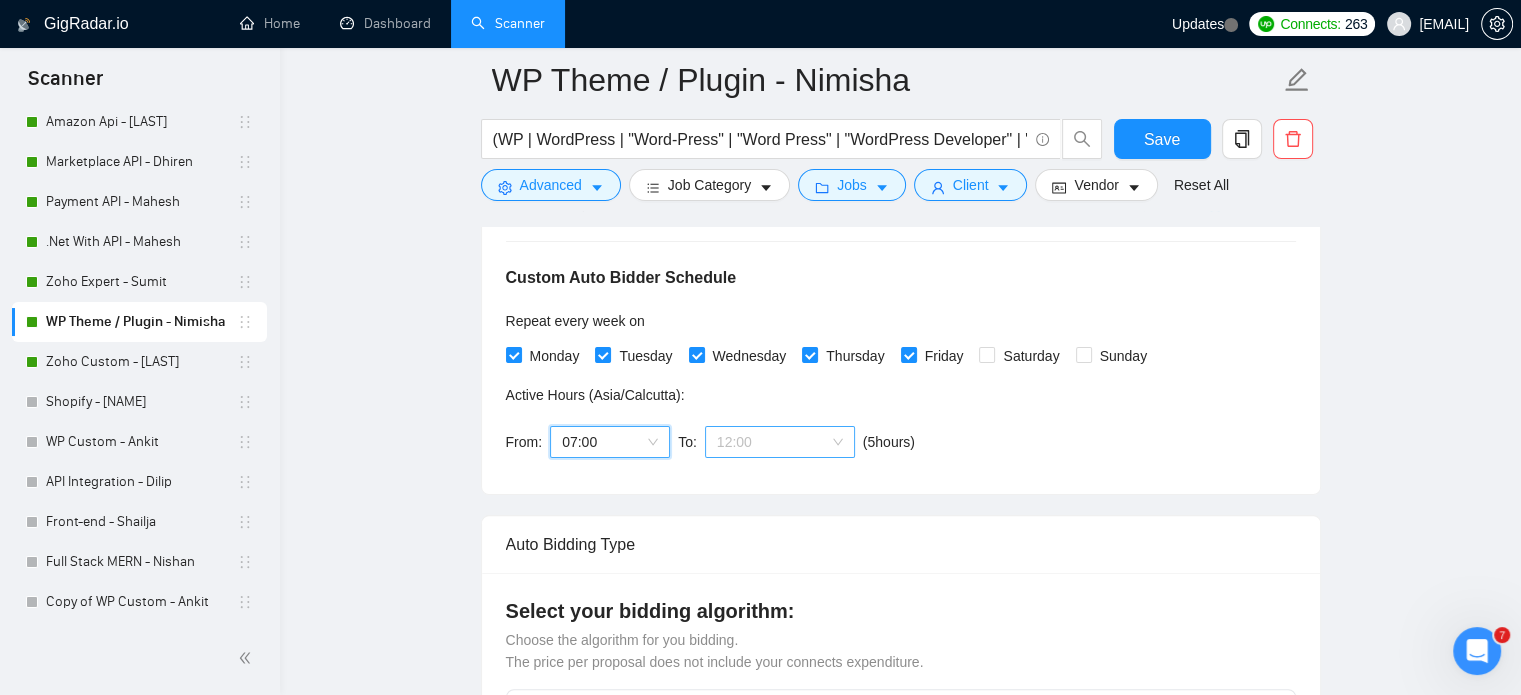 click on "12:00" at bounding box center (780, 442) 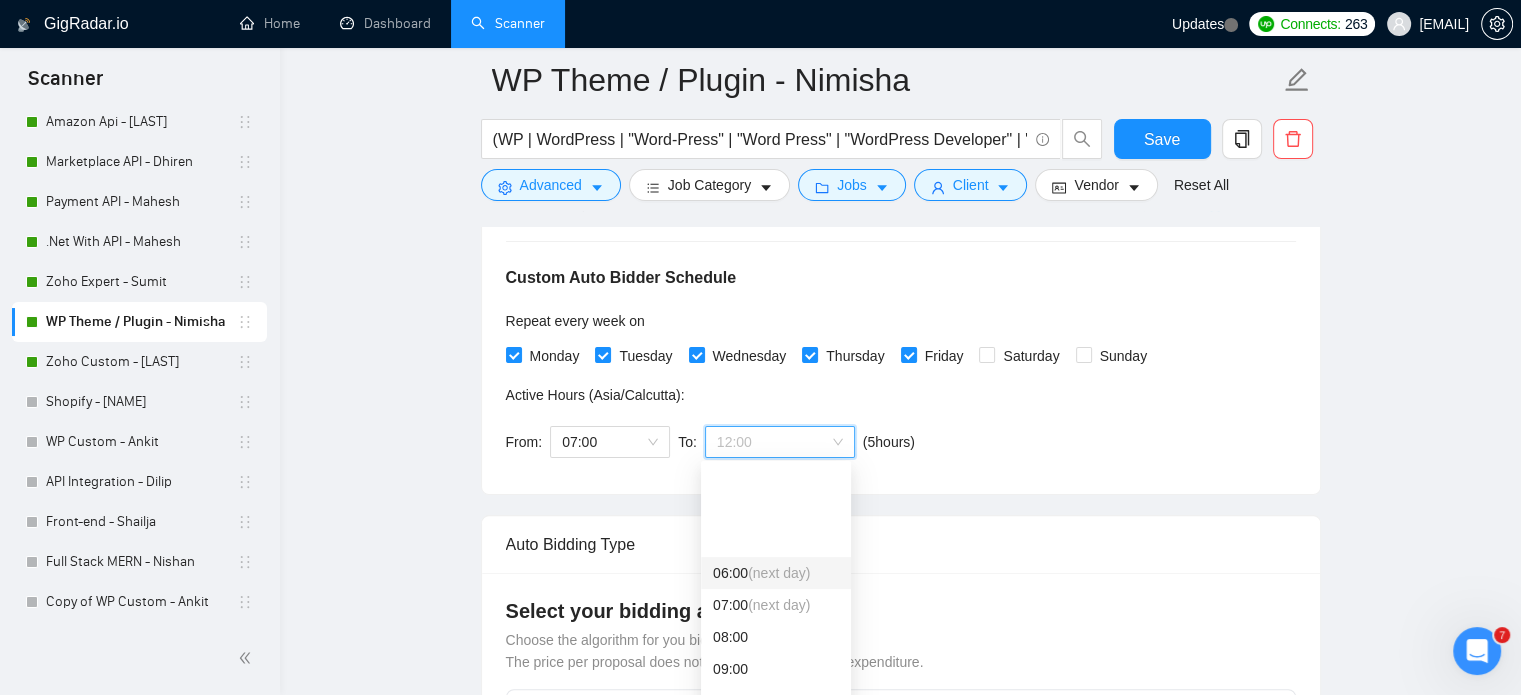 scroll, scrollTop: 200, scrollLeft: 0, axis: vertical 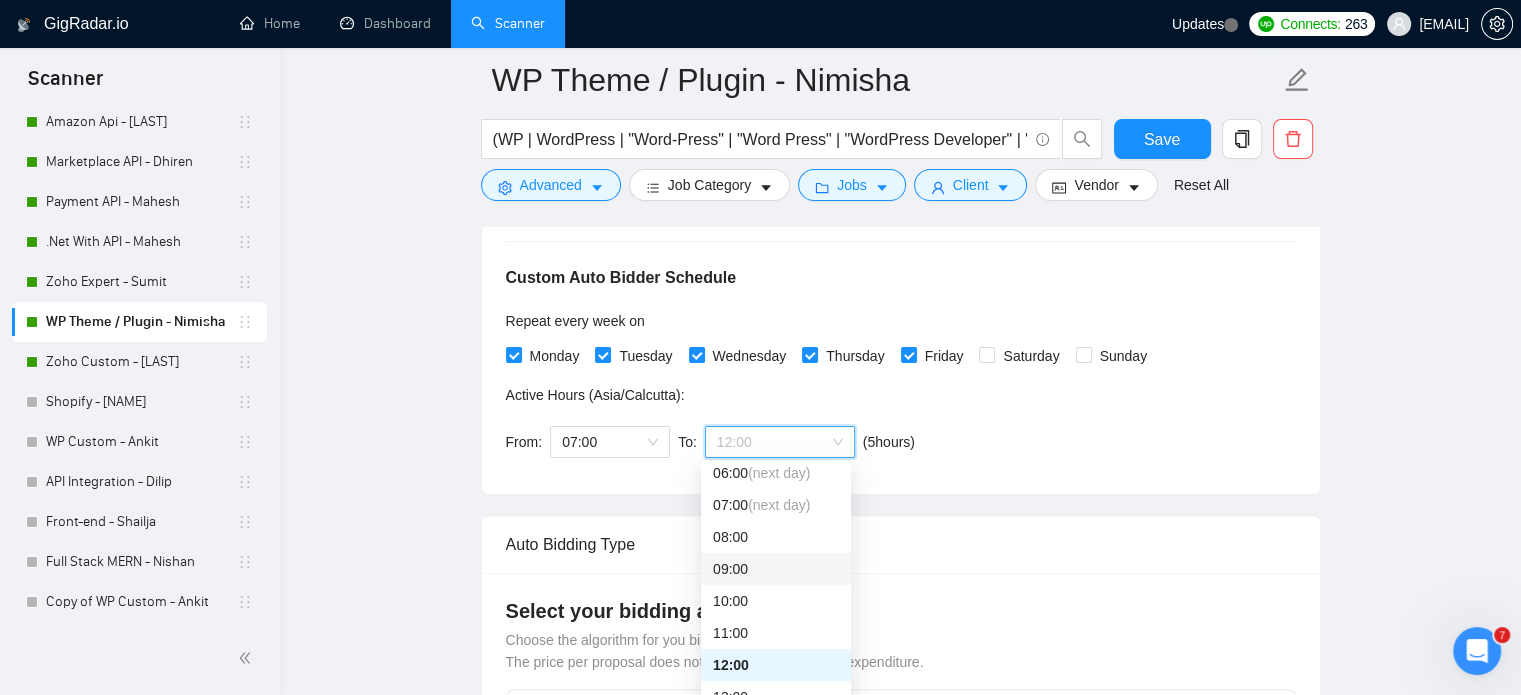 click on "09:00" at bounding box center [776, 569] 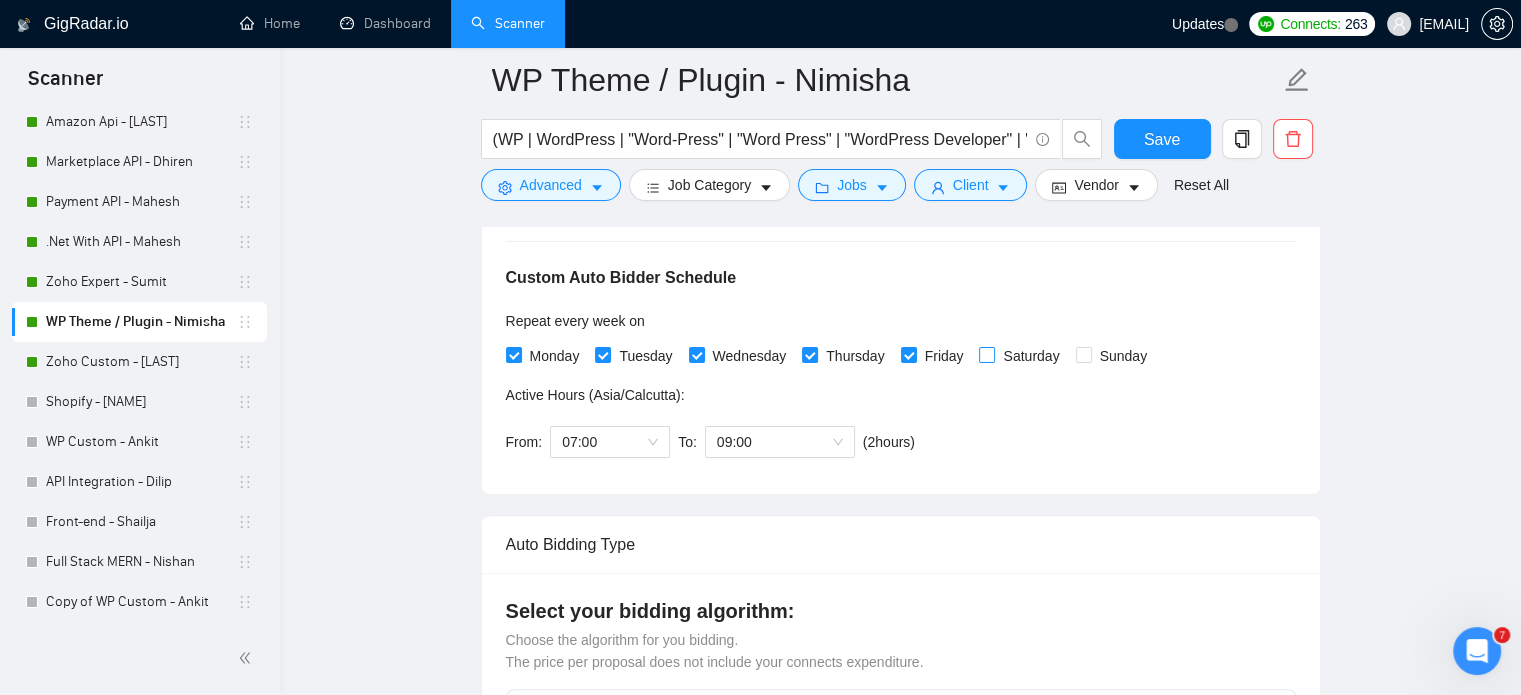 click on "Saturday" at bounding box center (986, 354) 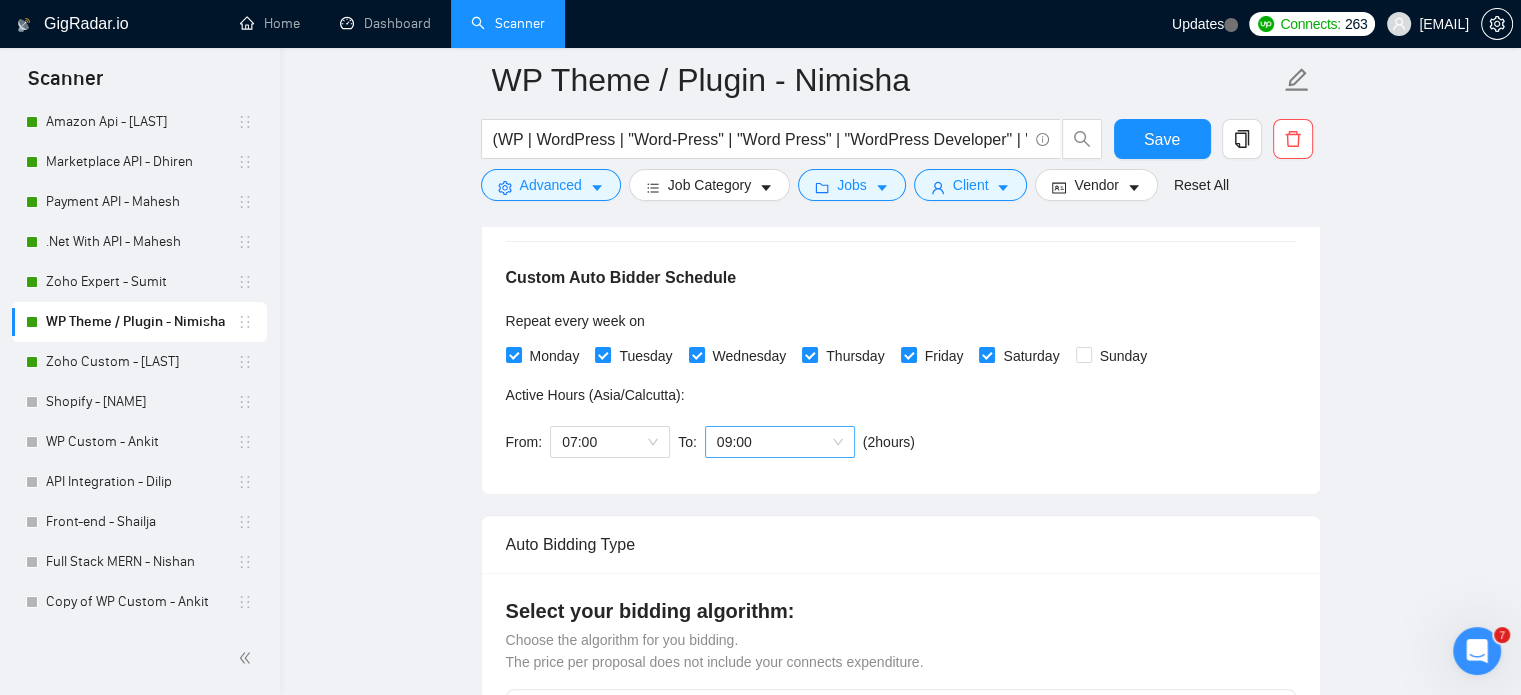 click on "09:00" at bounding box center [780, 442] 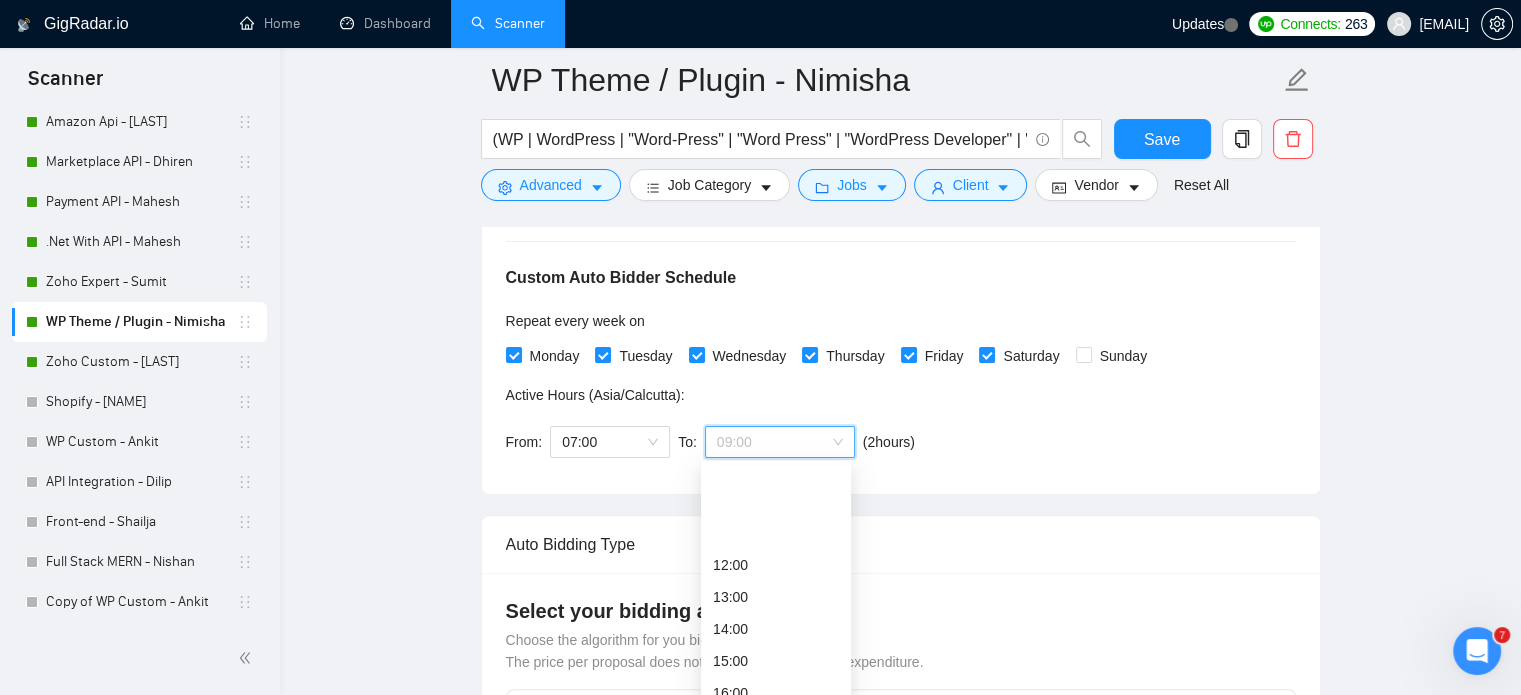 scroll, scrollTop: 400, scrollLeft: 0, axis: vertical 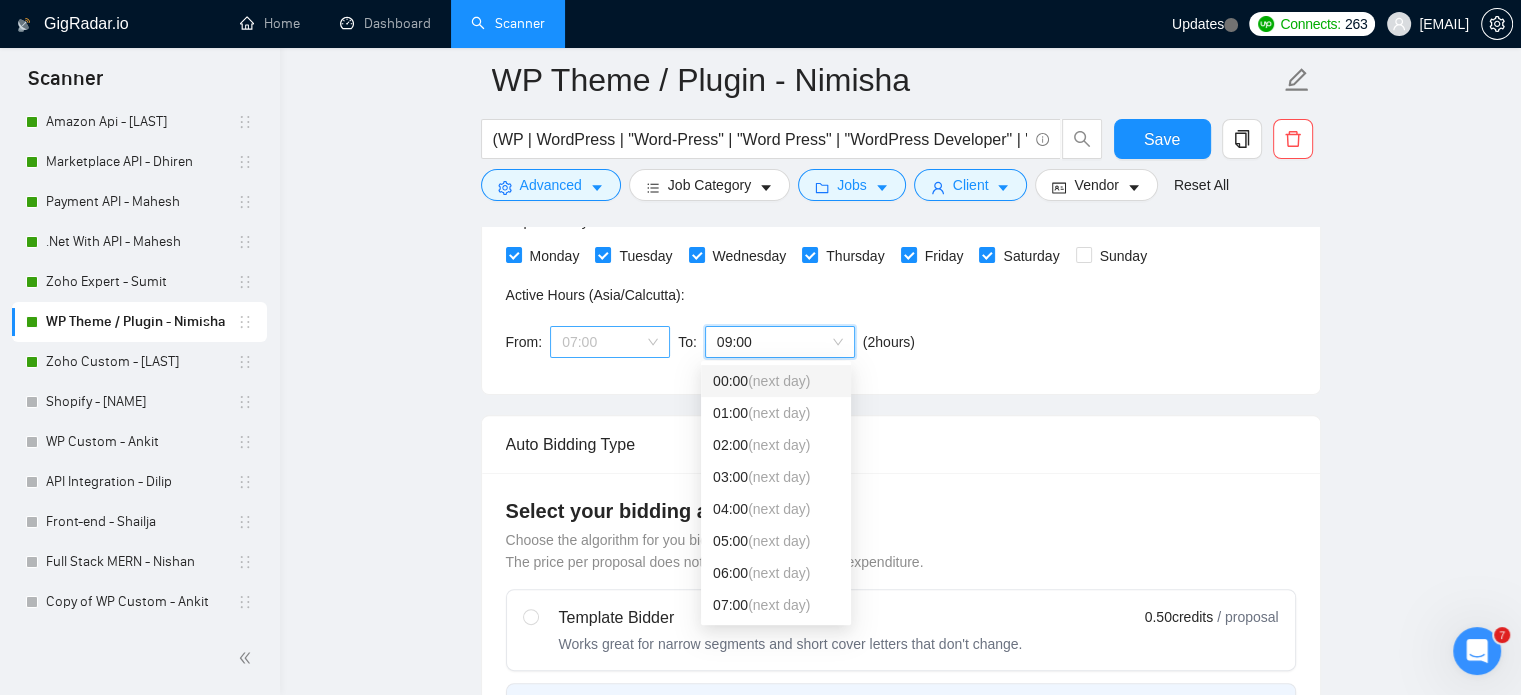 click on "07:00" at bounding box center [610, 342] 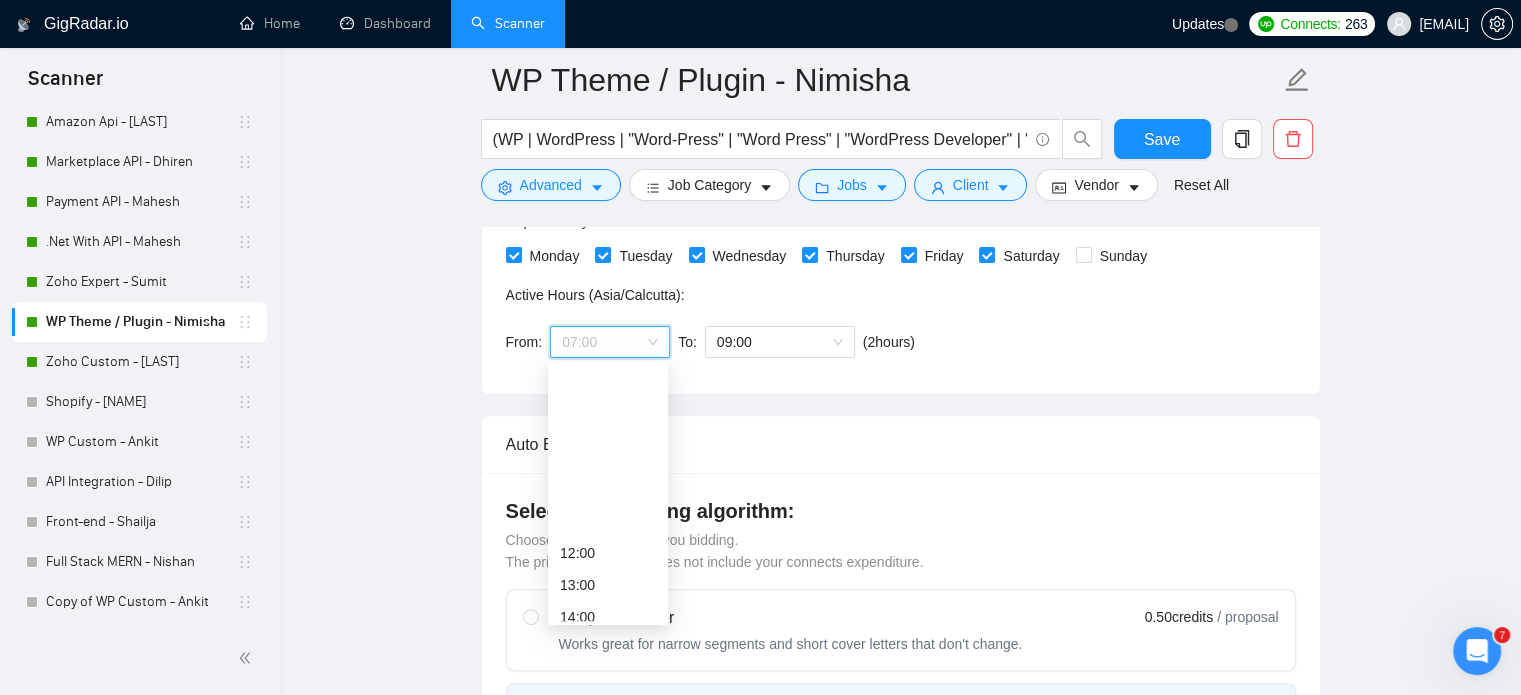 scroll, scrollTop: 512, scrollLeft: 0, axis: vertical 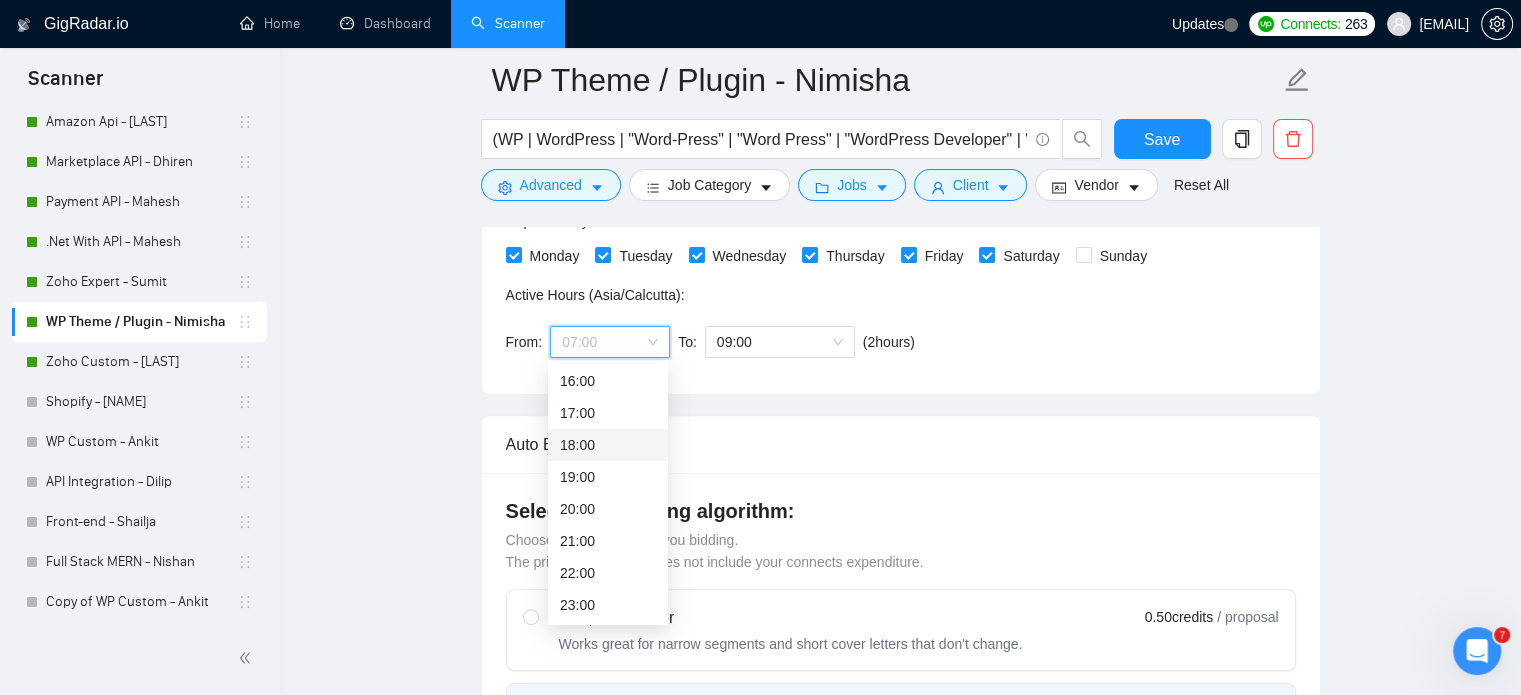 click on "18:00" at bounding box center [608, 445] 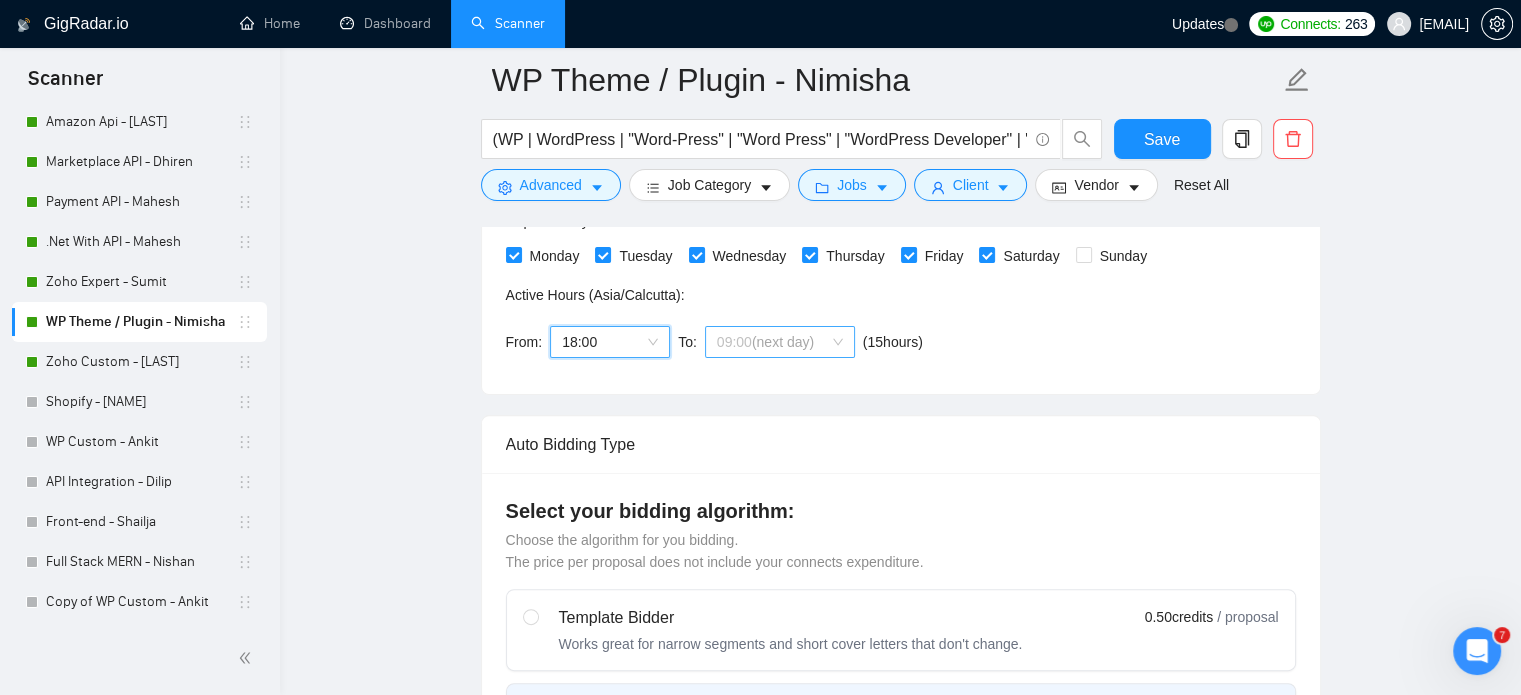 scroll, scrollTop: 64, scrollLeft: 0, axis: vertical 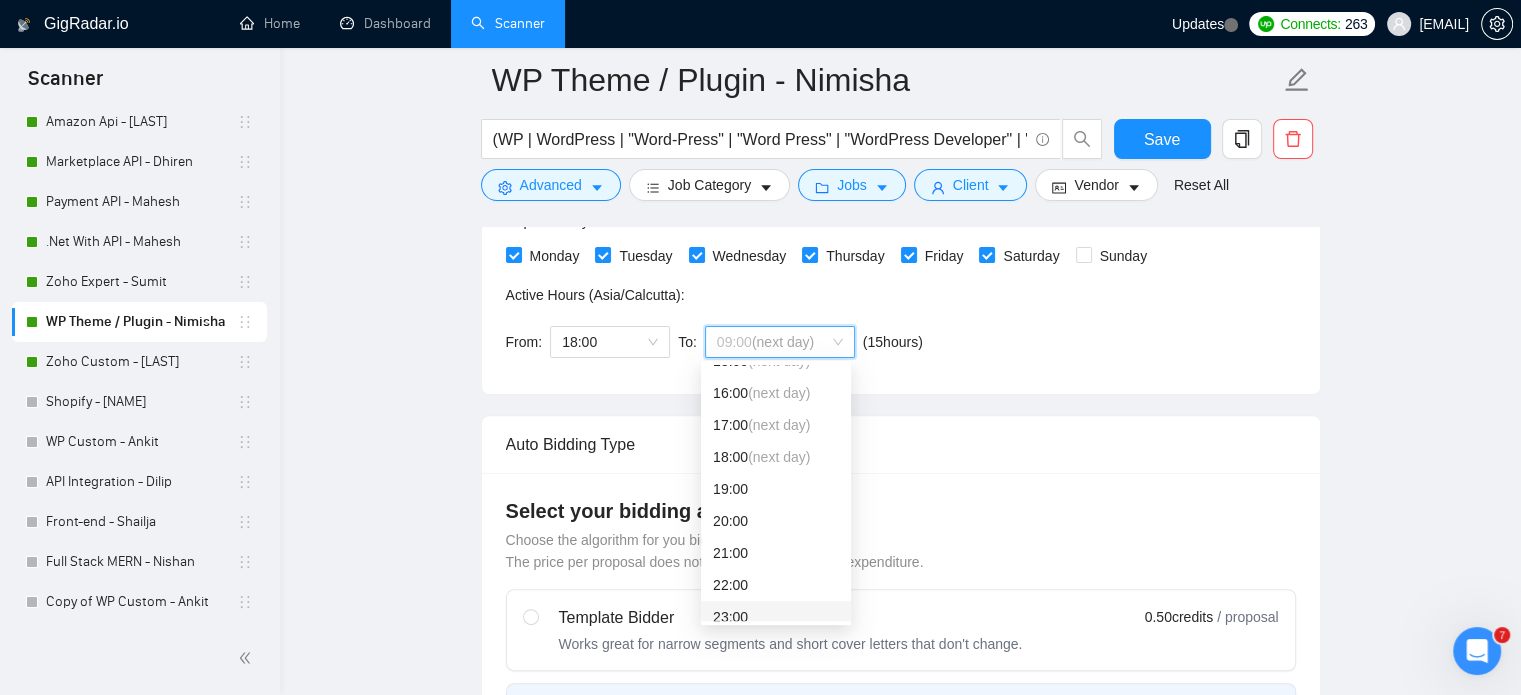 click on "23:00" at bounding box center (776, 617) 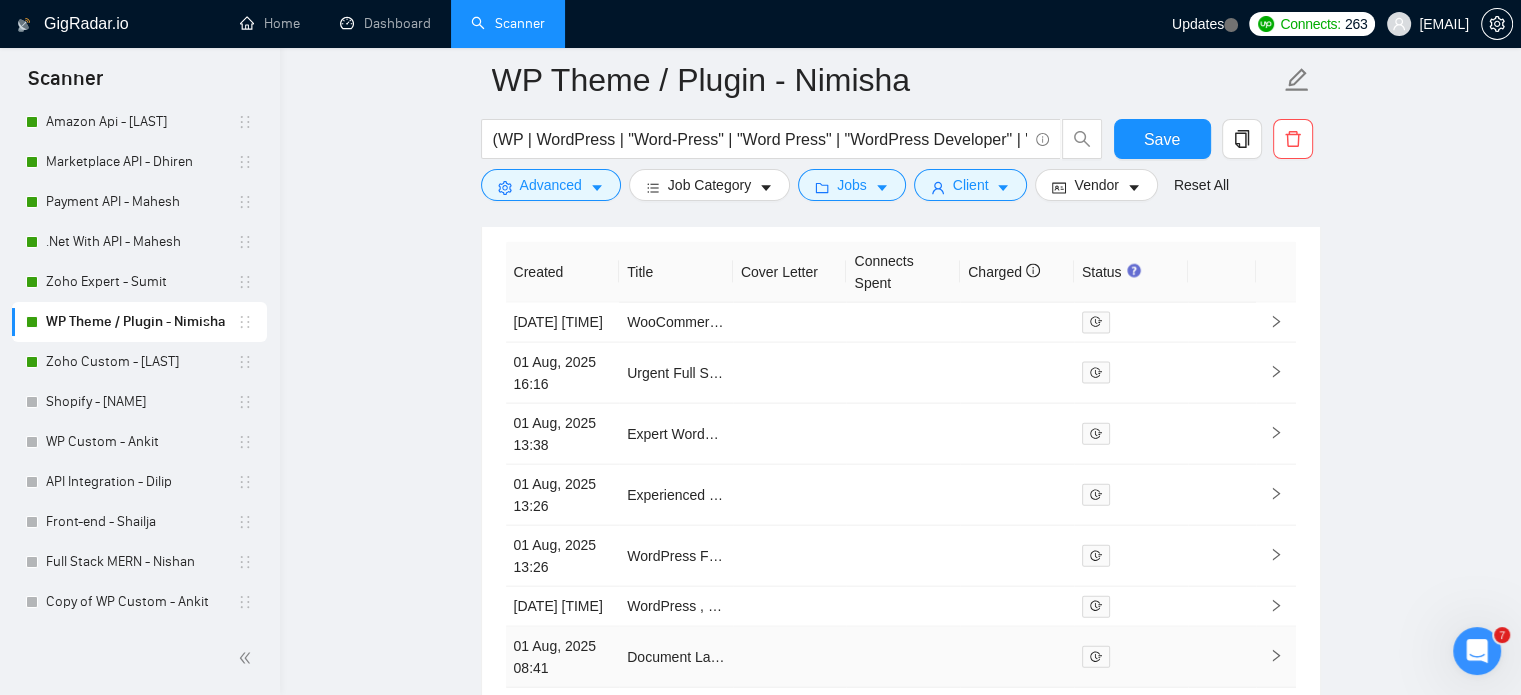 scroll, scrollTop: 4335, scrollLeft: 0, axis: vertical 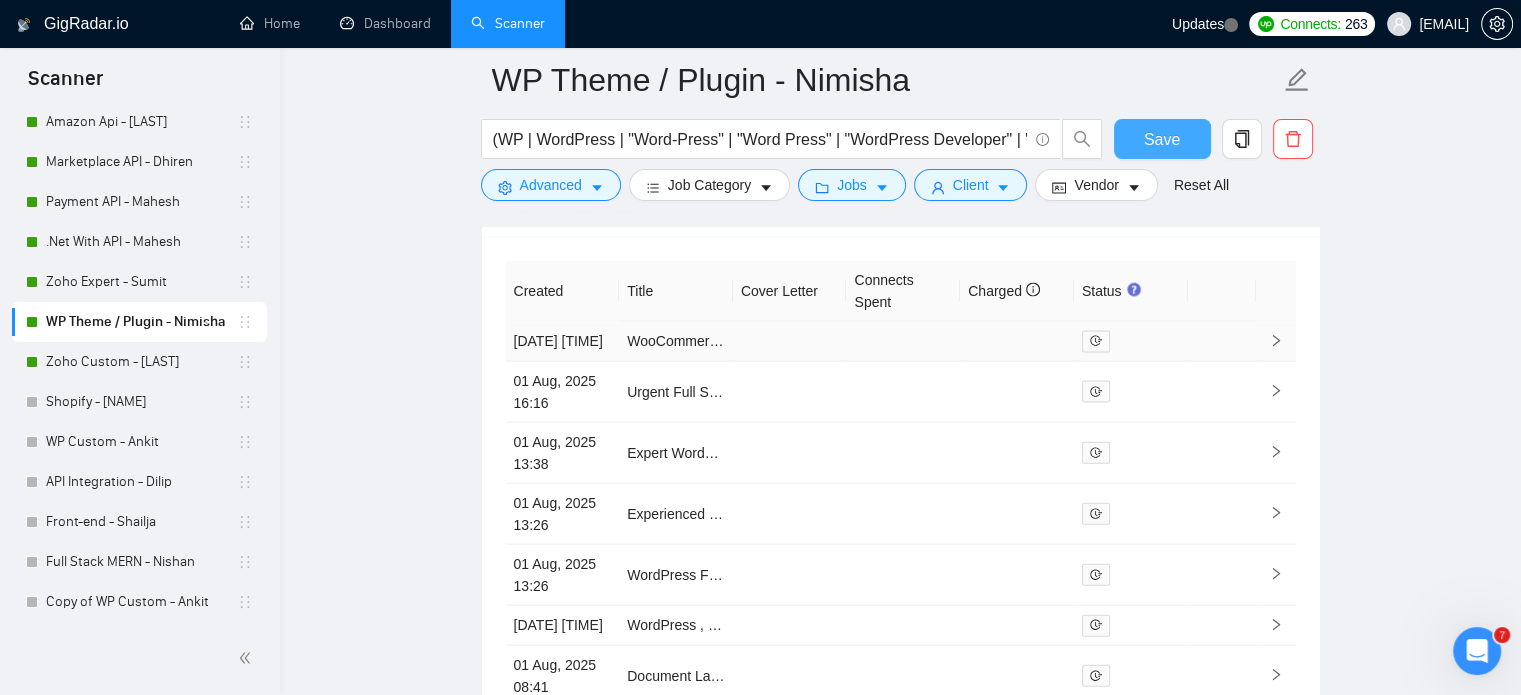 click on "Save" at bounding box center [1162, 139] 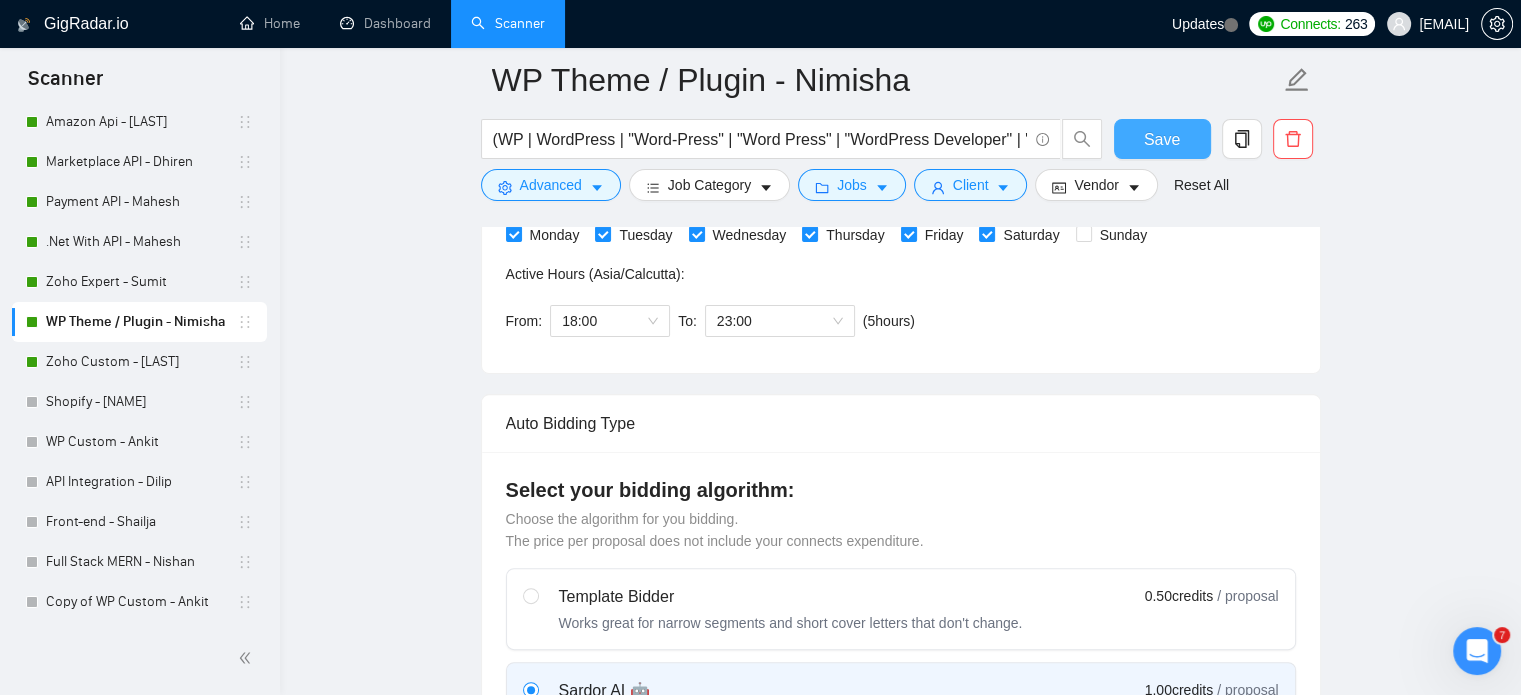 scroll, scrollTop: 435, scrollLeft: 0, axis: vertical 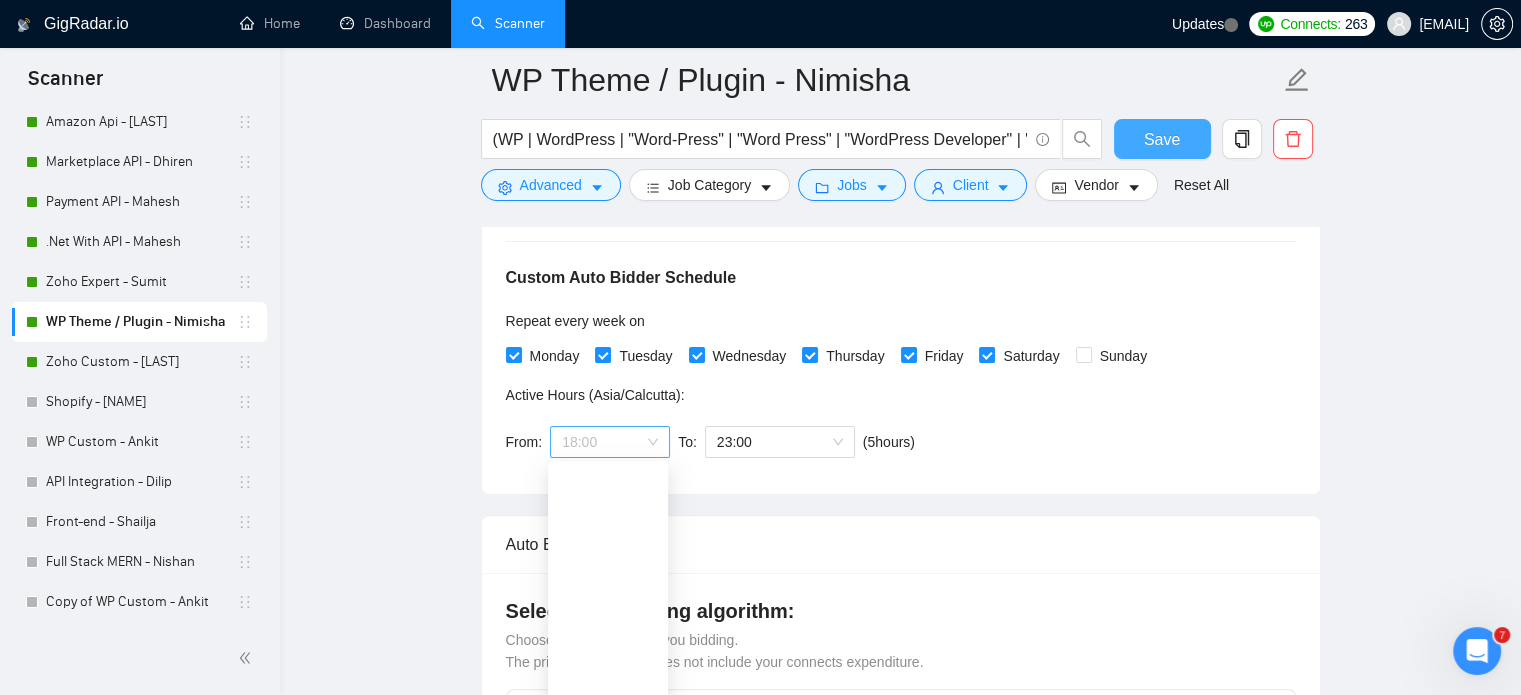 click on "18:00" at bounding box center (610, 442) 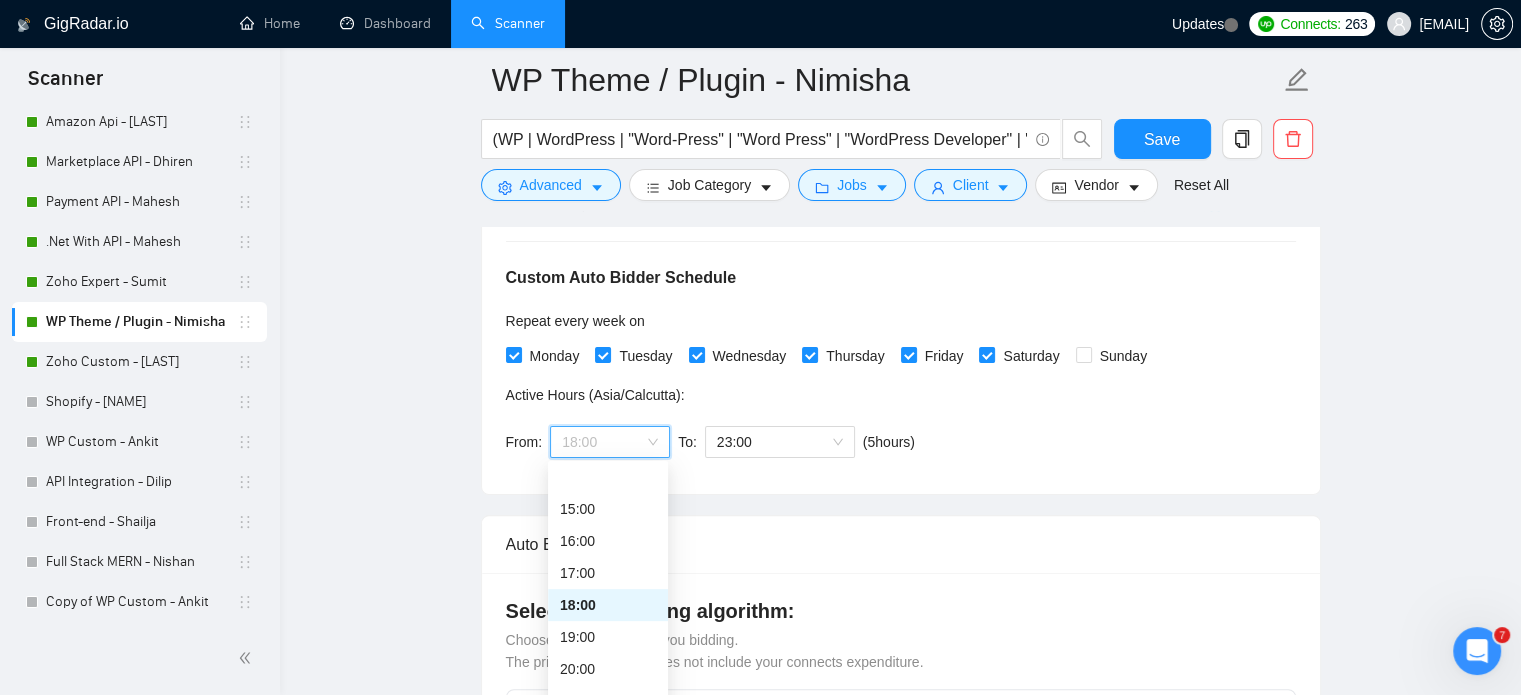 scroll, scrollTop: 512, scrollLeft: 0, axis: vertical 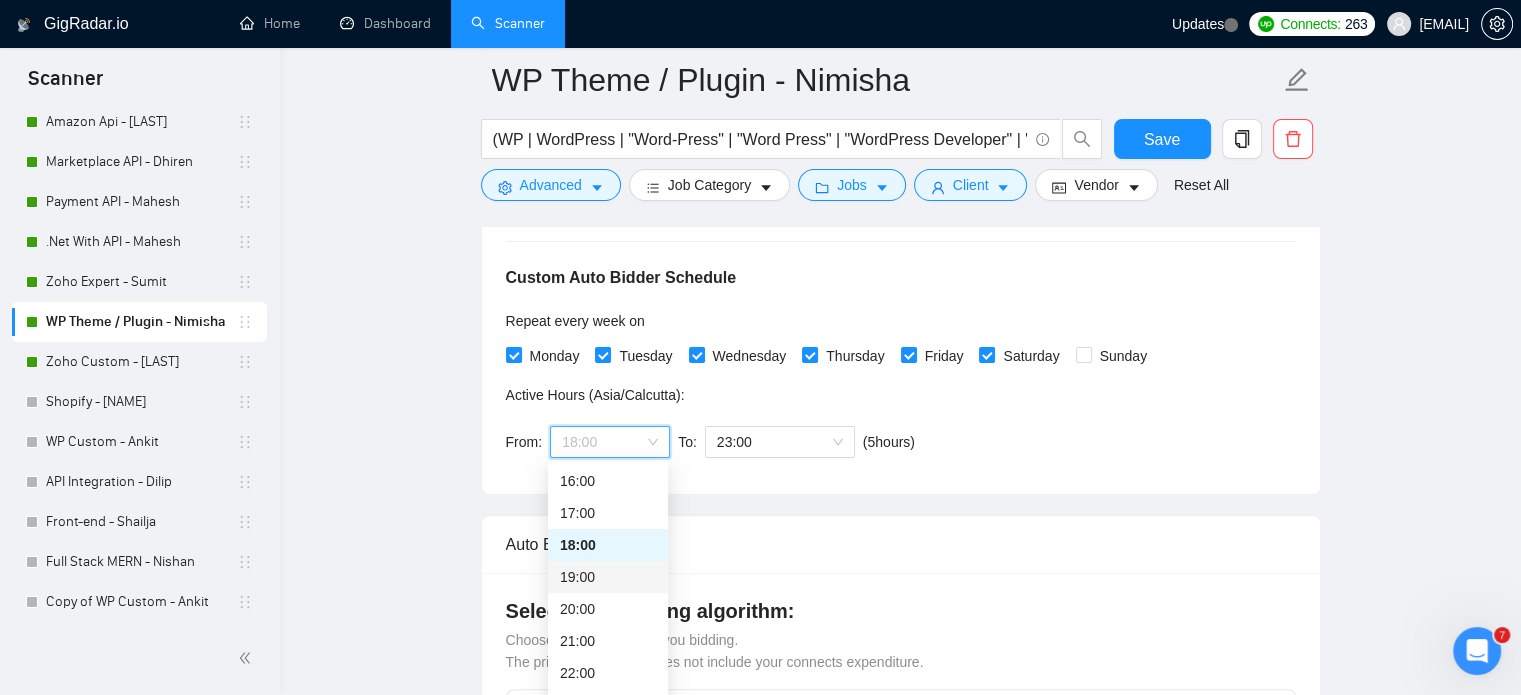 drag, startPoint x: 600, startPoint y: 573, endPoint x: 616, endPoint y: 574, distance: 16.03122 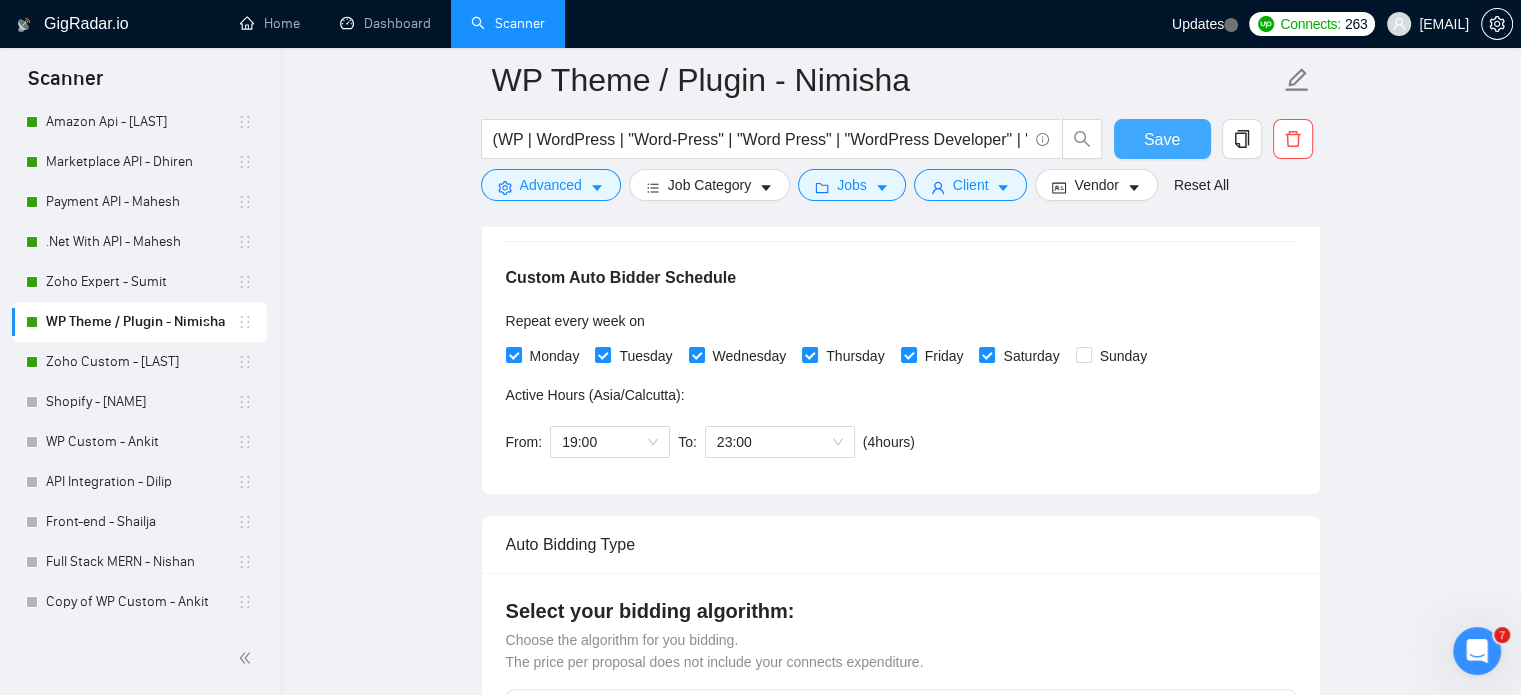 click on "Save" at bounding box center [1162, 139] 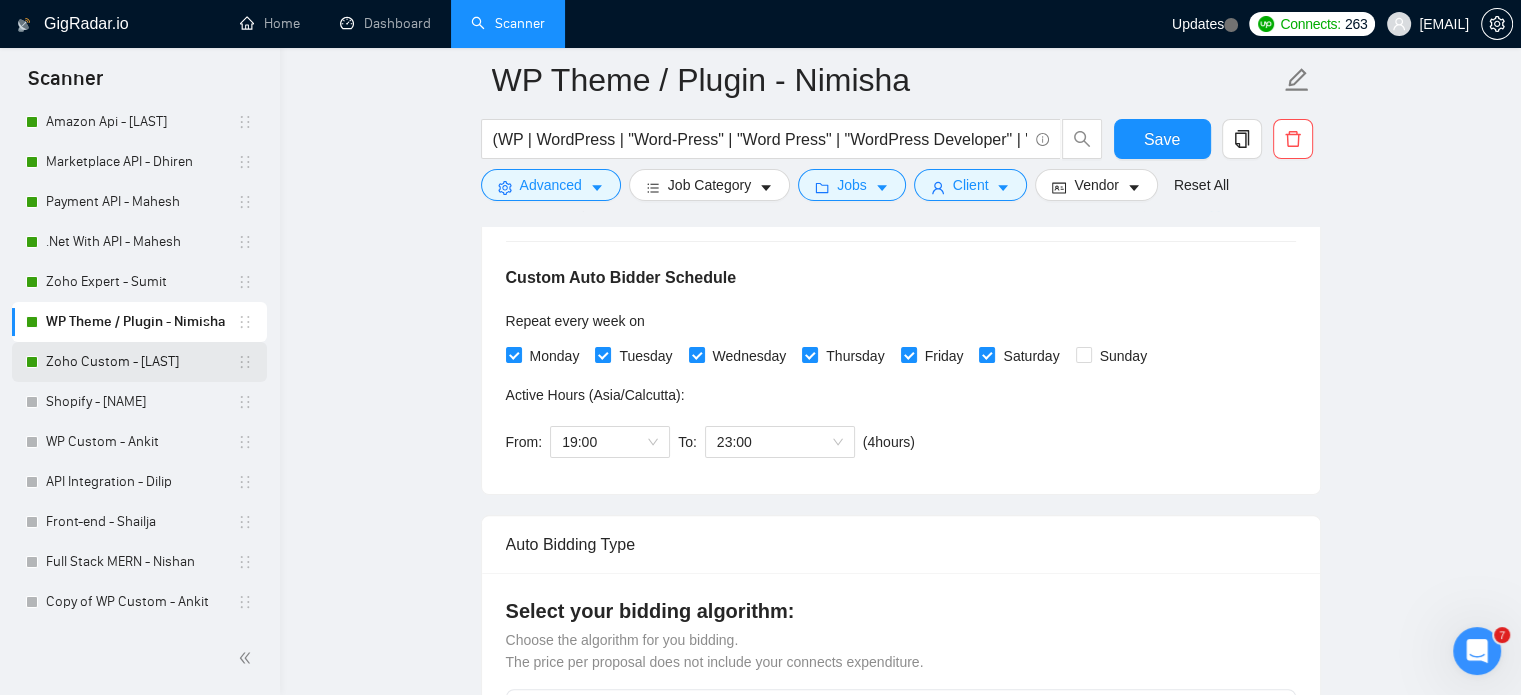 click on "Zoho Custom  - [LAST]" at bounding box center [141, 362] 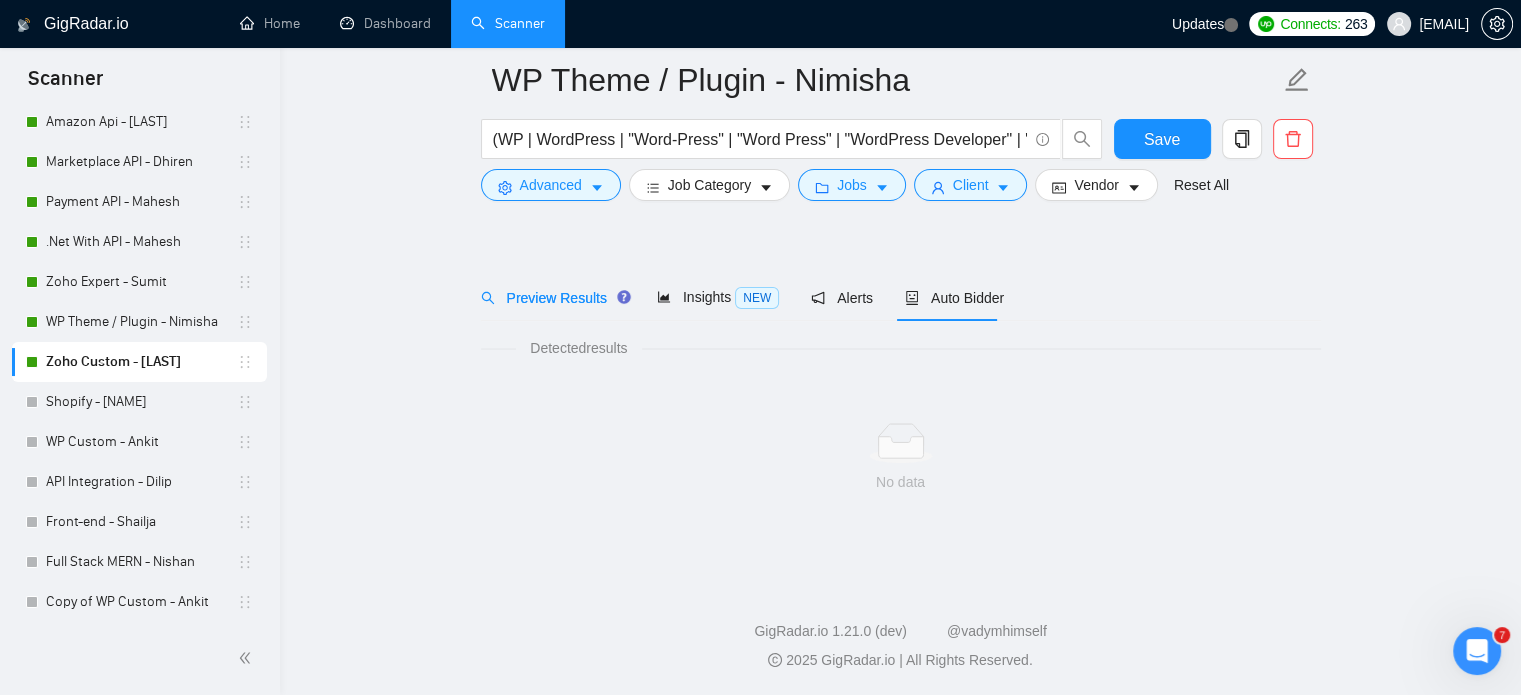 scroll, scrollTop: 35, scrollLeft: 0, axis: vertical 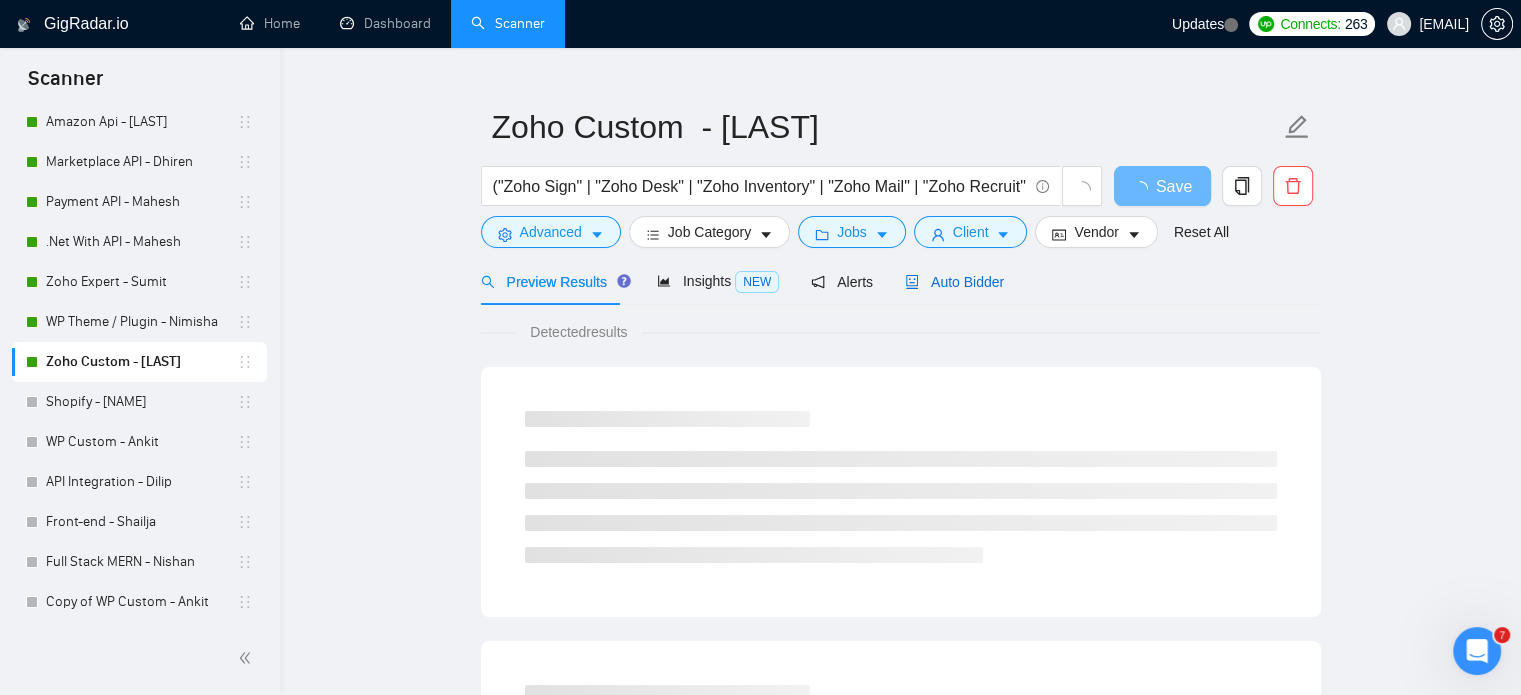 click on "Auto Bidder" at bounding box center (954, 282) 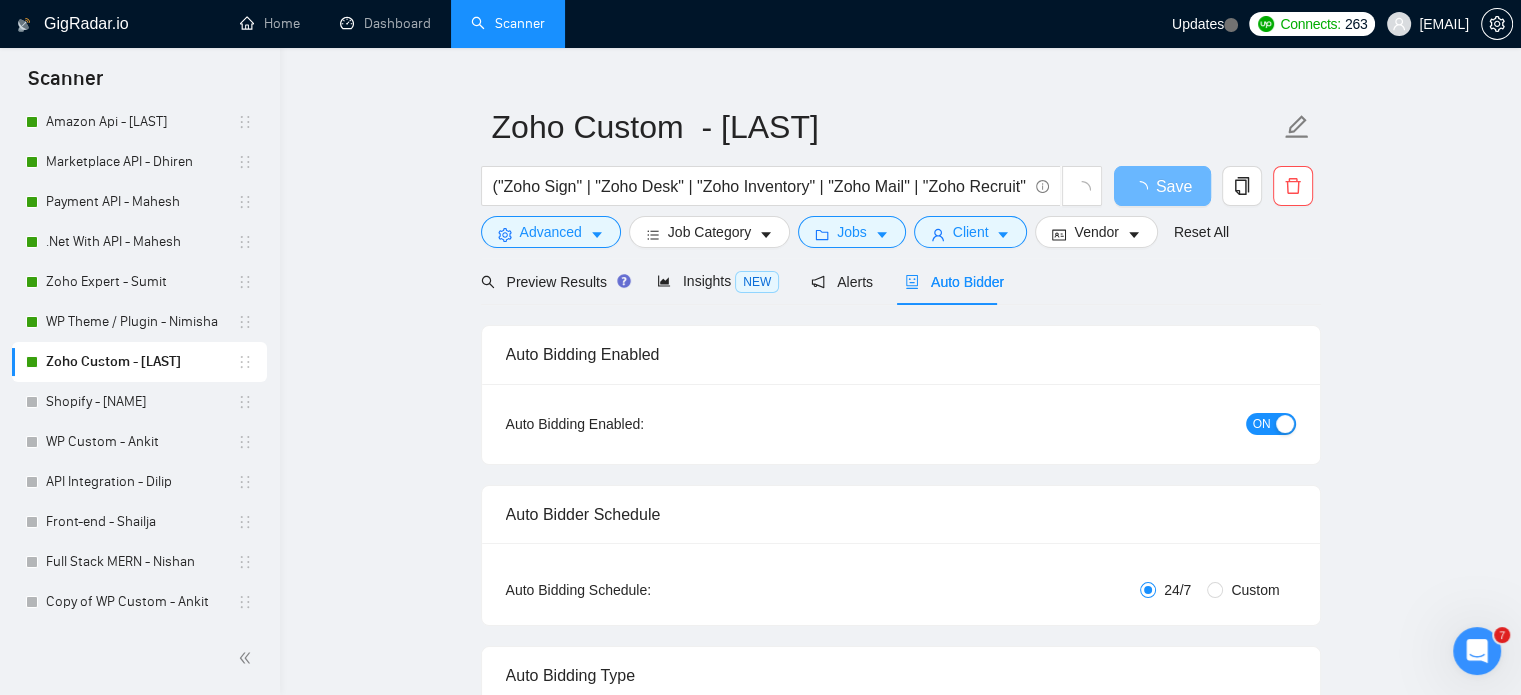 type 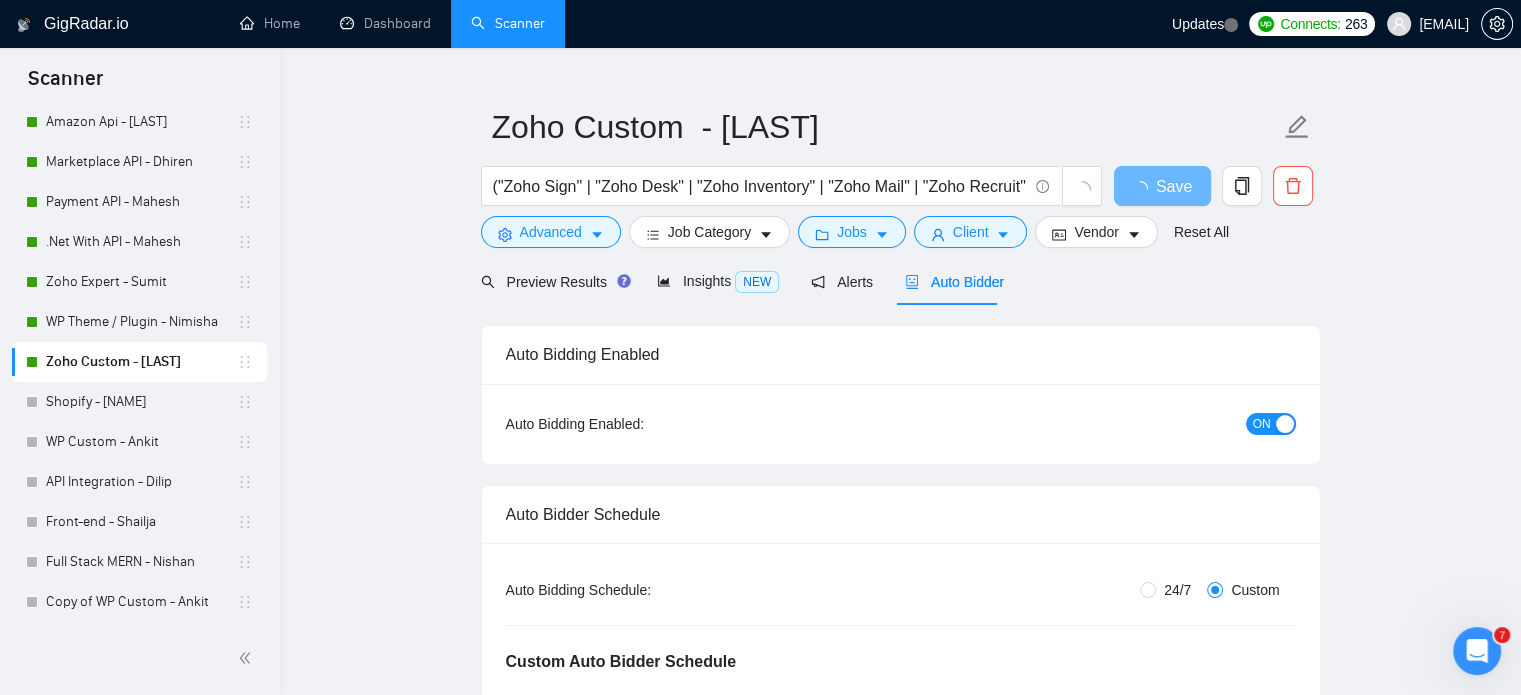 type 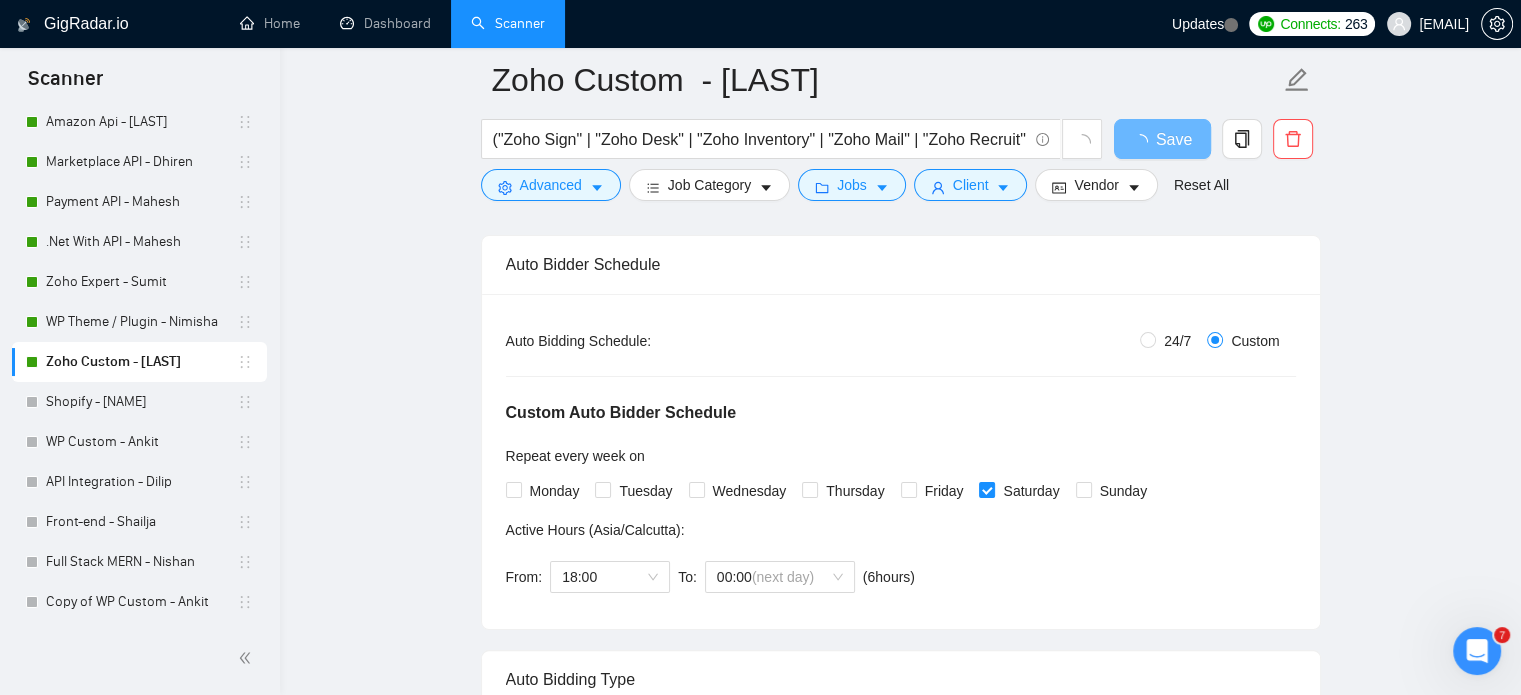 scroll, scrollTop: 335, scrollLeft: 0, axis: vertical 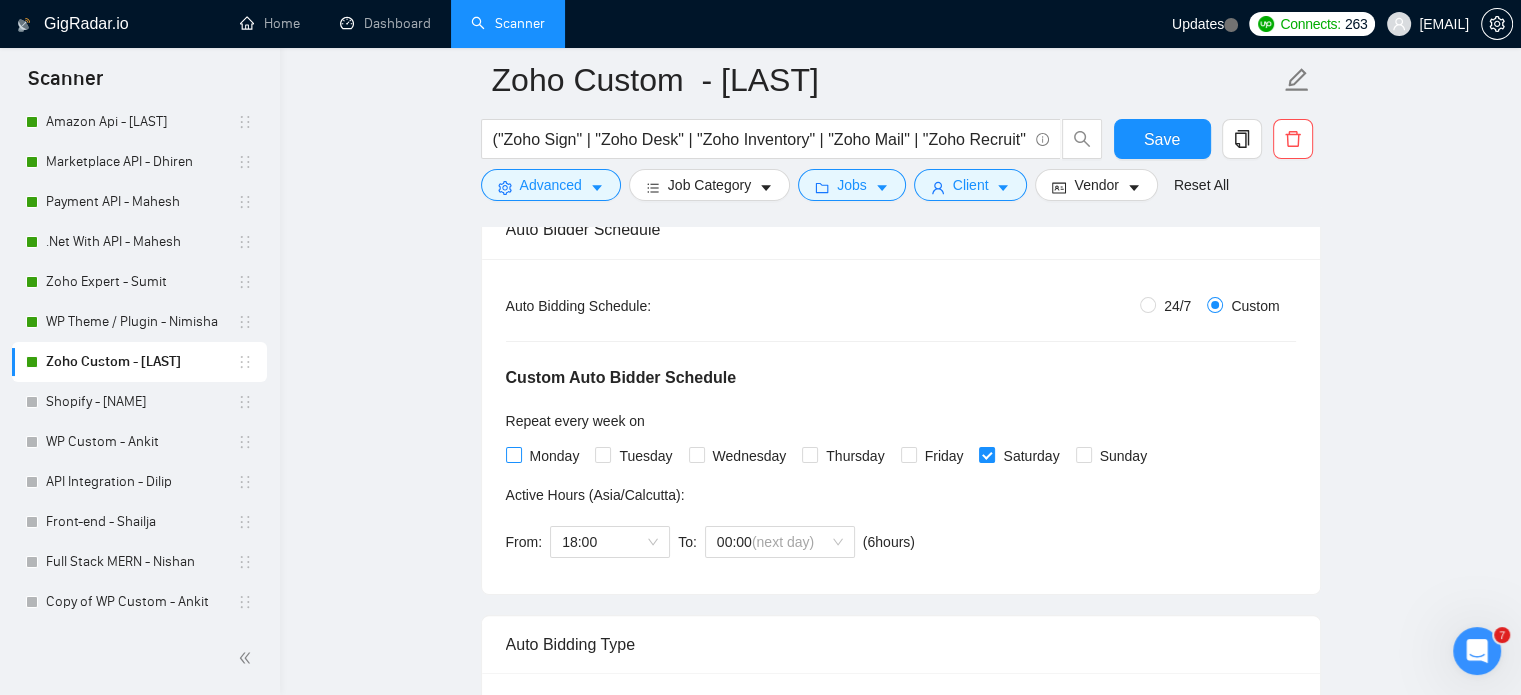 click on "Monday" at bounding box center [513, 454] 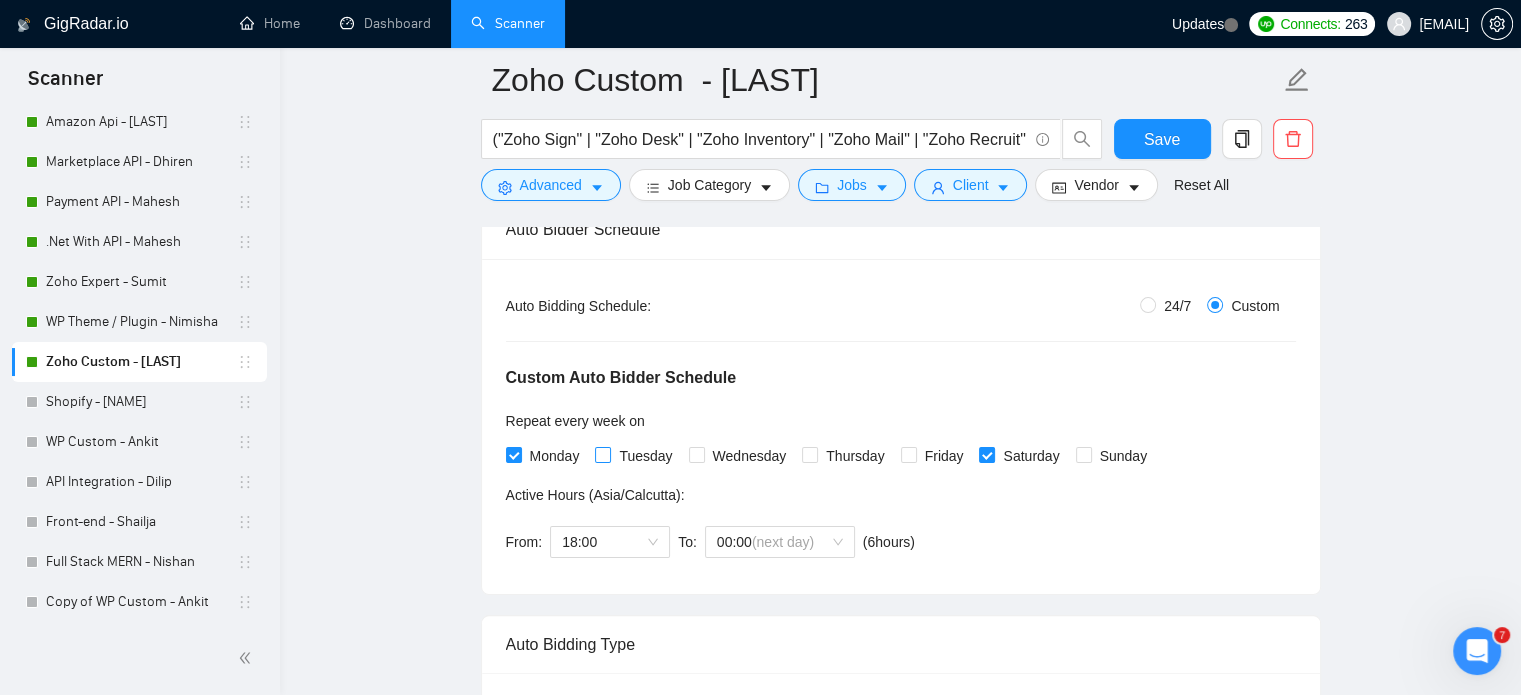 click on "Tuesday" at bounding box center (602, 454) 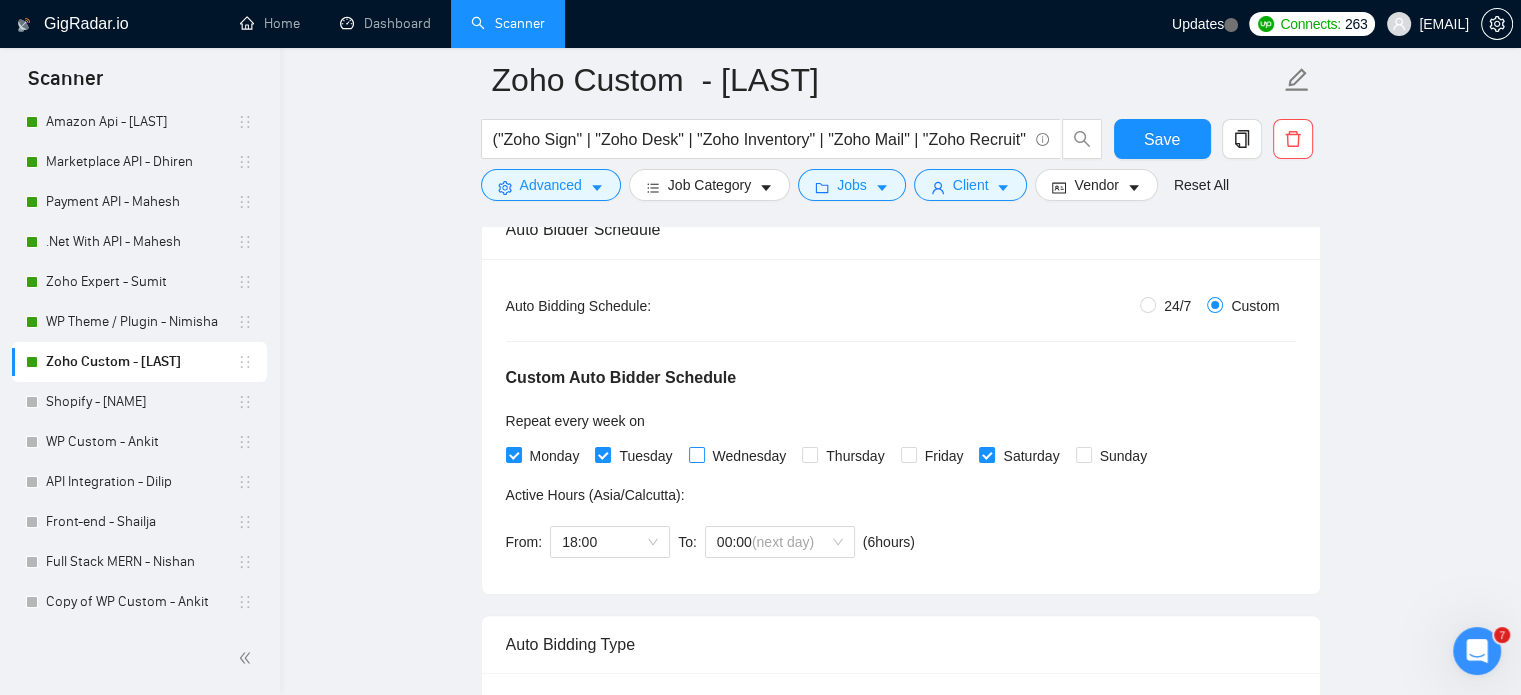 click on "Wednesday" at bounding box center (742, 456) 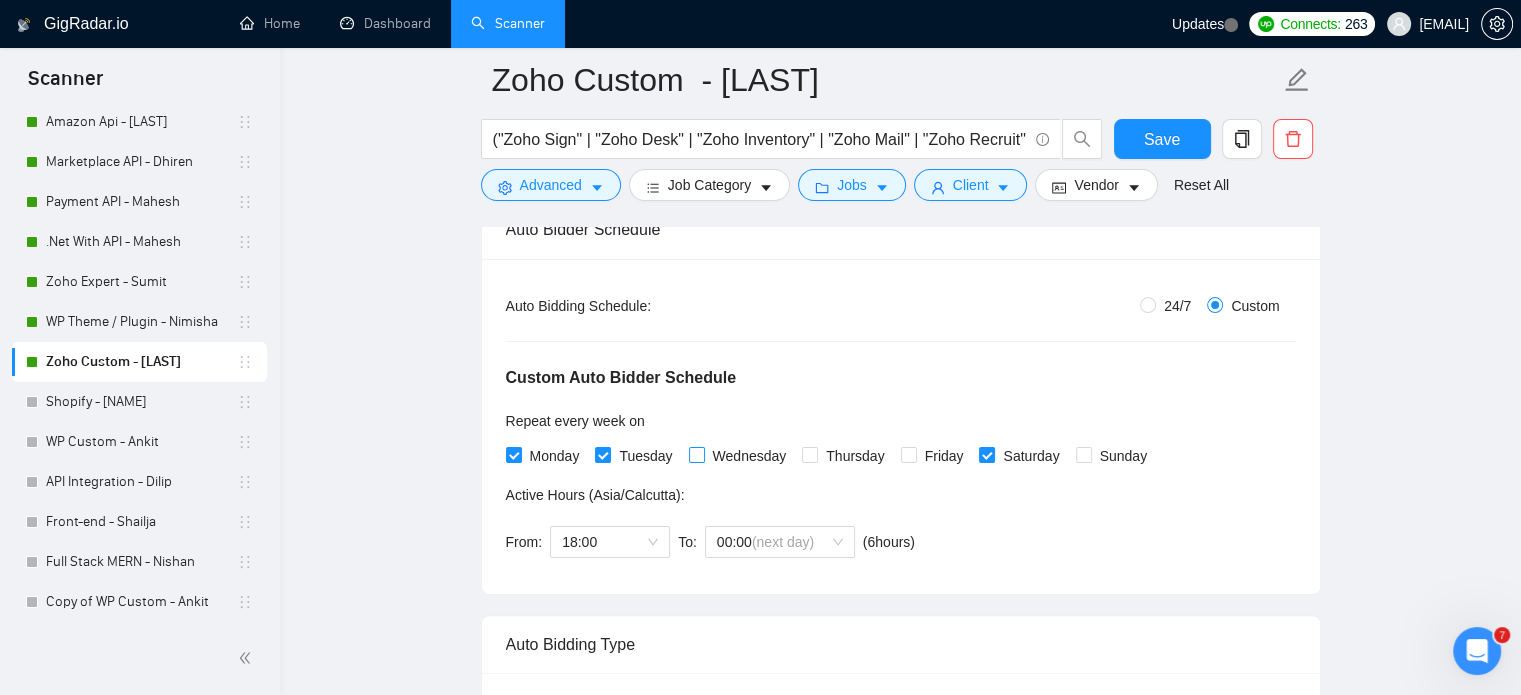 drag, startPoint x: 694, startPoint y: 460, endPoint x: 777, endPoint y: 463, distance: 83.0542 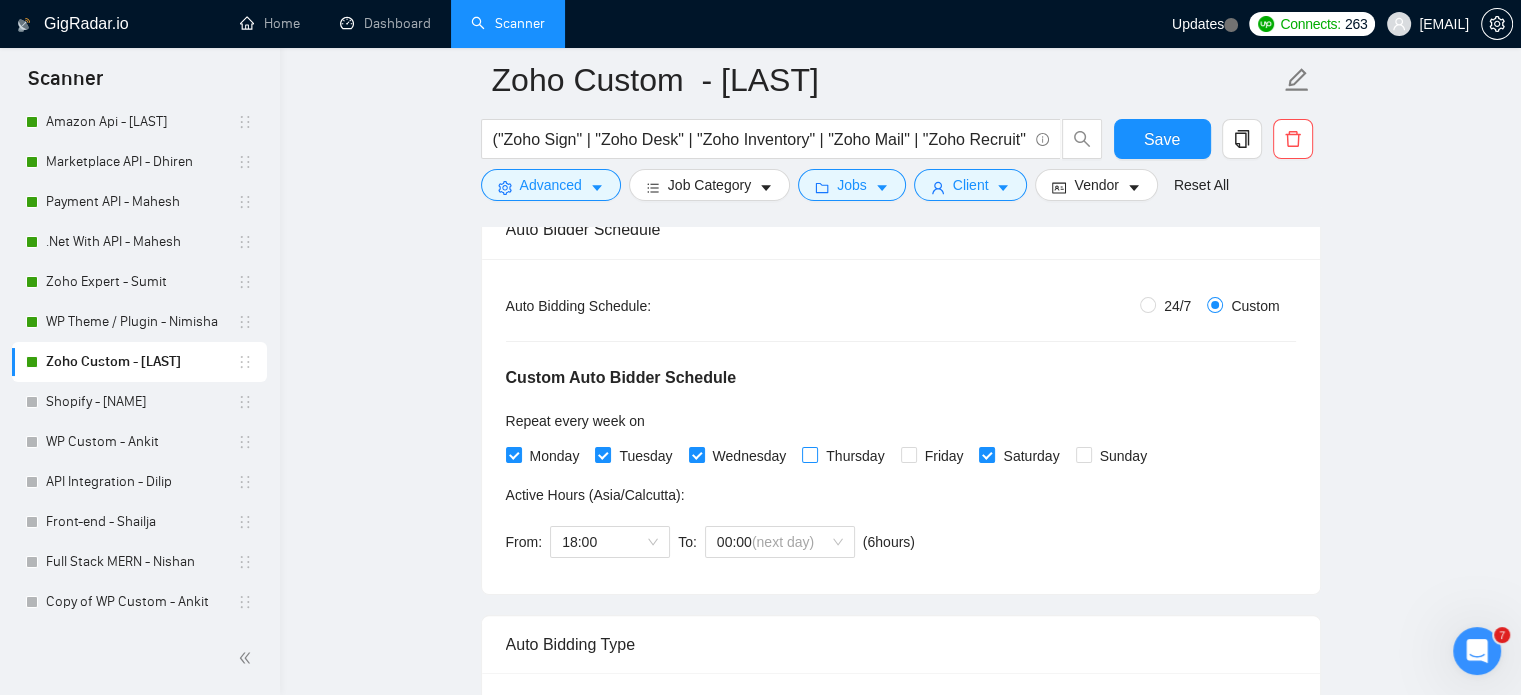 click on "Thursday" at bounding box center [809, 454] 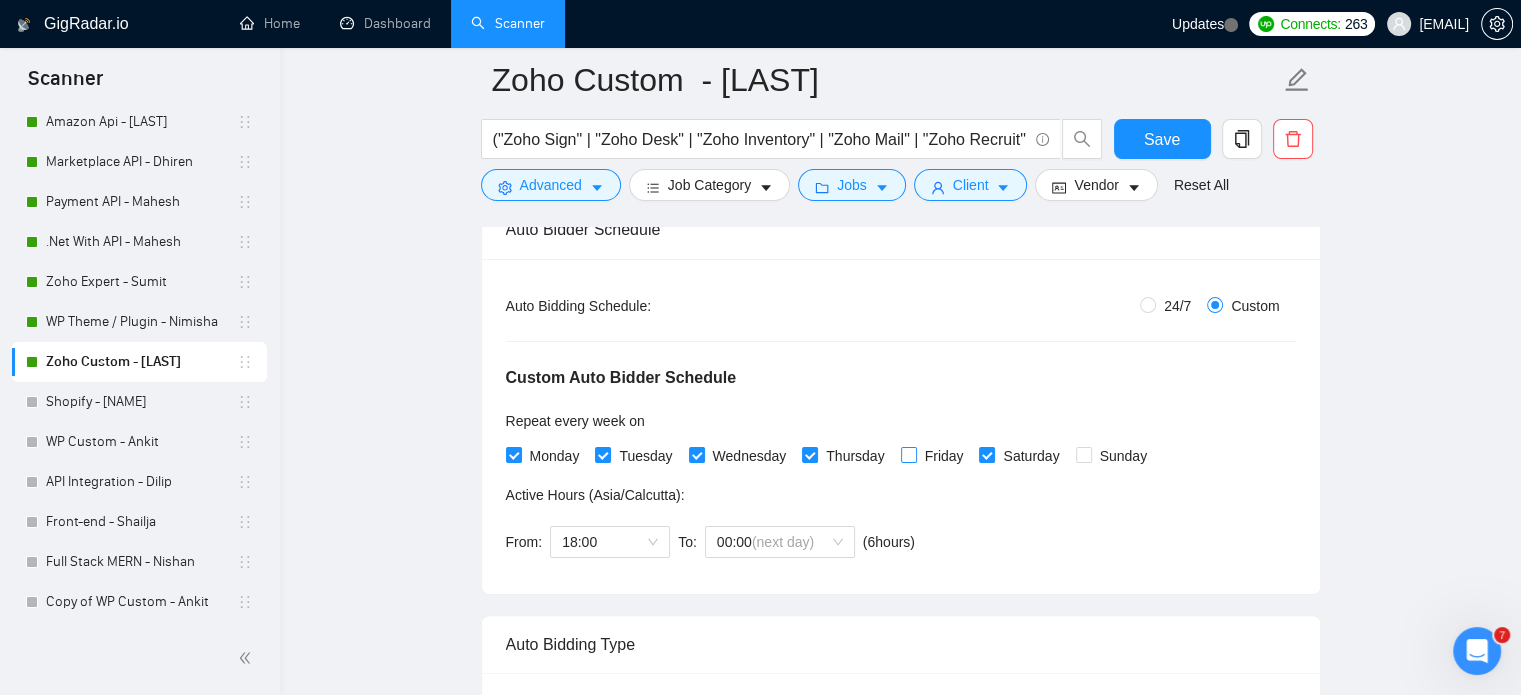 click on "Friday" at bounding box center [908, 454] 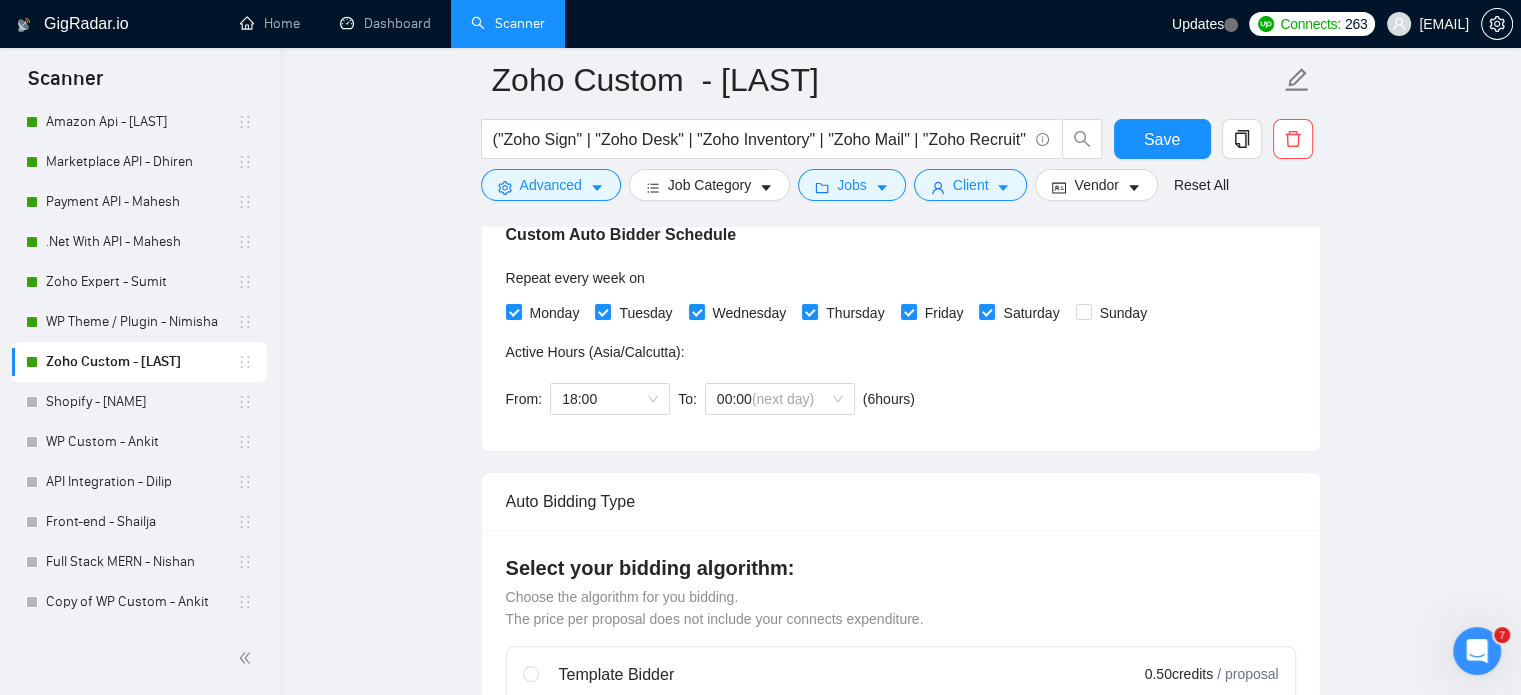scroll, scrollTop: 335, scrollLeft: 0, axis: vertical 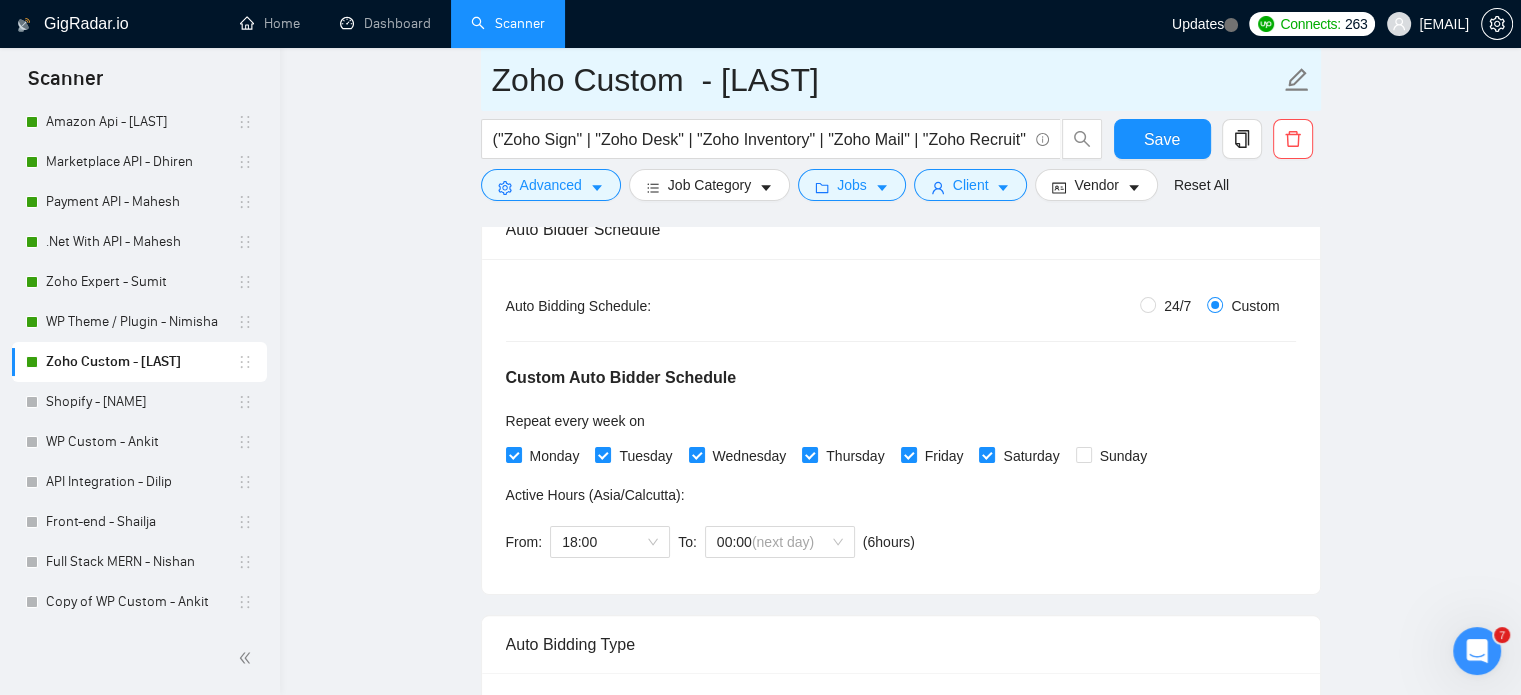 drag, startPoint x: 54, startPoint y: 279, endPoint x: 956, endPoint y: 89, distance: 921.7939 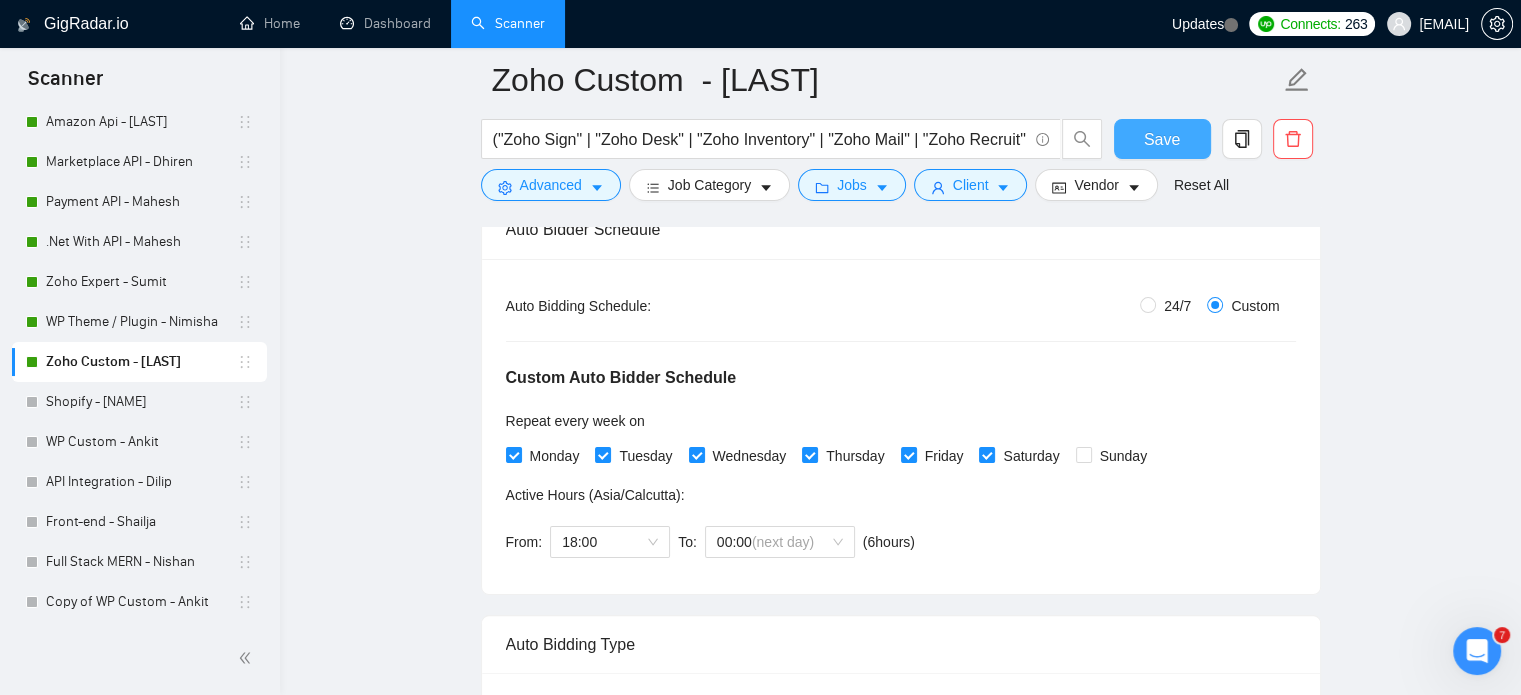 click on "Save" at bounding box center (1162, 139) 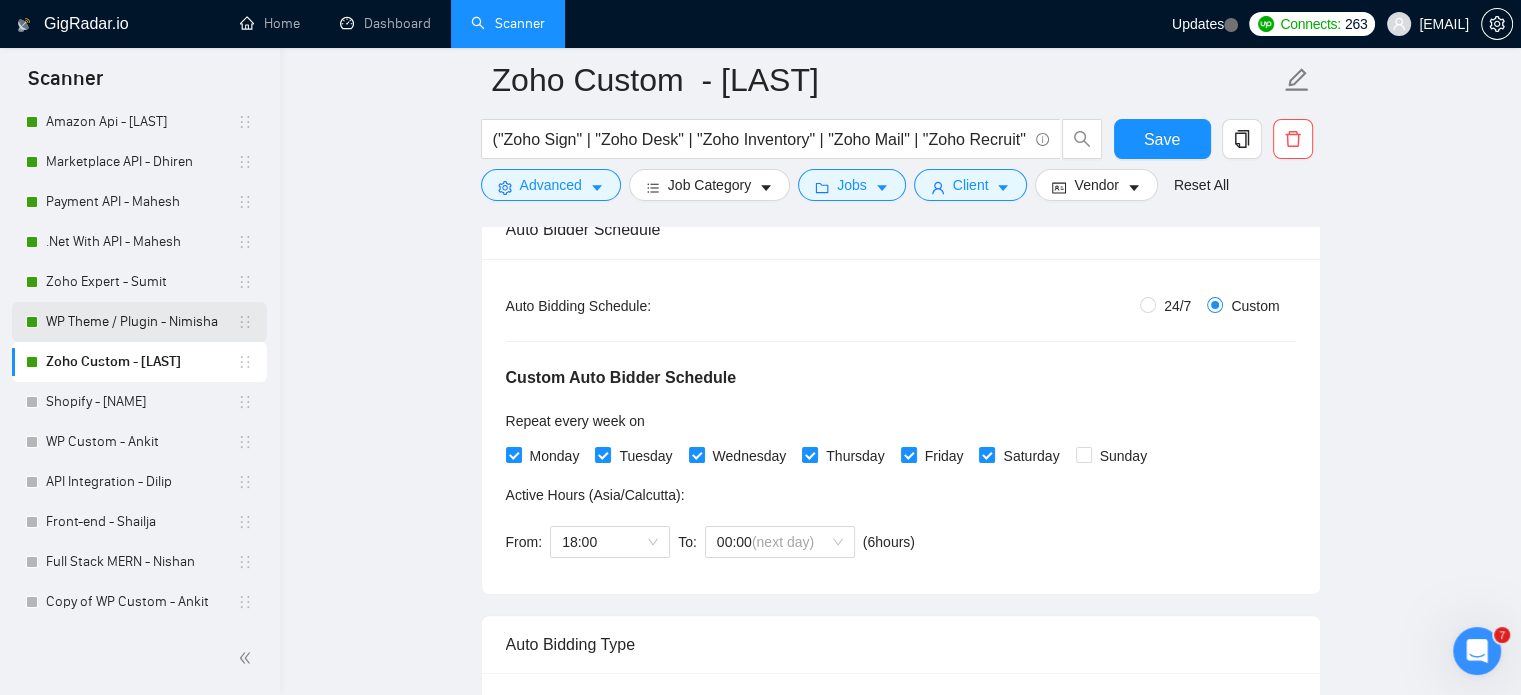 click on "WP Theme / Plugin - Nimisha" at bounding box center [141, 322] 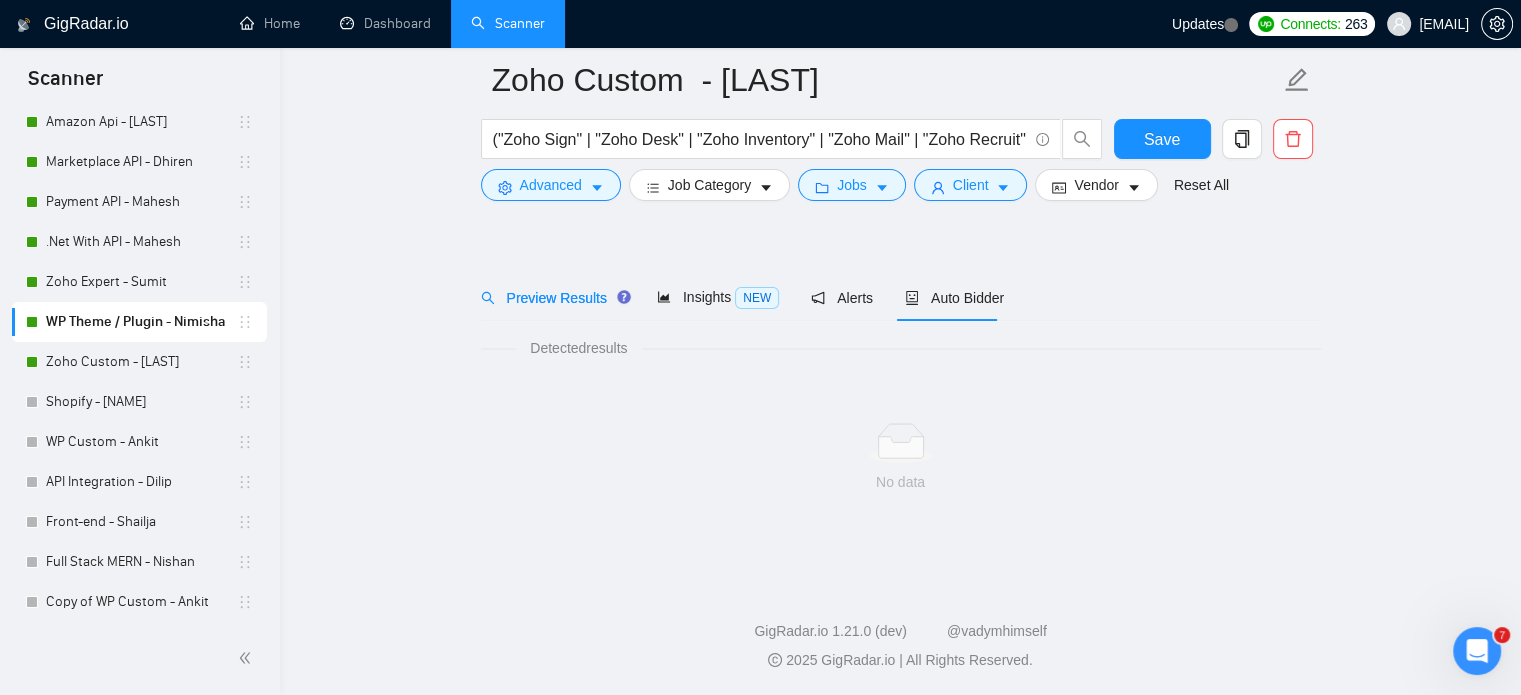 scroll, scrollTop: 35, scrollLeft: 0, axis: vertical 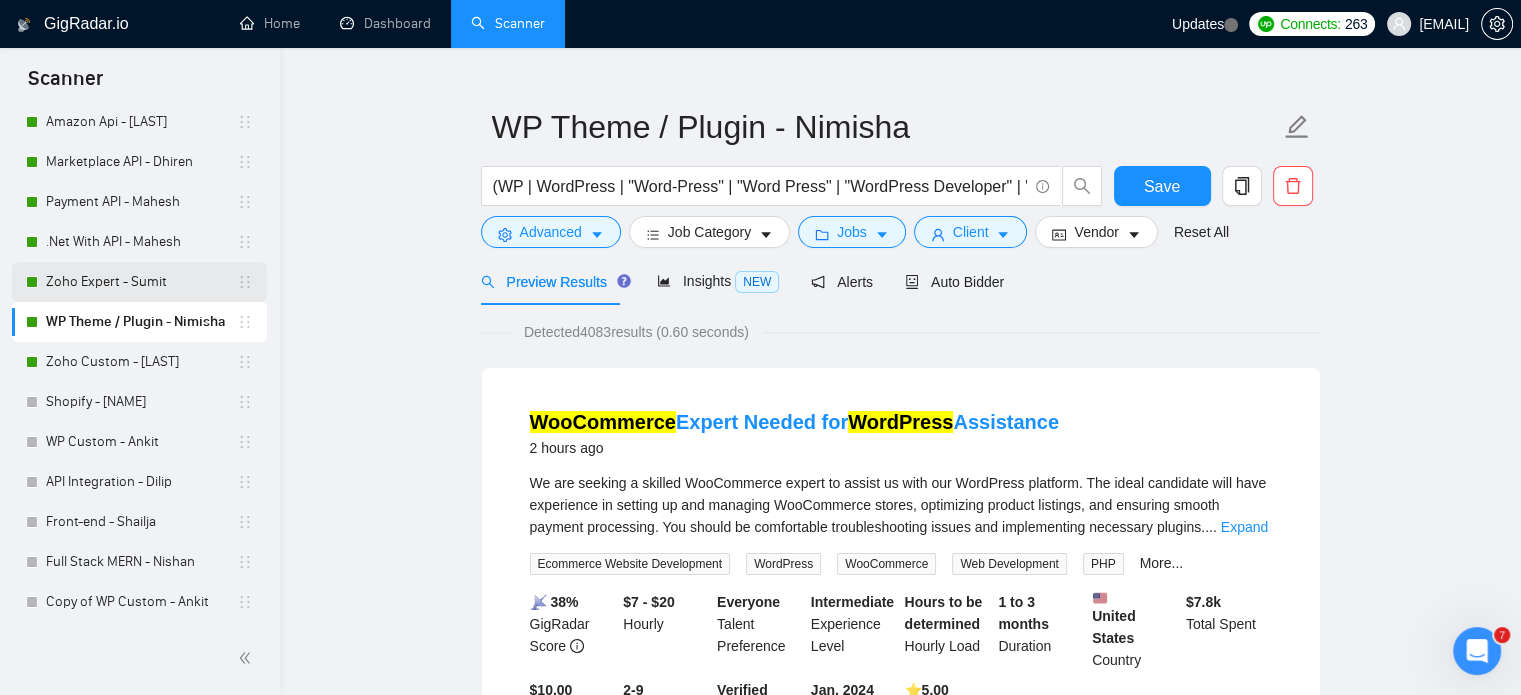 click on "Zoho Expert  - Sumit" at bounding box center [141, 282] 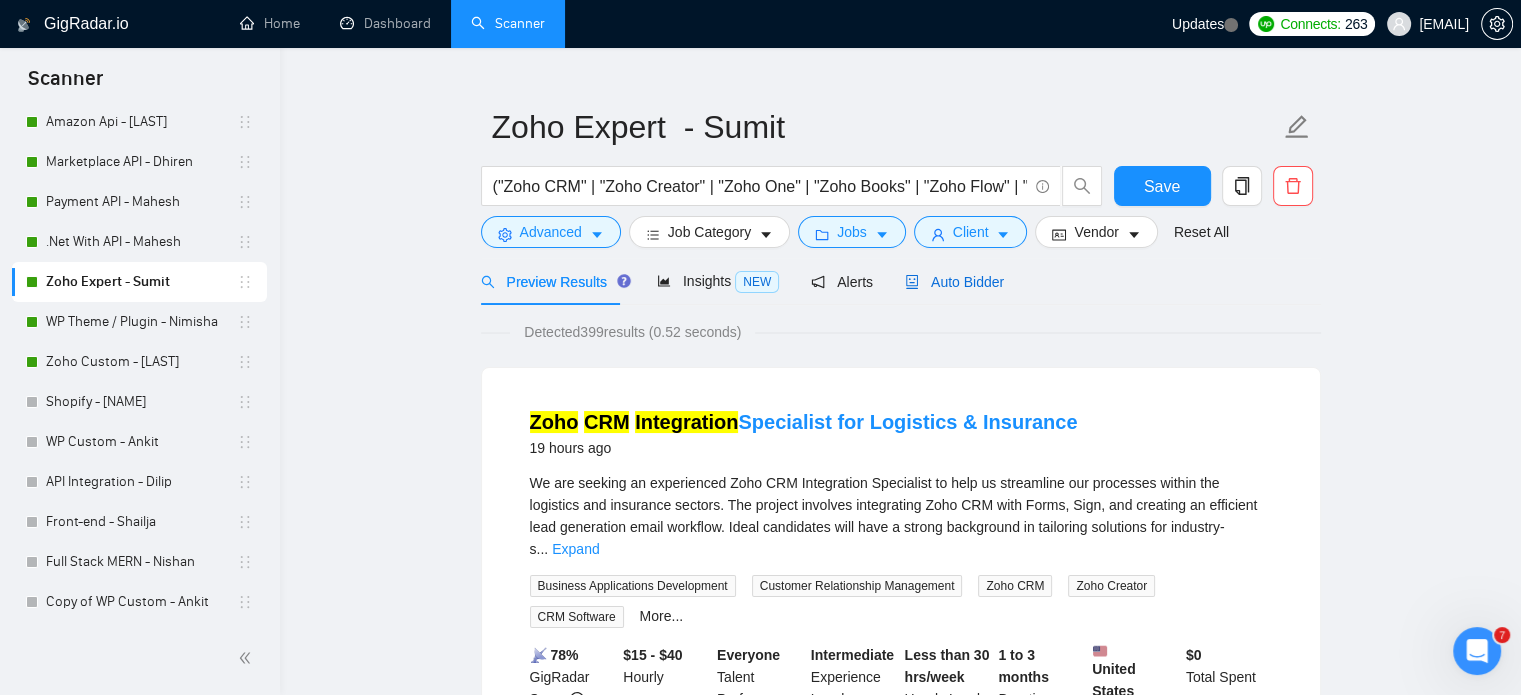 click on "Auto Bidder" at bounding box center (954, 282) 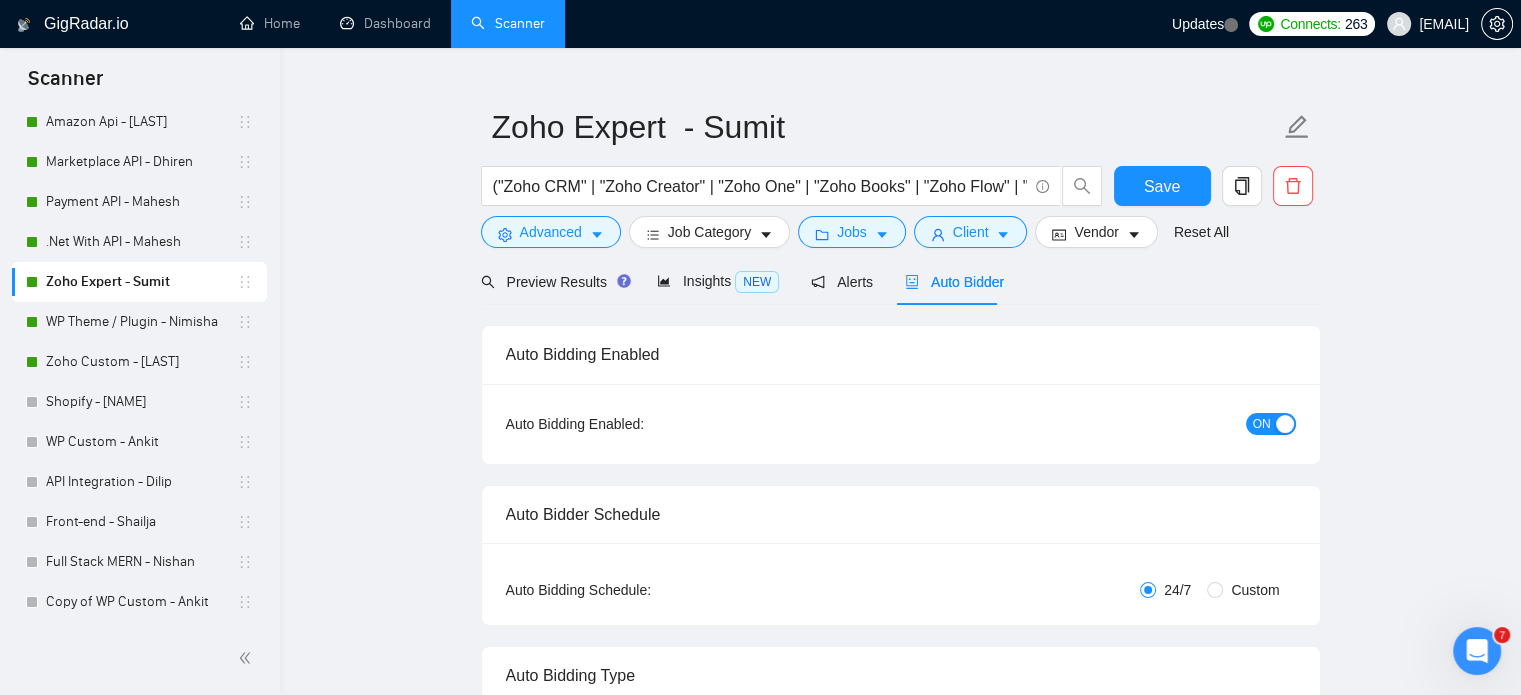 type 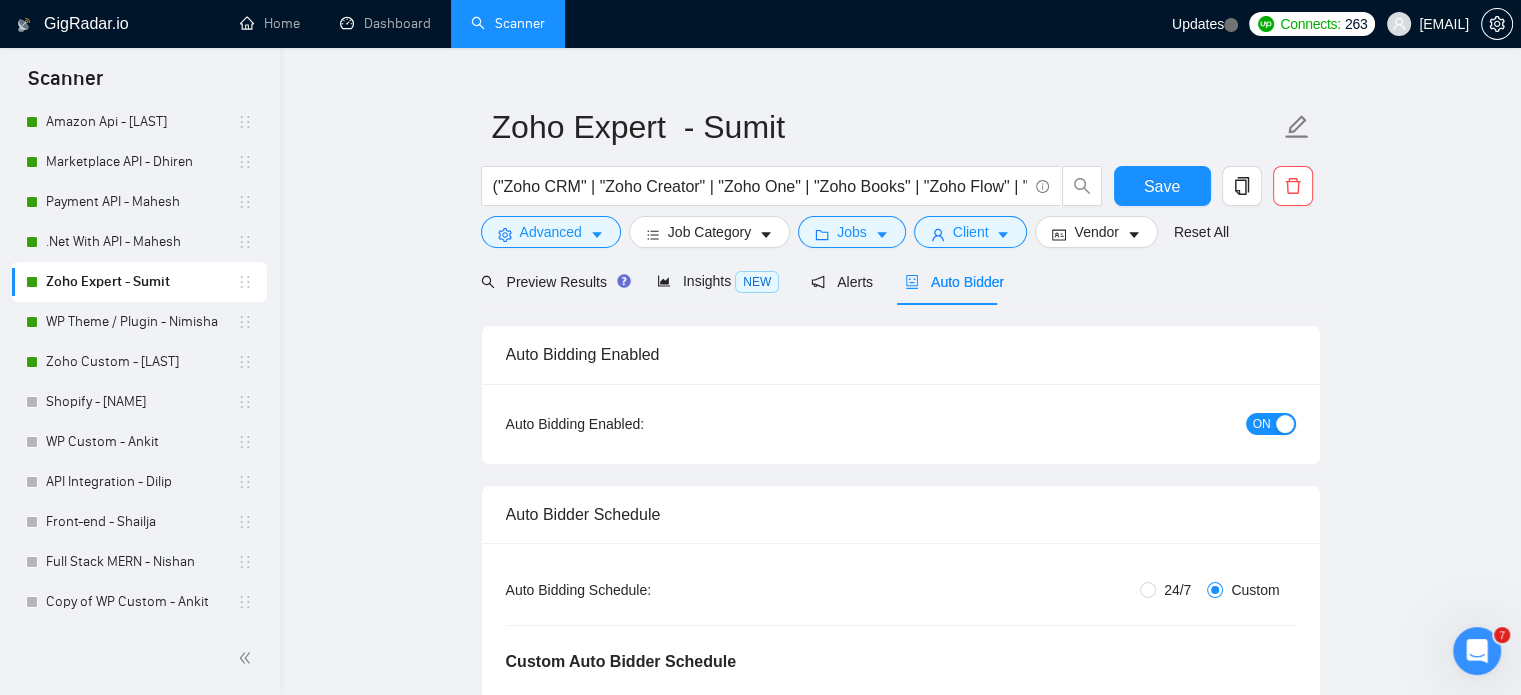type 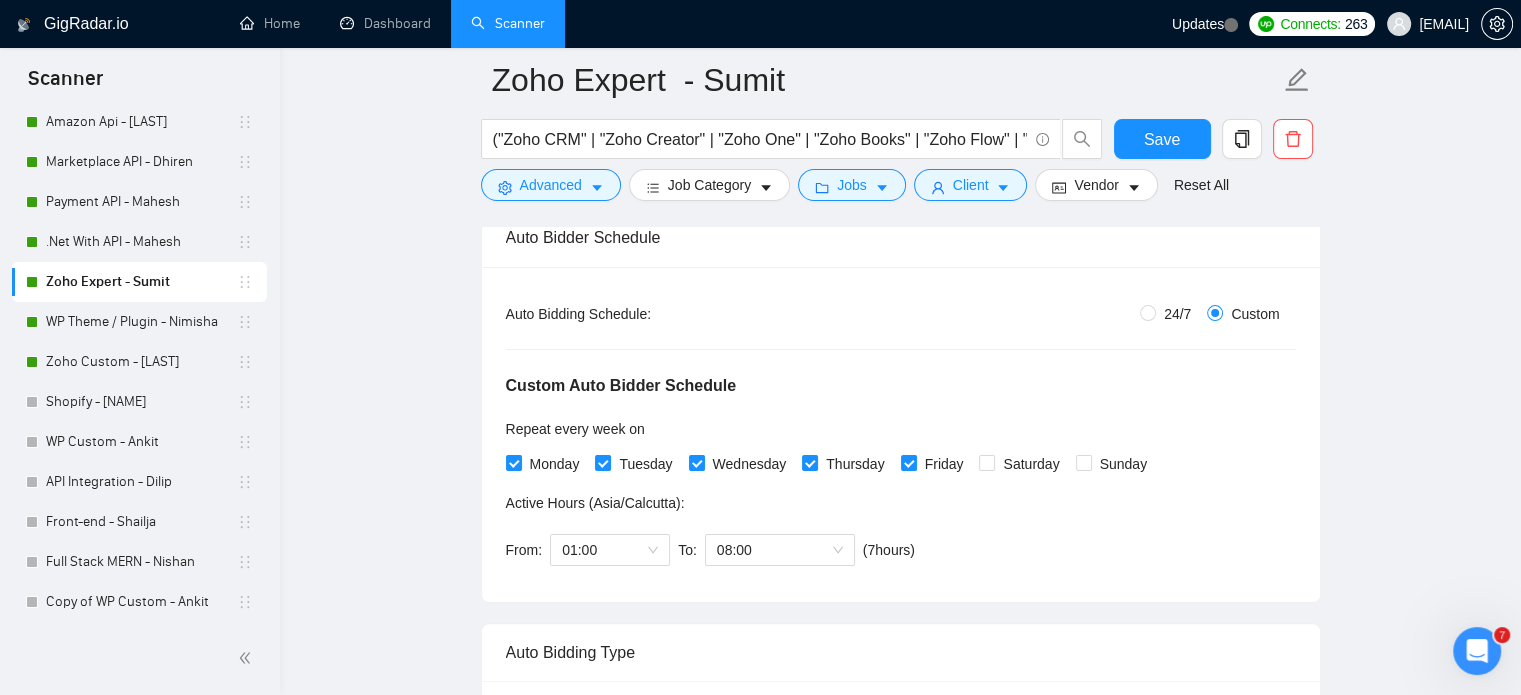 scroll, scrollTop: 335, scrollLeft: 0, axis: vertical 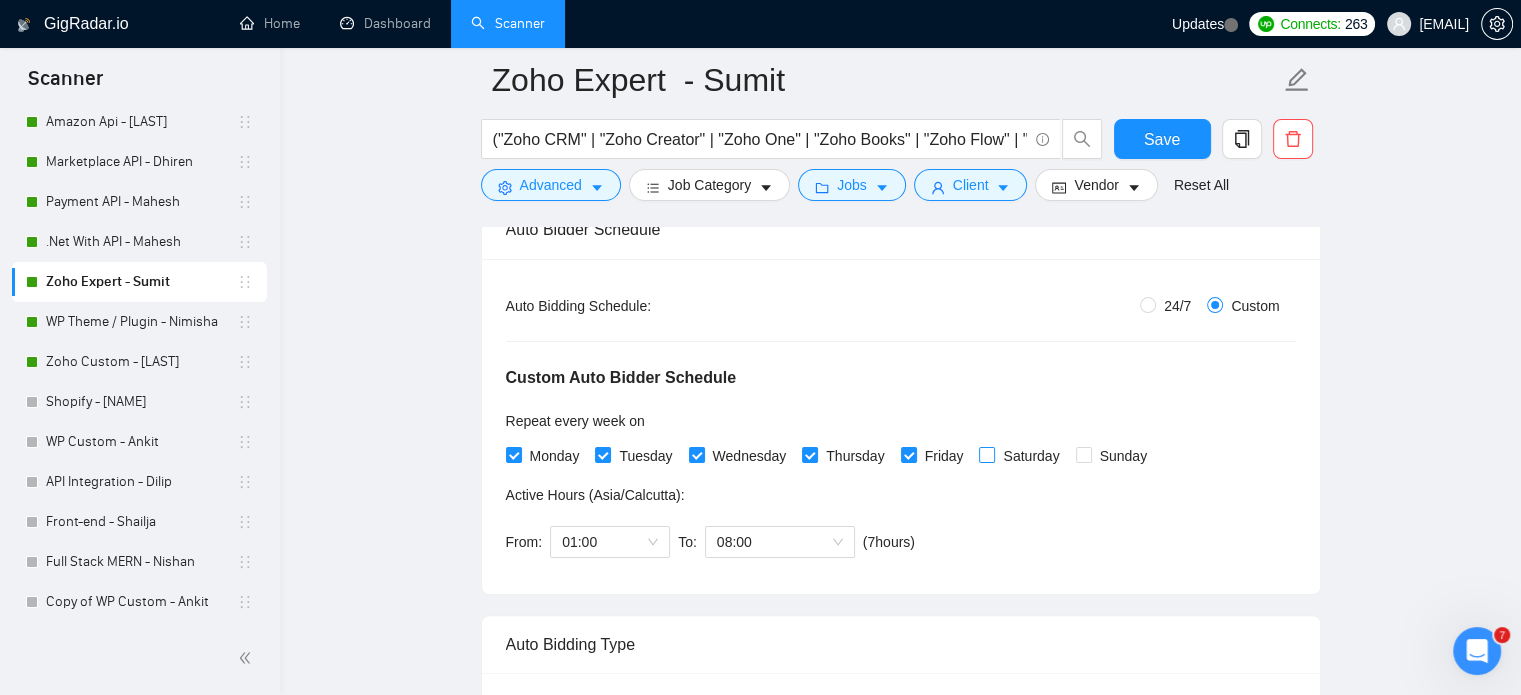 click on "Saturday" at bounding box center (986, 454) 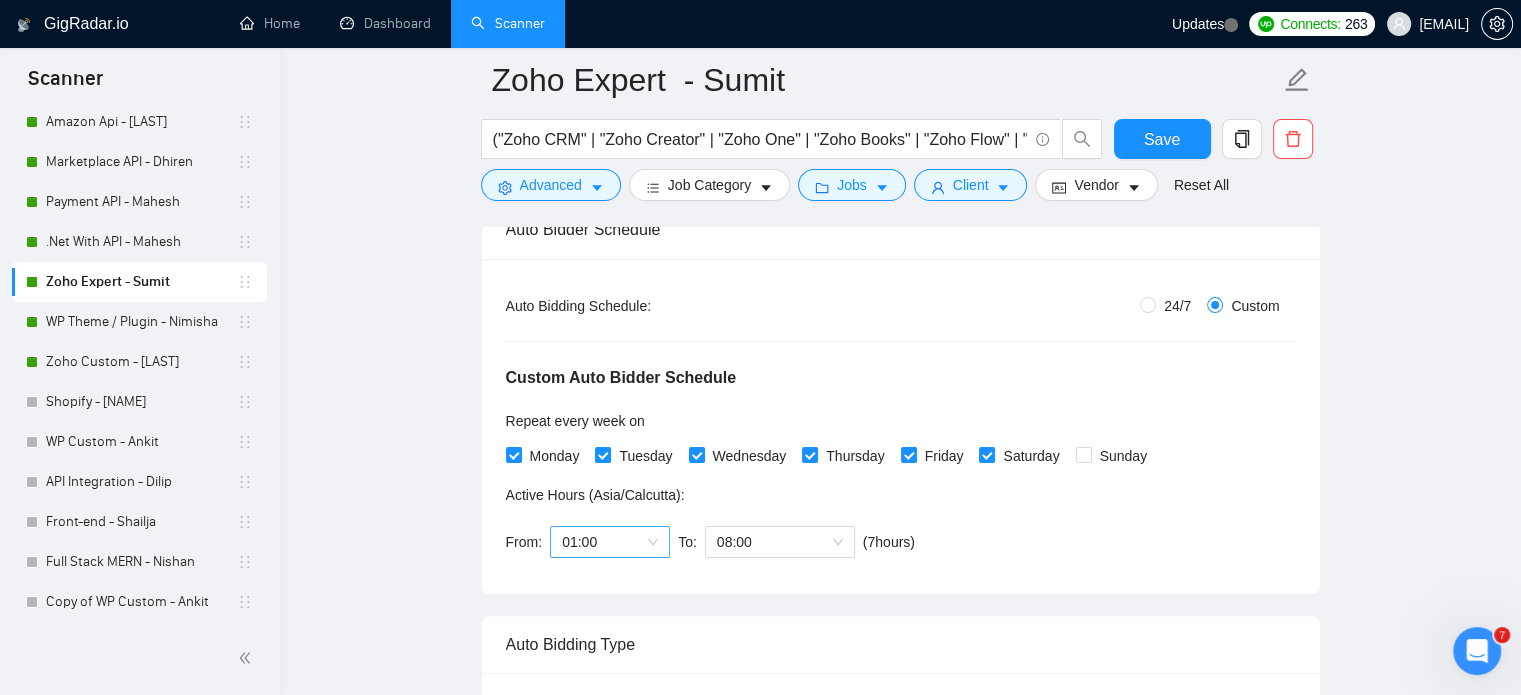 click on "01:00" at bounding box center [610, 542] 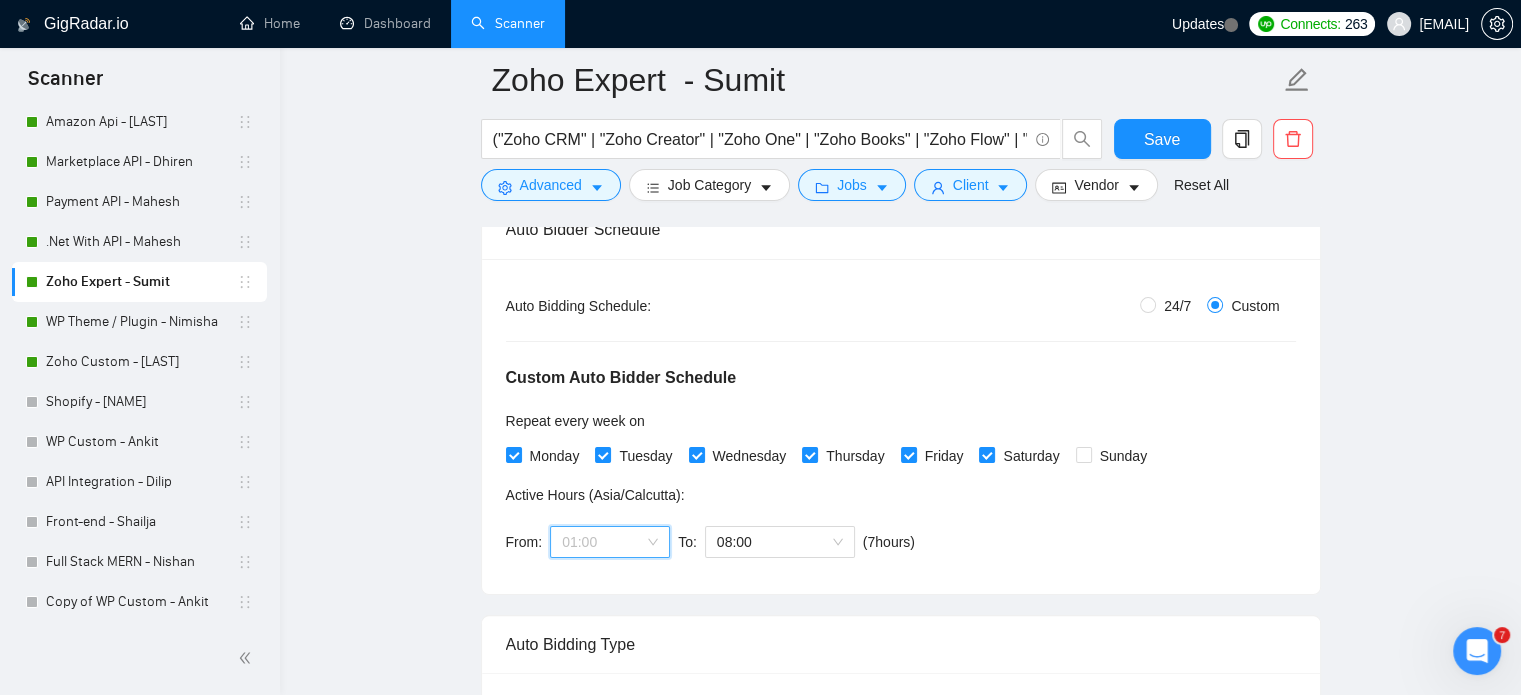 click on "01:00" at bounding box center (610, 542) 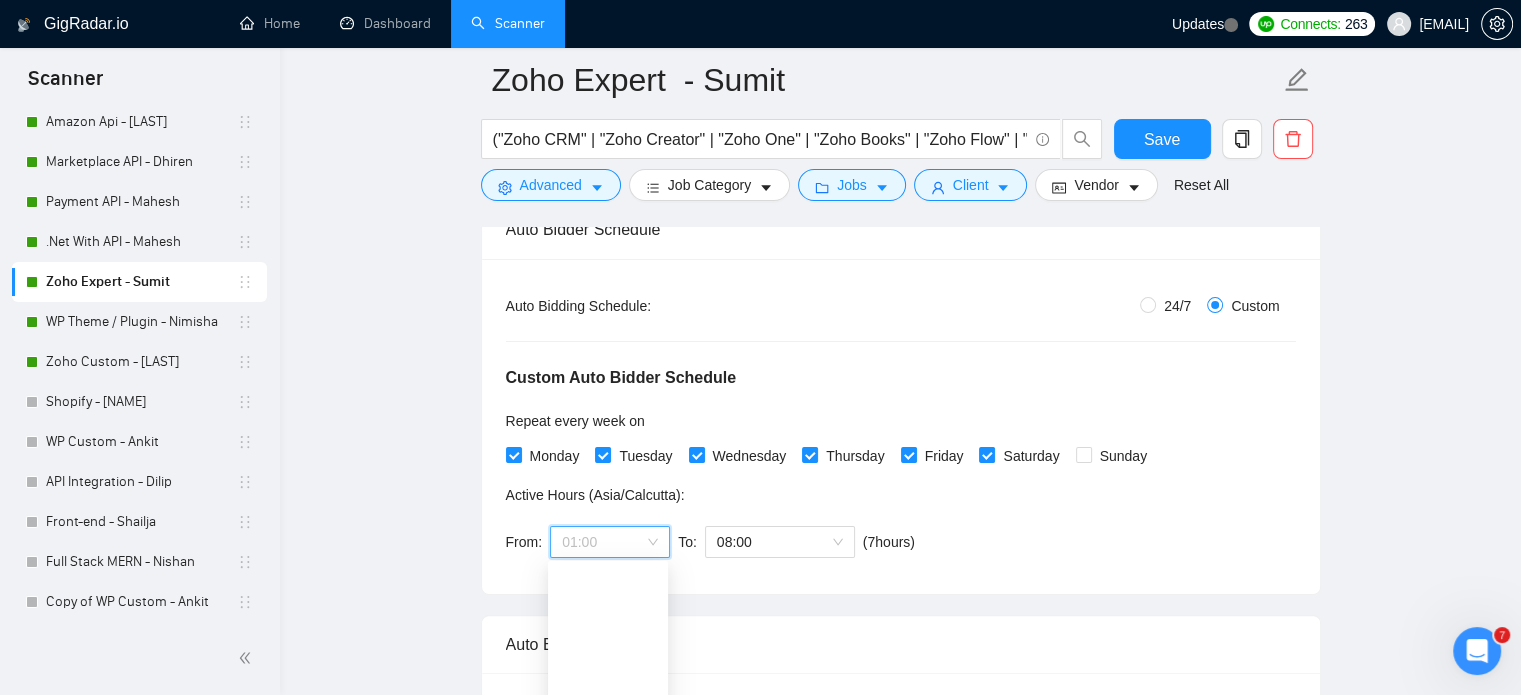 scroll, scrollTop: 200, scrollLeft: 0, axis: vertical 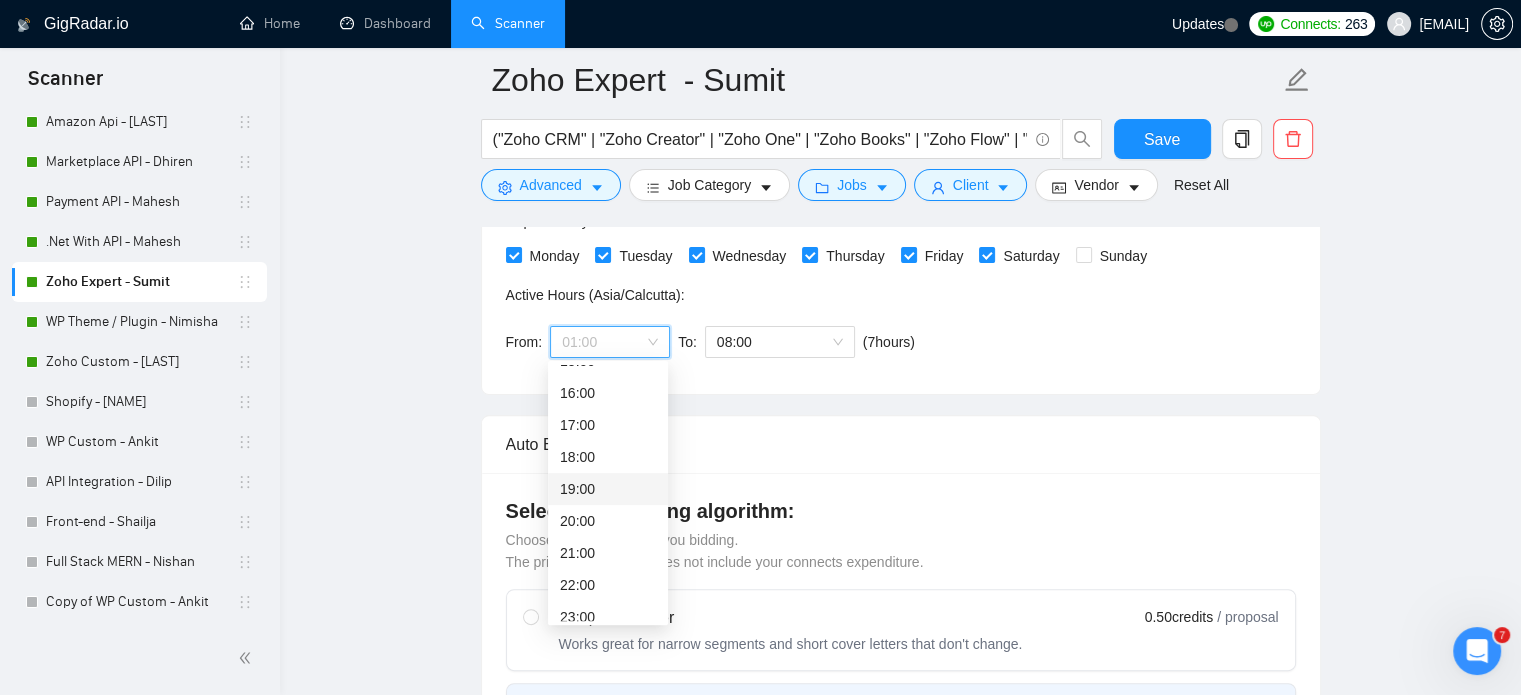 click on "19:00" at bounding box center (608, 489) 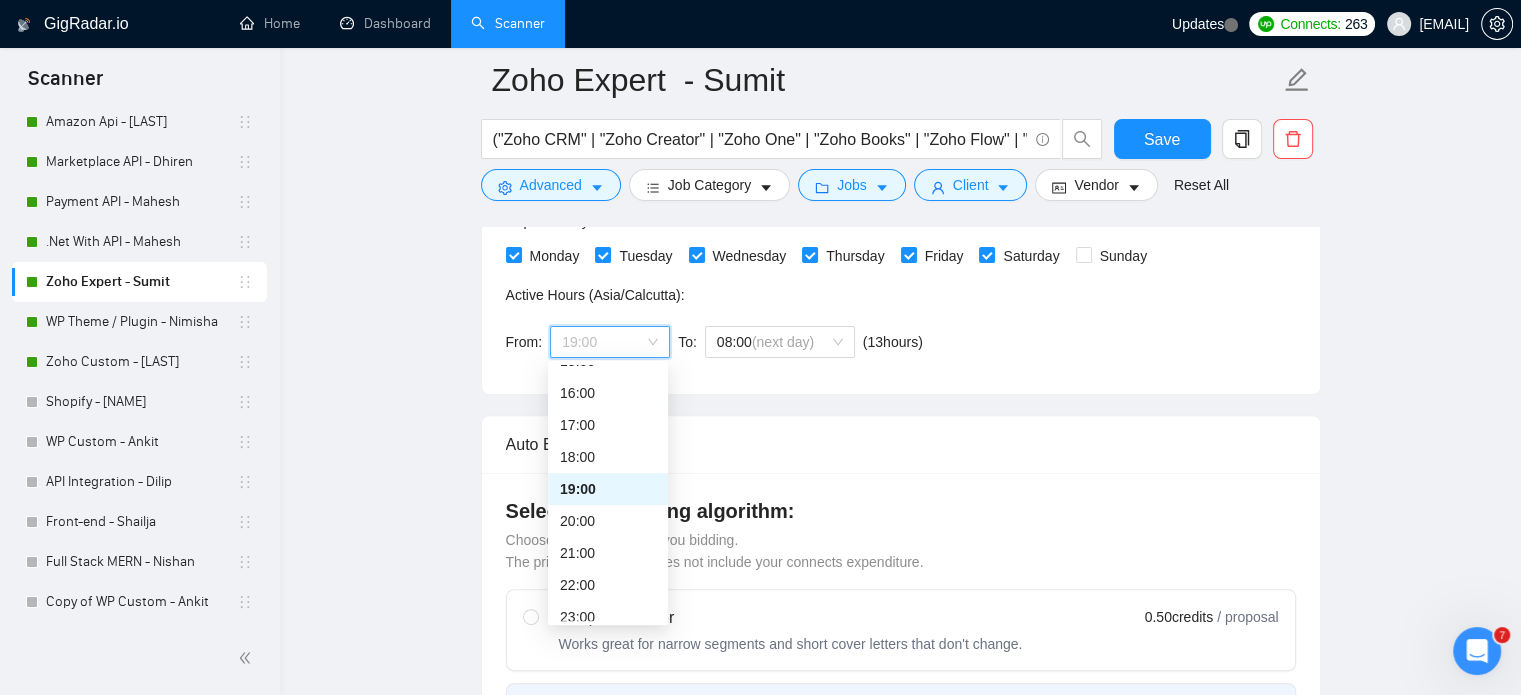 click on "19:00" at bounding box center (610, 342) 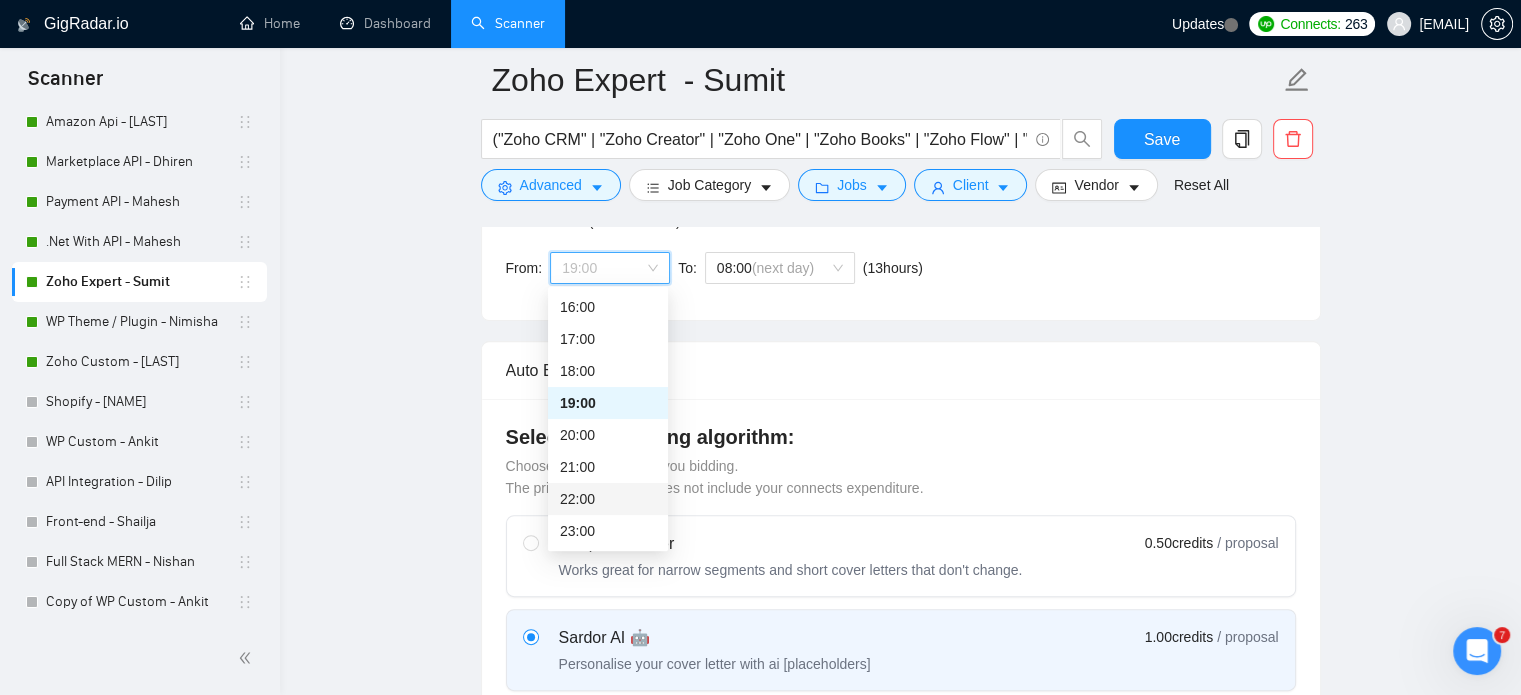 scroll, scrollTop: 735, scrollLeft: 0, axis: vertical 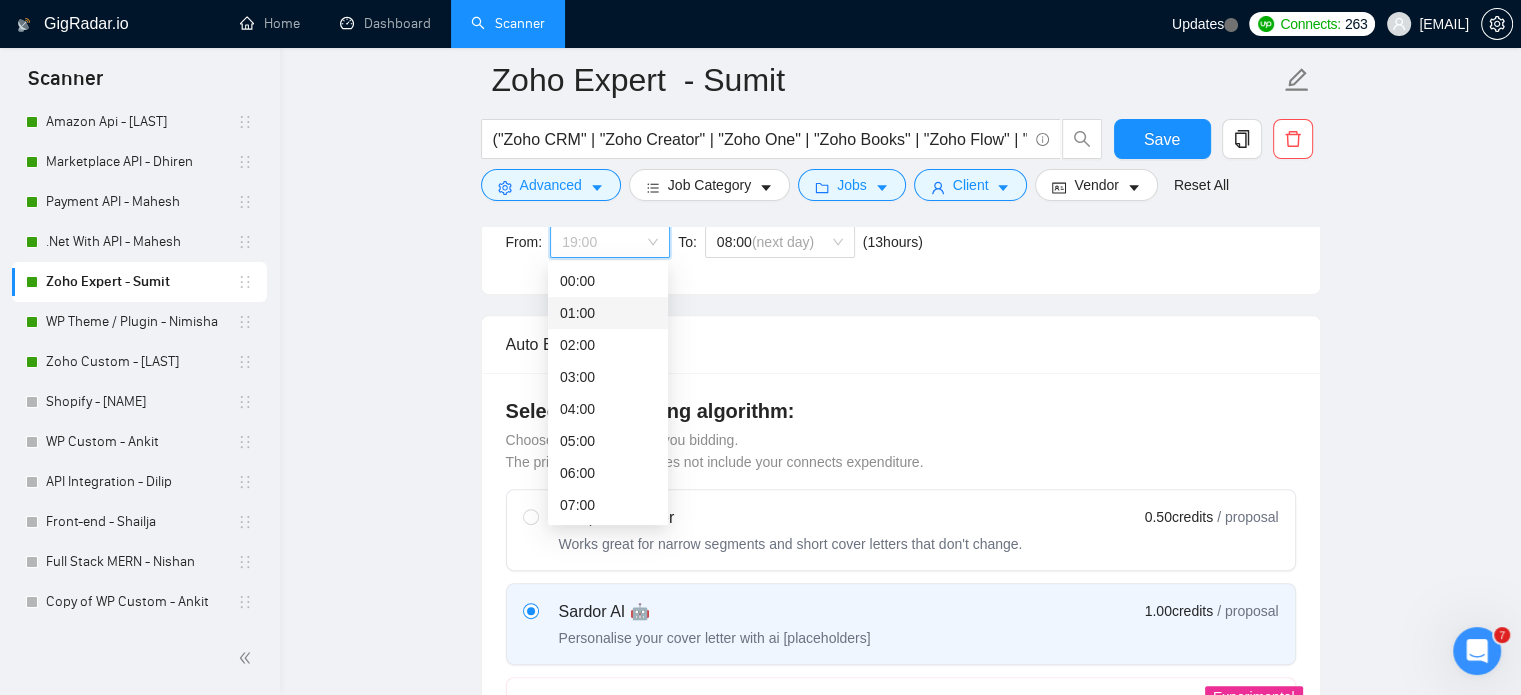 click on "01:00" at bounding box center (608, 313) 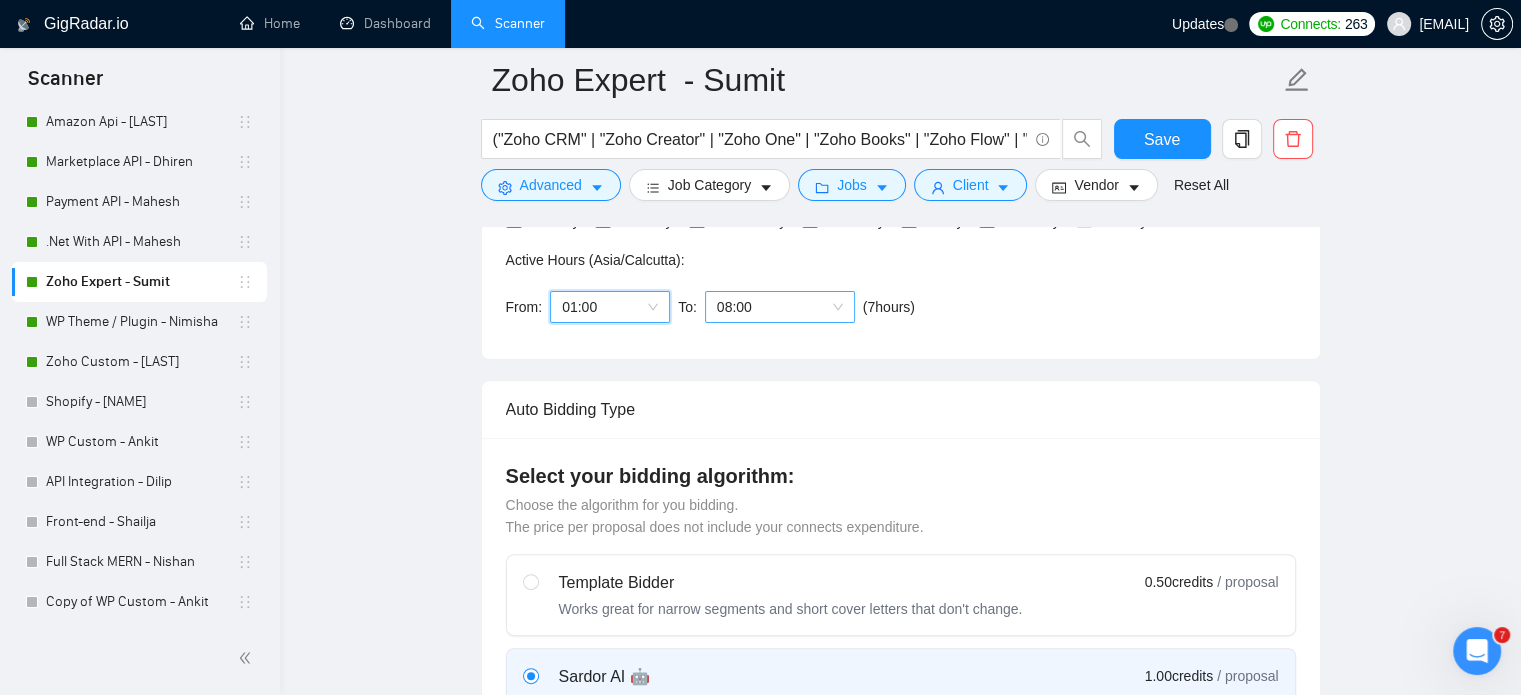 scroll, scrollTop: 535, scrollLeft: 0, axis: vertical 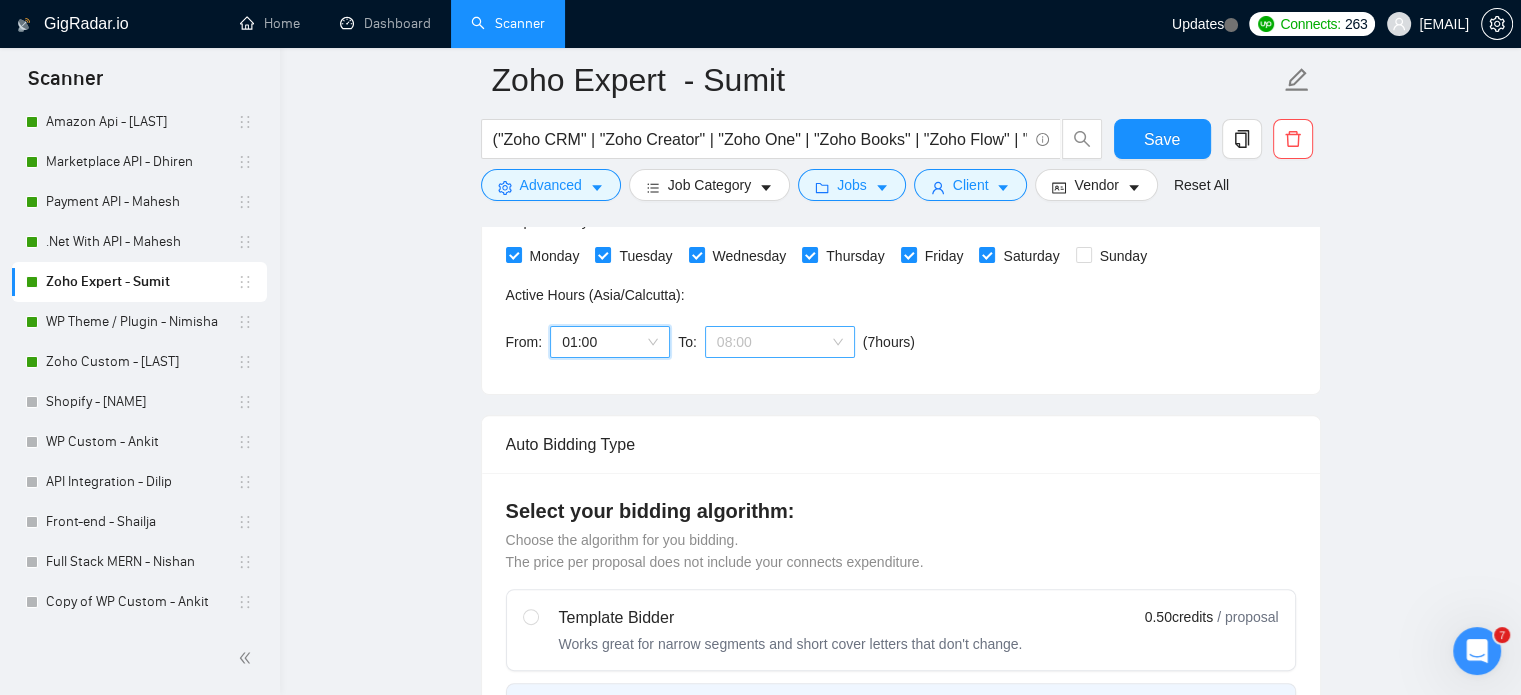 click on "08:00" at bounding box center [780, 342] 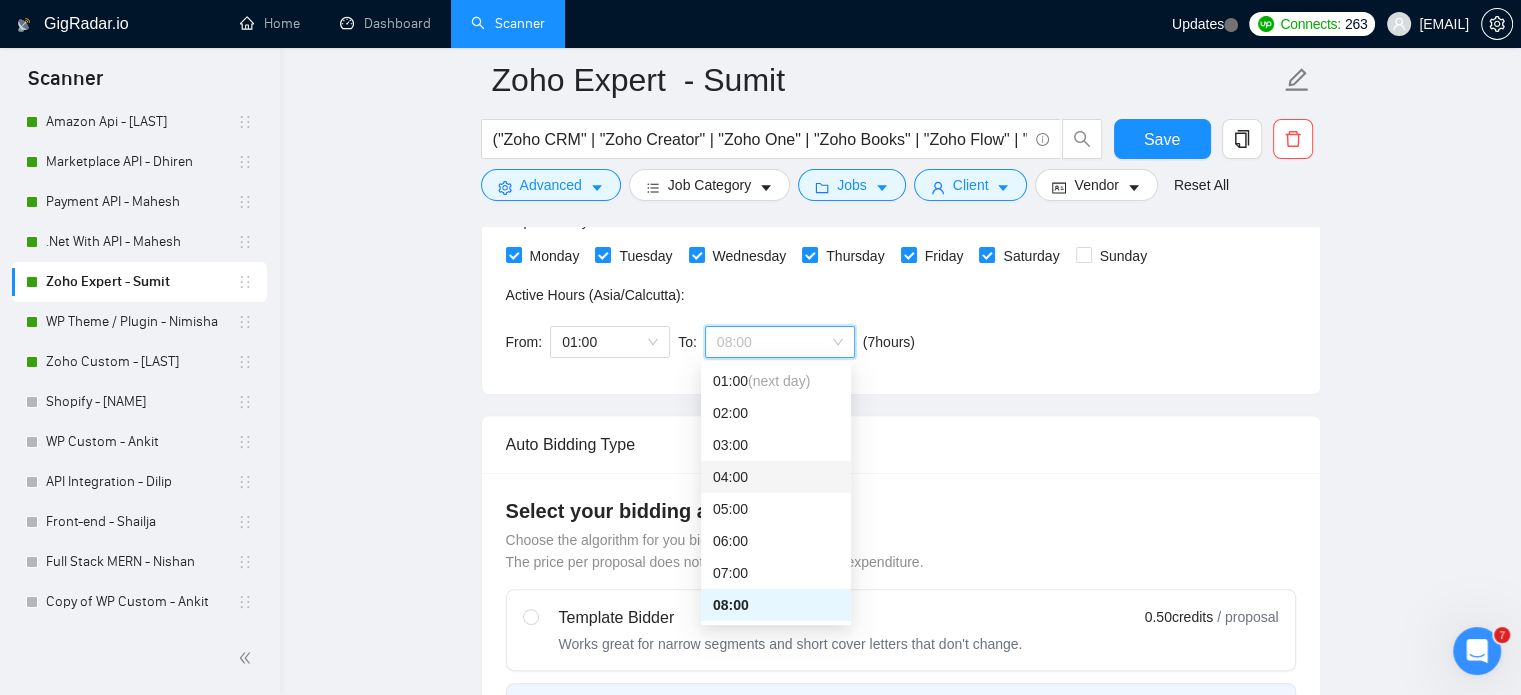 click on "04:00" at bounding box center (776, 477) 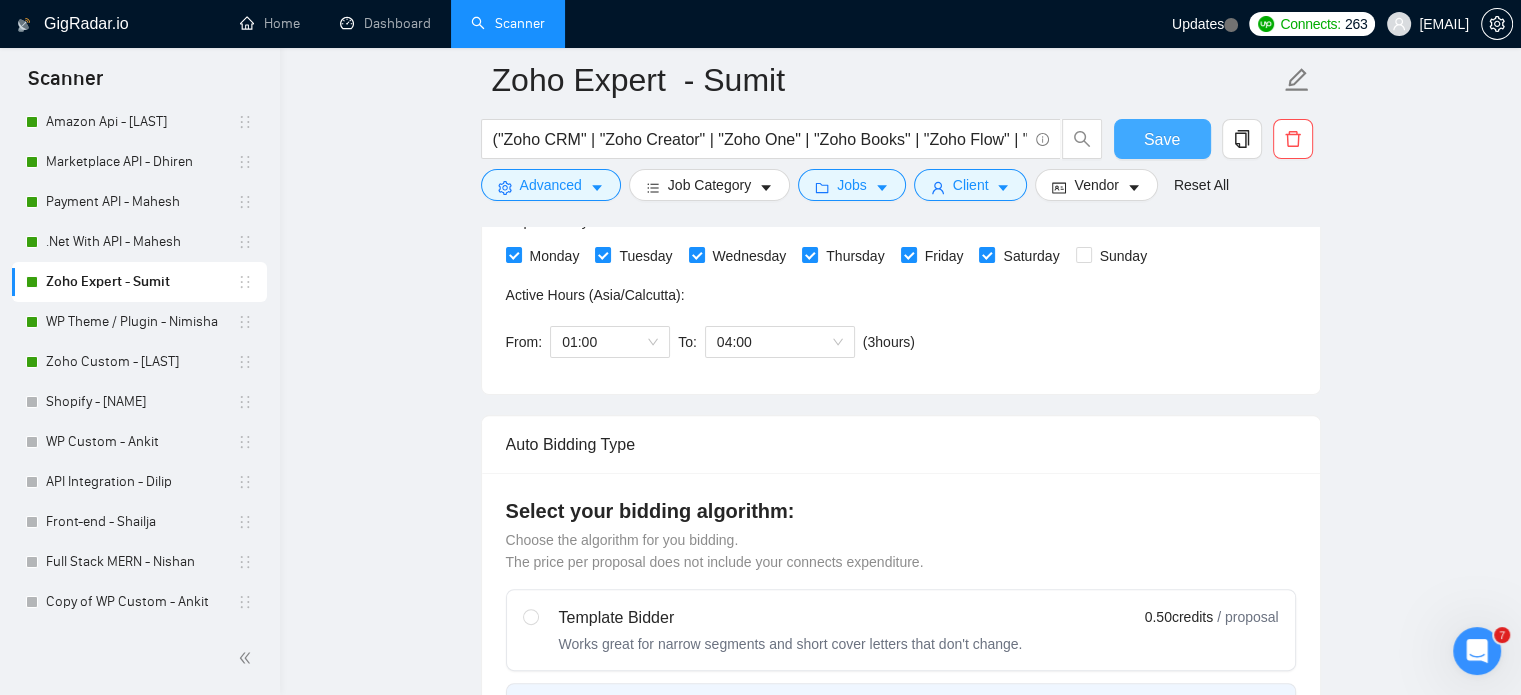 click on "Save" at bounding box center [1162, 139] 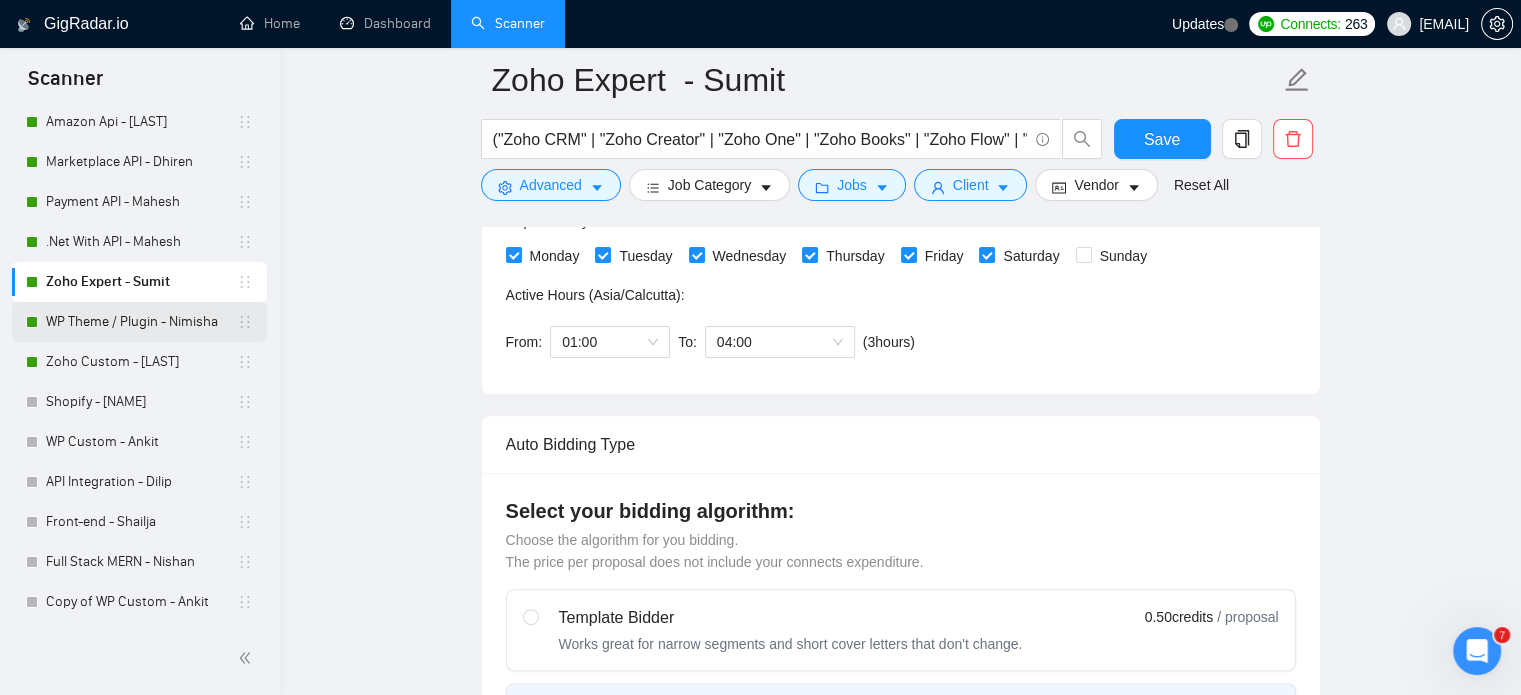 click on "WP Theme / Plugin - Nimisha" at bounding box center [141, 322] 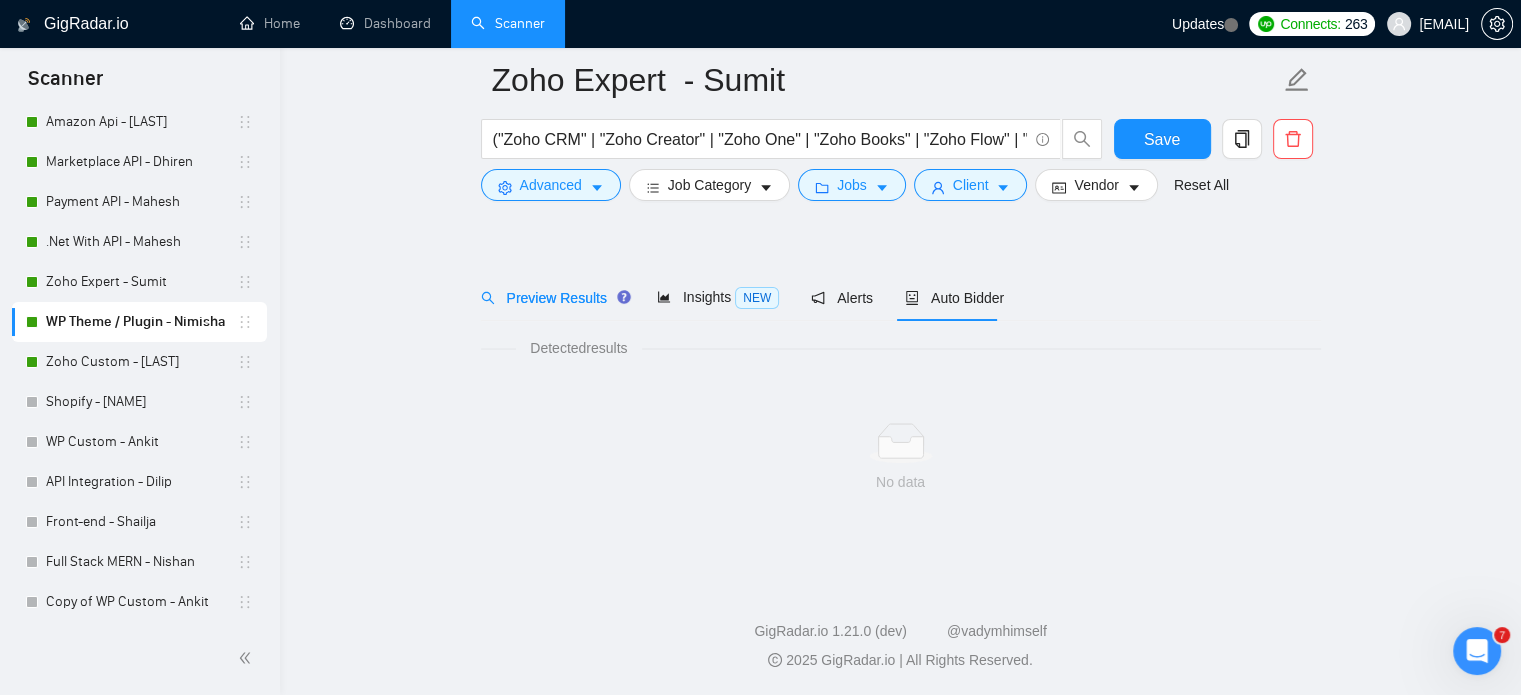 scroll, scrollTop: 35, scrollLeft: 0, axis: vertical 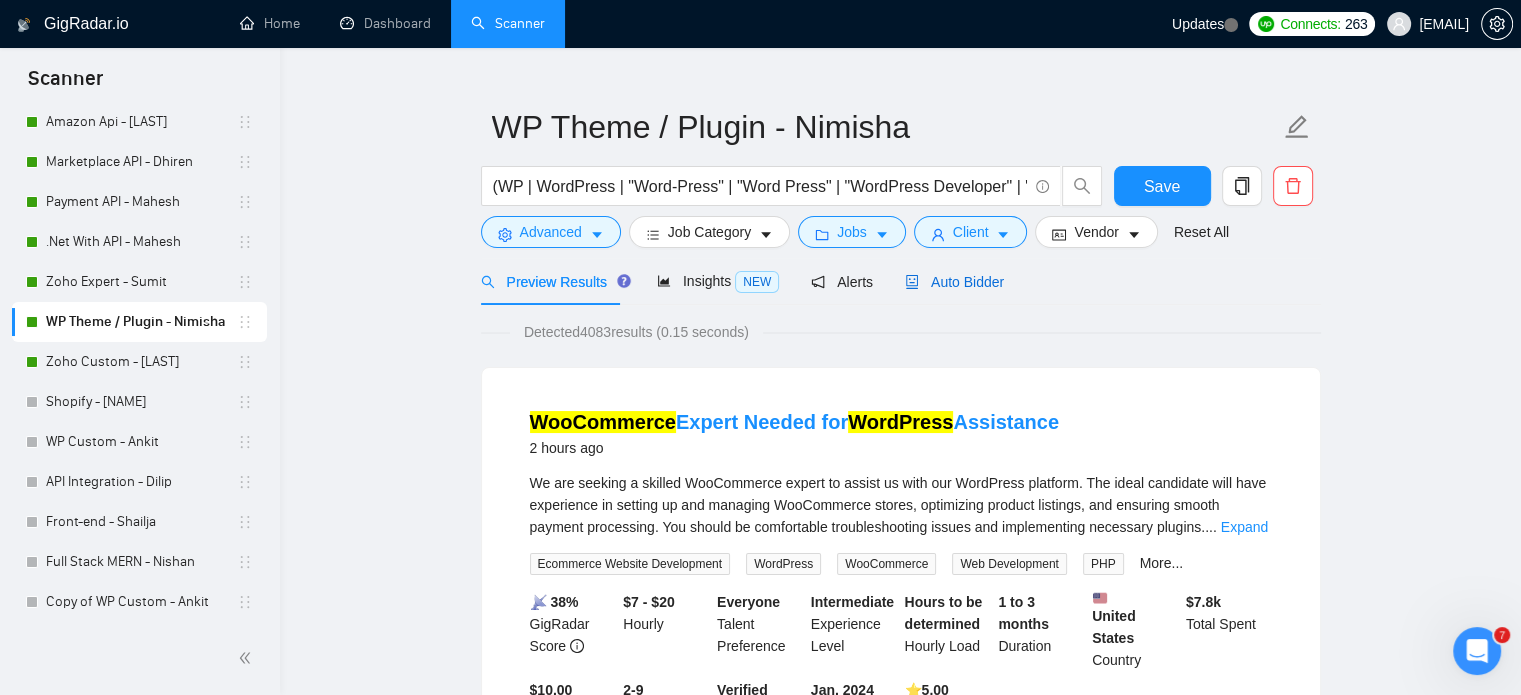 click on "Auto Bidder" at bounding box center (954, 282) 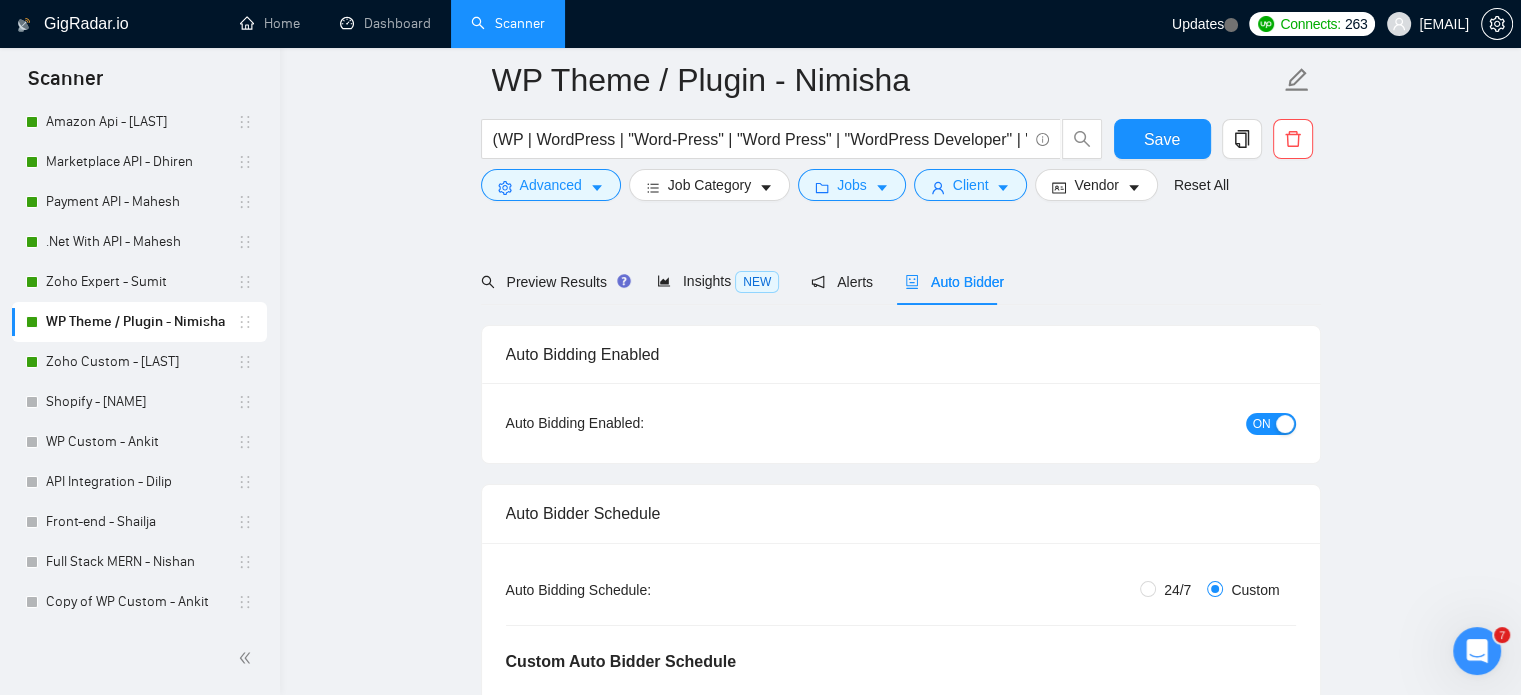 scroll, scrollTop: 335, scrollLeft: 0, axis: vertical 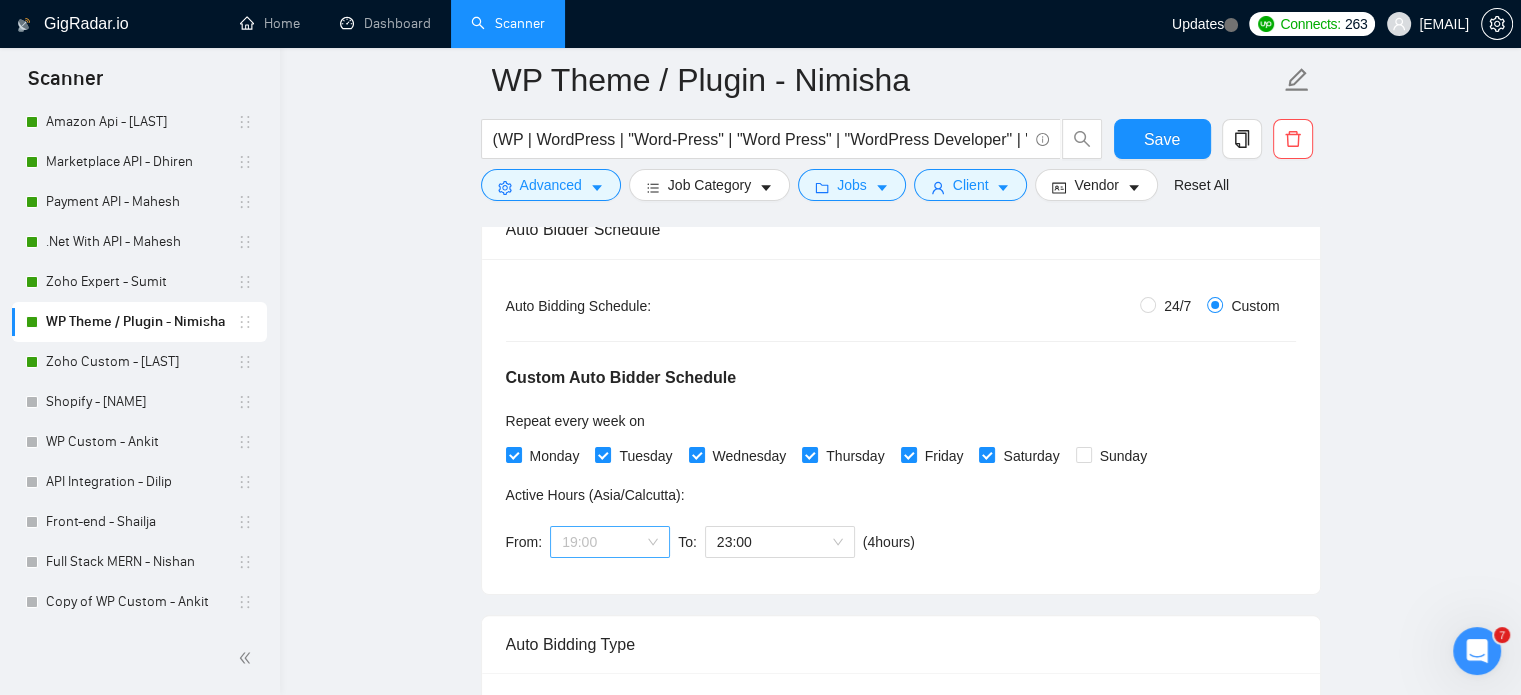 click on "19:00" at bounding box center [610, 542] 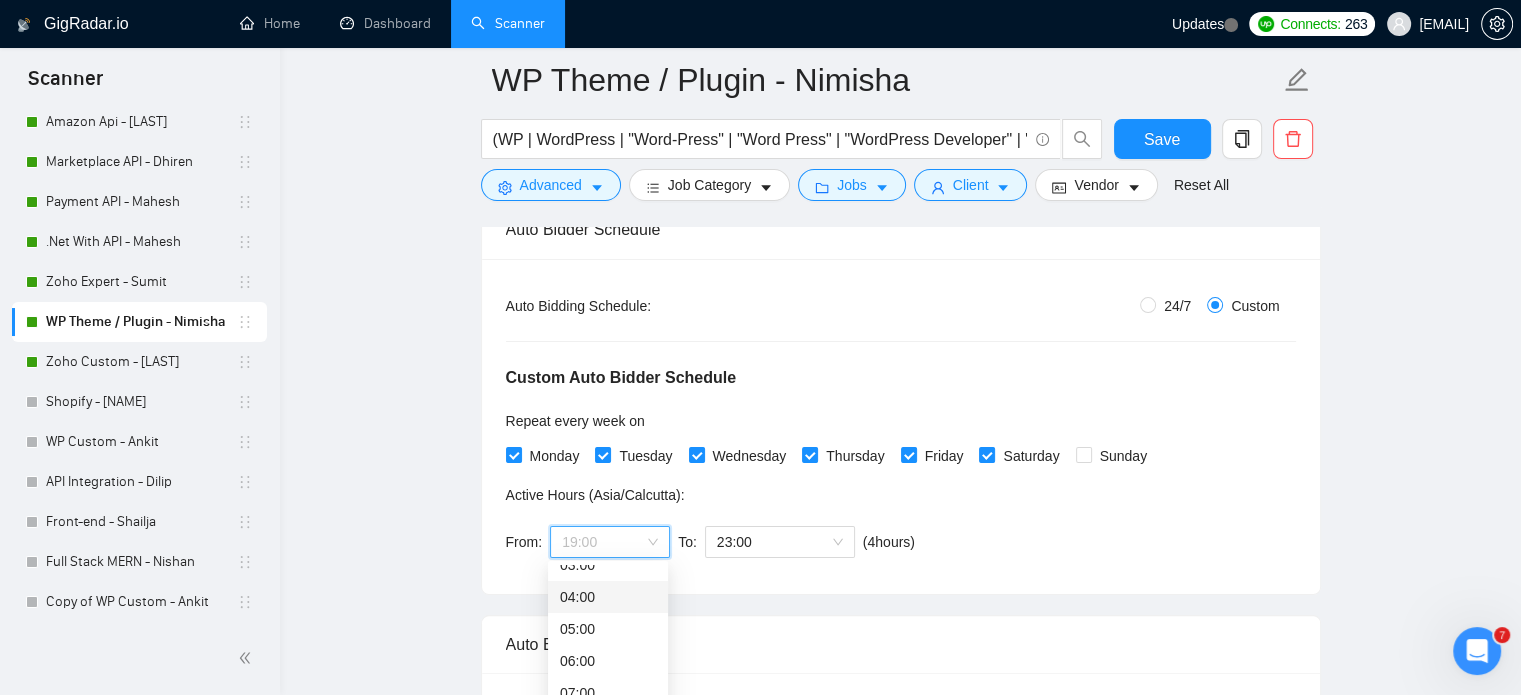 scroll, scrollTop: 0, scrollLeft: 0, axis: both 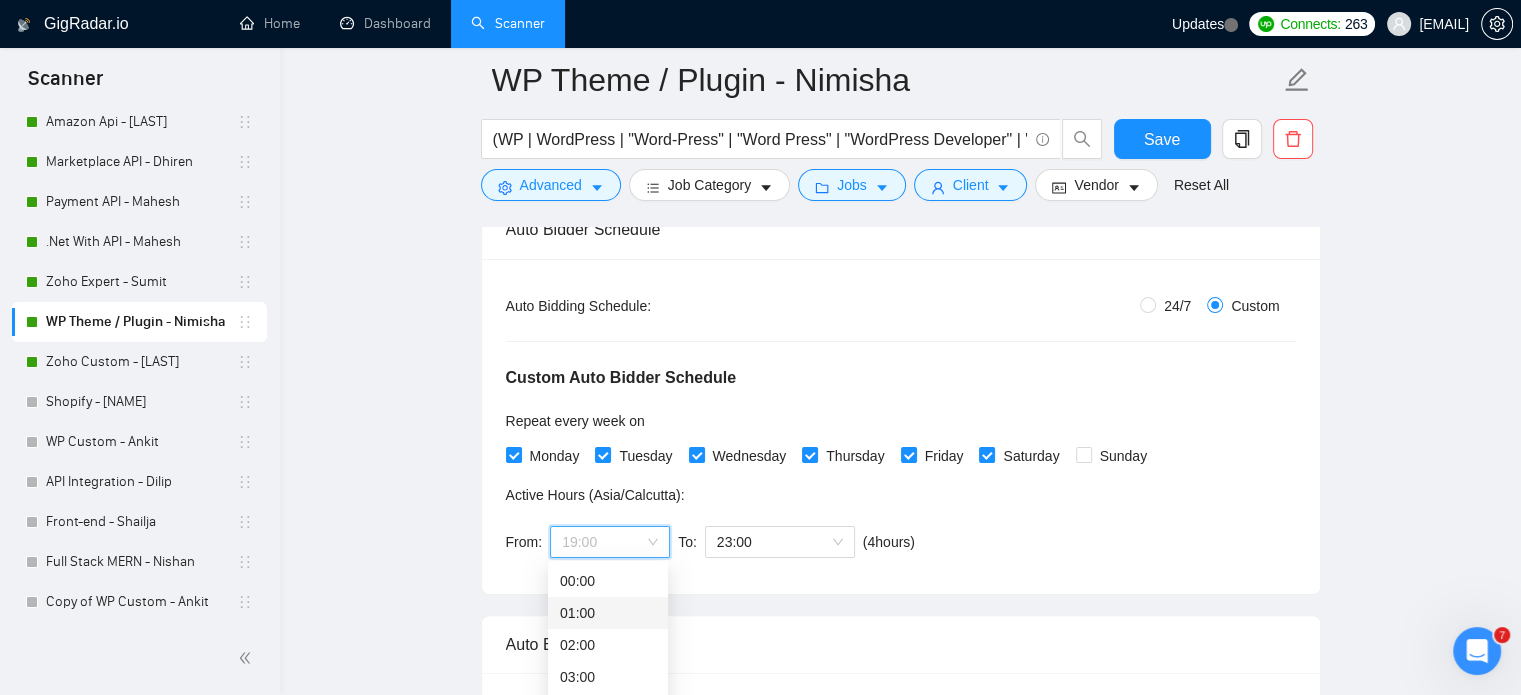 drag, startPoint x: 619, startPoint y: 603, endPoint x: 780, endPoint y: 570, distance: 164.3472 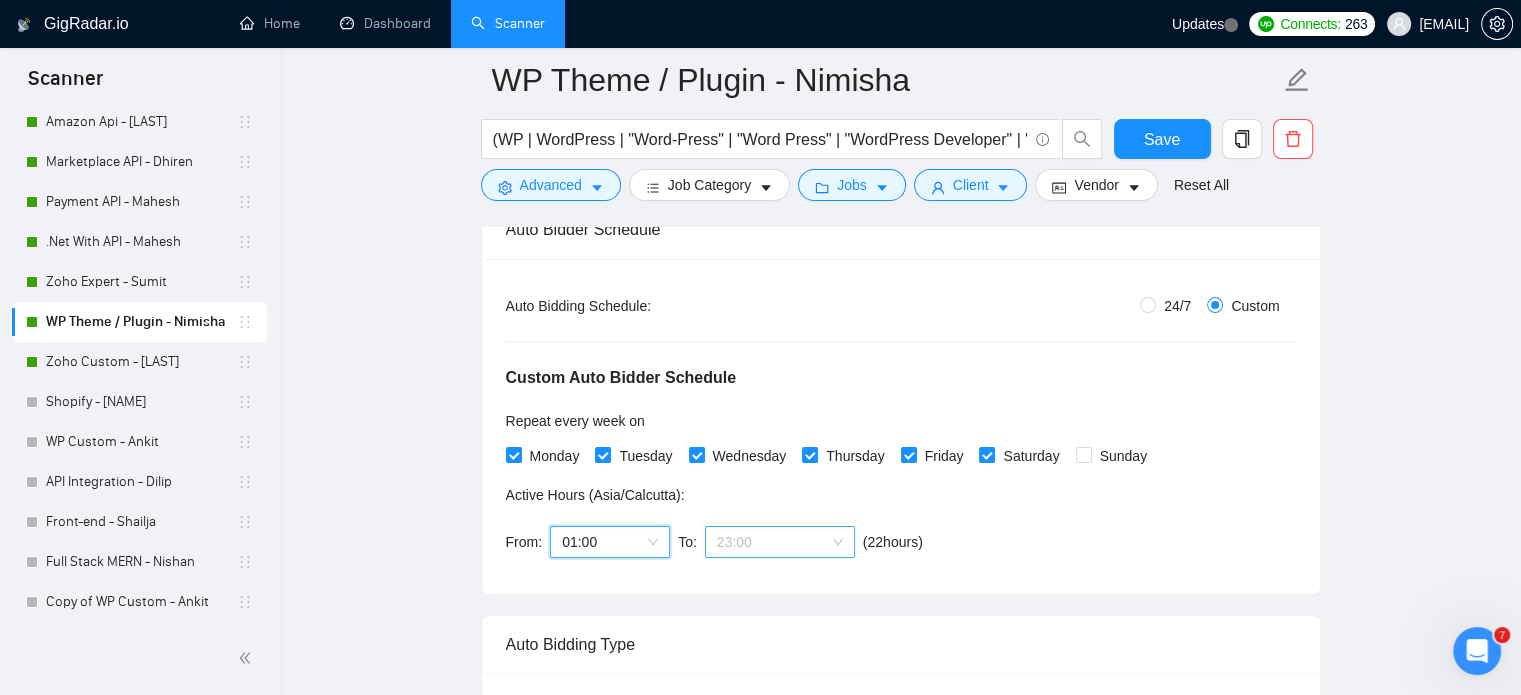 click on "23:00" at bounding box center [780, 542] 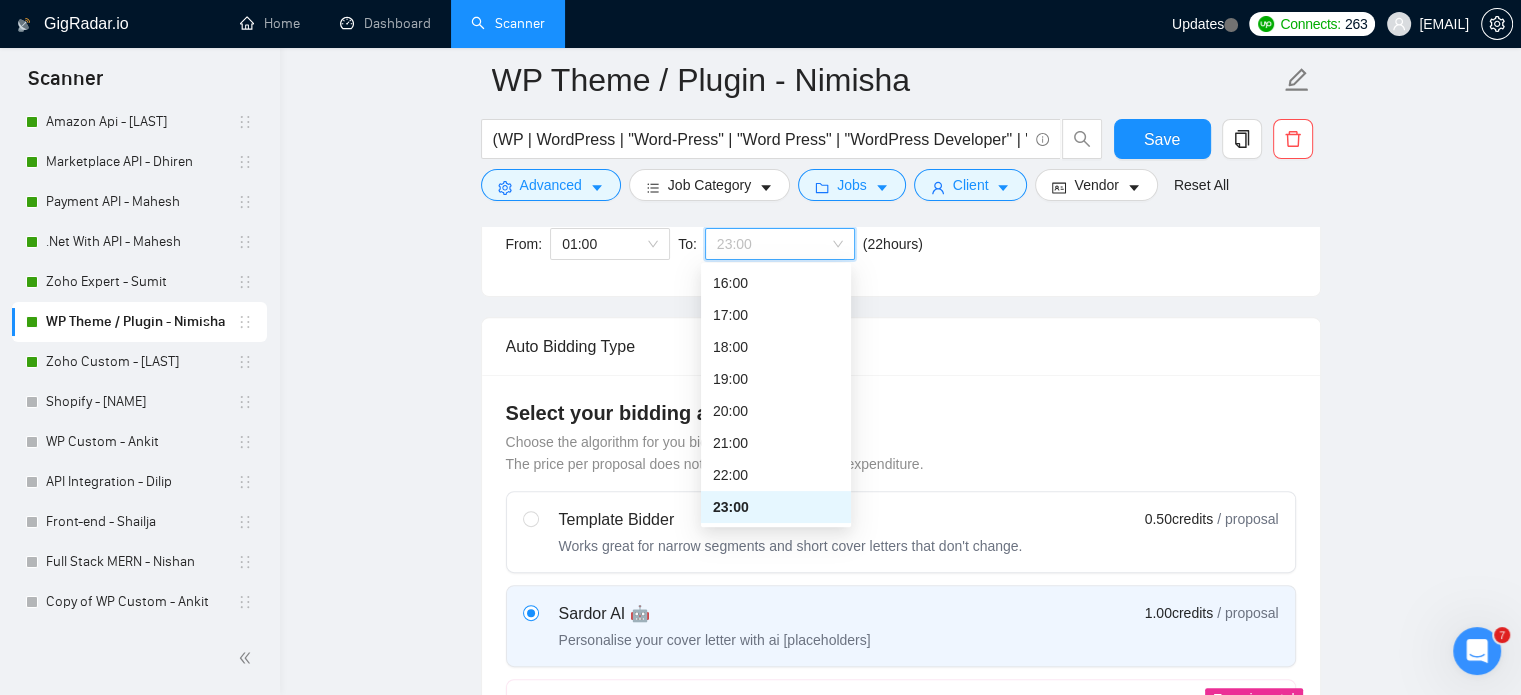 scroll, scrollTop: 635, scrollLeft: 0, axis: vertical 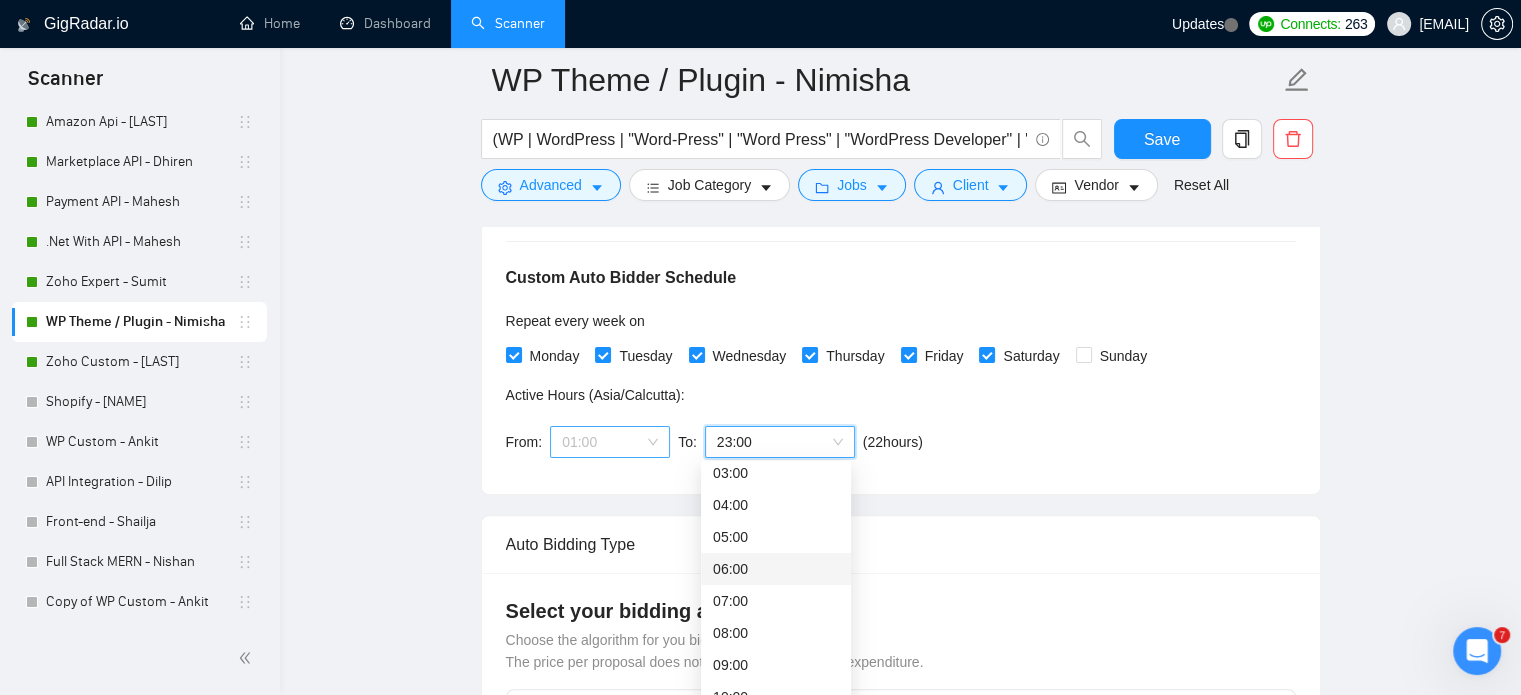 click on "01:00" at bounding box center (610, 442) 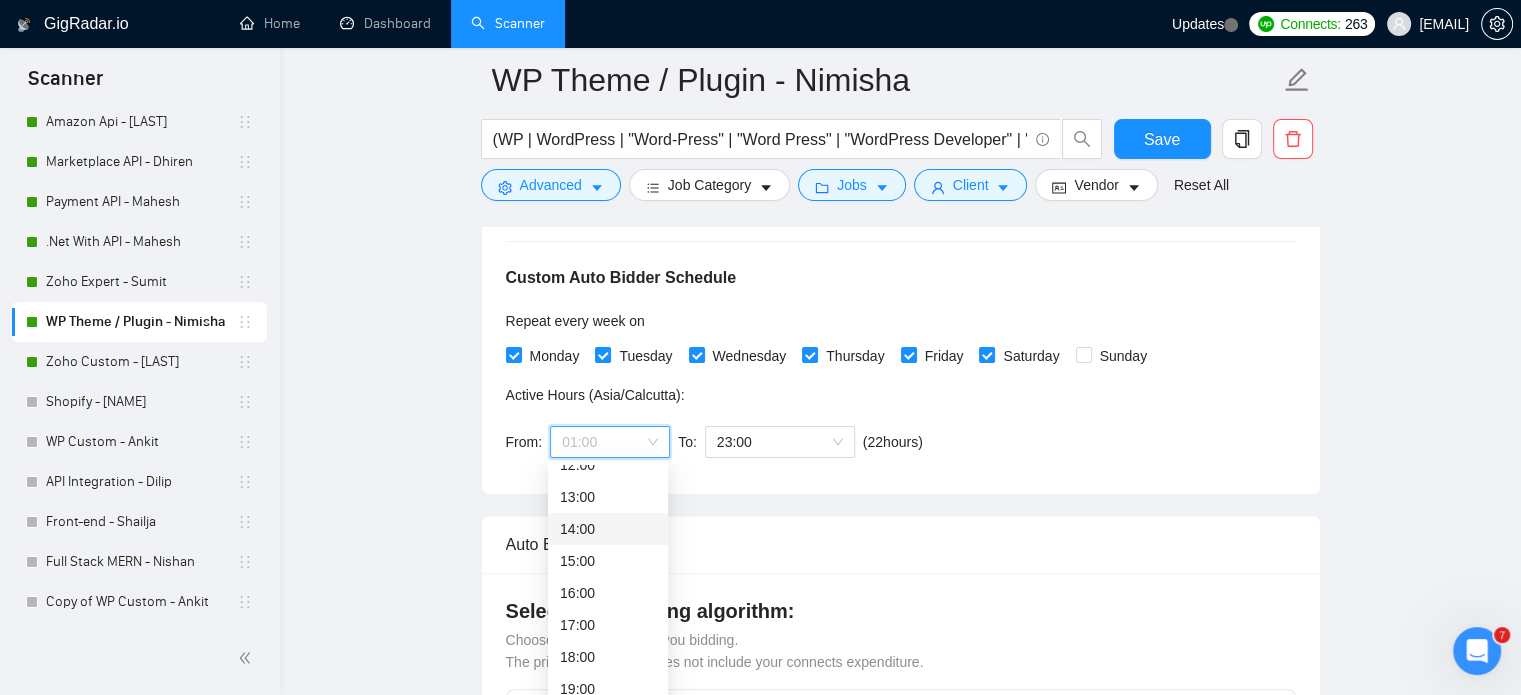 scroll, scrollTop: 500, scrollLeft: 0, axis: vertical 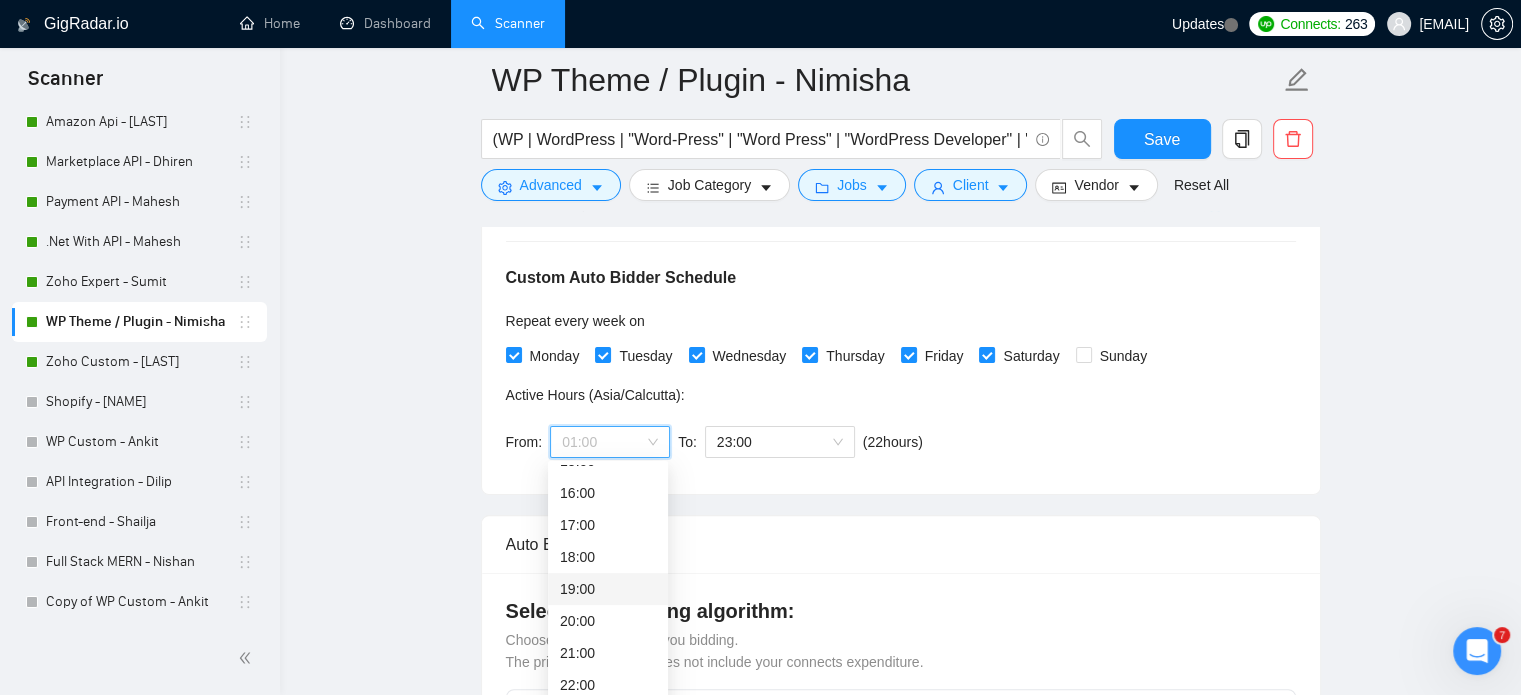 click on "19:00" at bounding box center (608, 589) 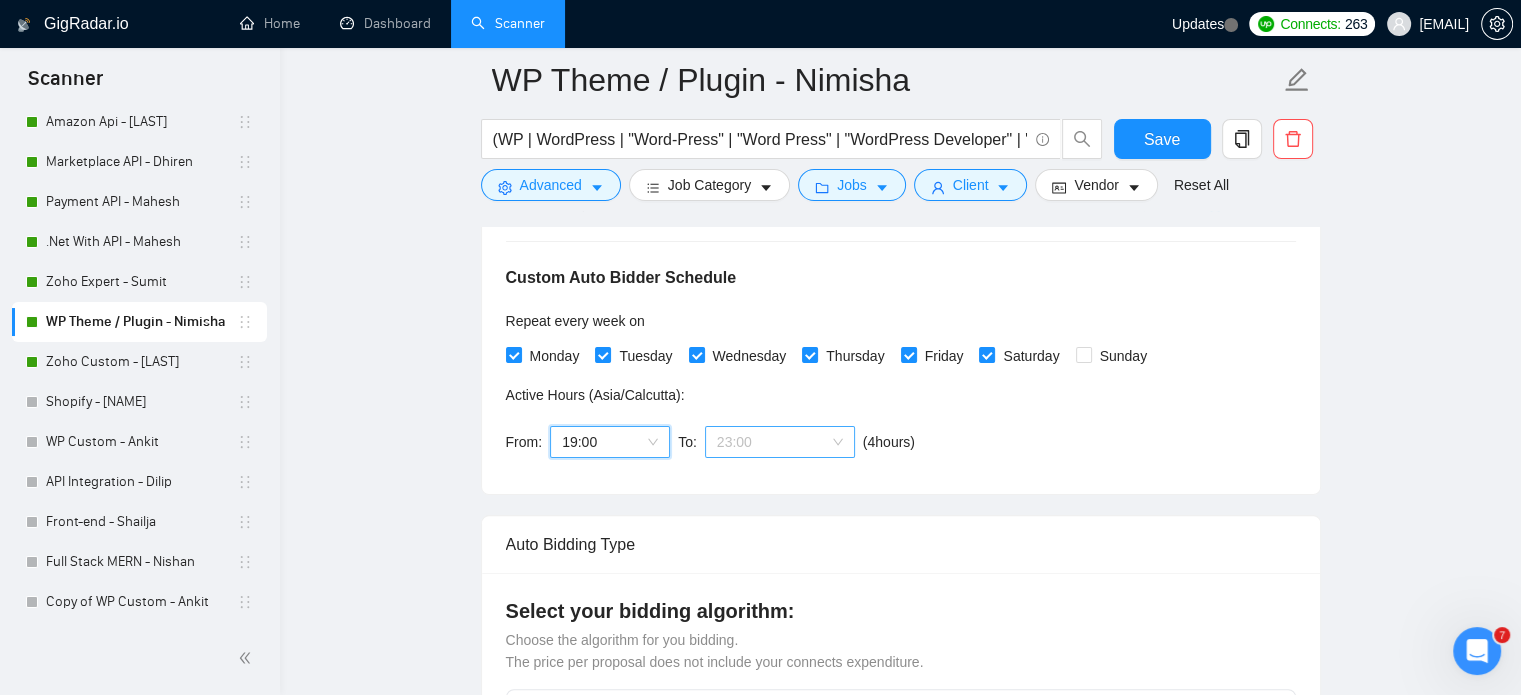 click on "23:00" at bounding box center (780, 442) 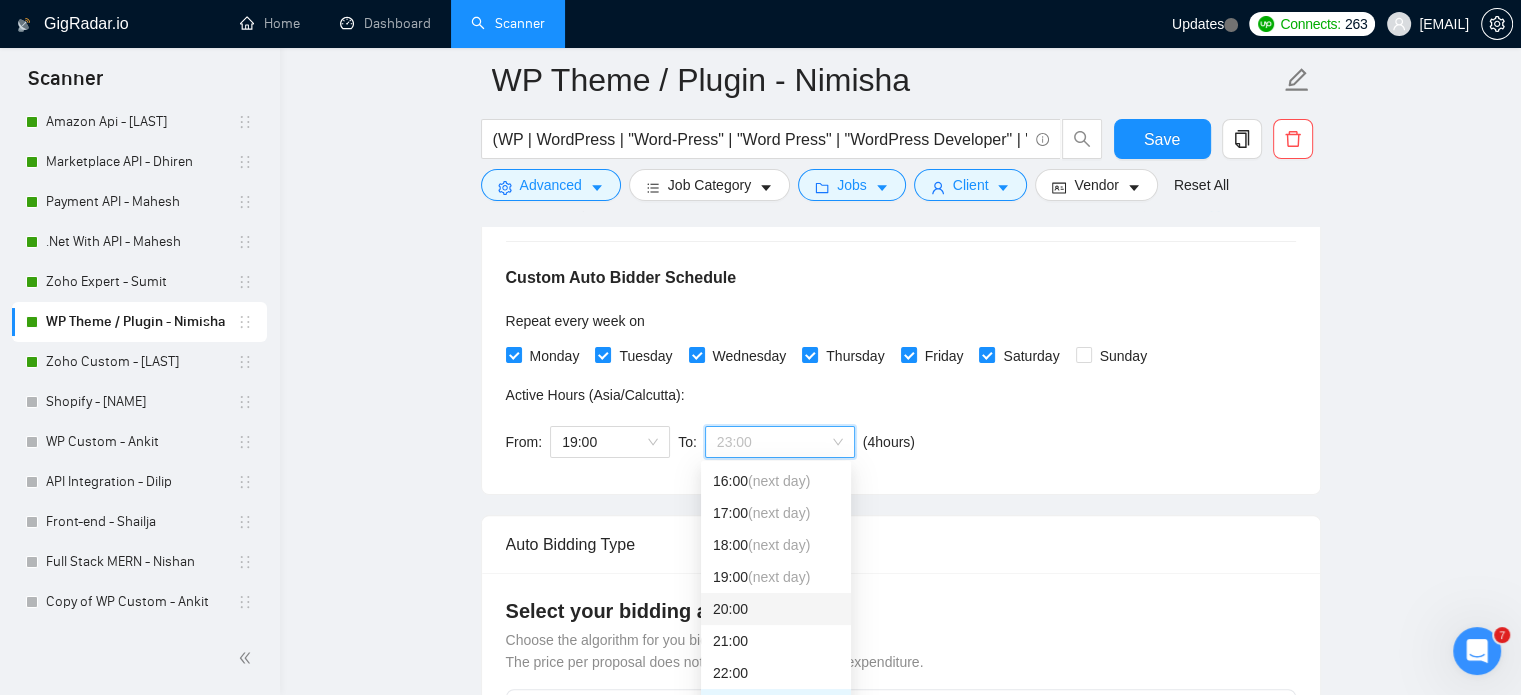 scroll, scrollTop: 535, scrollLeft: 0, axis: vertical 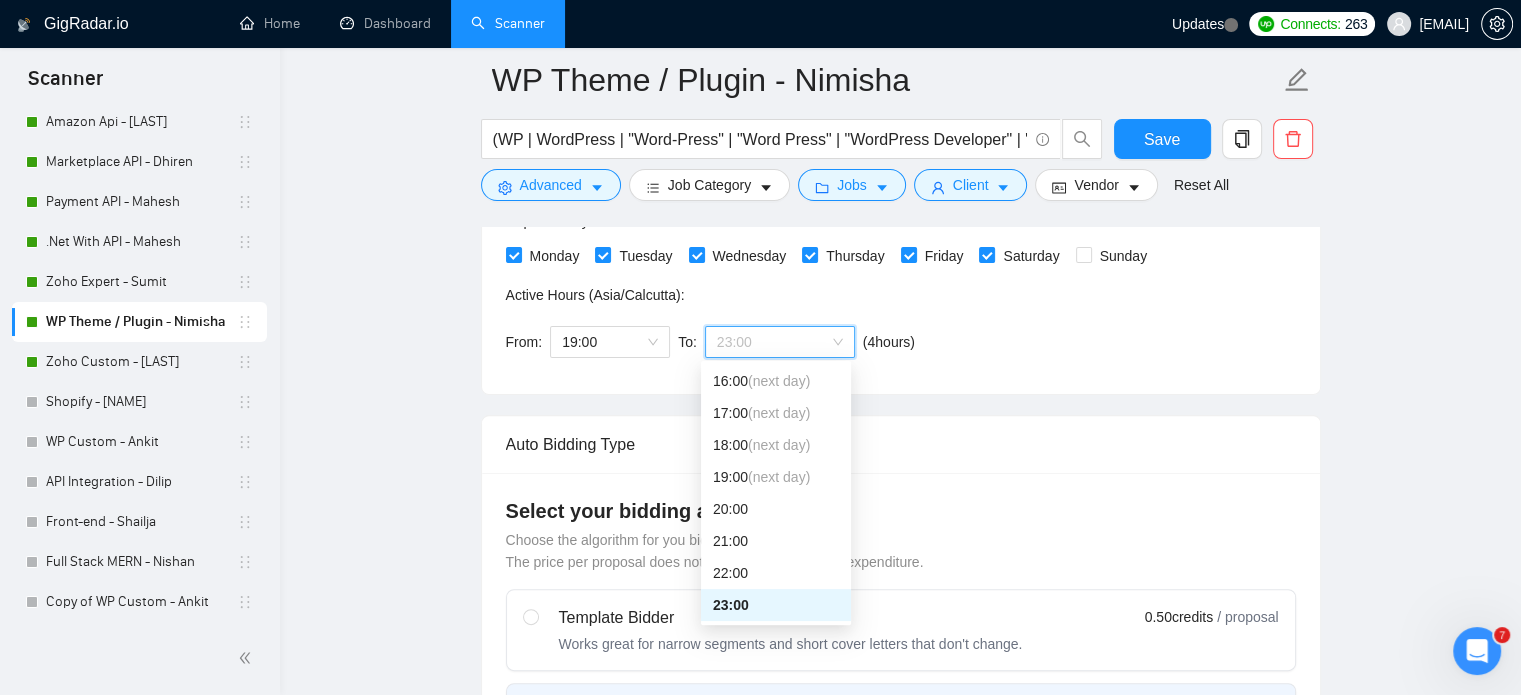 click on "23:00" at bounding box center (776, 605) 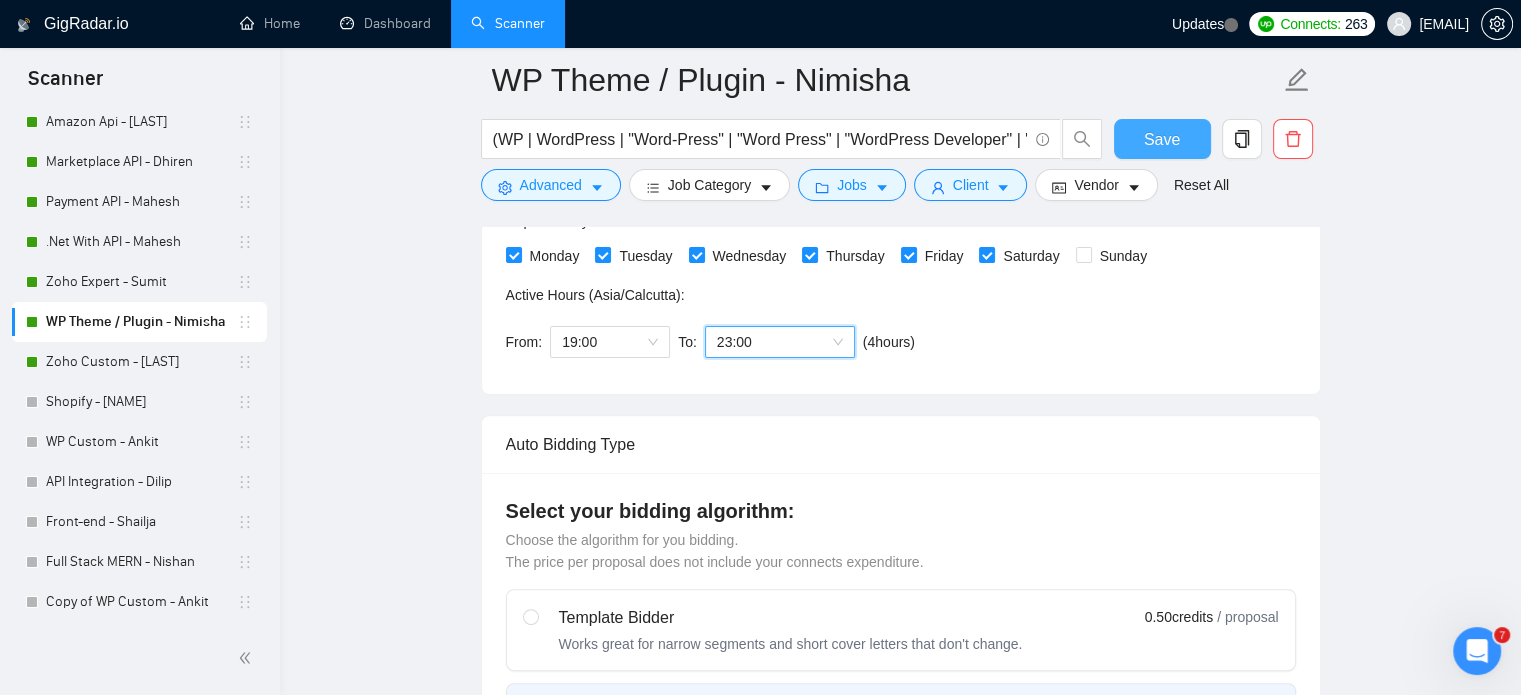 drag, startPoint x: 1160, startPoint y: 141, endPoint x: 940, endPoint y: 687, distance: 588.65607 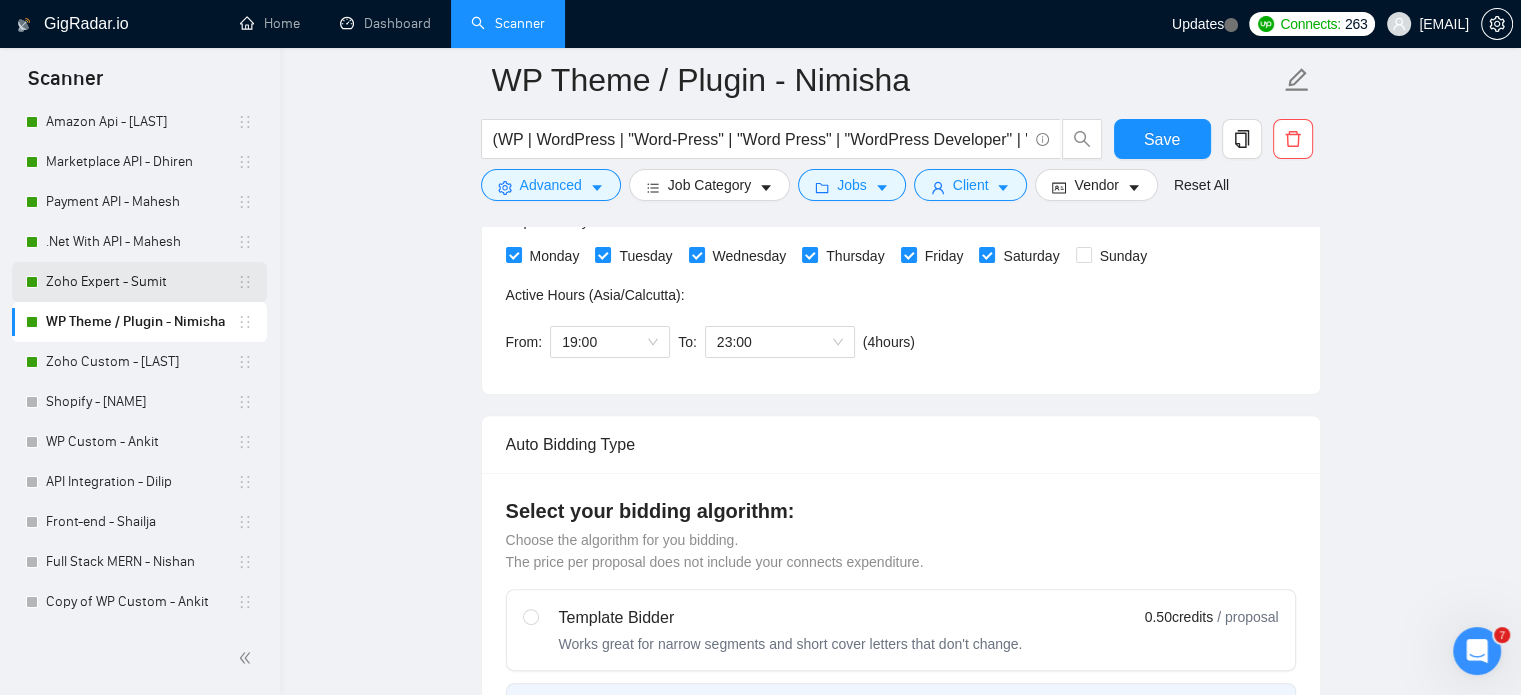 click on "Zoho Expert  - Sumit" at bounding box center (141, 282) 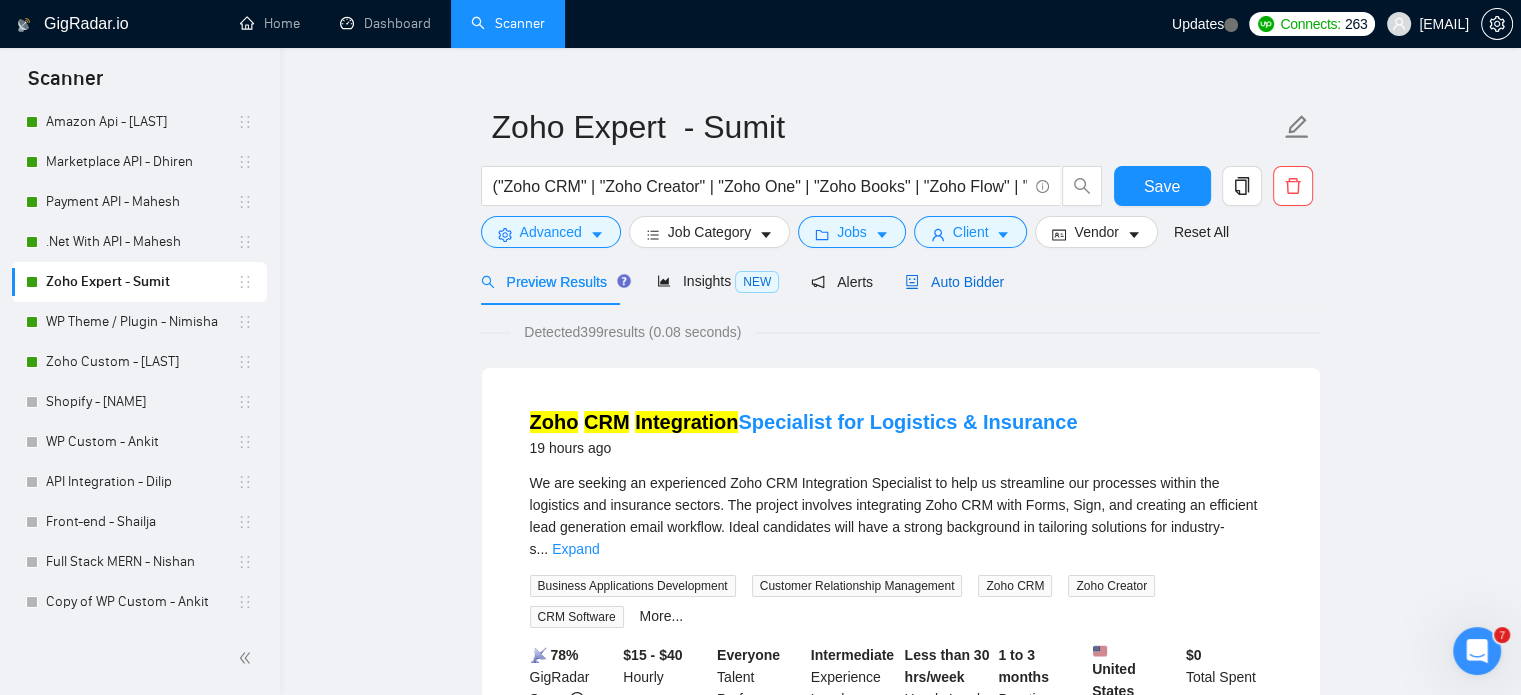 drag, startPoint x: 939, startPoint y: 285, endPoint x: 926, endPoint y: 313, distance: 30.870699 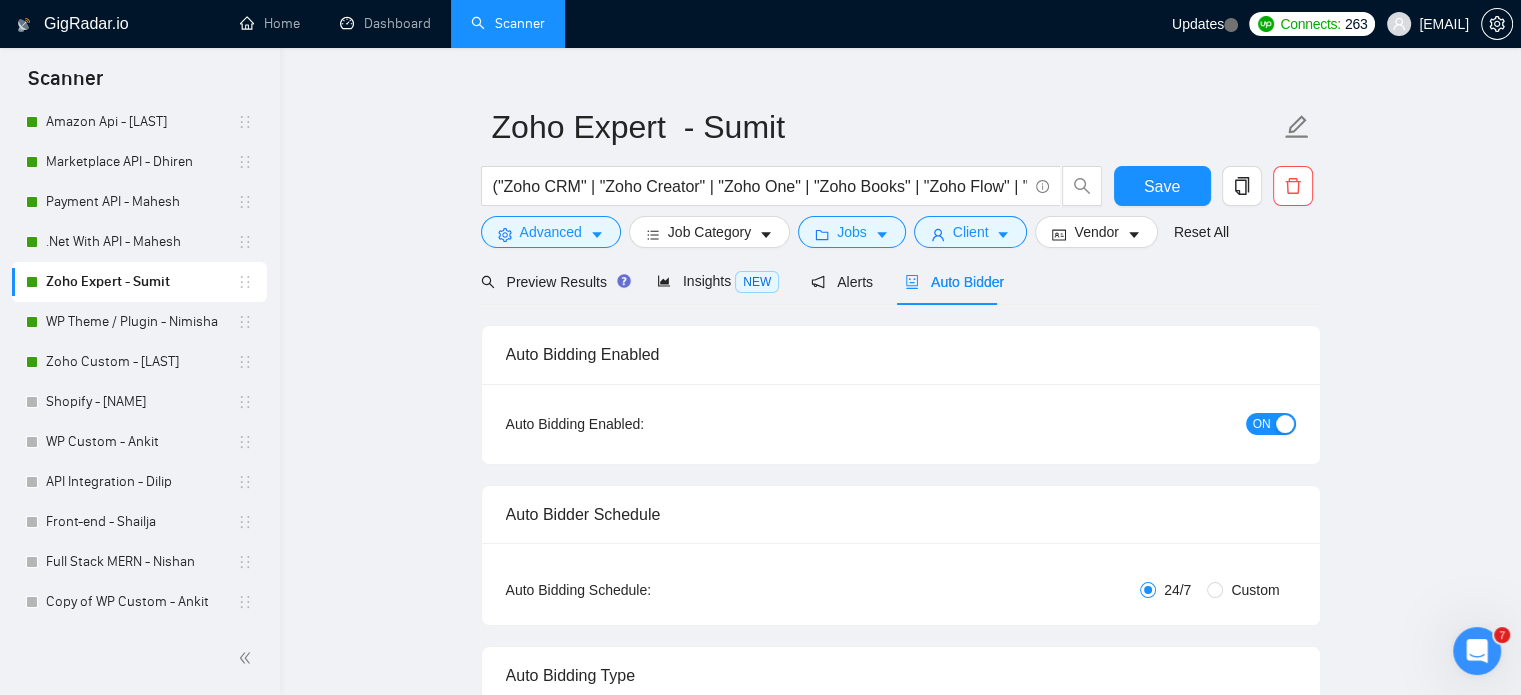 type 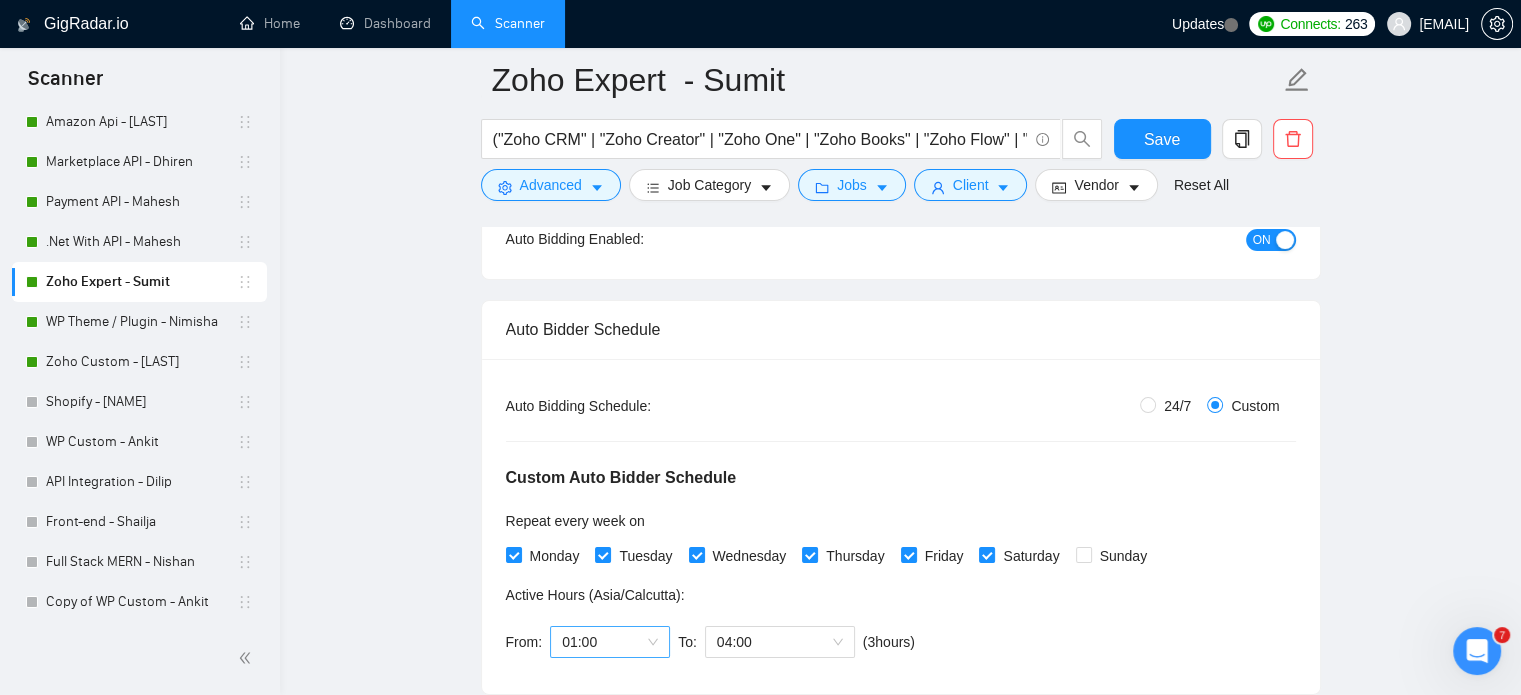 scroll, scrollTop: 335, scrollLeft: 0, axis: vertical 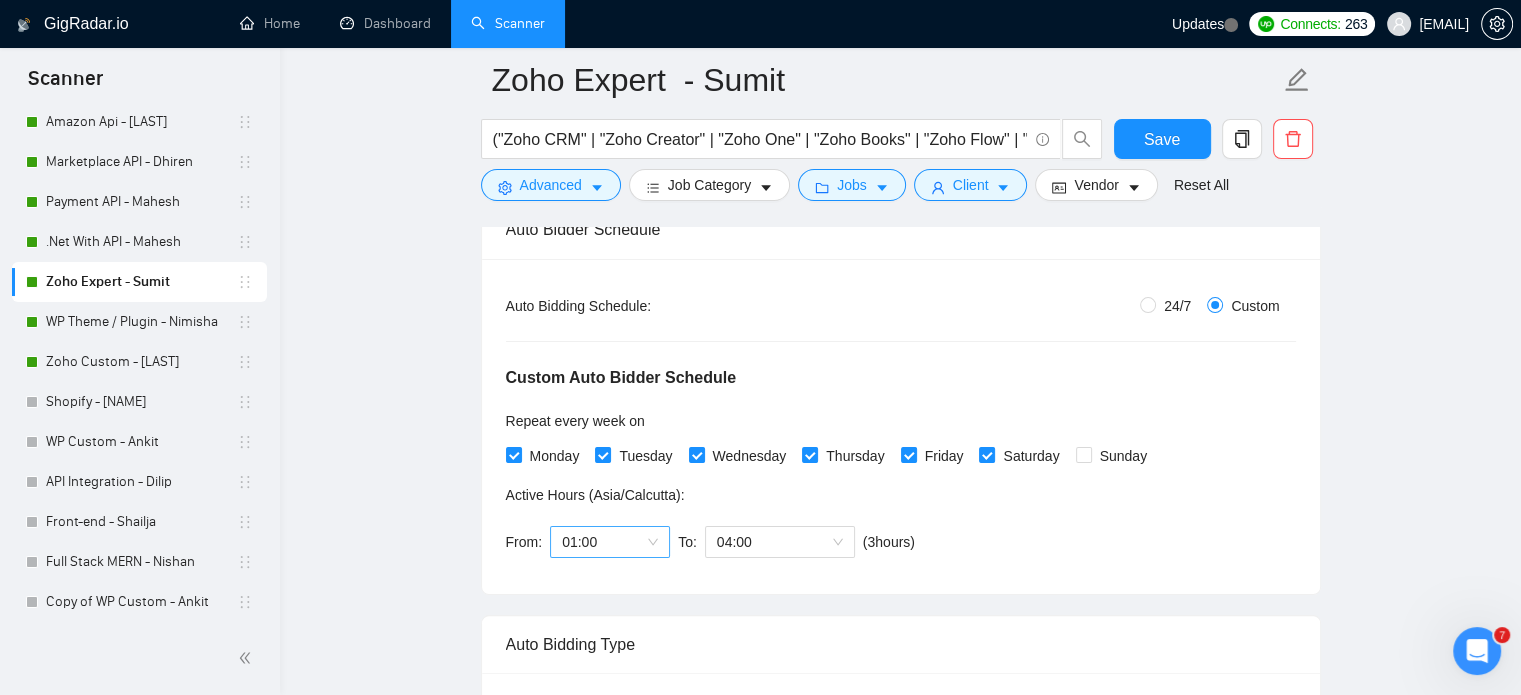 click on "01:00" at bounding box center (610, 542) 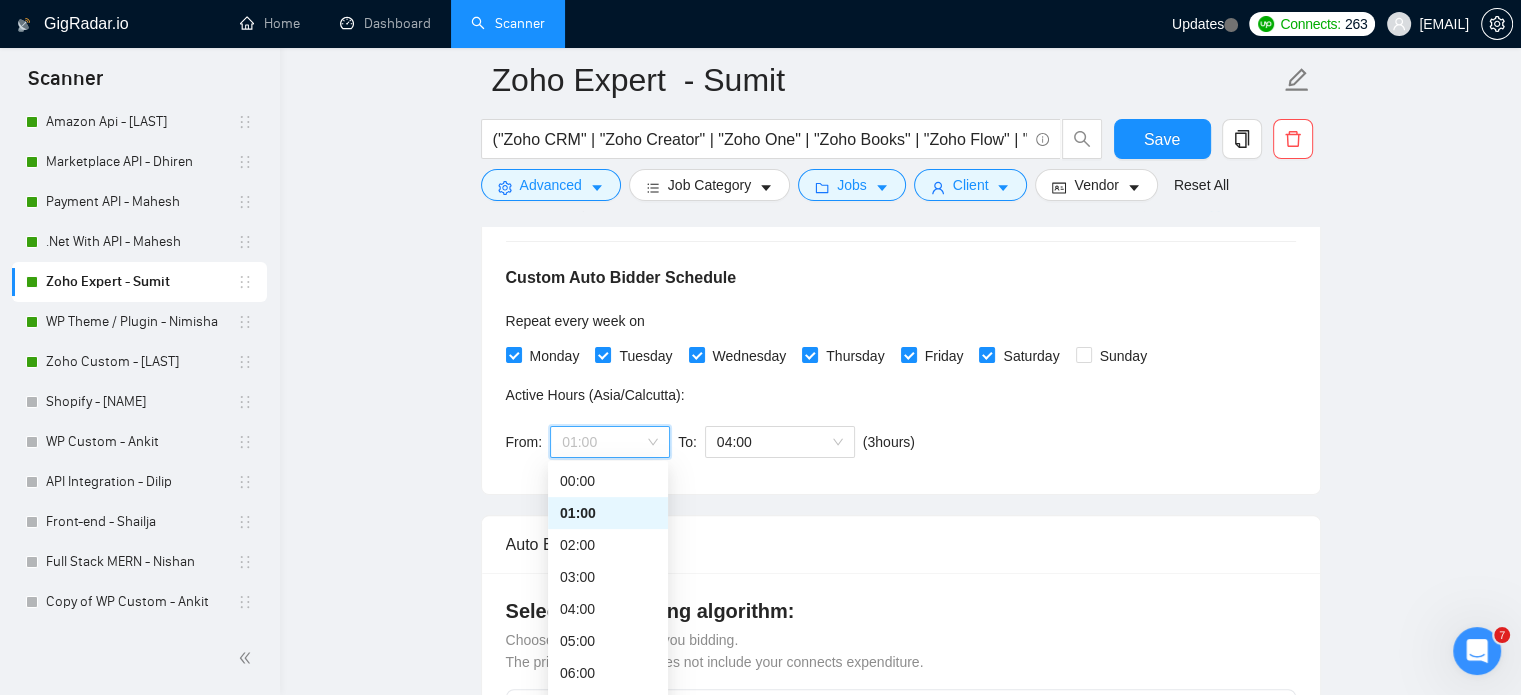 scroll, scrollTop: 535, scrollLeft: 0, axis: vertical 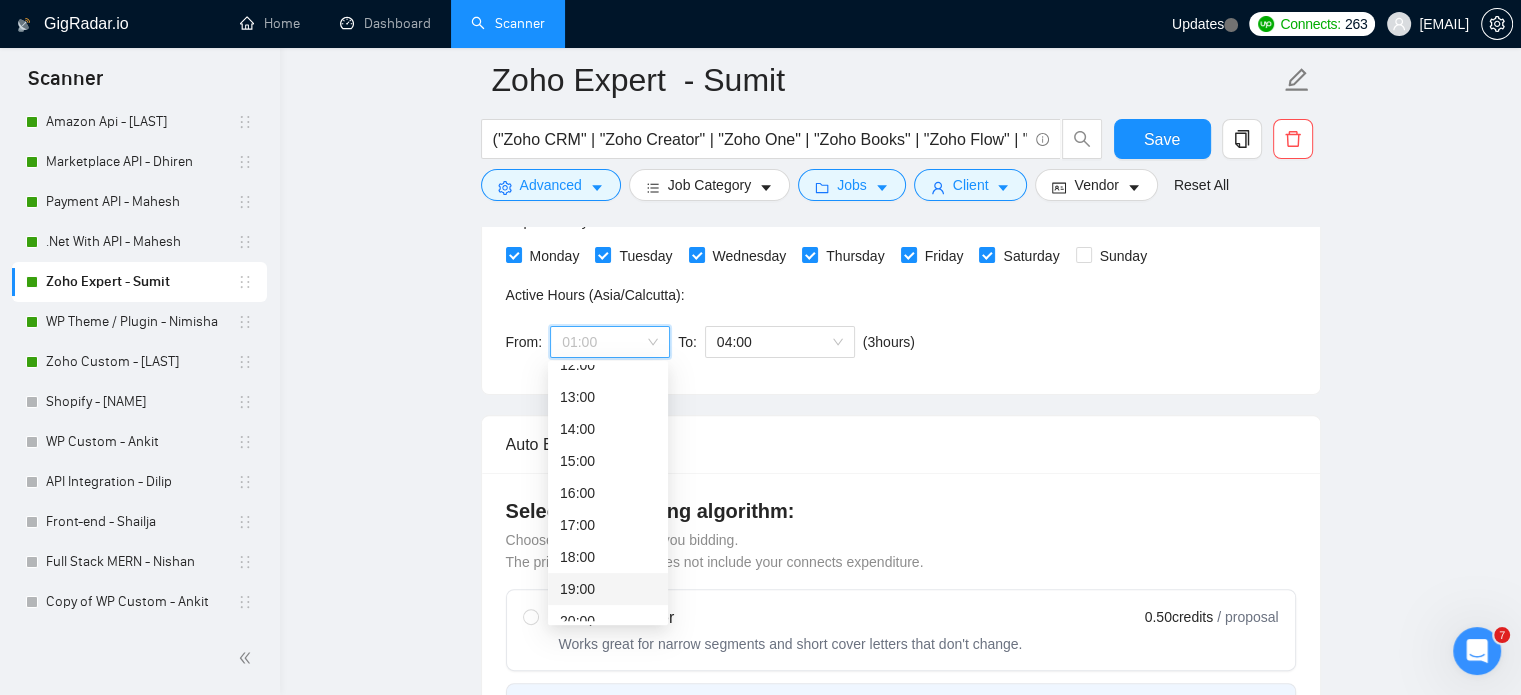 click on "19:00" at bounding box center [608, 589] 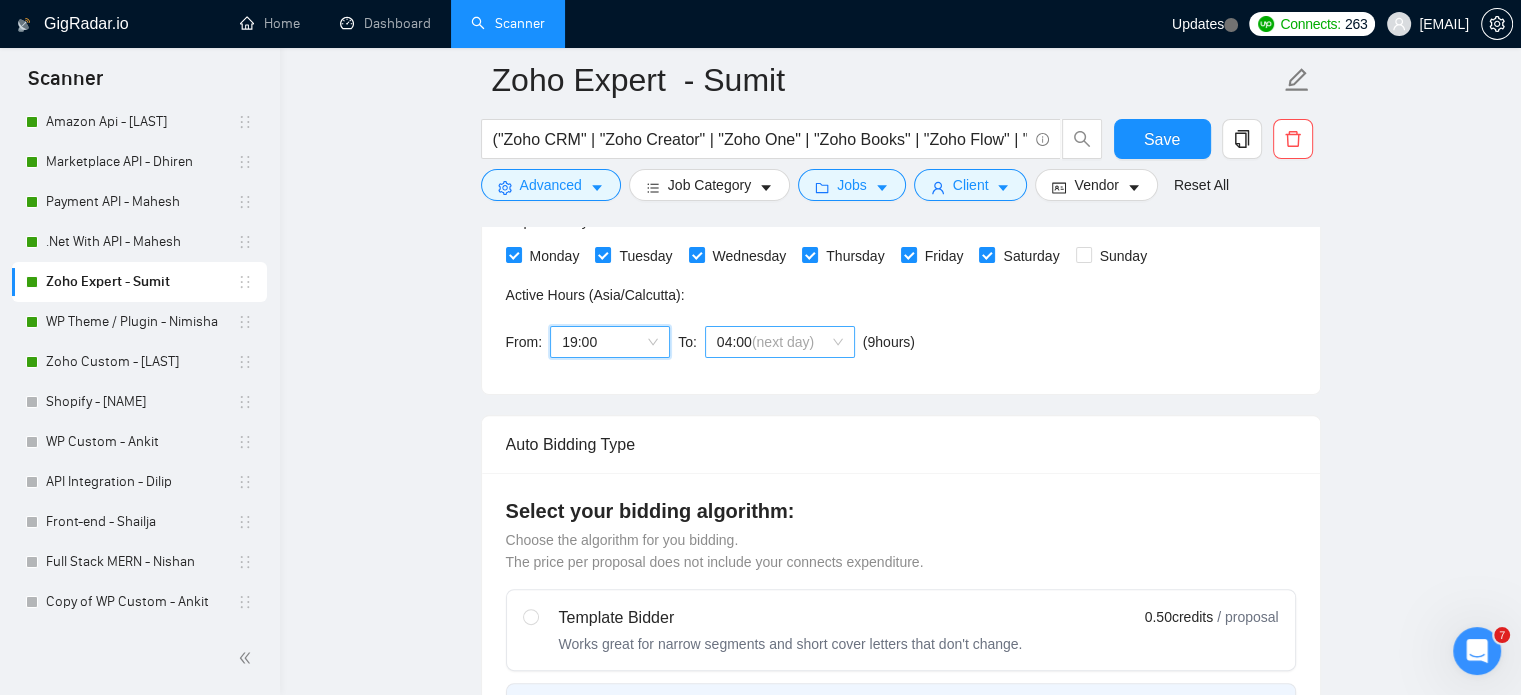 click on "[TIME] (next day)" at bounding box center (780, 342) 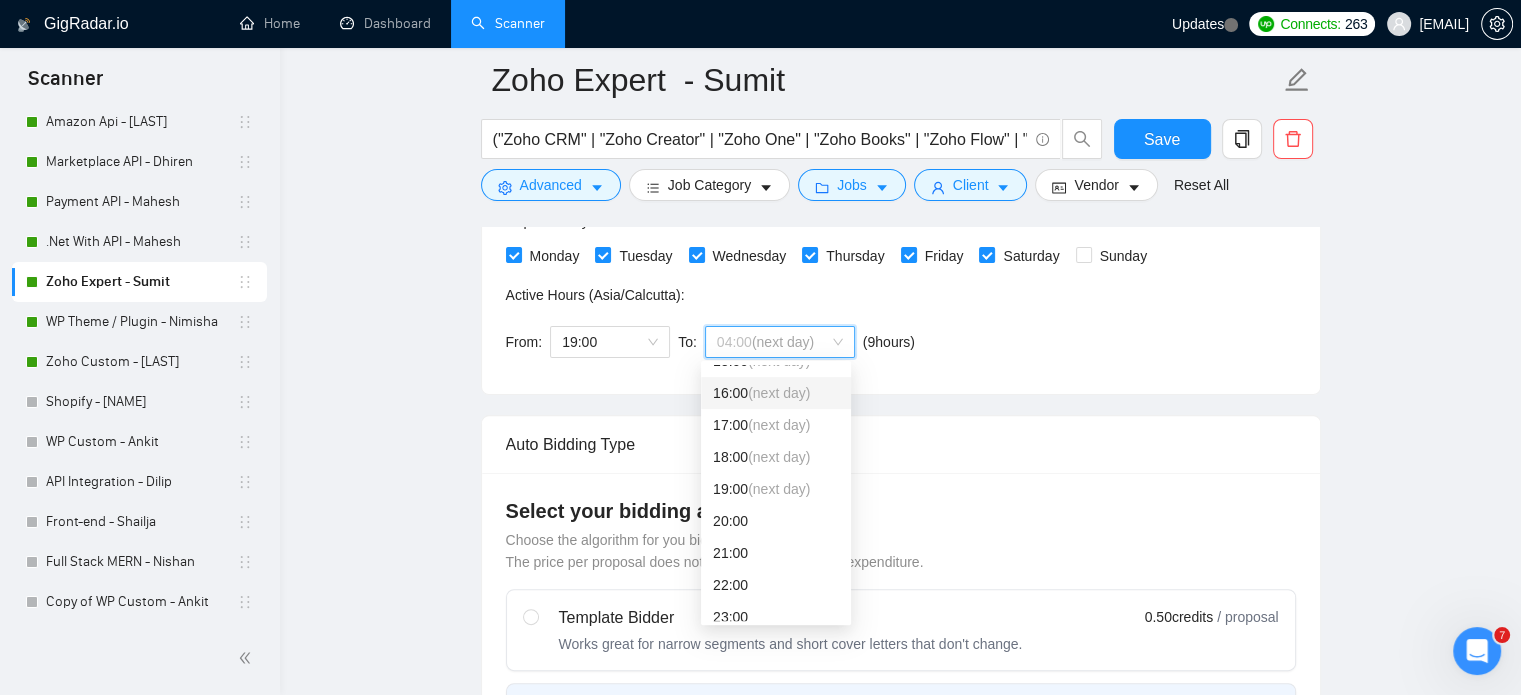 scroll, scrollTop: 512, scrollLeft: 0, axis: vertical 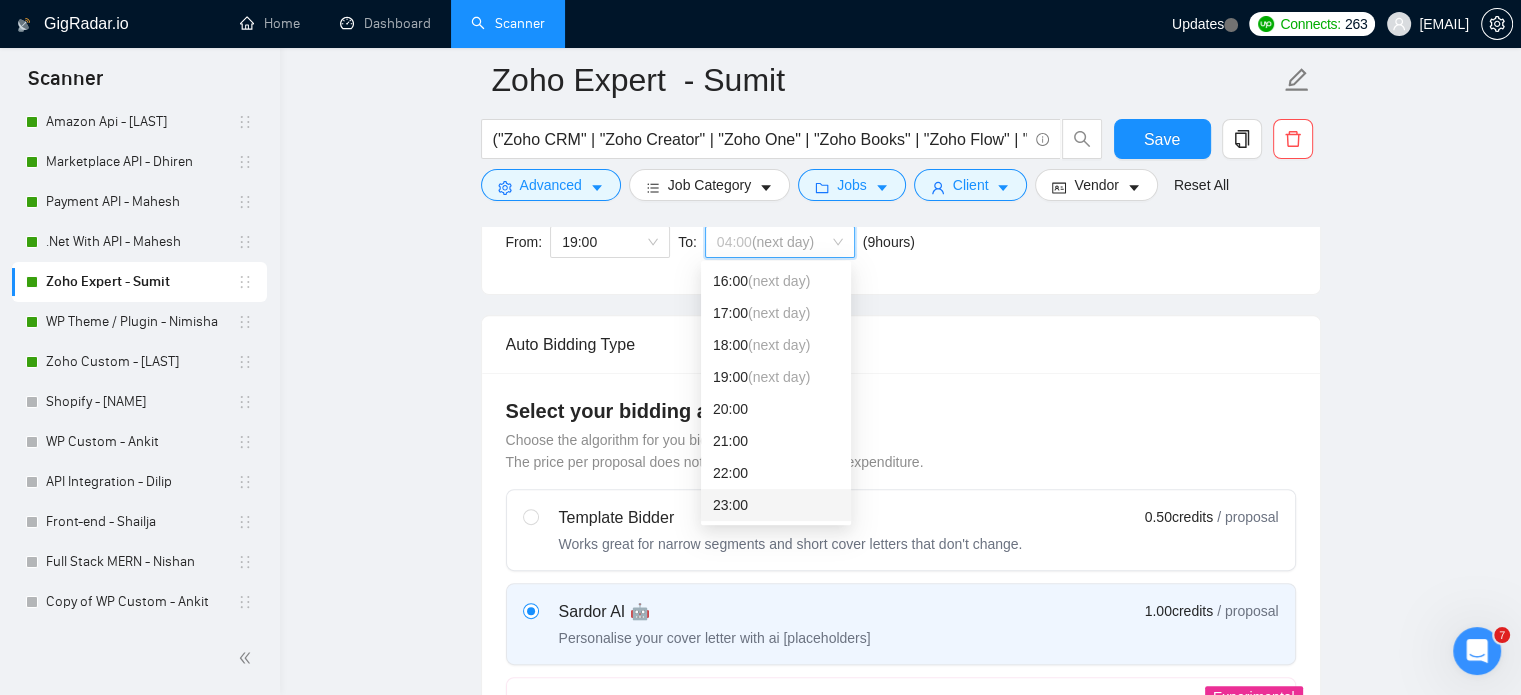 click on "23:00" at bounding box center [776, 505] 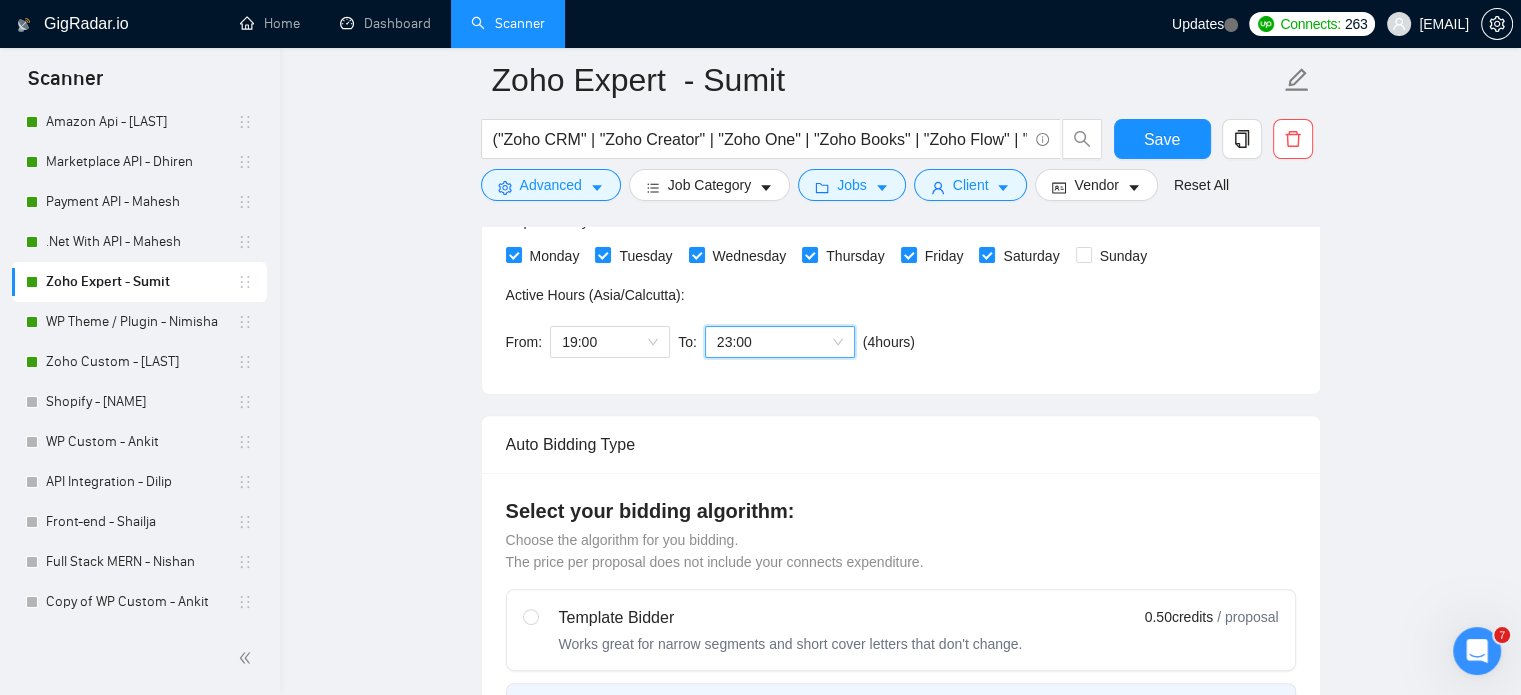 scroll, scrollTop: 435, scrollLeft: 0, axis: vertical 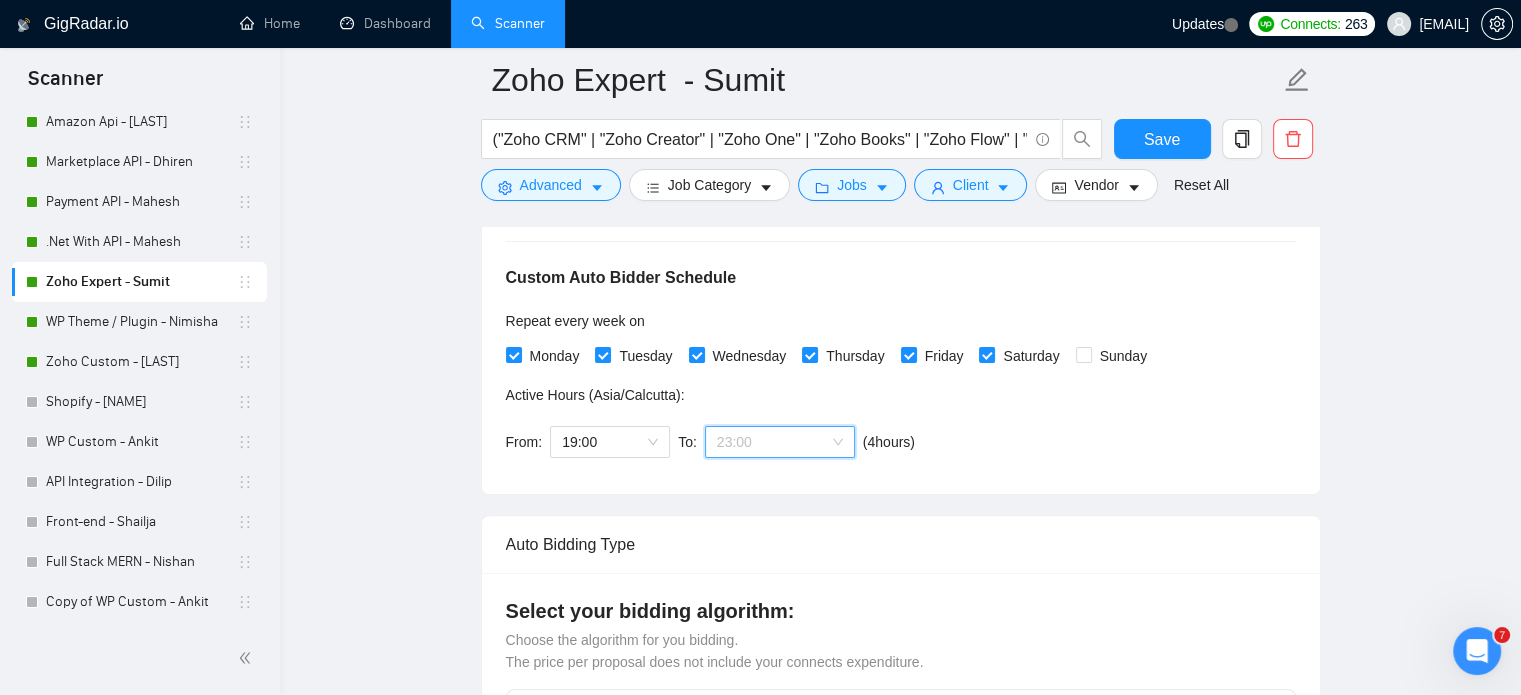 click on "23:00" at bounding box center [780, 442] 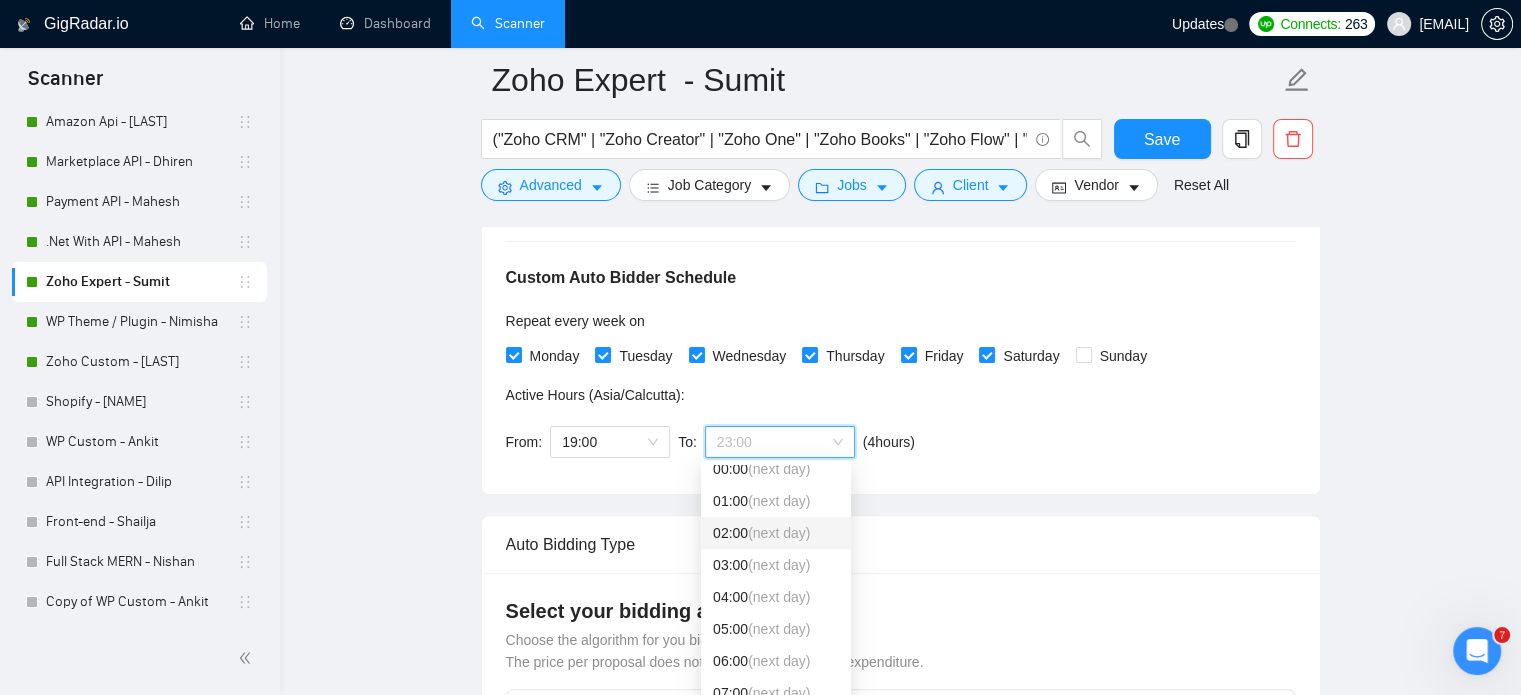 scroll, scrollTop: 0, scrollLeft: 0, axis: both 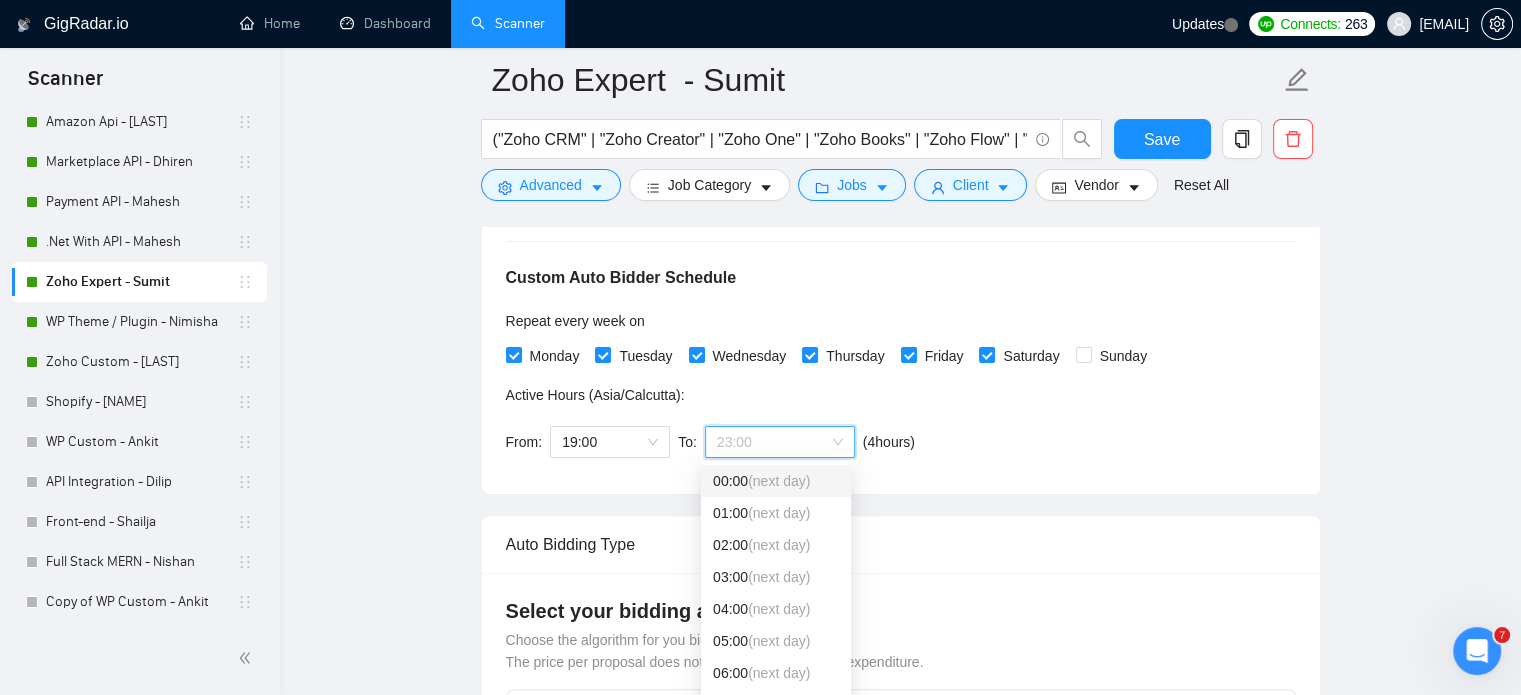 click on "(next day)" at bounding box center (779, 481) 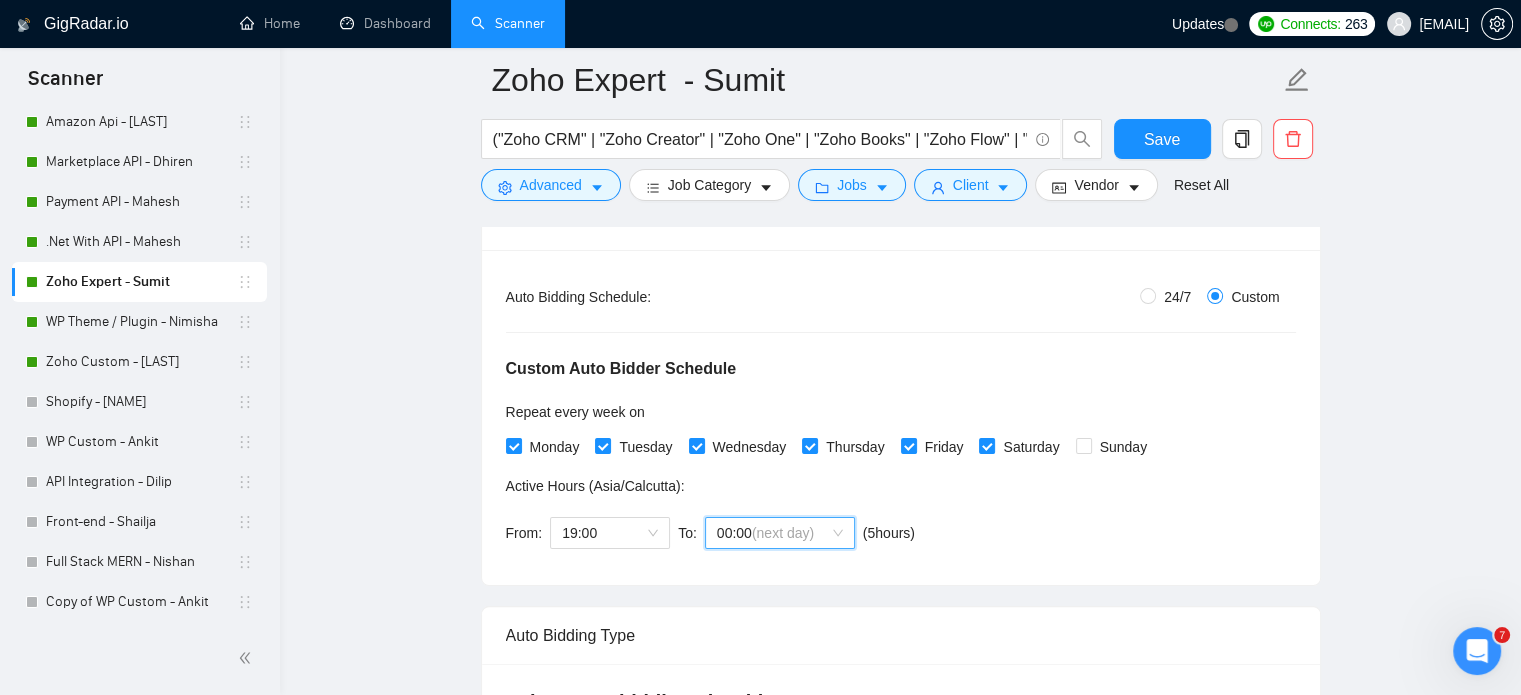 scroll, scrollTop: 235, scrollLeft: 0, axis: vertical 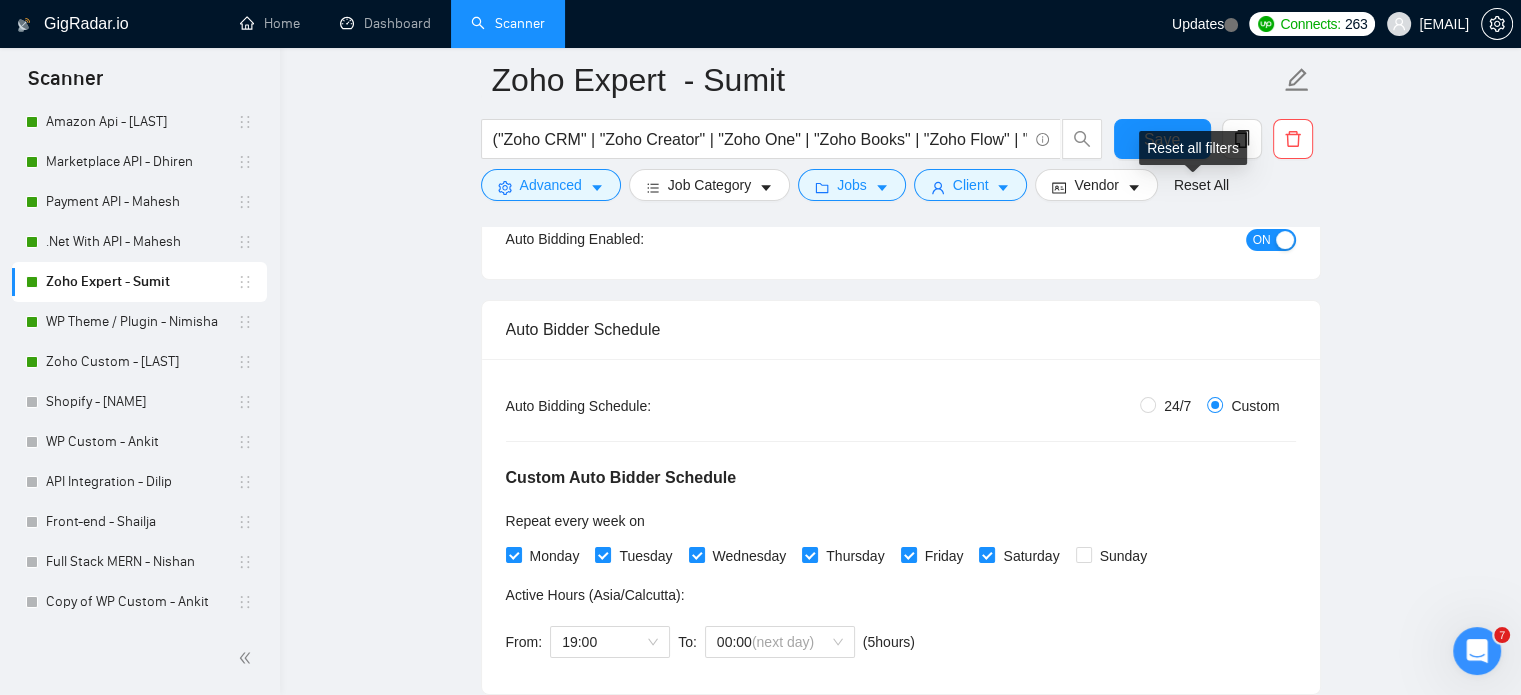click on "Reset all filters" at bounding box center (1193, 148) 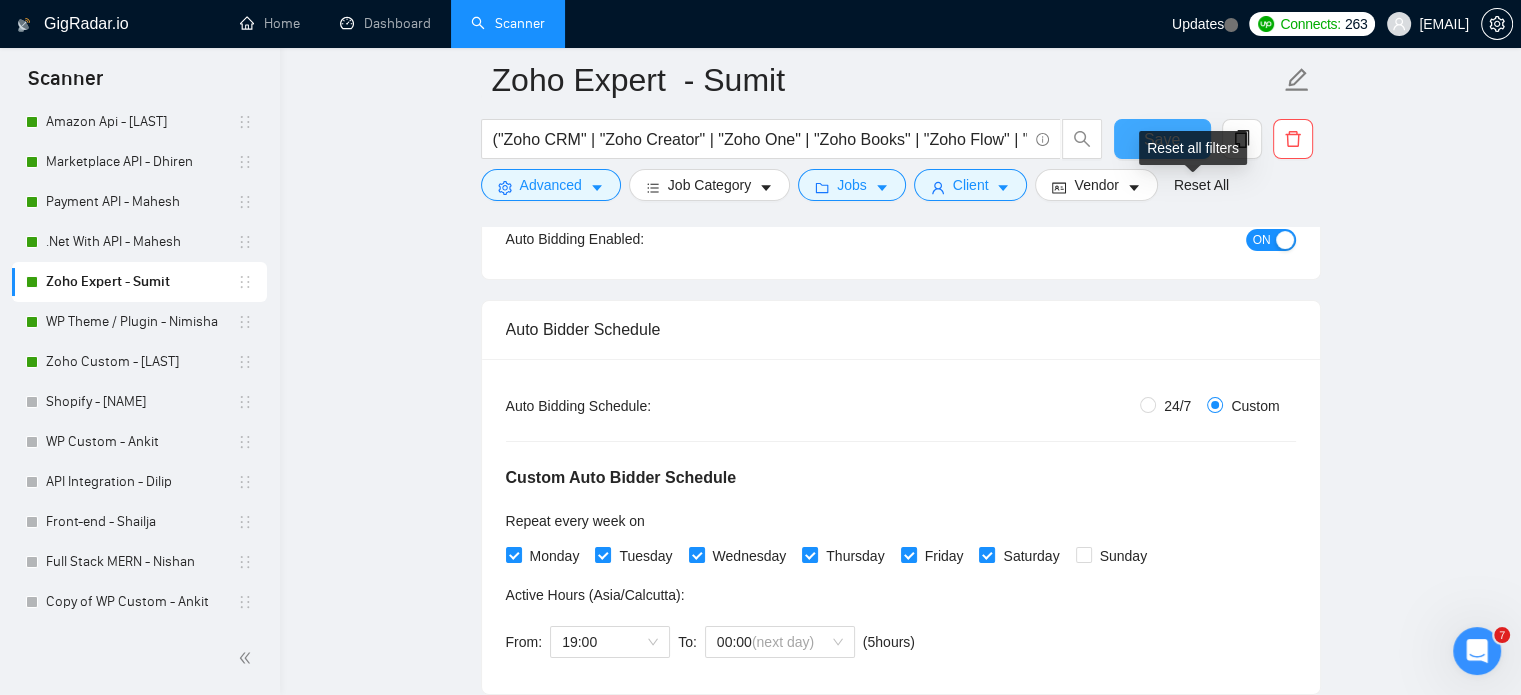 click on "Save" at bounding box center [1162, 139] 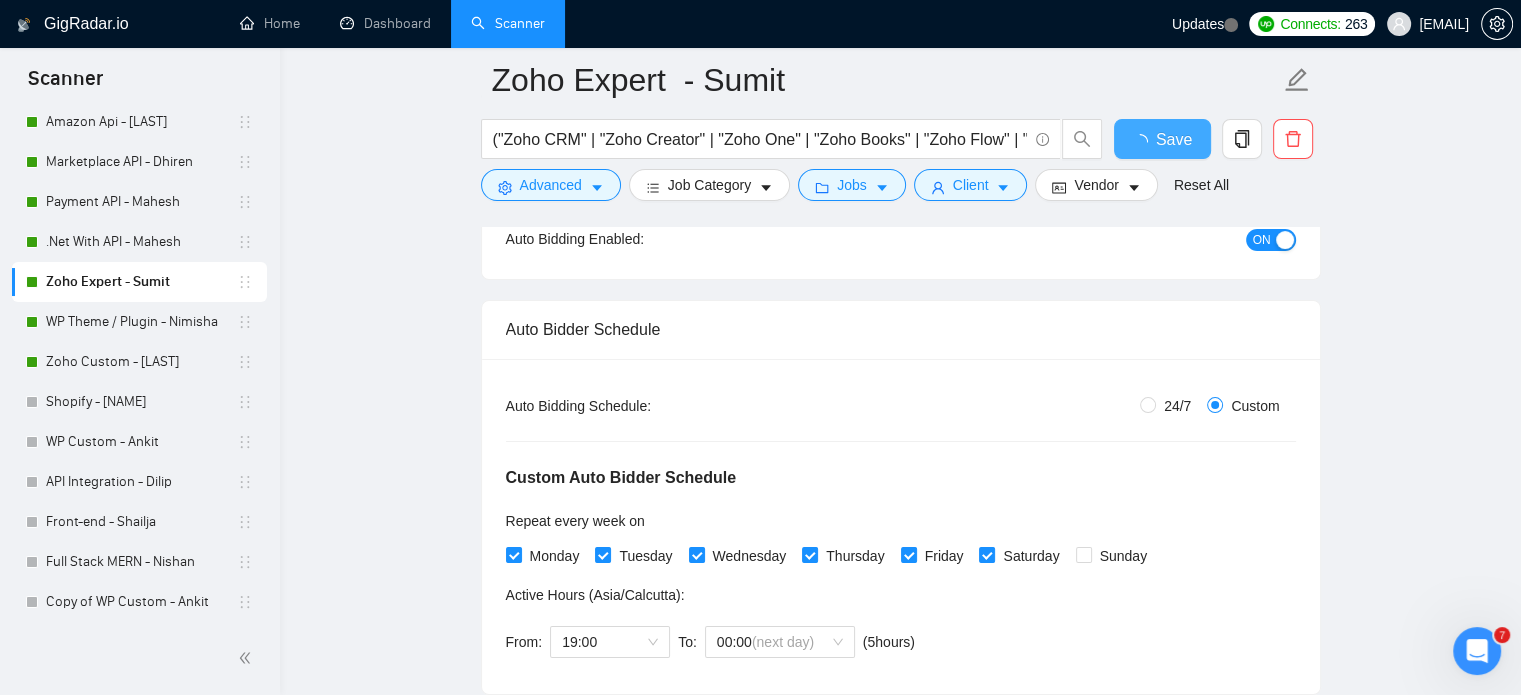 type 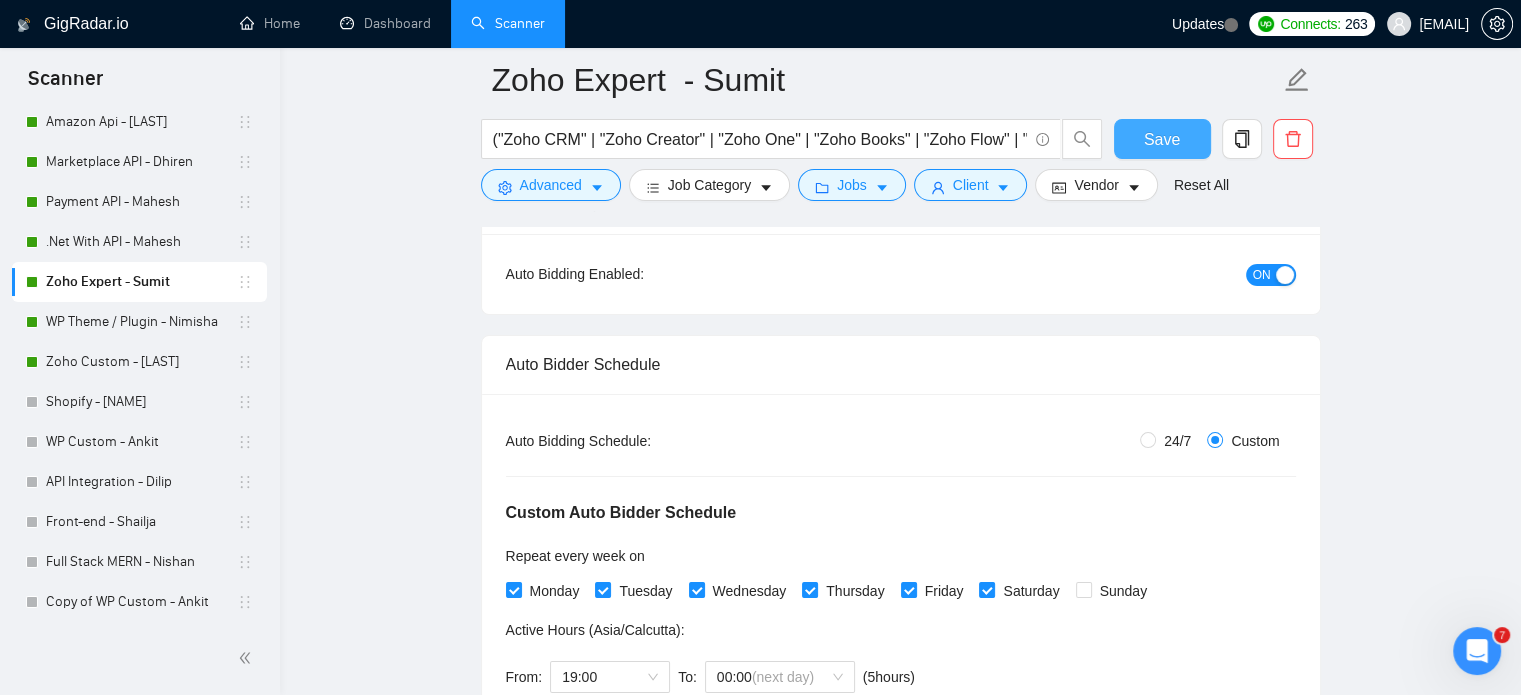 scroll, scrollTop: 400, scrollLeft: 0, axis: vertical 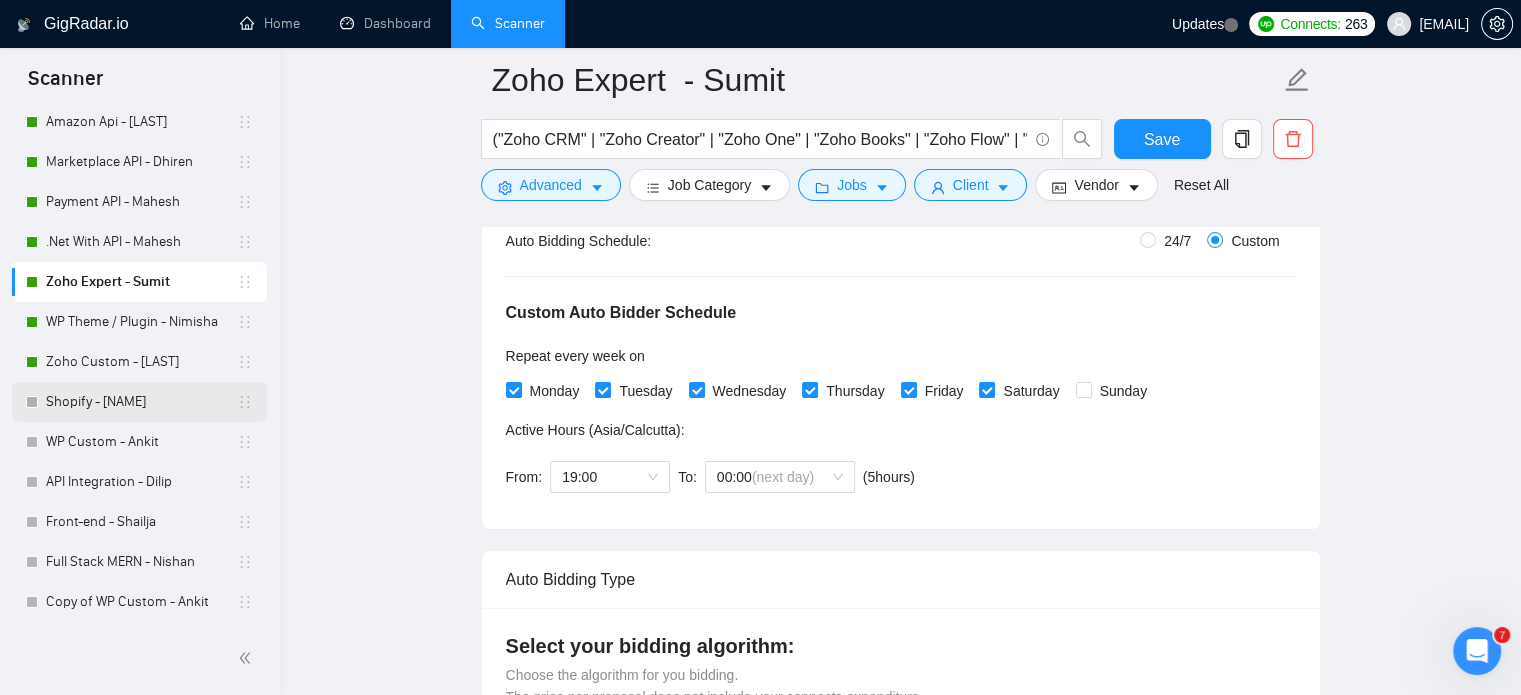click on "Shopify - [NAME]" at bounding box center [141, 402] 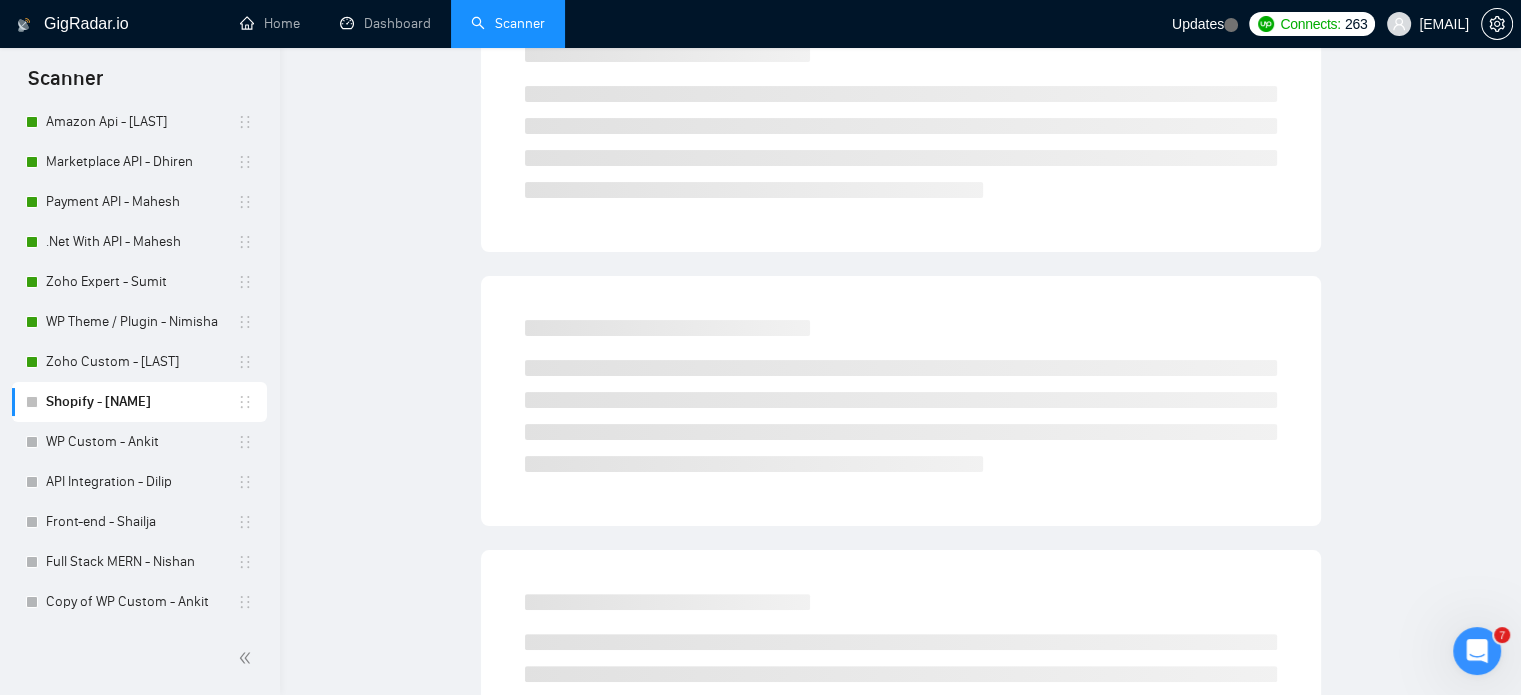 scroll, scrollTop: 35, scrollLeft: 0, axis: vertical 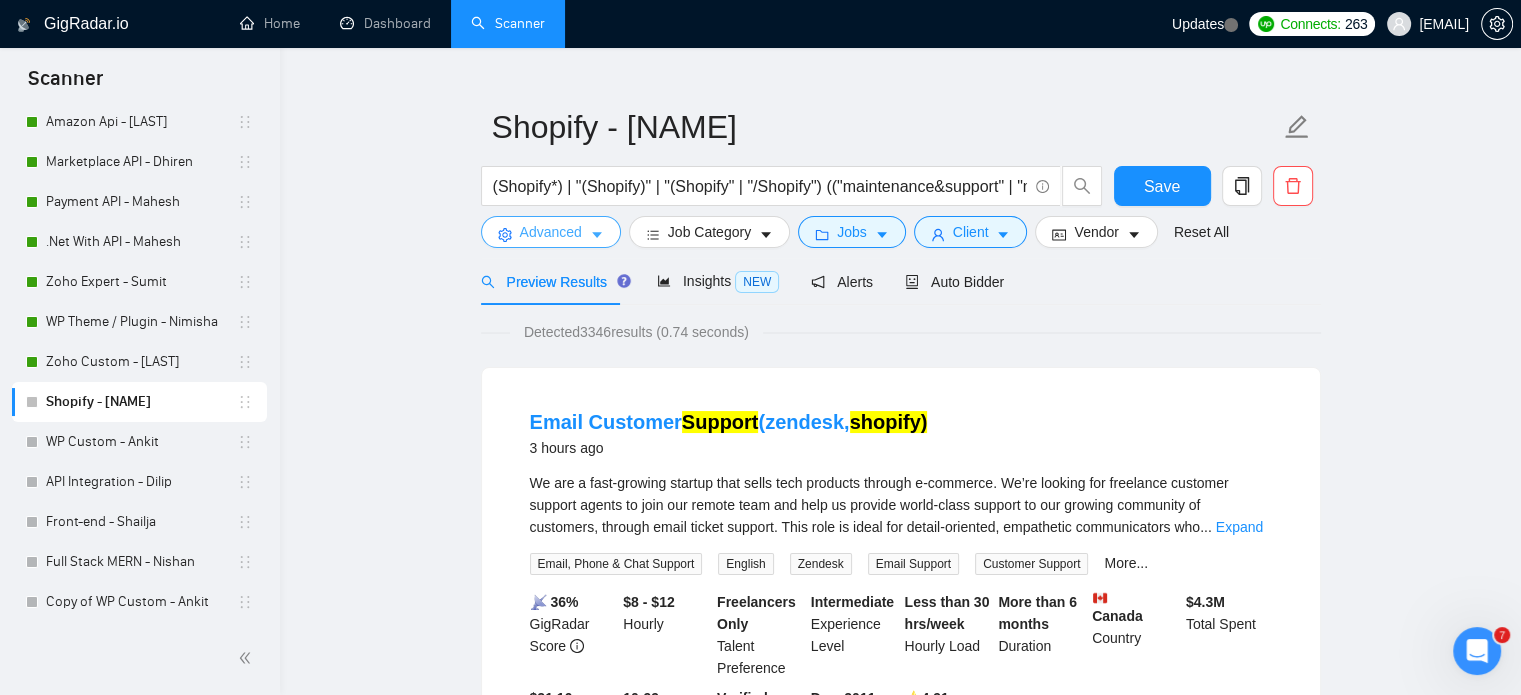 click 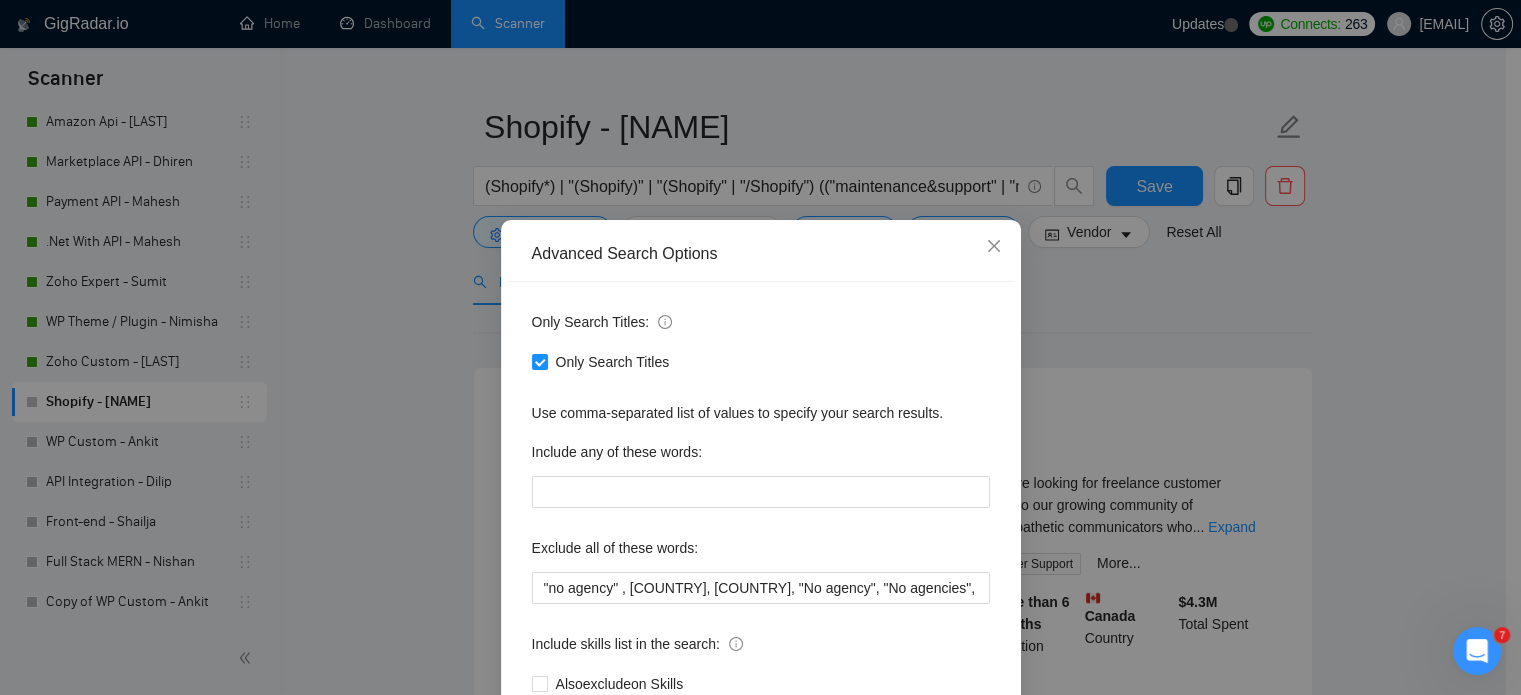 click on "Advanced Search Options Only Search Titles:   Only Search Titles Use comma-separated list of values to specify your search results. Include any of these words: Exclude all of these words: "no agency", TikTok, Philippines, Nepal, "No agency", "No agencies", "[No agency]", "(No agency)", "[No agencies]", "(No agencies)", "[No agency", "No agency]", "(No agency", "No agency)", "[No agencies", "No agencies]", "(No agencies", "No agencies)", "No-agency", "no-agencies", "no-agency -", "no agencies -", "no agency/", "no agencies/", "no-agency/", "no agencies/", "no agency.", "no agencies.", "no-agency.", "no agencies.", "no agency,", "no agencies,", "no-agency,", "no agencies,", "Freelancer only", "Freelancers only", "freelancer-only", "freelancers-only", "Individual only", "Individuals only", "Individual-only", "Individuals-only", "Independent only", "Independent-only" Include skills list in the search:   Also  exclude  on Skills Reset OK" at bounding box center [760, 347] 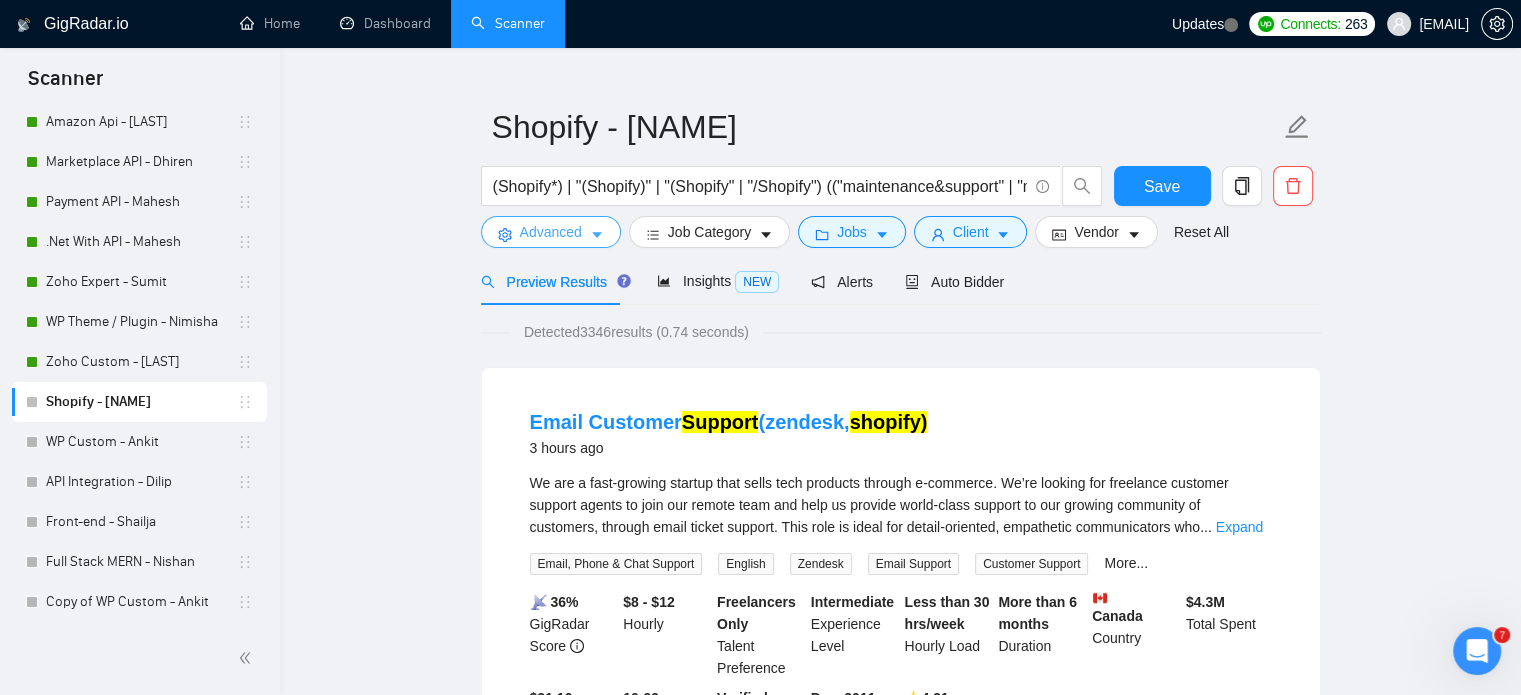drag, startPoint x: 587, startPoint y: 238, endPoint x: 584, endPoint y: 248, distance: 10.440307 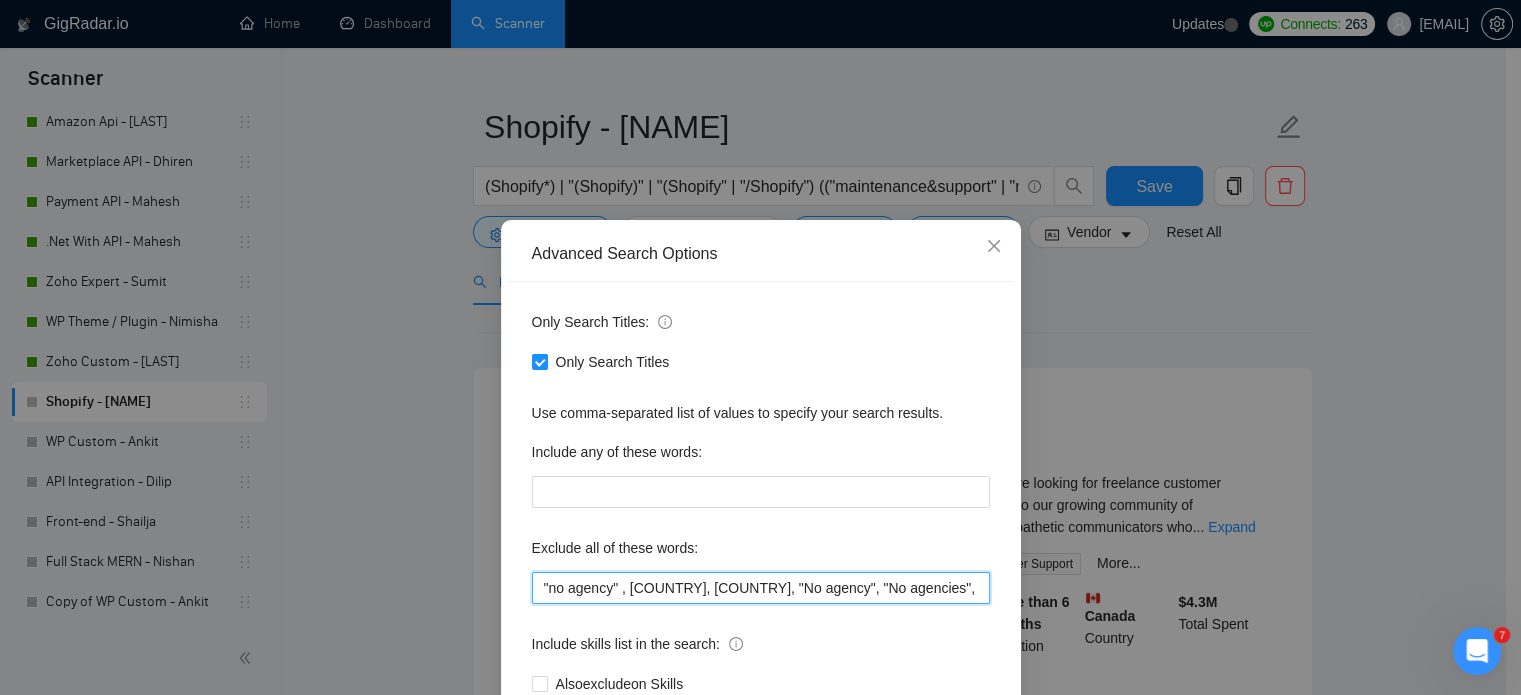 click on ""no agency" , [COUNTRY], [COUNTRY], "No agency", "No agencies", "[No agency]", "(No agency)", "[No agencies]", "(No agencies)", "[No agency", "No agency]", "(No agency", "No agency)", "[No agencies", "No agencies]", "(No agencies", "No agencies)", "No-agency", "no-agencies", "no-agency -", "no agencies -", "no agency/", "no agencies/", "no-agency/", "no agencies/", "no agency.", "no agencies.", "no-agency.", "no agencies.", "no agency,", "no agencies,", "no-agency,", "no agencies,", "Freelancer only", "Freelancers only", "freelancer-only", "freelancers-only", "Individual only", "Individuals only", "Individual-only", "Individuals-only", "Independent only", "Independent-only"" at bounding box center [761, 588] 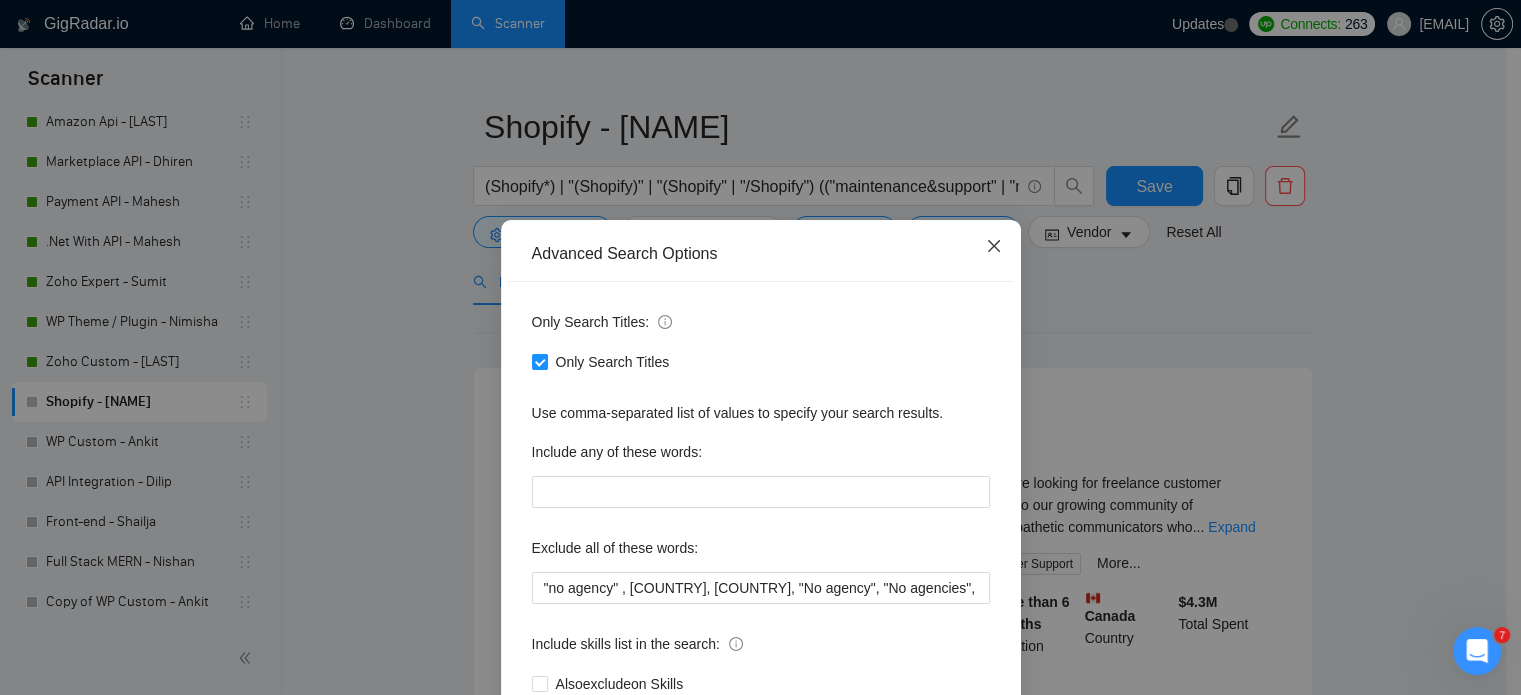 drag, startPoint x: 988, startPoint y: 247, endPoint x: 948, endPoint y: 247, distance: 40 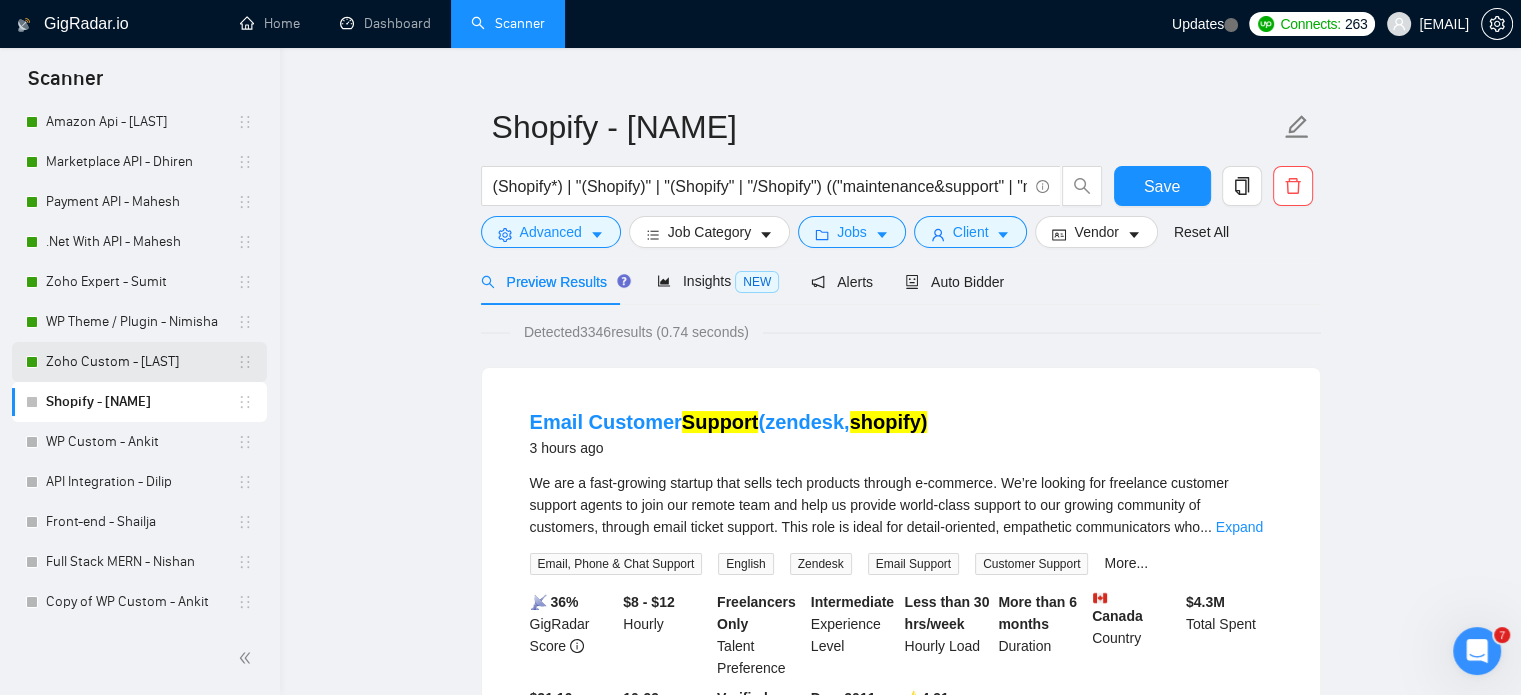 click on "Zoho Custom  - [LAST]" at bounding box center (141, 362) 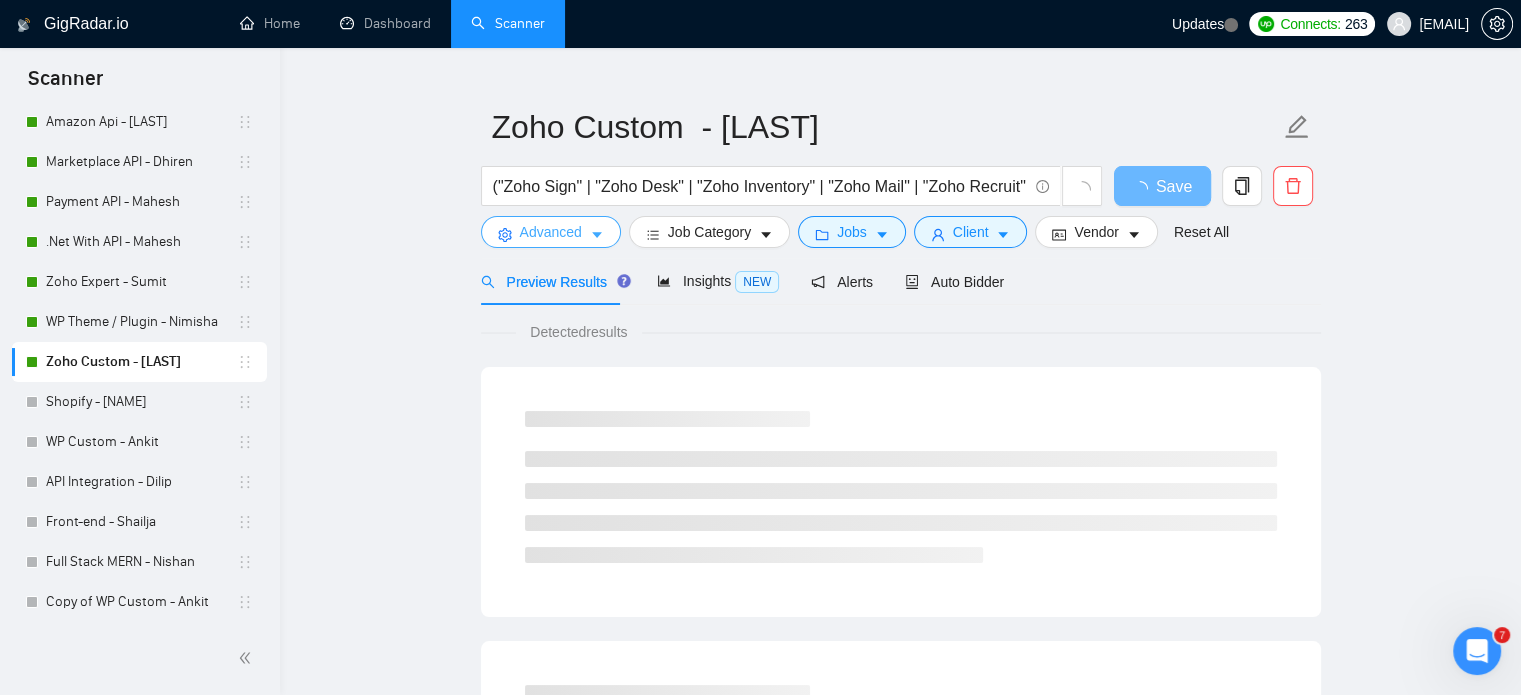 click 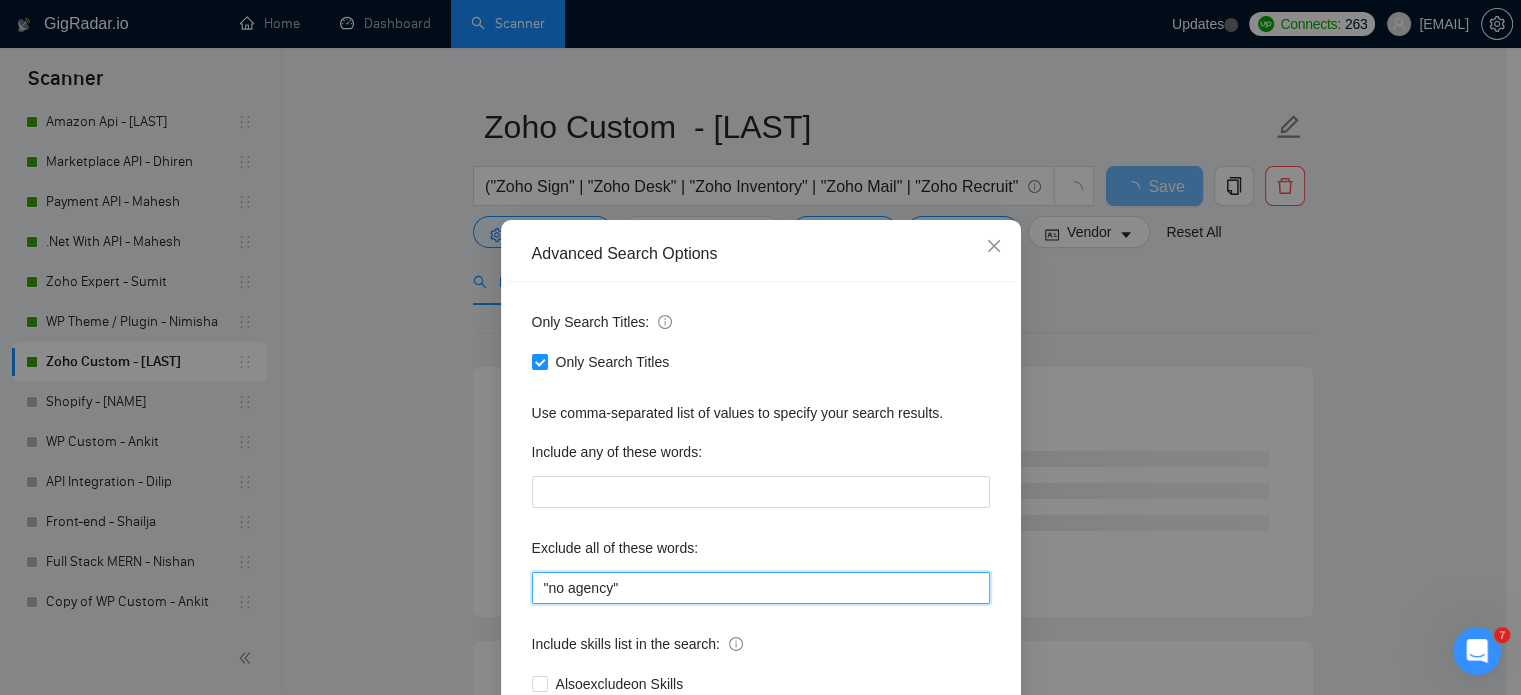 click on ""no agency"" at bounding box center (761, 588) 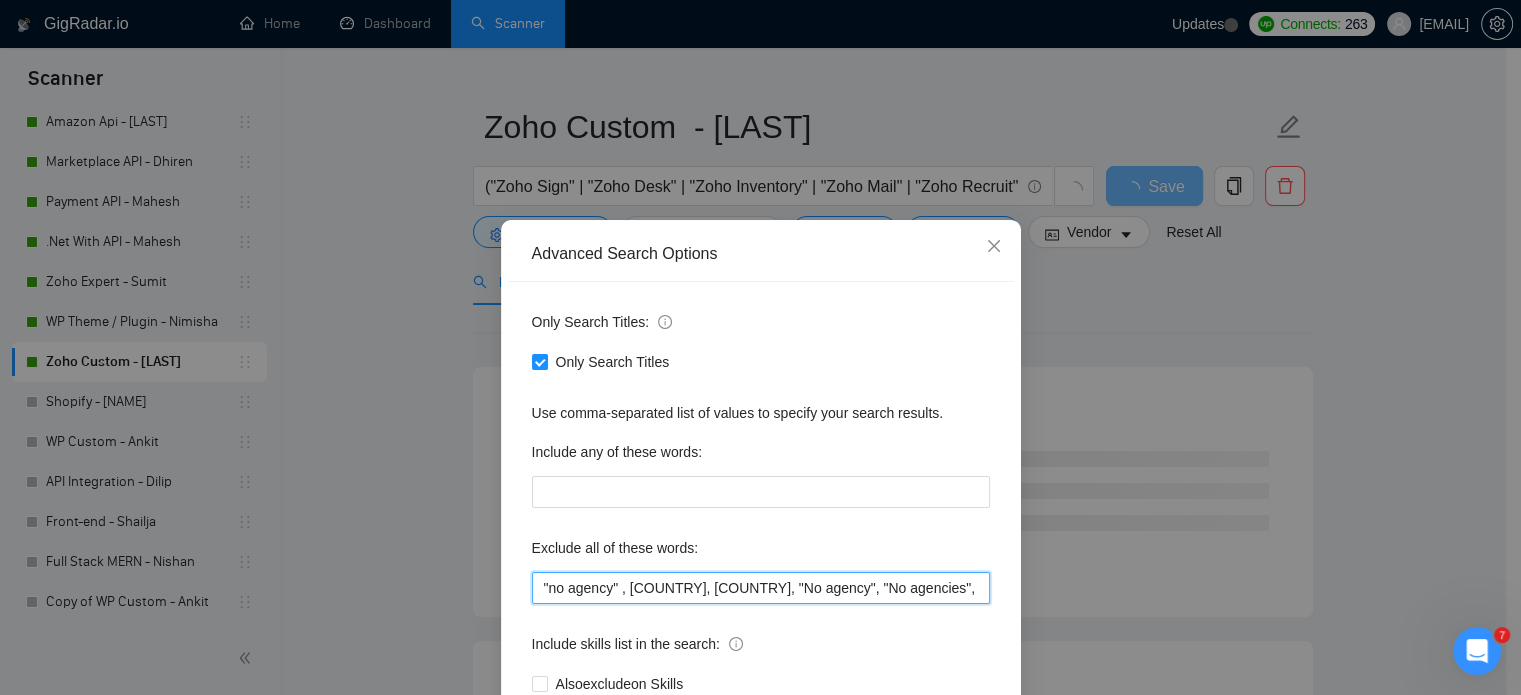 scroll, scrollTop: 0, scrollLeft: 3742, axis: horizontal 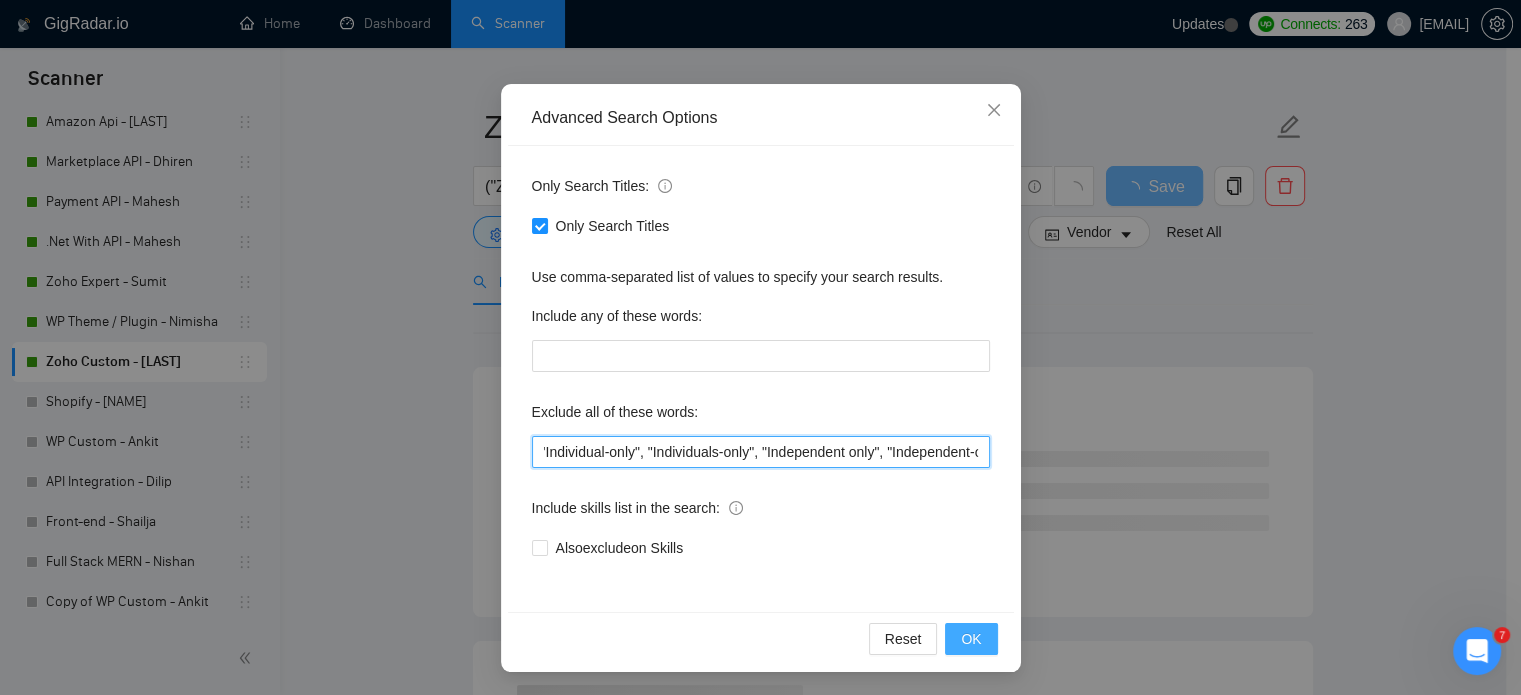 type on ""no agency" , [COUNTRY], [COUNTRY], "No agency", "No agencies", "[No agency]", "(No agency)", "[No agencies]", "(No agencies)", "[No agency", "No agency]", "(No agency", "No agency)", "[No agencies", "No agencies]", "(No agencies", "No agencies)", "No-agency", "no-agencies", "no-agency -", "no agencies -", "no agency/", "no agencies/", "no-agency/", "no agencies/", "no agency.", "no agencies.", "no-agency.", "no agencies.", "no agency,", "no agencies,", "no-agency,", "no agencies,", "Freelancer only", "Freelancers only", "freelancer-only", "freelancers-only", "Individual only", "Individuals only", "Individual-only", "Individuals-only", "Independent only", "Independent-only"" 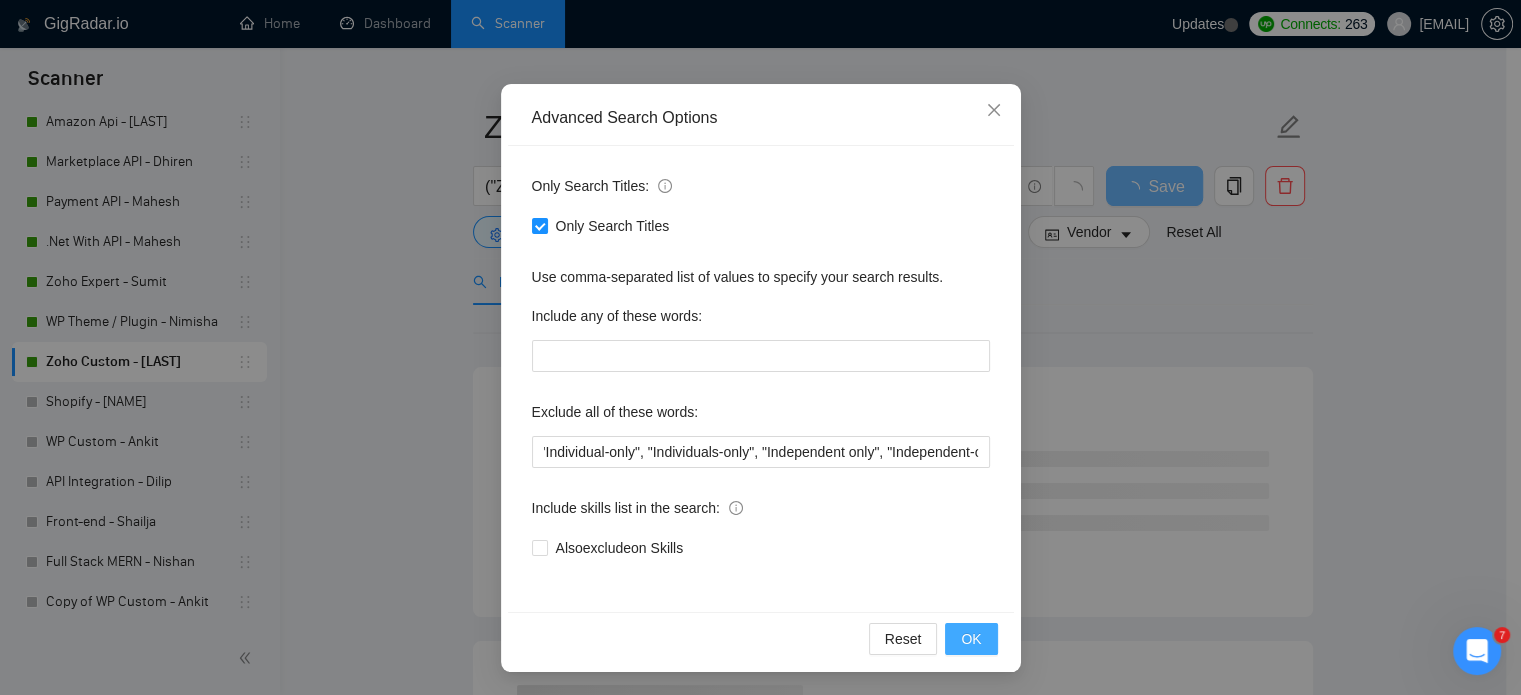 click on "OK" at bounding box center [971, 639] 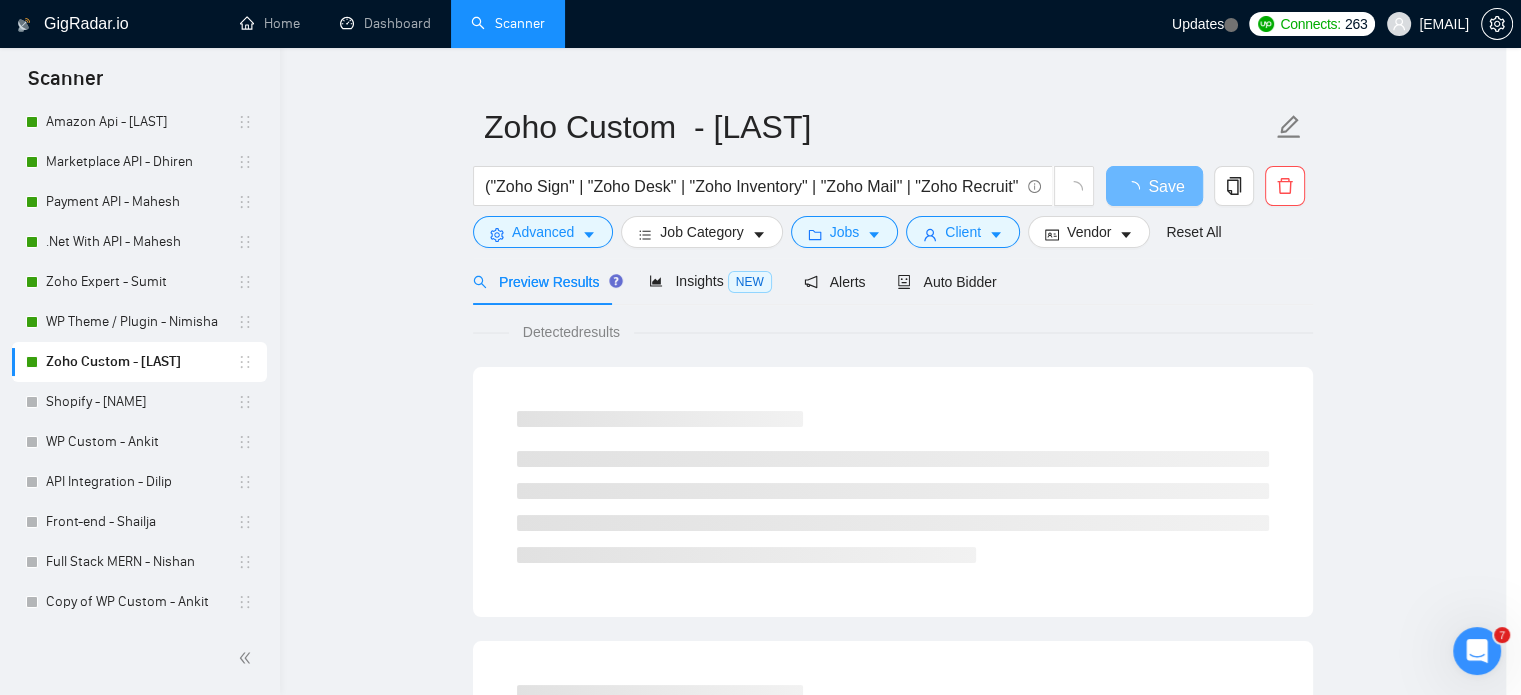 scroll, scrollTop: 36, scrollLeft: 0, axis: vertical 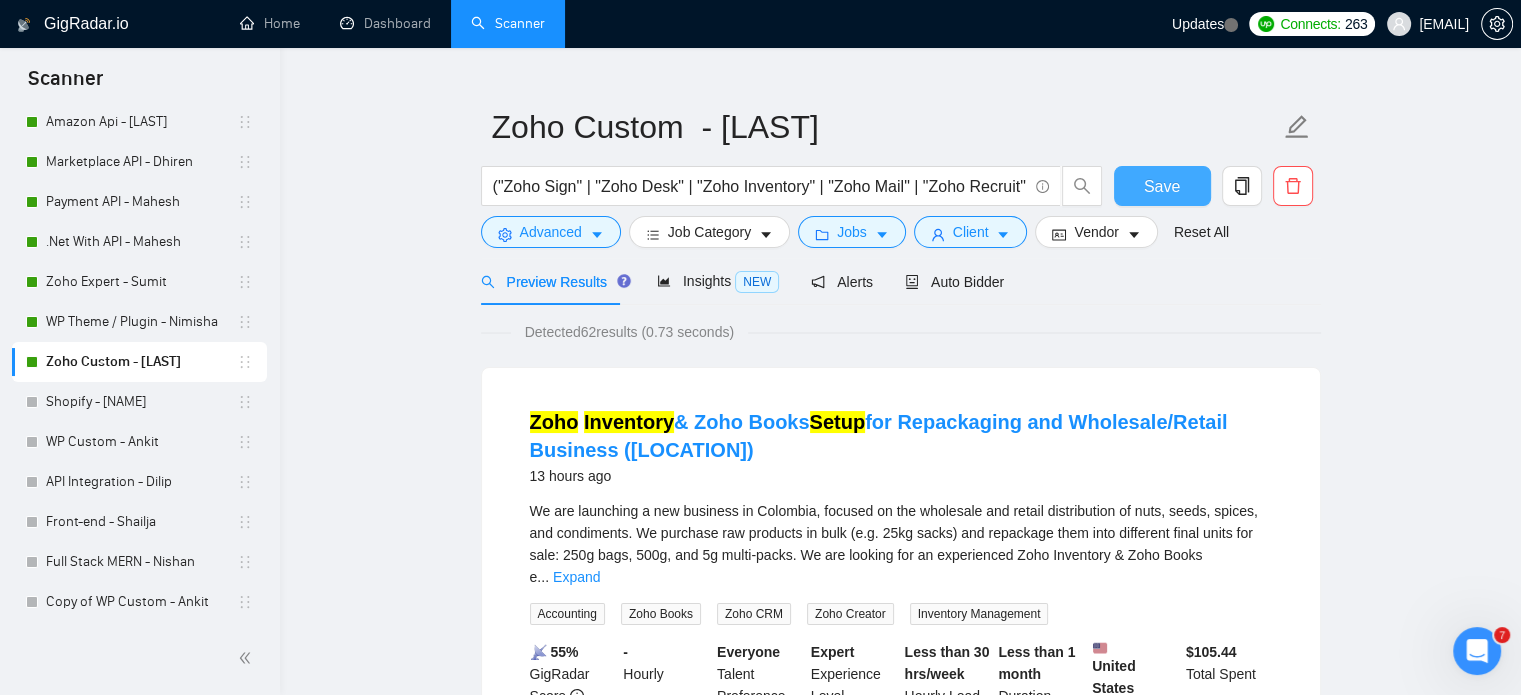 drag, startPoint x: 1150, startPoint y: 180, endPoint x: 294, endPoint y: 301, distance: 864.5097 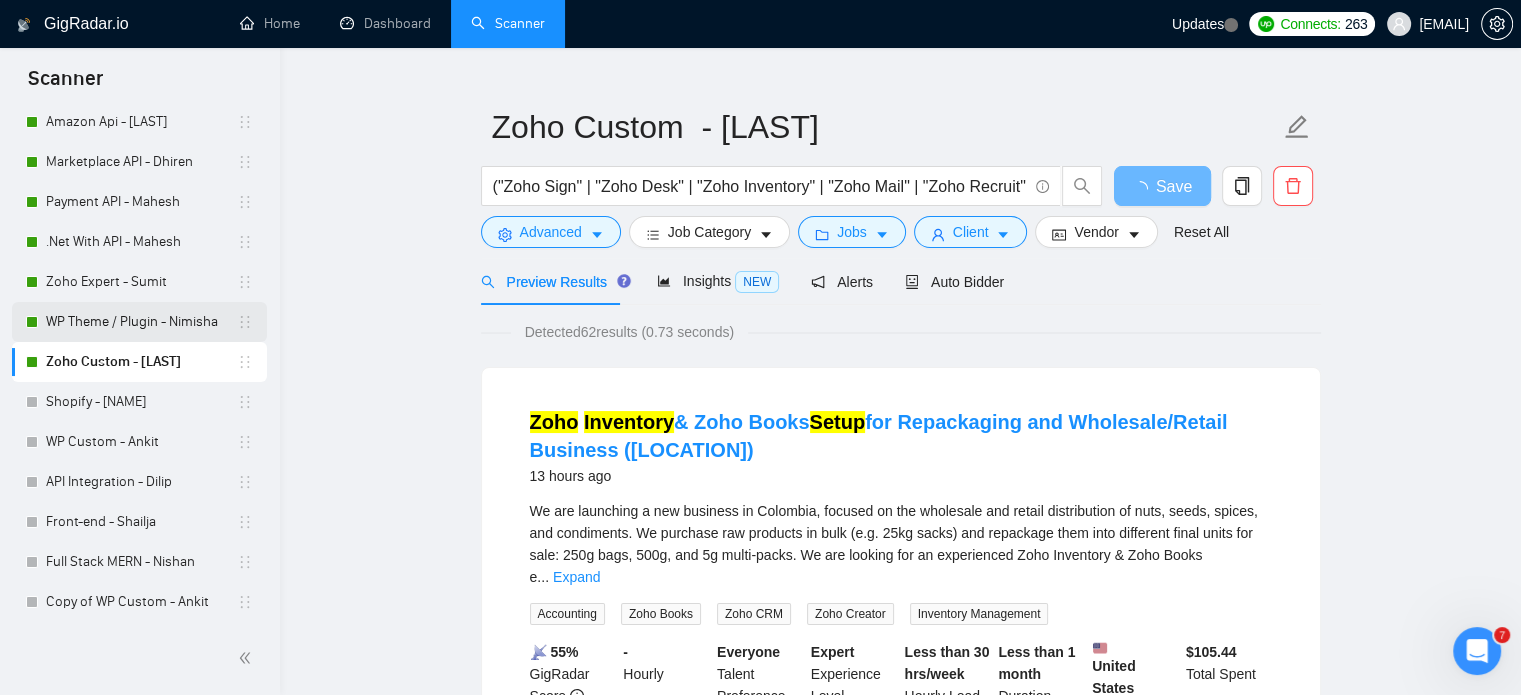 click on "WP Theme / Plugin - Nimisha" at bounding box center (141, 322) 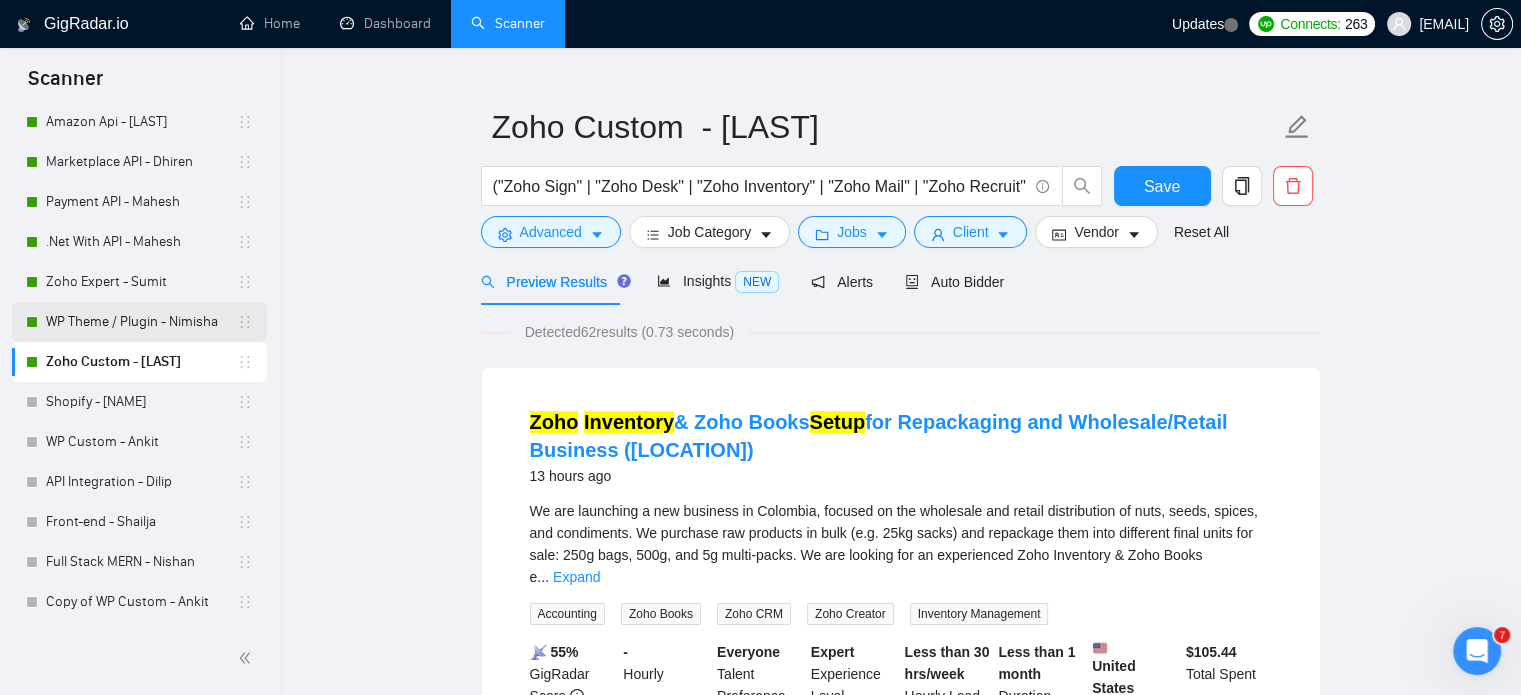 click on "WP Theme / Plugin - Nimisha" at bounding box center [141, 322] 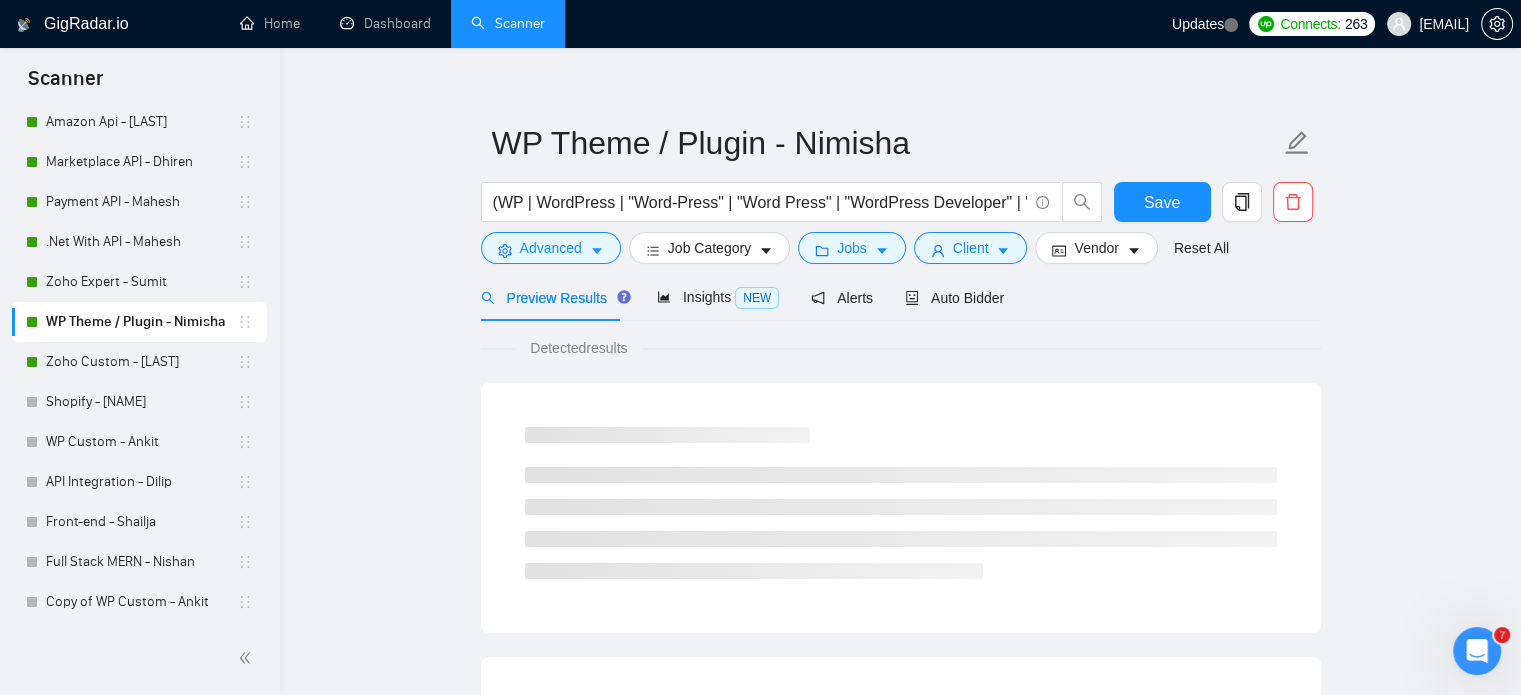 scroll, scrollTop: 35, scrollLeft: 0, axis: vertical 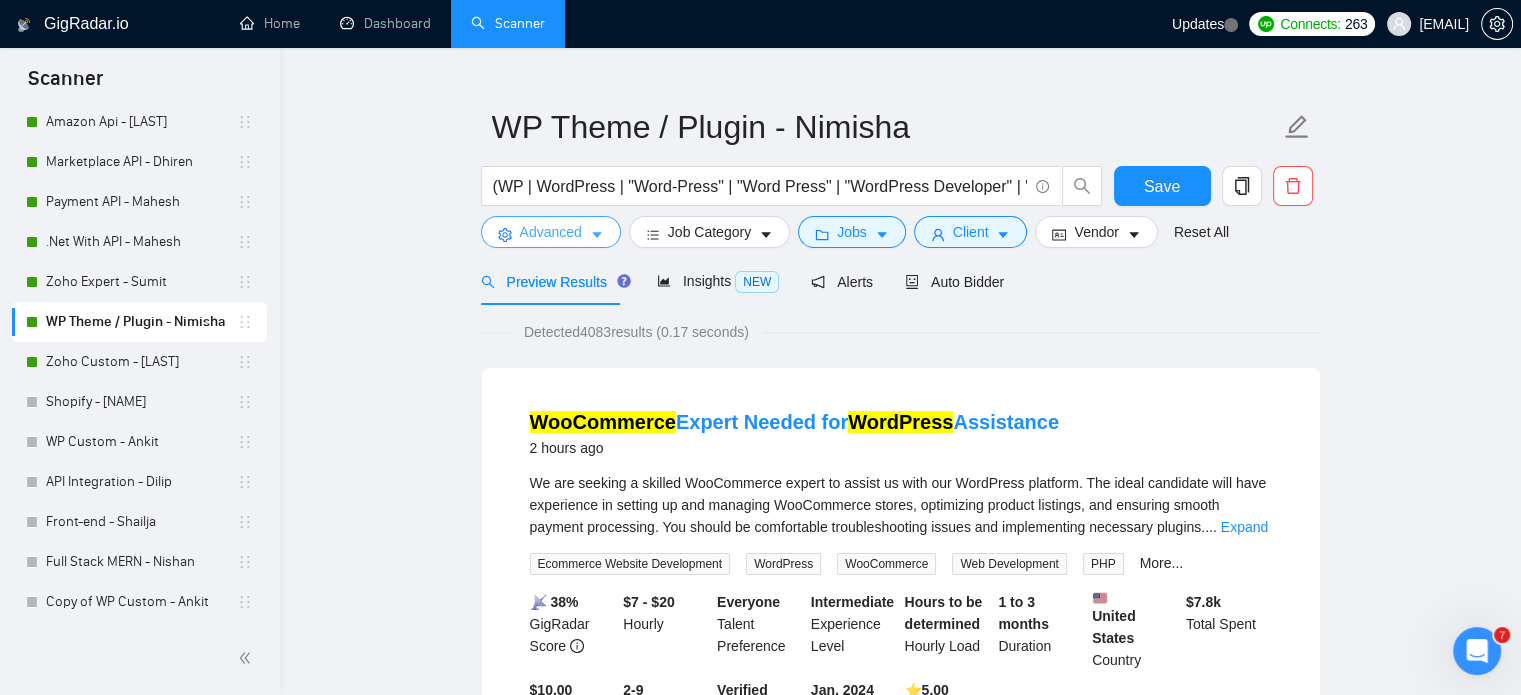 click 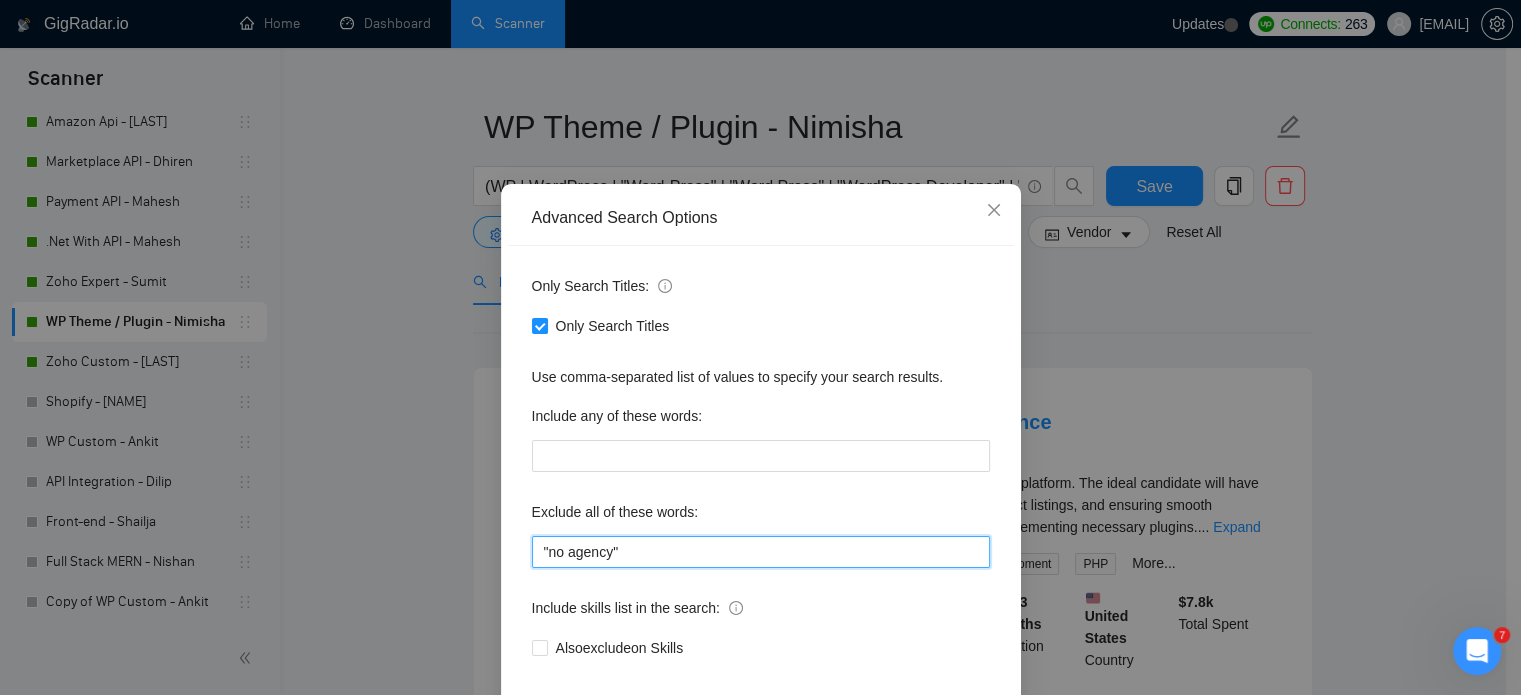 click on ""no agency"" at bounding box center (761, 552) 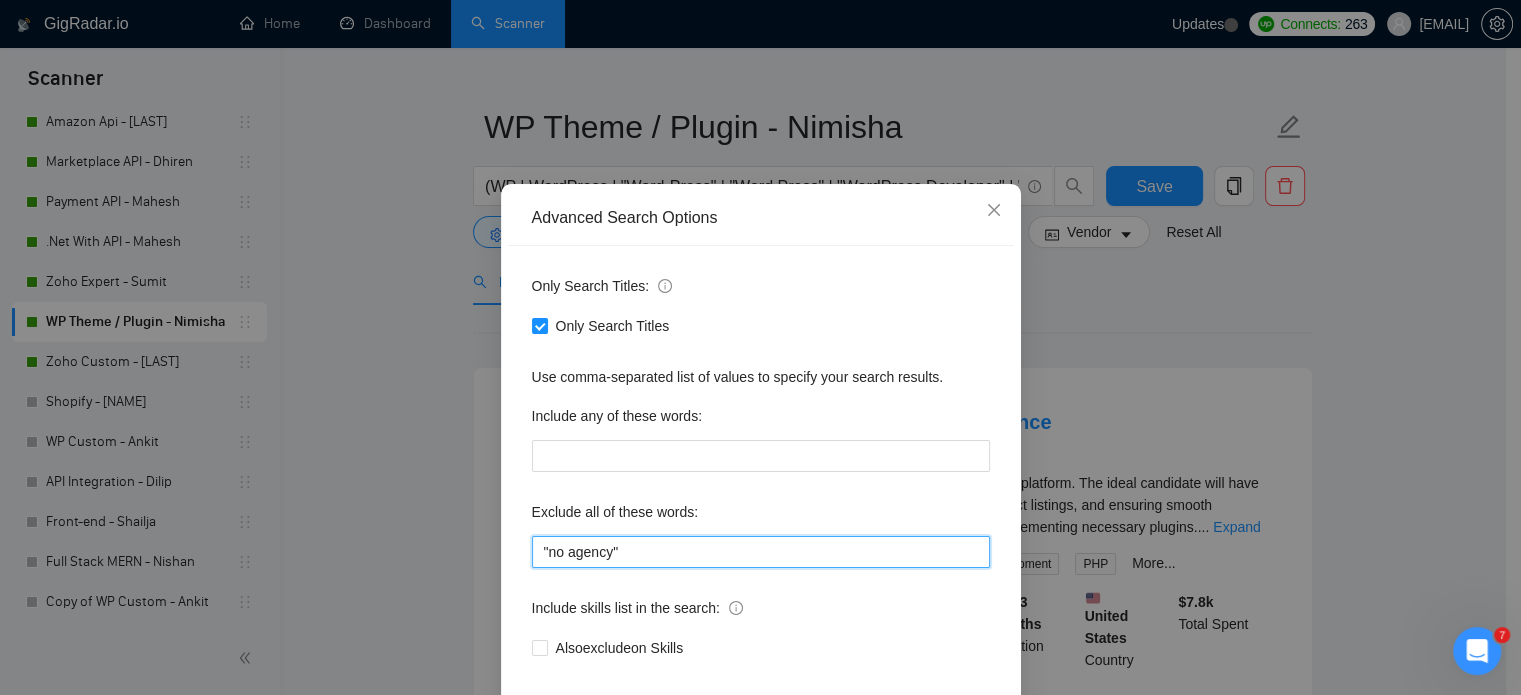 paste on ", TikTok, Philippines, Nepal, "No agency", "No agencies", "[No agency]", "(No agency)", "[No agencies]", "(No agencies)", "[No agency", "No agency]", "(No agency", "No agency)", "[No agencies", "No agencies]", "(No agencies", "No agencies)", "No-agency", "no-agencies", "no-agency -", "no agencies -", "no agency/", "no agencies/", "no-agency/", "no agencies/", "no agency.", "no agencies.", "no-agency.", "no agencies.", "no agency,", "no agencies,", "no-agency,", "no agencies,", "Freelancer only", "Freelancers only", "freelancer-only", "freelancers-only", "Individual only", "Individuals only", "Individual-only", "Individuals-only", "Independent only", "Independent-only"" 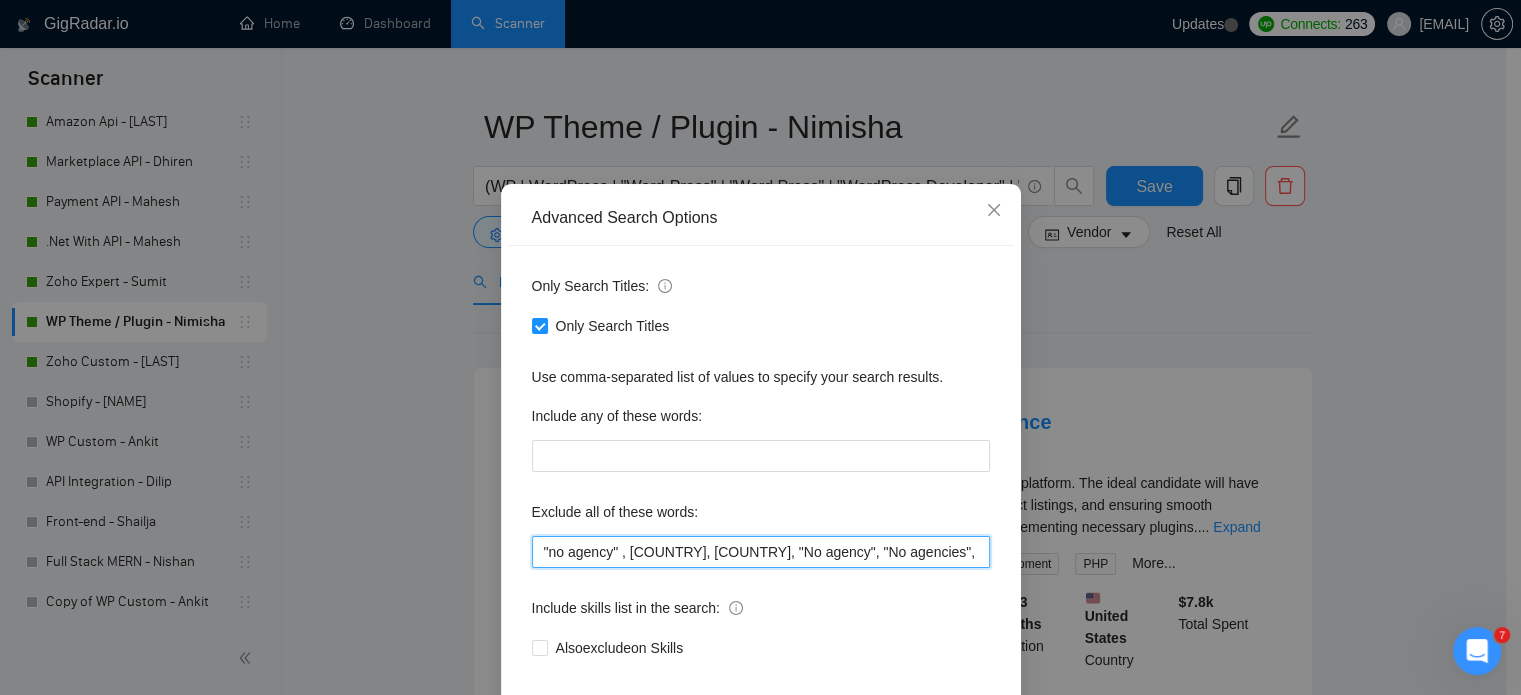 scroll, scrollTop: 0, scrollLeft: 3742, axis: horizontal 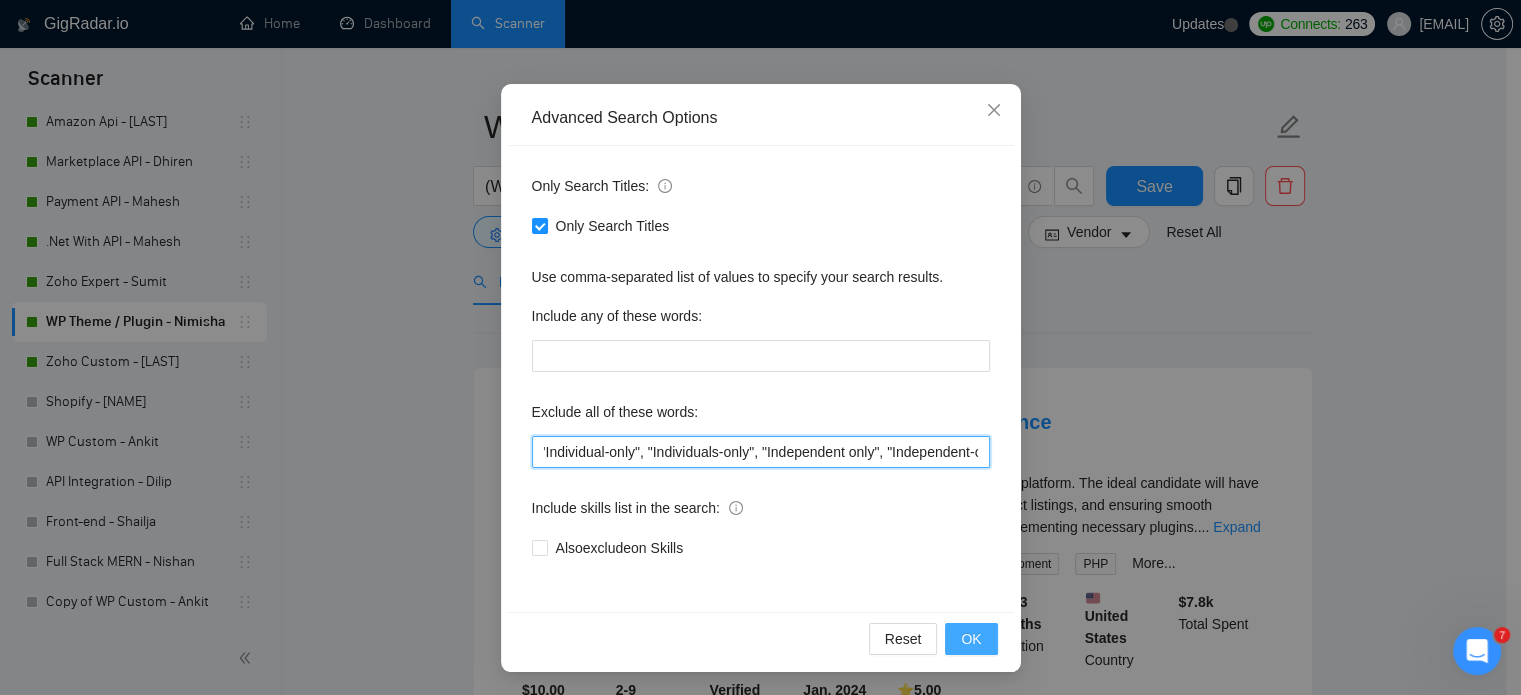 type on ""no agency" , [COUNTRY], [COUNTRY], "No agency", "No agencies", "[No agency]", "(No agency)", "[No agencies]", "(No agencies)", "[No agency", "No agency]", "(No agency", "No agency)", "[No agencies", "No agencies]", "(No agencies", "No agencies)", "No-agency", "no-agencies", "no-agency -", "no agencies -", "no agency/", "no agencies/", "no-agency/", "no agencies/", "no agency.", "no agencies.", "no-agency.", "no agencies.", "no agency,", "no agencies,", "no-agency,", "no agencies,", "Freelancer only", "Freelancers only", "freelancer-only", "freelancers-only", "Individual only", "Individuals only", "Individual-only", "Individuals-only", "Independent only", "Independent-only"" 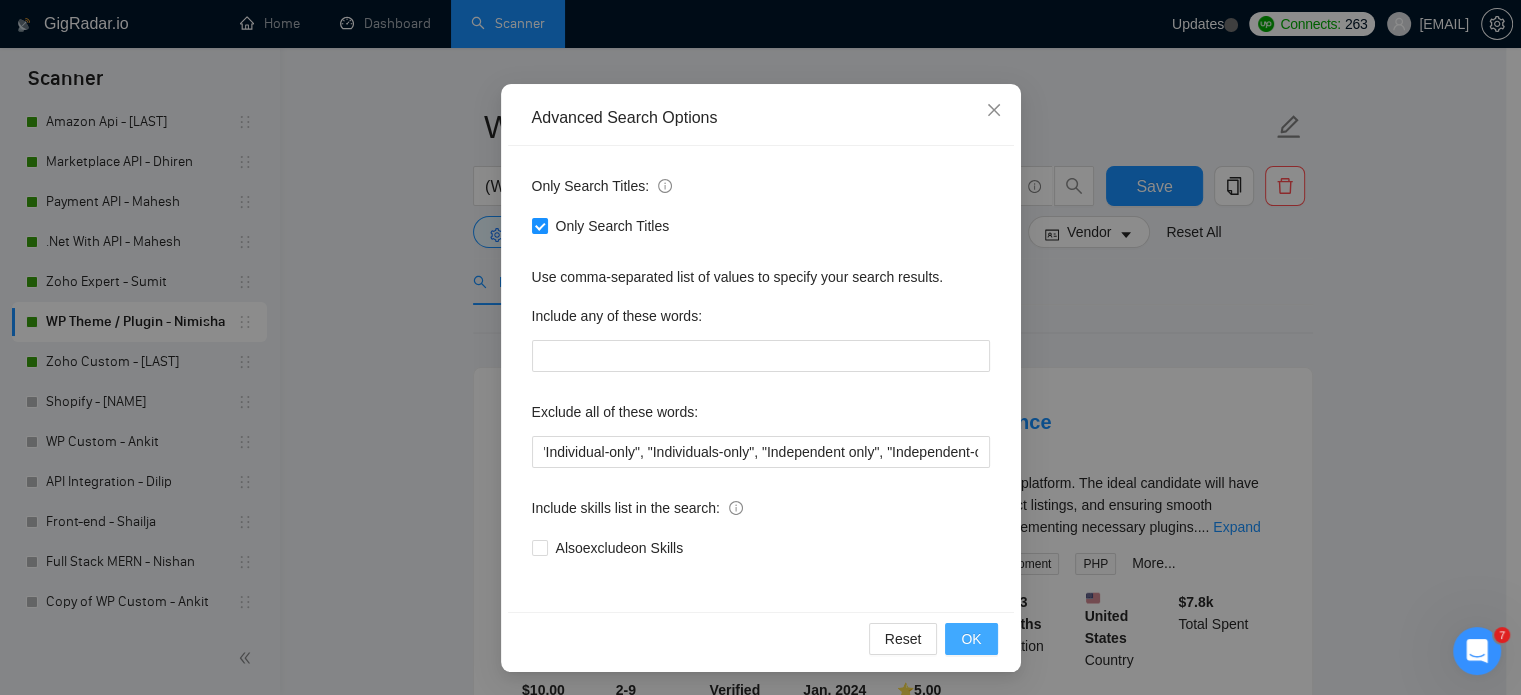 scroll, scrollTop: 0, scrollLeft: 0, axis: both 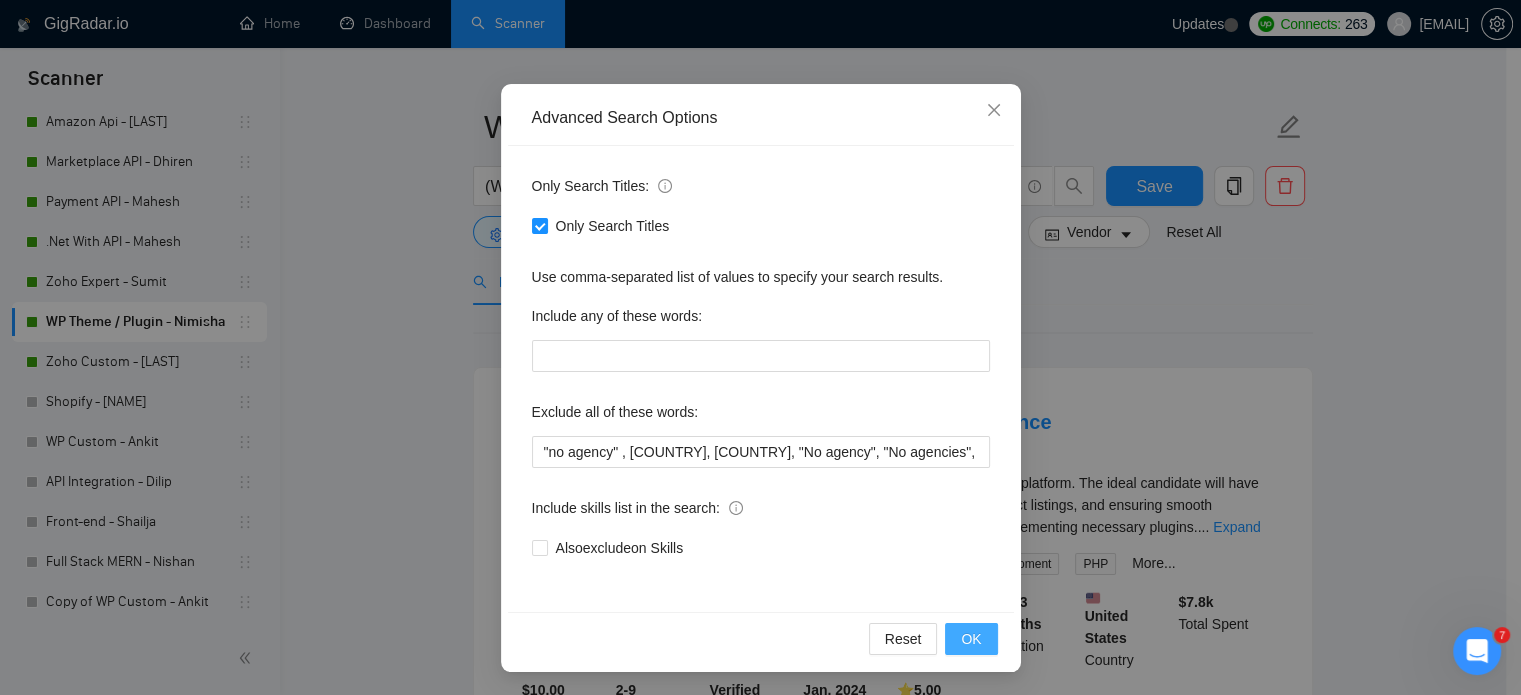 click on "OK" at bounding box center (971, 639) 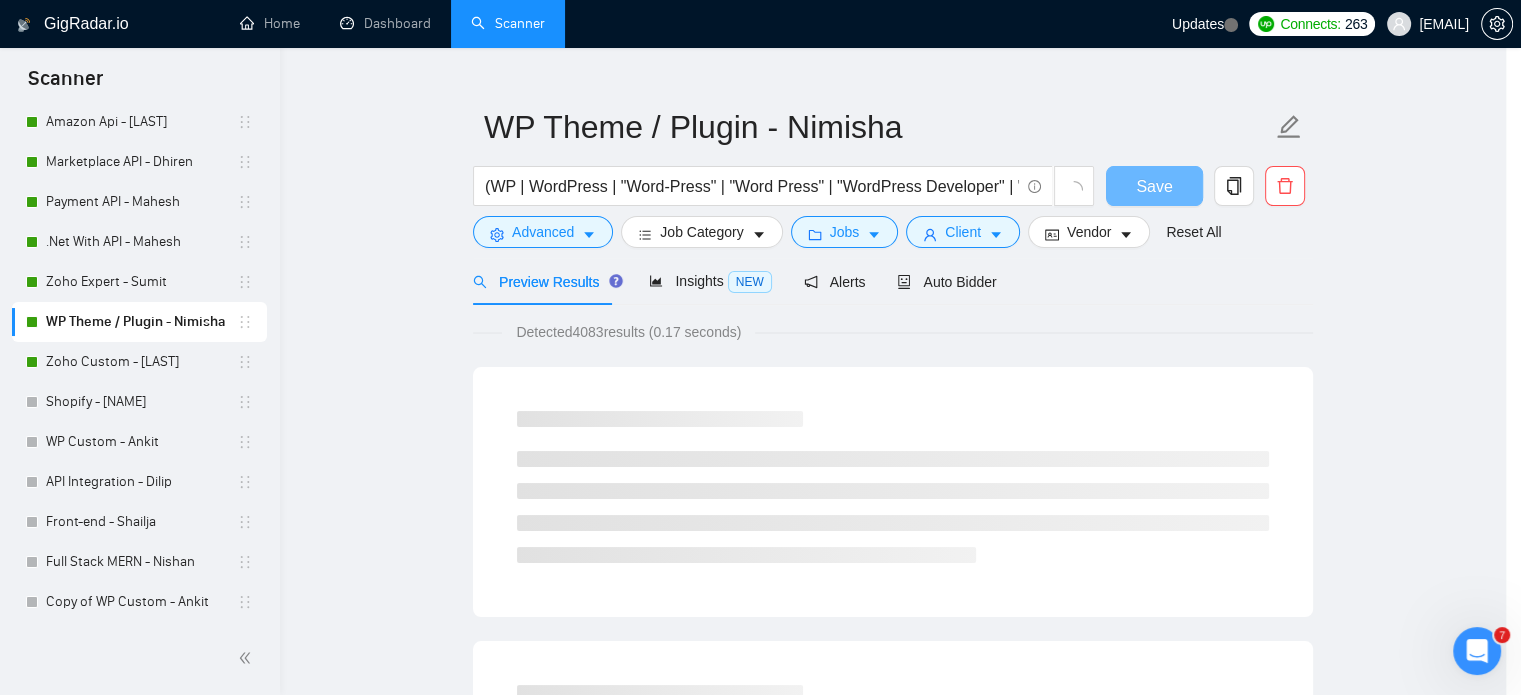 scroll, scrollTop: 36, scrollLeft: 0, axis: vertical 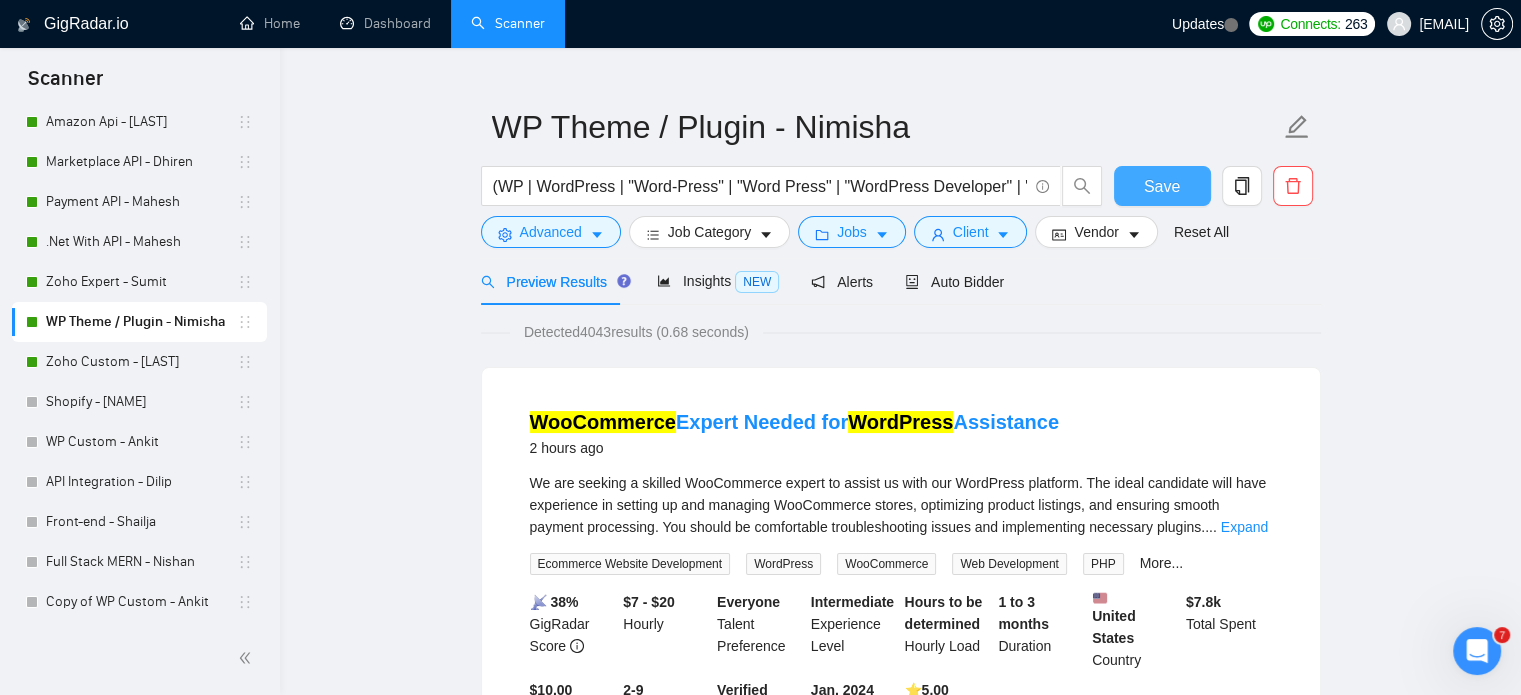 click on "Save" at bounding box center [1162, 186] 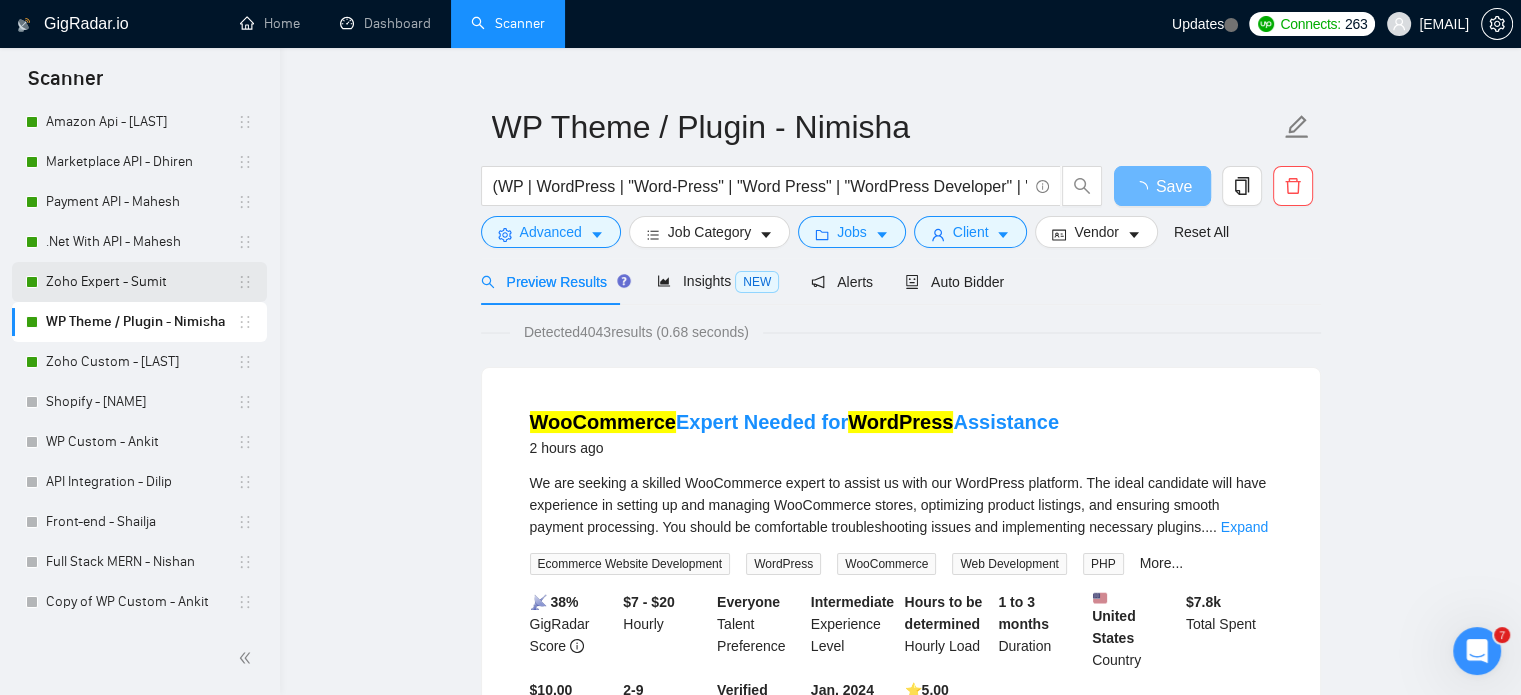 click on "Zoho Expert  - Sumit" at bounding box center [141, 282] 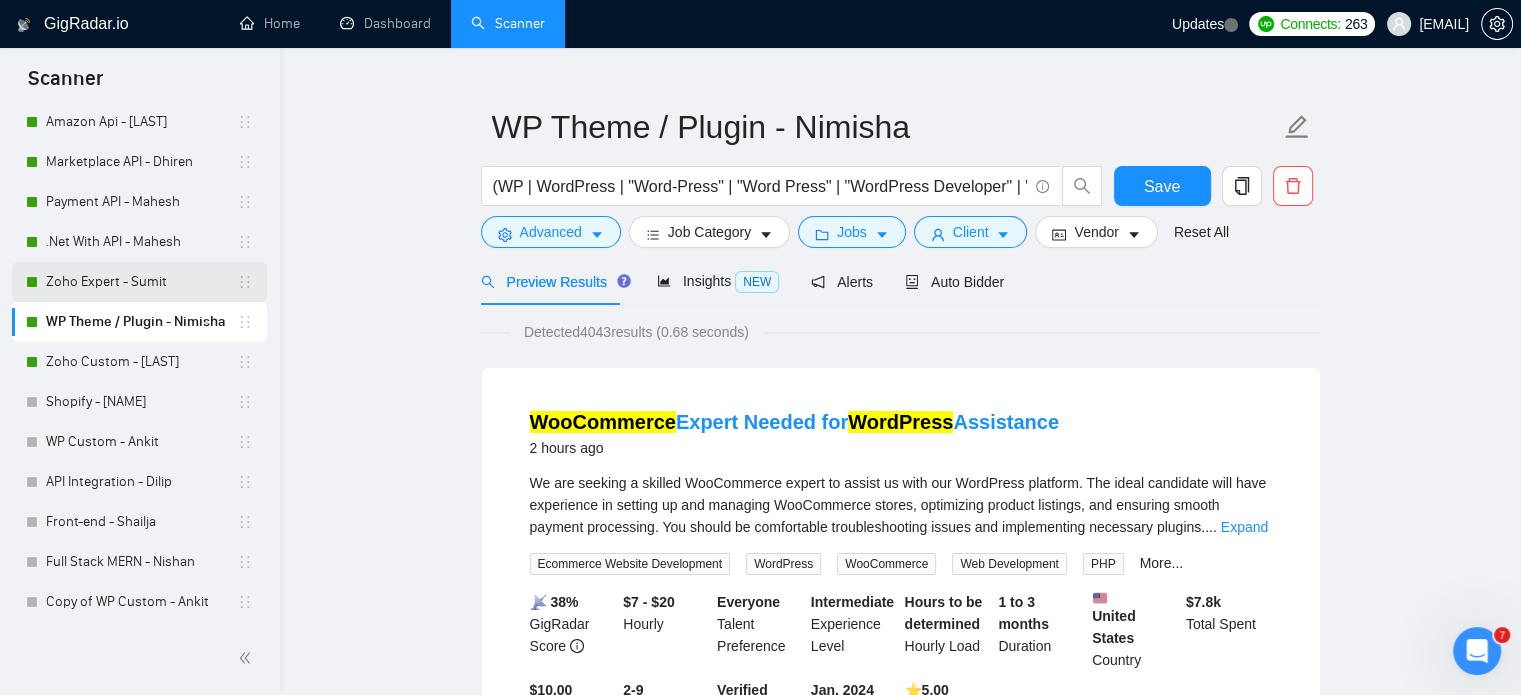 click on "Zoho Expert  - Sumit" at bounding box center [141, 282] 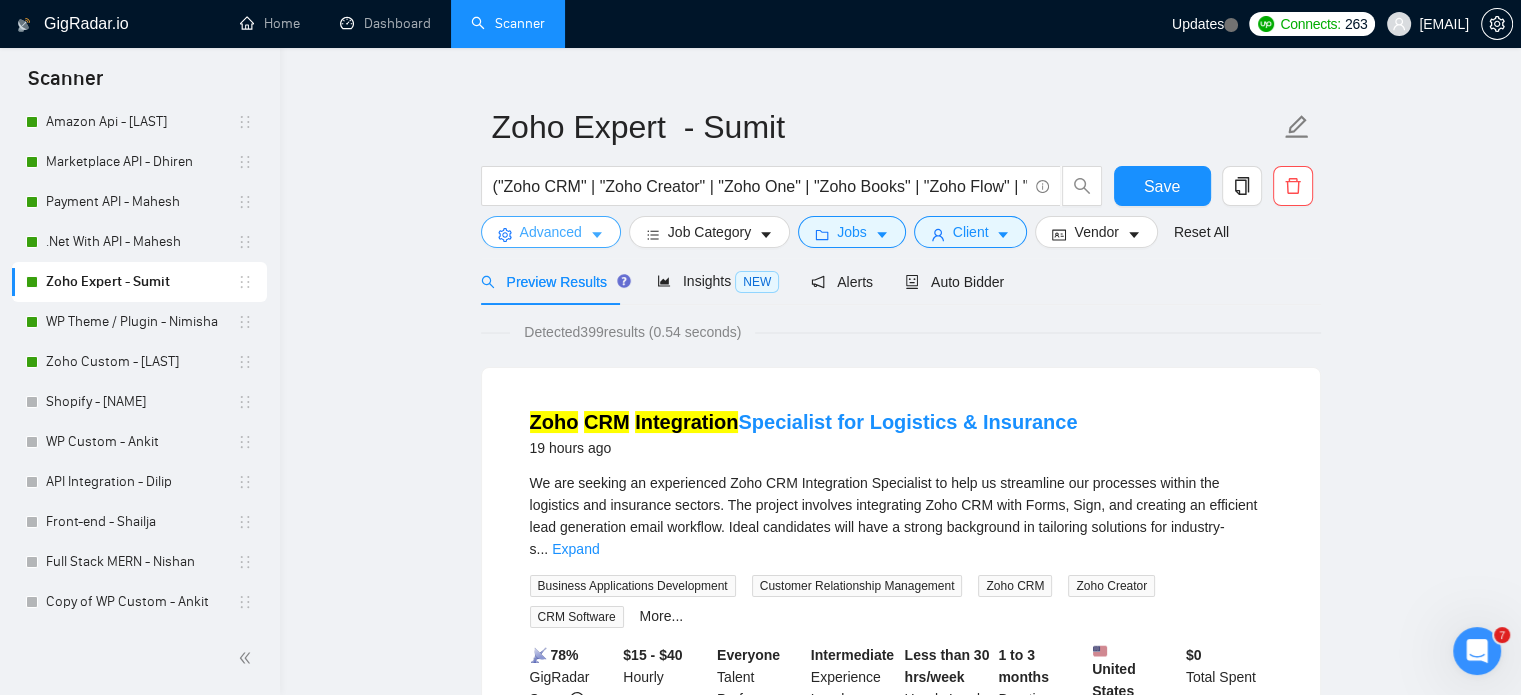 click 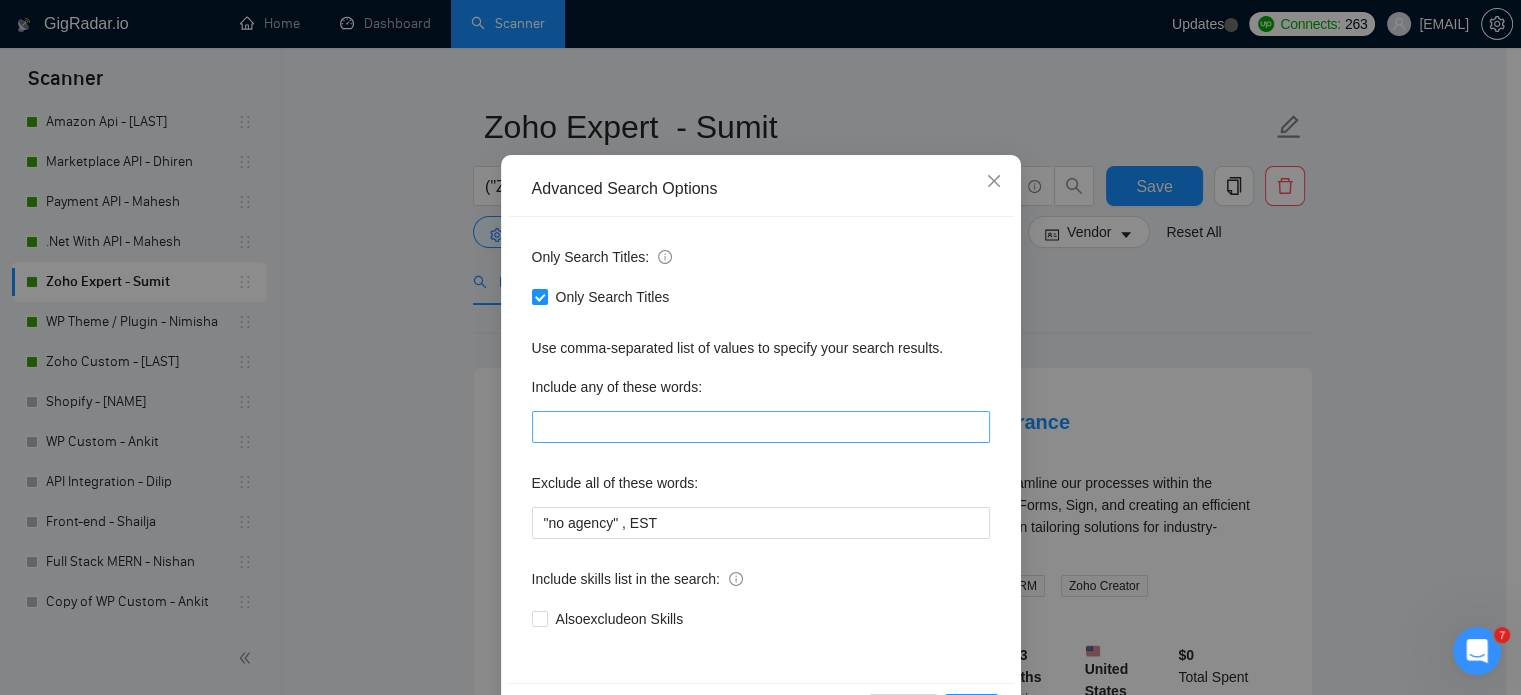 scroll, scrollTop: 136, scrollLeft: 0, axis: vertical 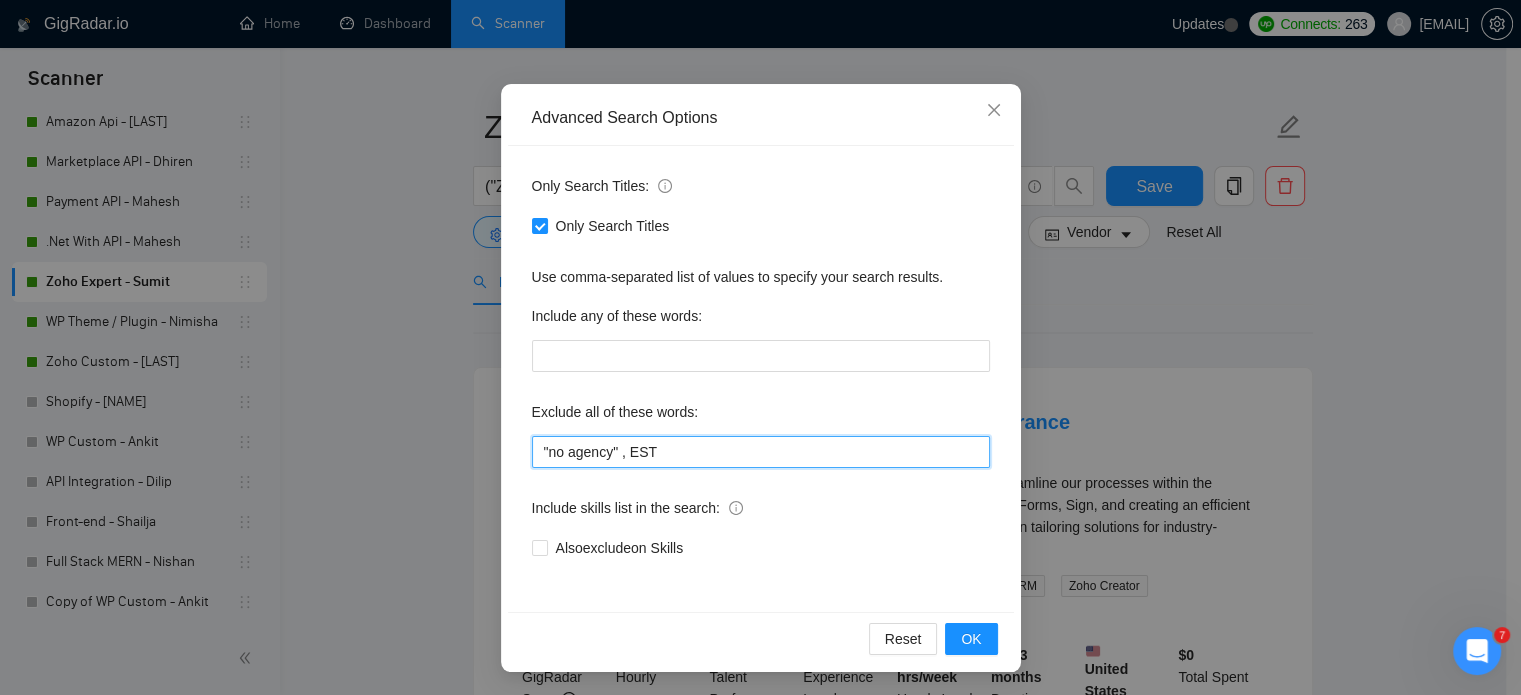 drag, startPoint x: 666, startPoint y: 450, endPoint x: 472, endPoint y: 446, distance: 194.04123 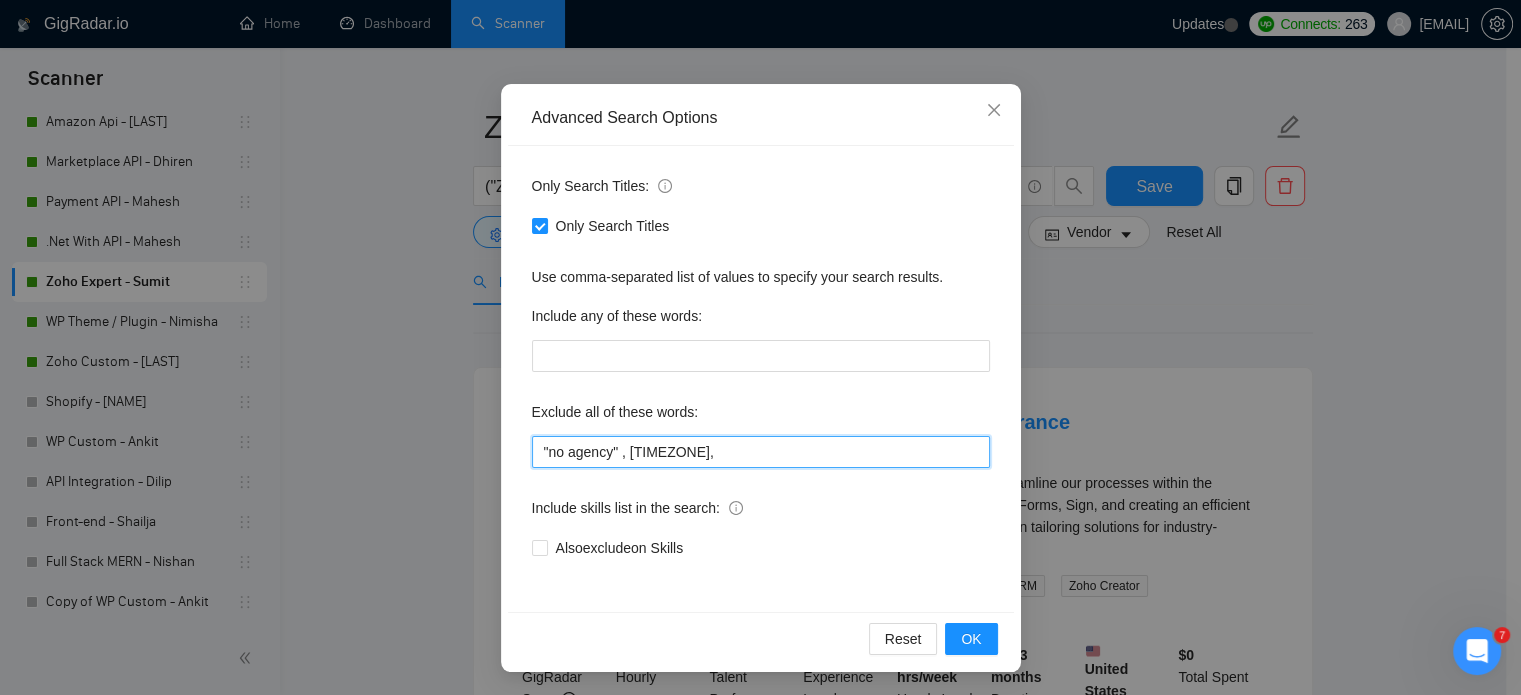 paste on ""no agency" , [COUNTRY], [COUNTRY], "No agency", "No agencies", "[No agency]", "(No agency)", "[No agencies]", "(No agencies)", "[No agency", "No agency]", "(No agency", "No agency)", "[No agencies", "No agencies]", "(No agencies", "No agencies)", "No-agency", "no-agencies", "no-agency -", "no agencies -", "no agency/", "no agencies/", "no-agency/", "no agencies/", "no agency.", "no agencies.", "no-agency.", "no agencies.", "no agency,", "no agencies,", "no-agency,", "no agencies,", "Freelancer only", "Freelancers only", "freelancer-only", "freelancers-only", "Individual only", "Individuals only", "Individual-only", "Individuals-only", "Independent only", "Independent-only"" 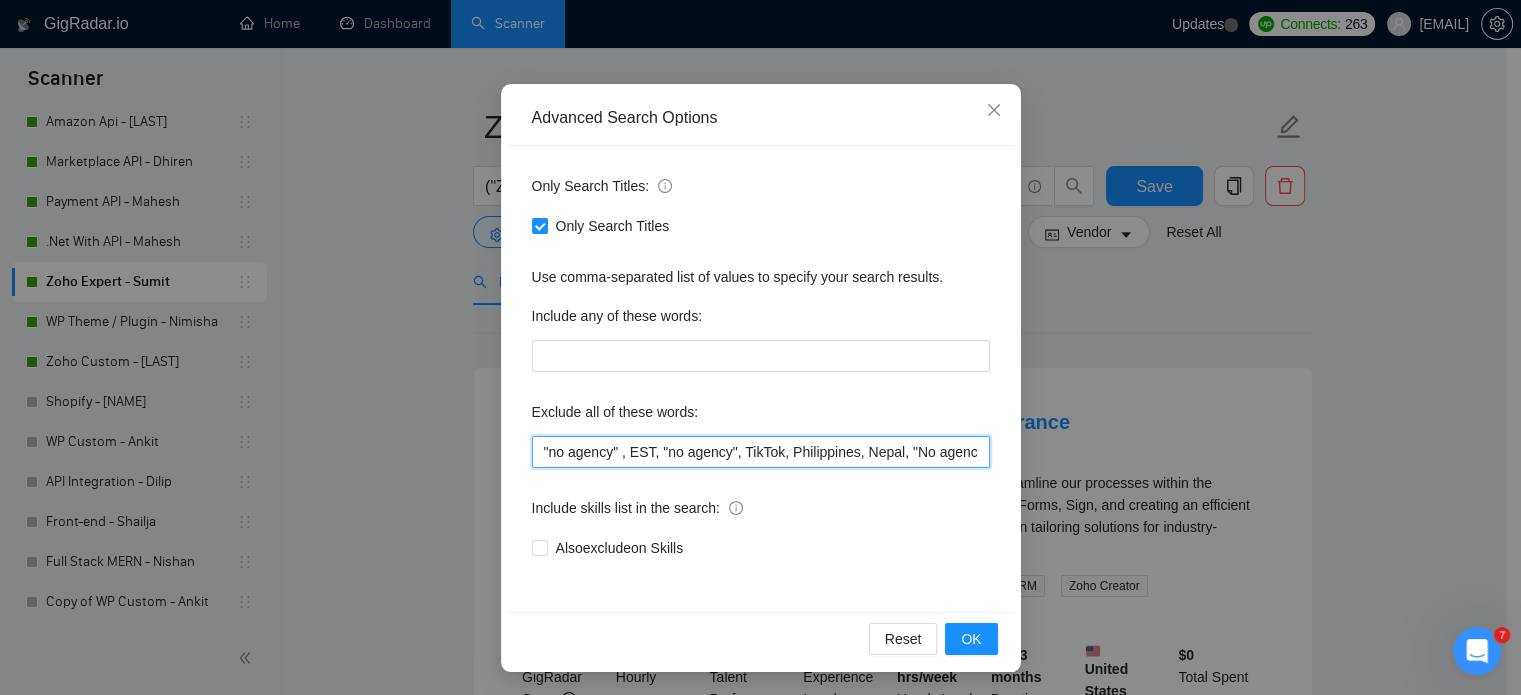 scroll, scrollTop: 0, scrollLeft: 3856, axis: horizontal 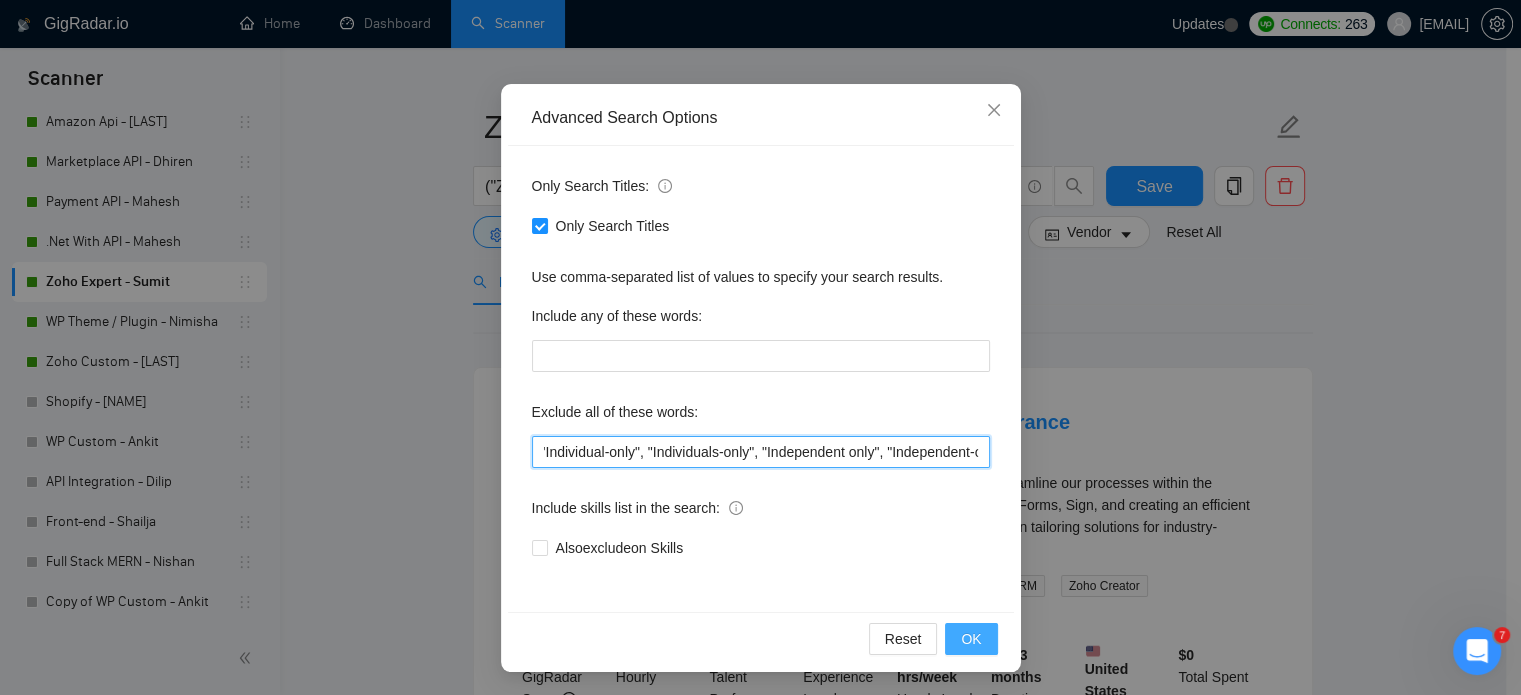 type on ""no agency" , EST, "no agency", TikTok, Philippines, Nepal, "No agency", "No agencies", "[No agency]", "(No agency)", "[No agencies]", "(No agencies)", "[No agency", "No agency]", "(No agency", "No agency)", "[No agencies", "No agencies]", "(No agencies", "No agencies)", "No-agency", "no-agencies", "no-agency -", "no agencies -", "no agency/", "no agencies/", "no-agency/", "no agencies/", "no agency.", "no agencies.", "no-agency.", "no agencies.", "no agency,", "no agencies,", "no-agency,", "no agencies,", "Freelancer only", "Freelancers only", "freelancer-only", "freelancers-only", "Individual only", "Individuals only", "Individual-only", "Individuals-only", "Independent only", "Independent-only"" 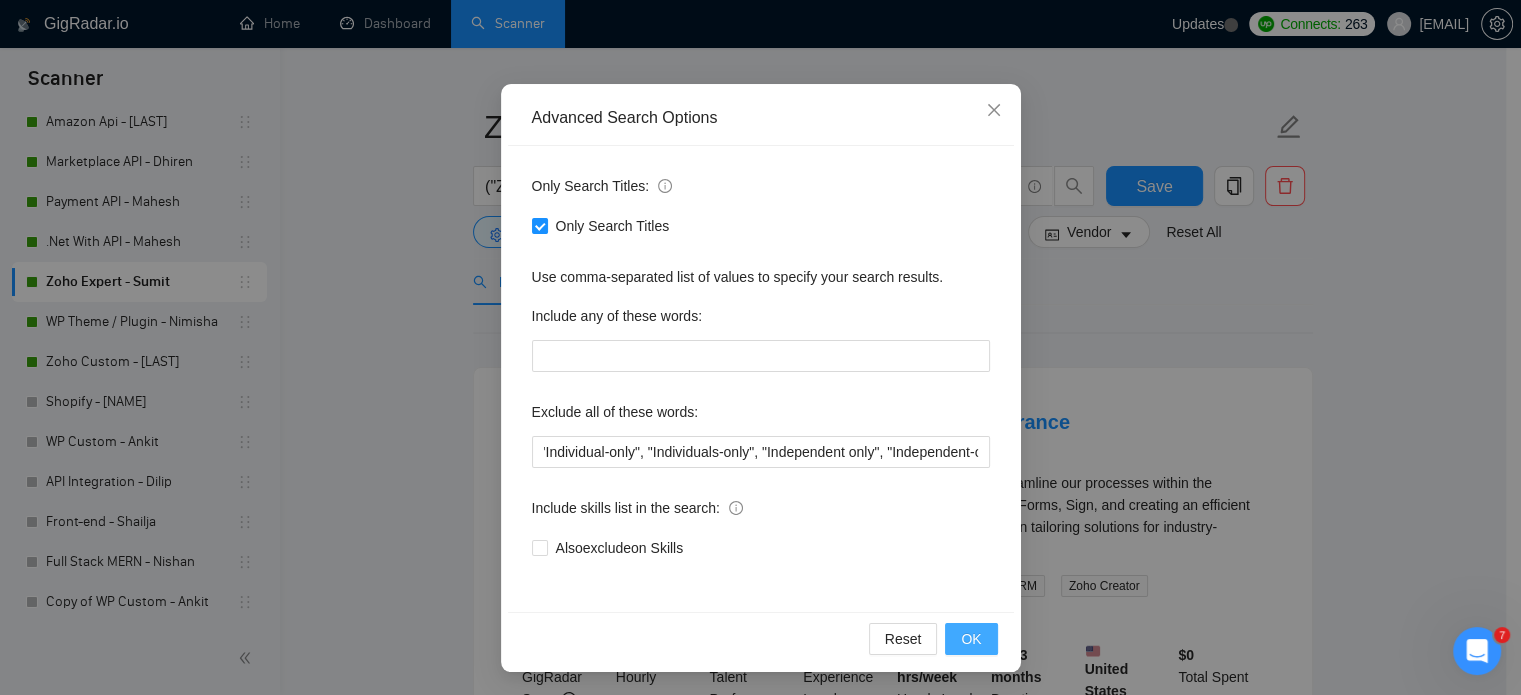 scroll, scrollTop: 0, scrollLeft: 0, axis: both 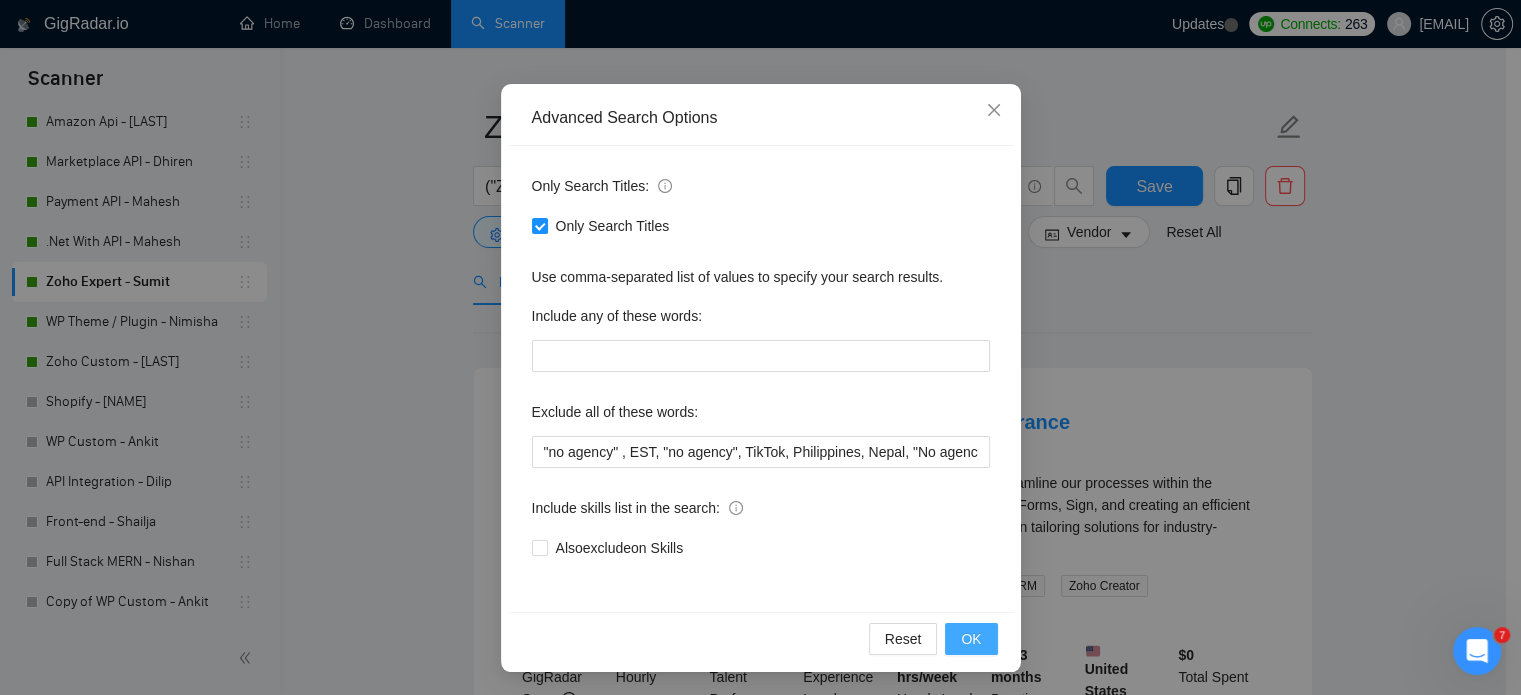 click on "OK" at bounding box center (971, 639) 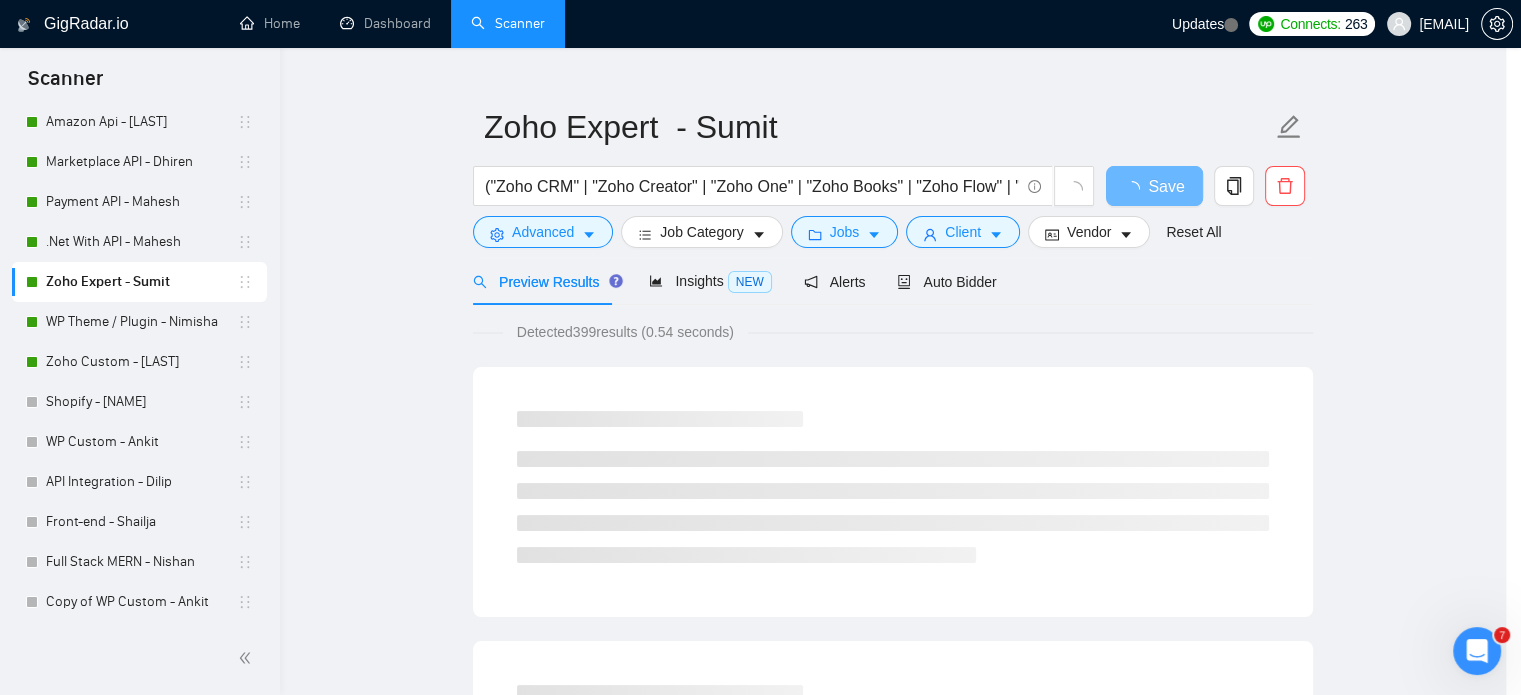 scroll, scrollTop: 36, scrollLeft: 0, axis: vertical 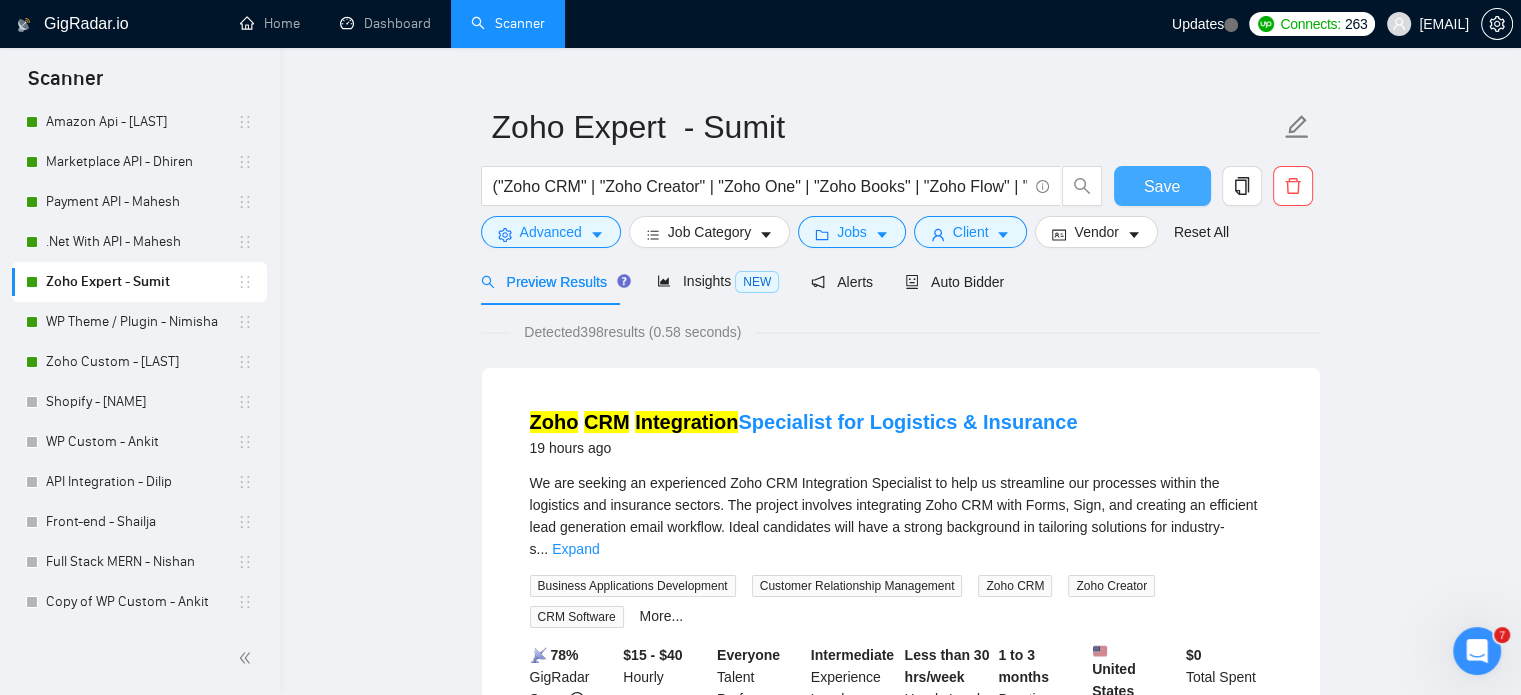 click on "Save" at bounding box center (1162, 186) 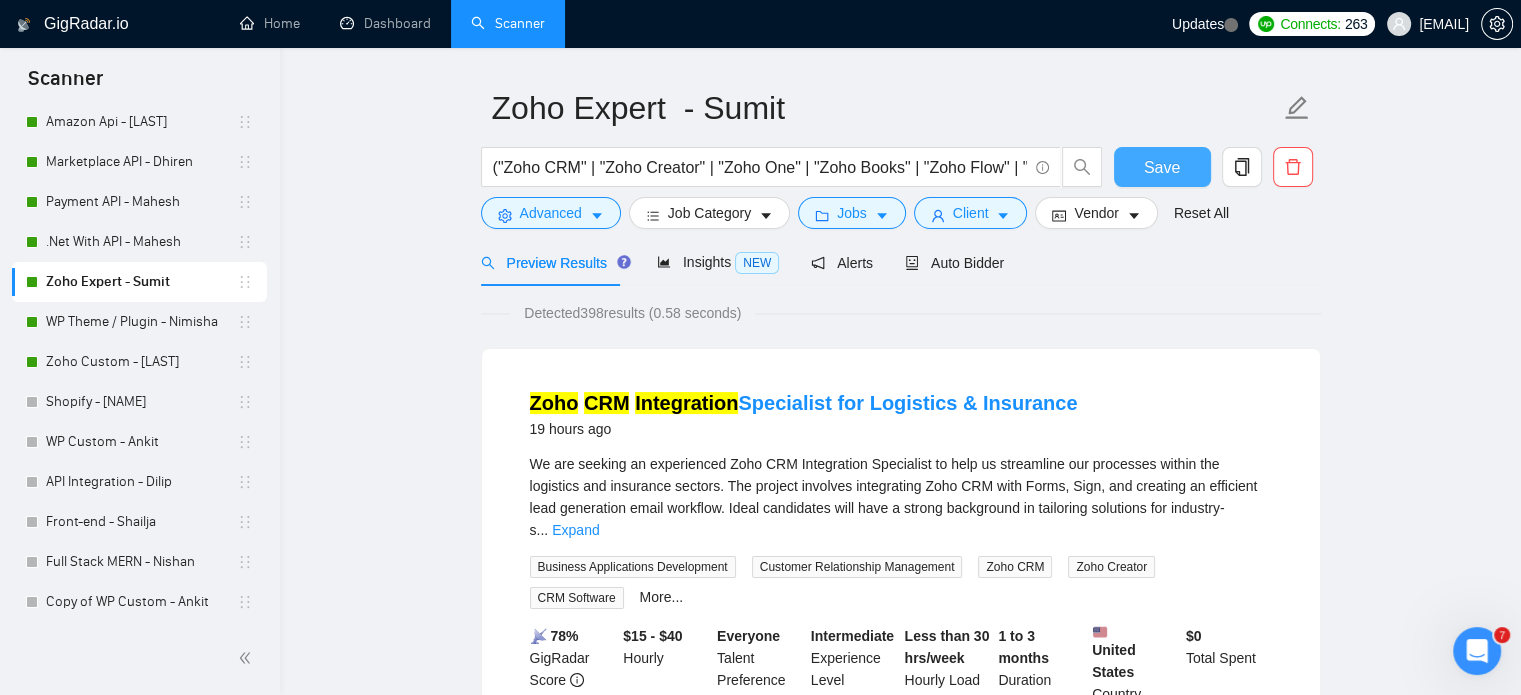 scroll, scrollTop: 0, scrollLeft: 0, axis: both 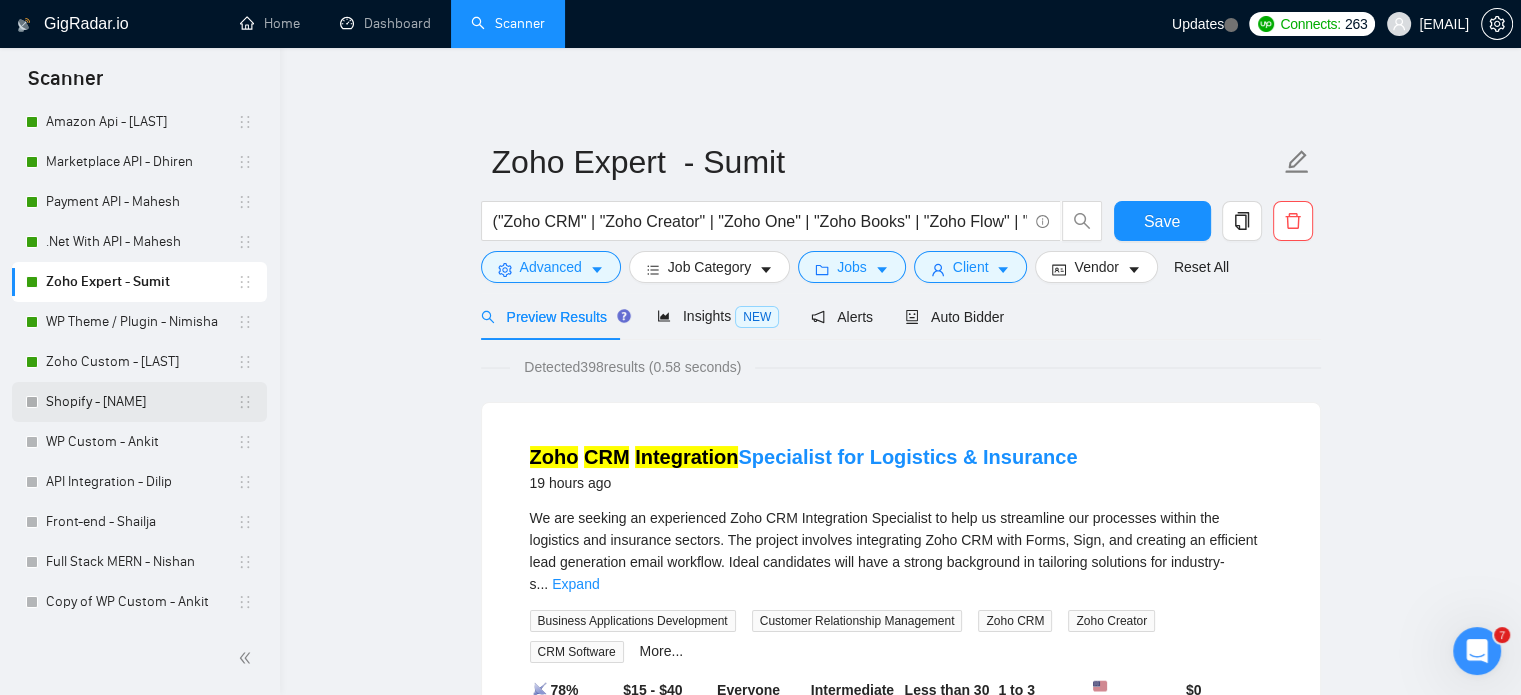 click on "Shopify - [NAME]" at bounding box center (141, 402) 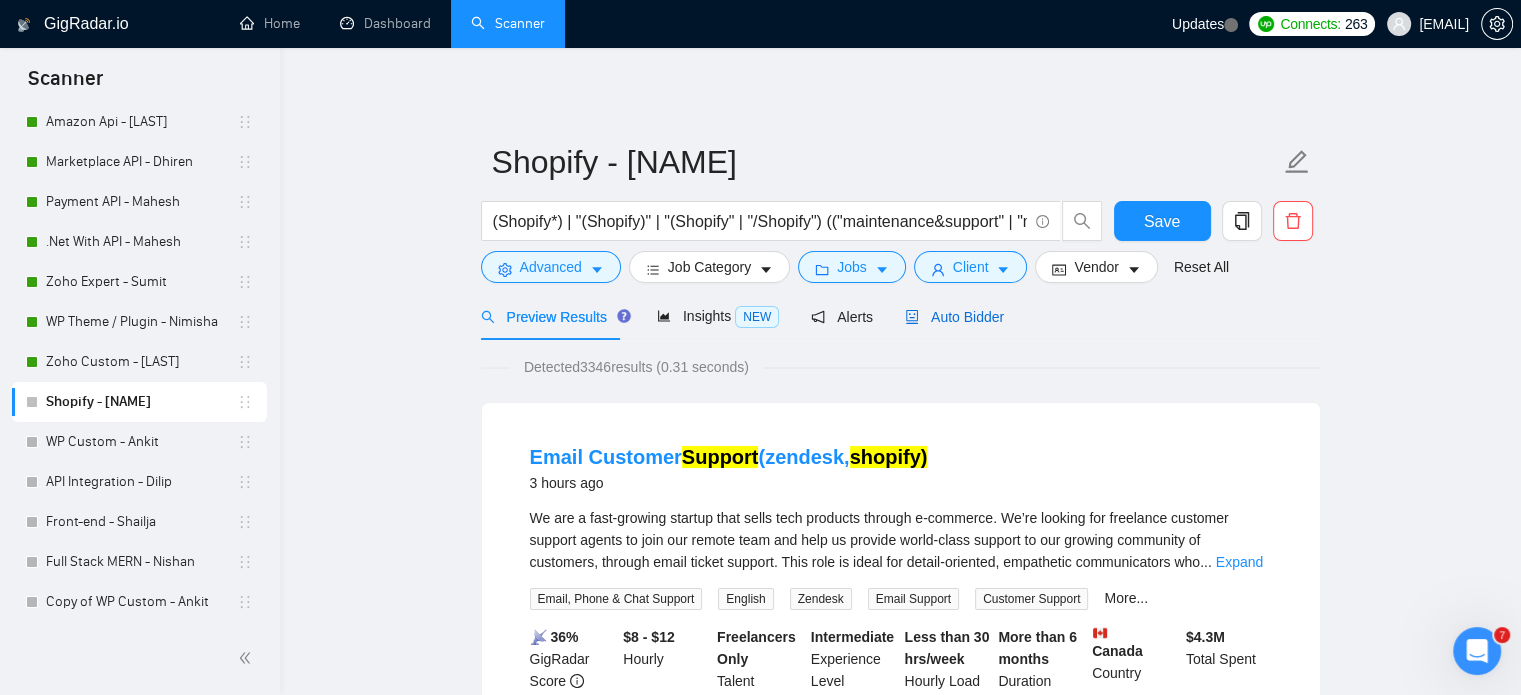click on "Auto Bidder" at bounding box center [954, 317] 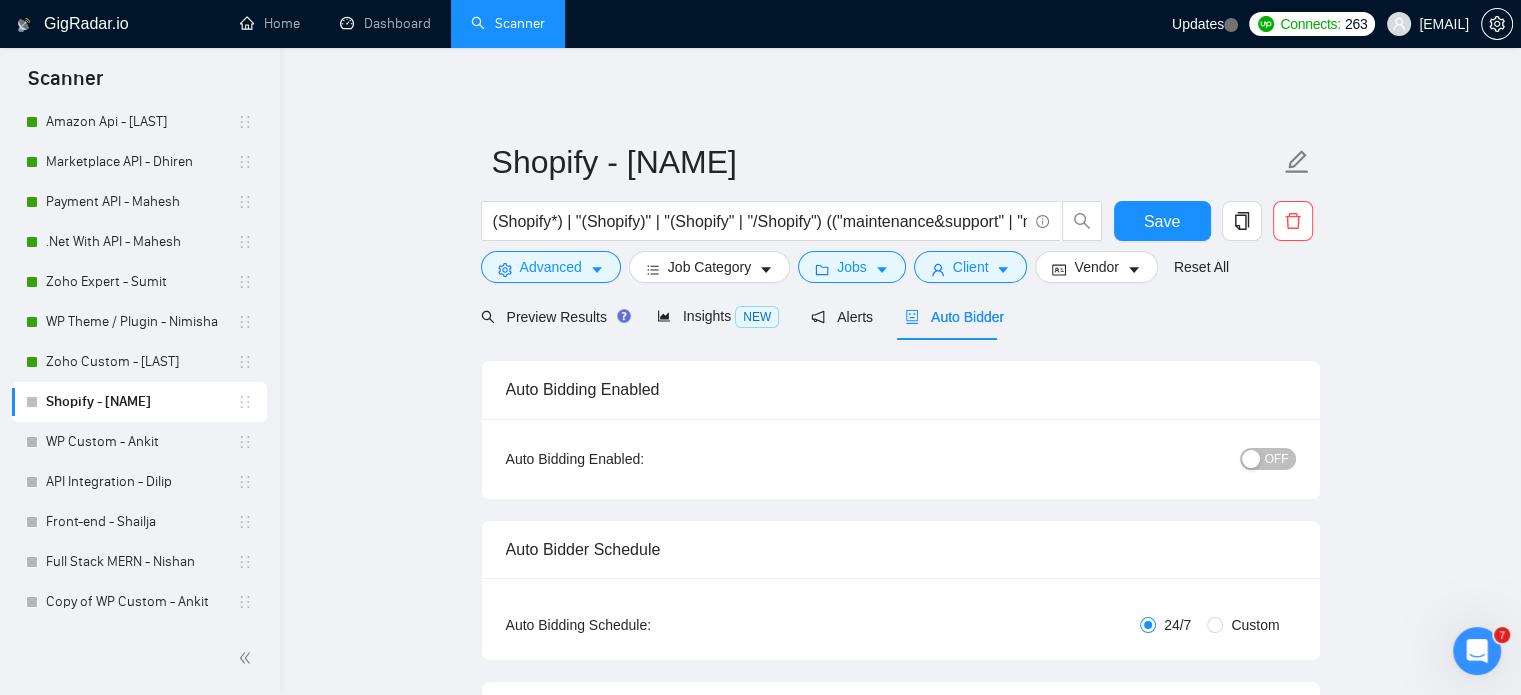 type 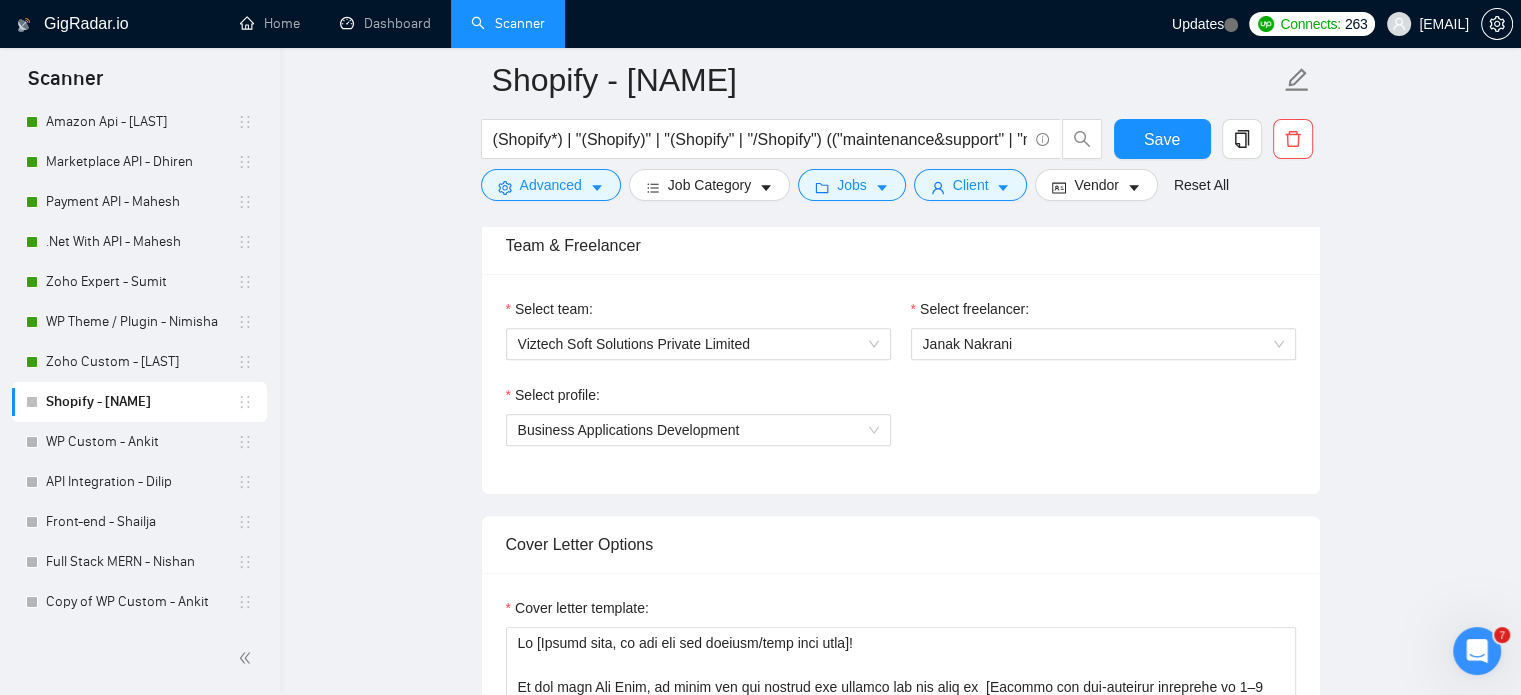 scroll, scrollTop: 1300, scrollLeft: 0, axis: vertical 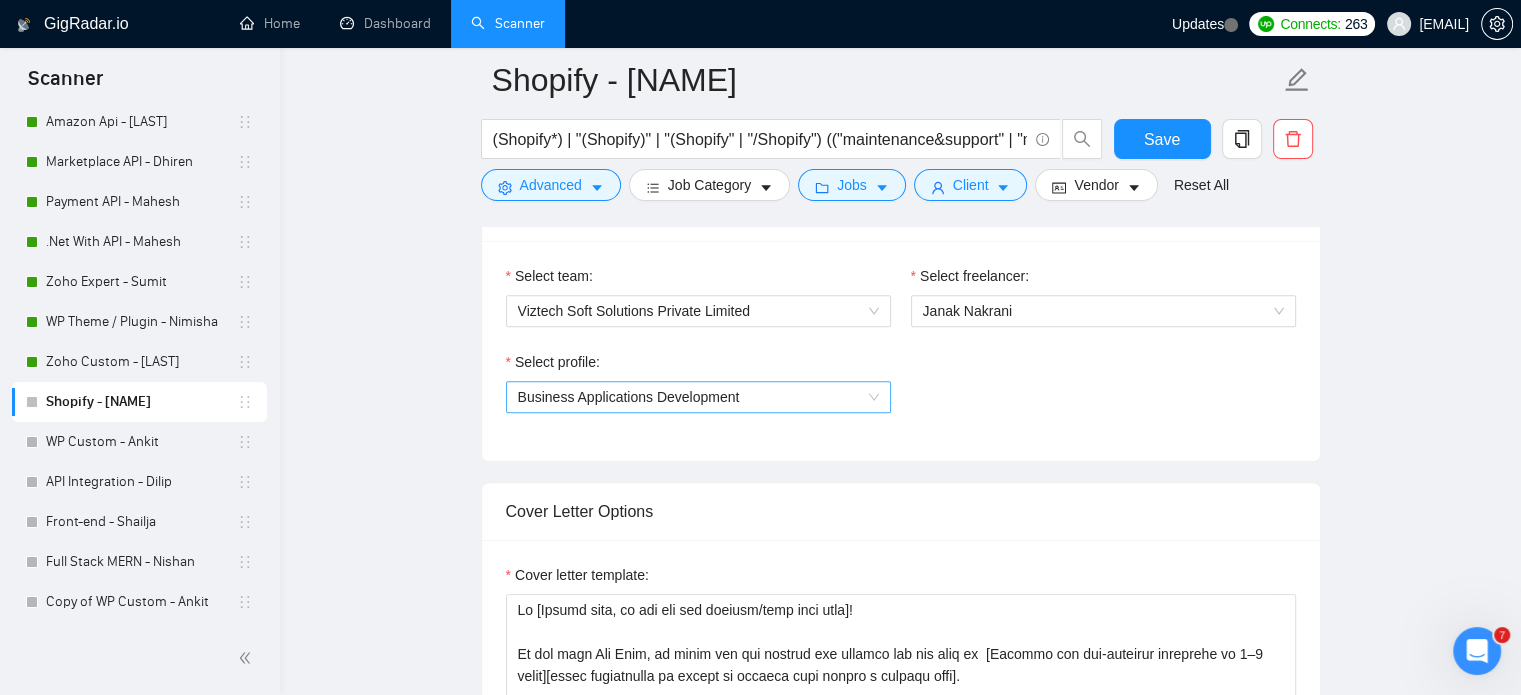 click on "Business Applications Development" at bounding box center [698, 397] 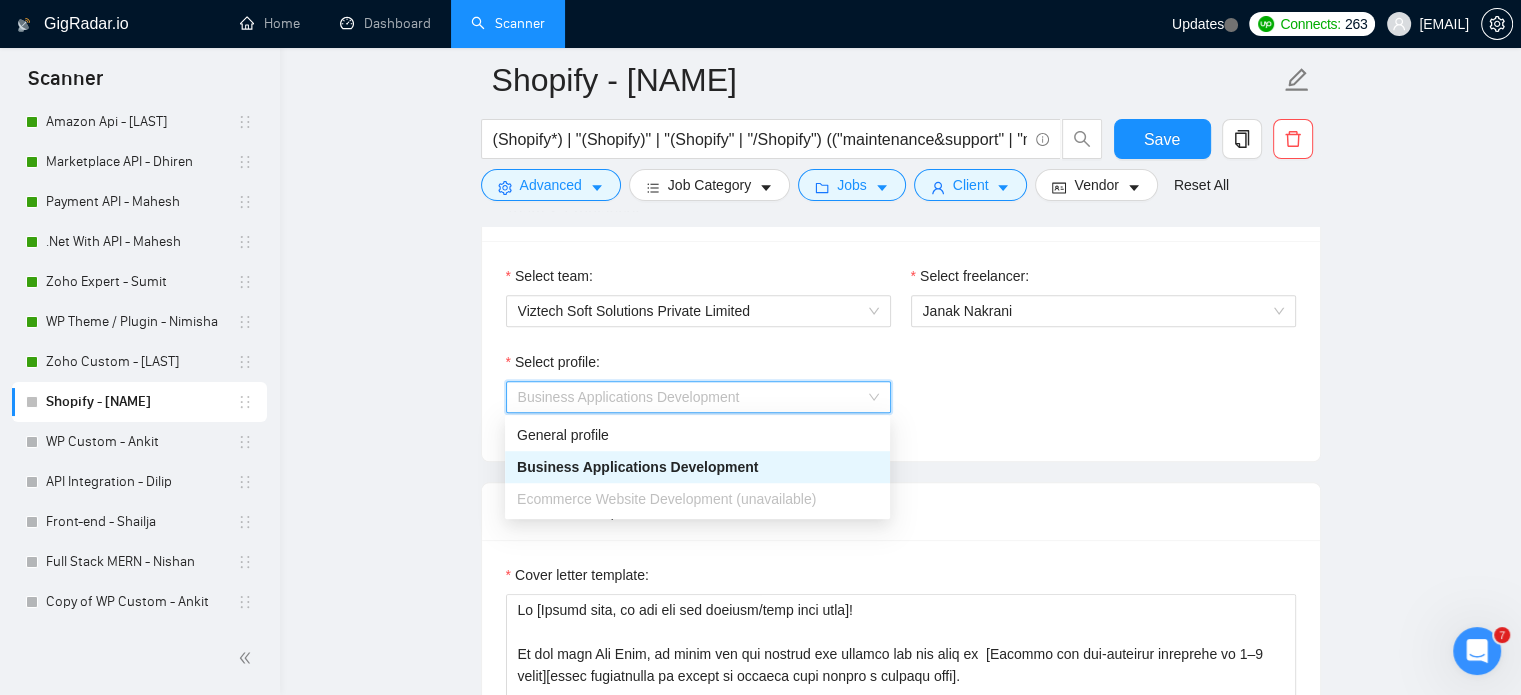 click on "Business Applications Development" at bounding box center [697, 467] 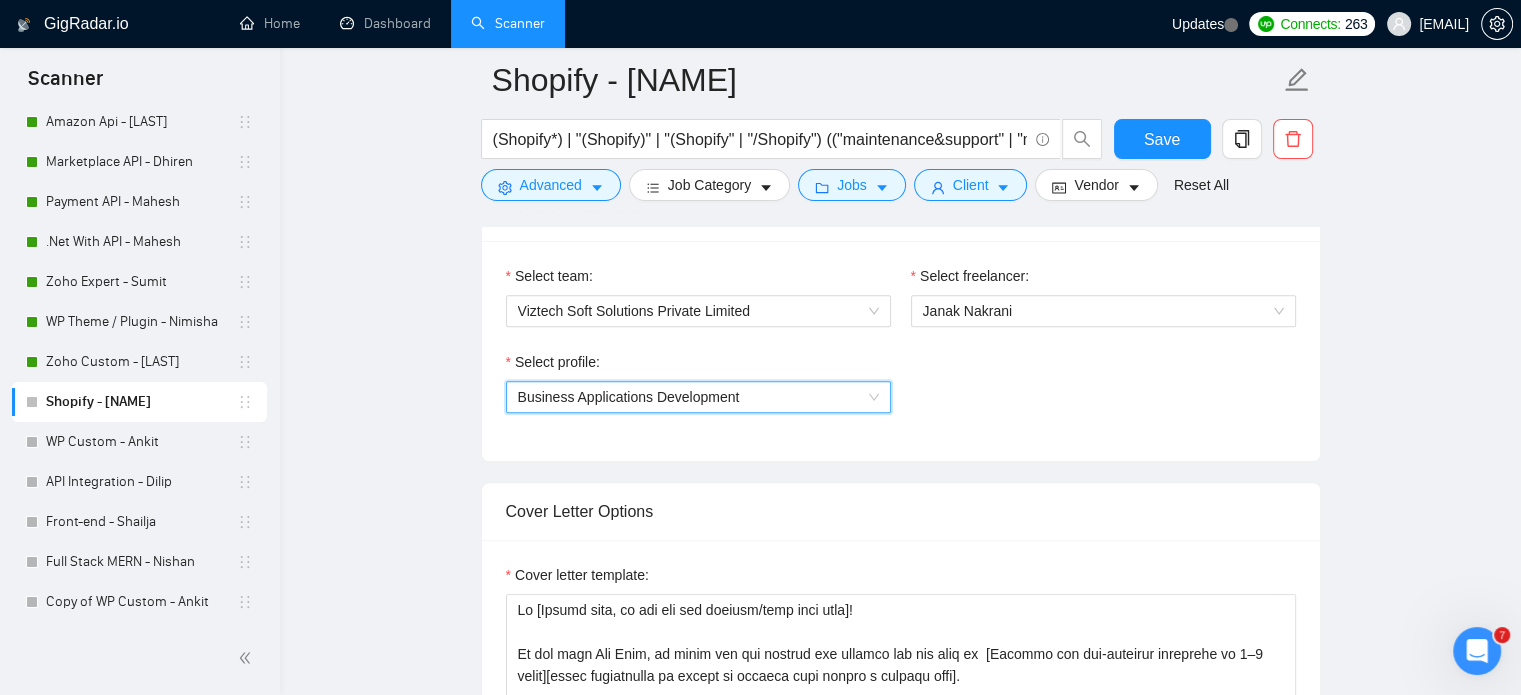 click on "Business Applications Development" at bounding box center (698, 397) 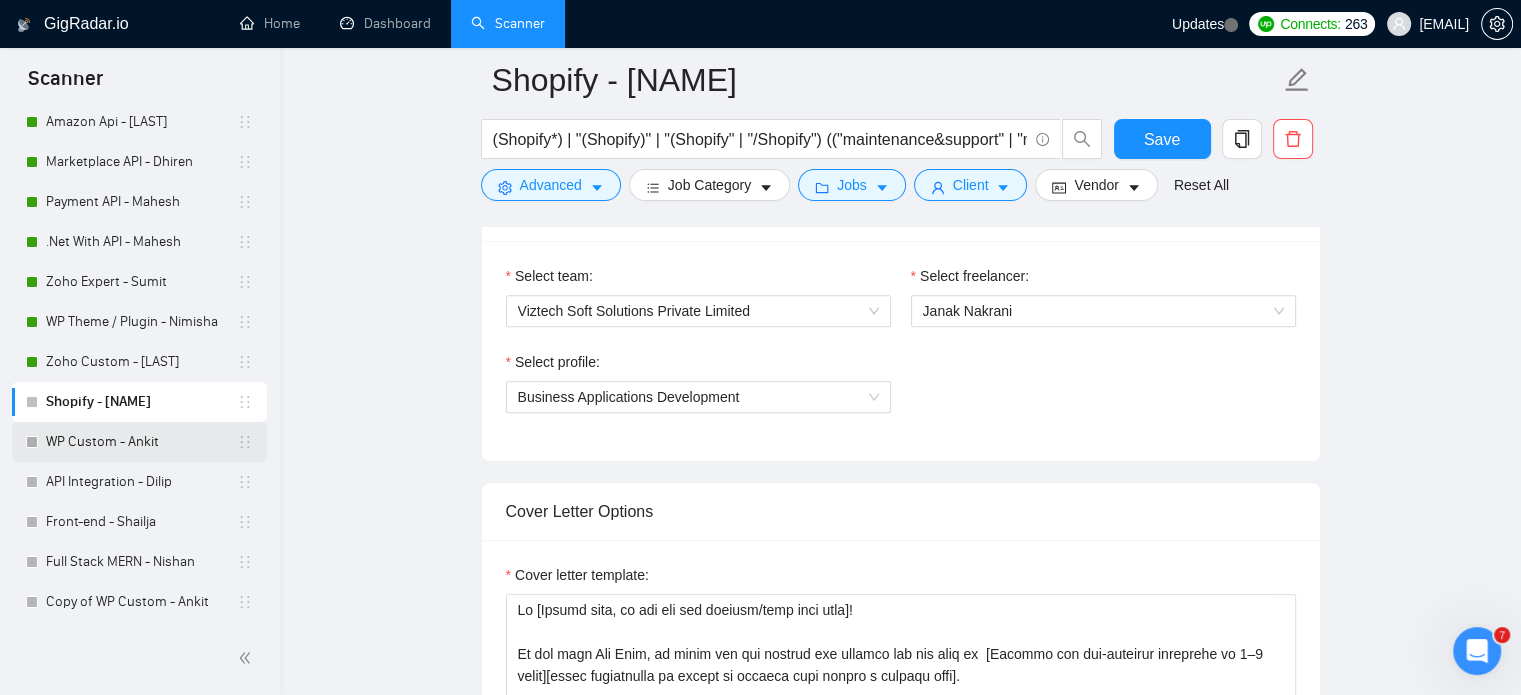 click on "WP Custom - Ankit" at bounding box center (141, 442) 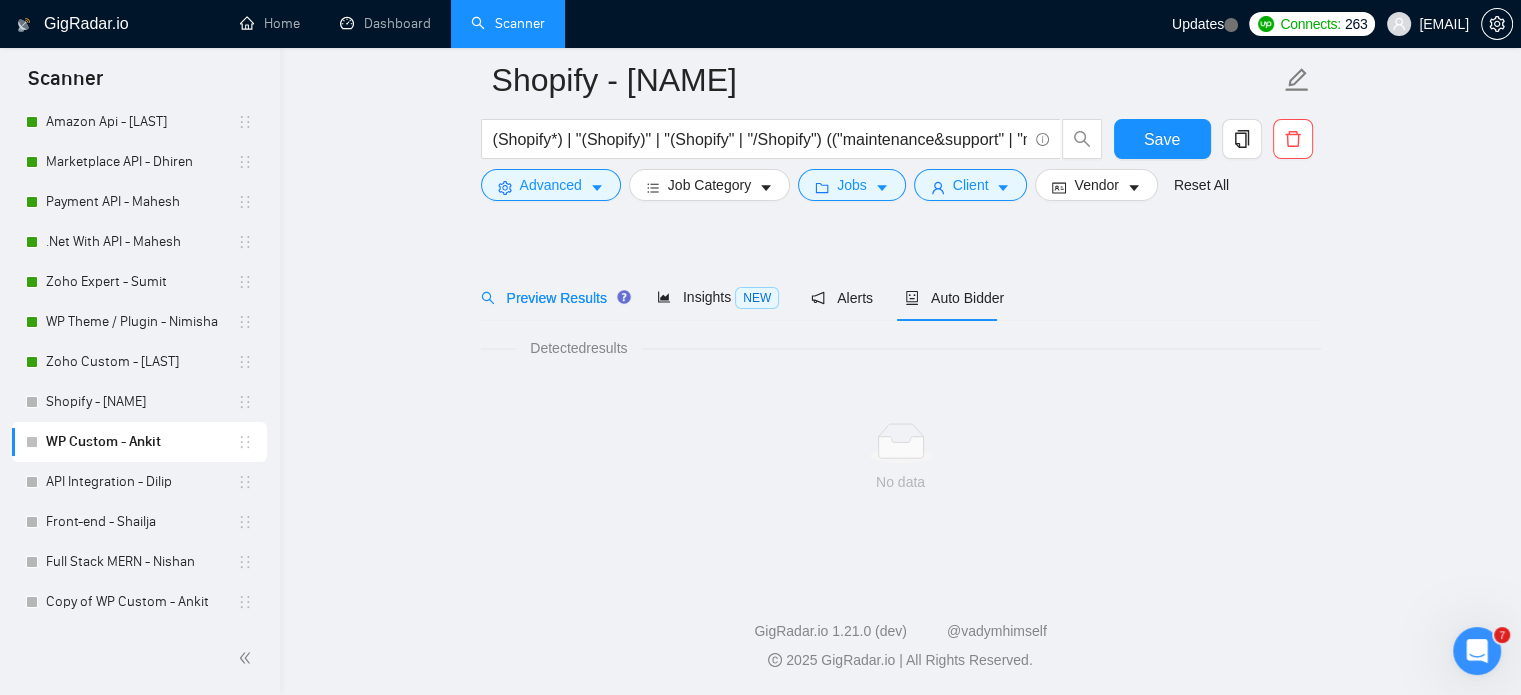 scroll, scrollTop: 35, scrollLeft: 0, axis: vertical 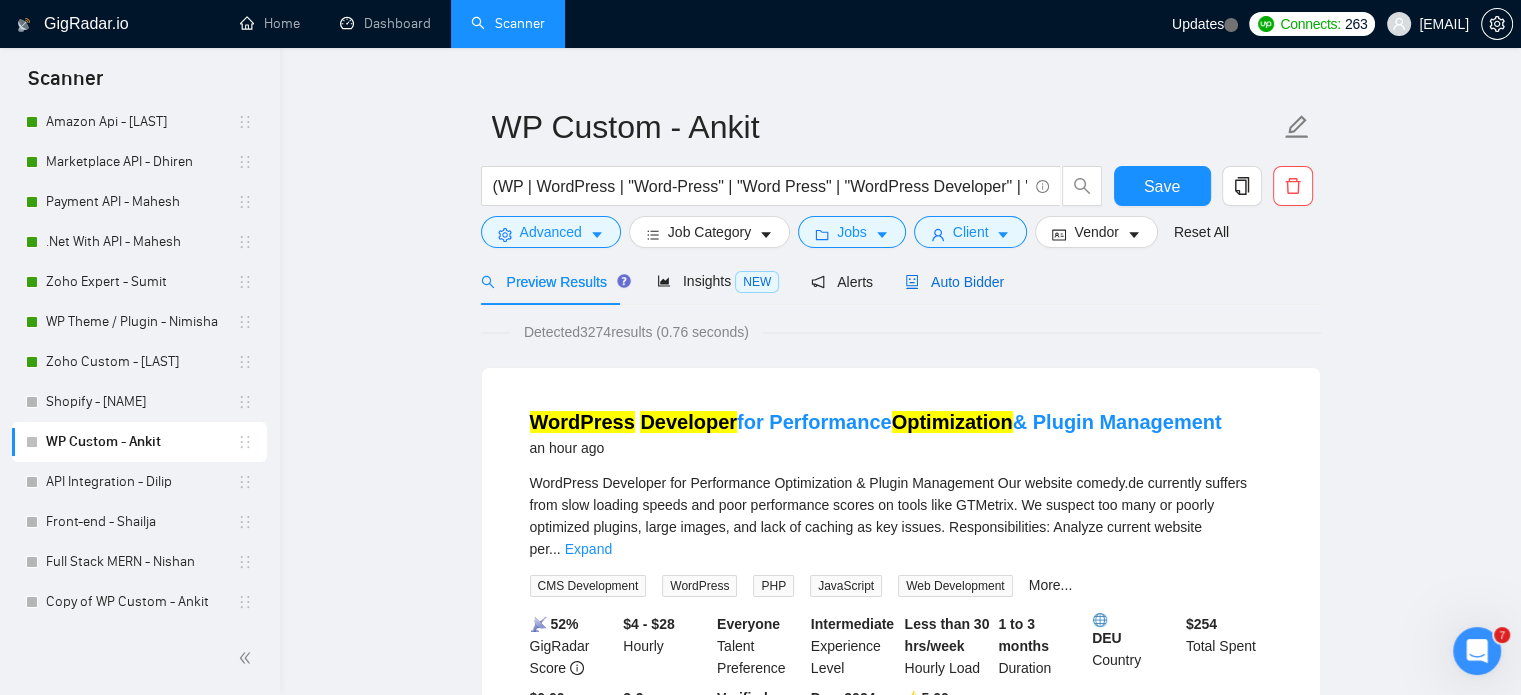 click on "Auto Bidder" at bounding box center [954, 282] 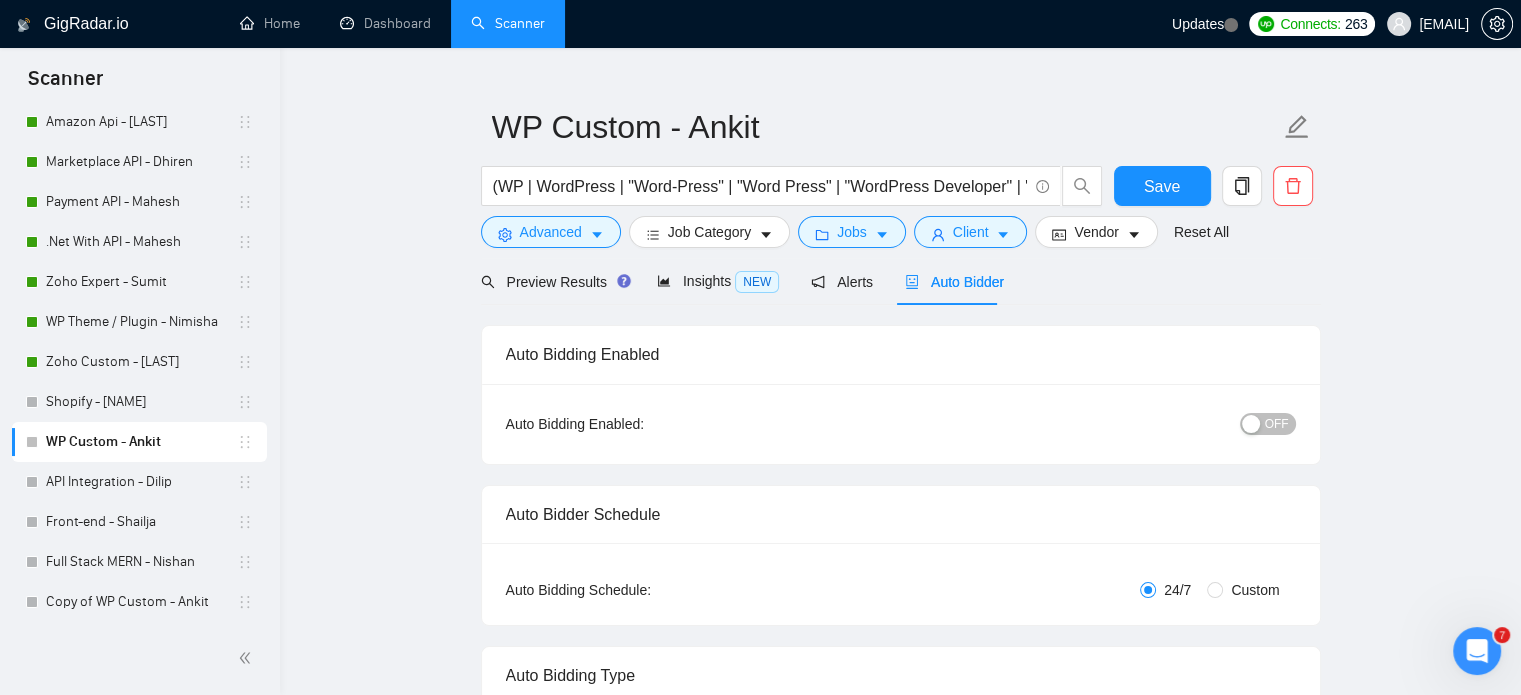 type 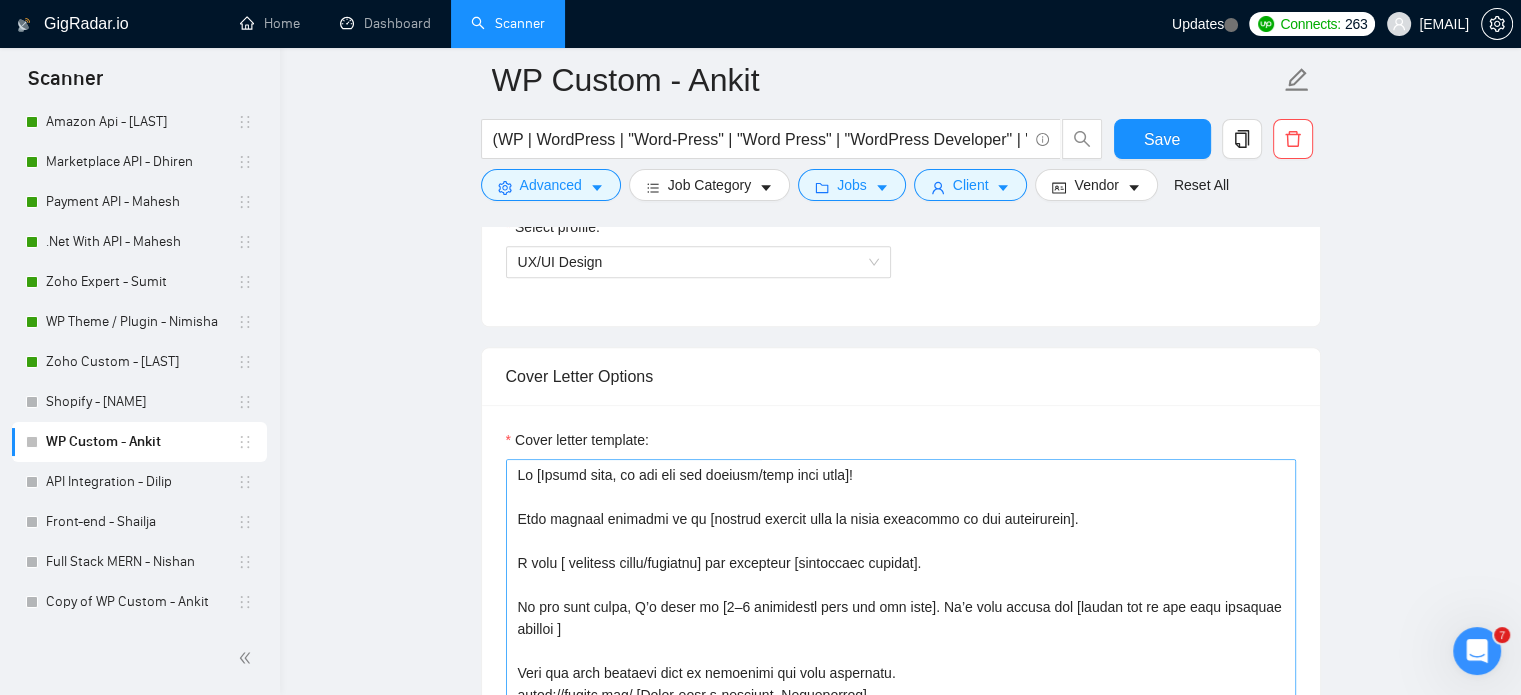 scroll, scrollTop: 1335, scrollLeft: 0, axis: vertical 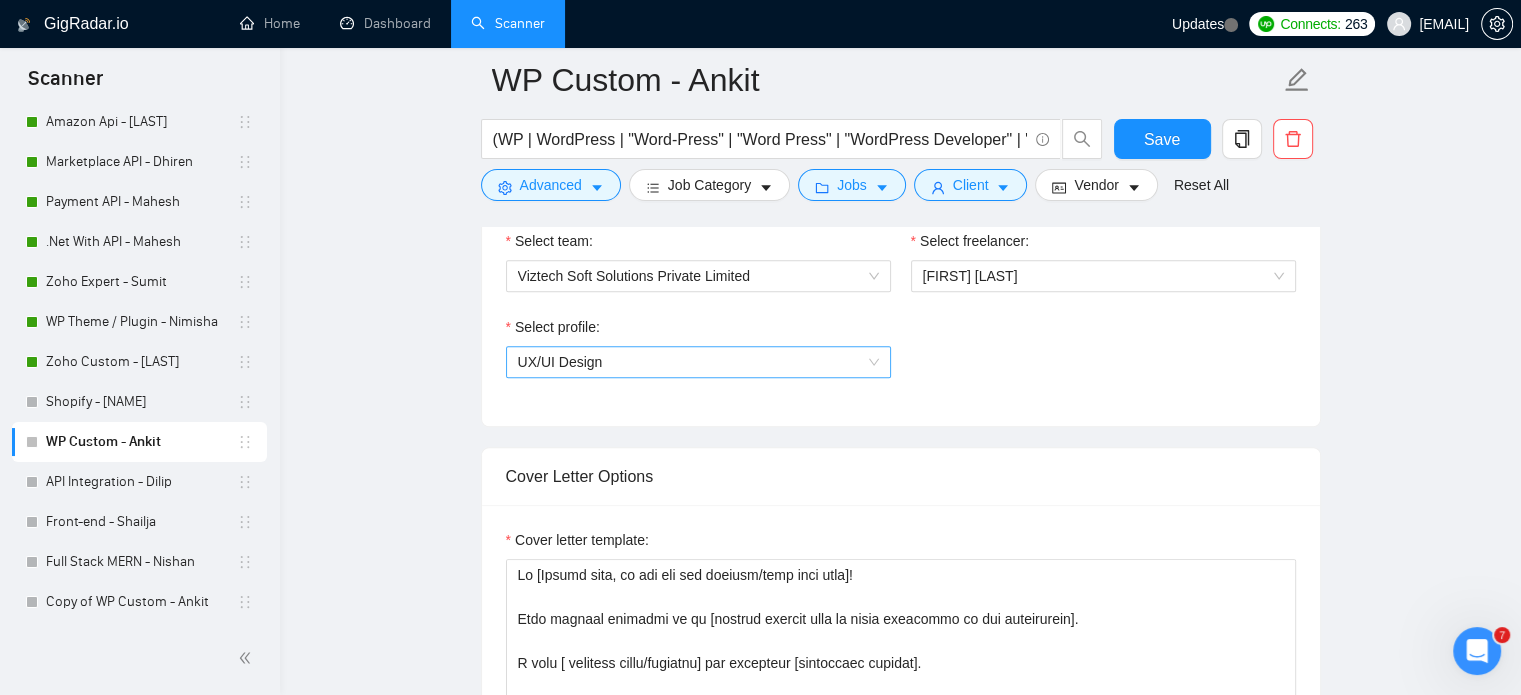 click on "UX/UI Design" at bounding box center [698, 362] 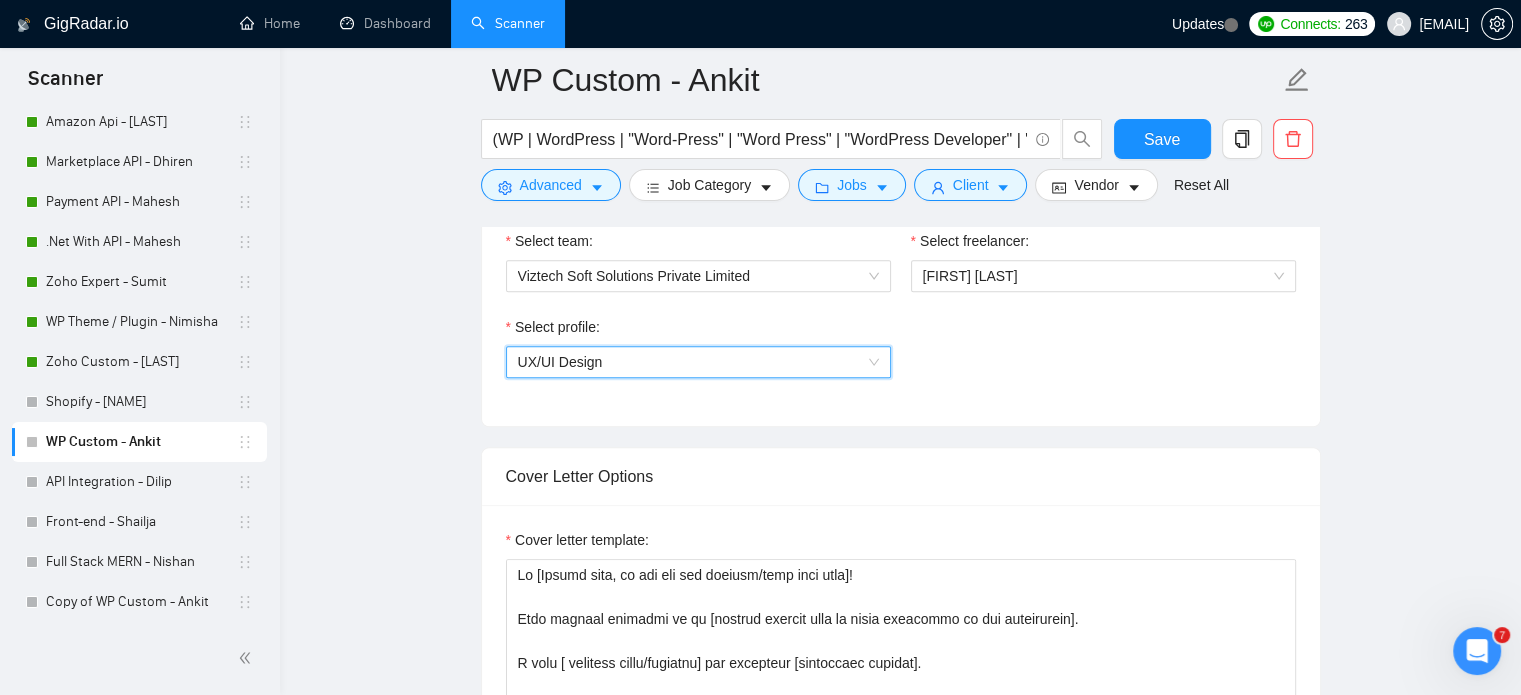 click on "UX/UI Design" at bounding box center (698, 362) 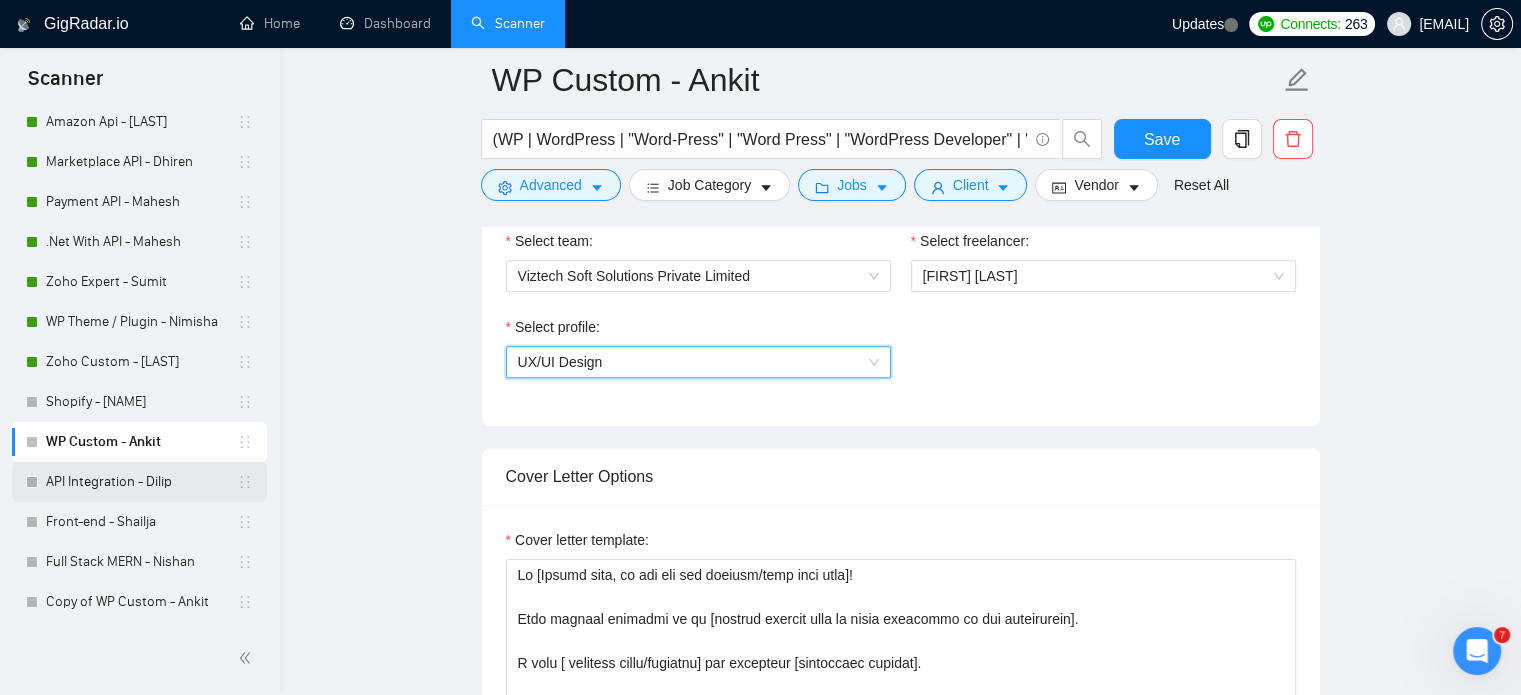 click on "API Integration - Dilip" at bounding box center [141, 482] 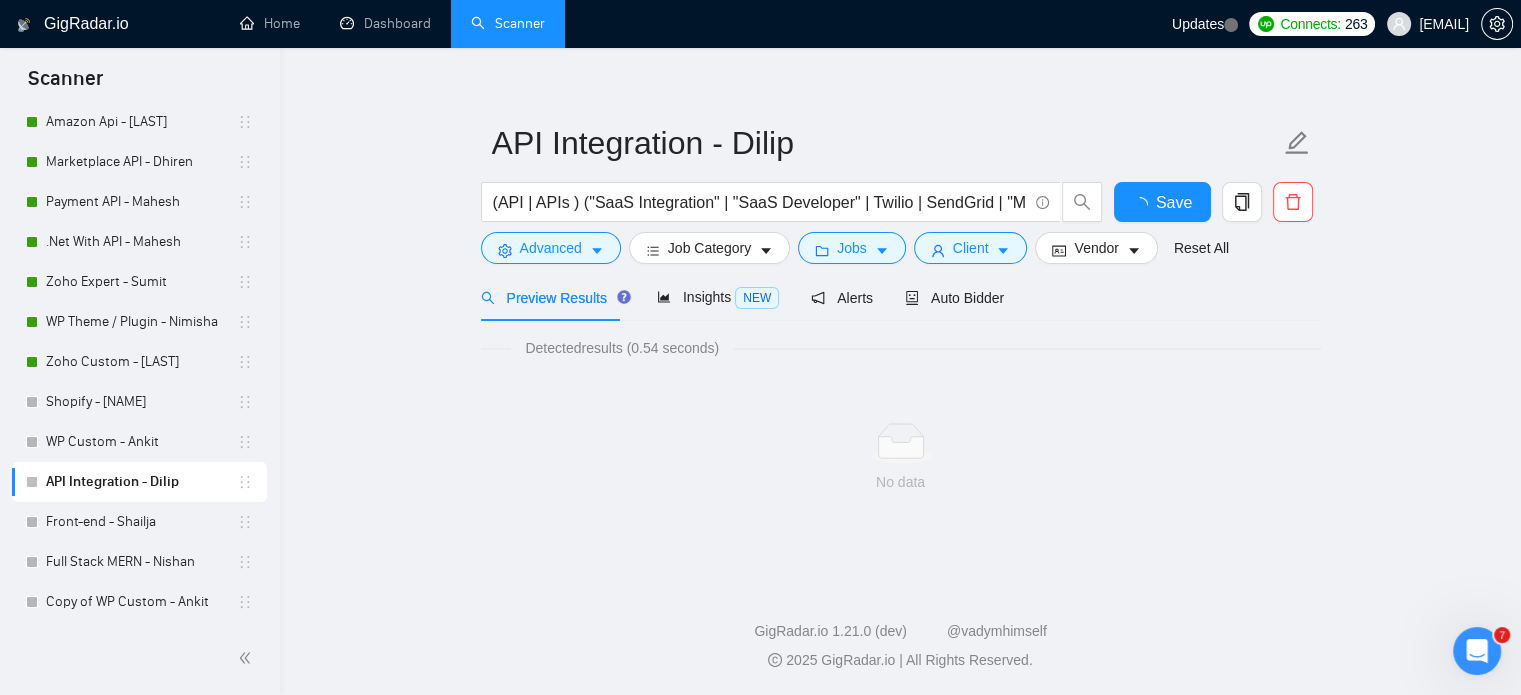 scroll, scrollTop: 19, scrollLeft: 0, axis: vertical 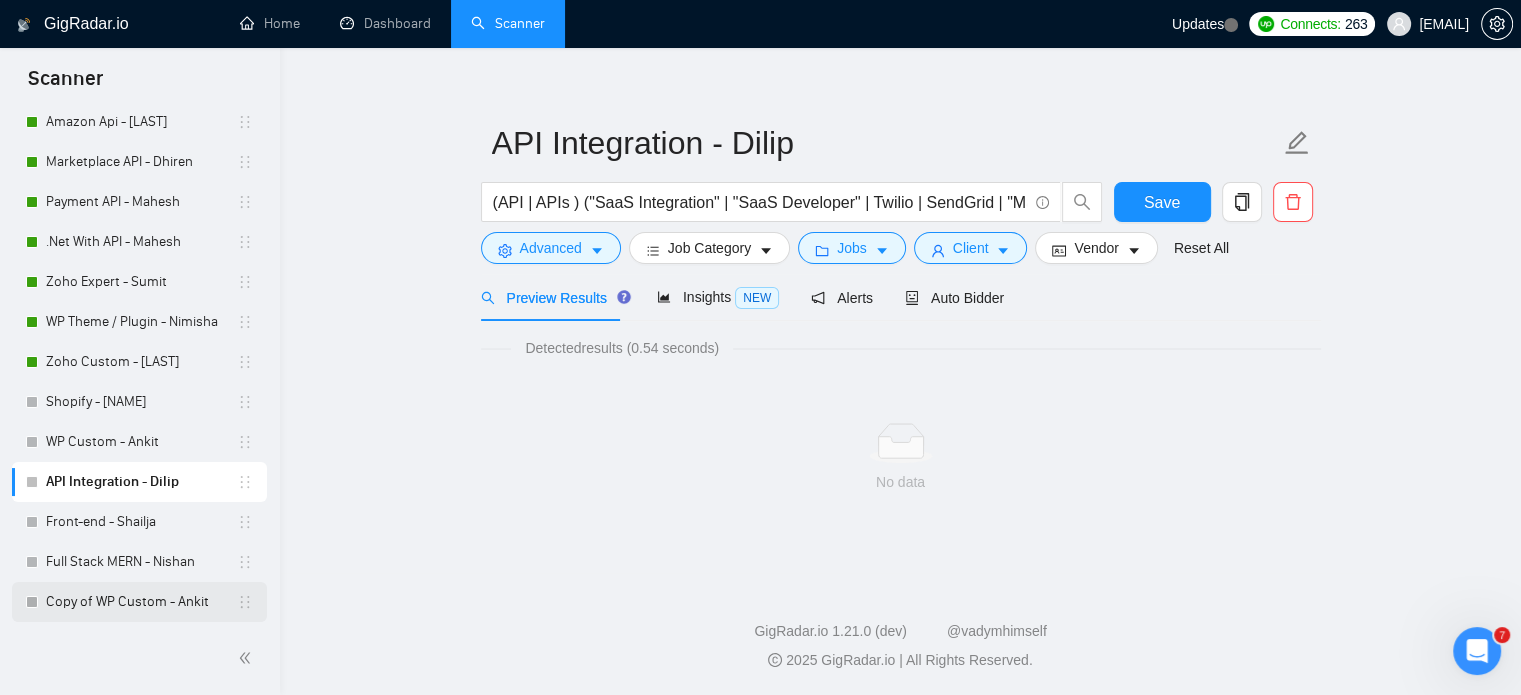 click on "Copy of WP Custom - Ankit" at bounding box center [141, 602] 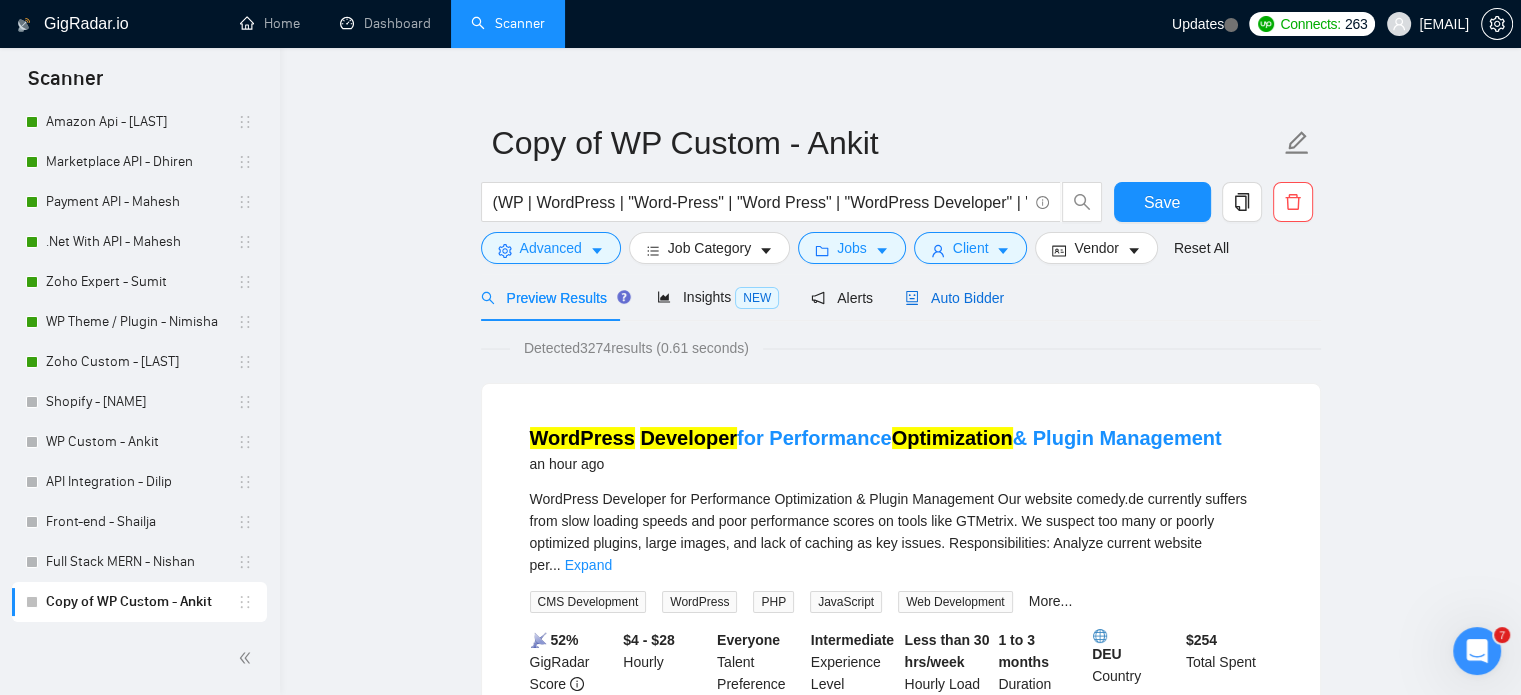 click on "Auto Bidder" at bounding box center (954, 298) 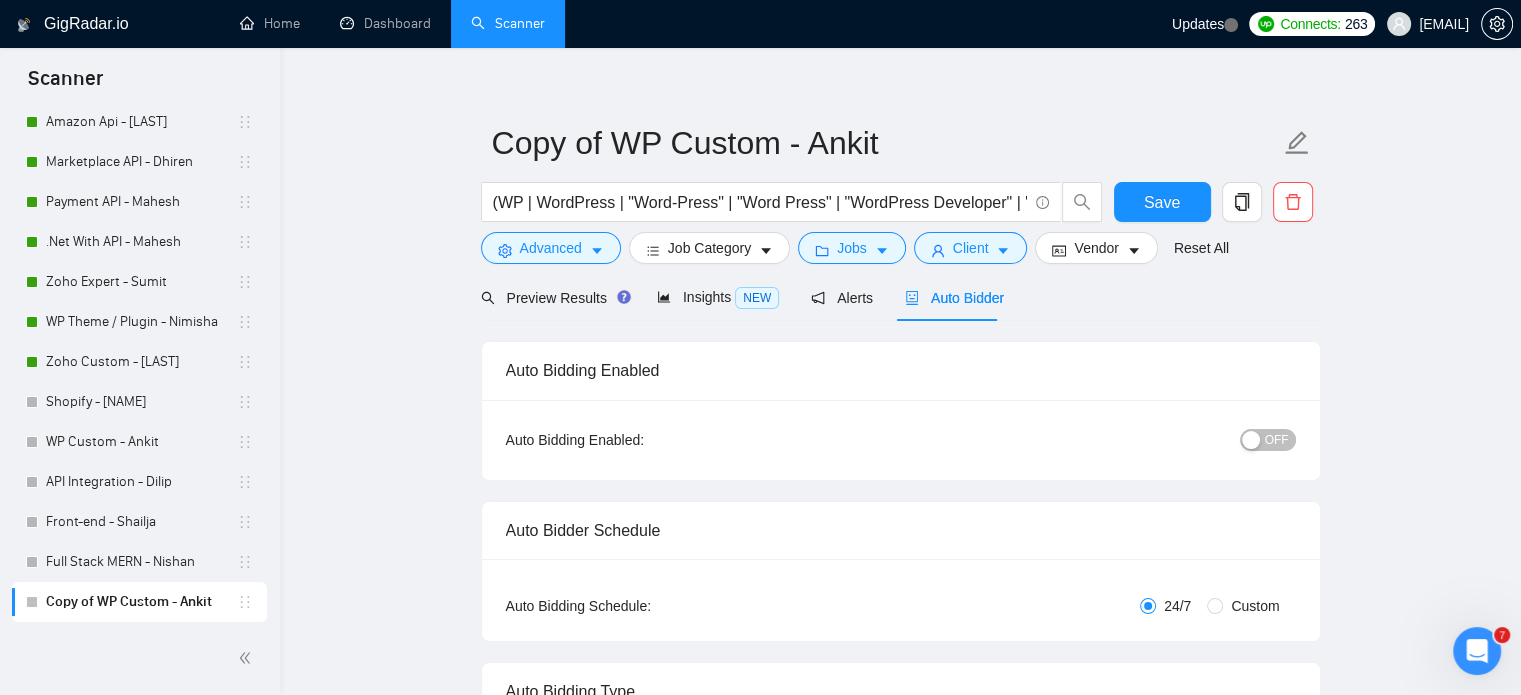 type 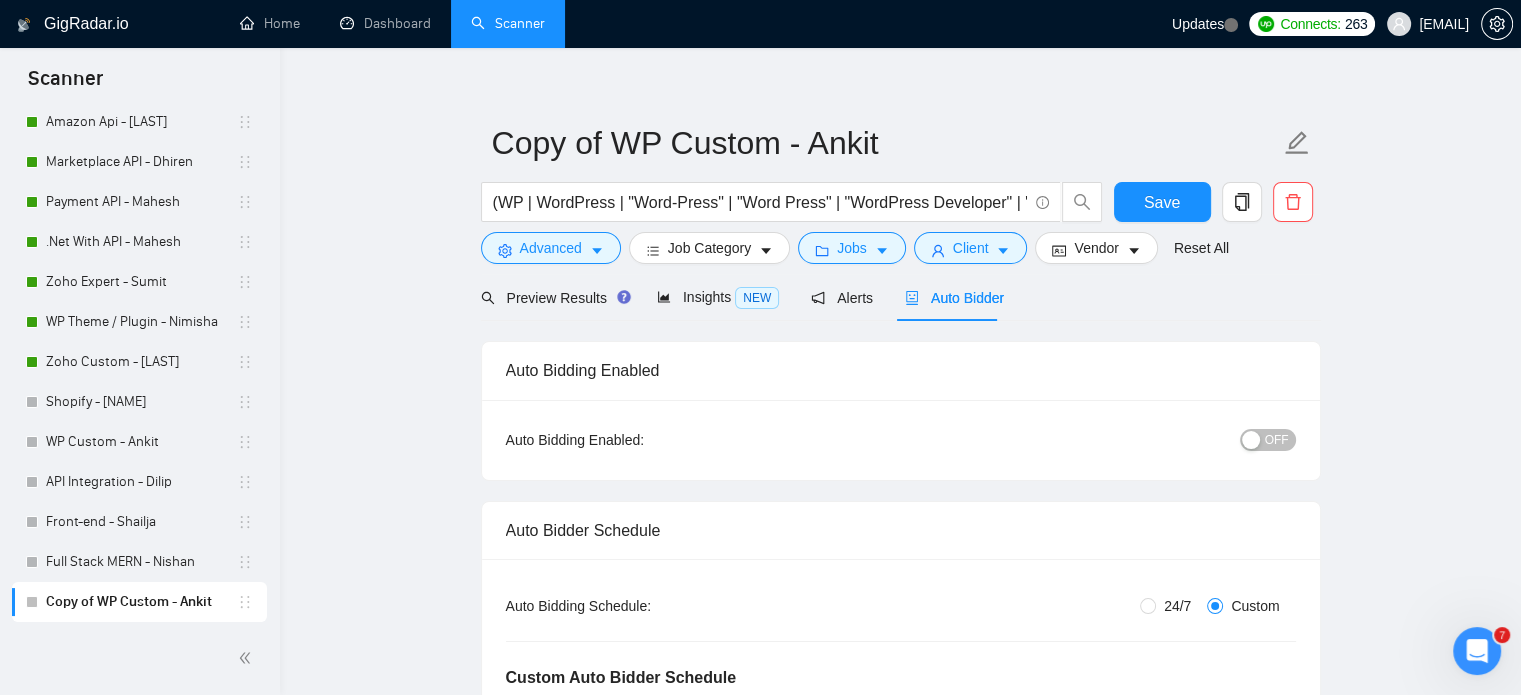 type 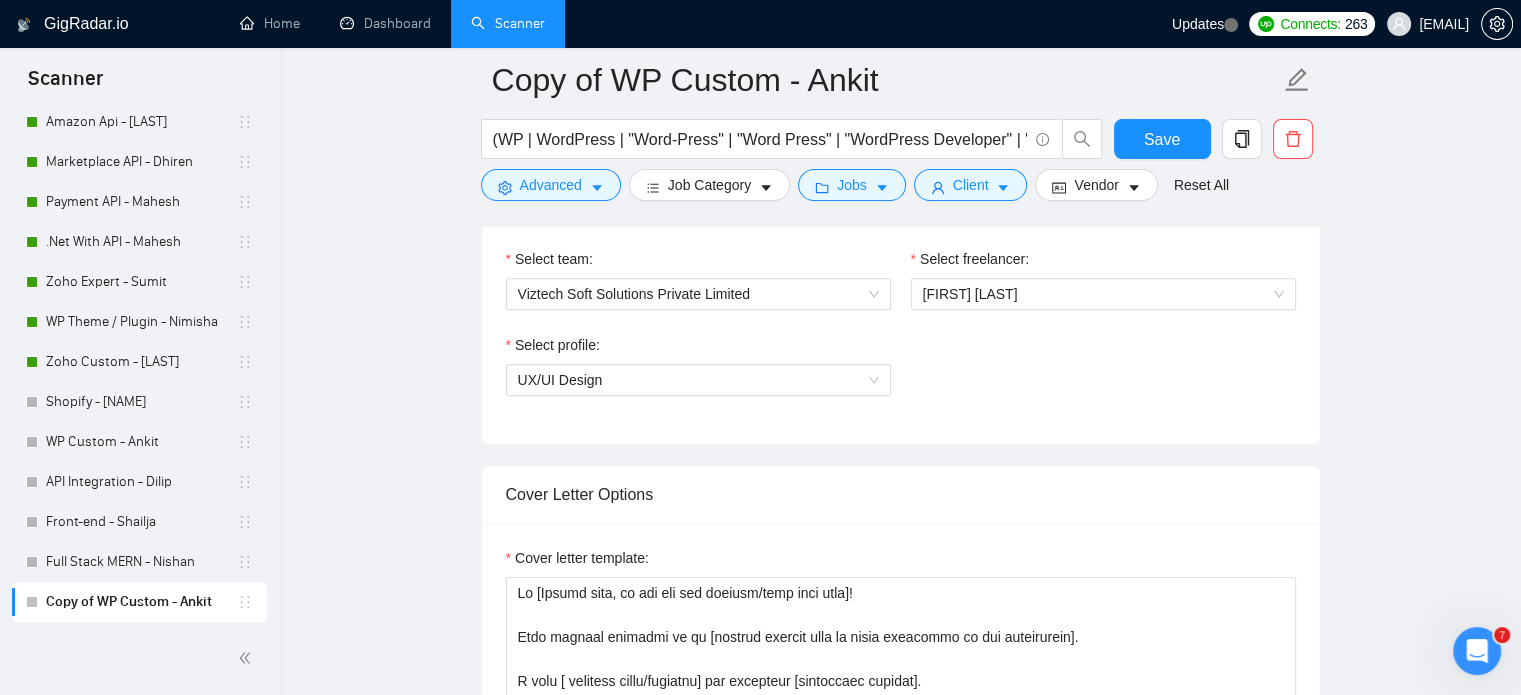 scroll, scrollTop: 1419, scrollLeft: 0, axis: vertical 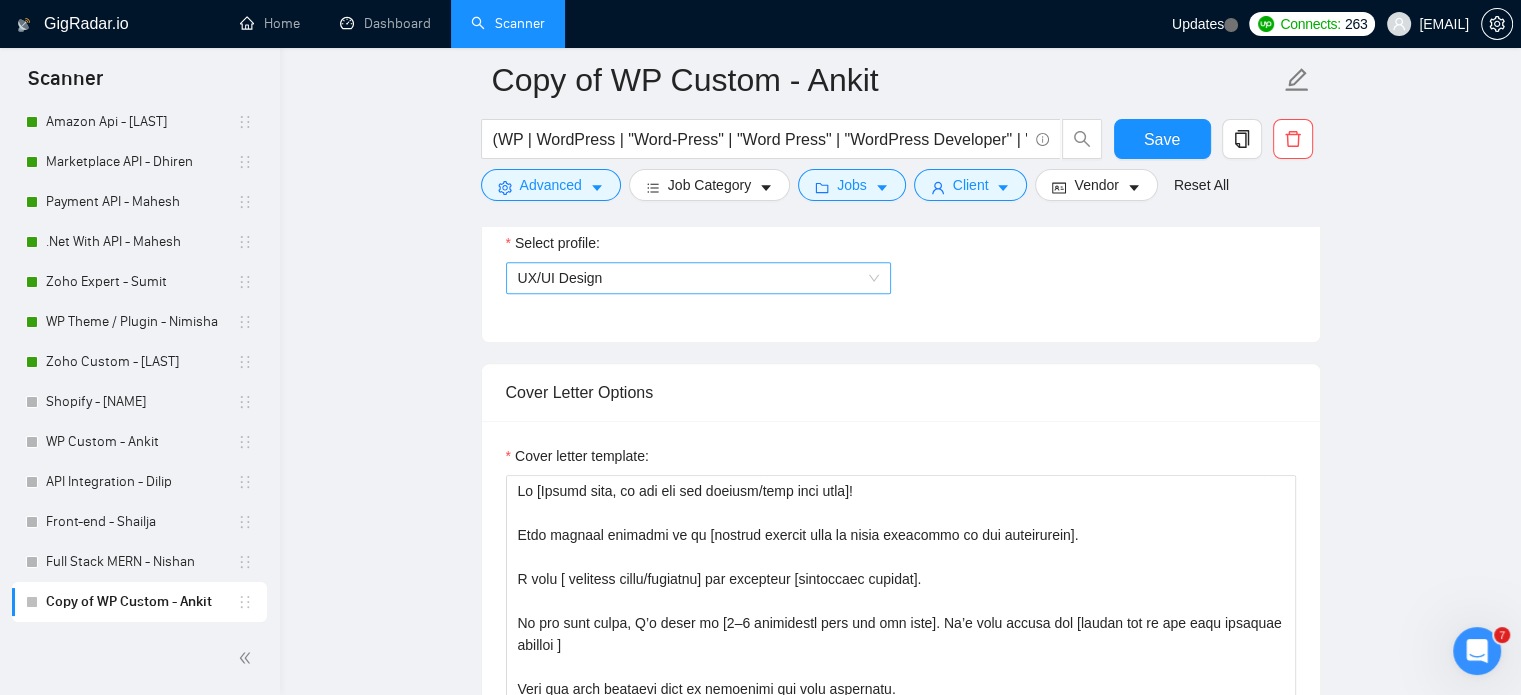 click on "UX/UI Design" at bounding box center (698, 278) 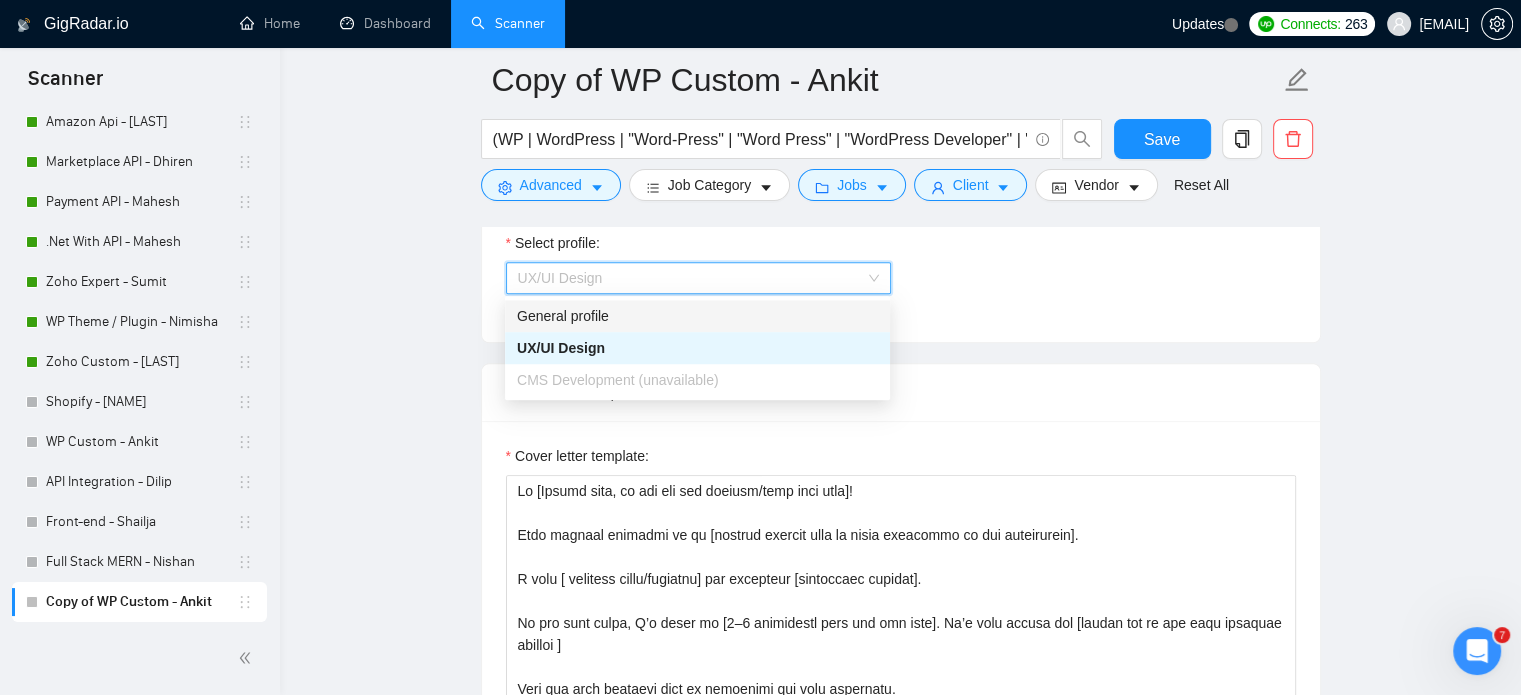 click on "Select team: [COMPANY] Select freelancer: [FIRST] [LAST] Select profile: UX/UI Design" at bounding box center (901, 232) 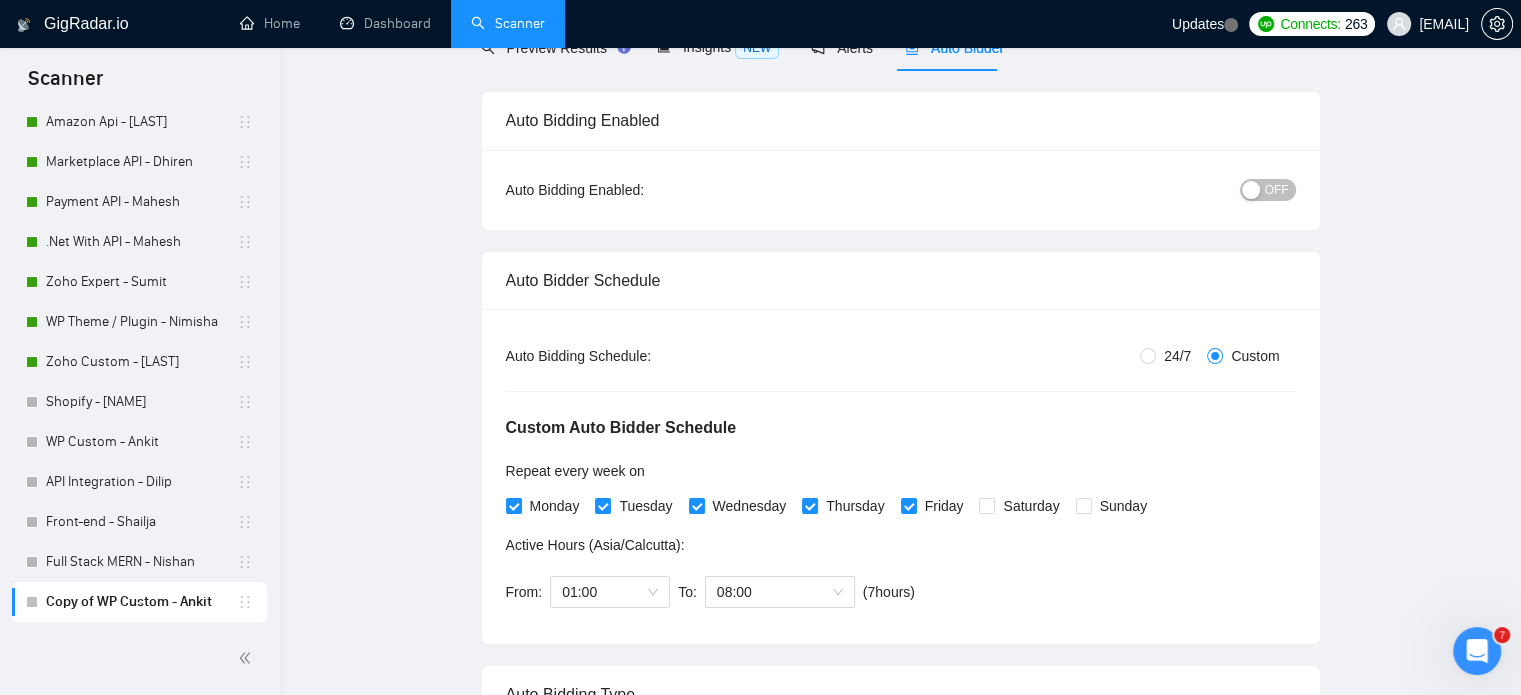 scroll, scrollTop: 0, scrollLeft: 0, axis: both 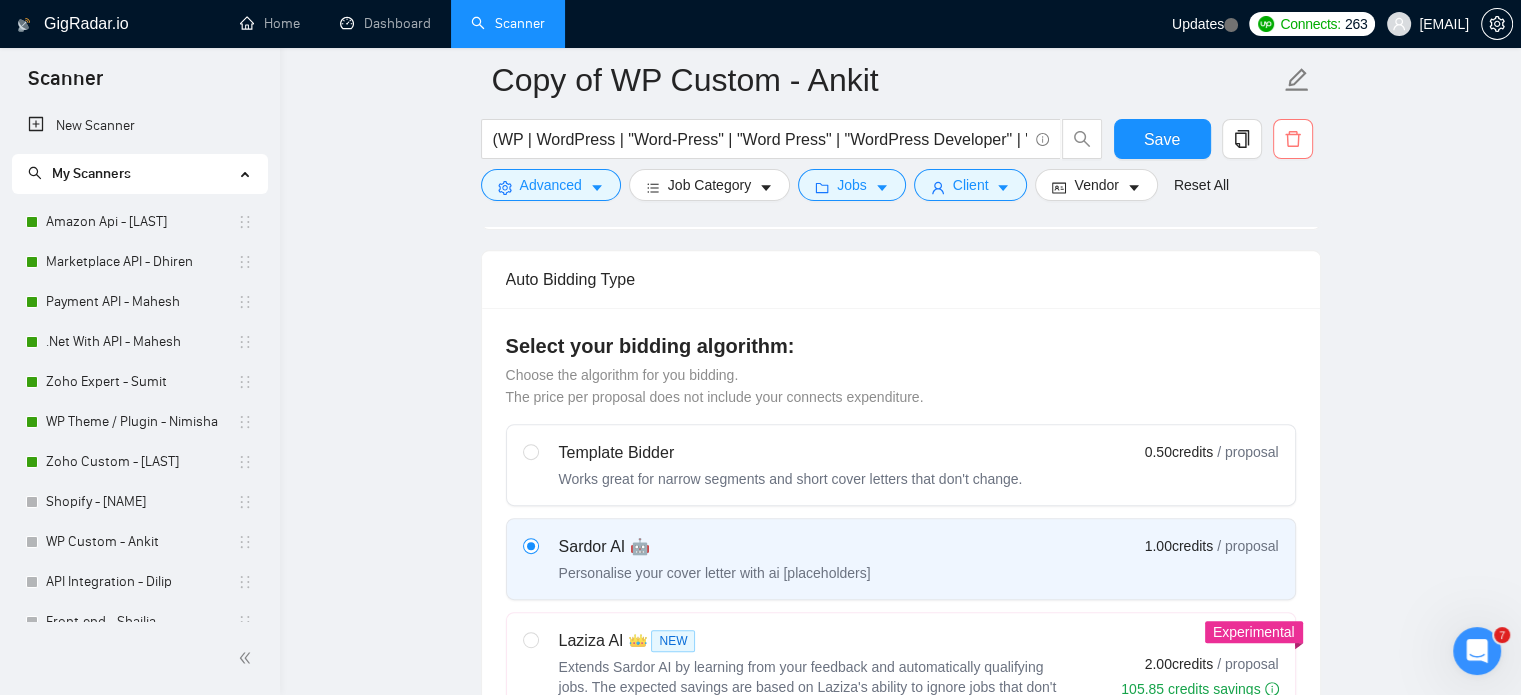 click 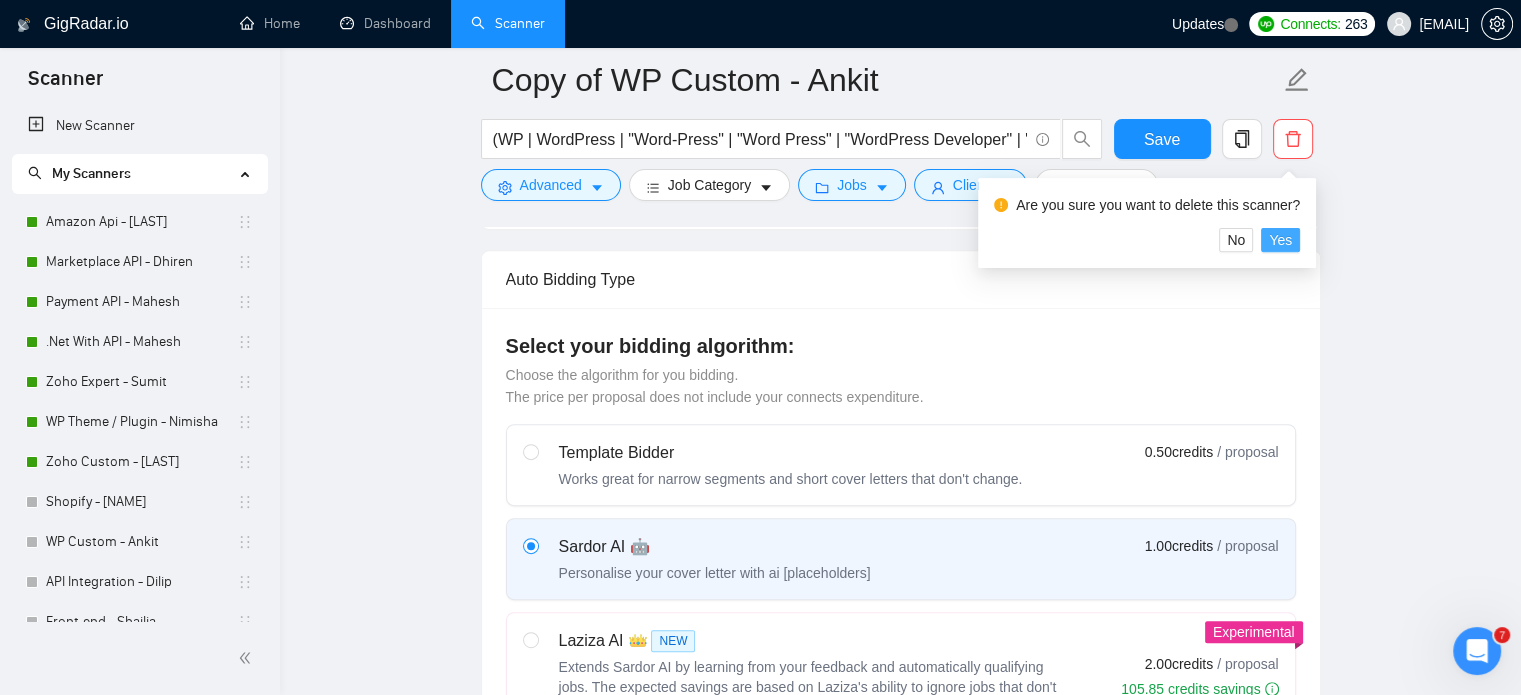 click on "Yes" at bounding box center (1280, 240) 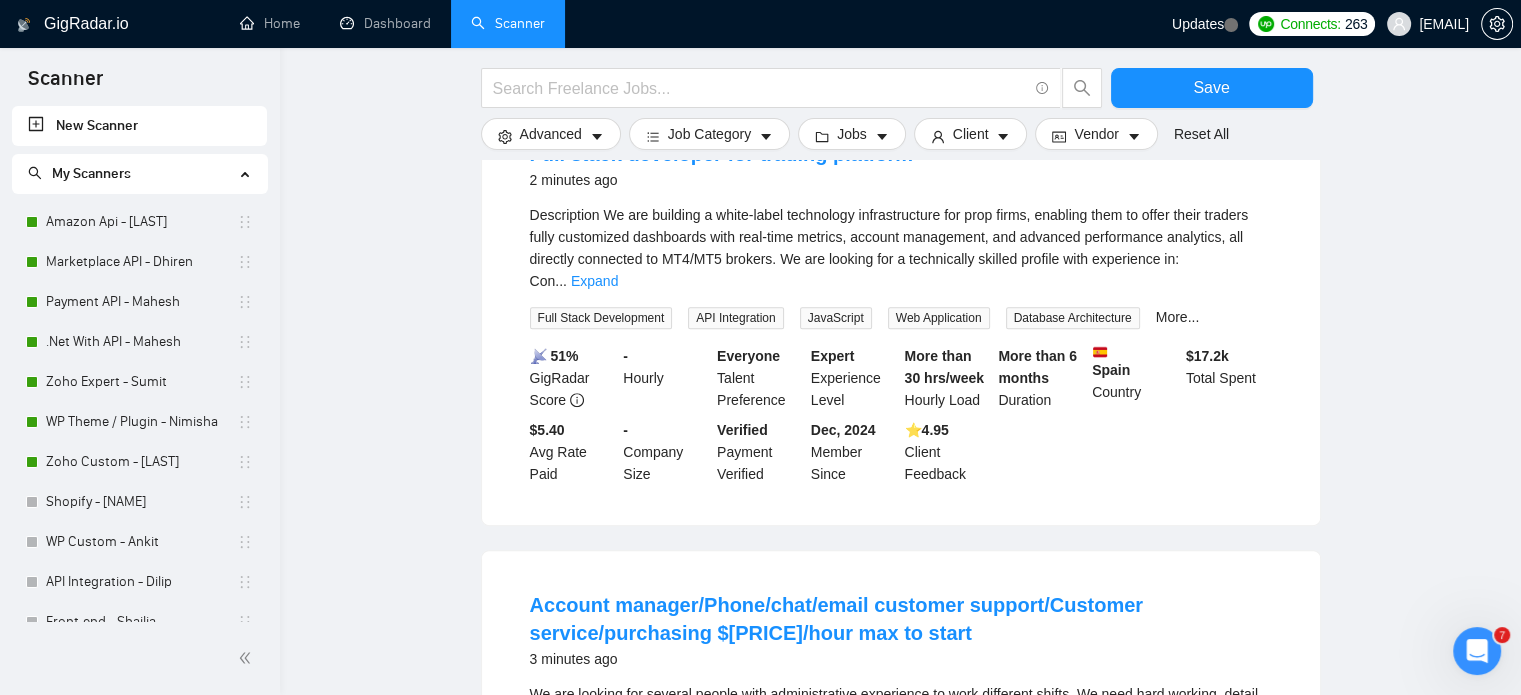 click on "New Scanner" at bounding box center (139, 126) 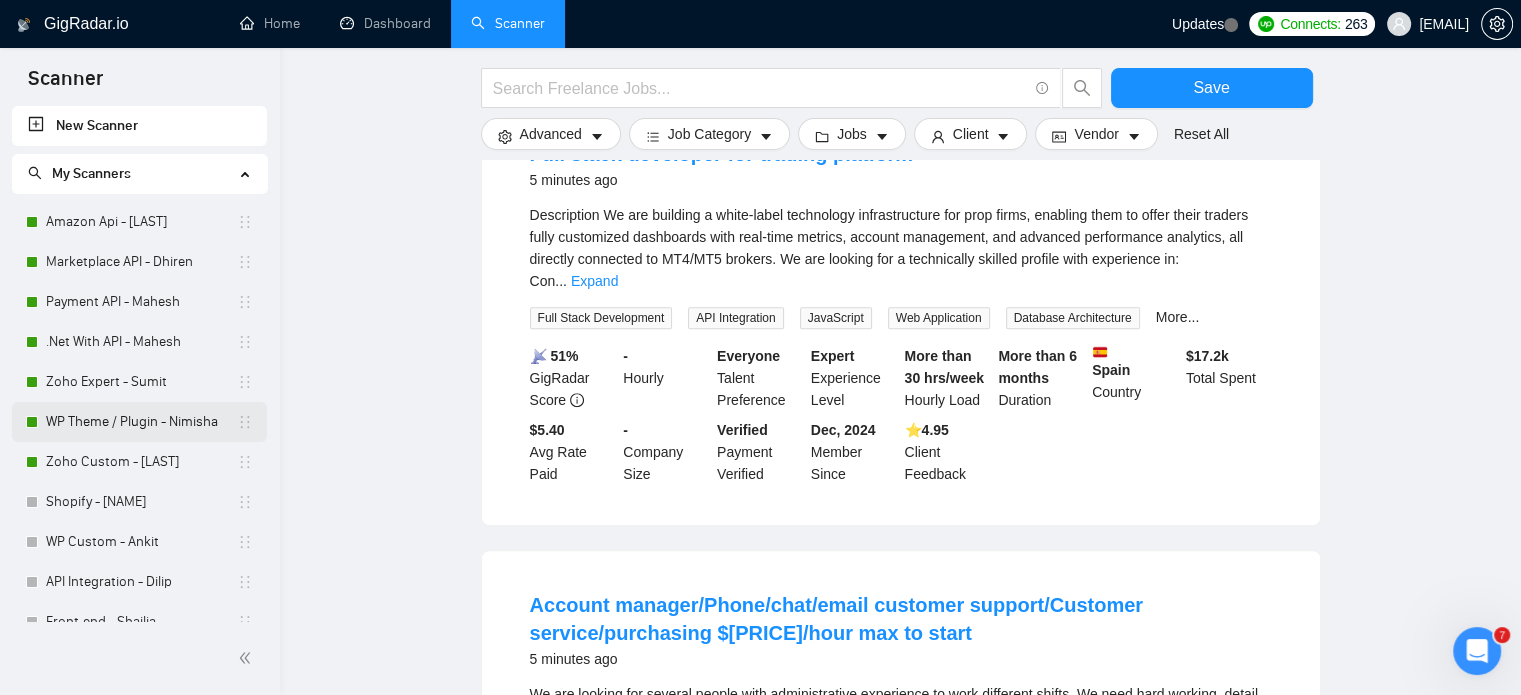 scroll, scrollTop: 60, scrollLeft: 0, axis: vertical 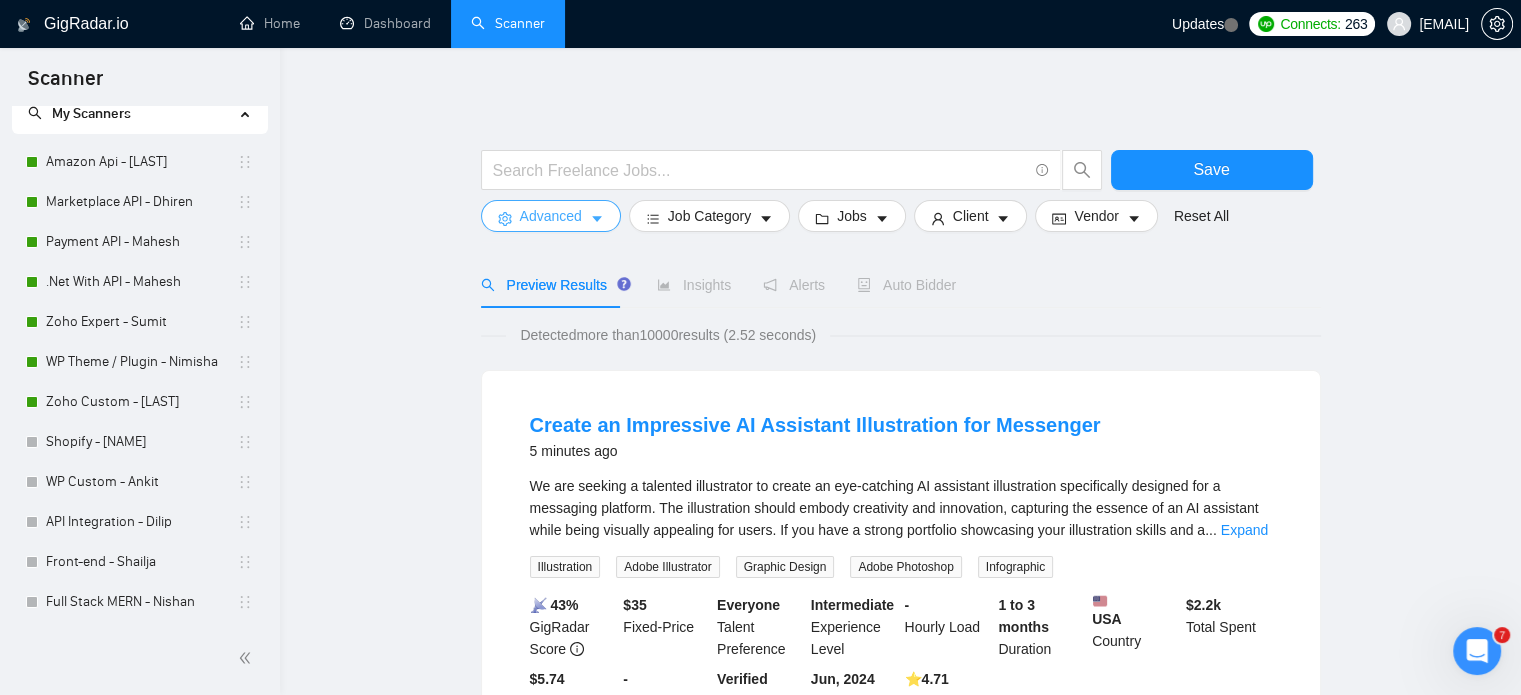 click on "Advanced" at bounding box center [551, 216] 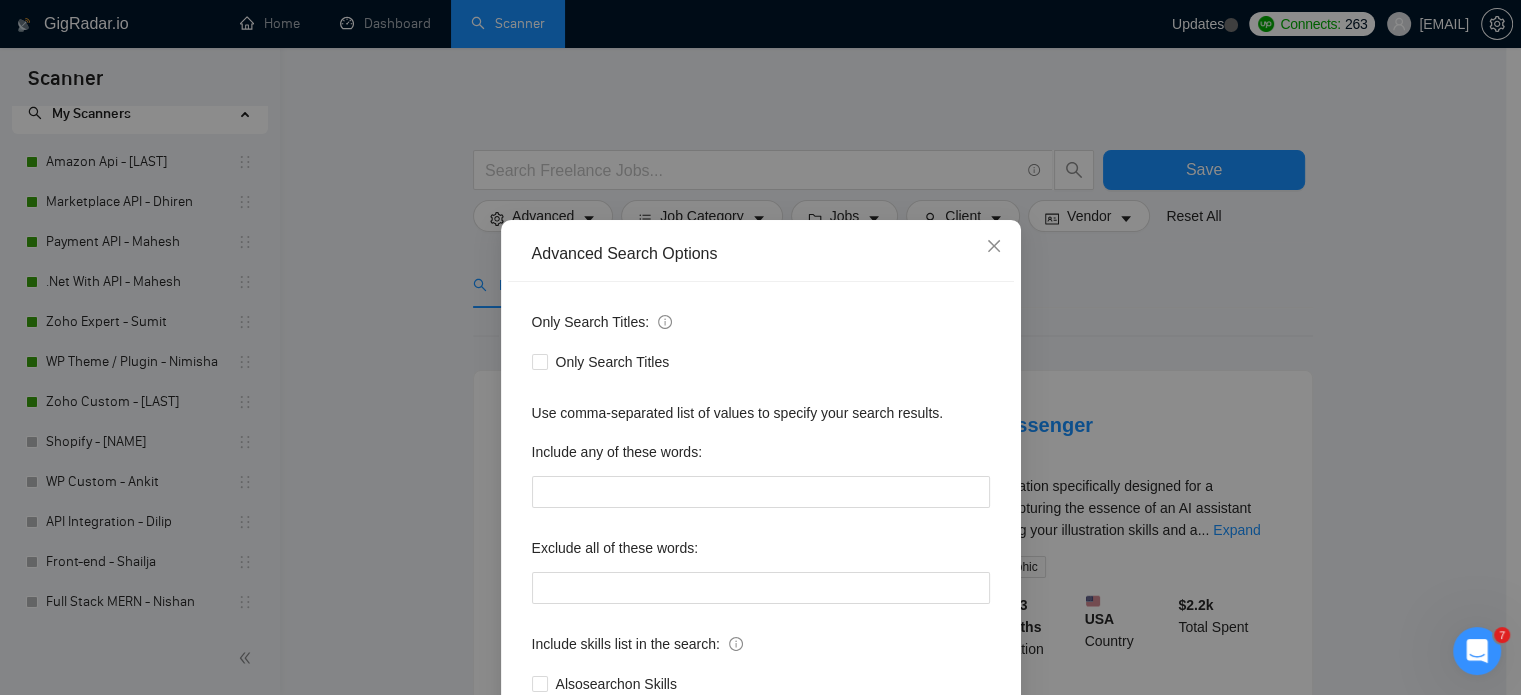 click on "Only Search Titles" at bounding box center (613, 362) 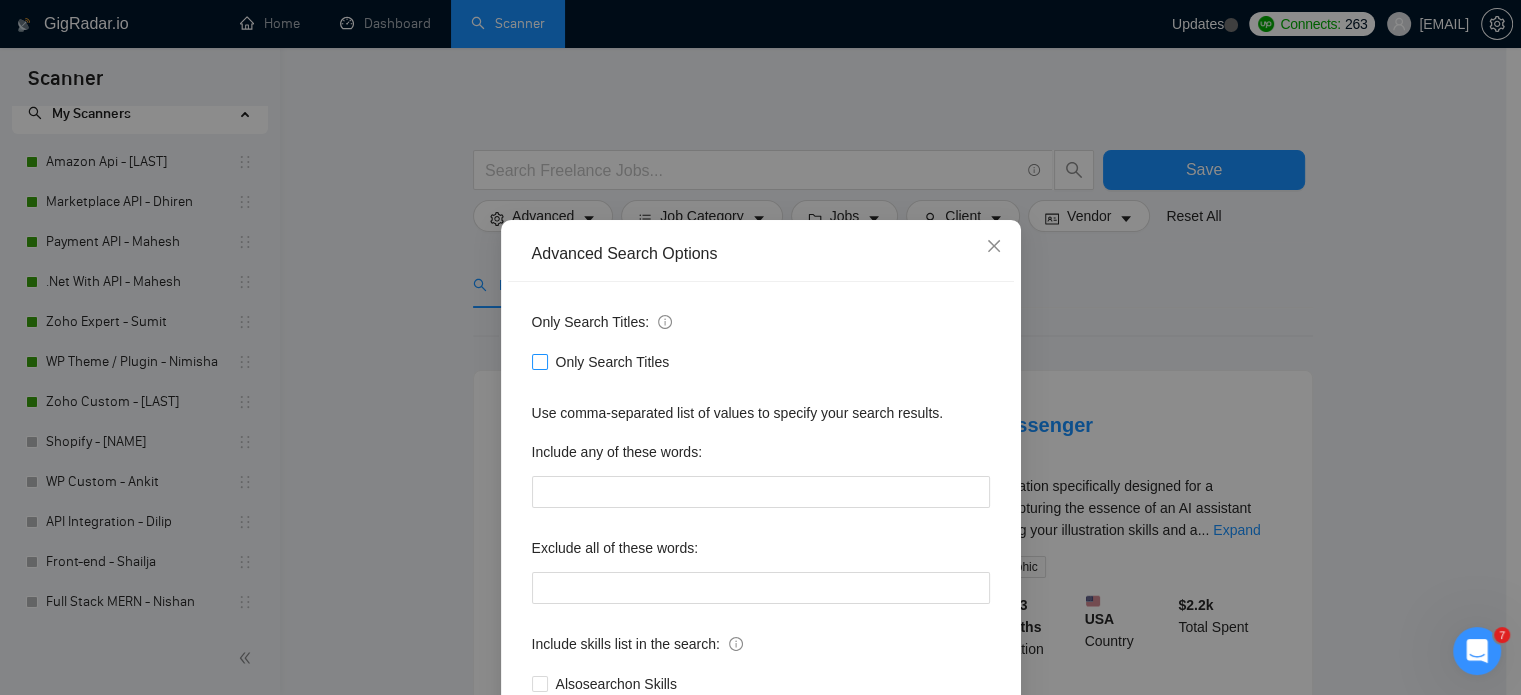 click on "Only Search Titles" at bounding box center (539, 361) 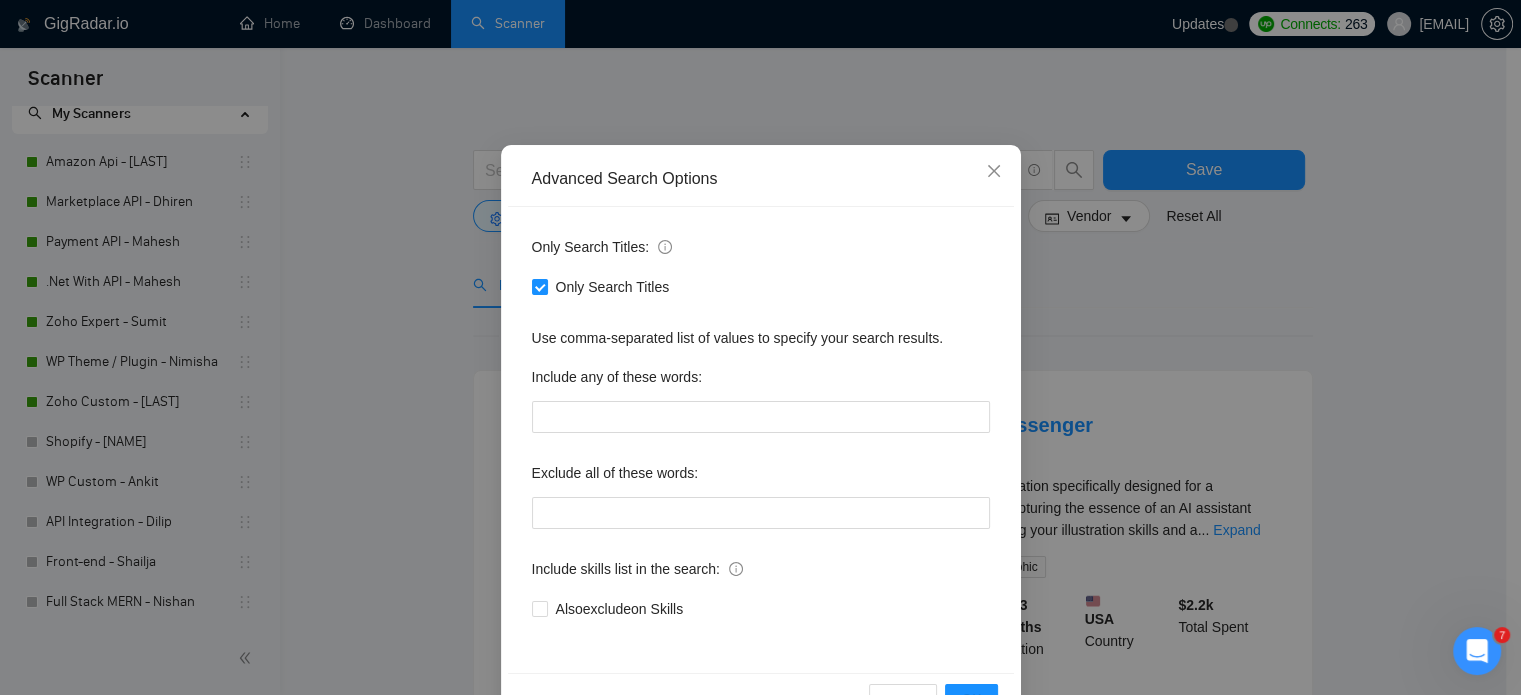 scroll, scrollTop: 136, scrollLeft: 0, axis: vertical 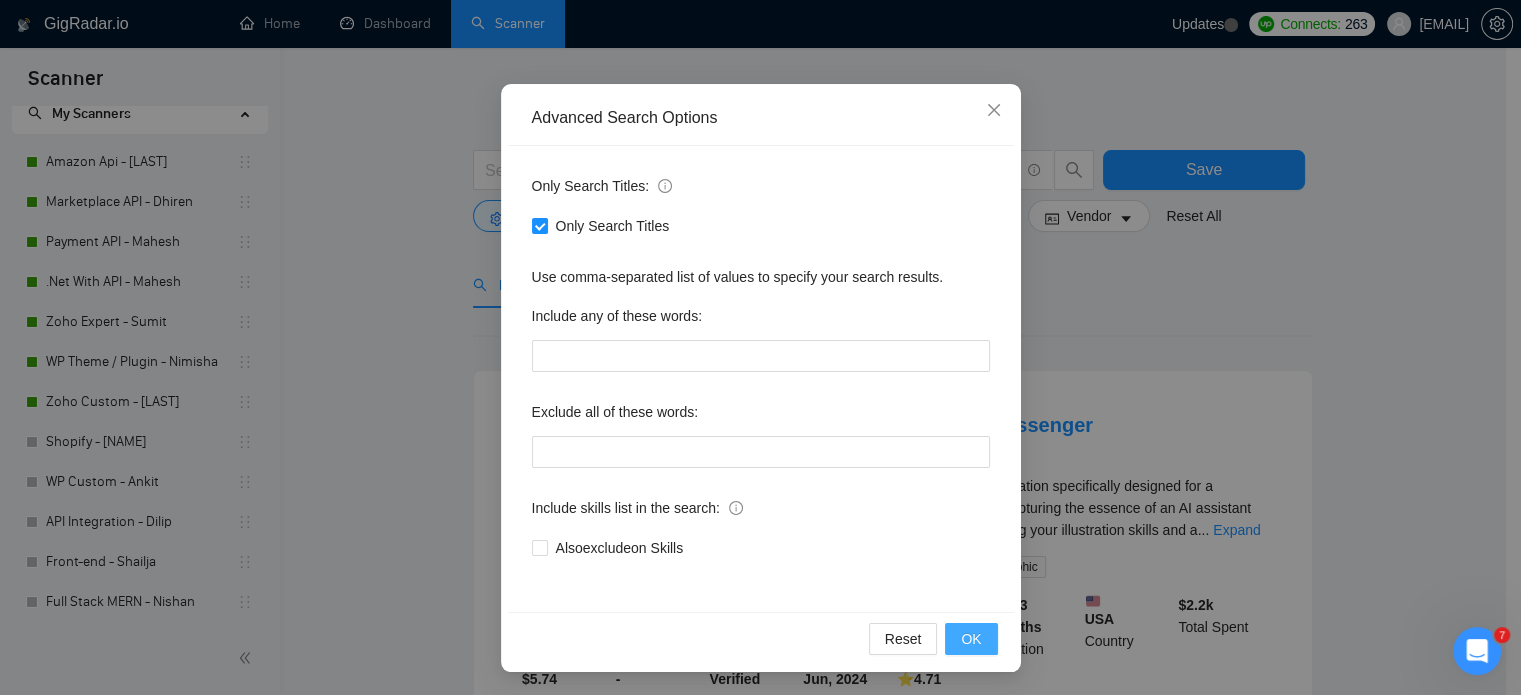 click on "OK" at bounding box center (971, 639) 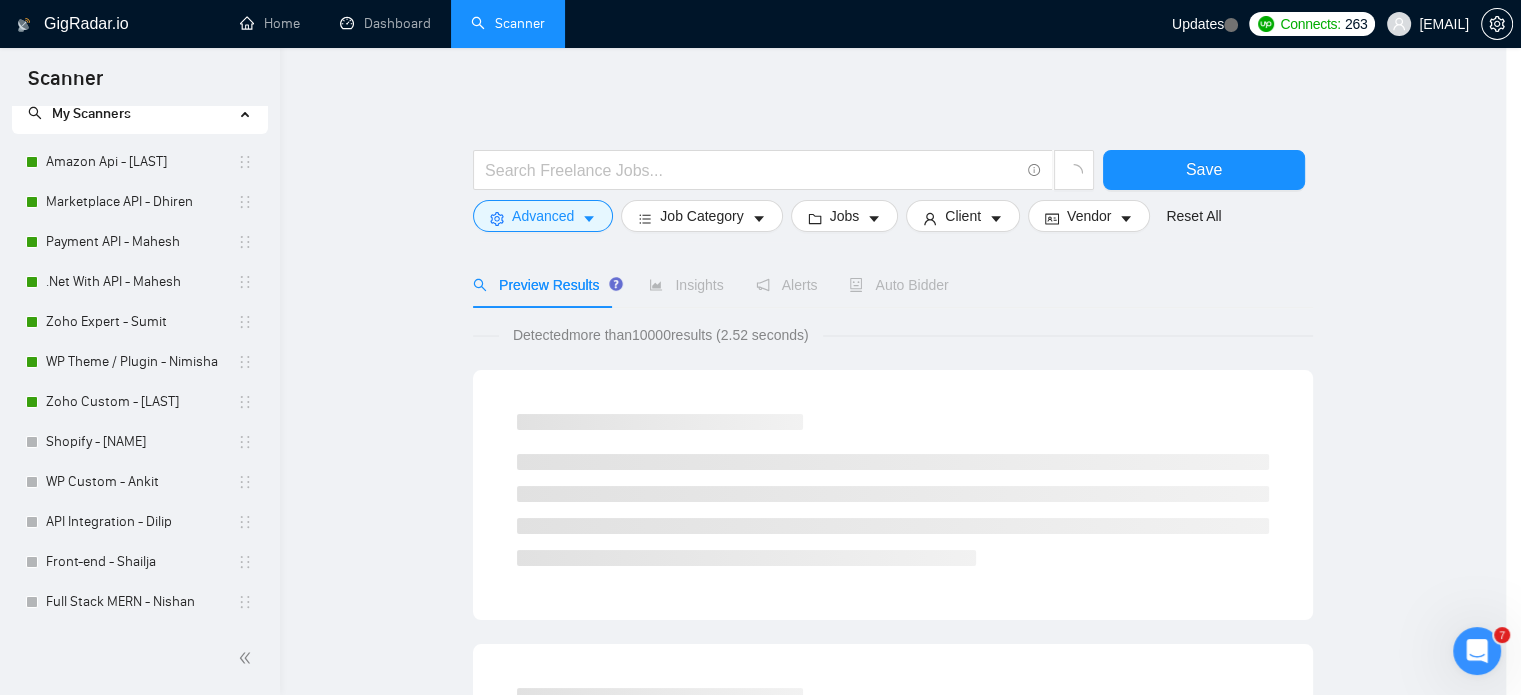 scroll, scrollTop: 36, scrollLeft: 0, axis: vertical 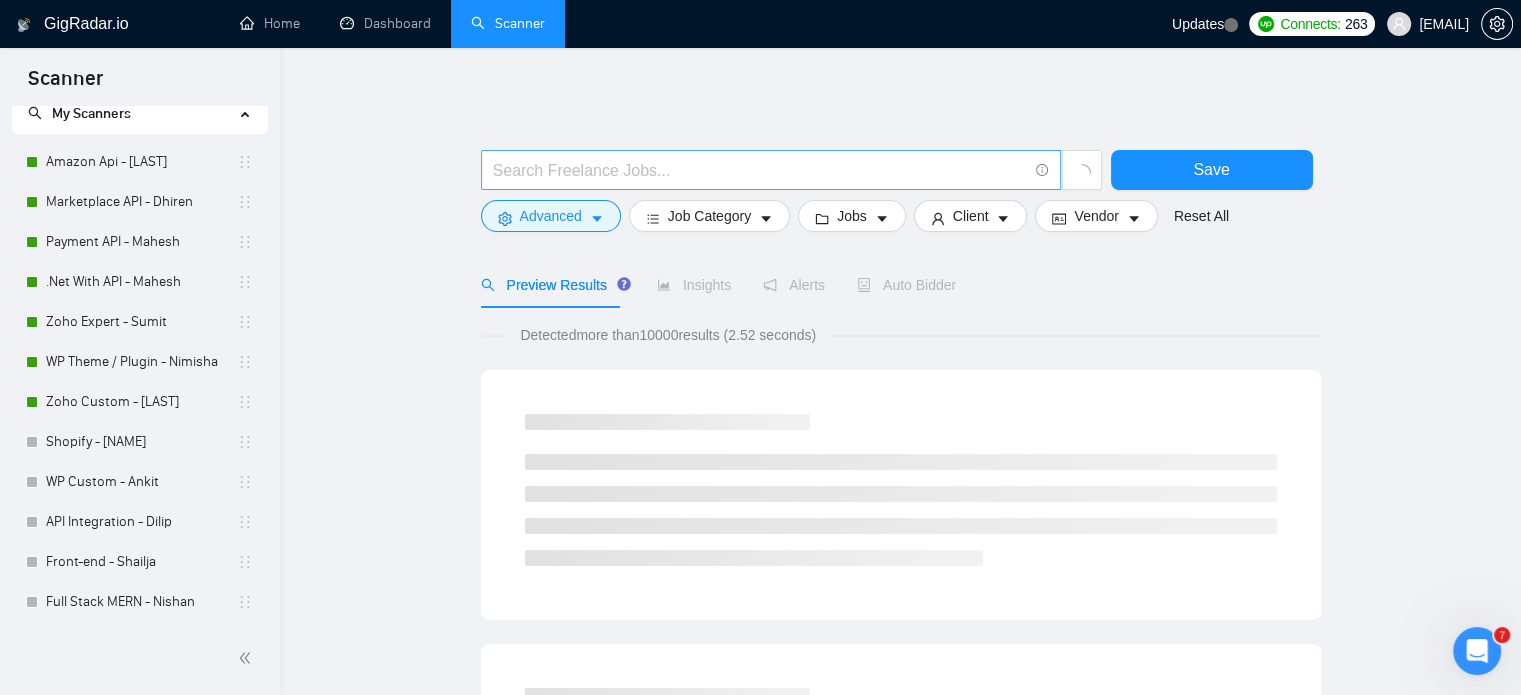 click at bounding box center (760, 170) 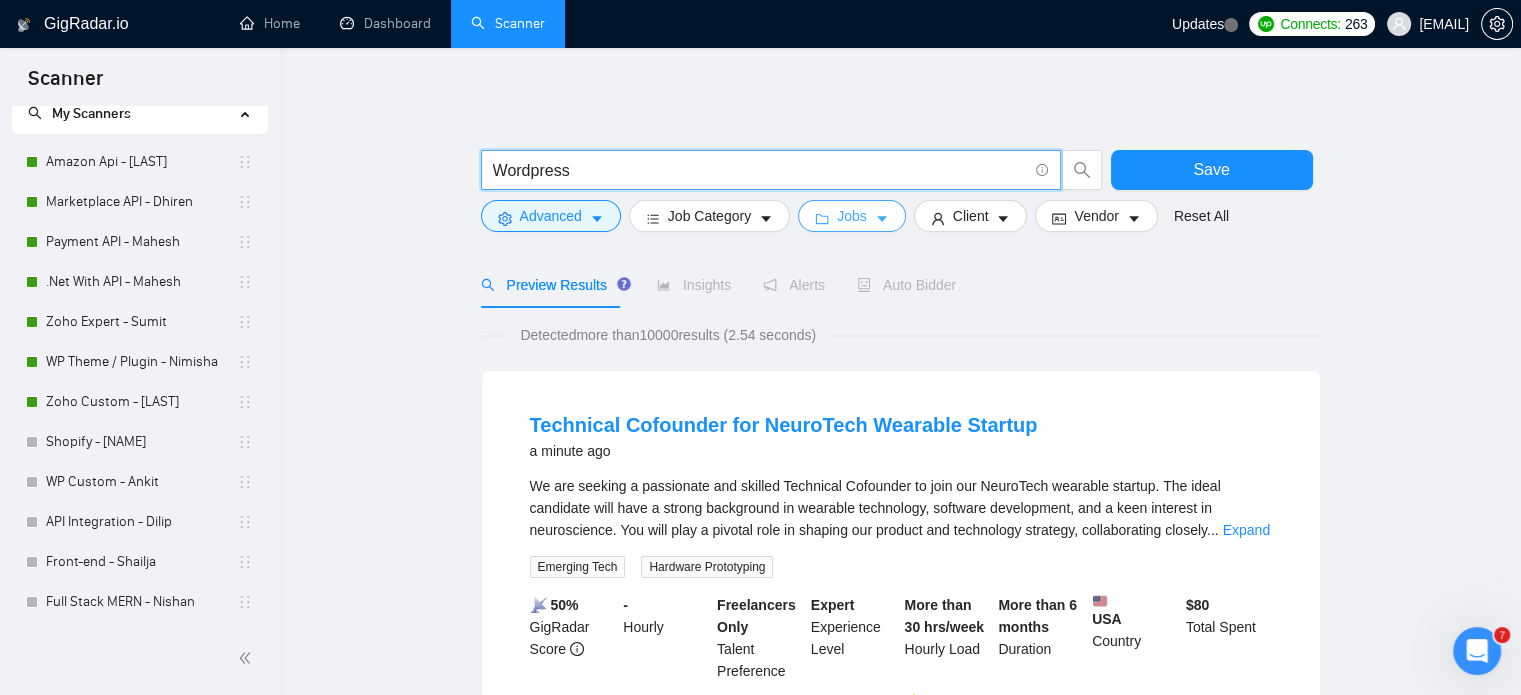 type on "Wordpress" 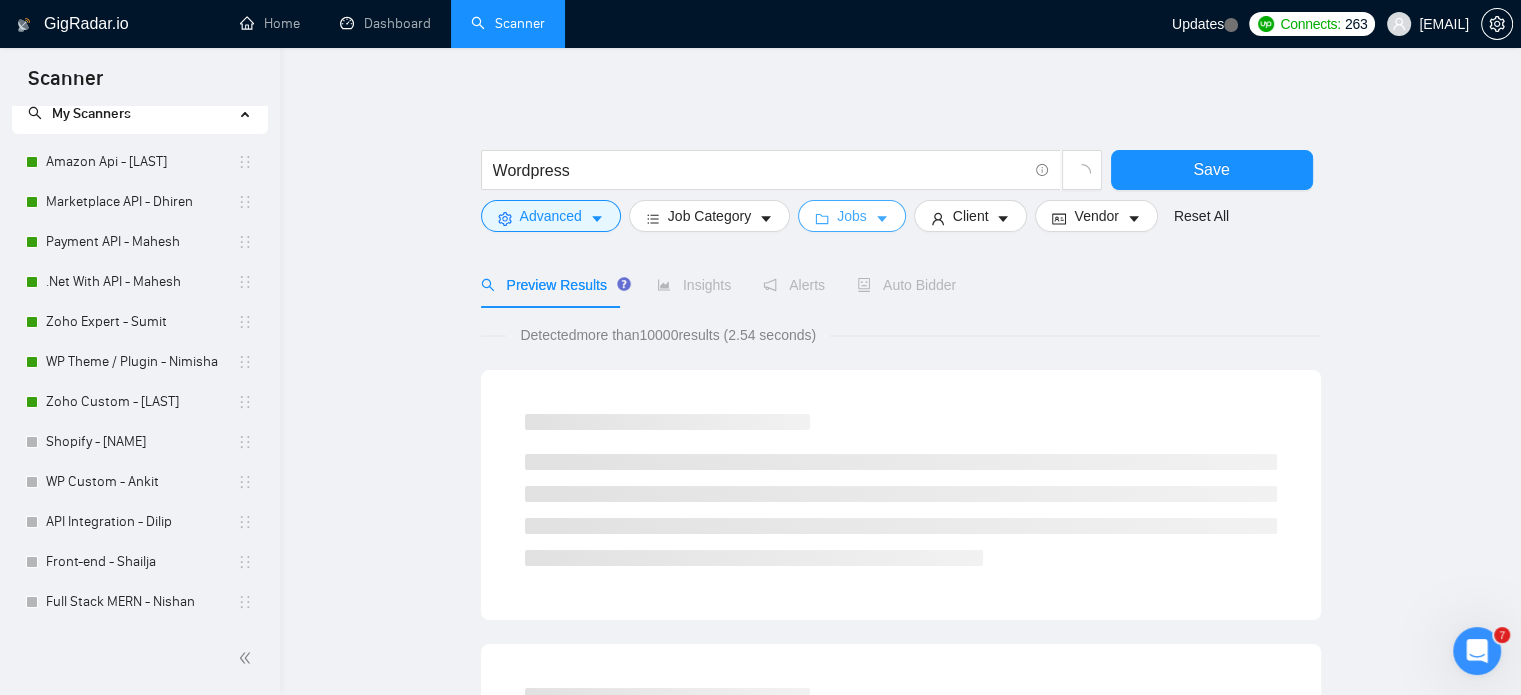 click 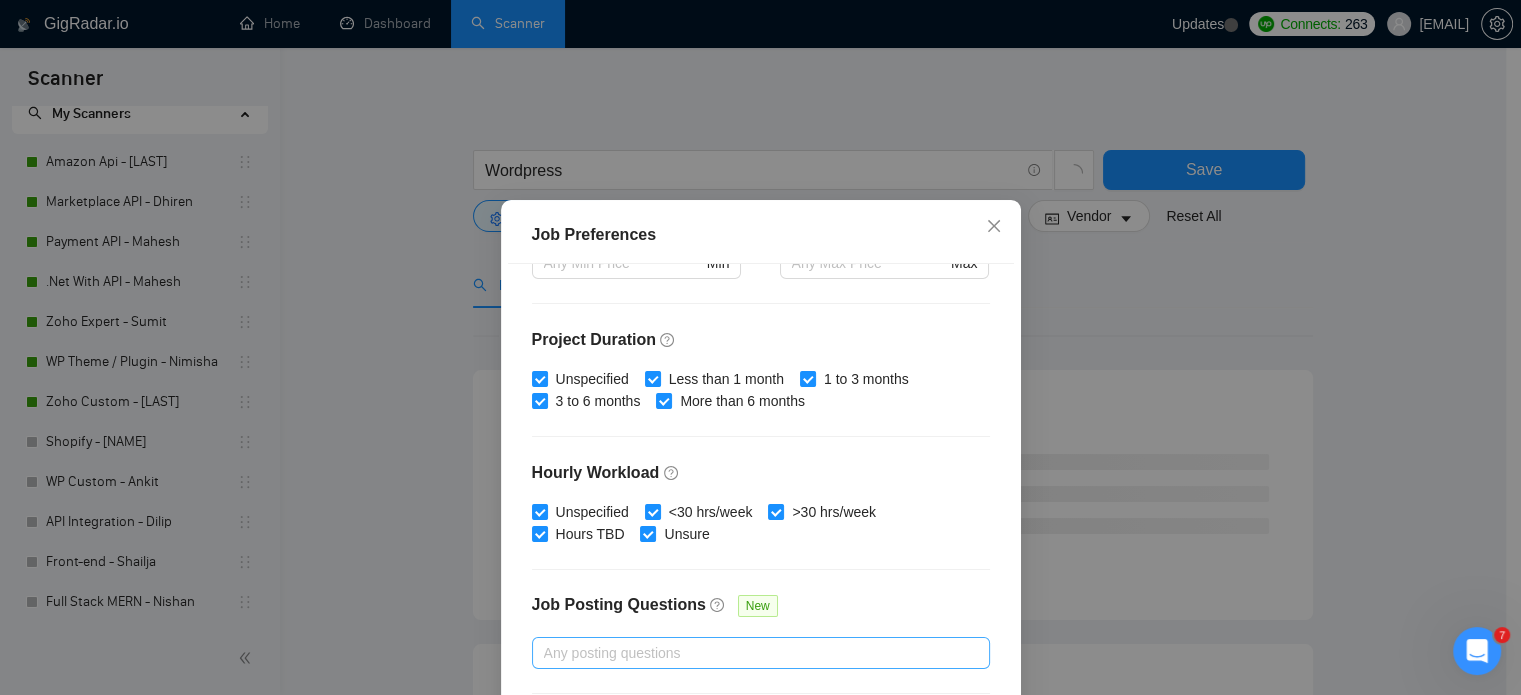 scroll, scrollTop: 640, scrollLeft: 0, axis: vertical 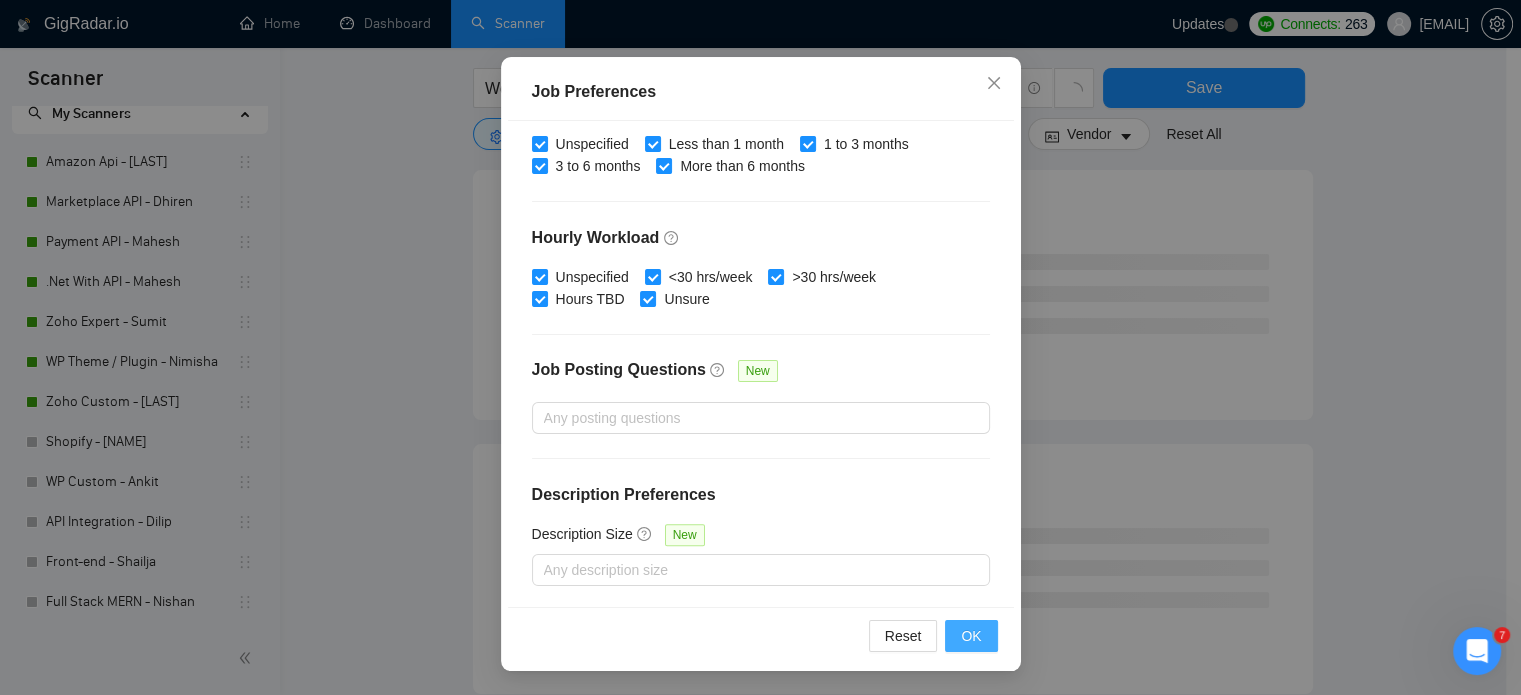 drag, startPoint x: 968, startPoint y: 627, endPoint x: 1037, endPoint y: 529, distance: 119.85408 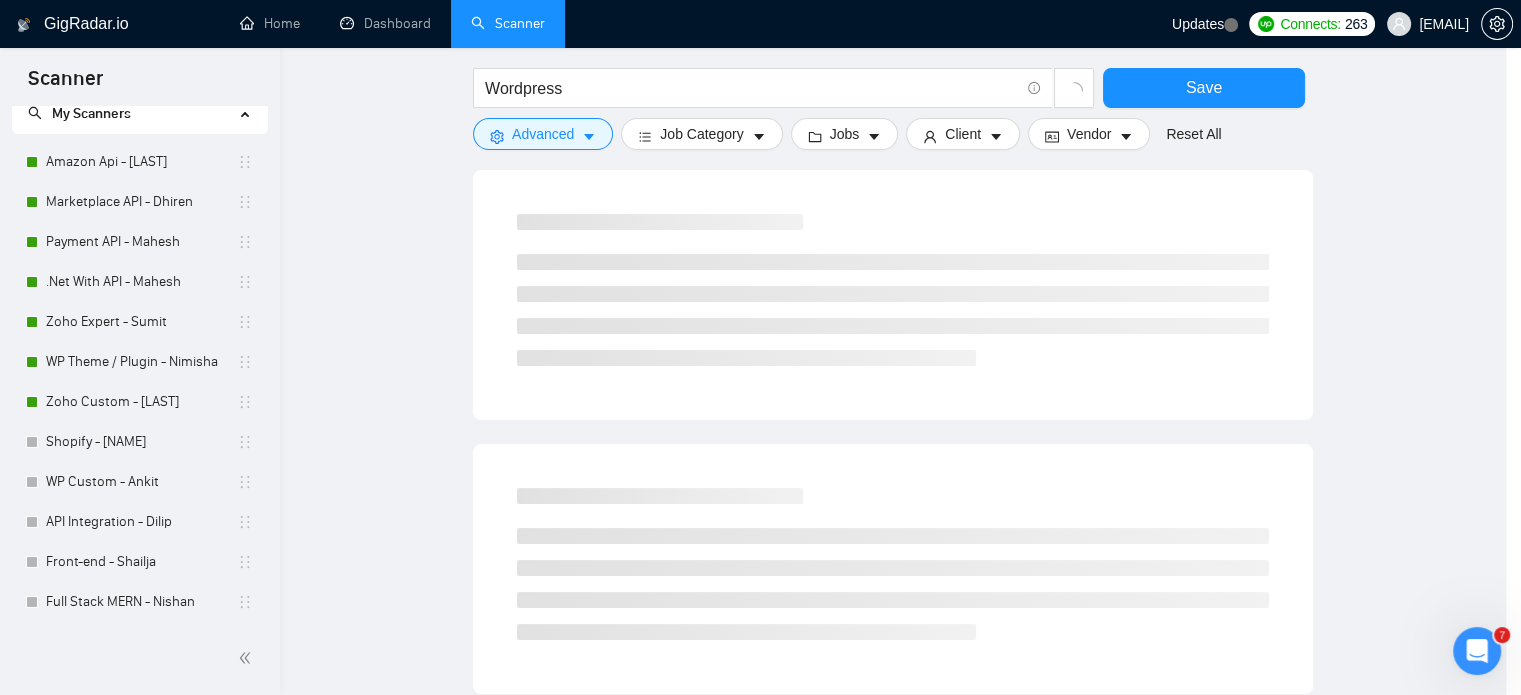 scroll, scrollTop: 63, scrollLeft: 0, axis: vertical 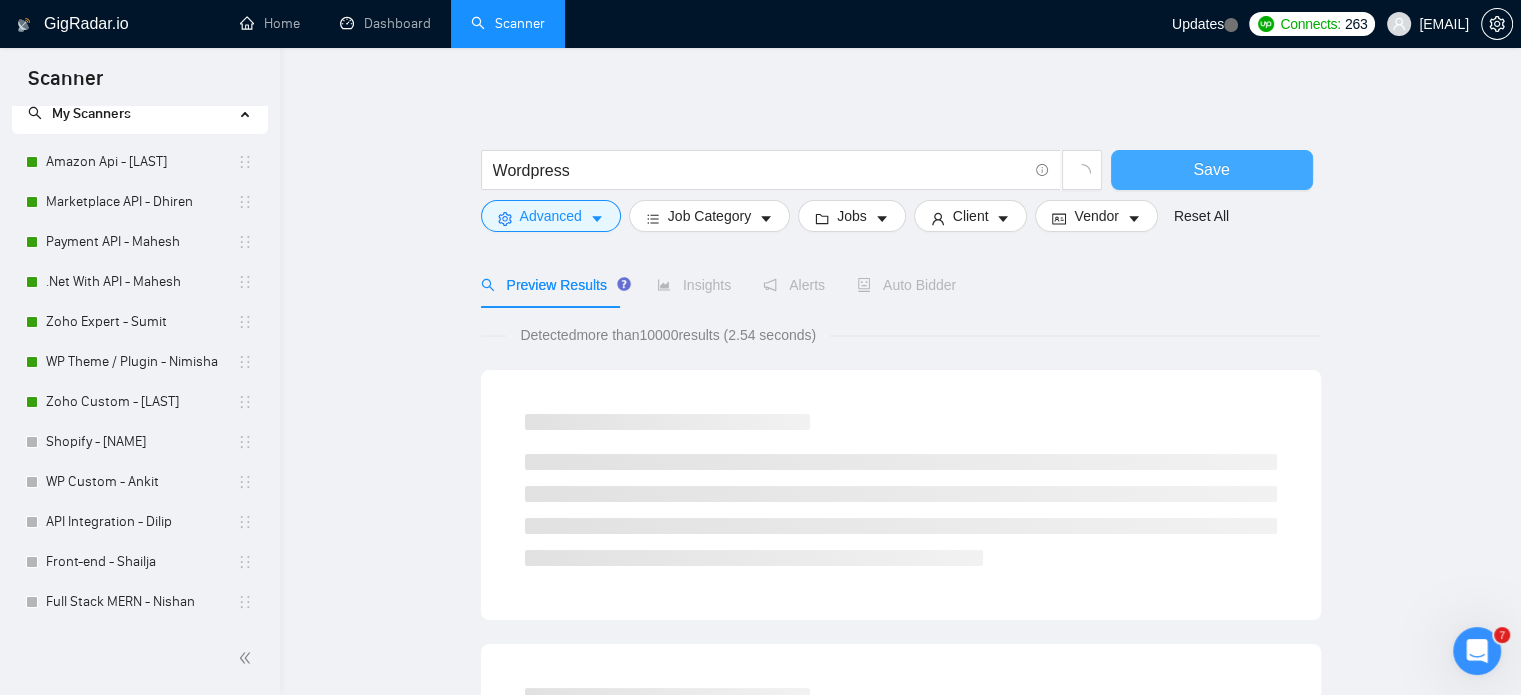 click on "Save" at bounding box center (1212, 170) 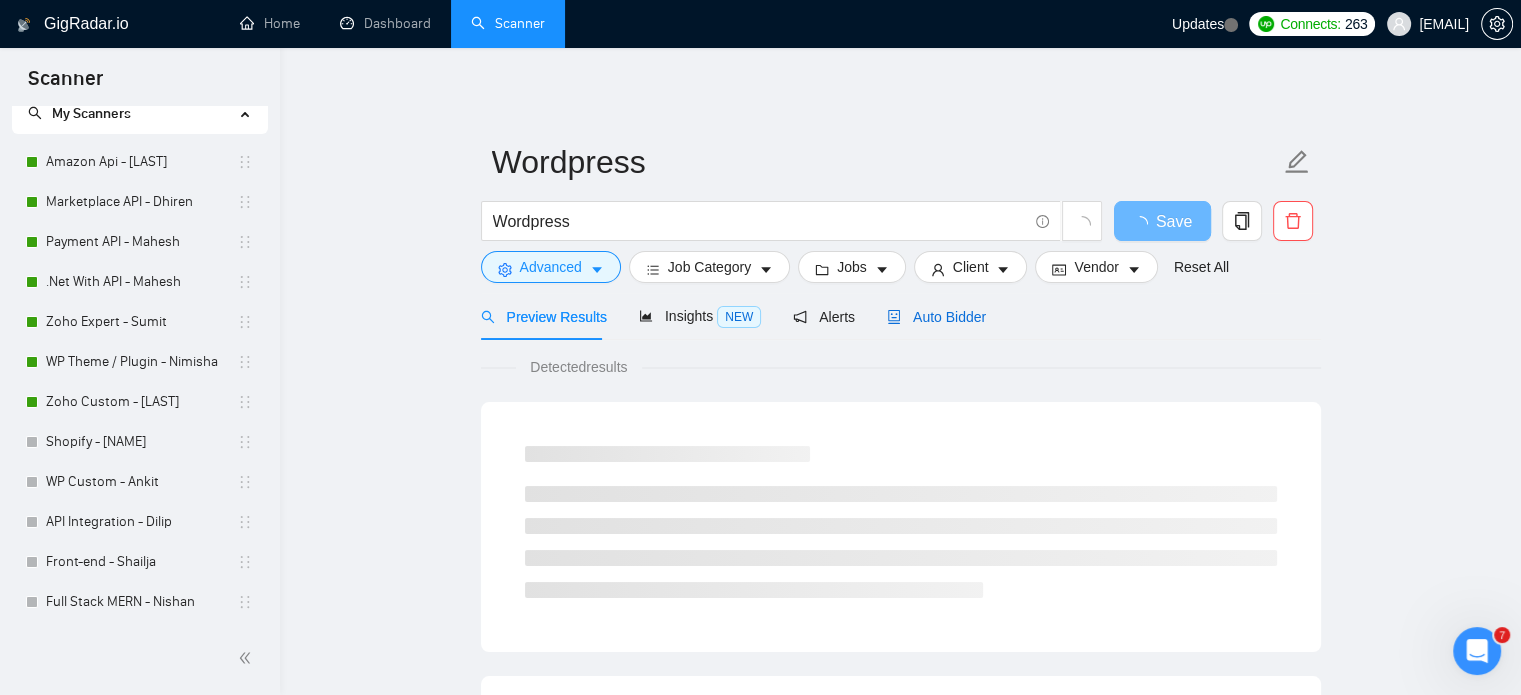 click on "Auto Bidder" at bounding box center [936, 317] 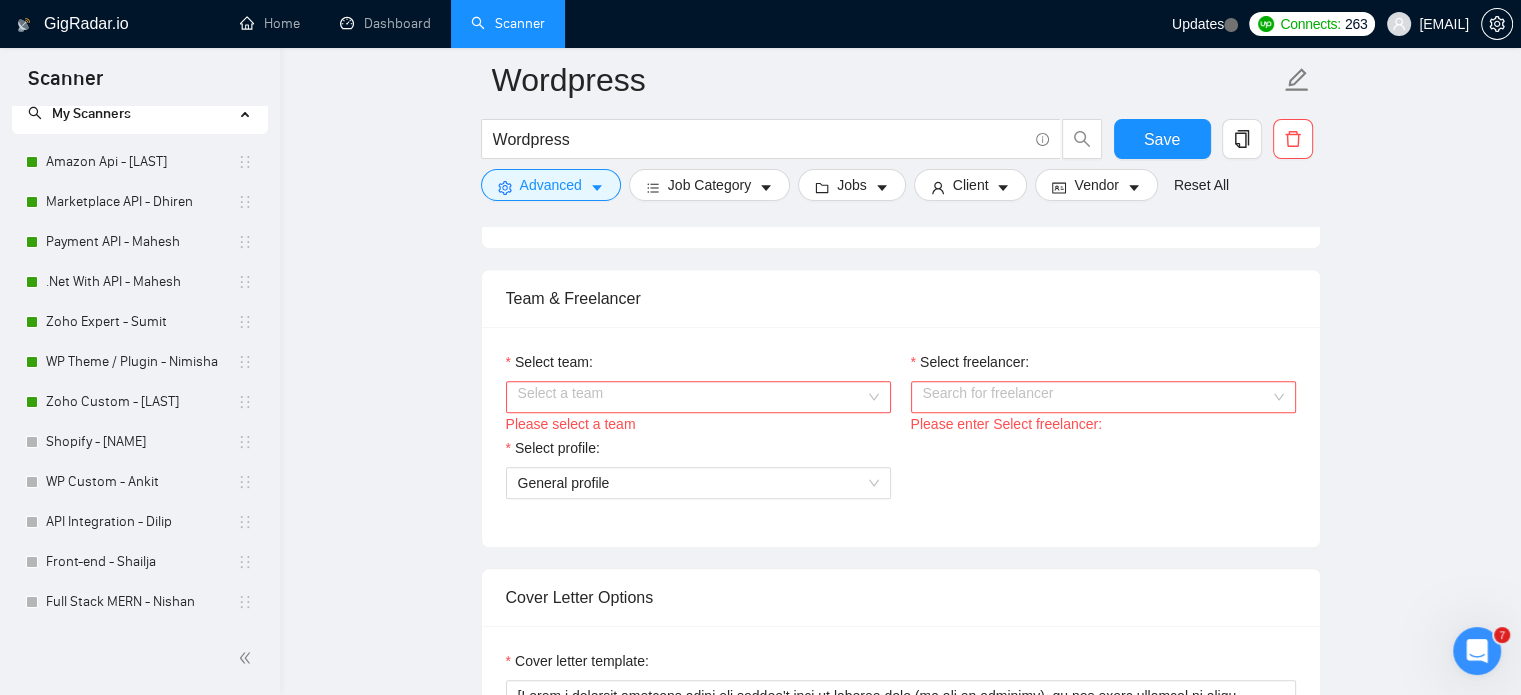 scroll, scrollTop: 1000, scrollLeft: 0, axis: vertical 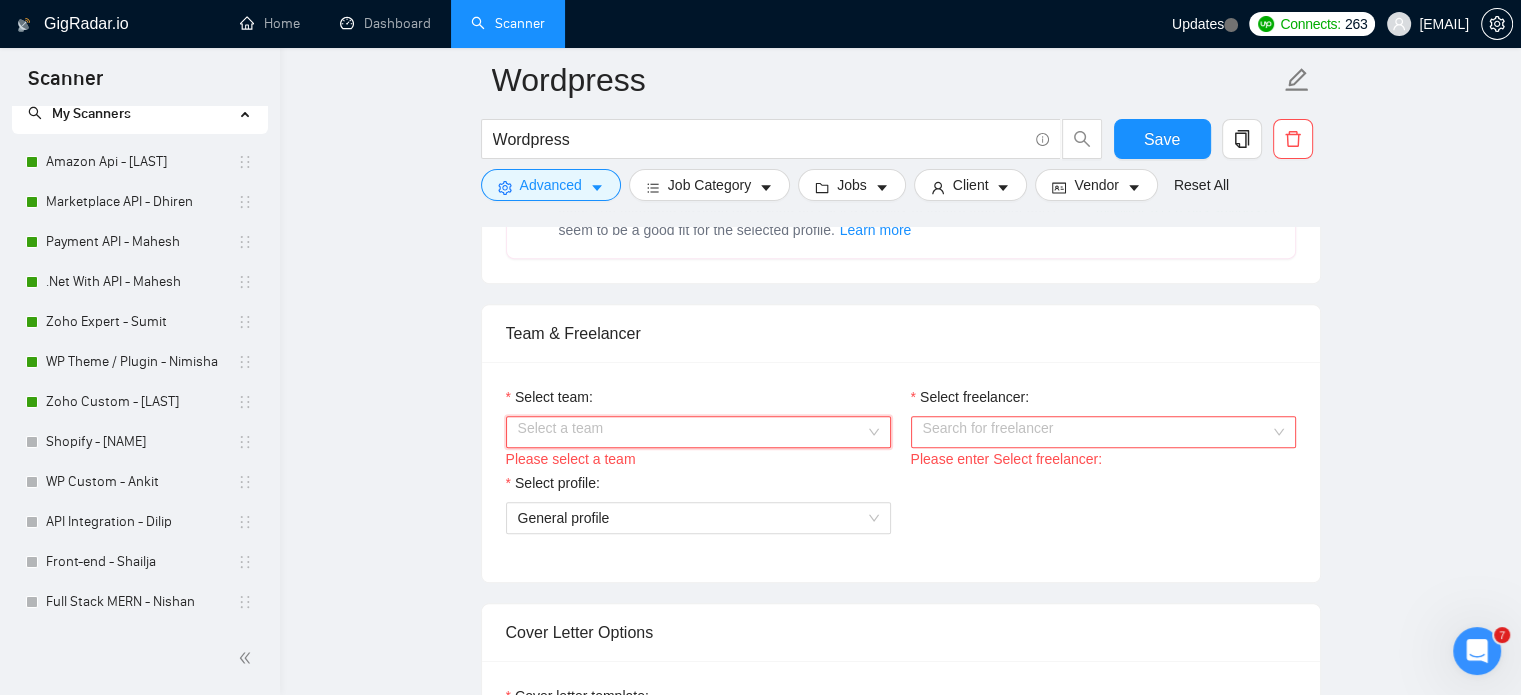 click on "Select a team" at bounding box center (698, 432) 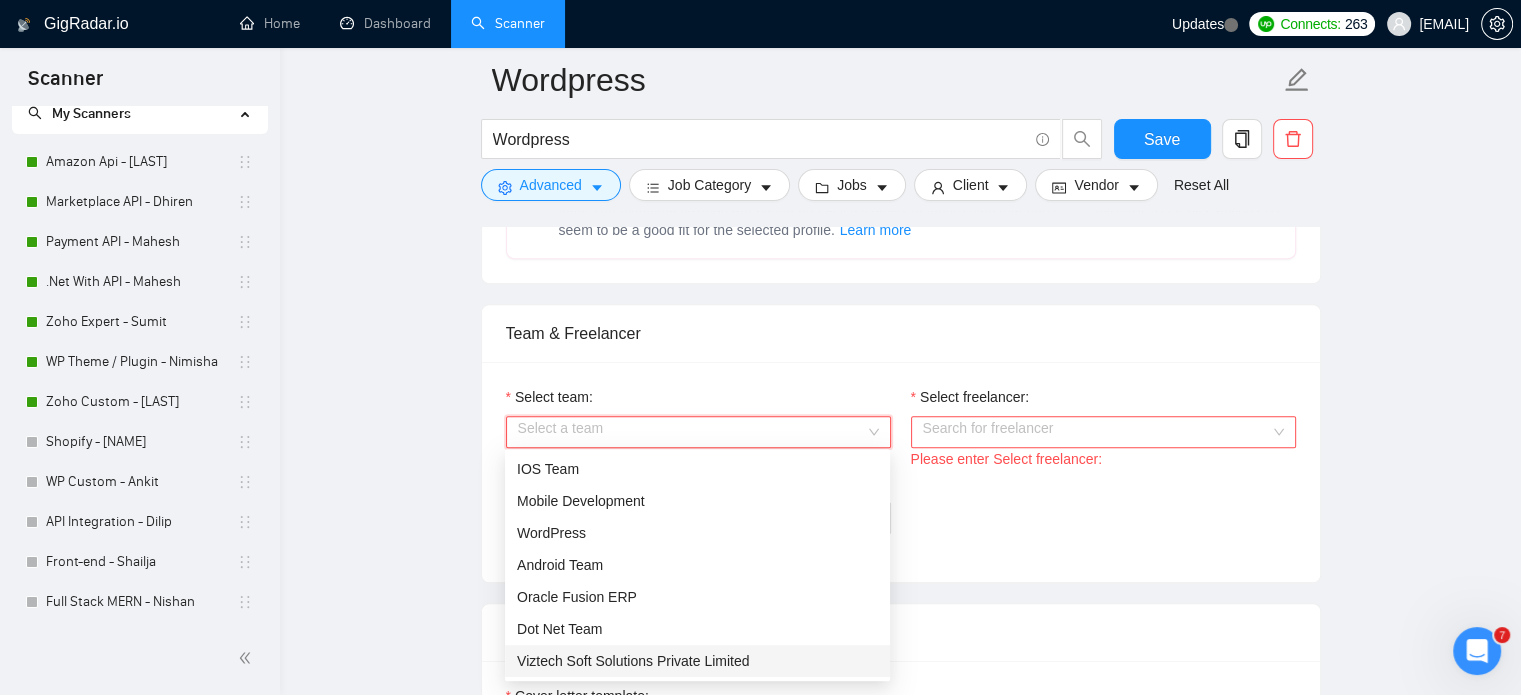 click on "Viztech Soft Solutions Private Limited" at bounding box center (697, 661) 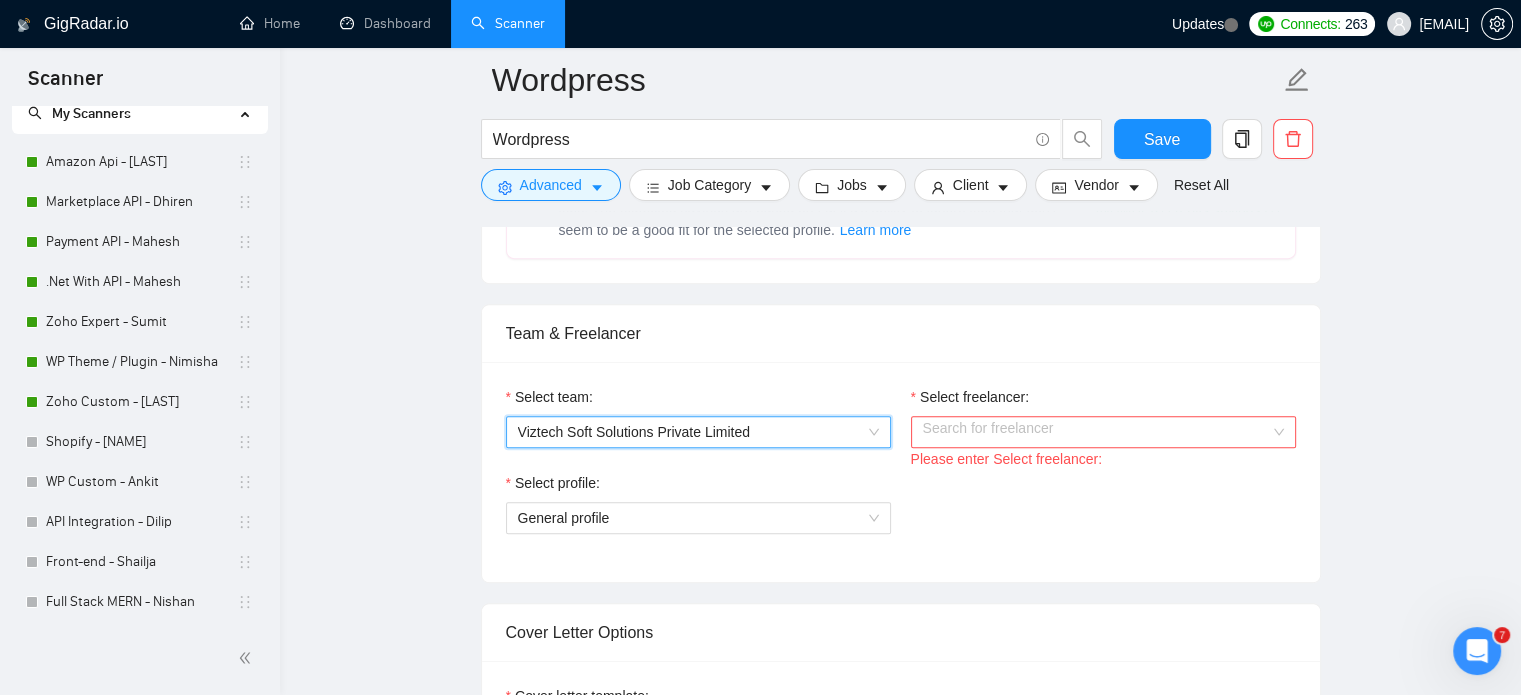 click on "Select freelancer:" at bounding box center (1096, 432) 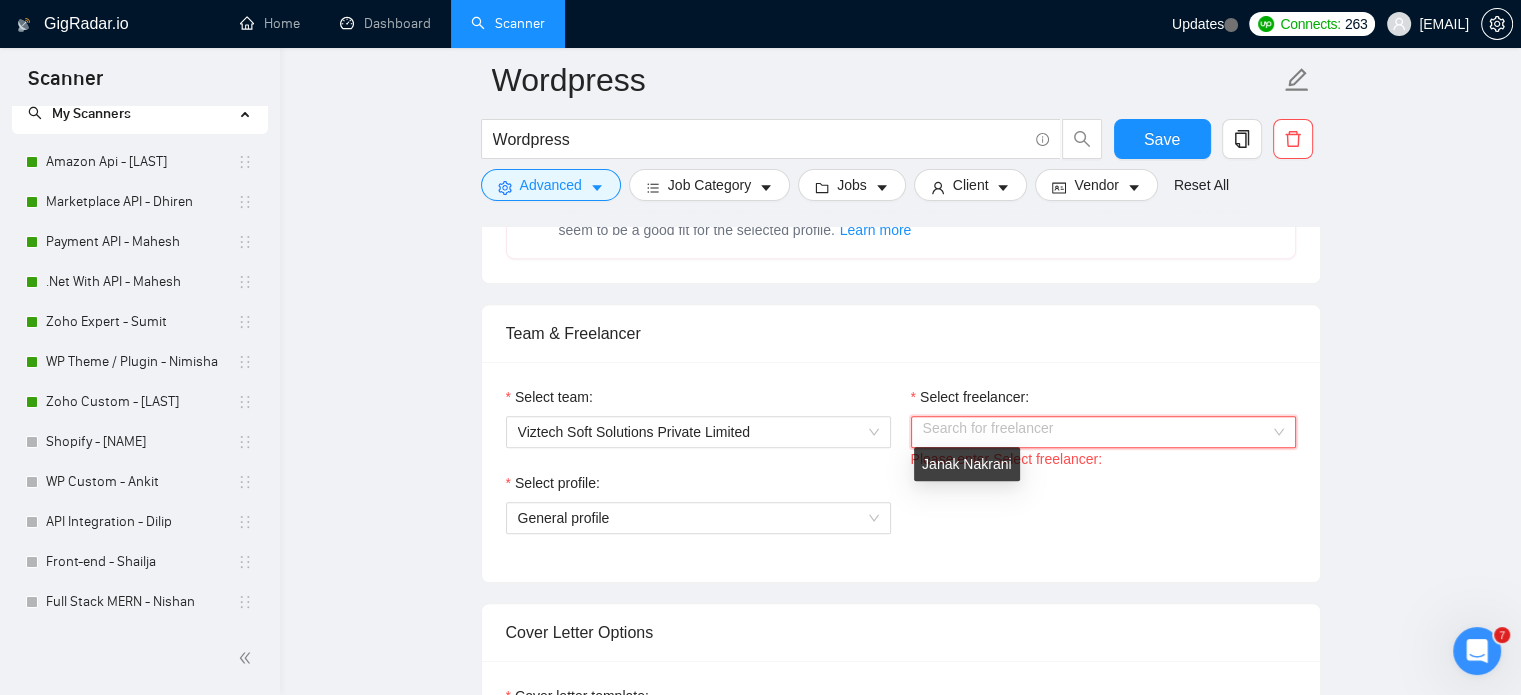click on "Janak Nakrani" at bounding box center [967, 464] 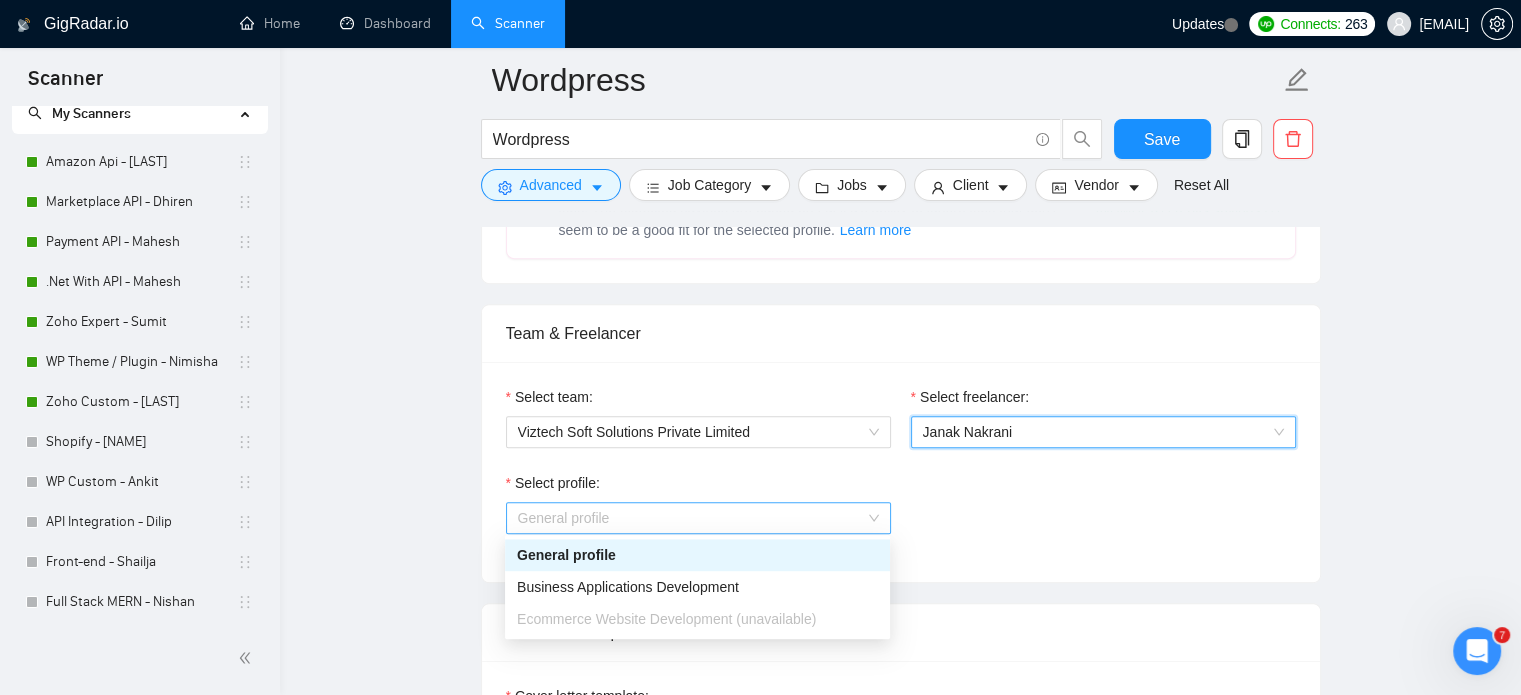 click on "General profile" at bounding box center (698, 518) 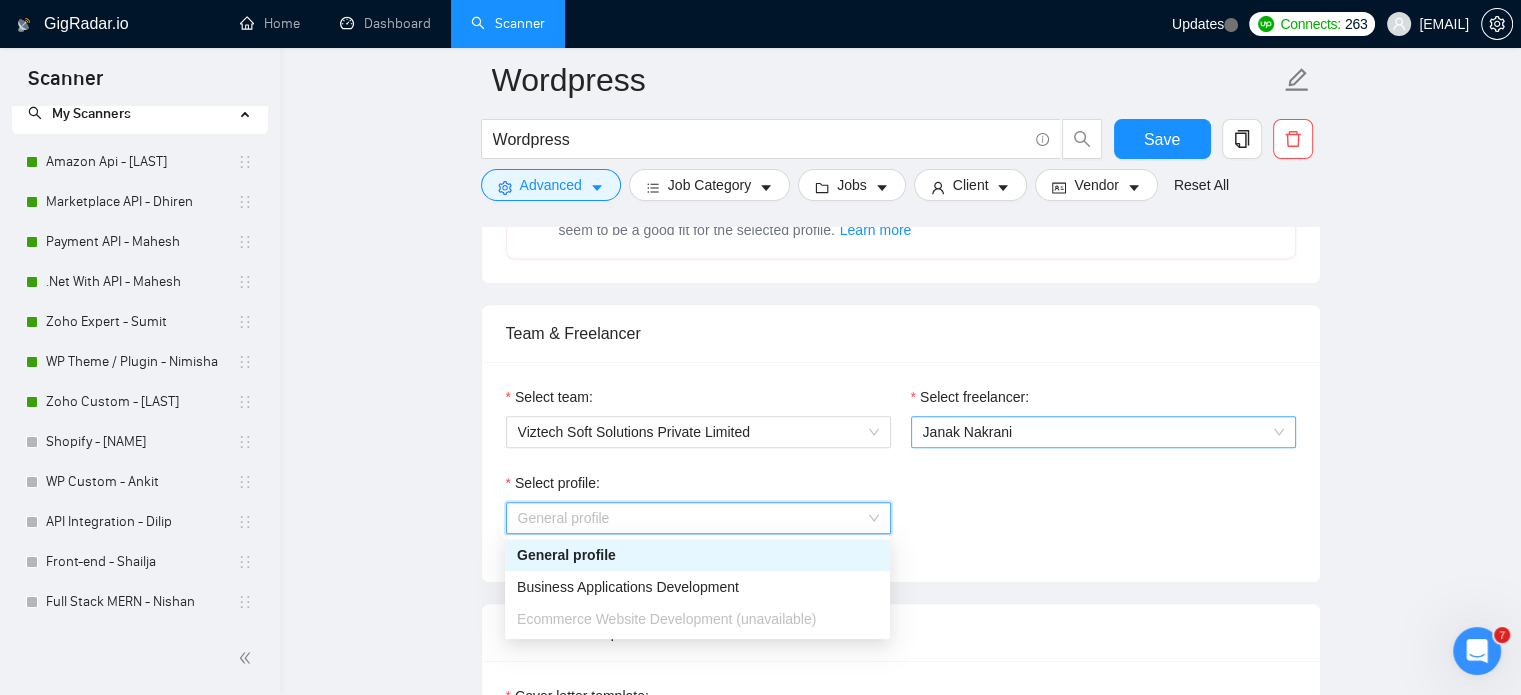 click on "Janak Nakrani" at bounding box center (1103, 432) 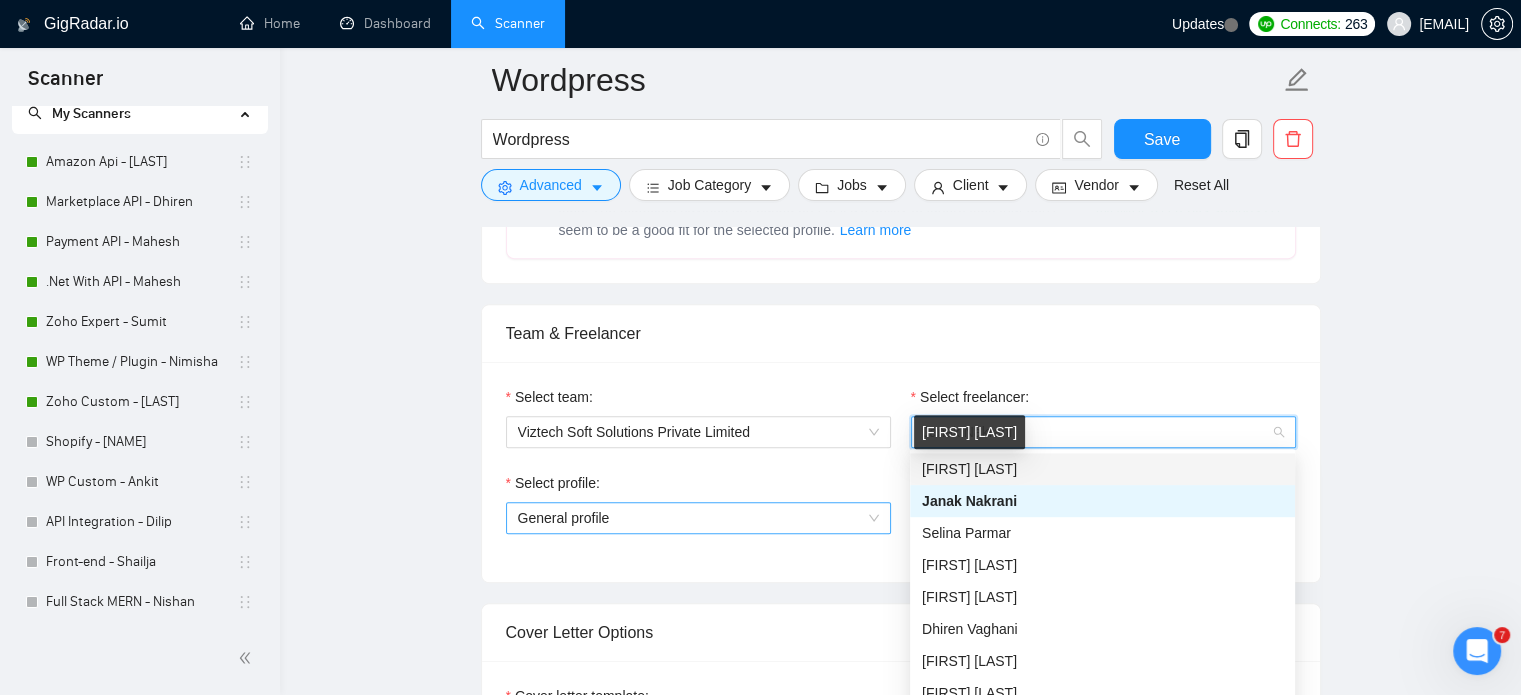 drag, startPoint x: 992, startPoint y: 471, endPoint x: 791, endPoint y: 503, distance: 203.53133 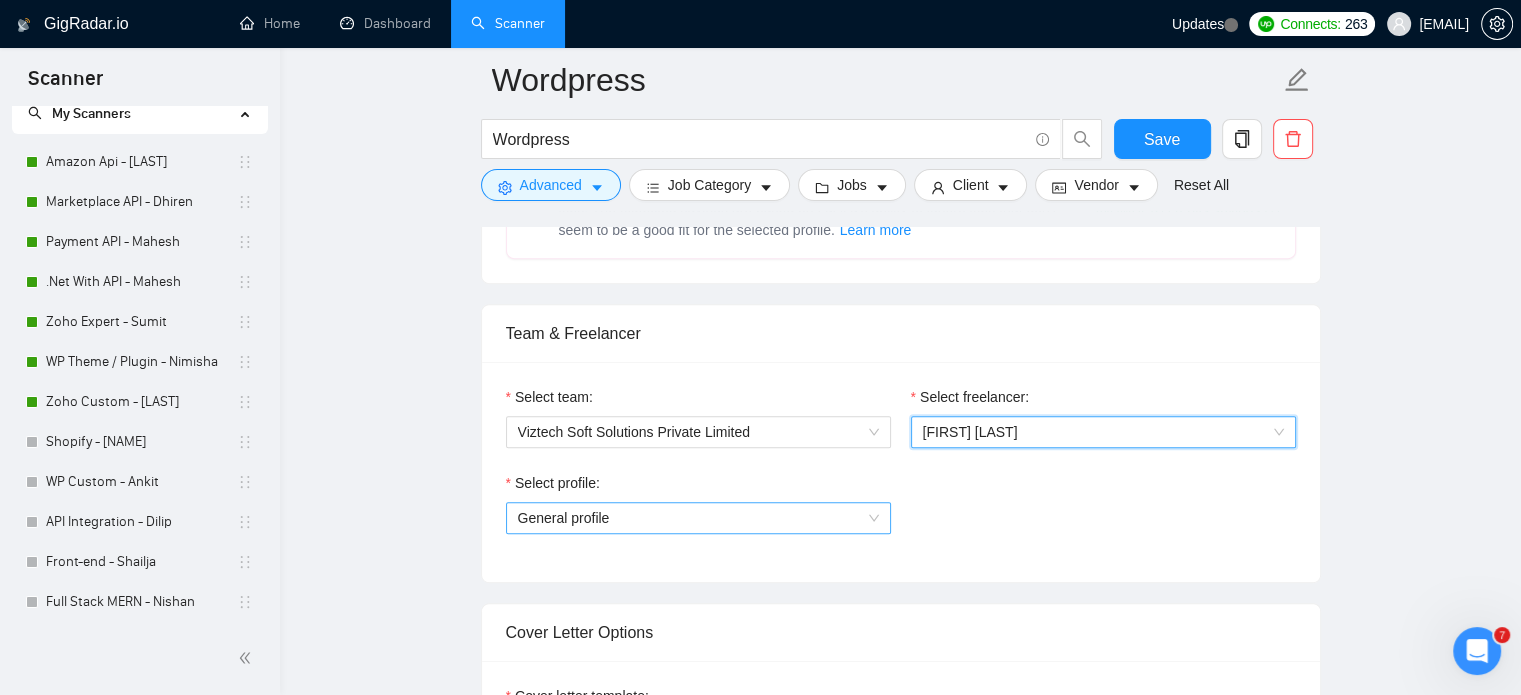 click on "General profile" at bounding box center (698, 518) 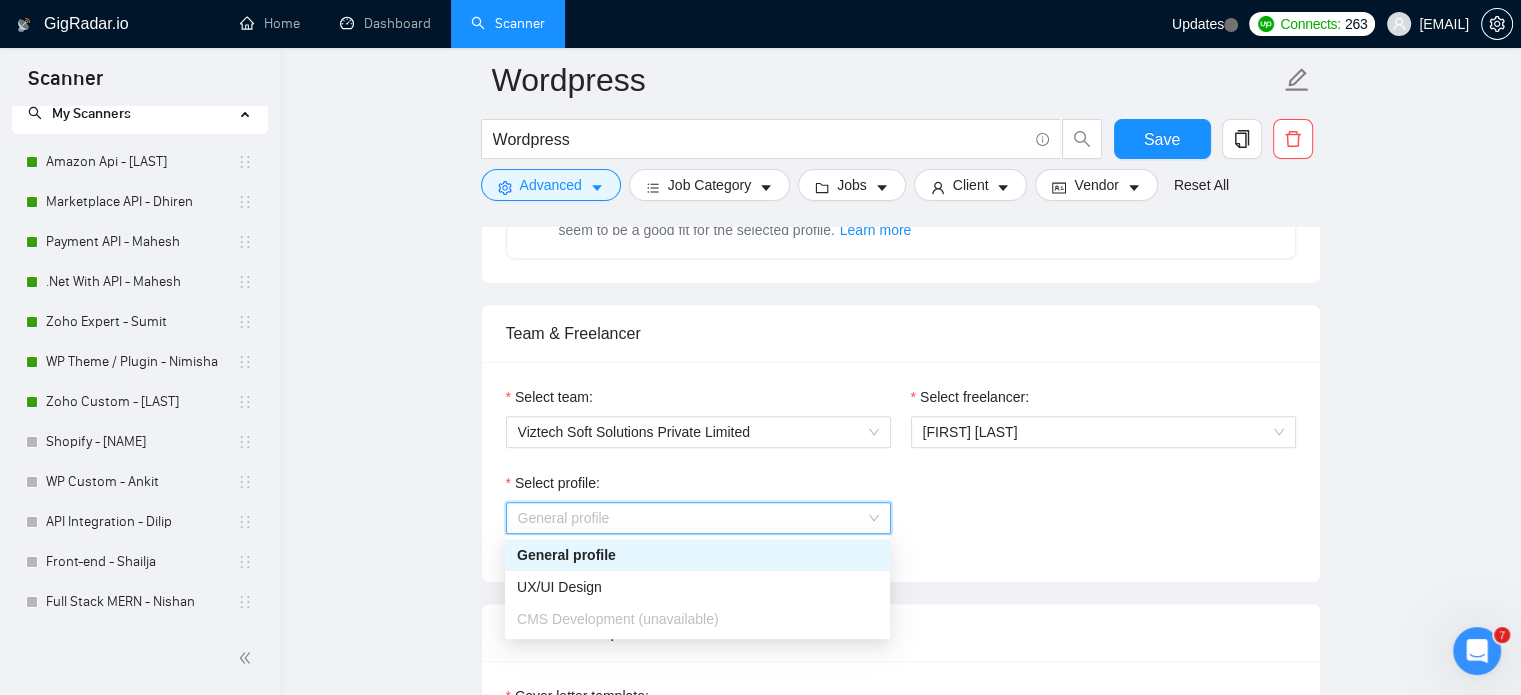 click on "Select profile: General profile" at bounding box center [901, 515] 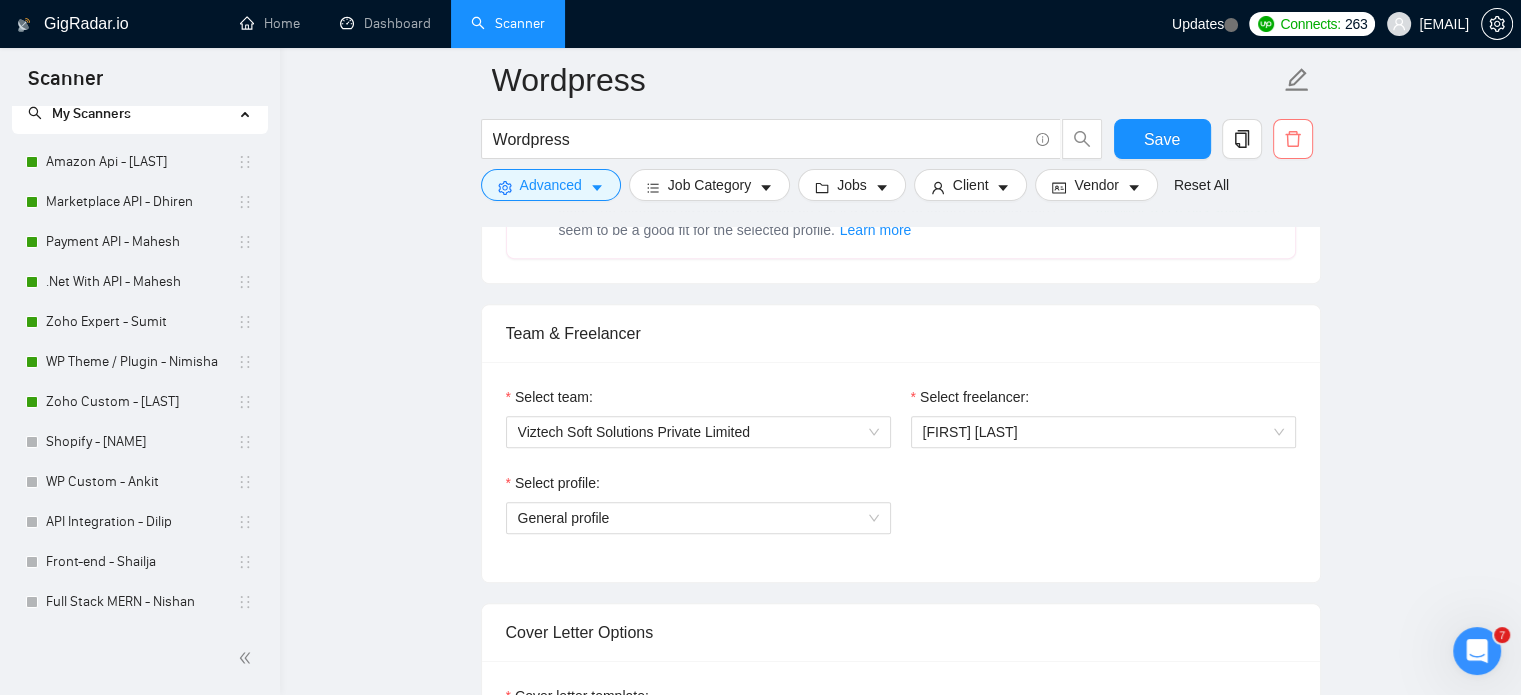 click 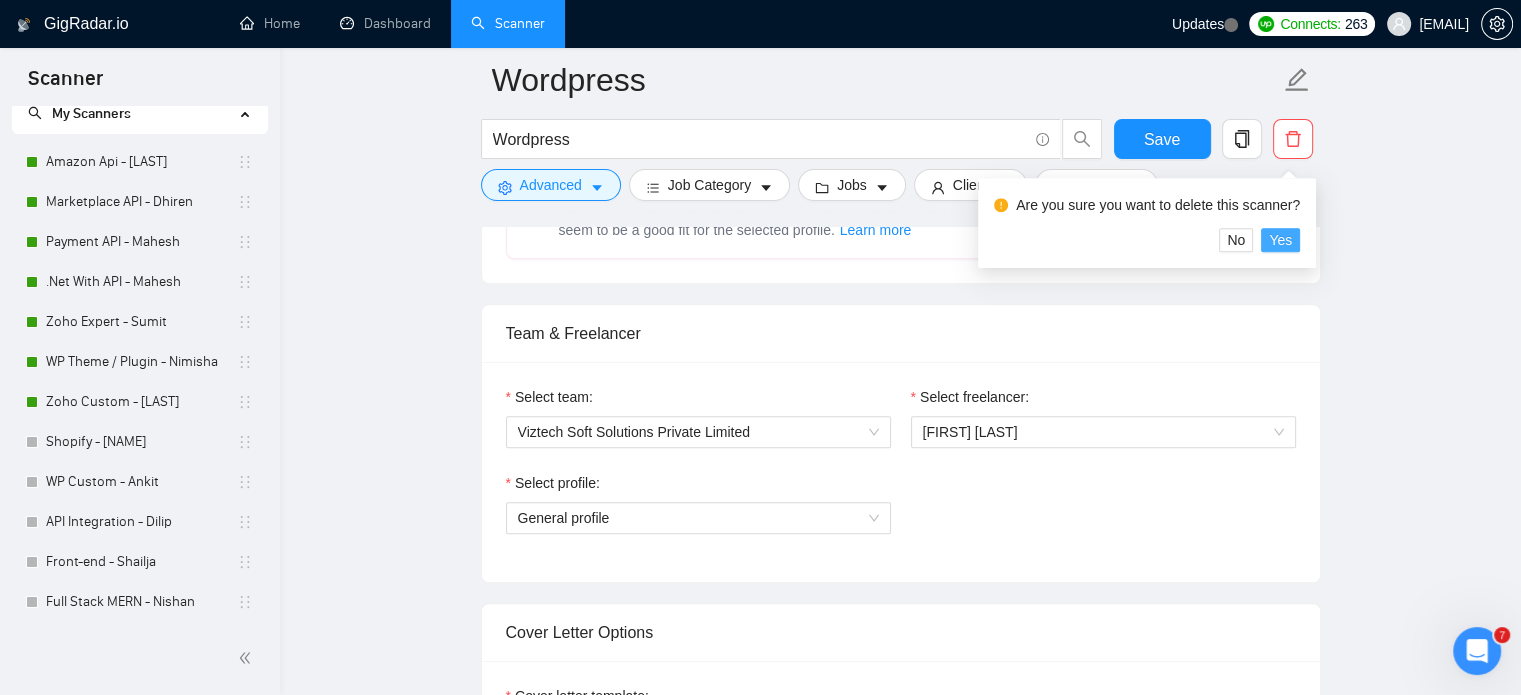 click on "Yes" at bounding box center (1280, 240) 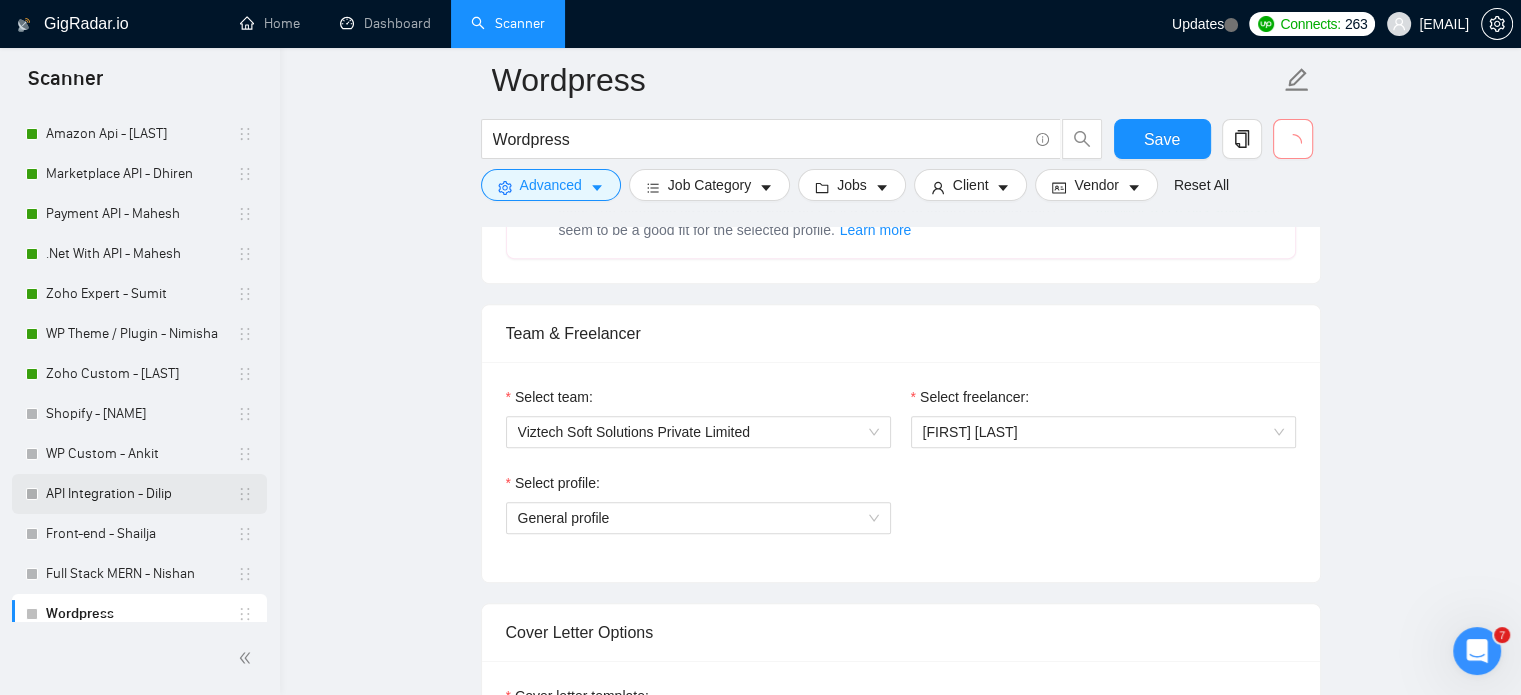 scroll, scrollTop: 100, scrollLeft: 0, axis: vertical 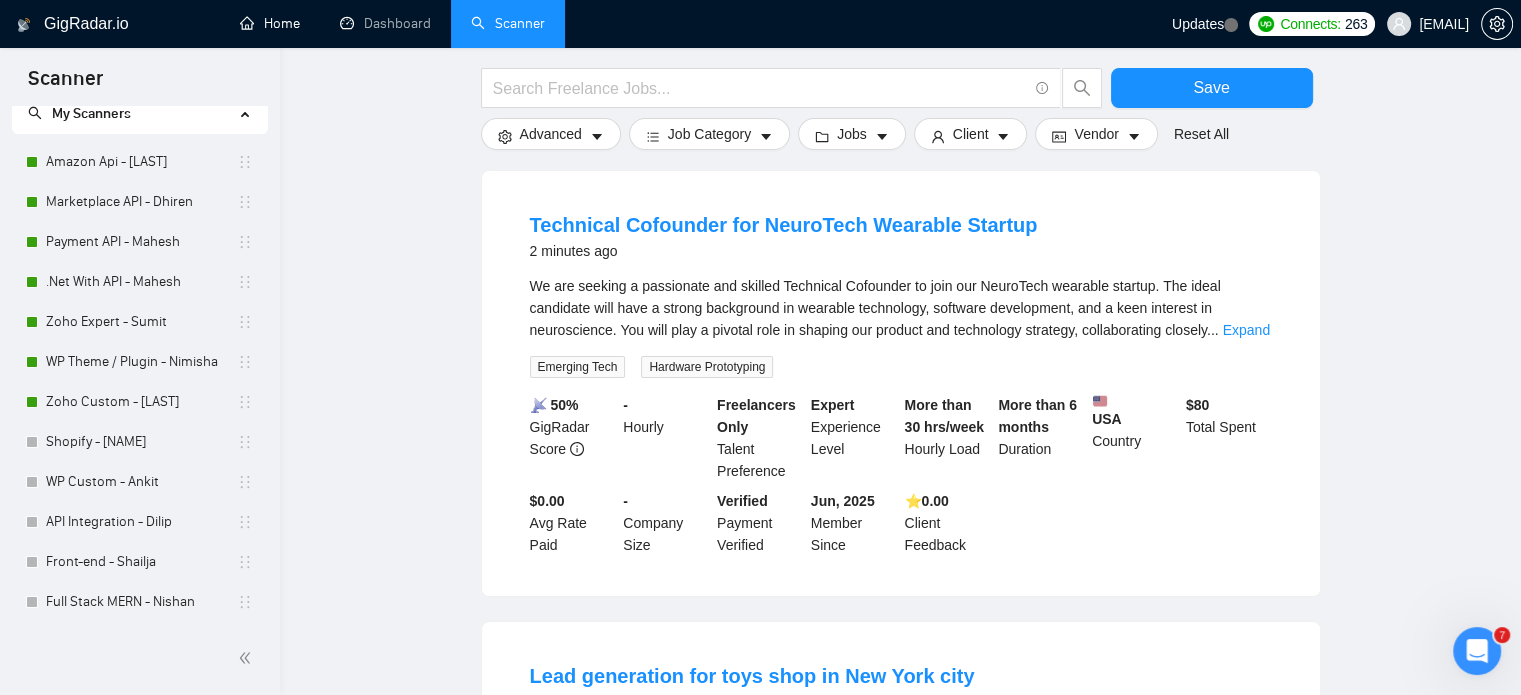 click on "Home" at bounding box center (270, 23) 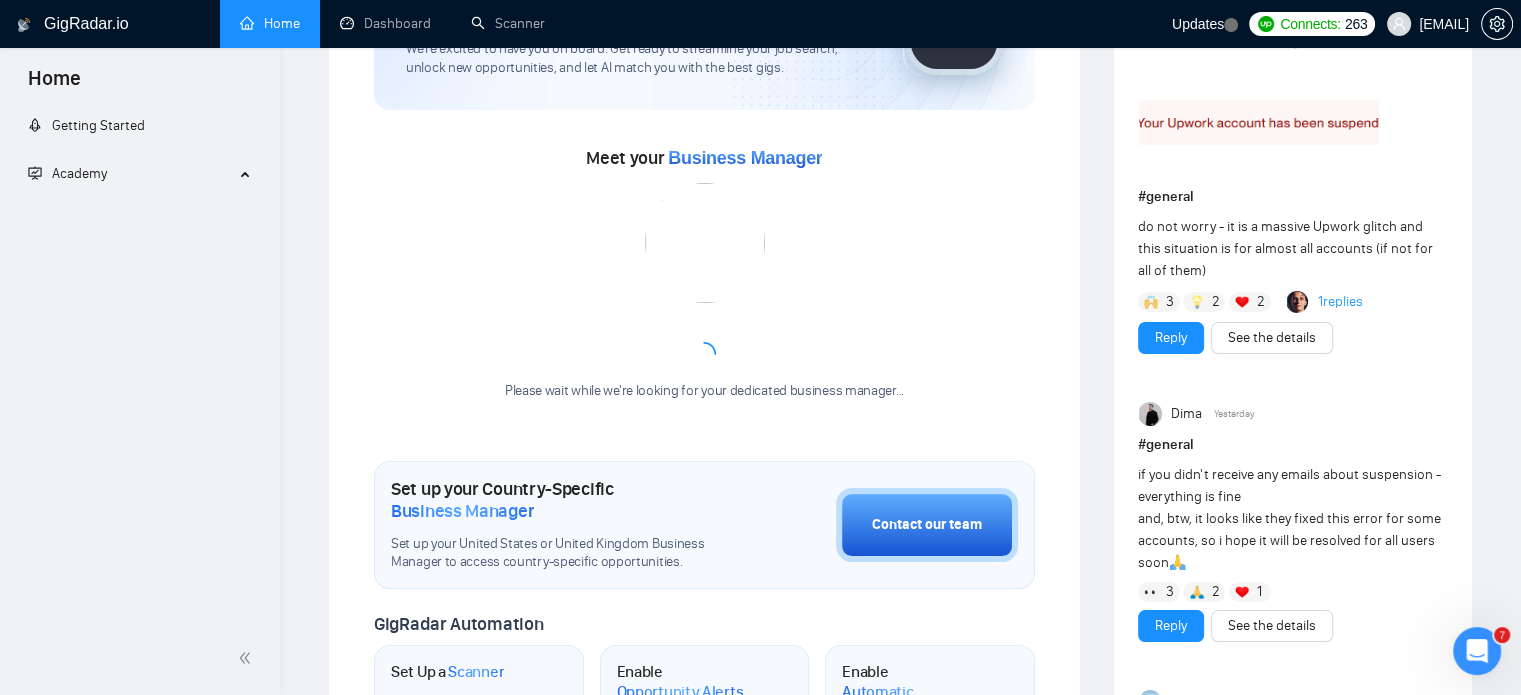 scroll, scrollTop: 0, scrollLeft: 0, axis: both 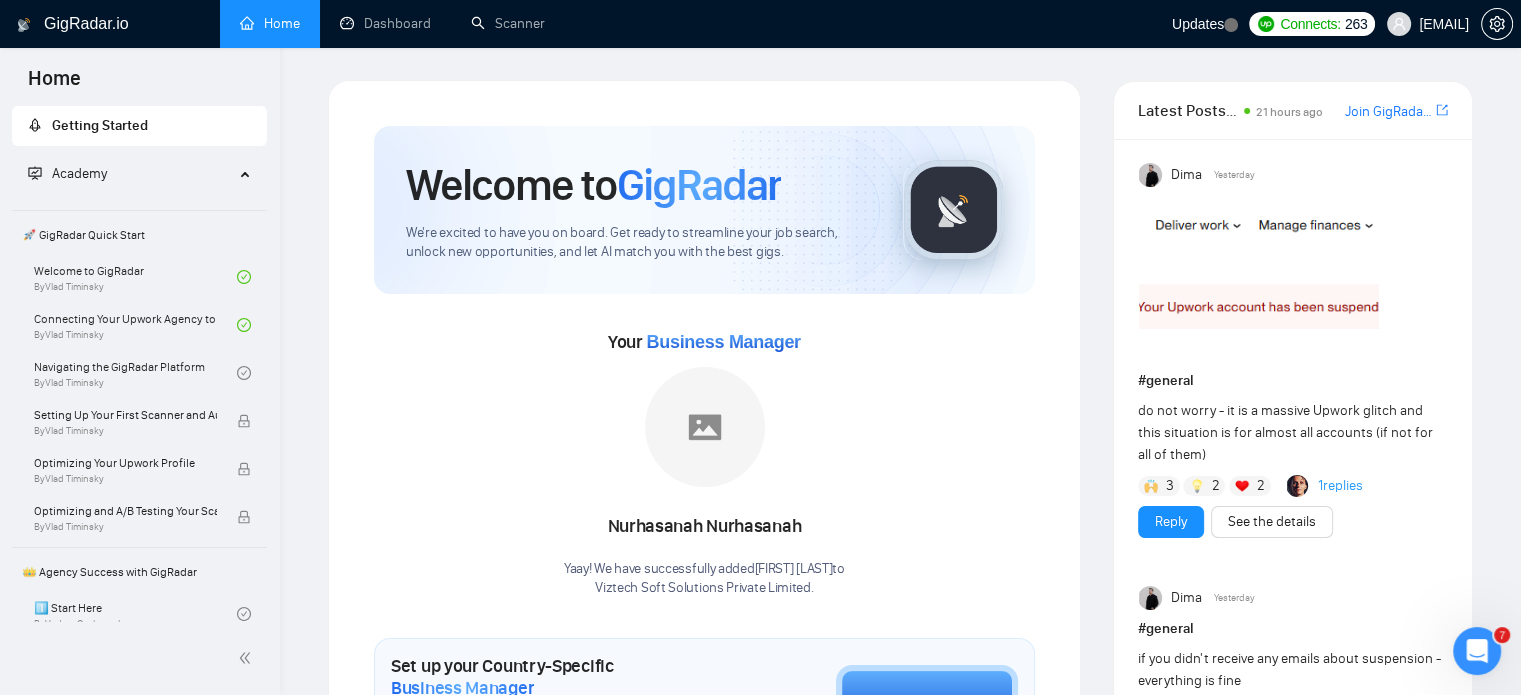 click on "GigRadar.io Home Dashboard Scanner Updates
Connects: 263 [EMAIL] Welcome to GigRadar We're excited to have you on board. Get ready to streamline your job search, unlock new opportunities, and let AI match you with the best gigs. Your Business Manager [FIRST] [FIRST] Yaay! We have successfully added [FIRST] [FIRST] to Viztech Soft Solutions Private Limited . Set up your Country-Specific Business Manager Set up your [COUNTRY] or [COUNTRY] Business Manager to access country-specific opportunities. Contact our team GigRadar Automation Set Up a Scanner Enable the scanner for AI matching and real-time job alerts. Enable Opportunity Alerts Keep updated on top matches and new jobs. Enable Automatic Proposal Send Never miss any opportunities. GigRadar Community Join GigRadar Community Connect with the GigRadar Slack Community for updates, job opportunities, partnerships, and support. Make your" at bounding box center [900, 1231] 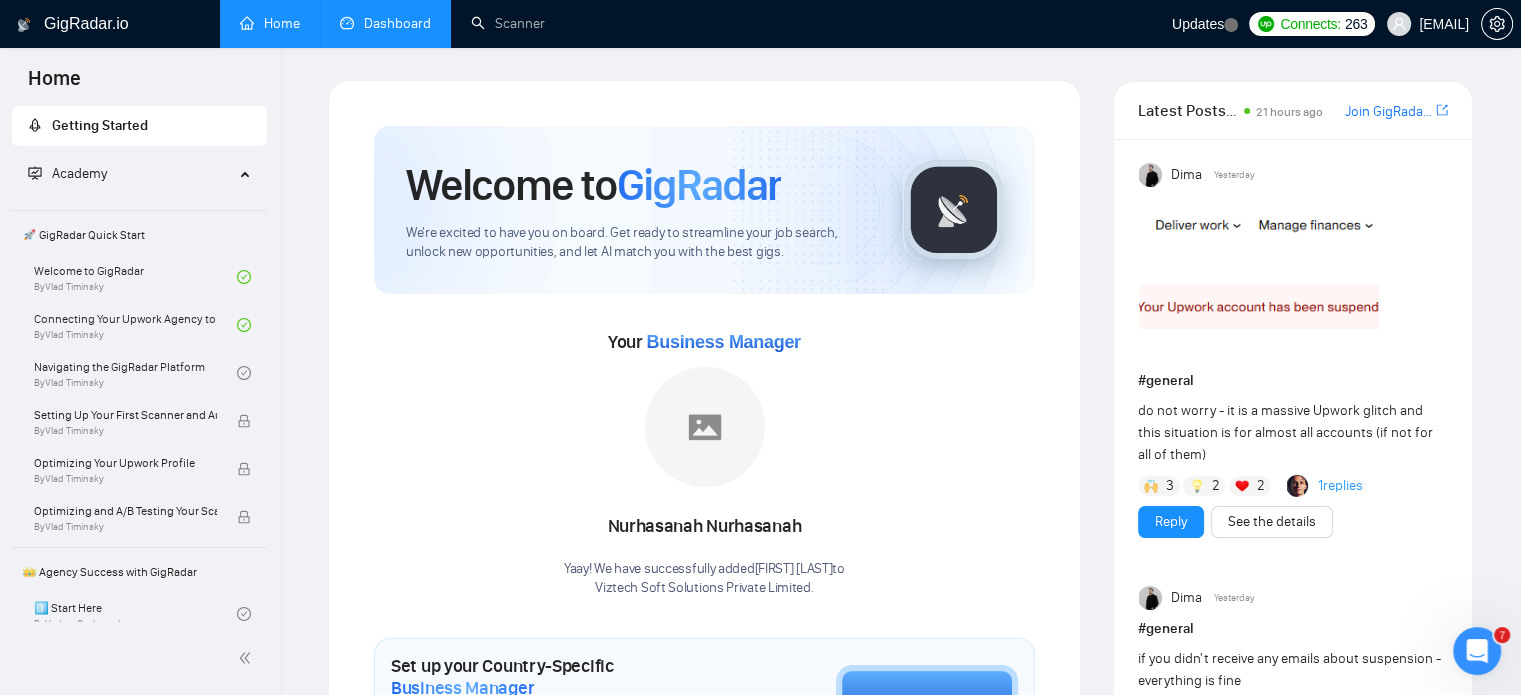 click on "Dashboard" at bounding box center (385, 23) 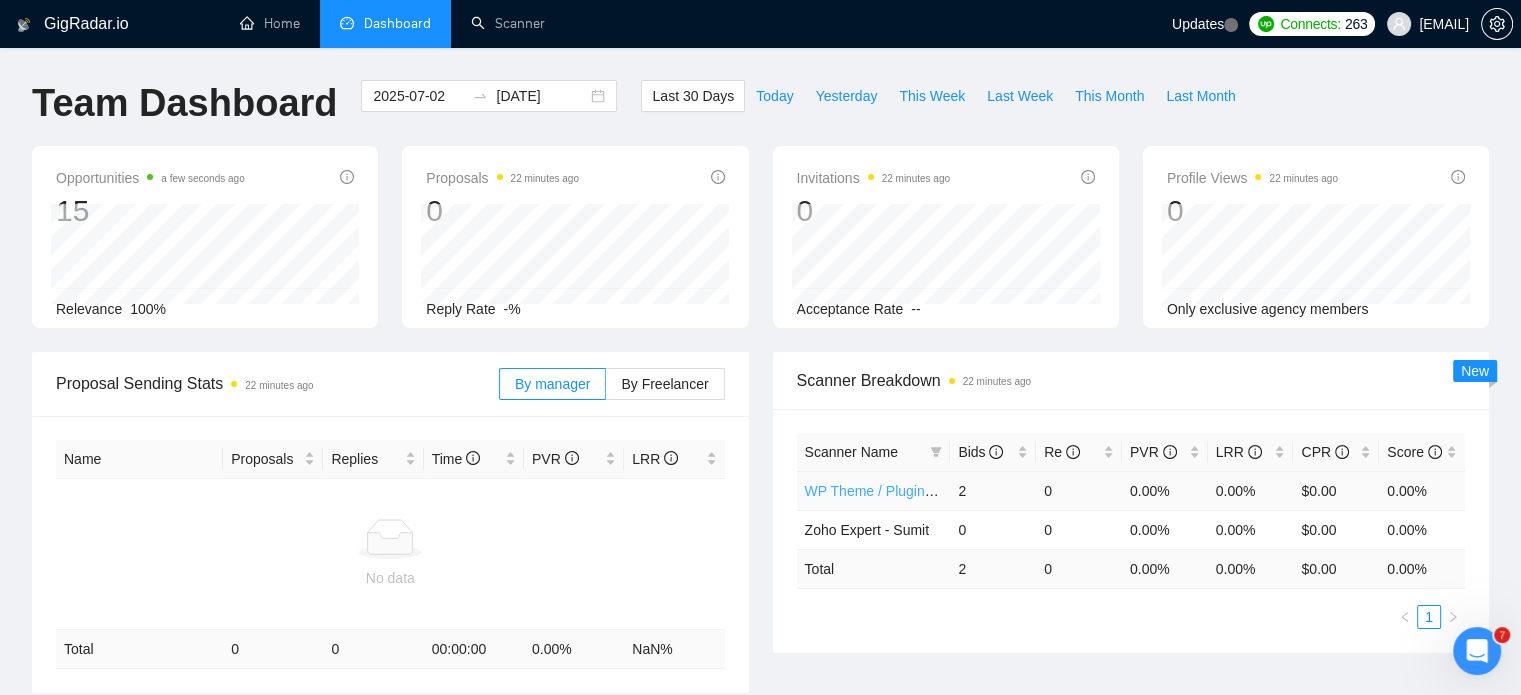 click on "WP Theme / Plugin - Nimisha" at bounding box center [896, 491] 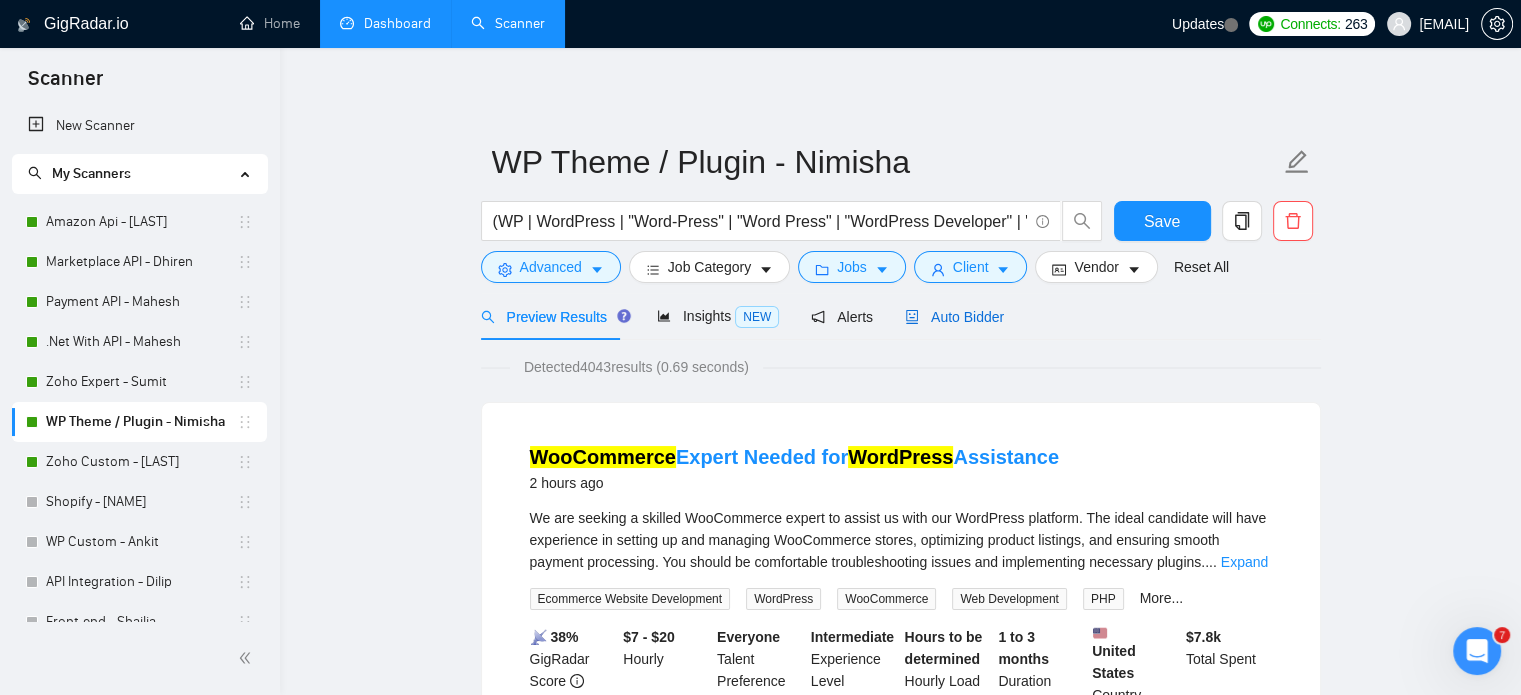 click on "Auto Bidder" at bounding box center [954, 317] 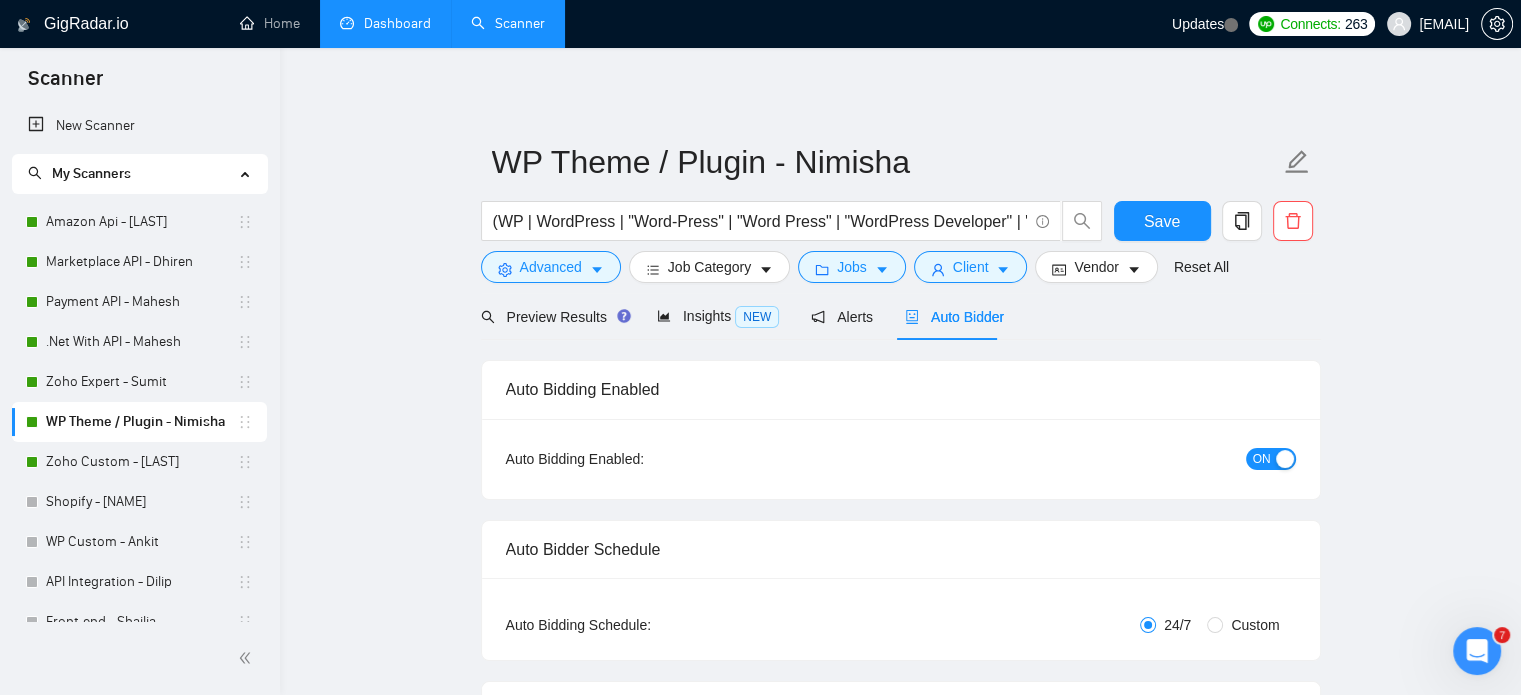 type 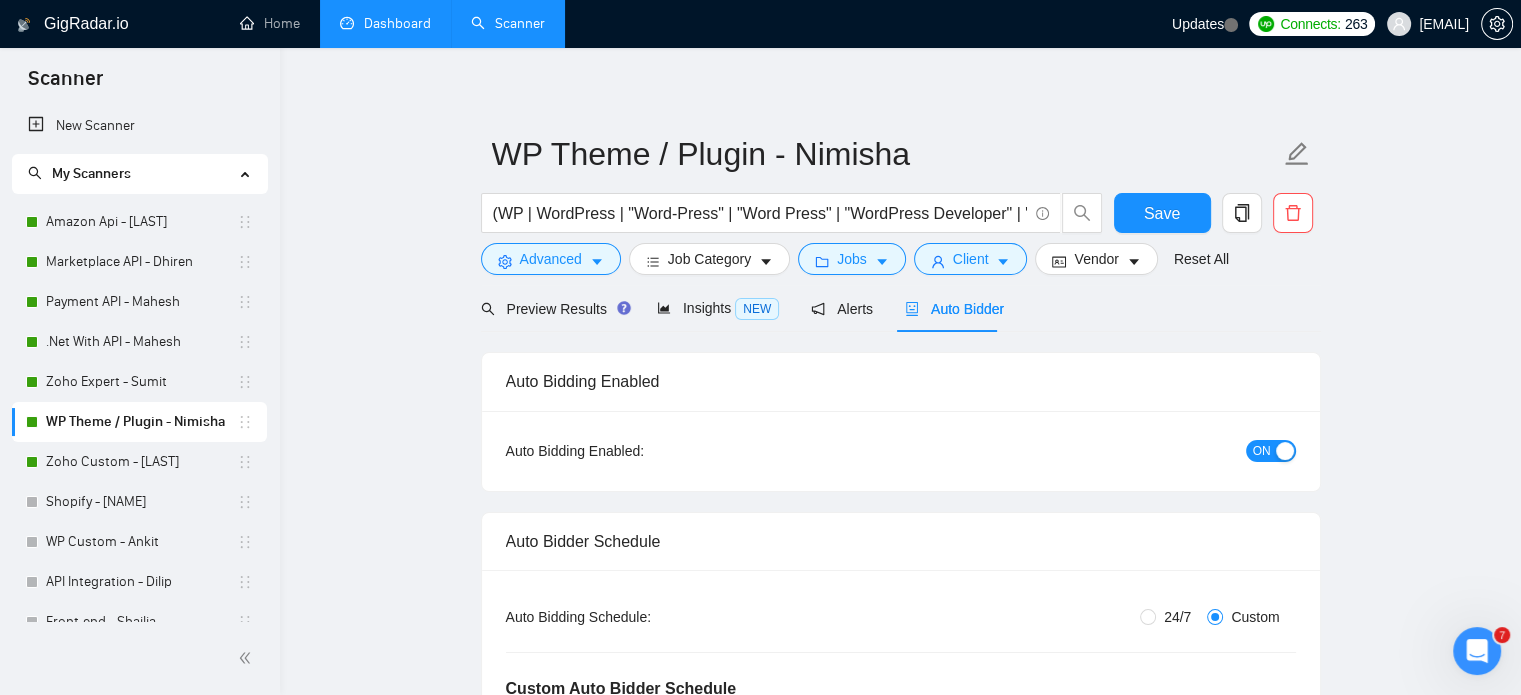 type 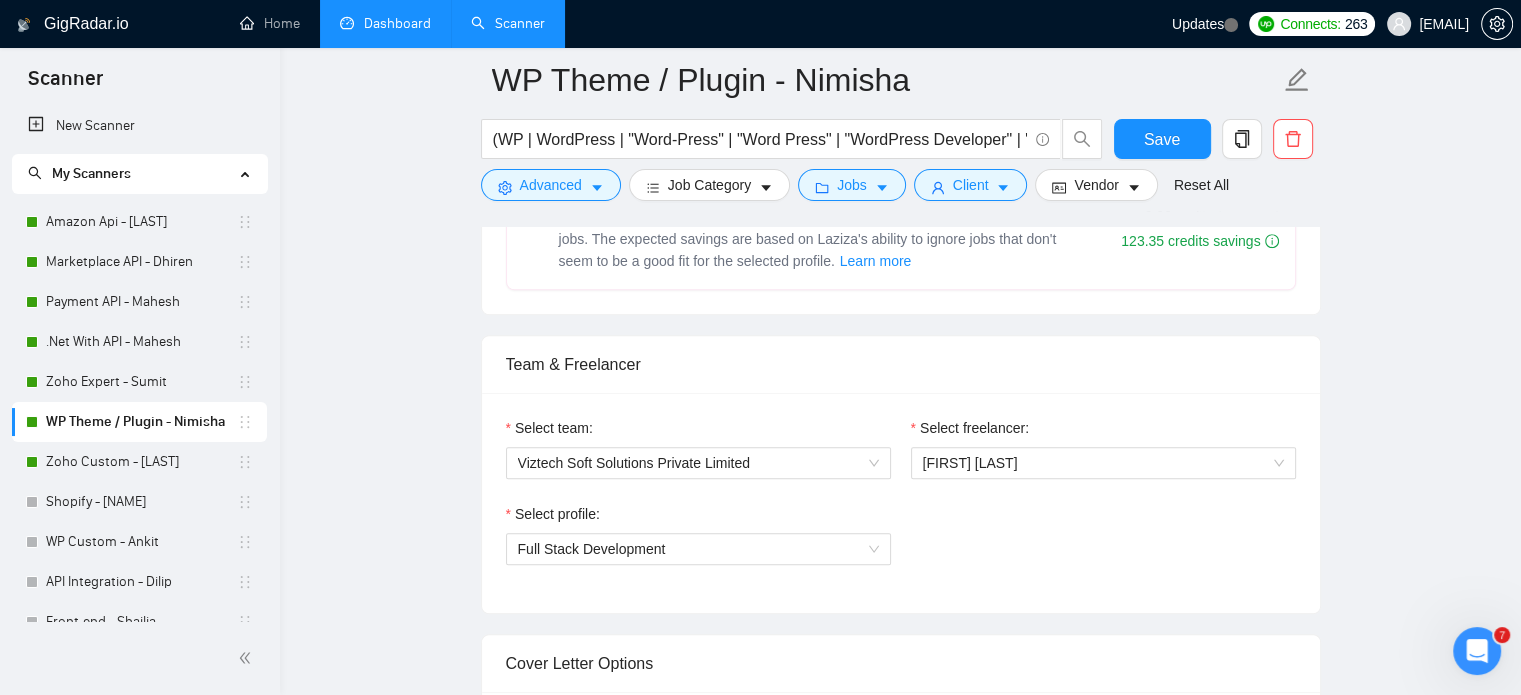 scroll, scrollTop: 1700, scrollLeft: 0, axis: vertical 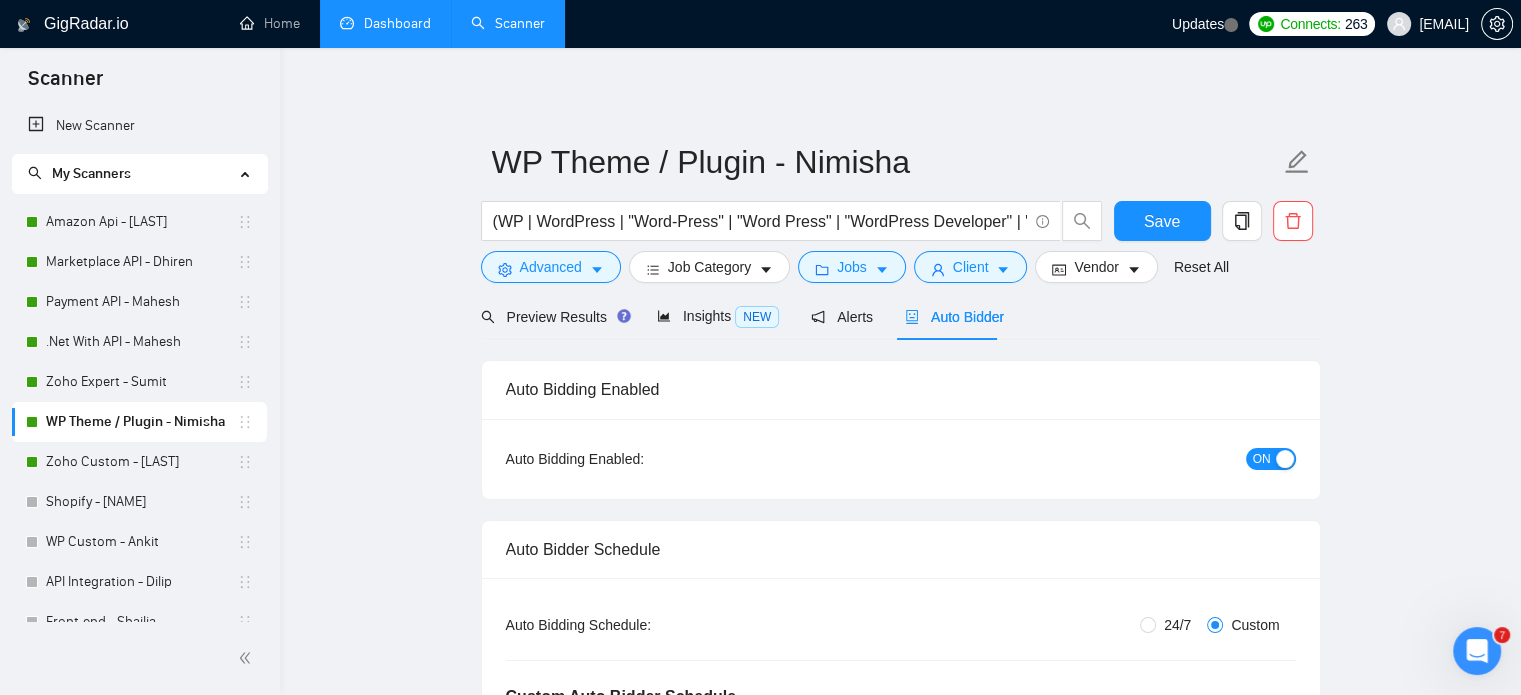 click on "Dashboard" at bounding box center [385, 23] 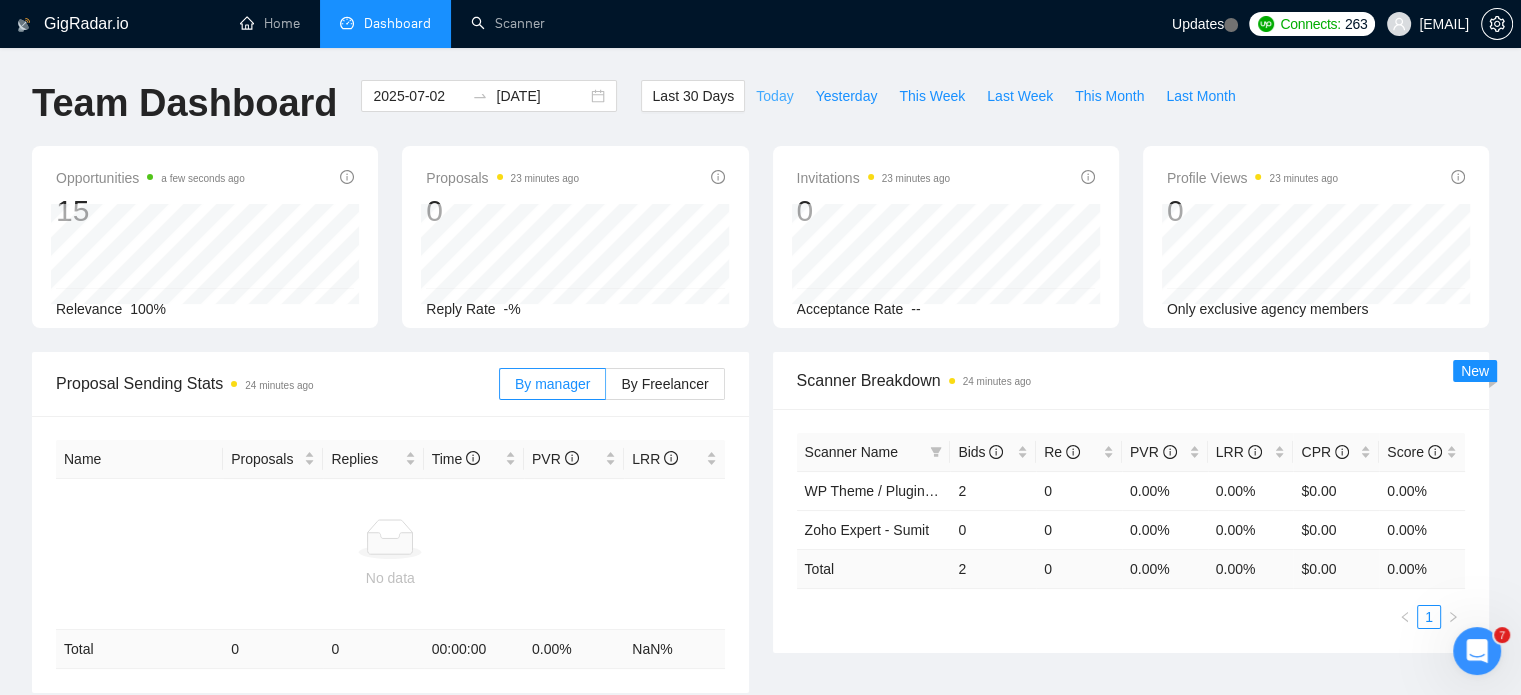 click on "Today" at bounding box center (774, 96) 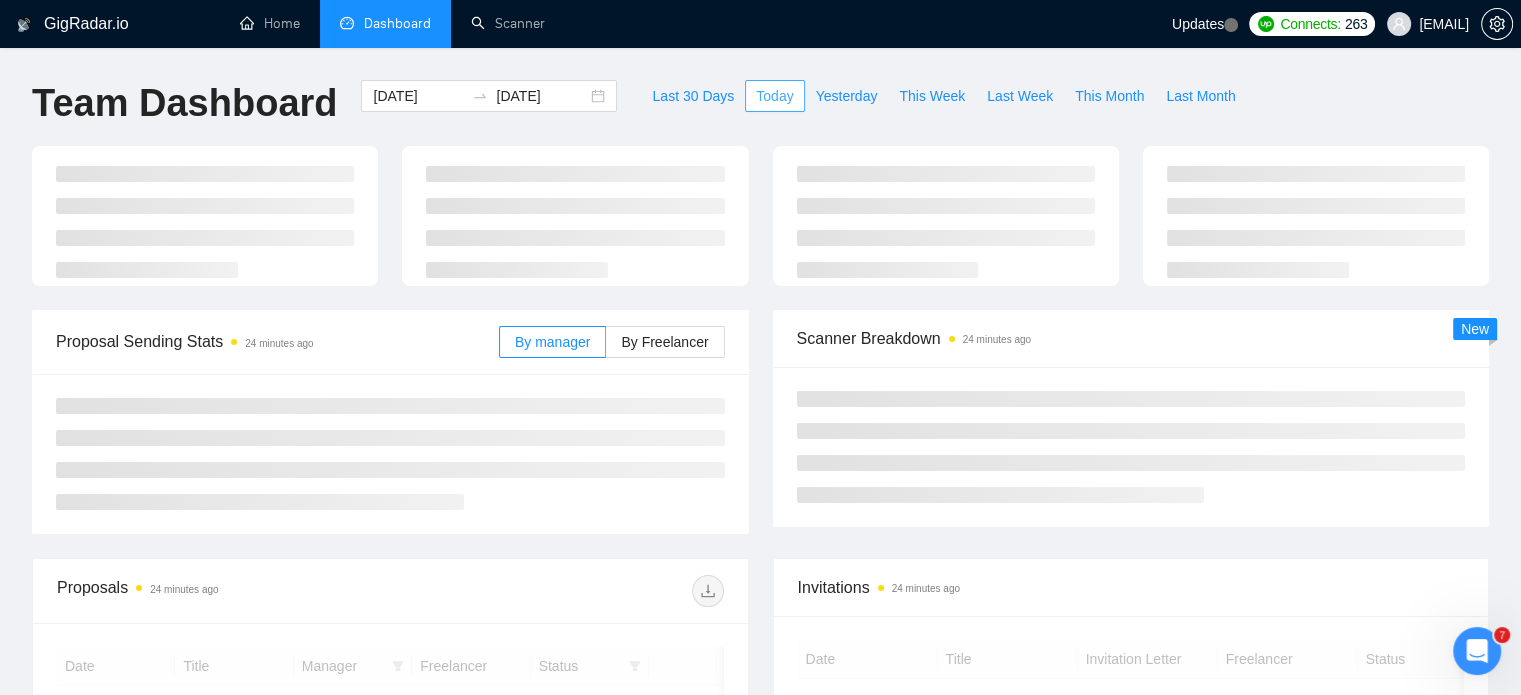 type on "[DATE]" 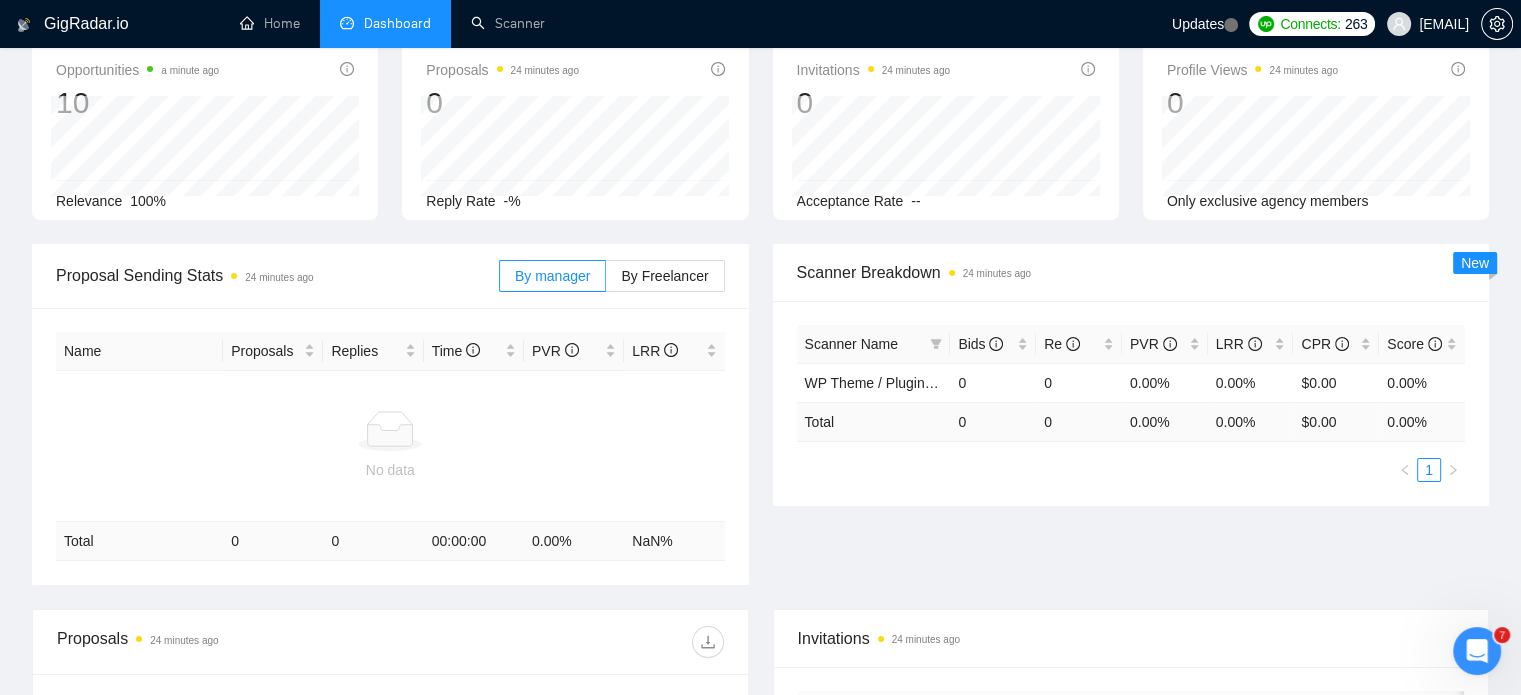 scroll, scrollTop: 0, scrollLeft: 0, axis: both 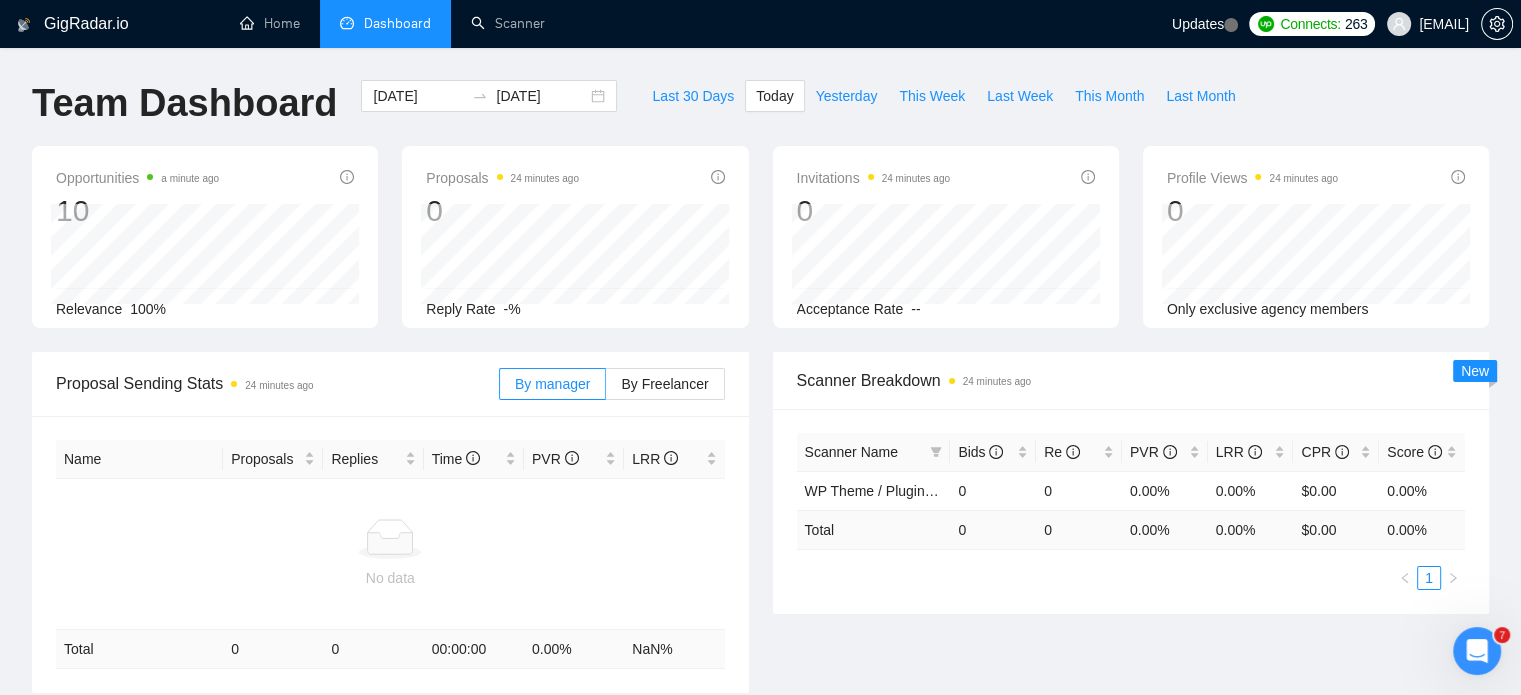 click on "GigRadar.io Home Dashboard Scanner Updates
Connects: 263 [EMAIL] Team Dashboard [DATE] [DATE] Last 30 Days Today Yesterday This Week Last Week This Month Last Month Opportunities a minute ago 10   Relevance 100% Proposals 24 minutes ago 0   Reply Rate -% Invitations 24 minutes ago 0   Acceptance Rate -- Profile Views 24 minutes ago 0   Only exclusive agency members Proposal Sending Stats 24 minutes ago By manager By Freelancer Name Proposals Replies Time   PVR   LRR   No data Total 0 0 00:00:00 0.00 % NaN % Scanner Breakdown 24 minutes ago Scanner Name Bids   Re   PVR   LRR   CPR   Score   WP Theme / Plugin - [NAME] 0 0 0.00% 0.00% $0.00 0.00% Total 0 0 0.00 % 0.00 % $ 0.00 0.00 % 1 New Proposals 24 minutes ago Date Title Manager Freelancer Status               No data Invitations 24 minutes ago Date Title Invitation Letter Freelancer Status           No data GigRadar.io 1.21.0 (dev) @[NAME]" at bounding box center (760, 607) 